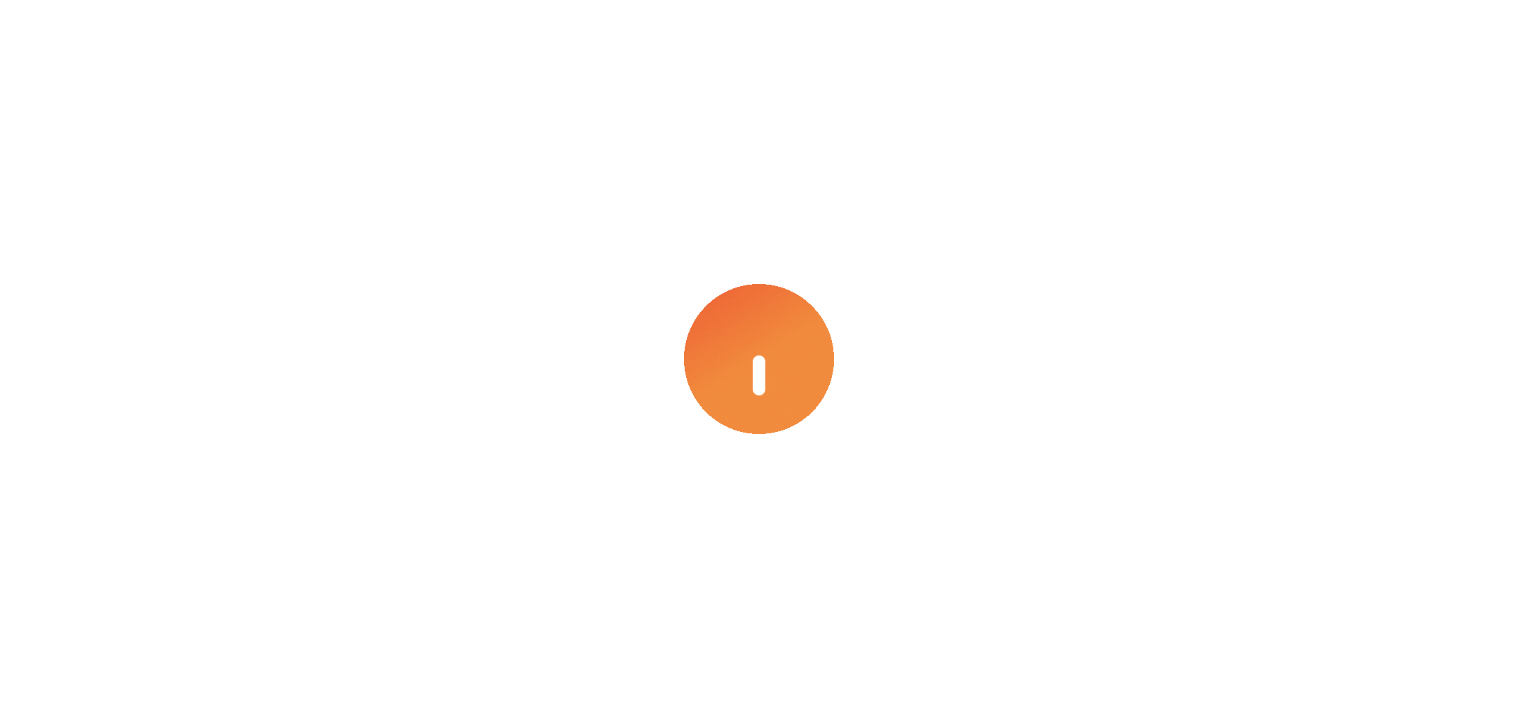scroll, scrollTop: 0, scrollLeft: 0, axis: both 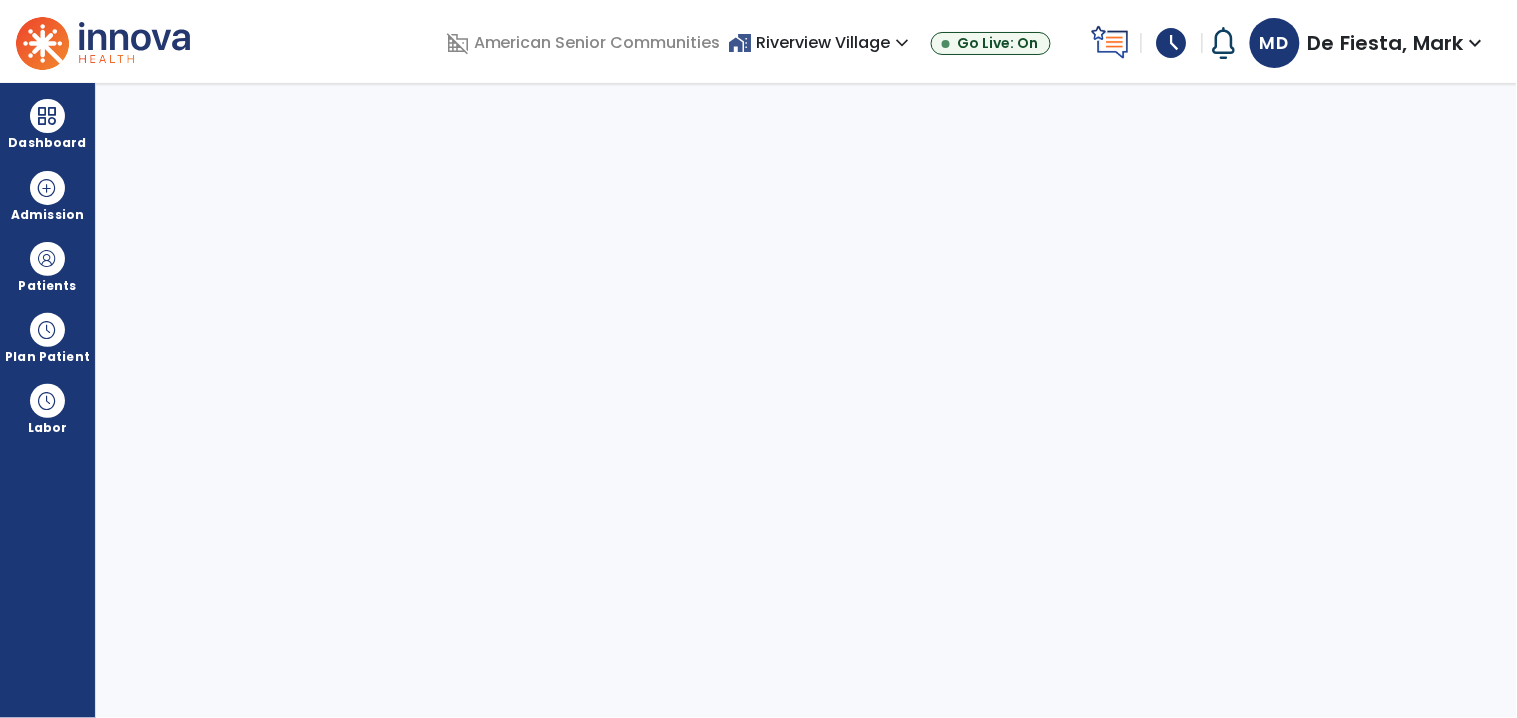 select on "****" 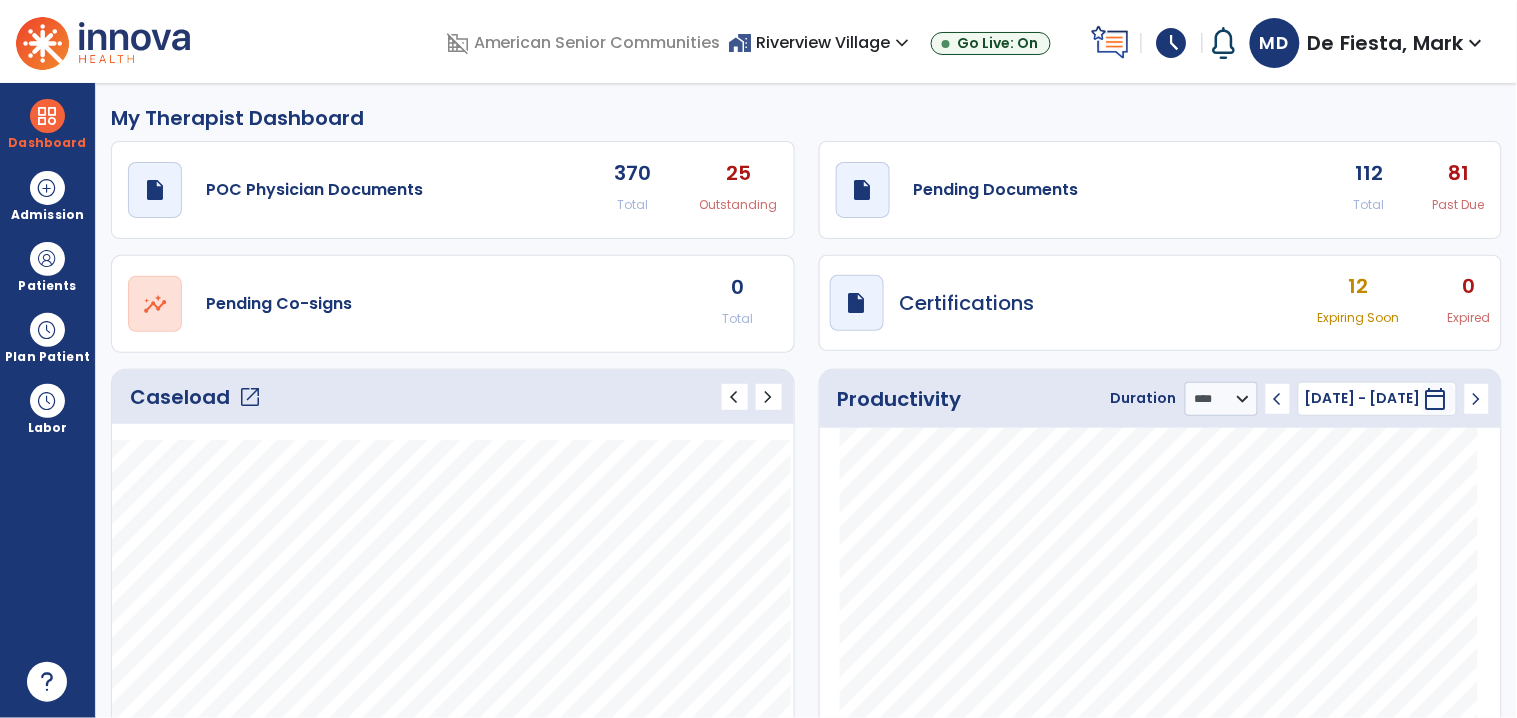 click on "open_in_new" 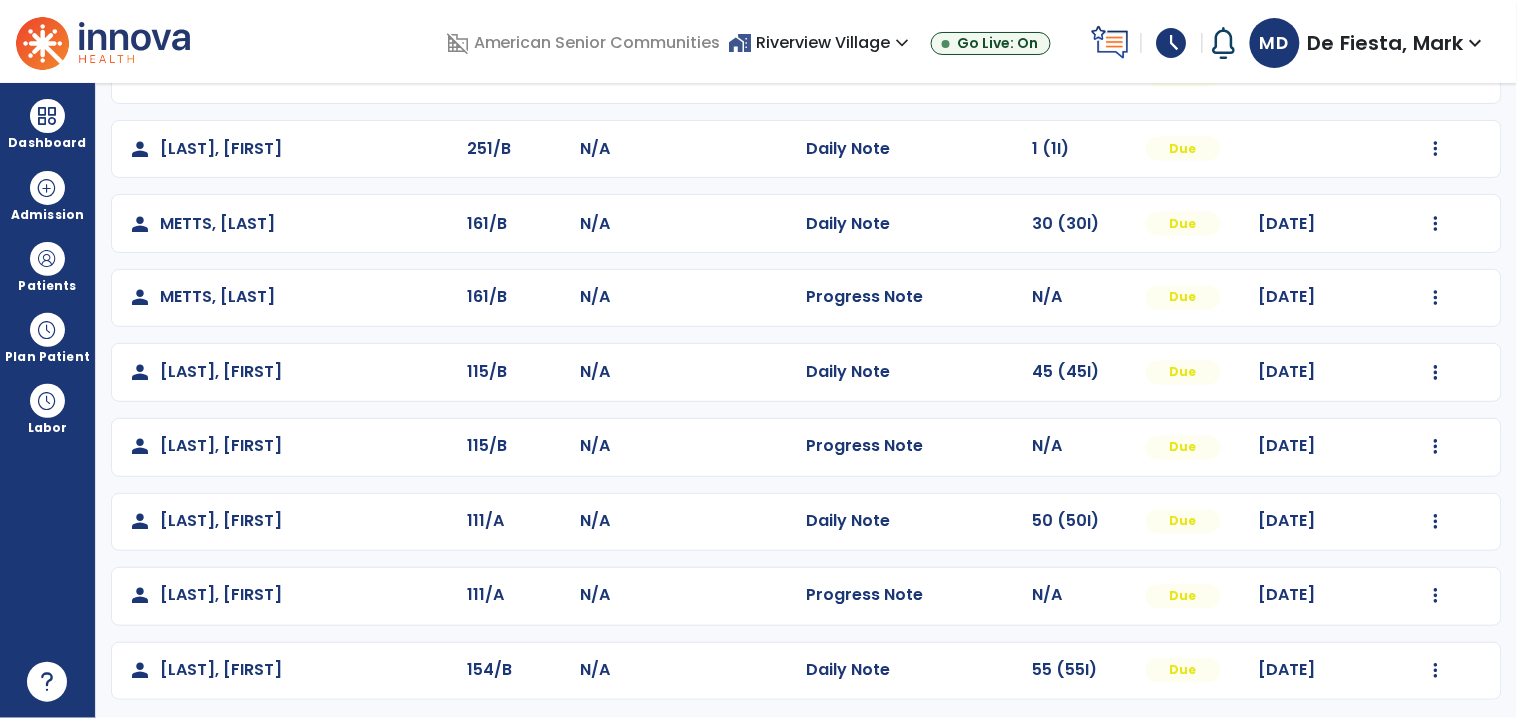 scroll, scrollTop: 808, scrollLeft: 0, axis: vertical 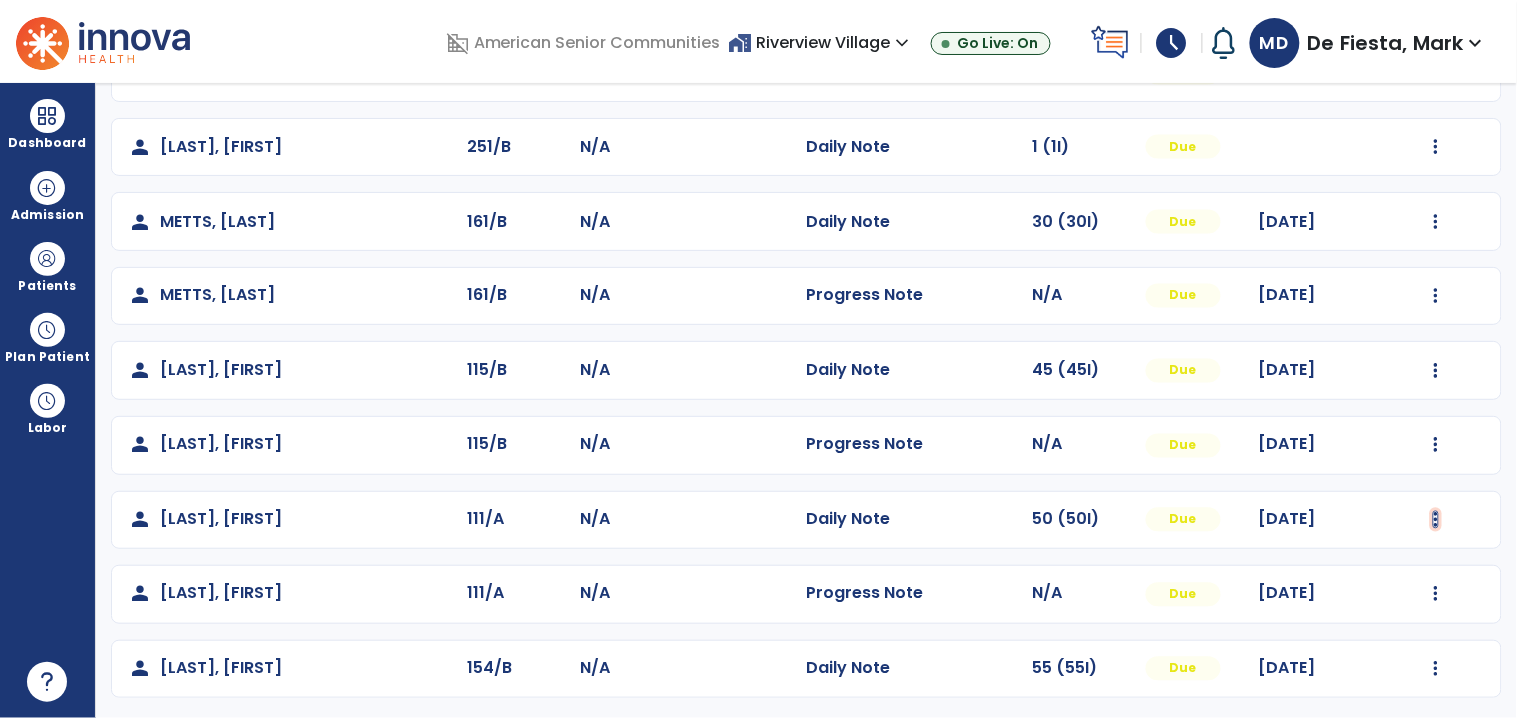 click at bounding box center [1436, -449] 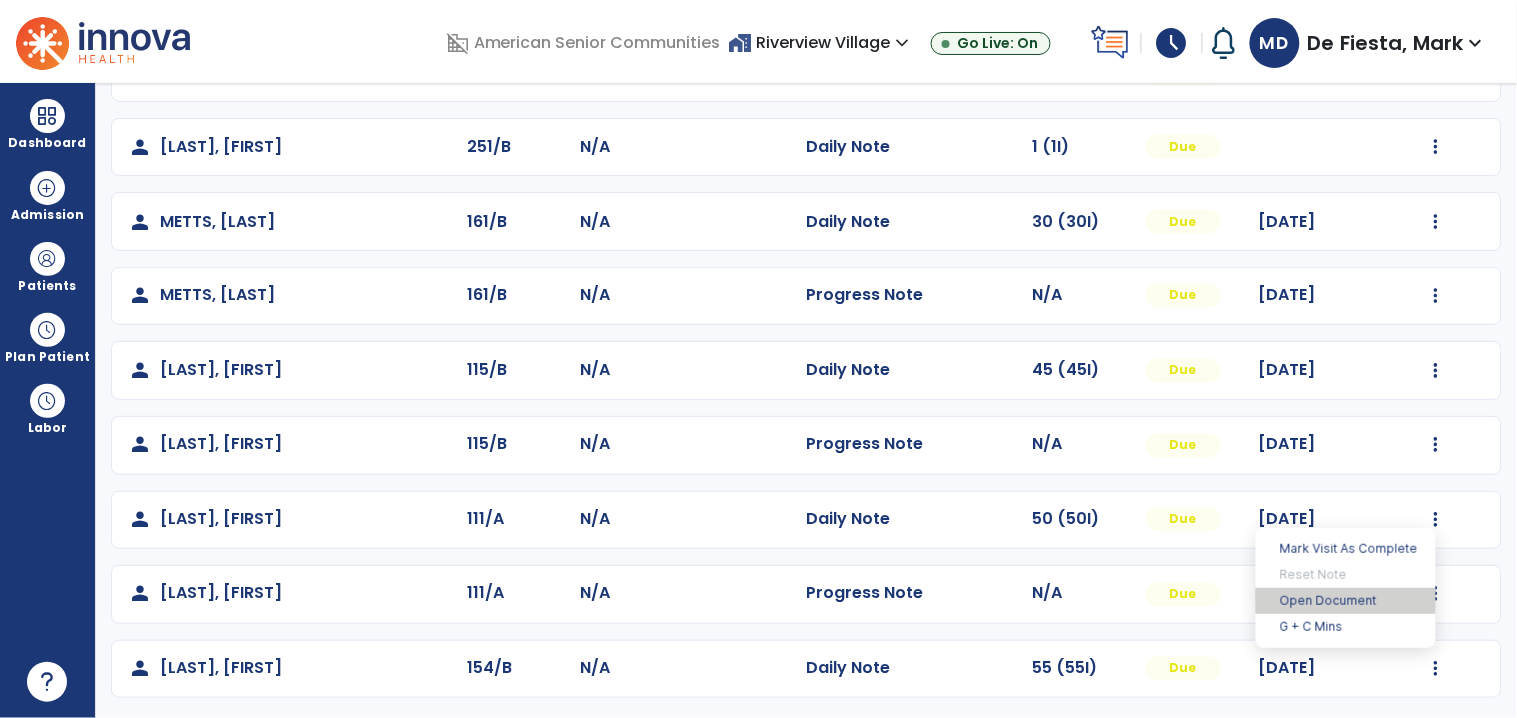 drag, startPoint x: 1416, startPoint y: 602, endPoint x: 683, endPoint y: 575, distance: 733.49713 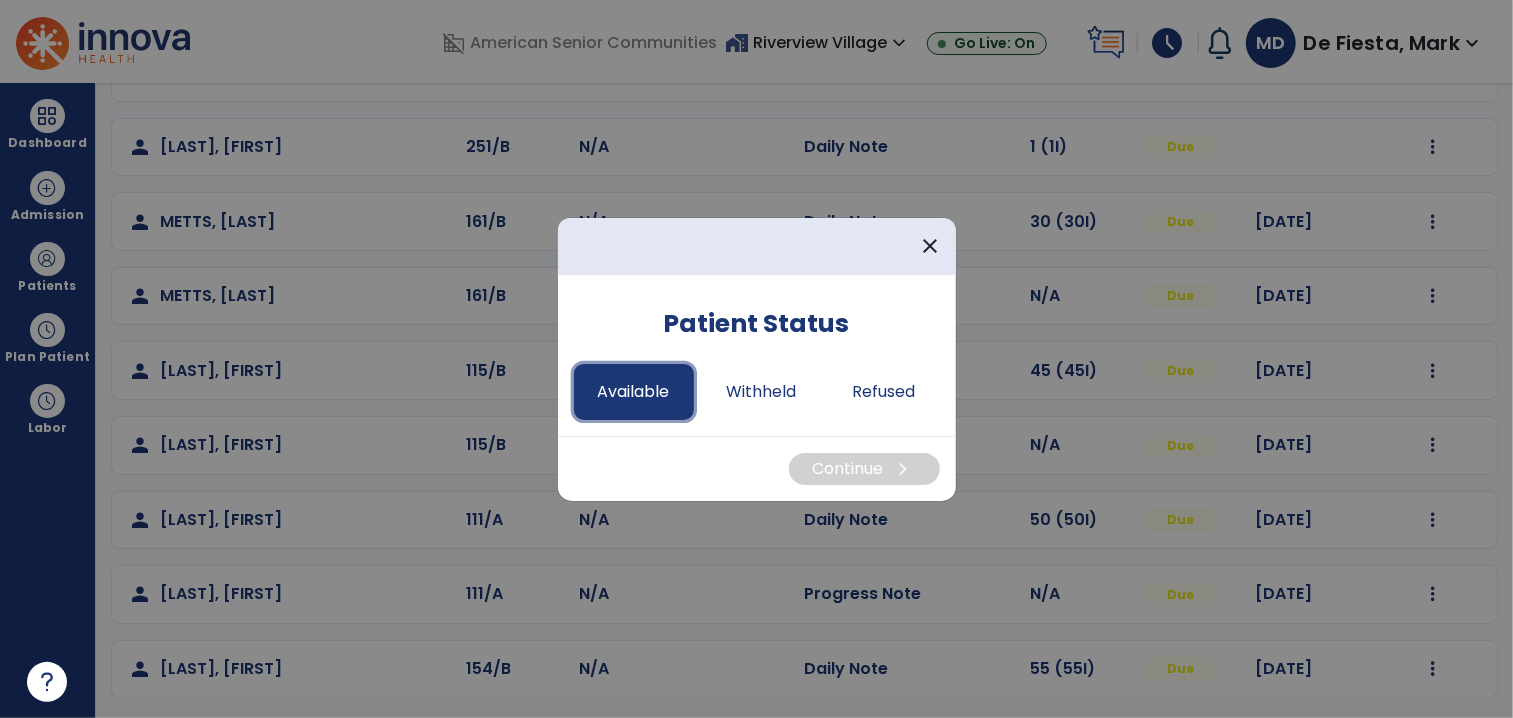 click on "Available" at bounding box center [634, 392] 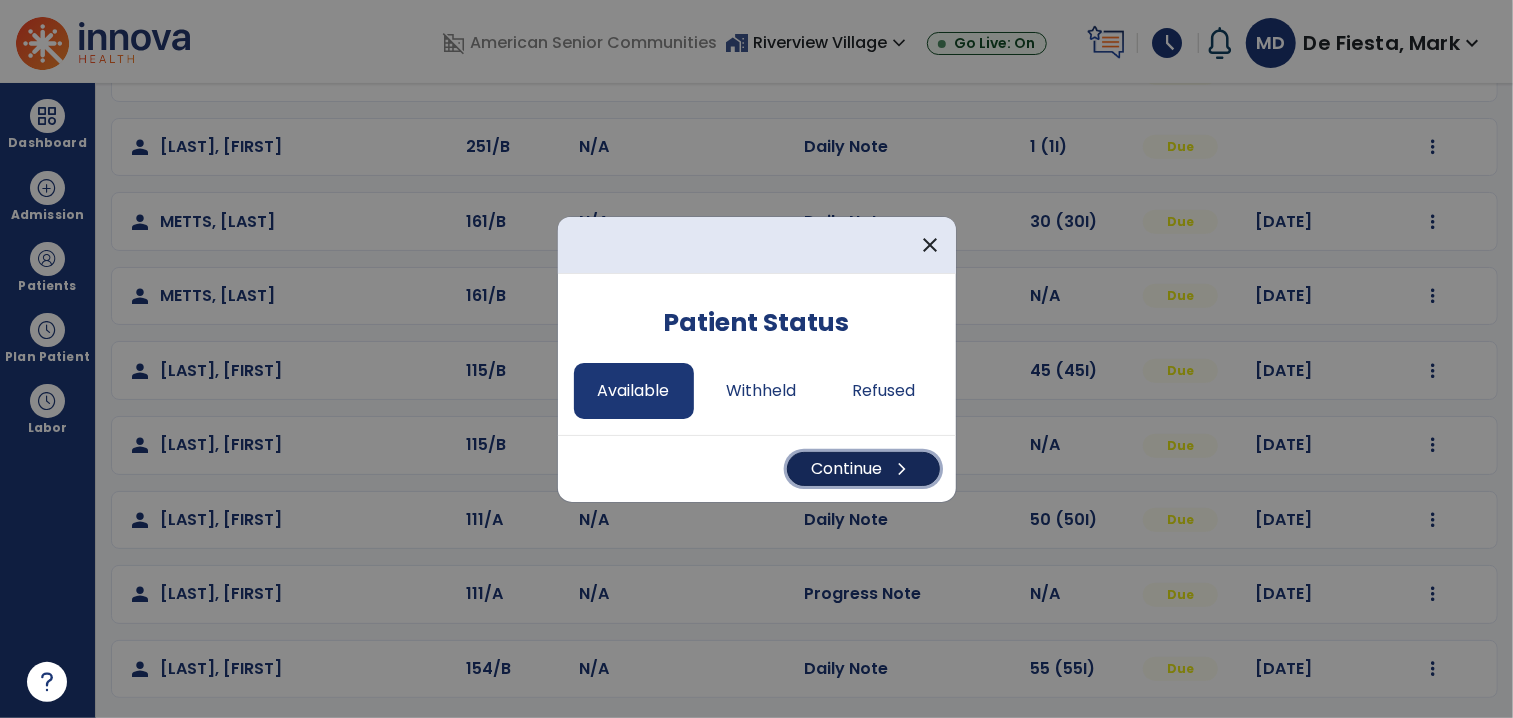 click on "Continue   chevron_right" at bounding box center (863, 469) 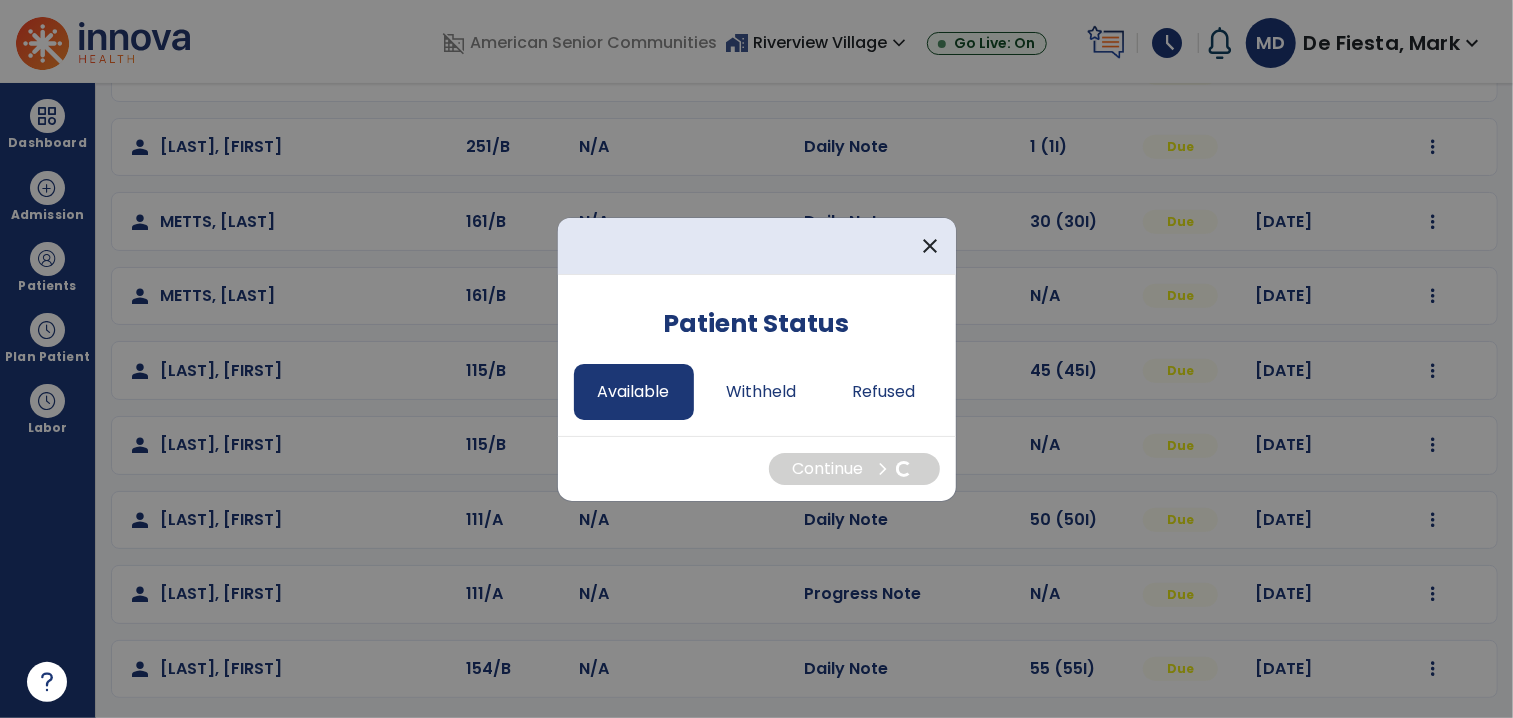 select on "*" 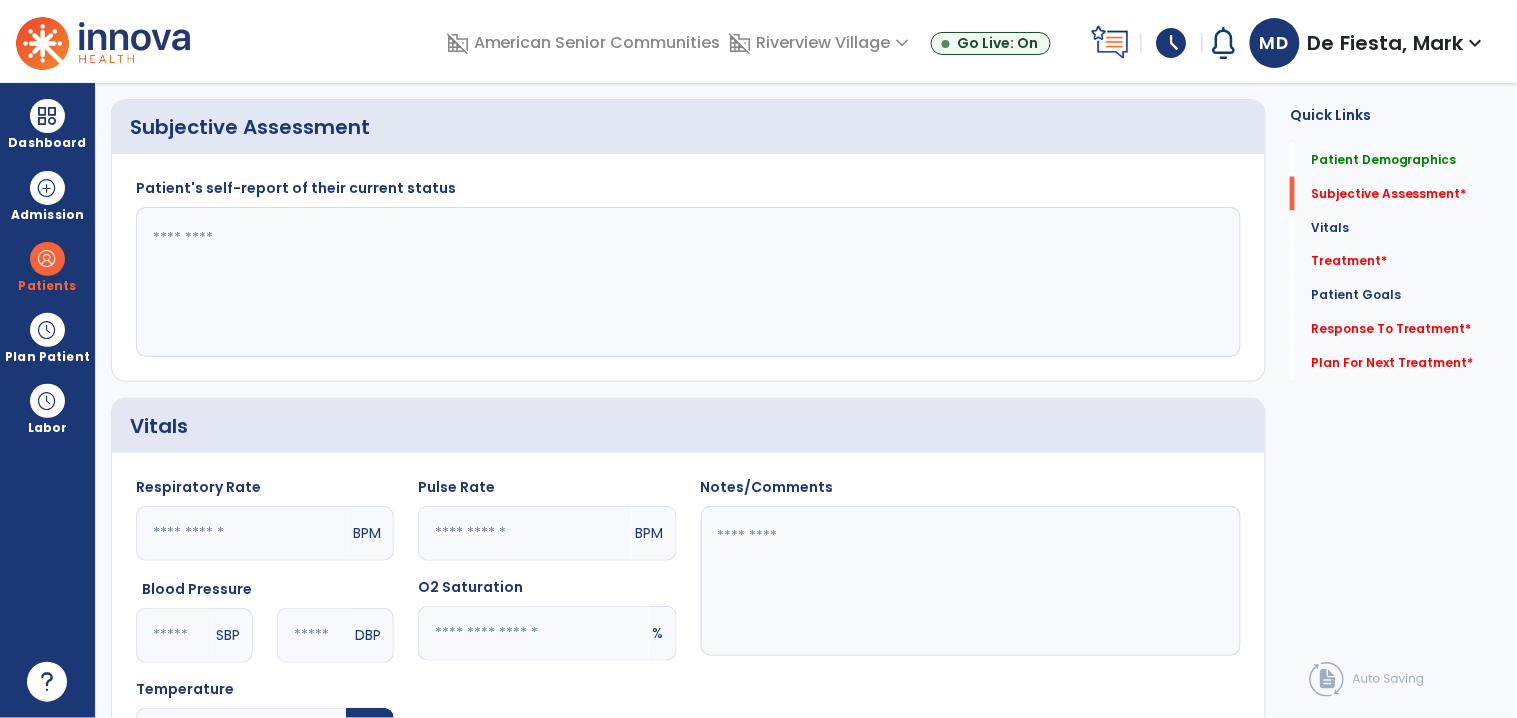 click 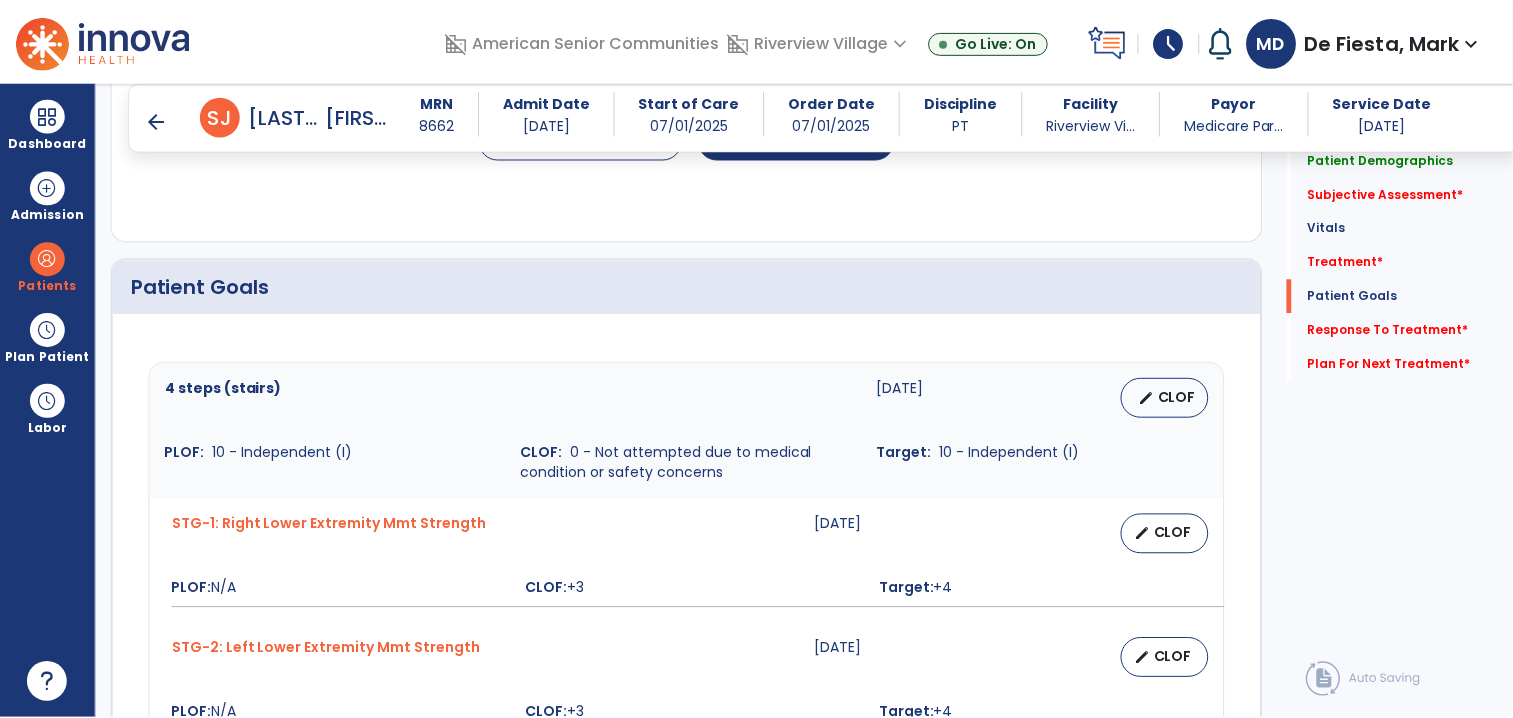 scroll, scrollTop: 1638, scrollLeft: 0, axis: vertical 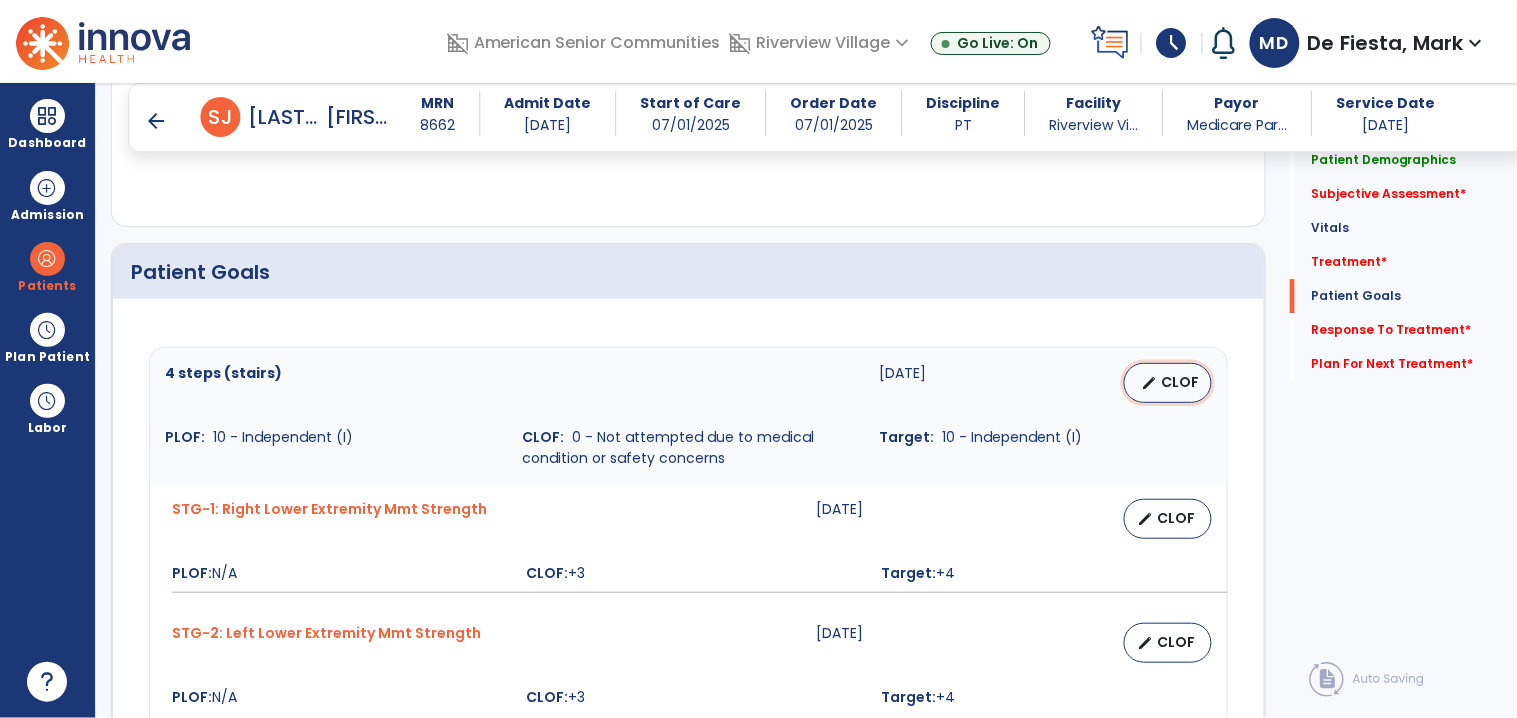 click on "CLOF" at bounding box center [1180, 382] 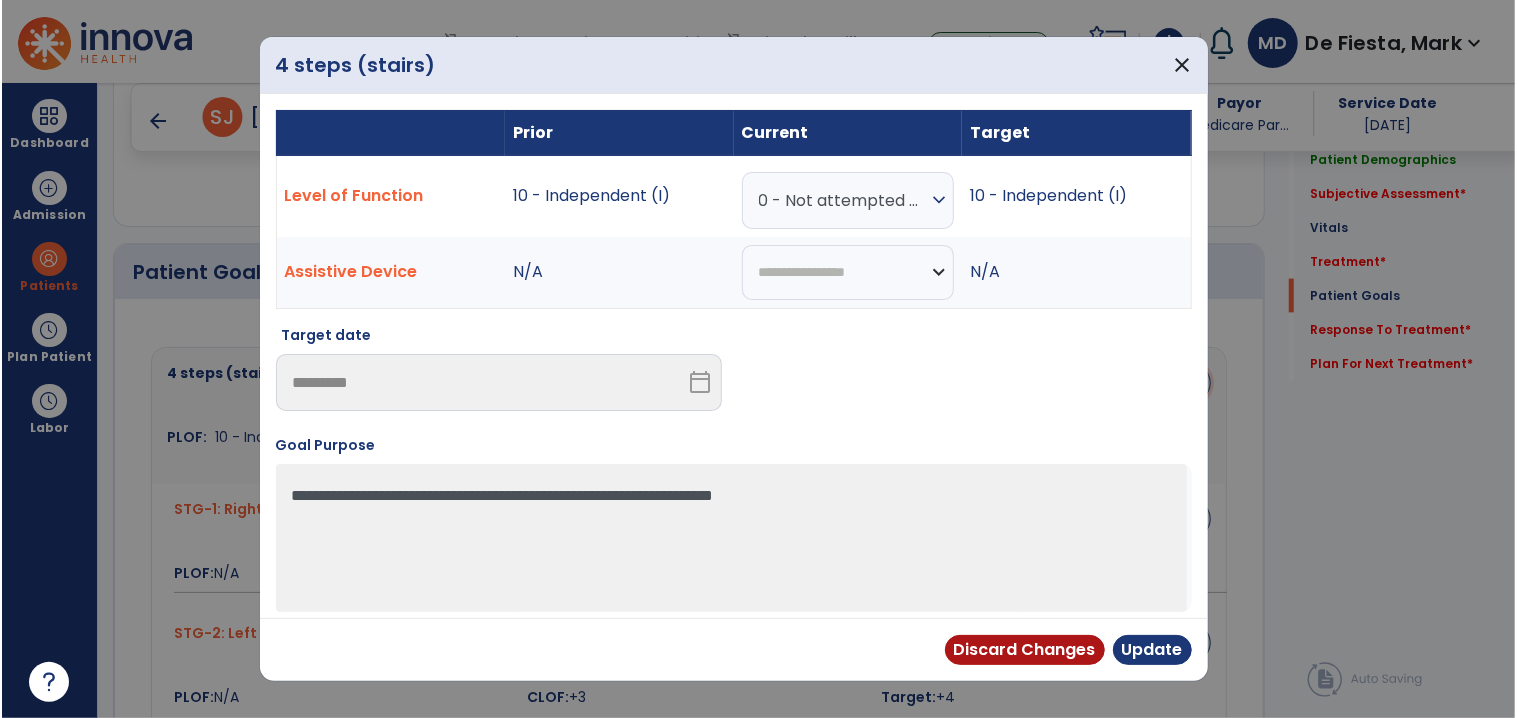 scroll, scrollTop: 1638, scrollLeft: 0, axis: vertical 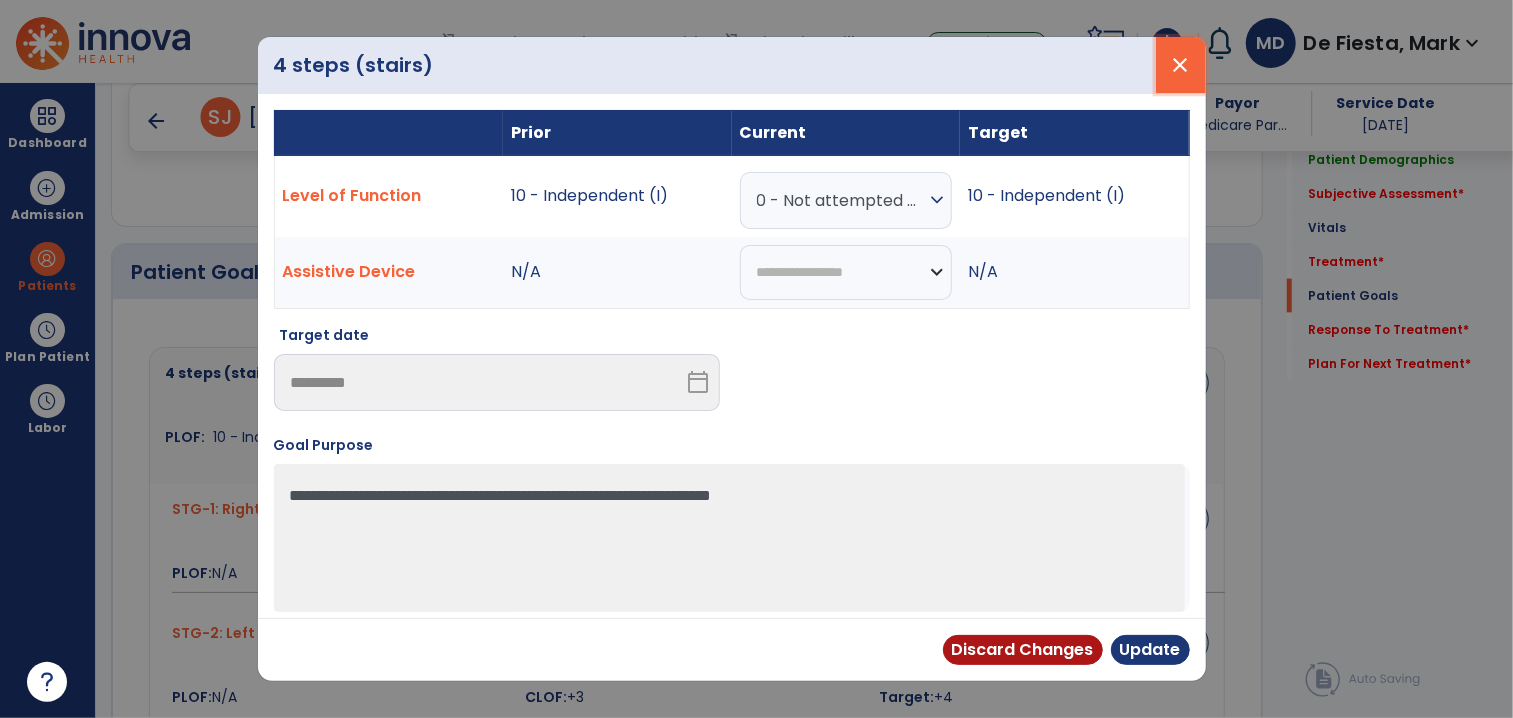 click on "close" at bounding box center [1181, 65] 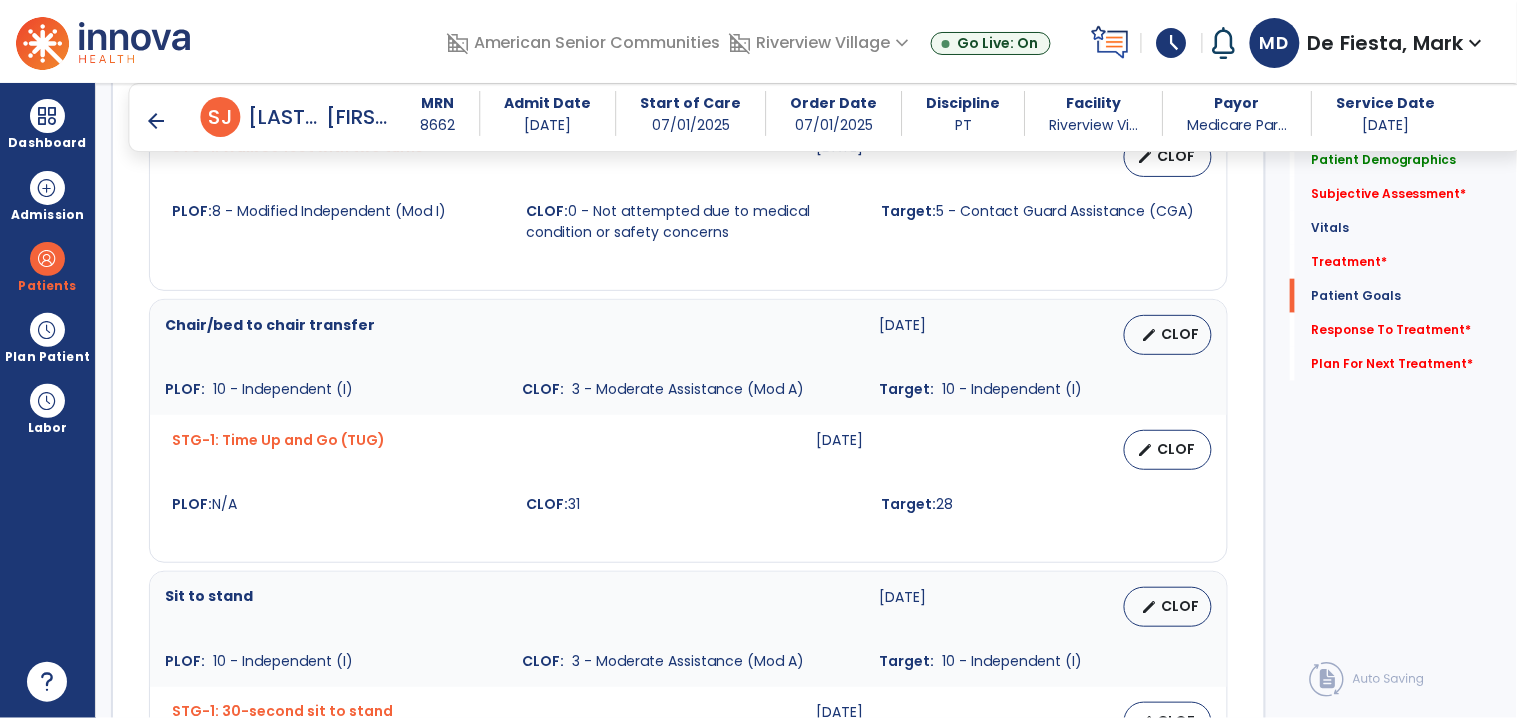 scroll, scrollTop: 2596, scrollLeft: 0, axis: vertical 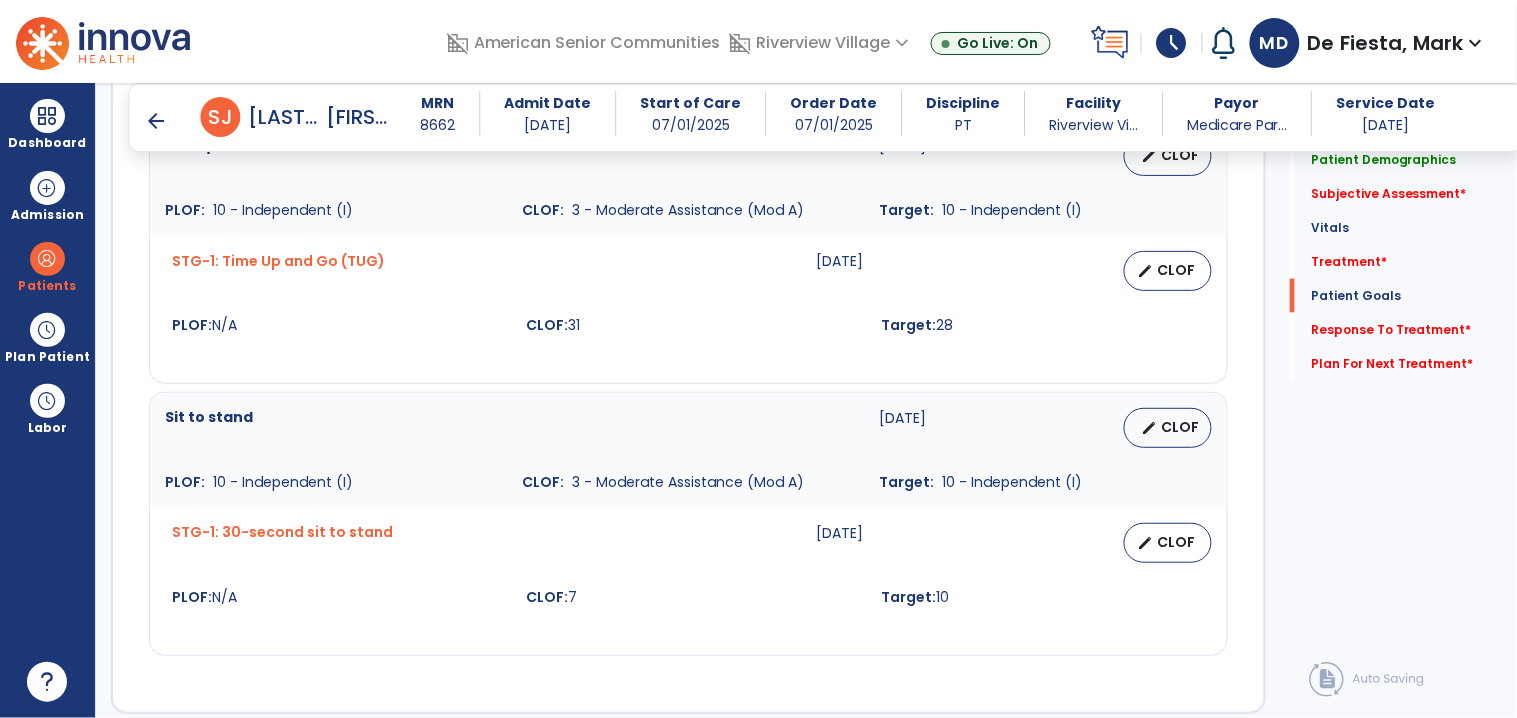 click on "arrow_back" at bounding box center (157, 121) 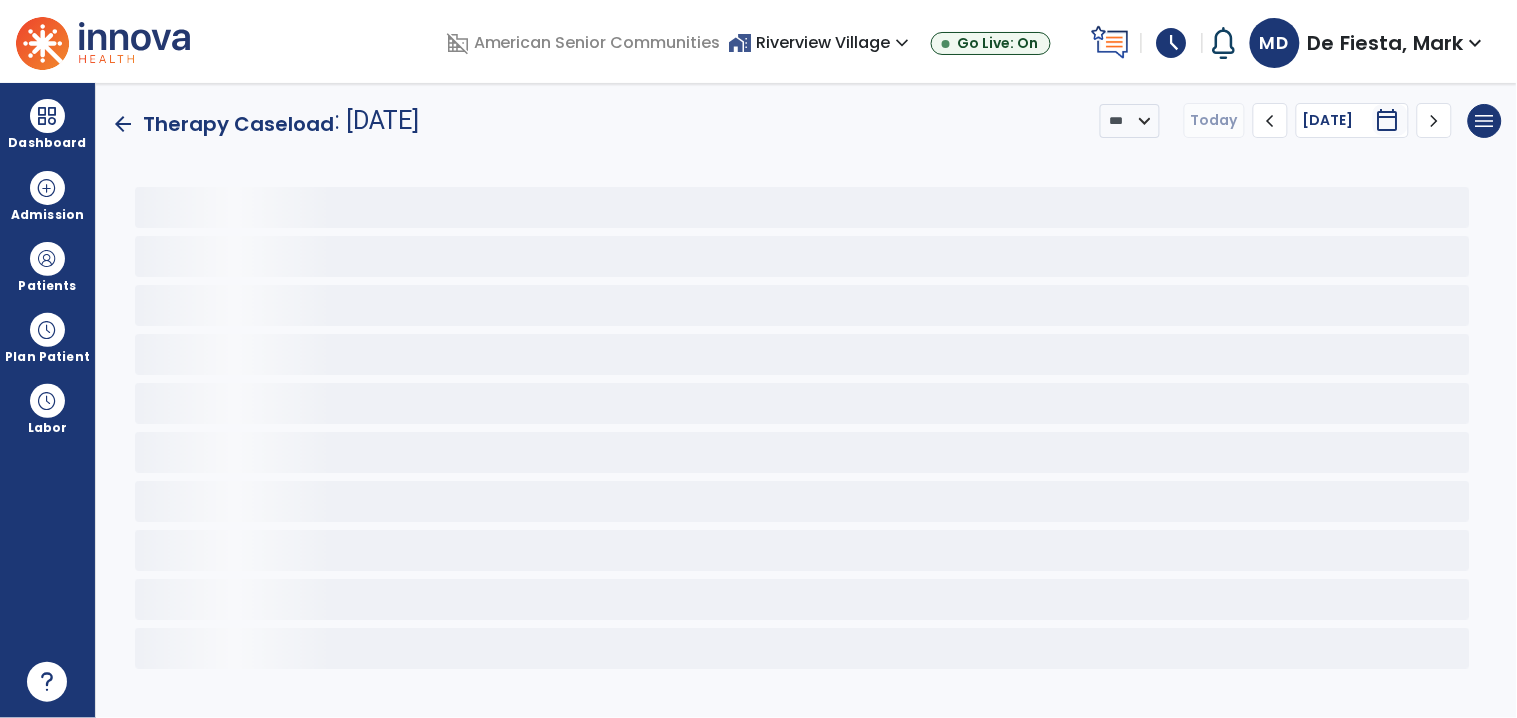 scroll, scrollTop: 0, scrollLeft: 0, axis: both 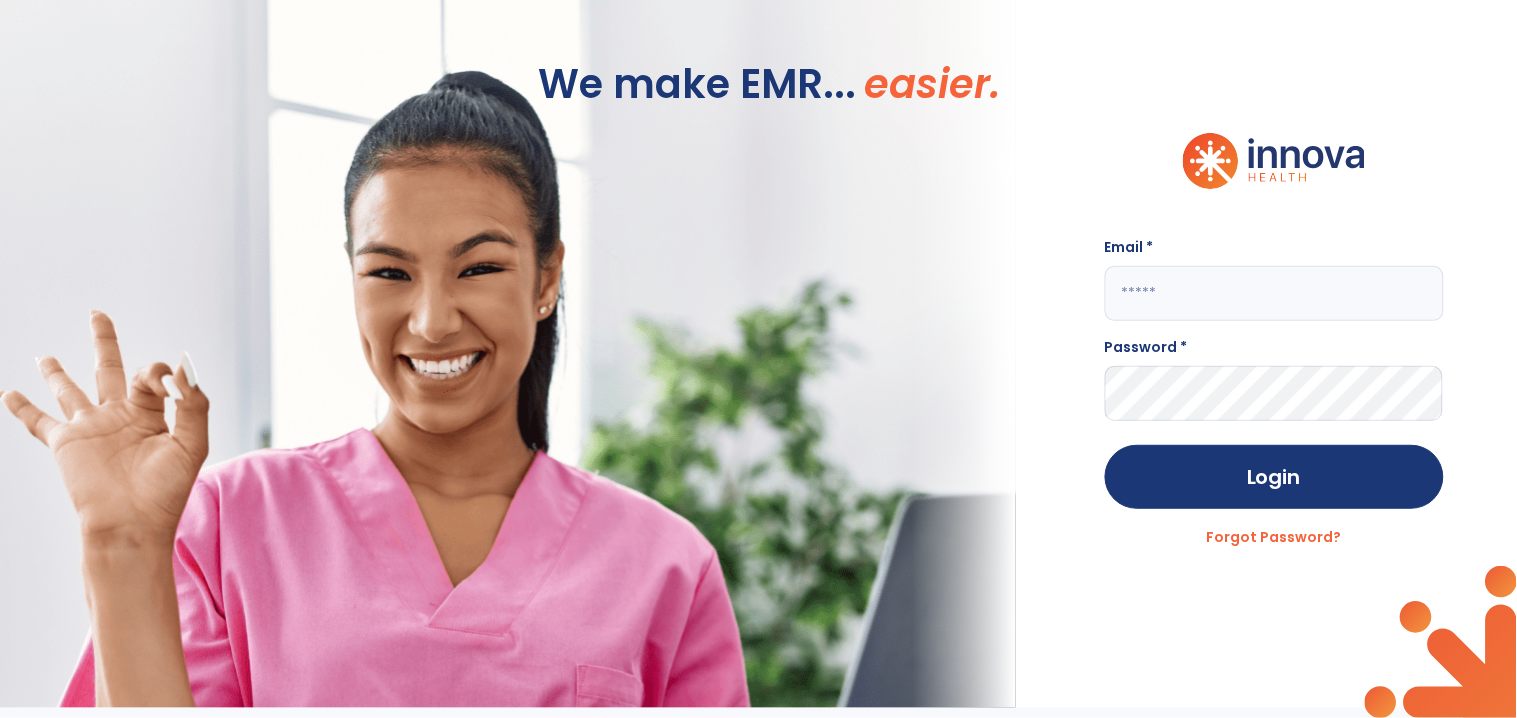 click 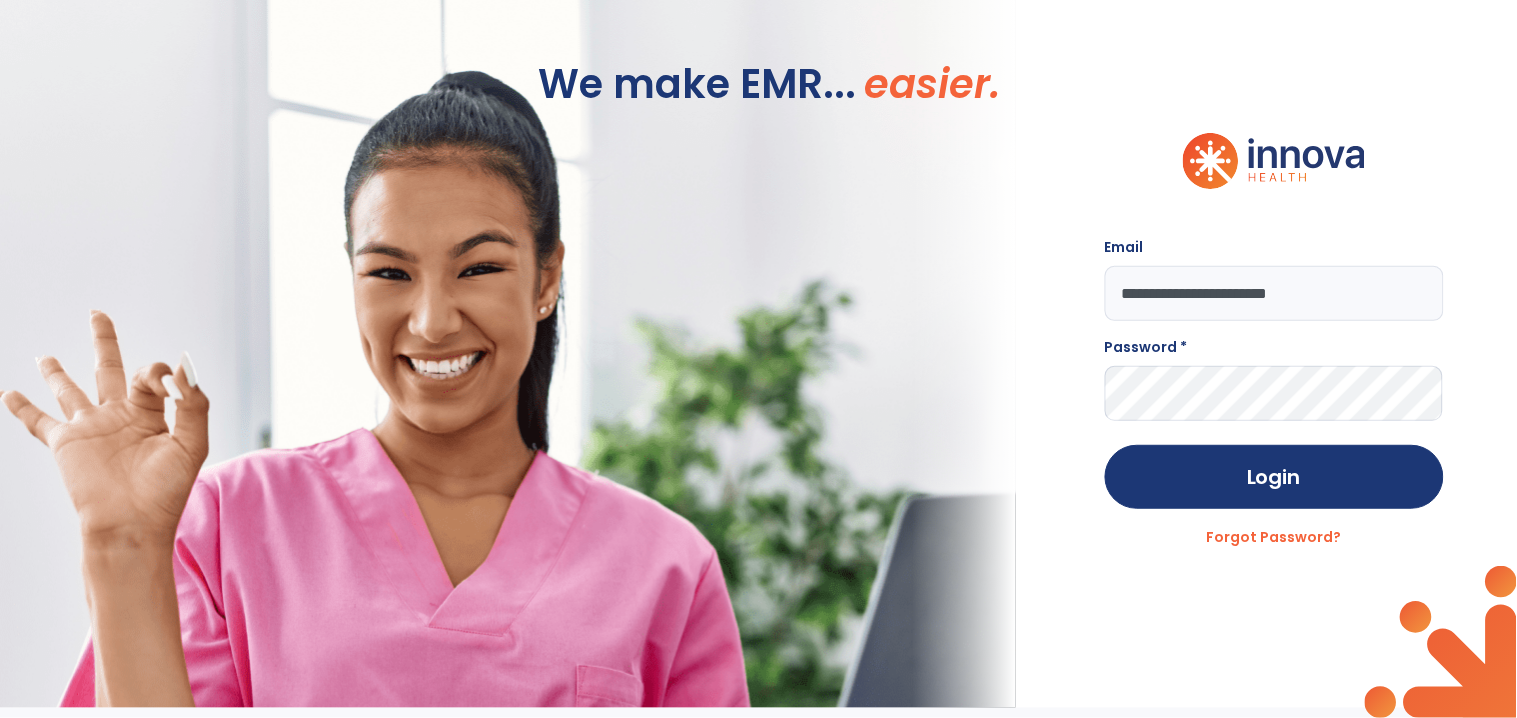 type on "**********" 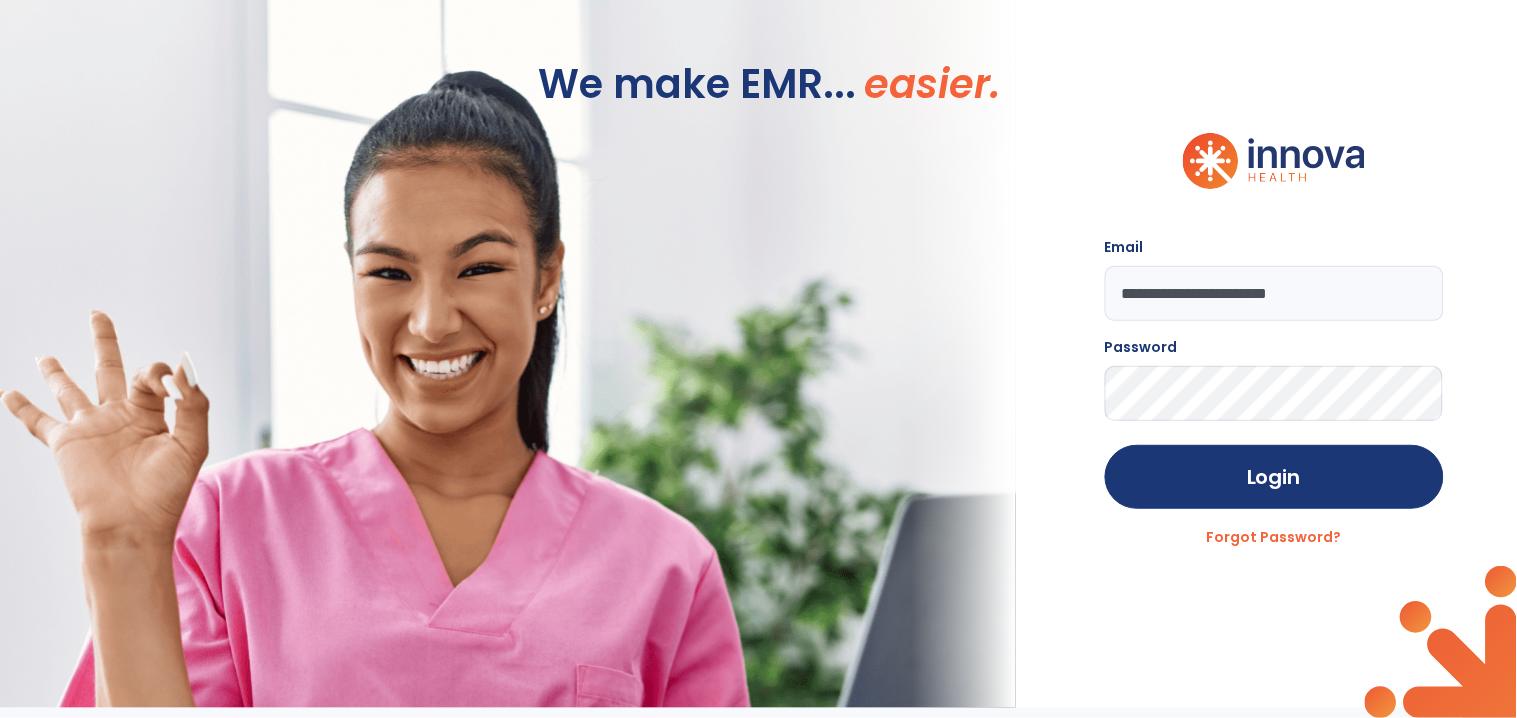 click on "Login" 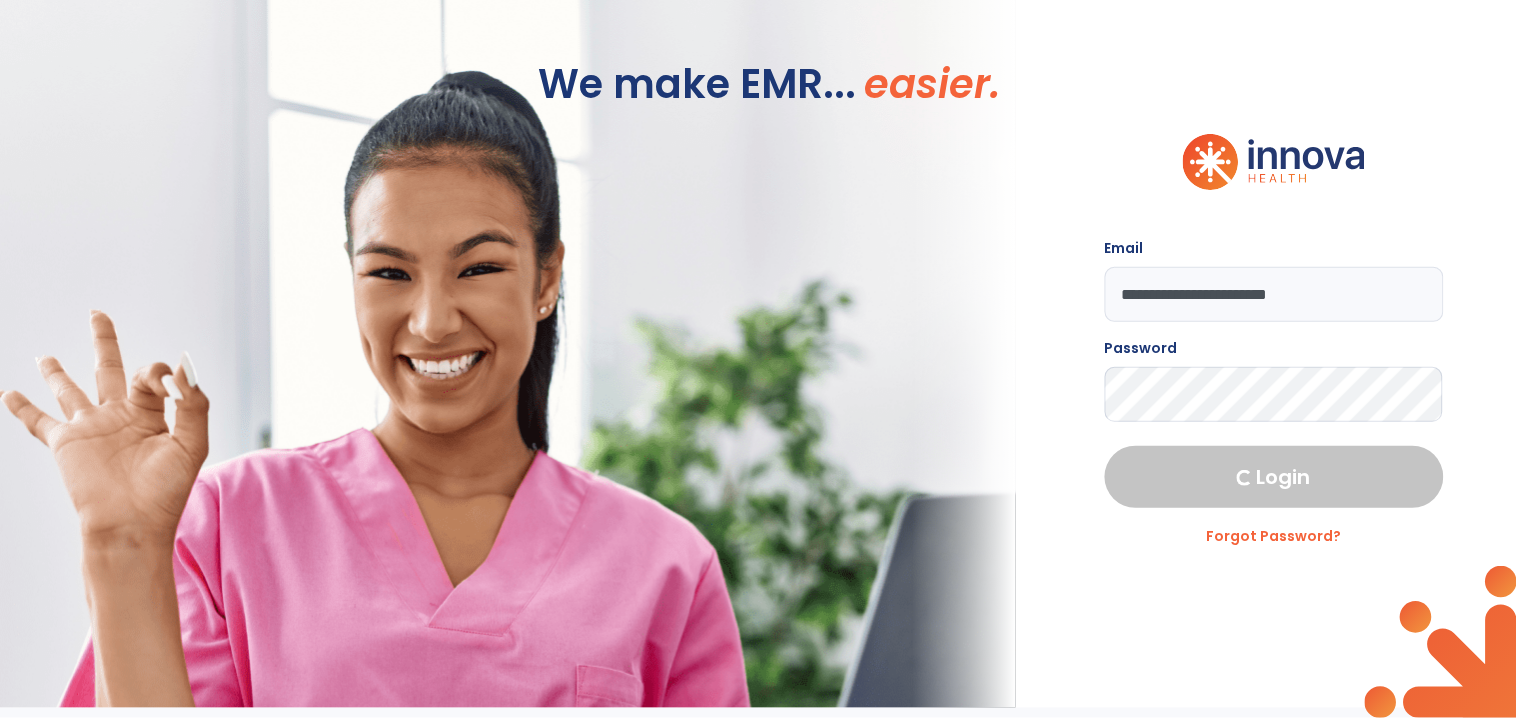 select on "****" 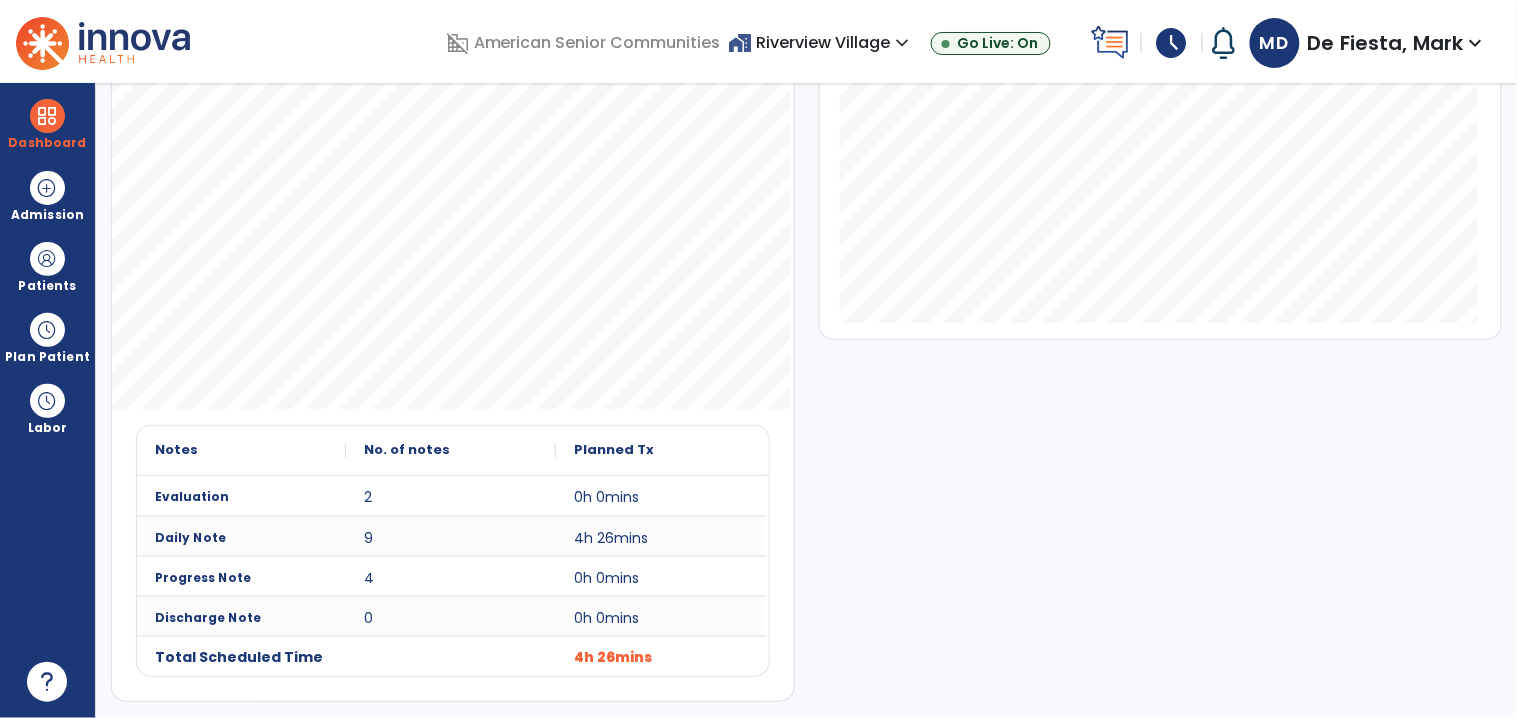 scroll, scrollTop: 0, scrollLeft: 0, axis: both 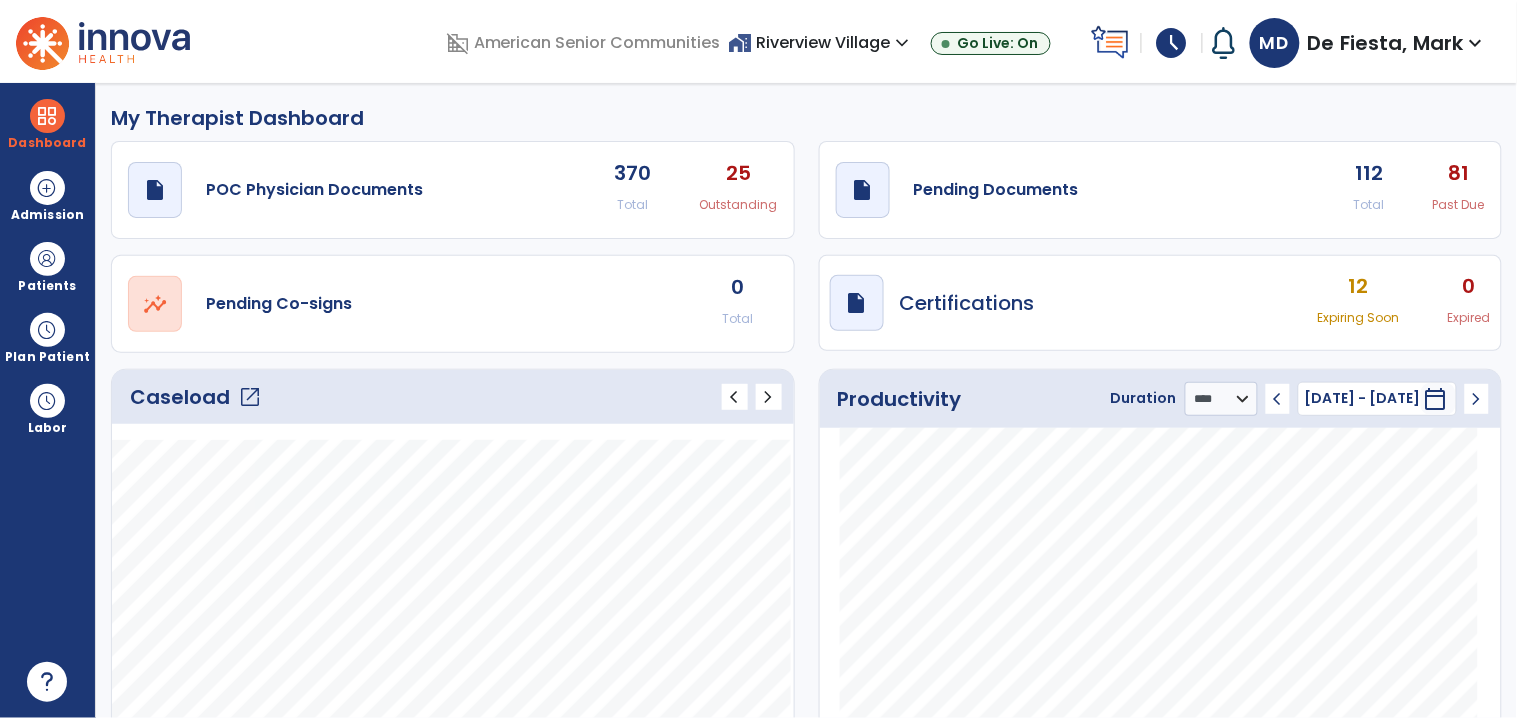 click on "chevron_left" 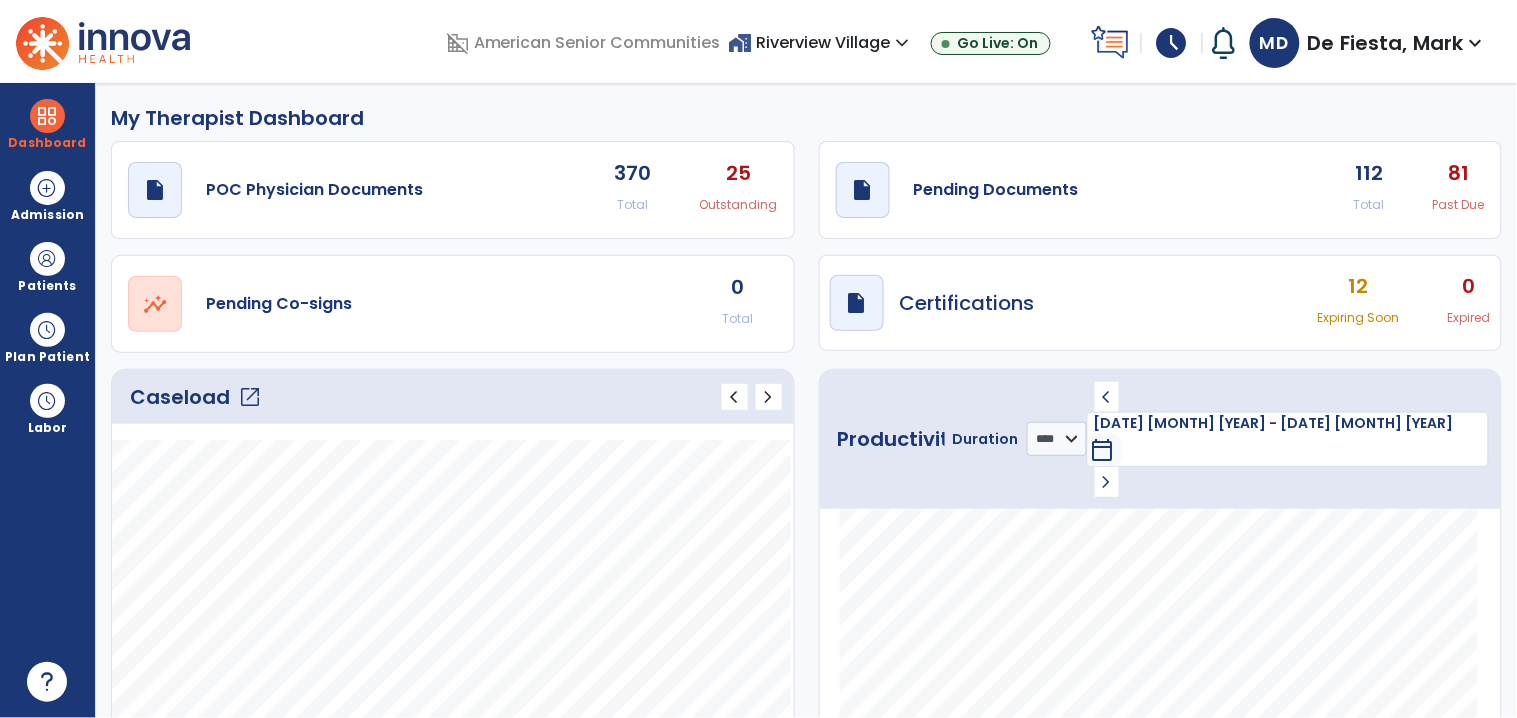click on "open_in_new" 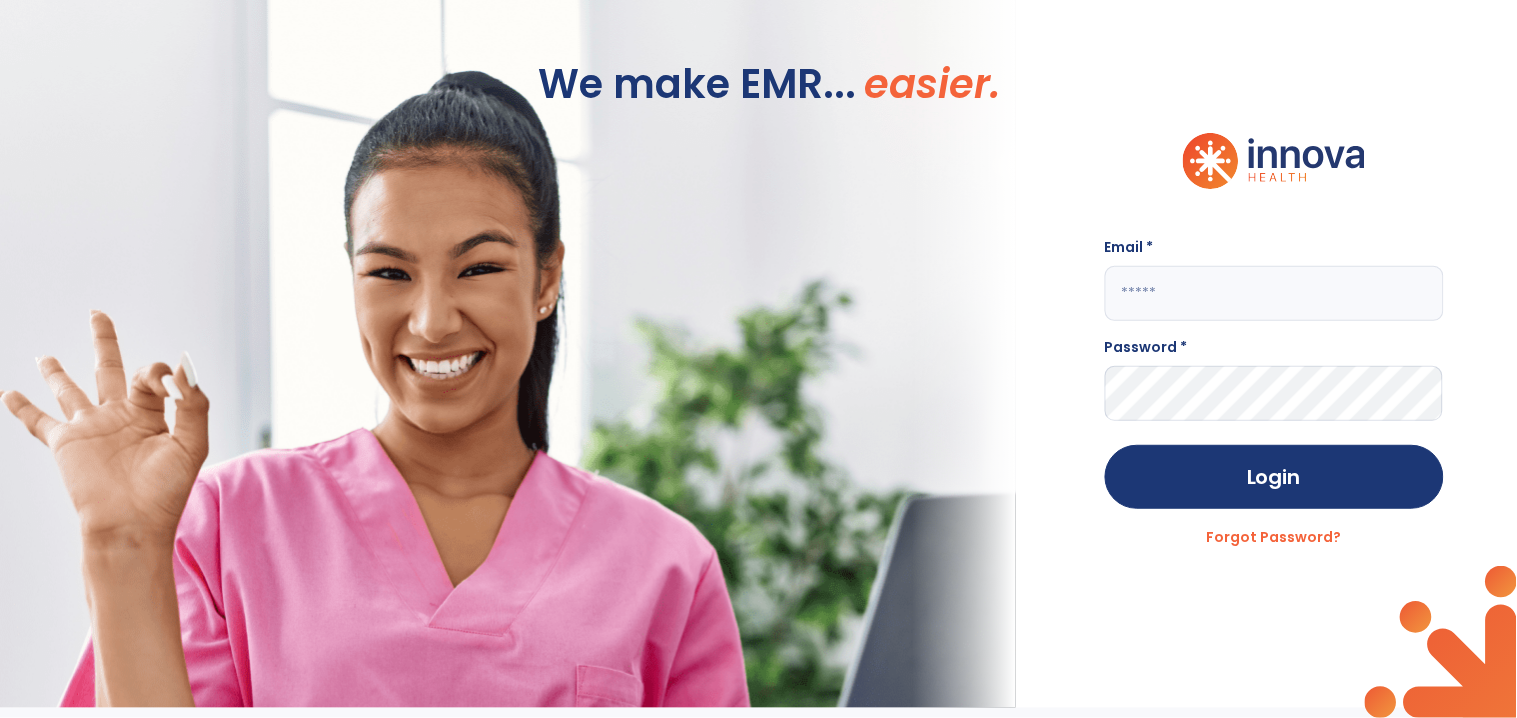click 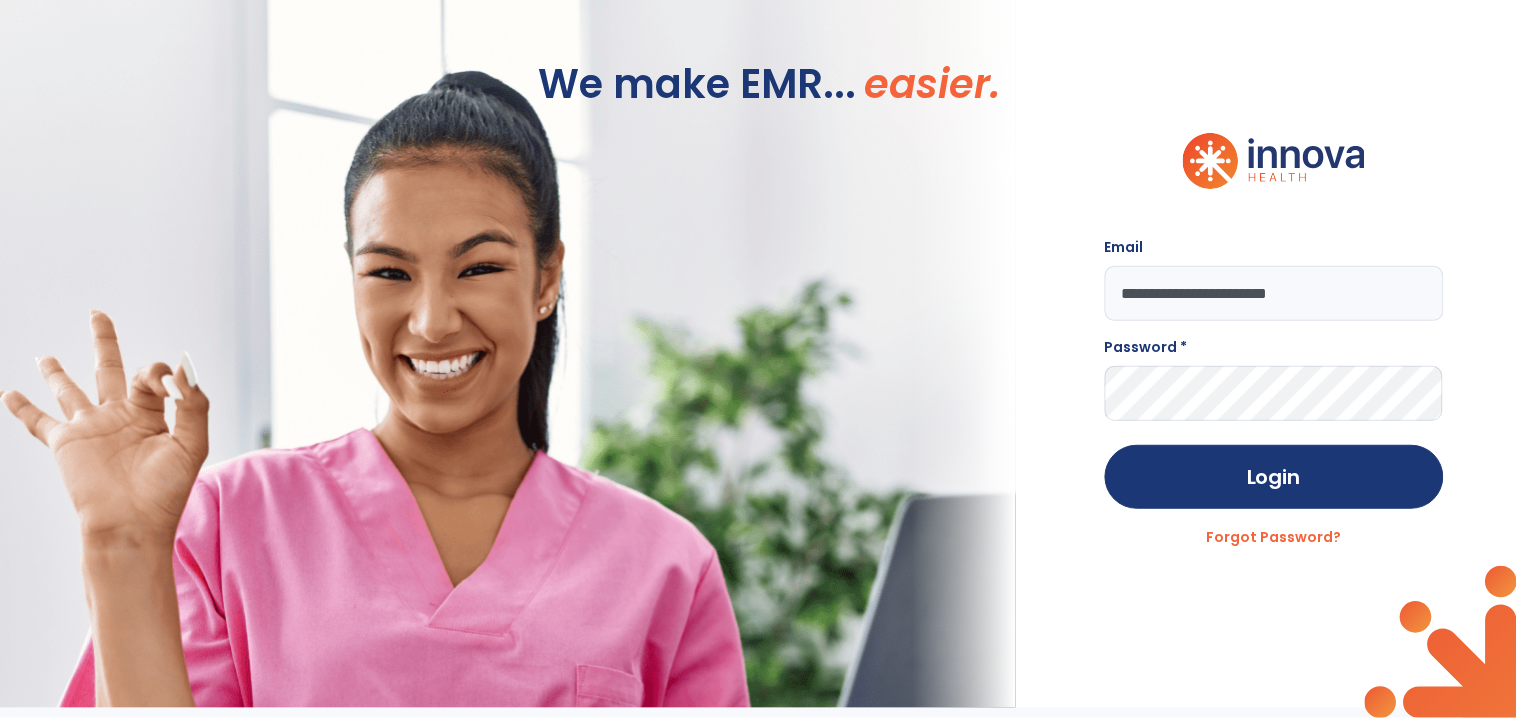 type on "**********" 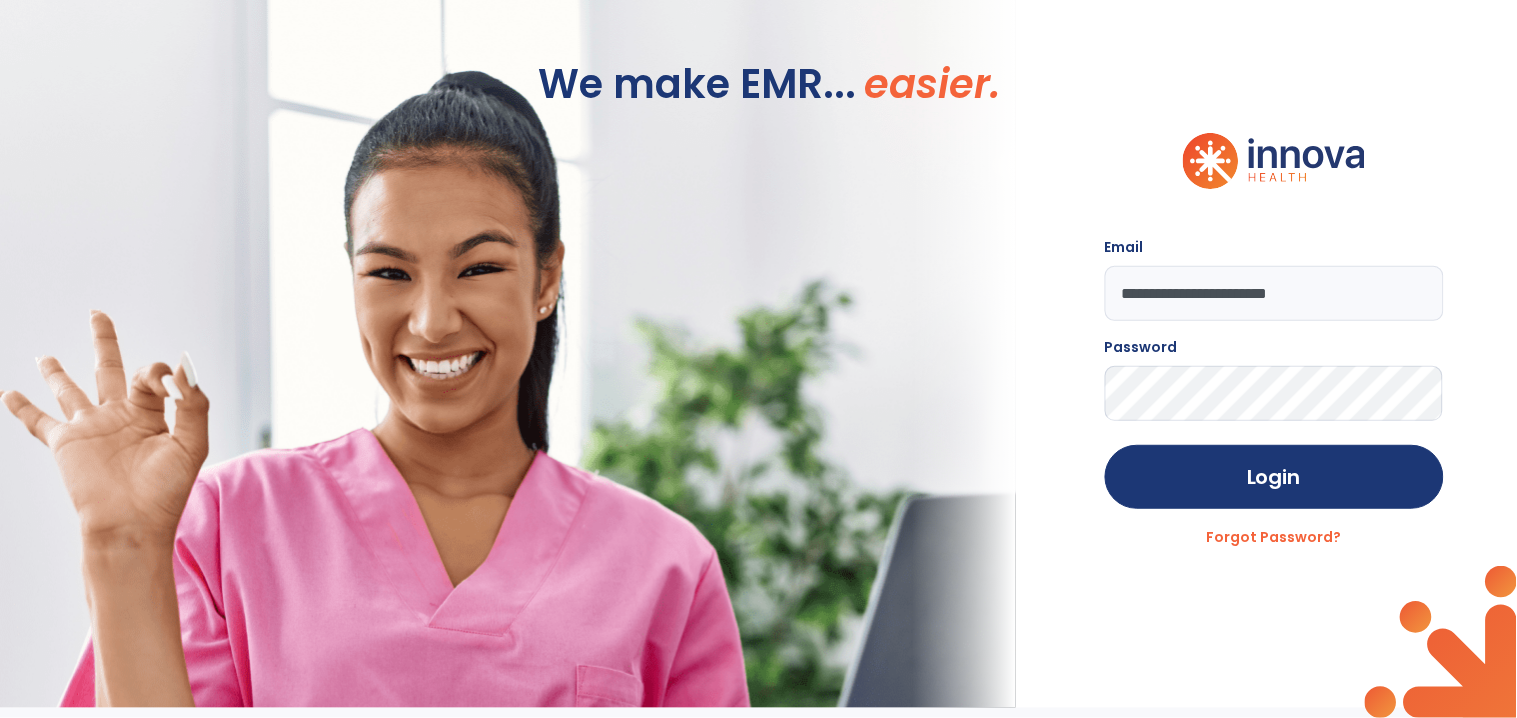 click on "Login" 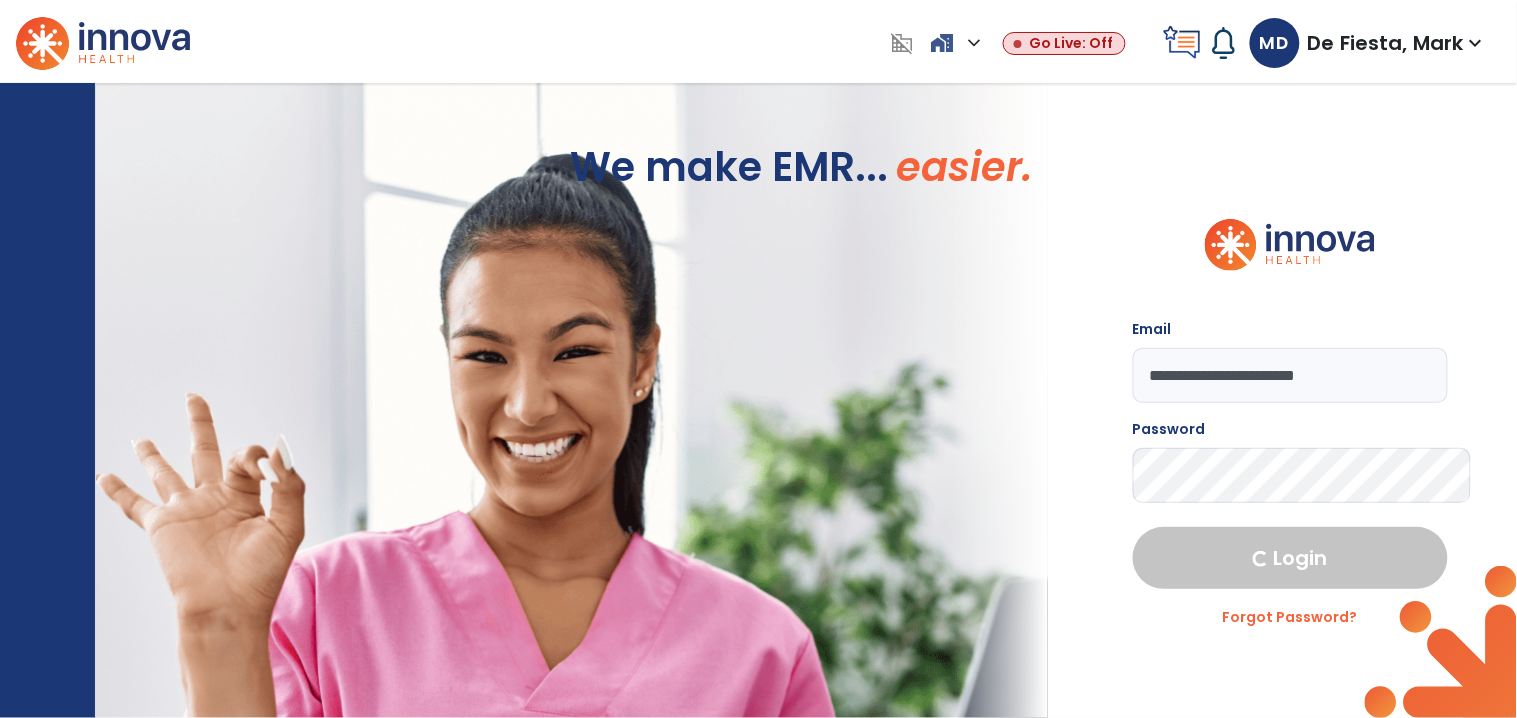 select on "****" 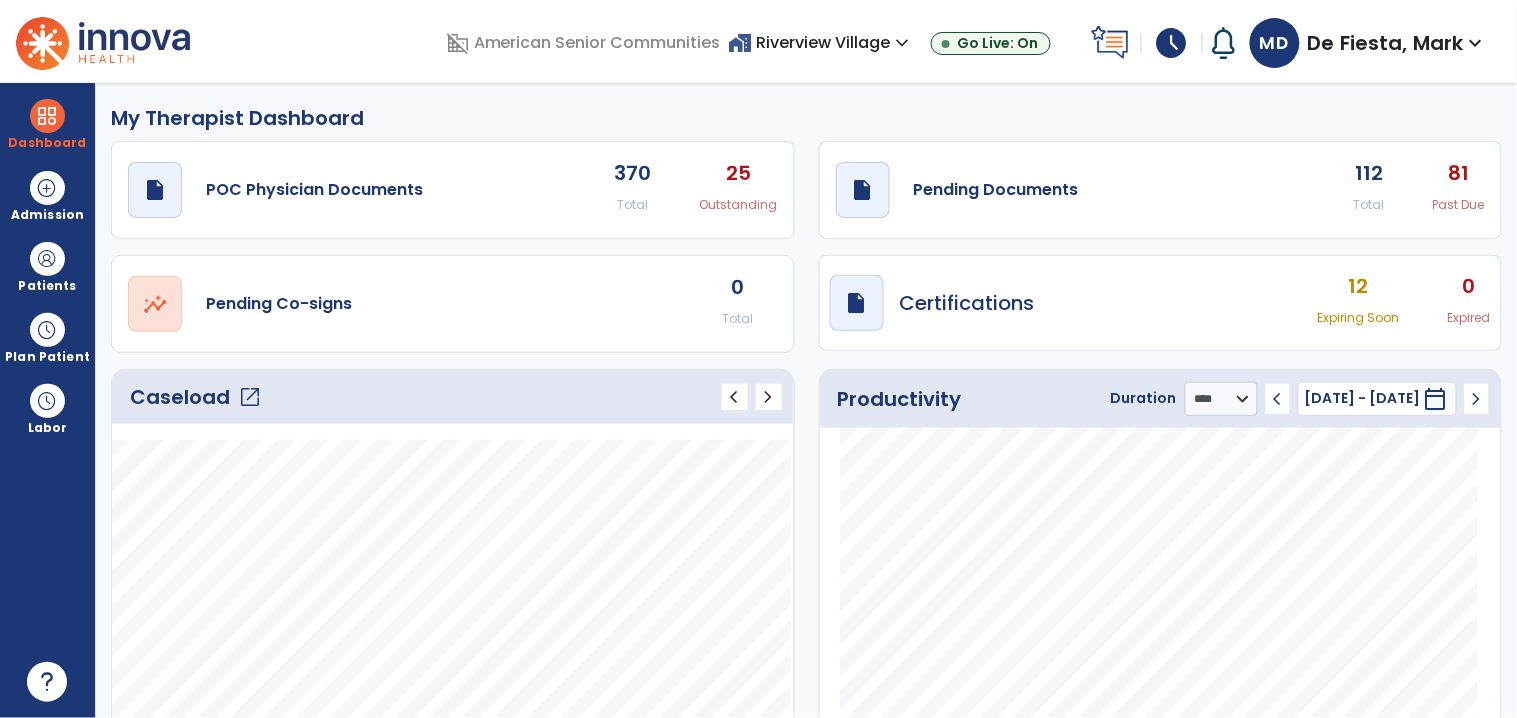 click on "open_in_new" 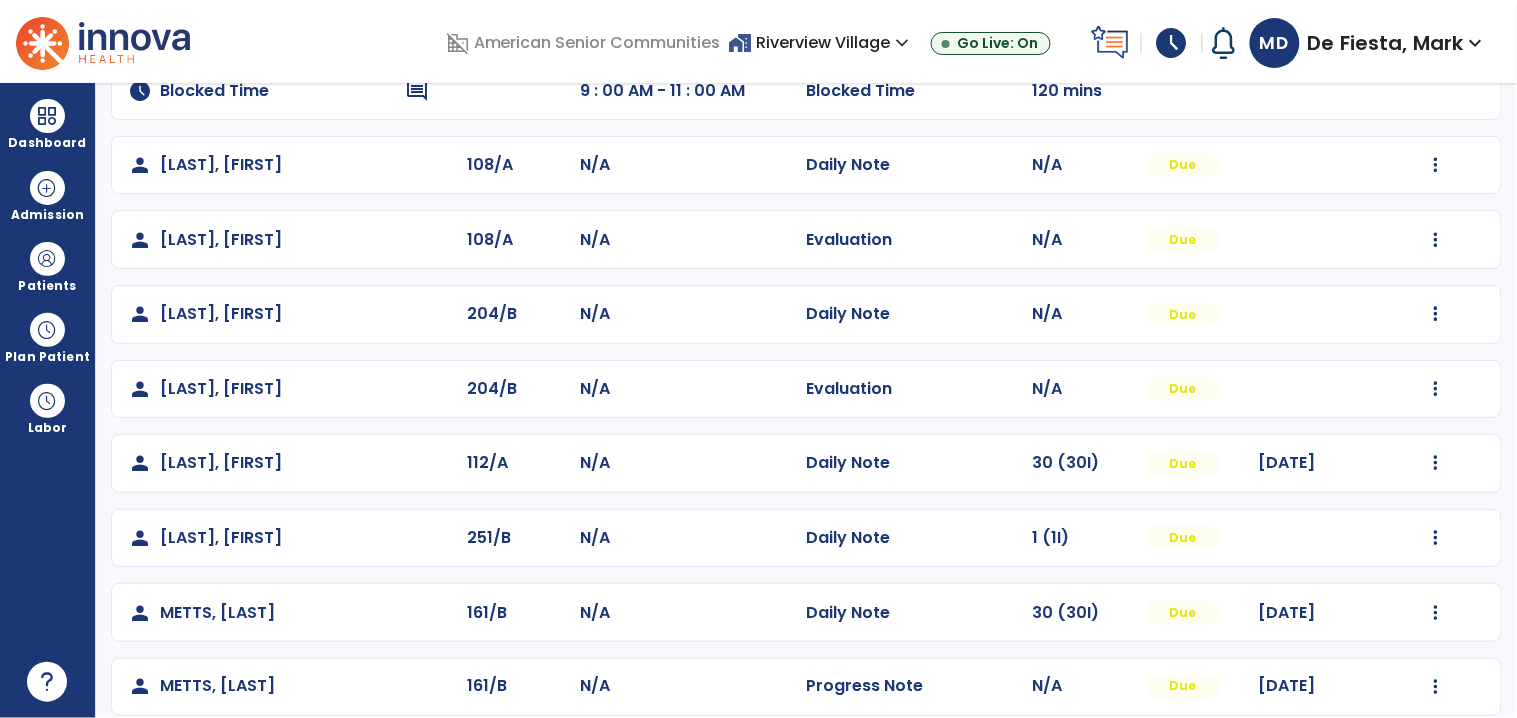 scroll, scrollTop: 474, scrollLeft: 0, axis: vertical 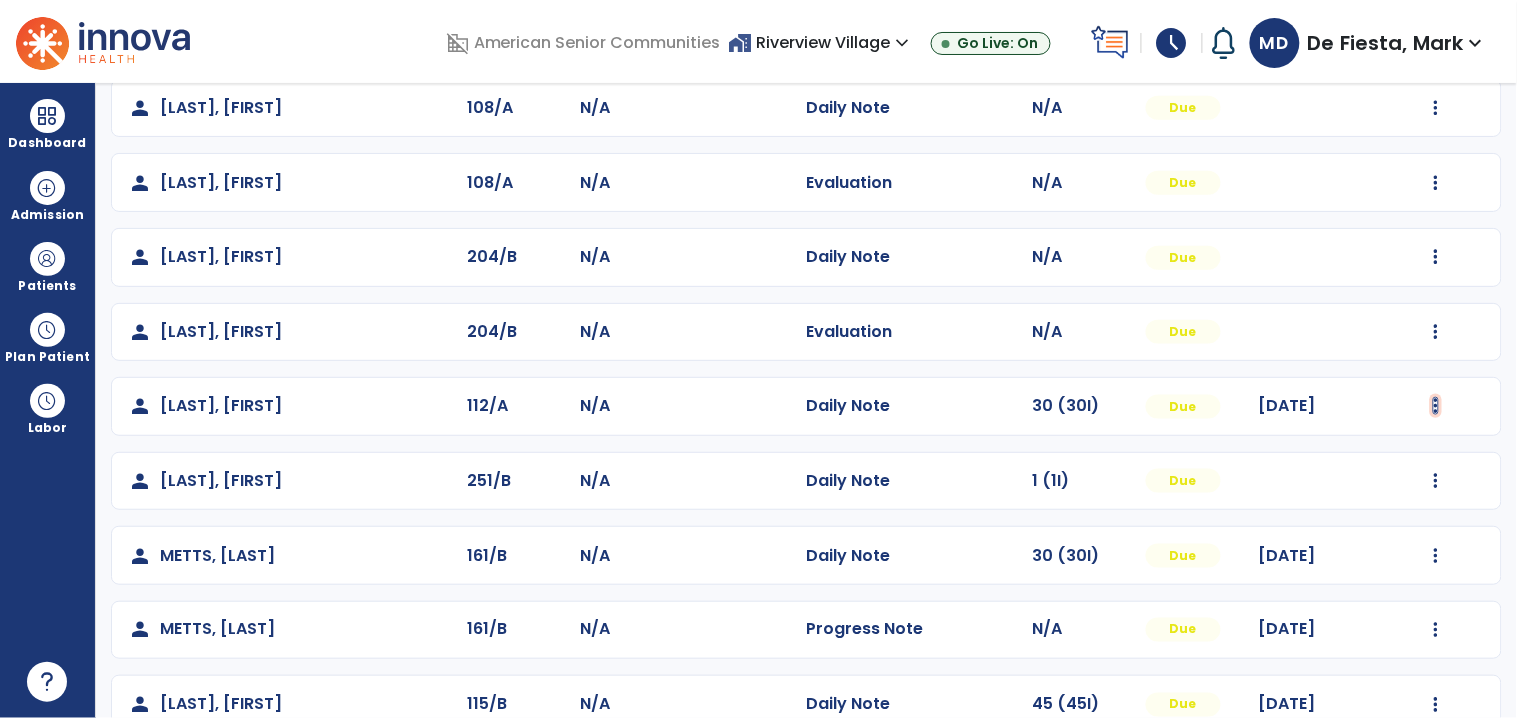 click at bounding box center (1436, -115) 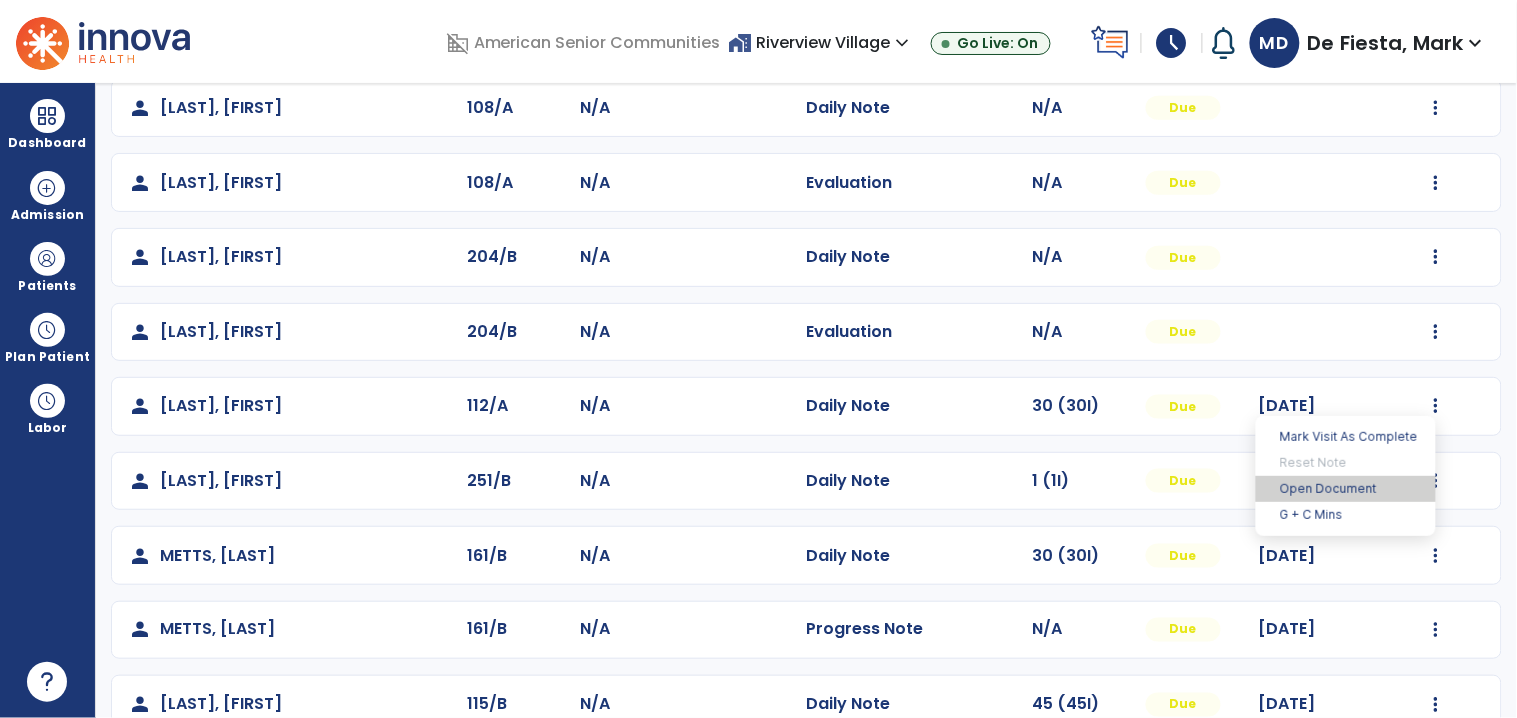 click on "Open Document" at bounding box center [1346, 489] 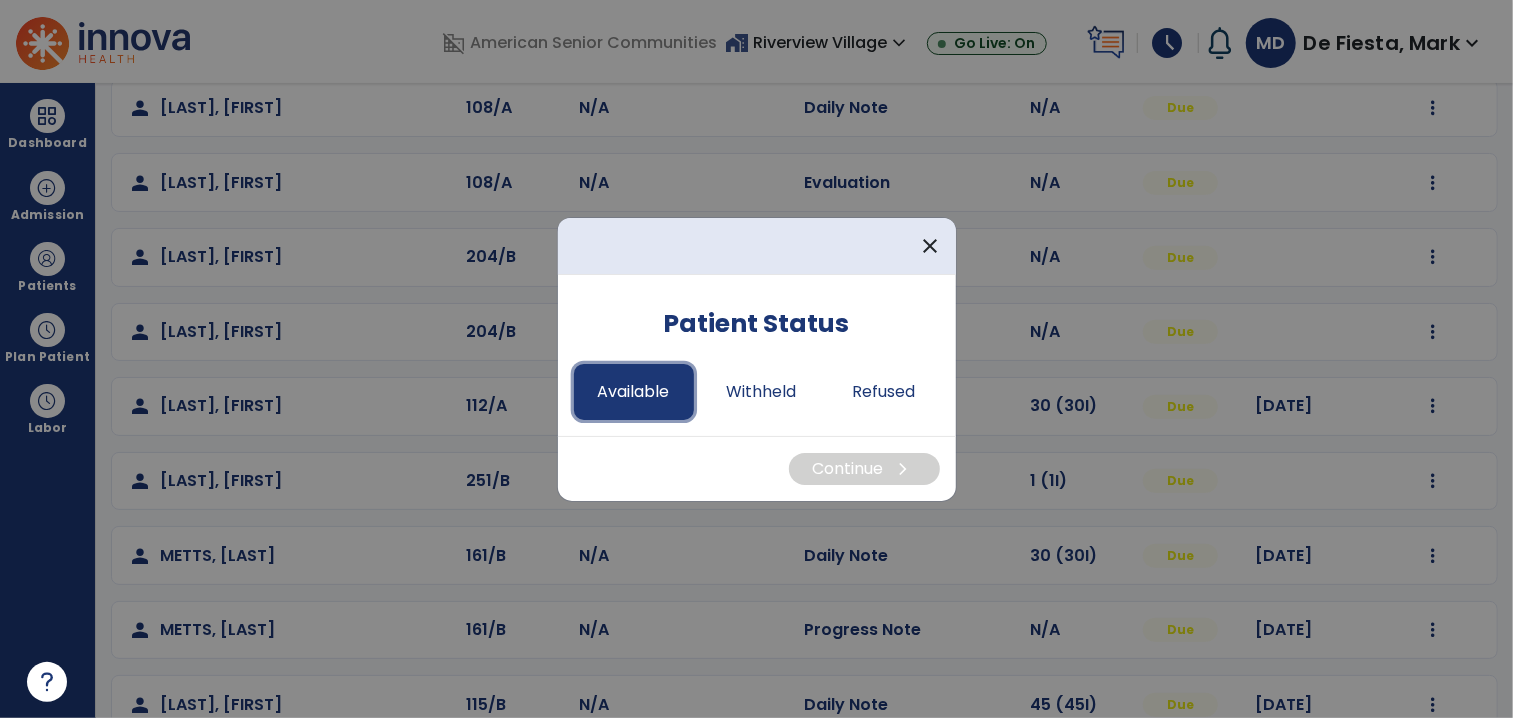 click on "Available" at bounding box center (634, 392) 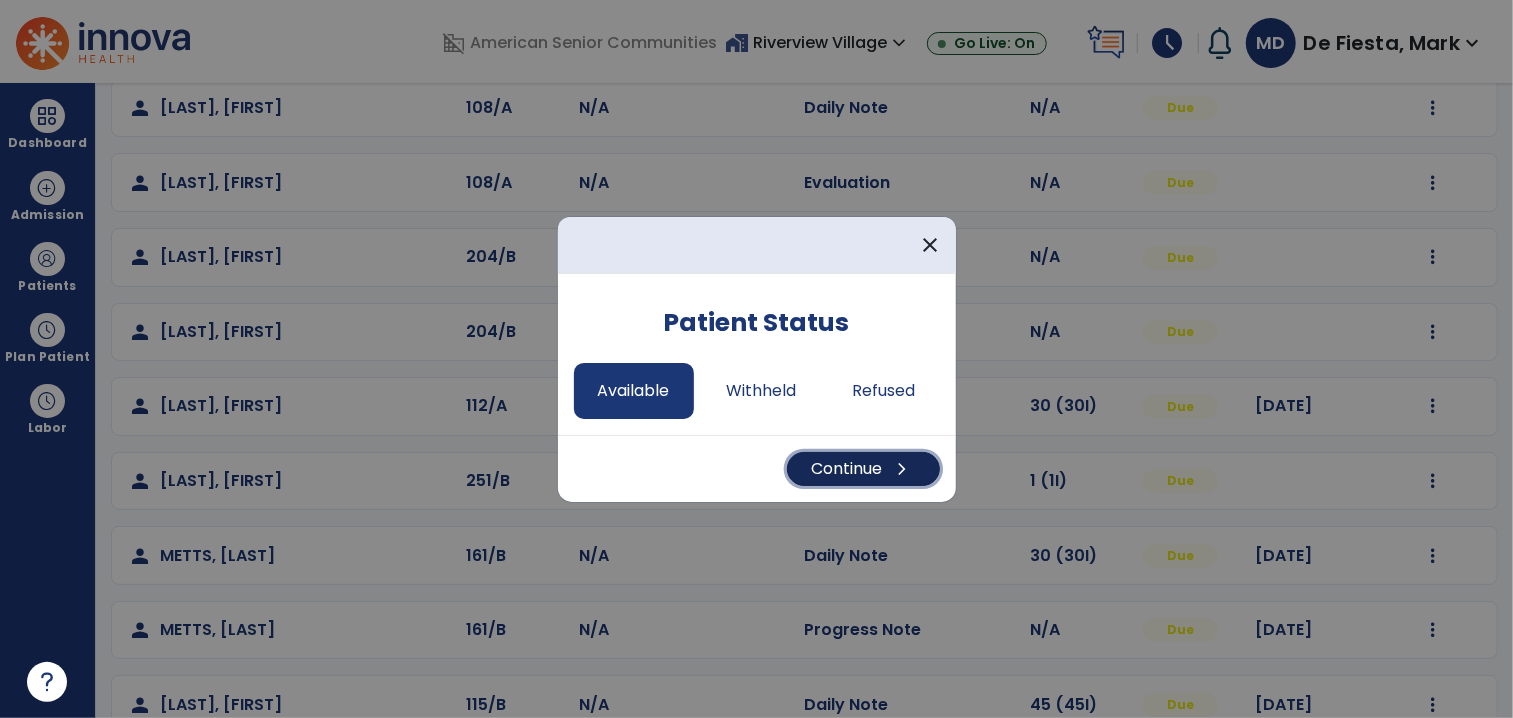 click on "Continue   chevron_right" at bounding box center (863, 469) 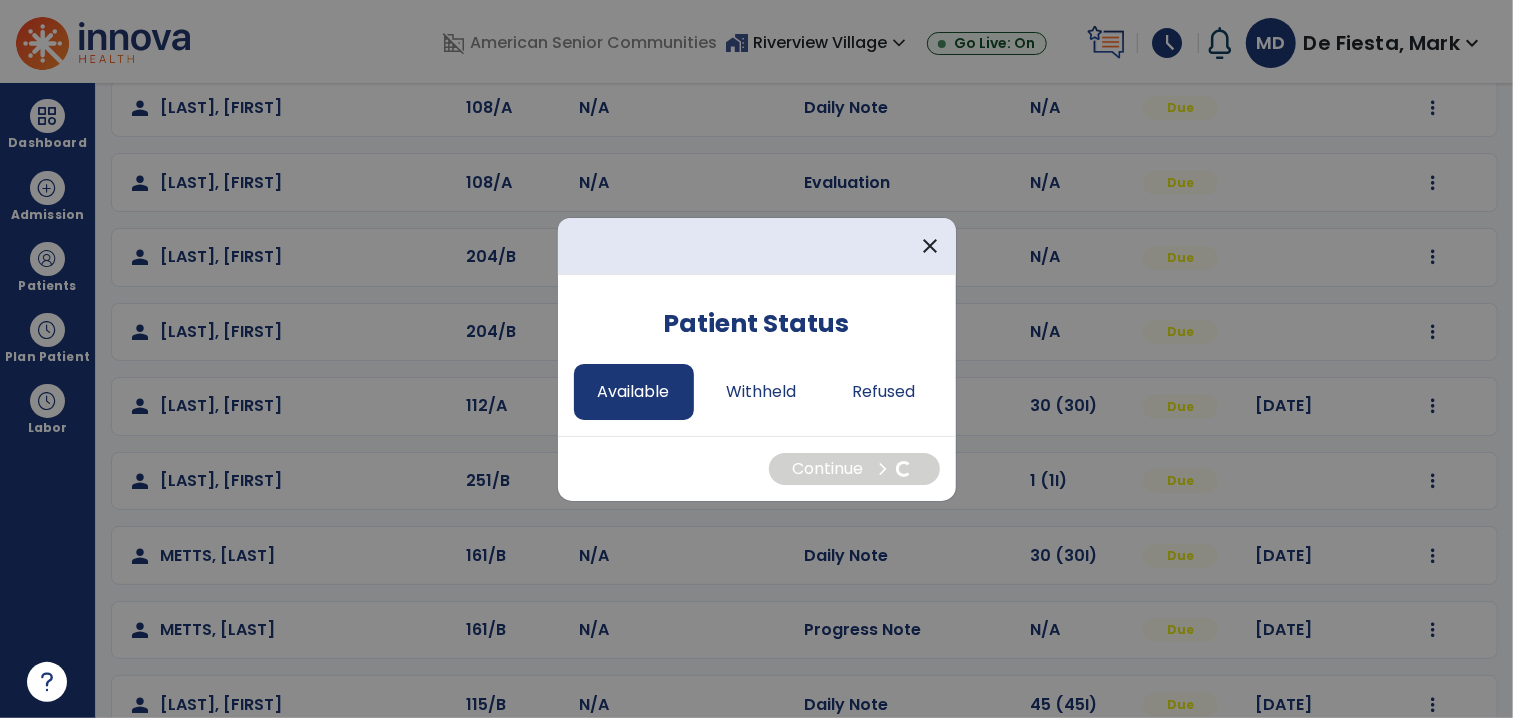 select on "*" 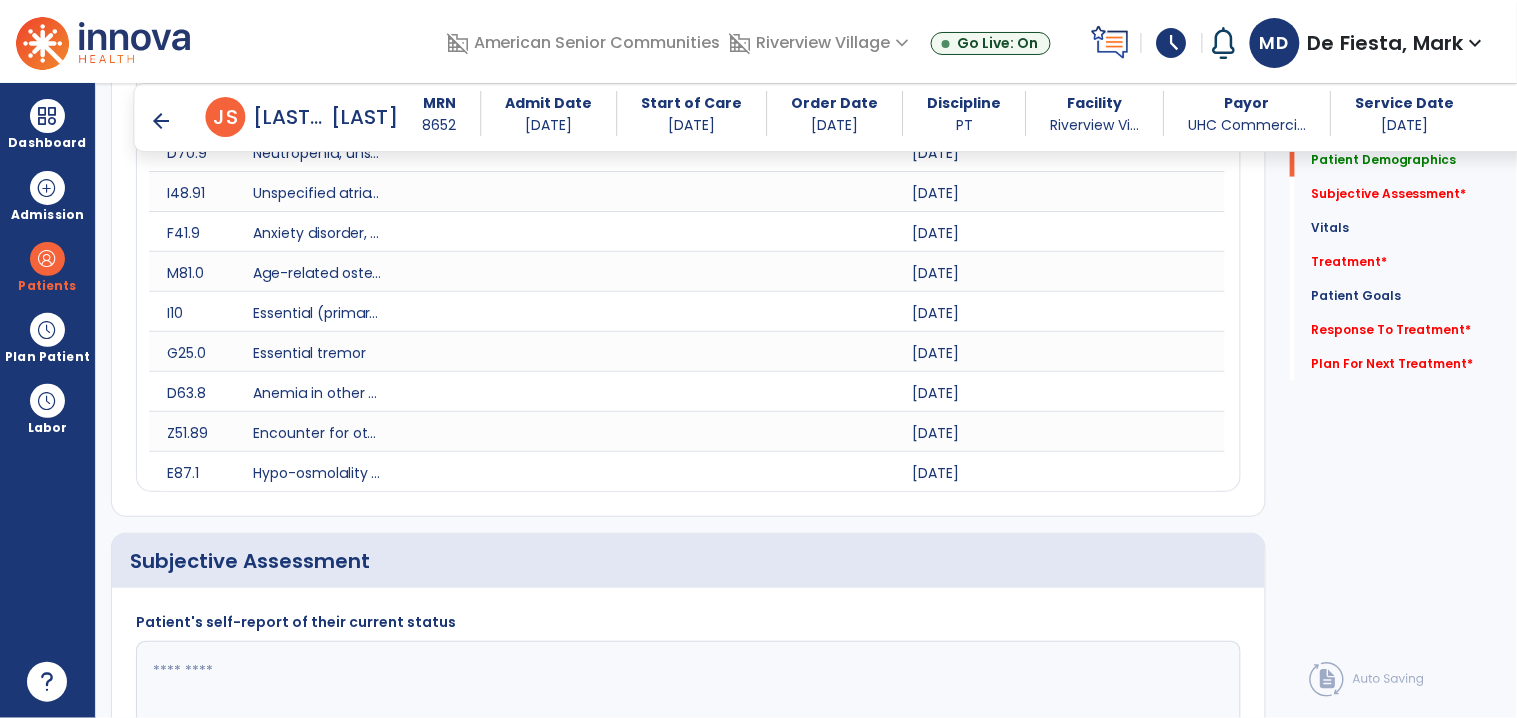scroll, scrollTop: 495, scrollLeft: 0, axis: vertical 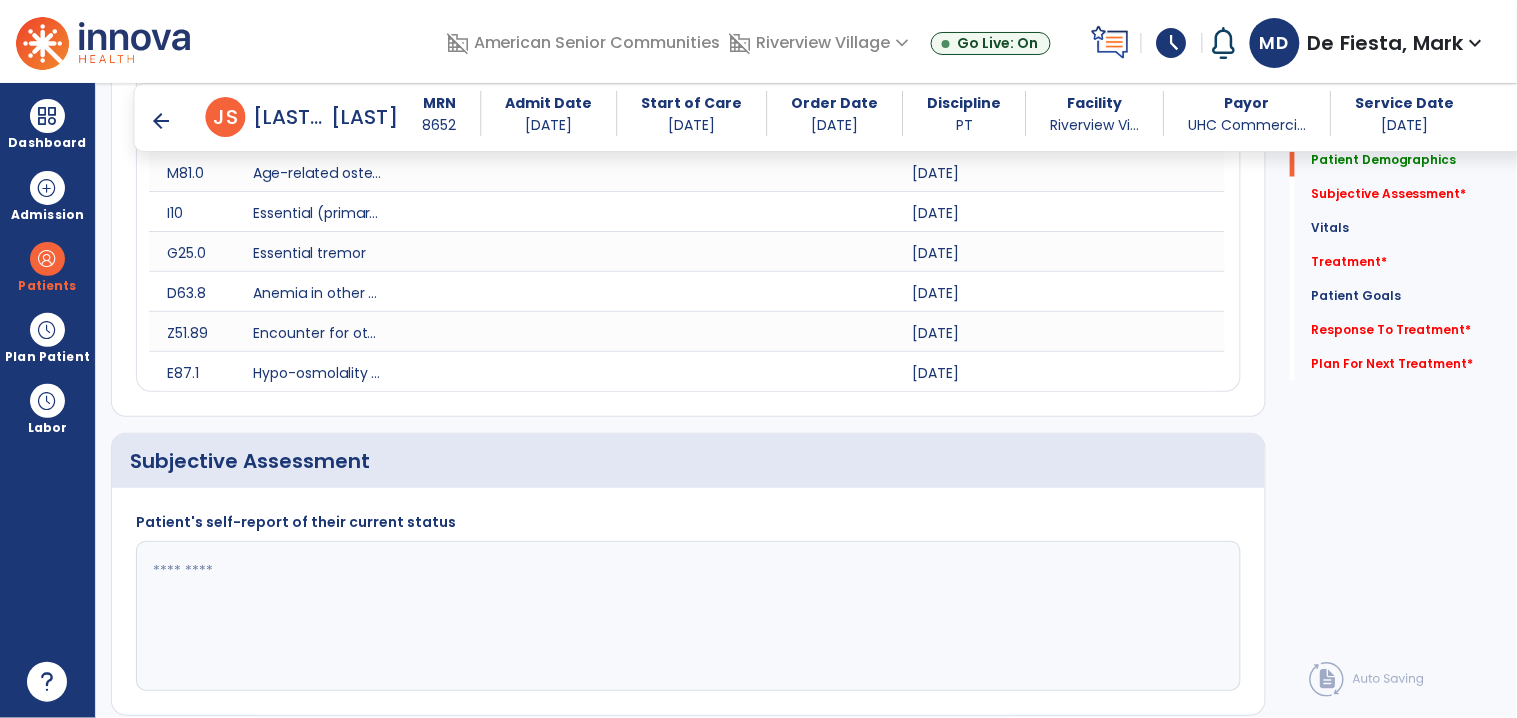 click 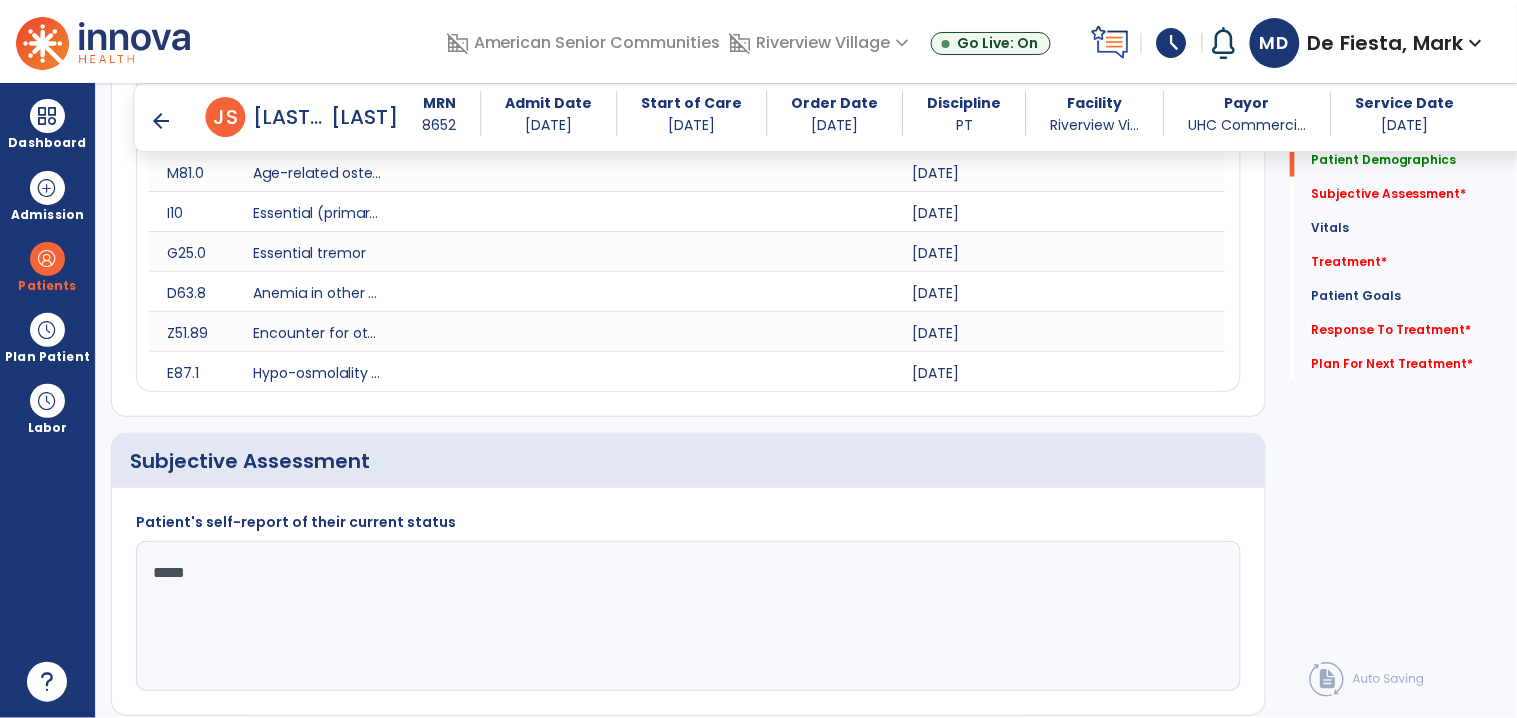 type on "******" 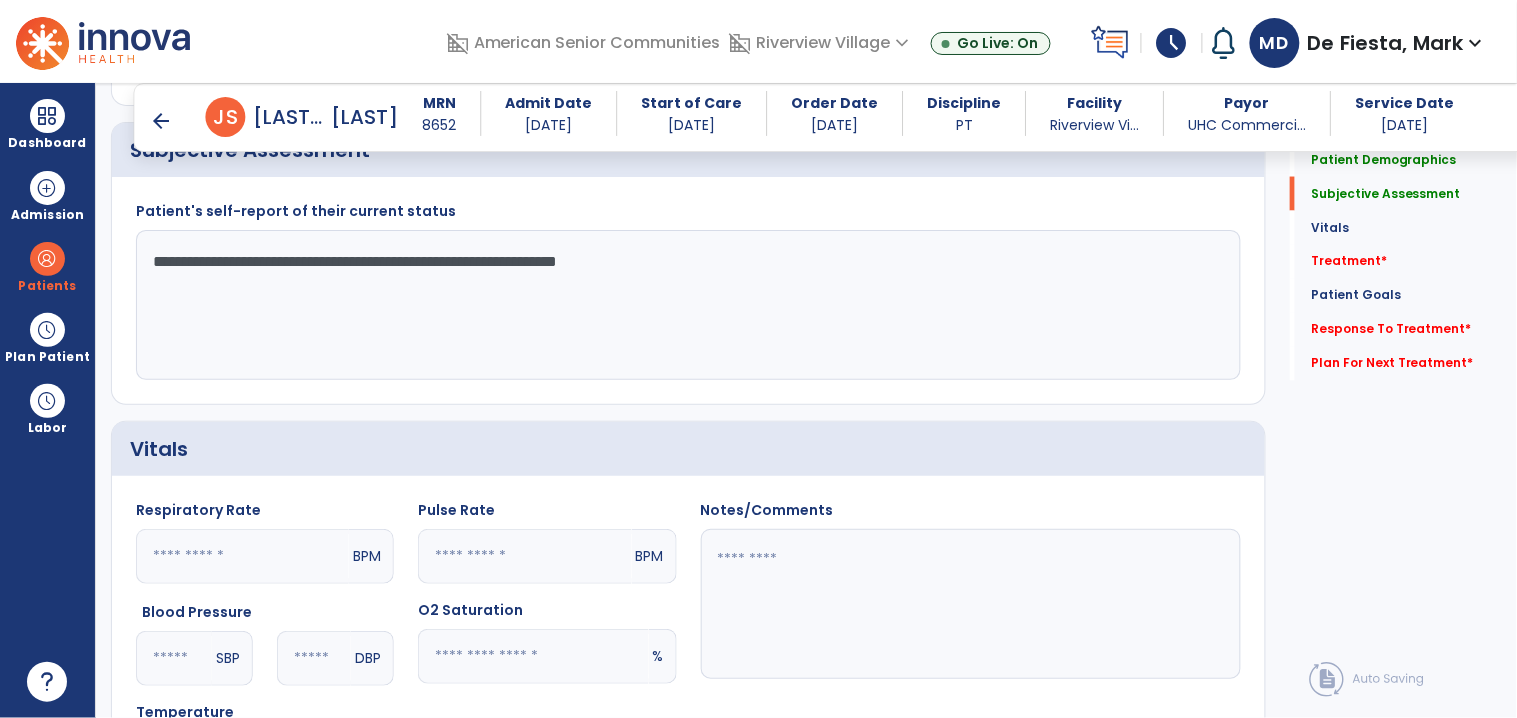scroll, scrollTop: 762, scrollLeft: 0, axis: vertical 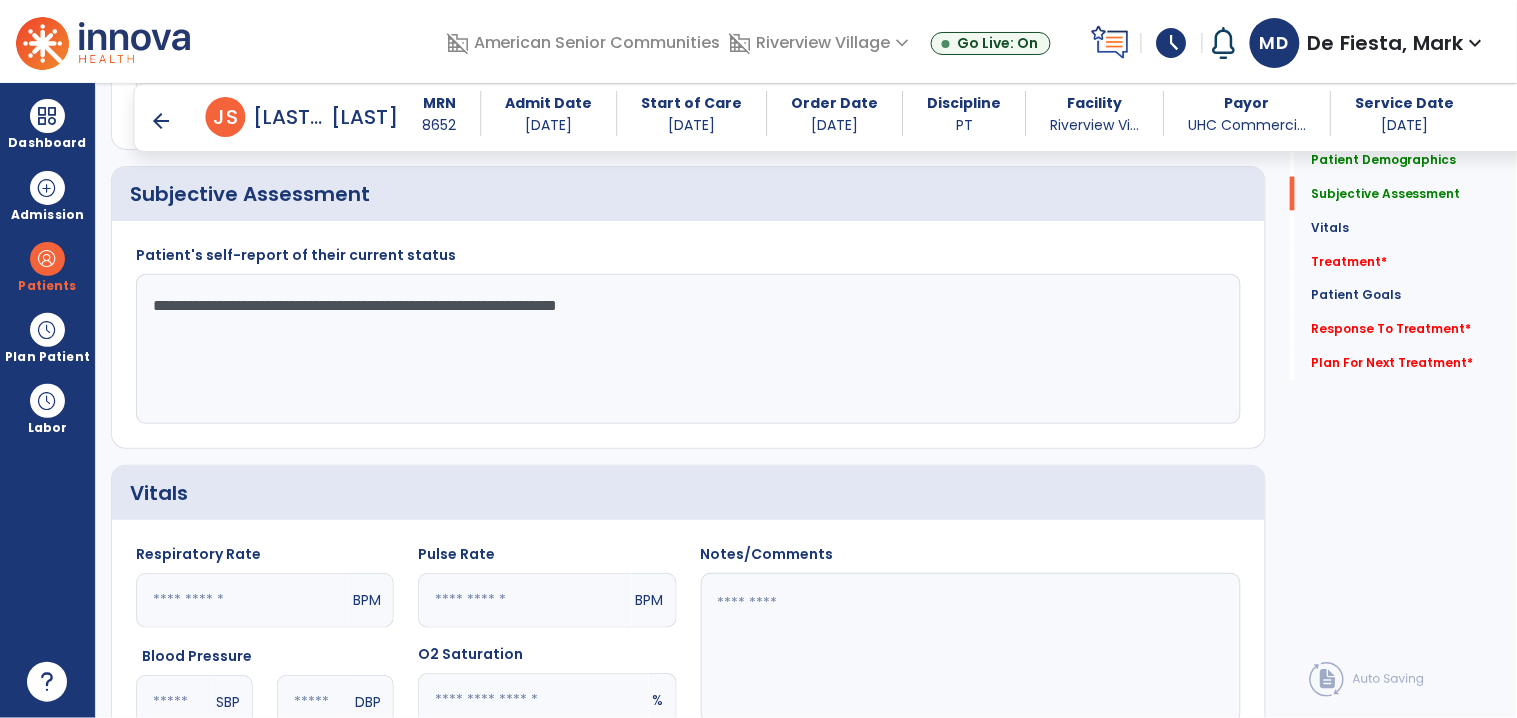 click on "**********" 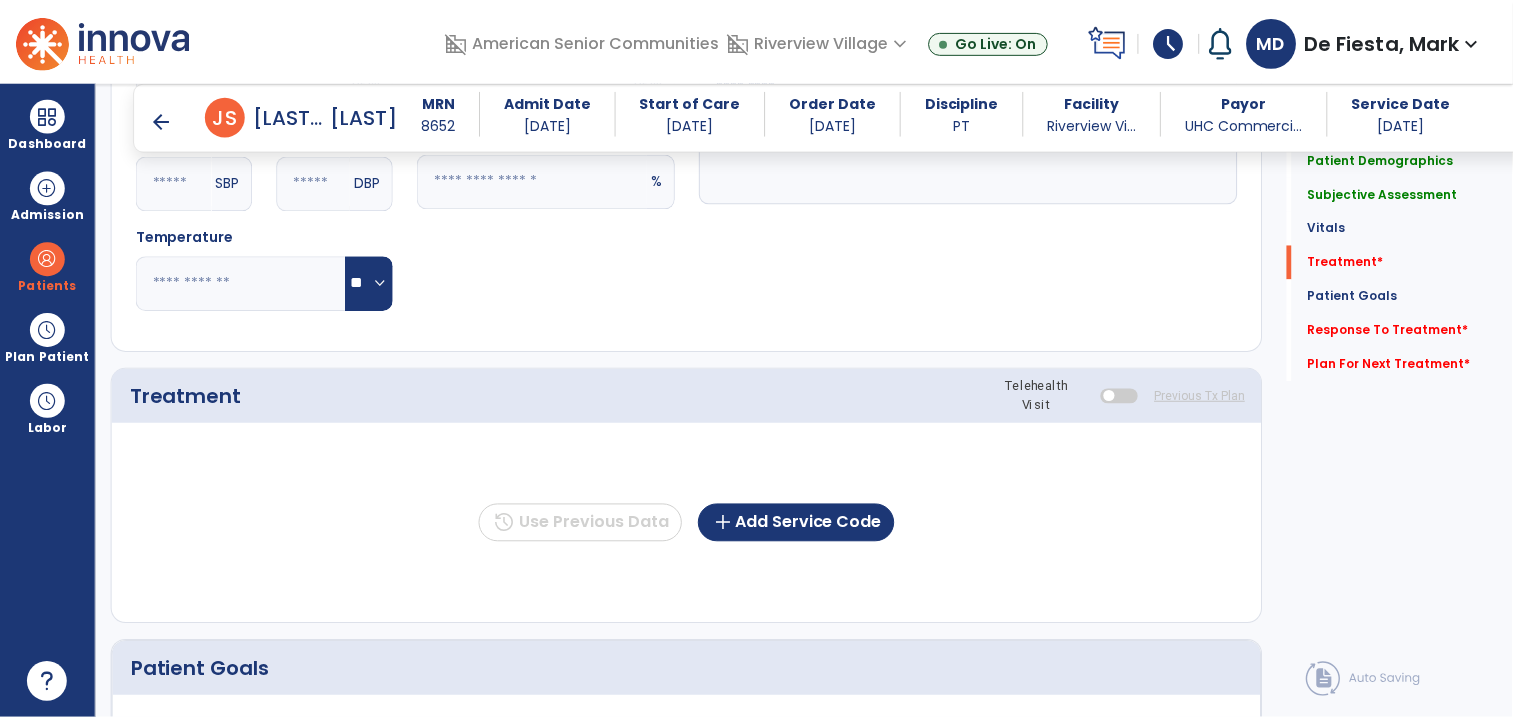scroll, scrollTop: 1467, scrollLeft: 0, axis: vertical 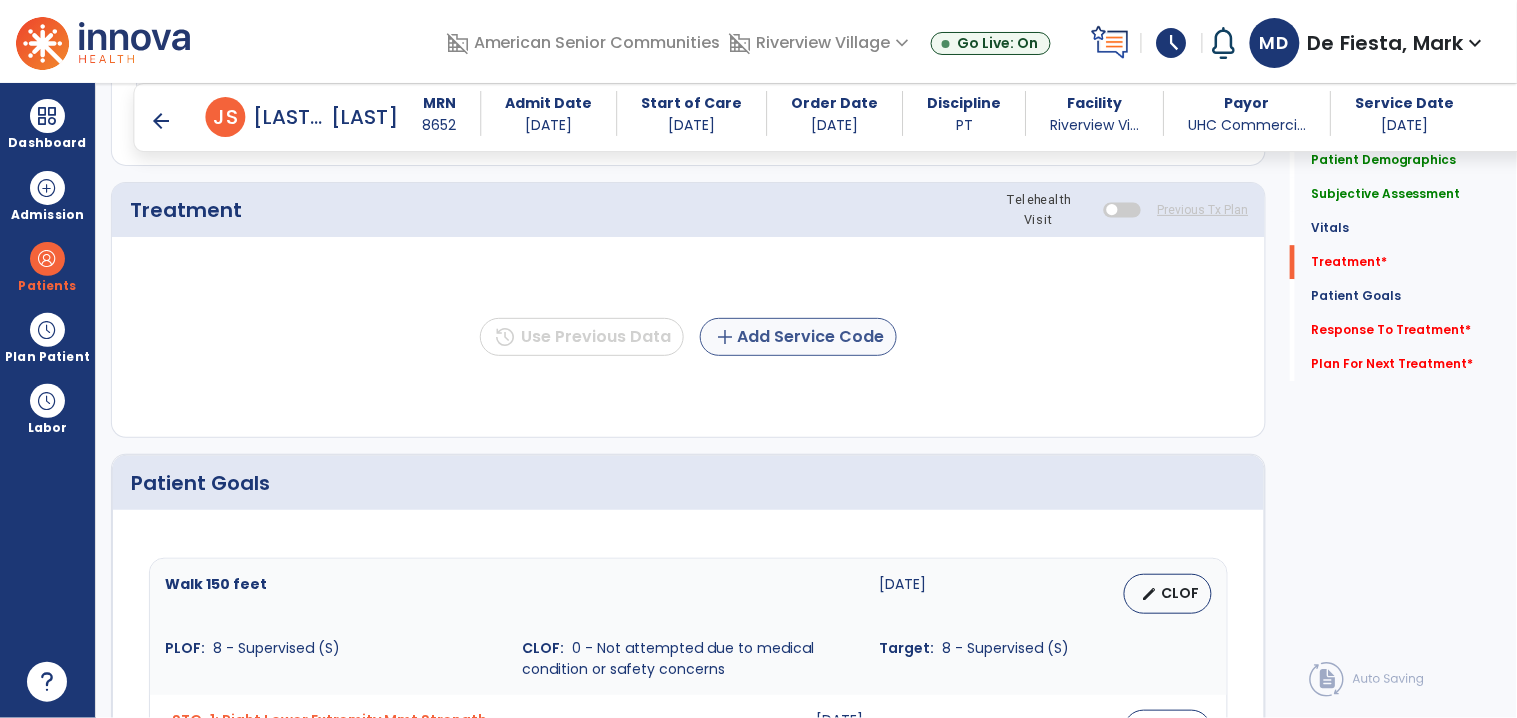 type on "**********" 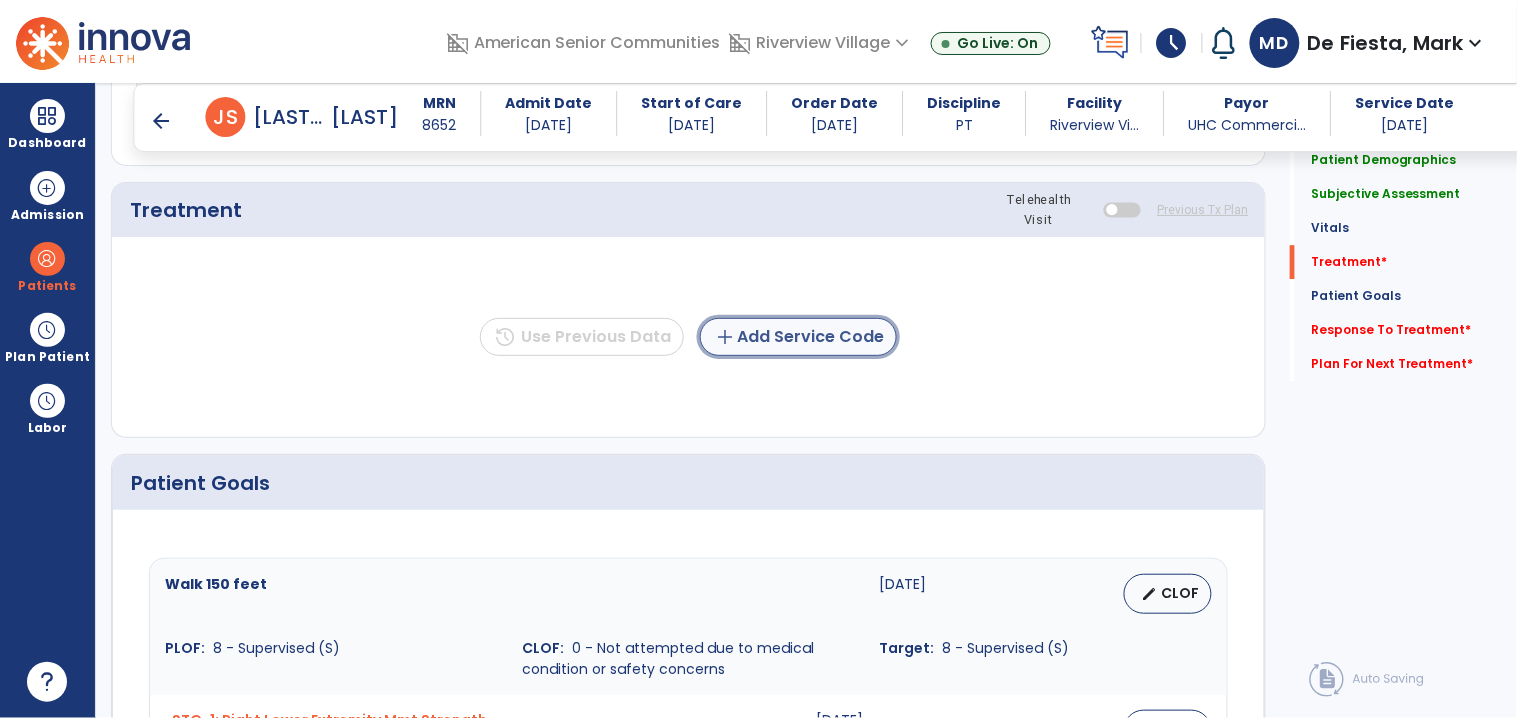 click on "add  Add Service Code" 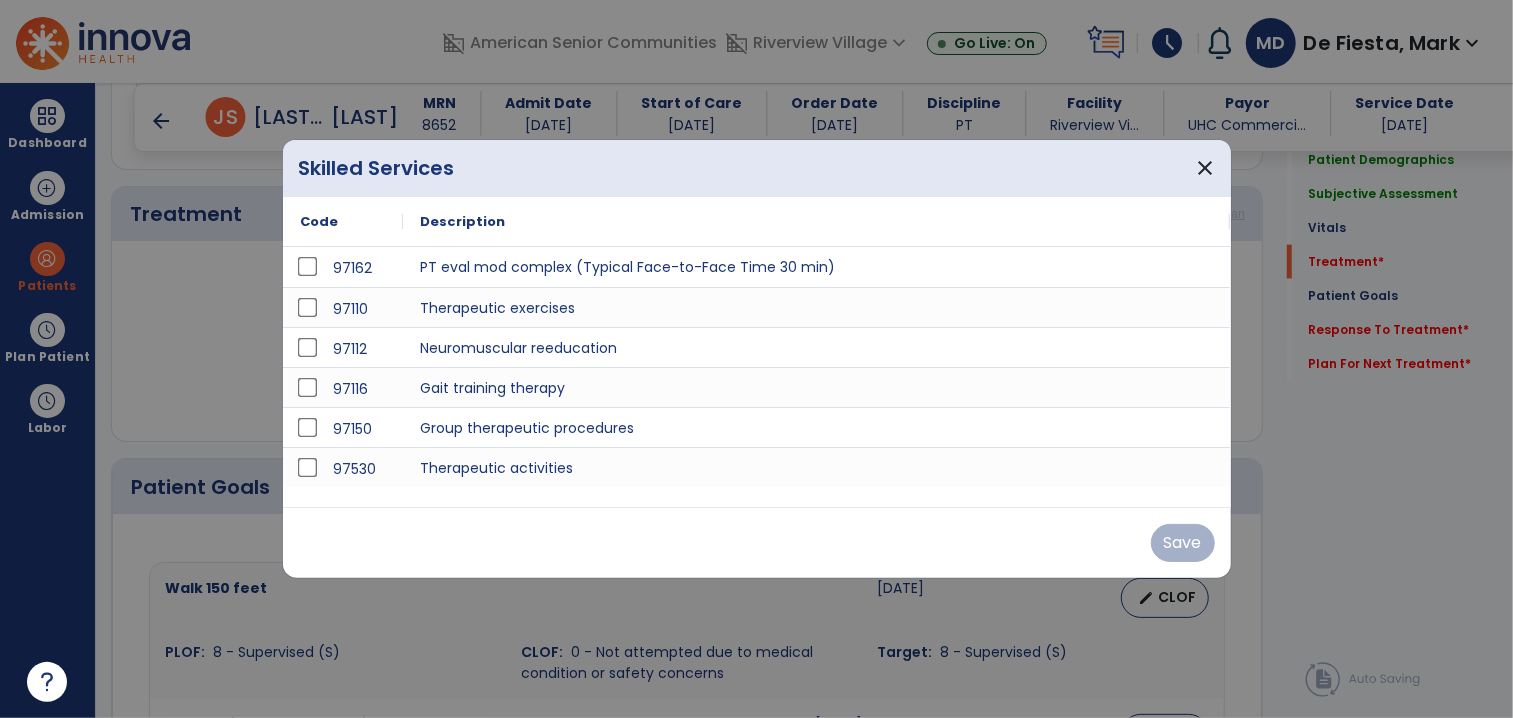 scroll, scrollTop: 1467, scrollLeft: 0, axis: vertical 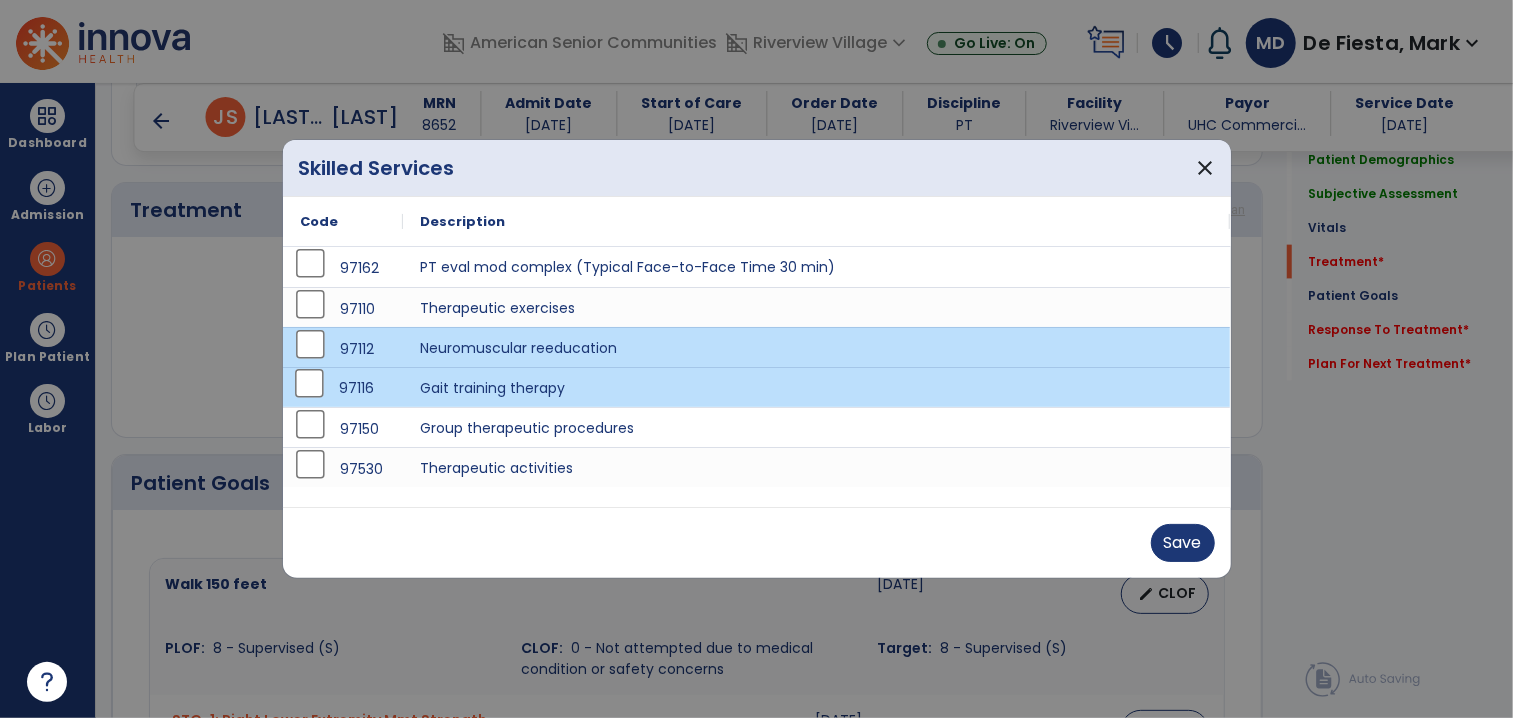 drag, startPoint x: 1203, startPoint y: 560, endPoint x: 1198, endPoint y: 546, distance: 14.866069 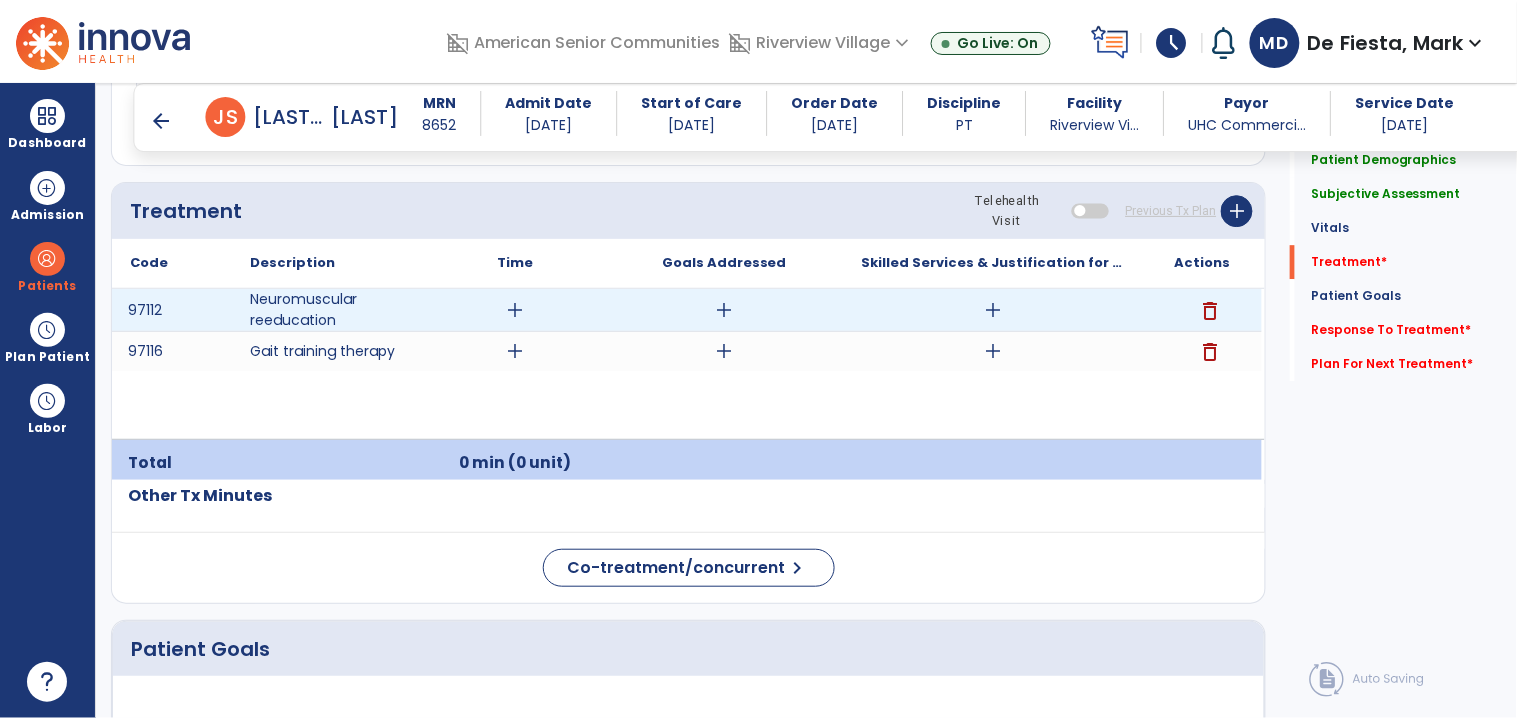 click on "add" at bounding box center (515, 310) 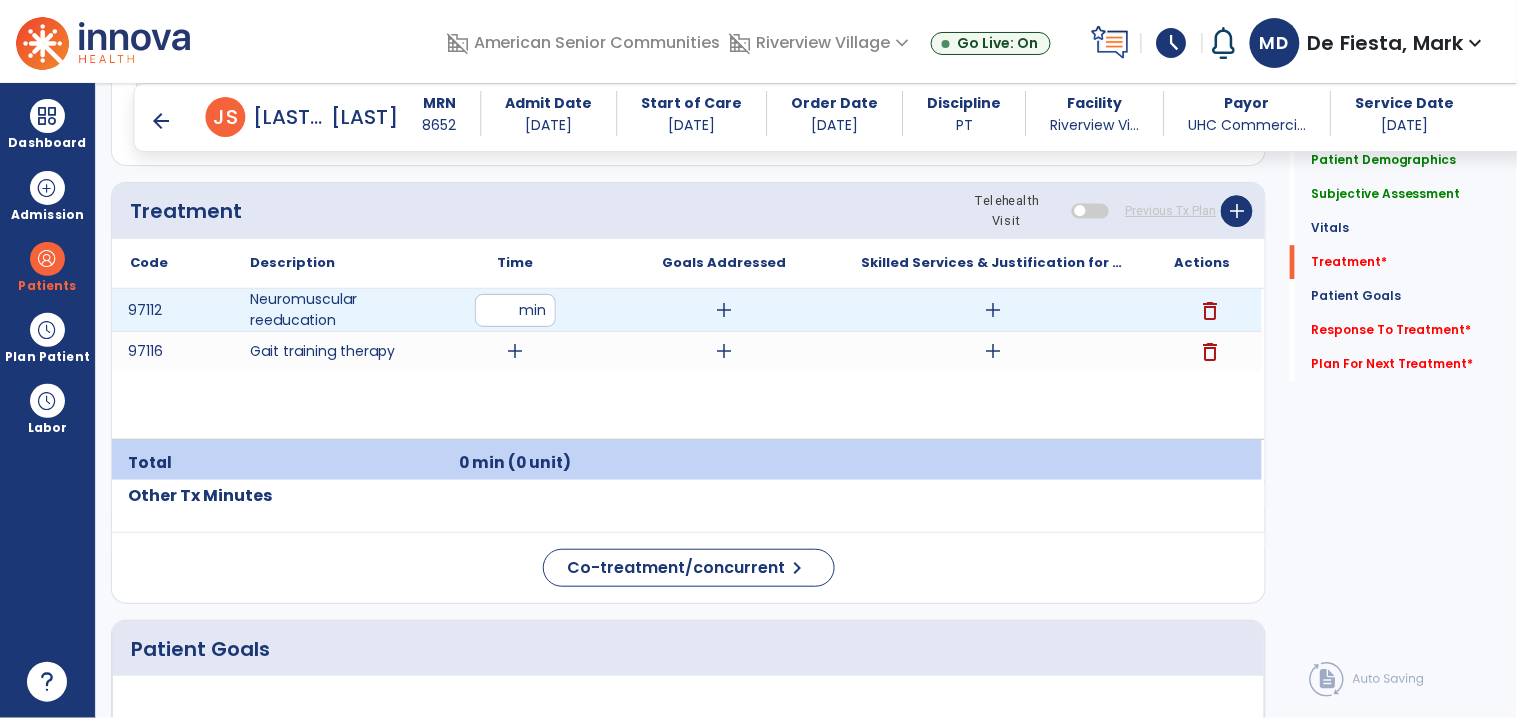 type on "**" 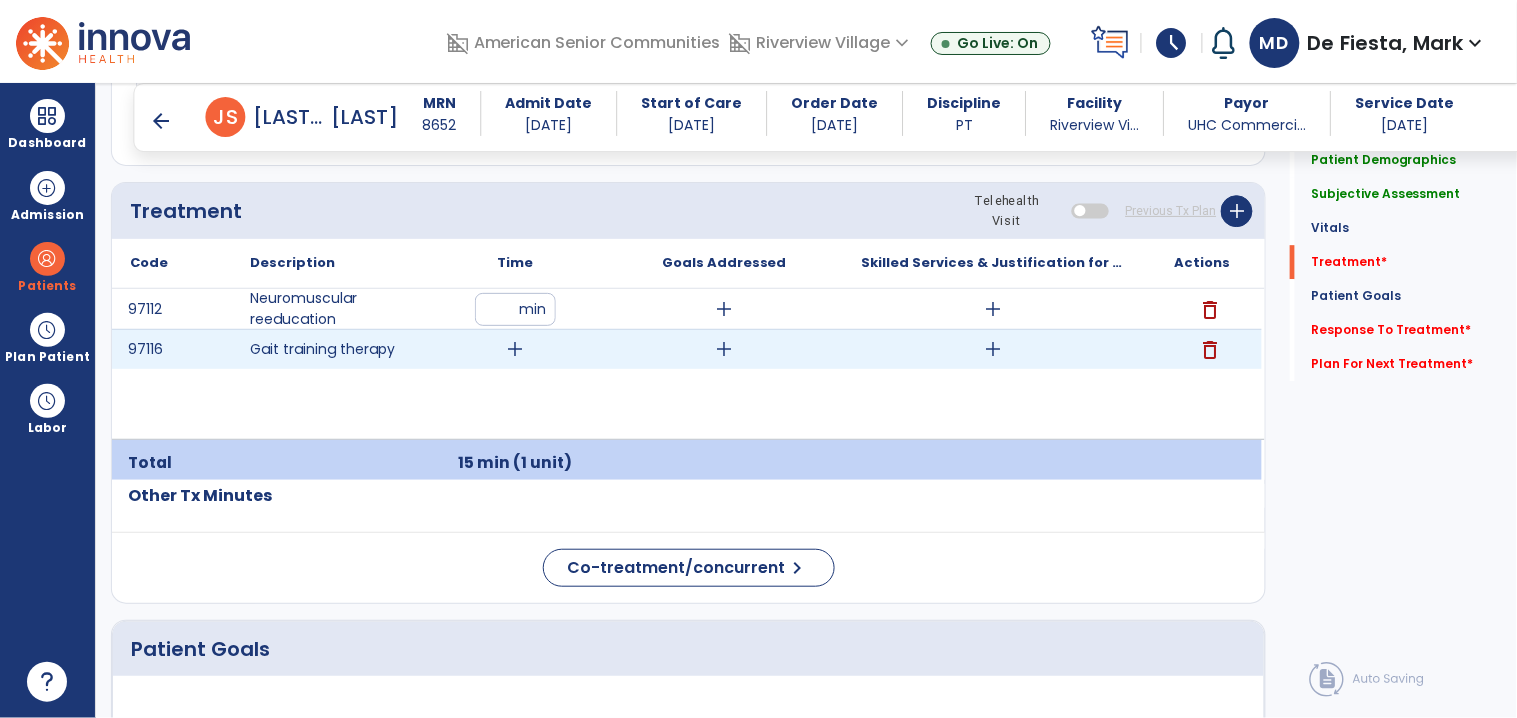 click on "add" at bounding box center (515, 349) 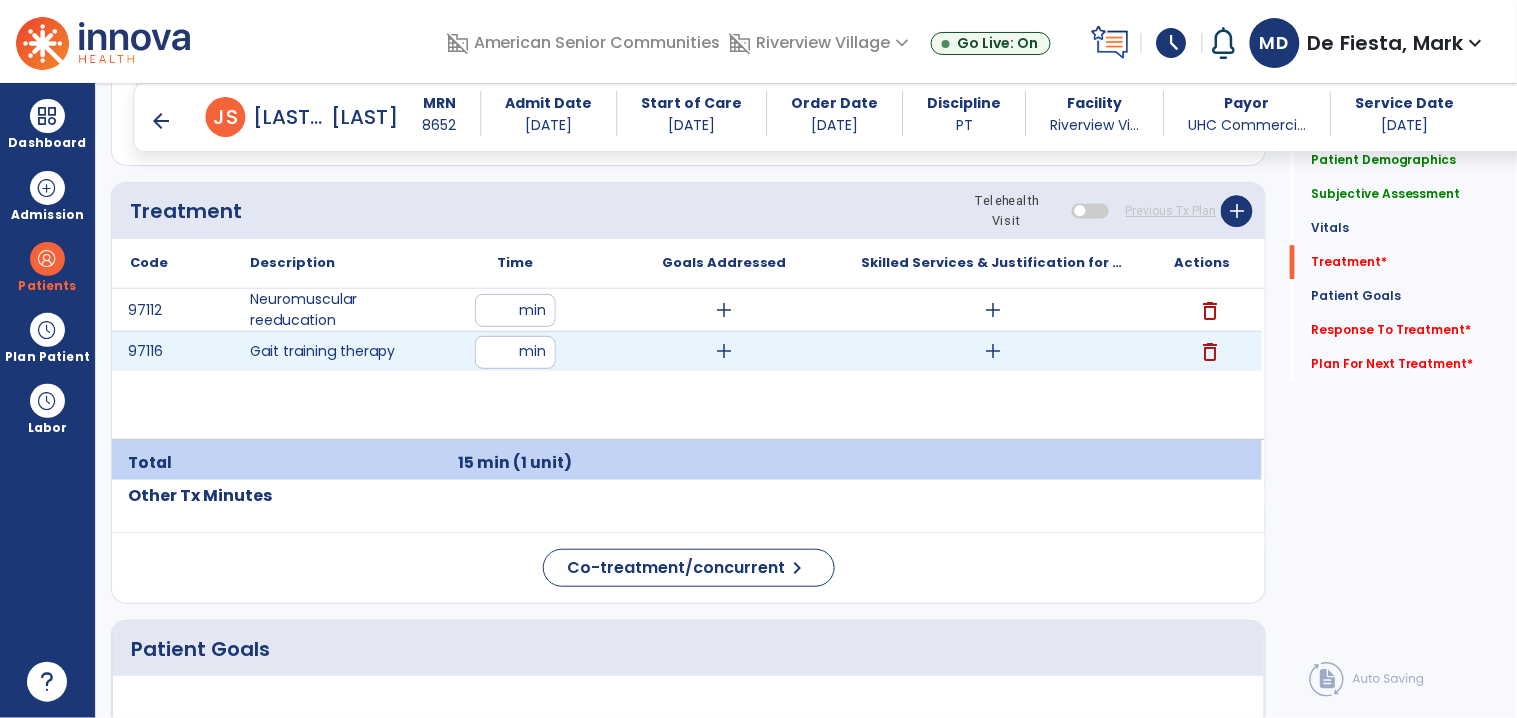 type on "**" 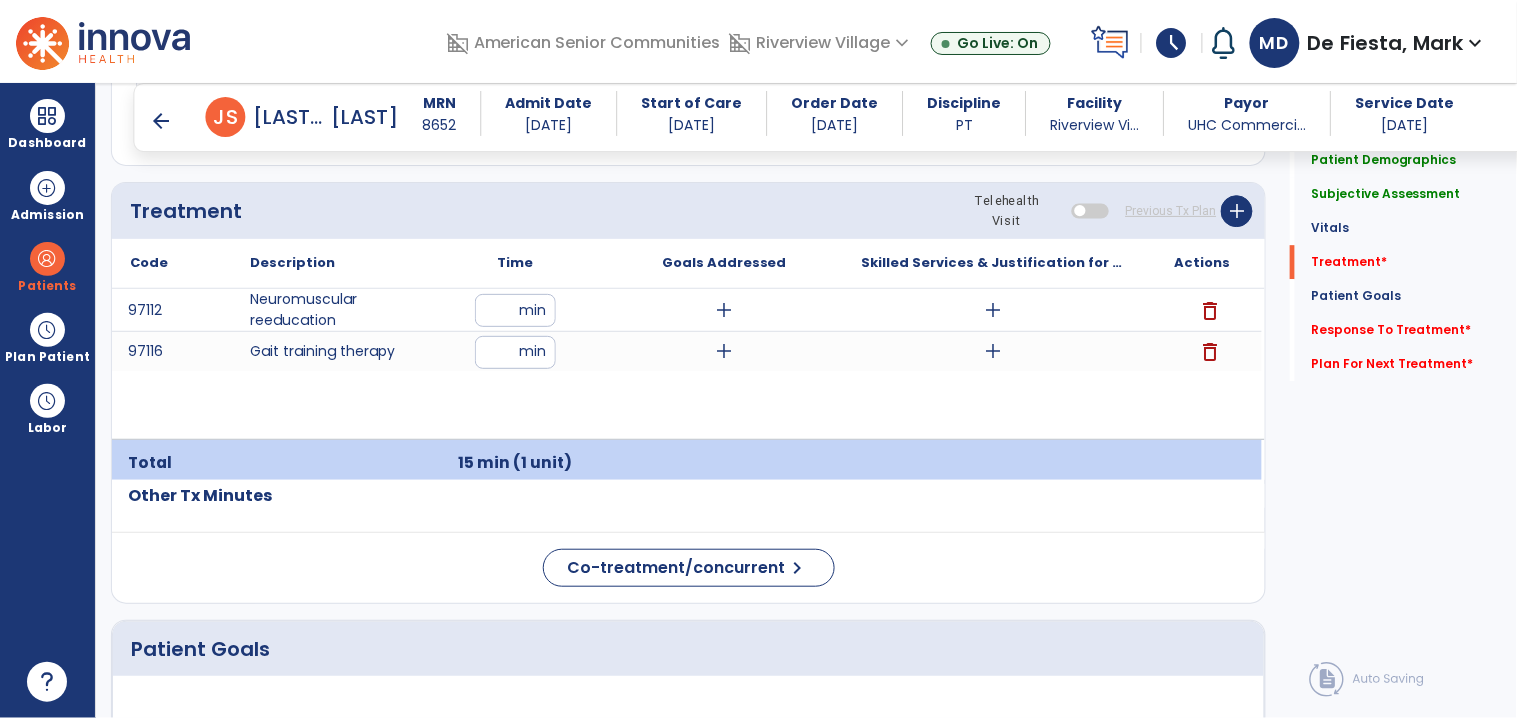 click on "Other Tx Minutes" 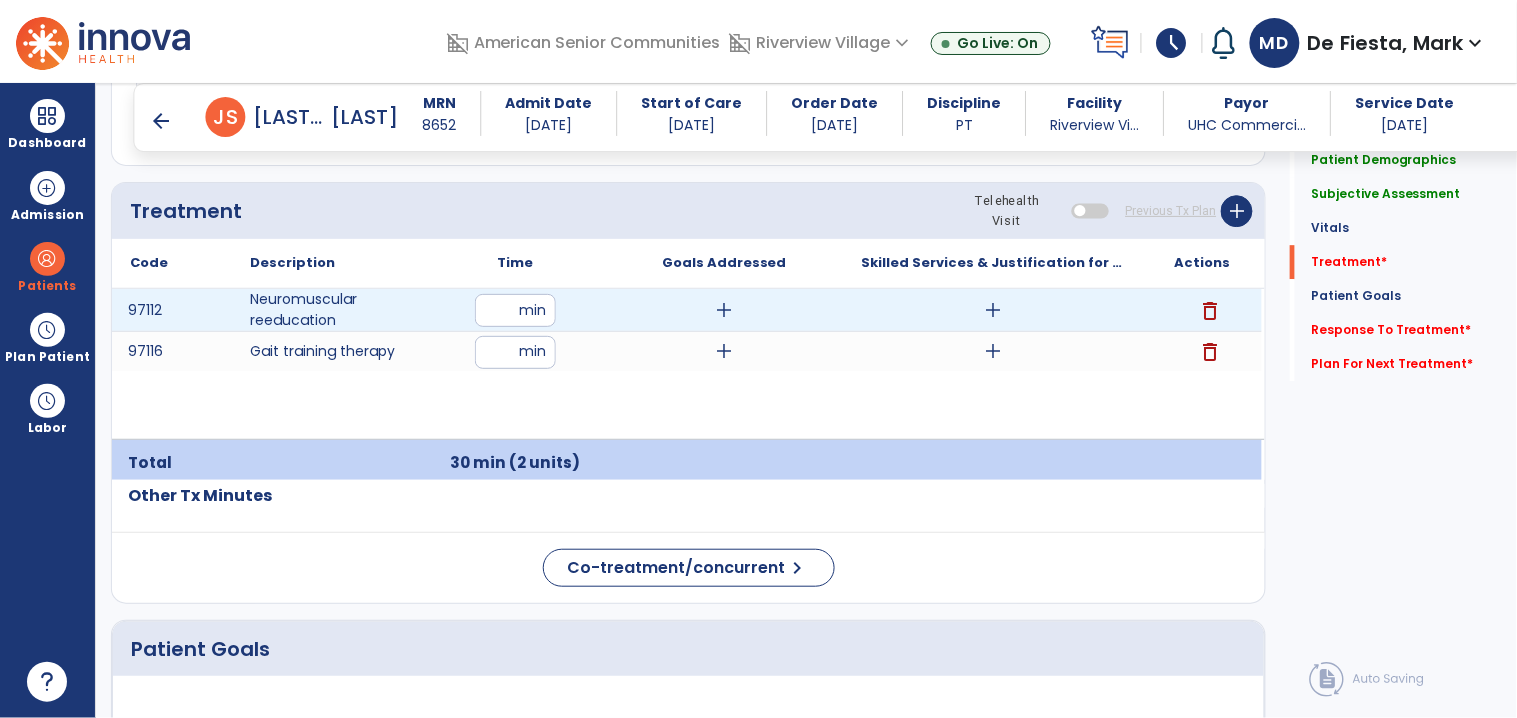 click on "add" at bounding box center [993, 310] 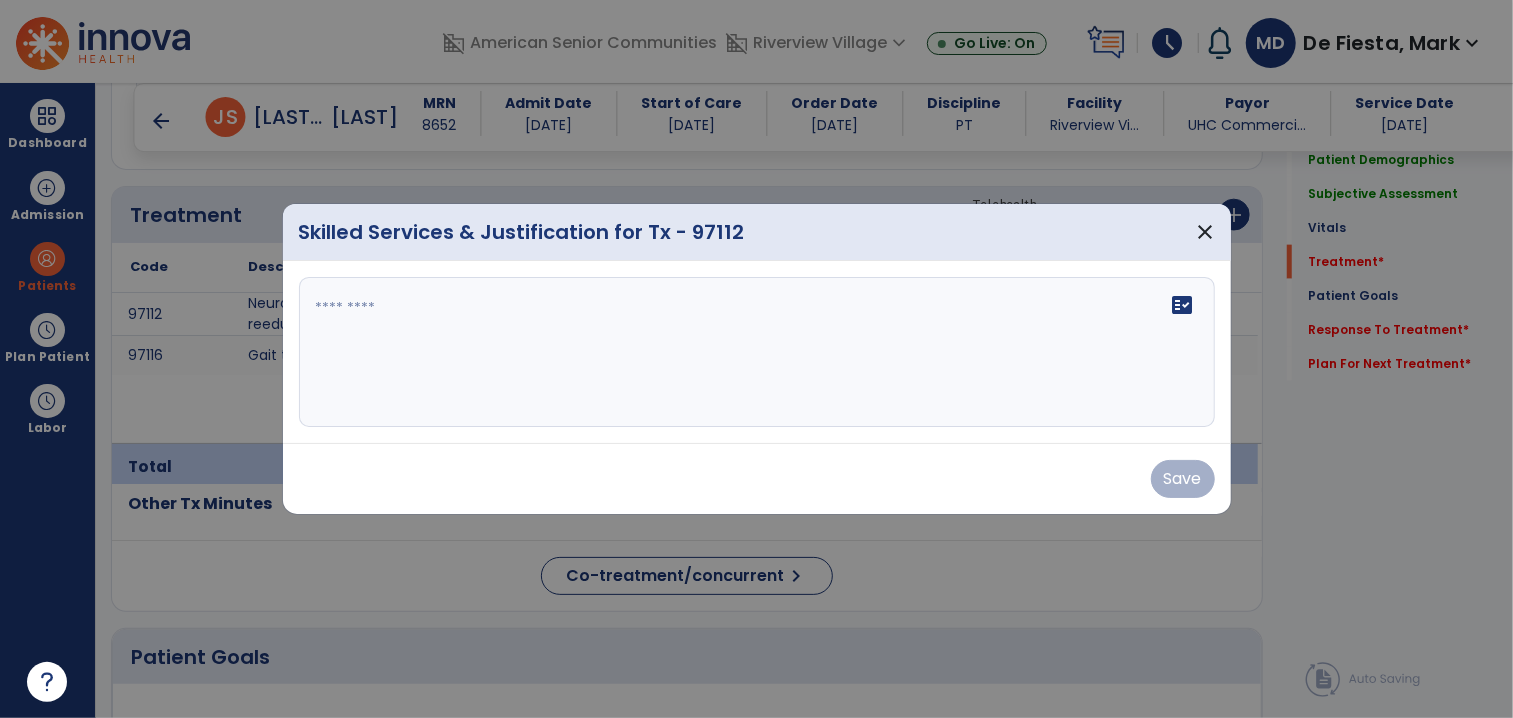 scroll, scrollTop: 1467, scrollLeft: 0, axis: vertical 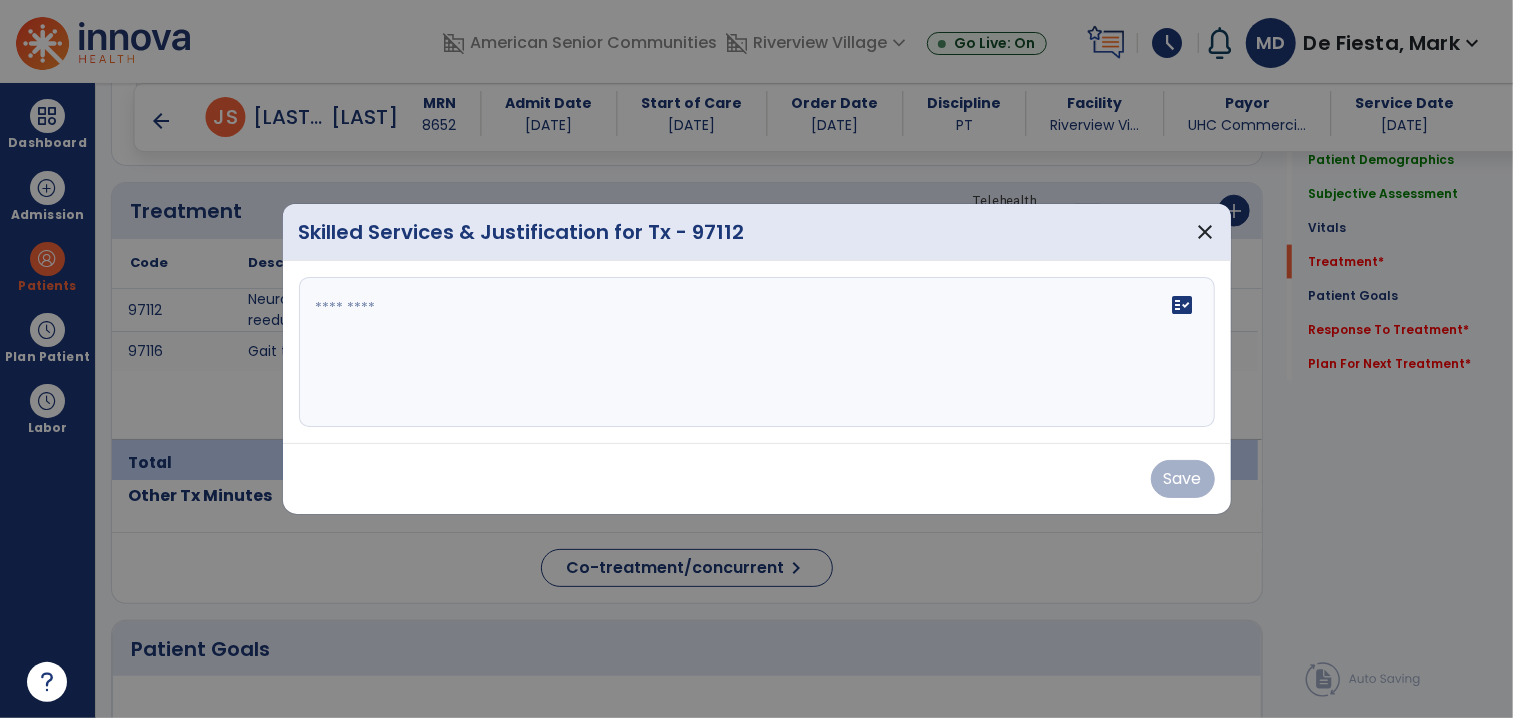 click on "fact_check" at bounding box center [757, 352] 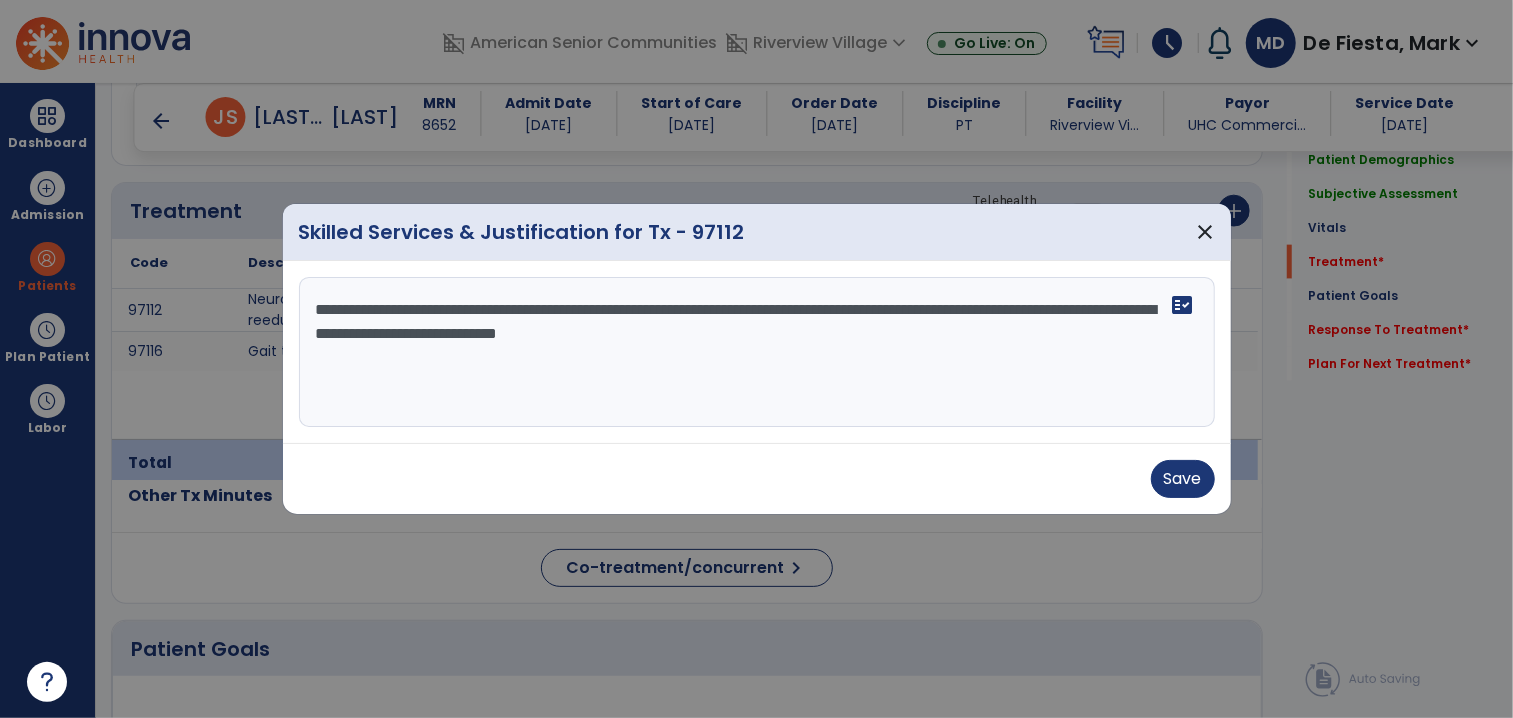 click on "**********" at bounding box center (757, 352) 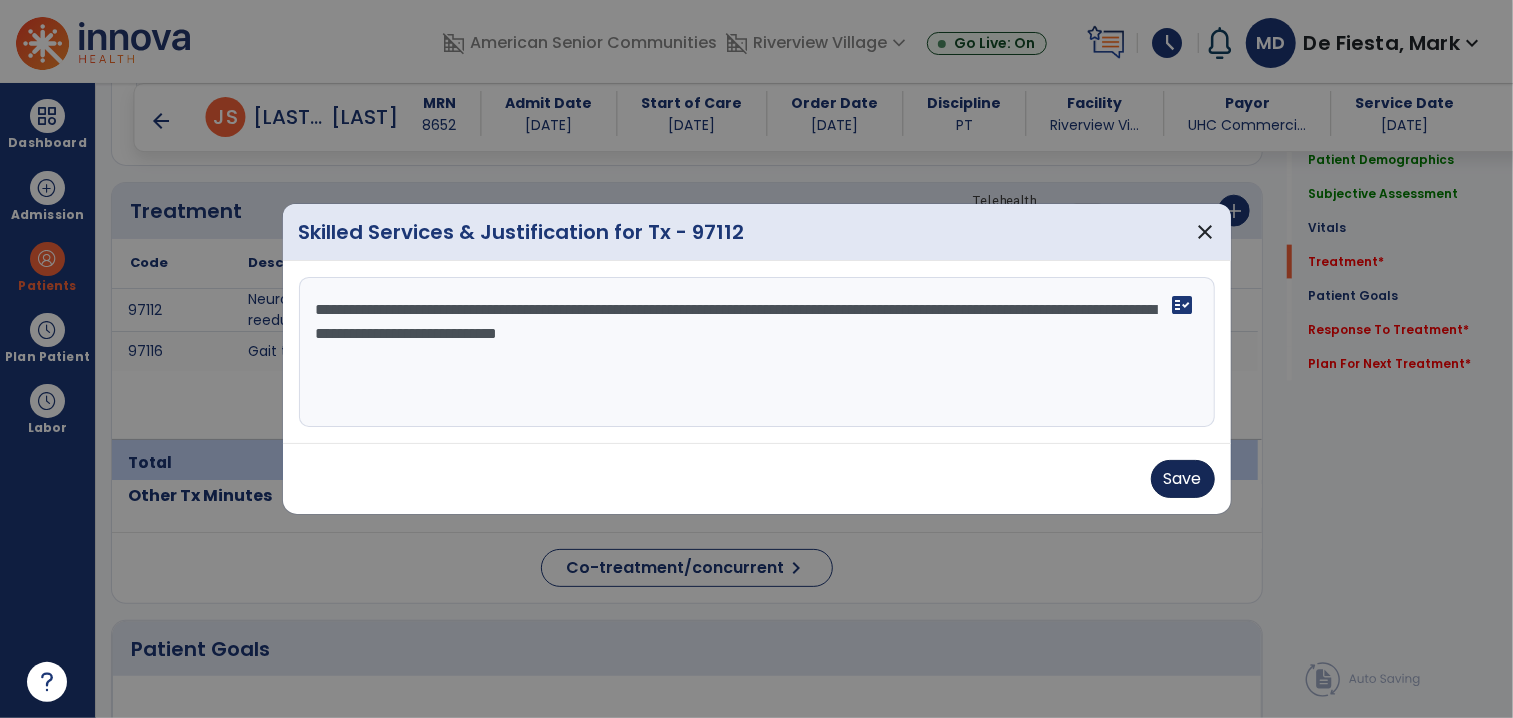 type on "**********" 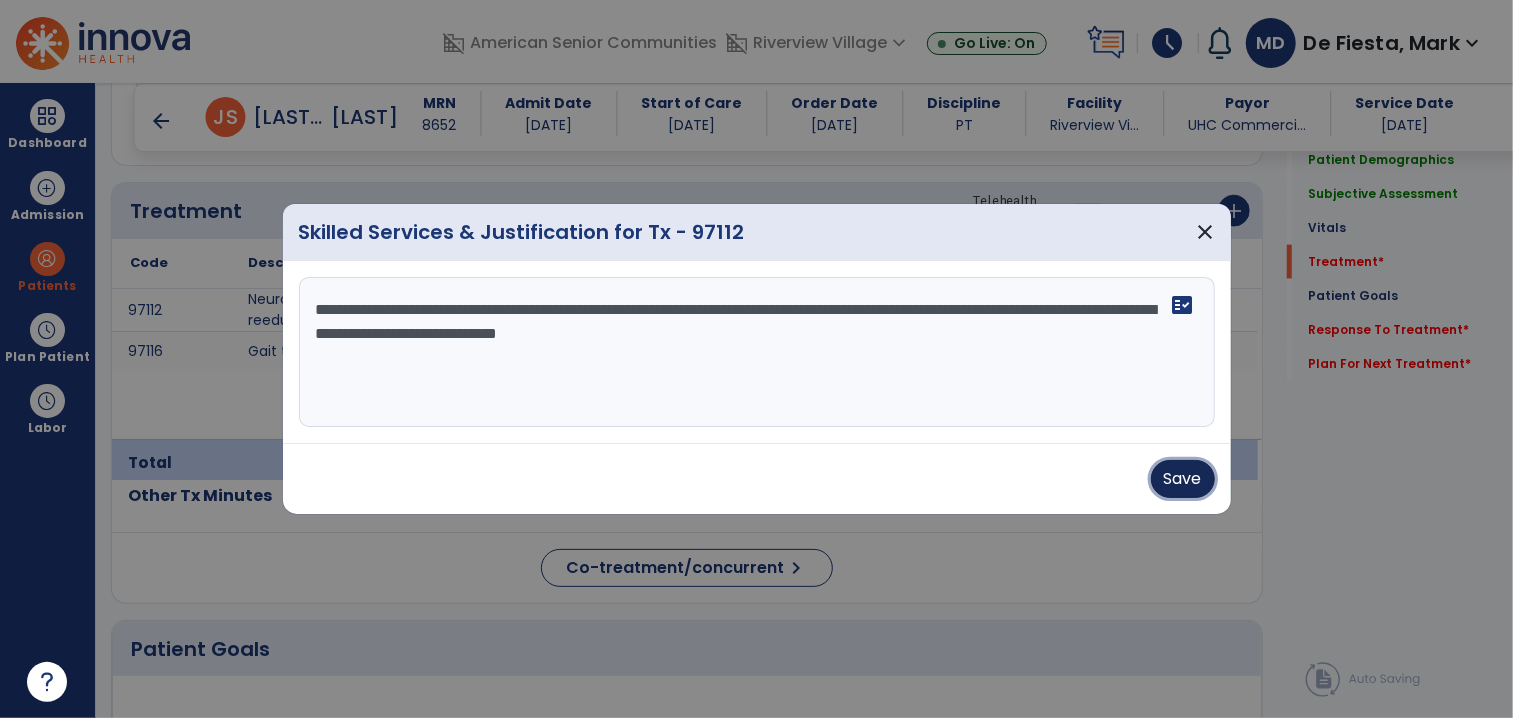 drag, startPoint x: 1158, startPoint y: 485, endPoint x: 805, endPoint y: 420, distance: 358.93454 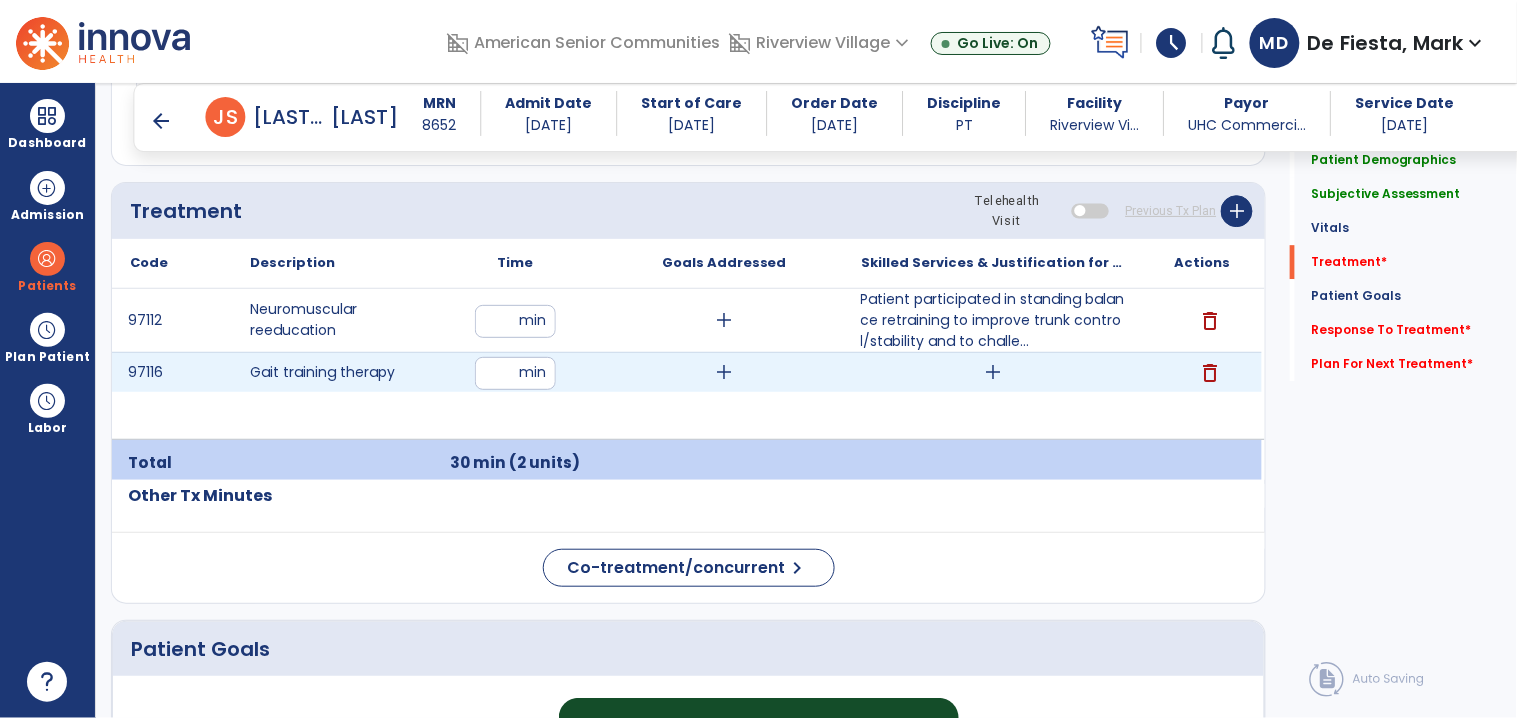 click on "add" at bounding box center [993, 372] 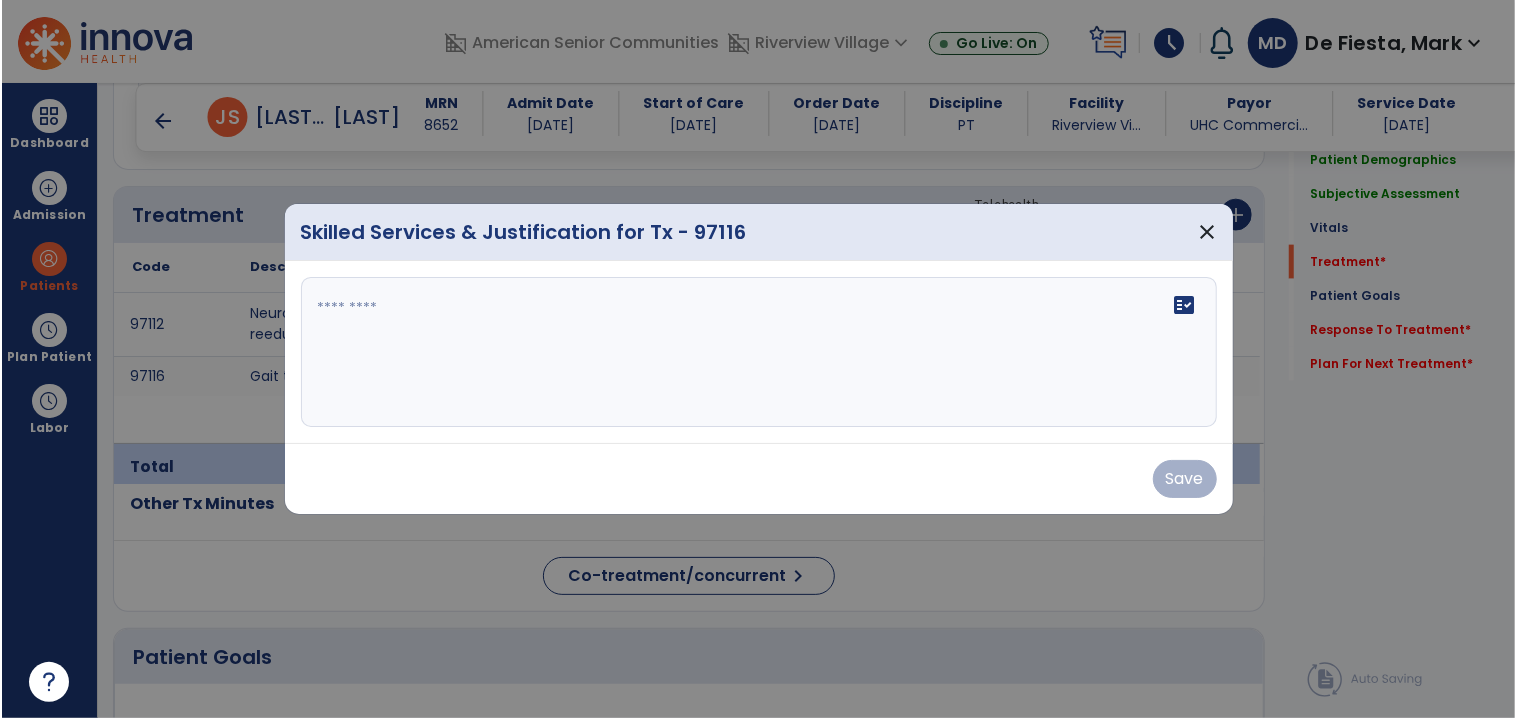 scroll, scrollTop: 1467, scrollLeft: 0, axis: vertical 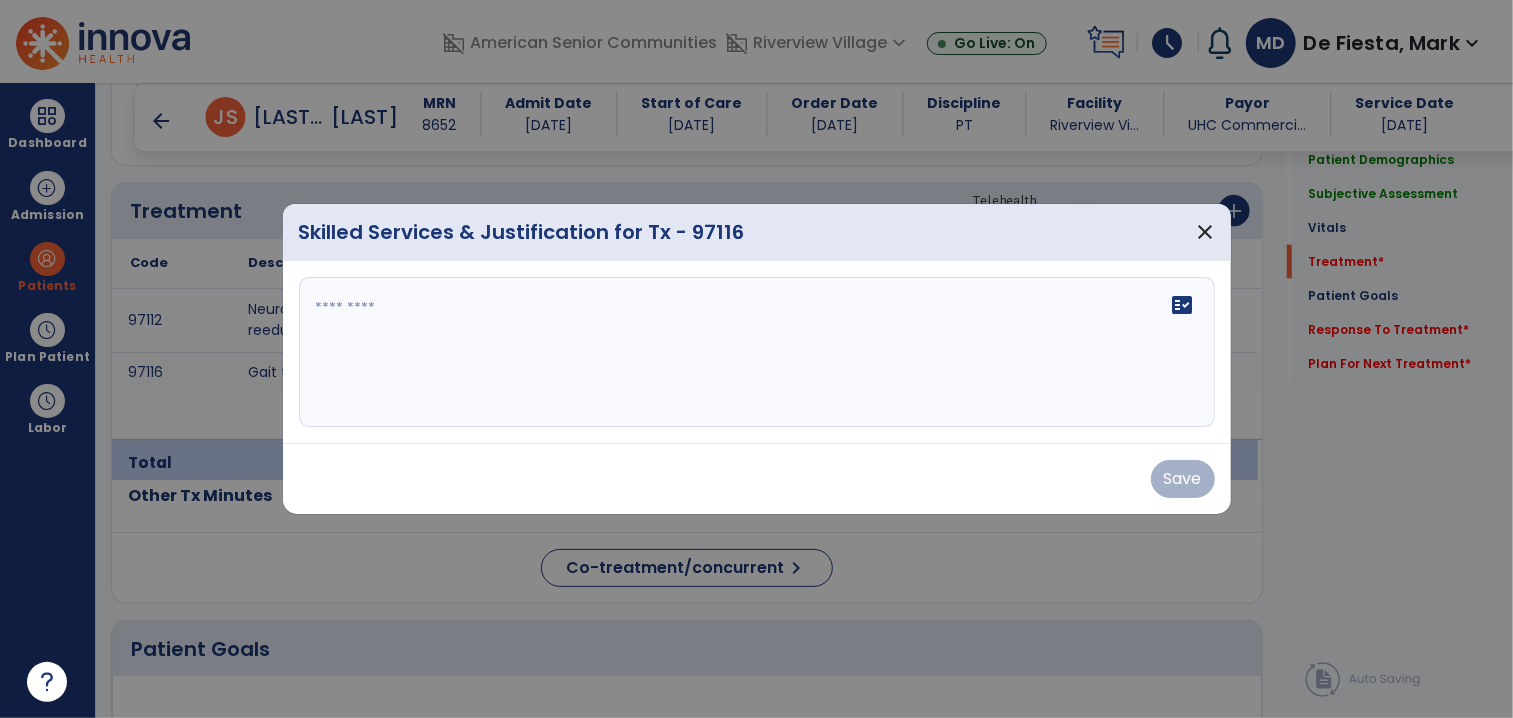 click on "fact_check" at bounding box center [757, 352] 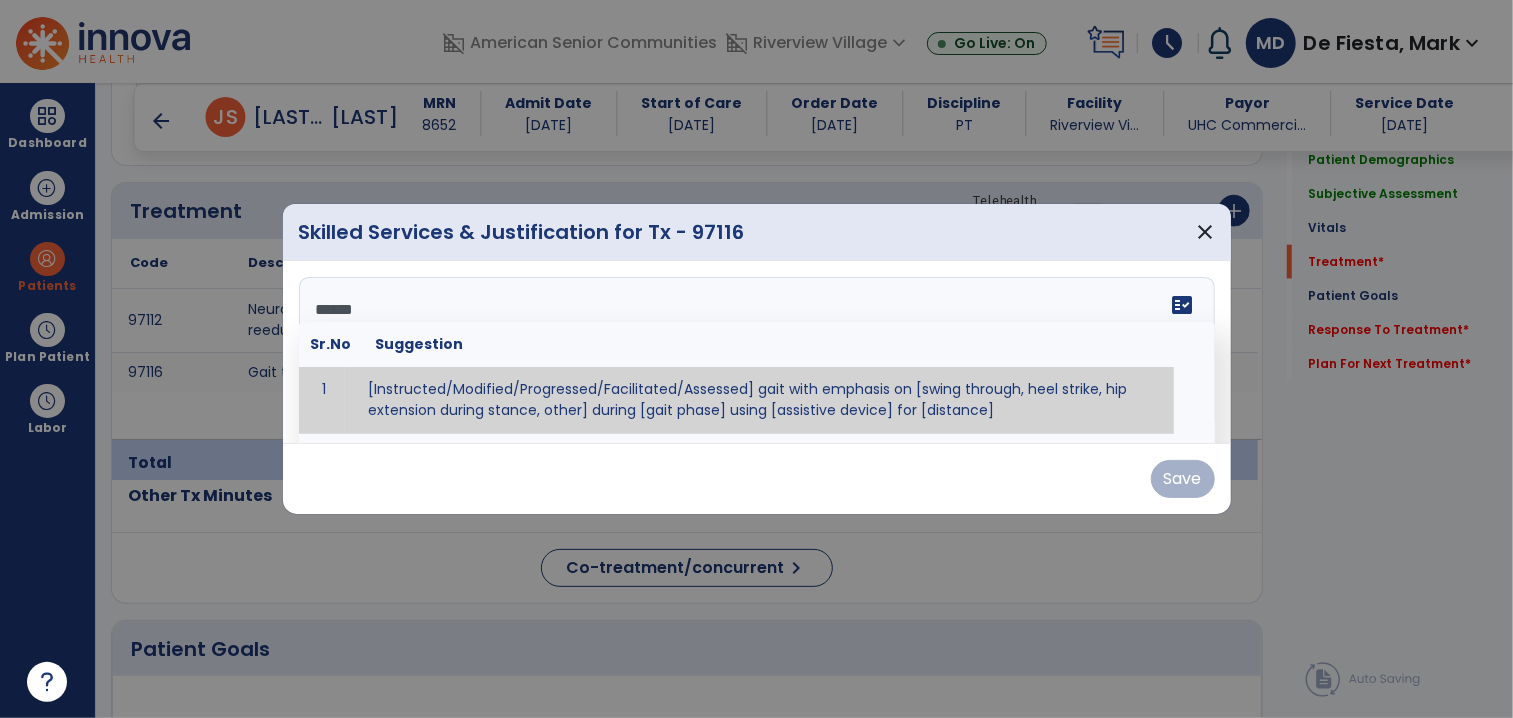 type on "*******" 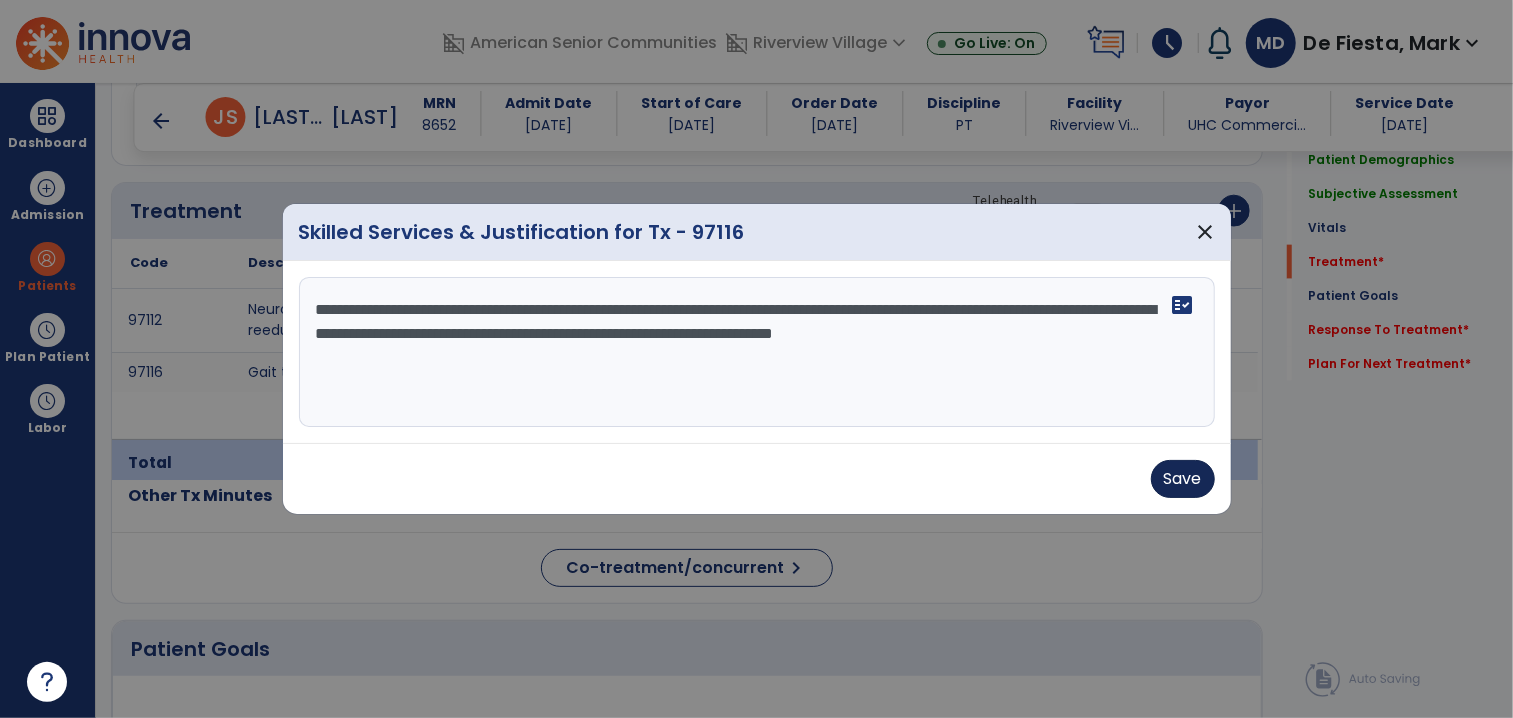 type on "**********" 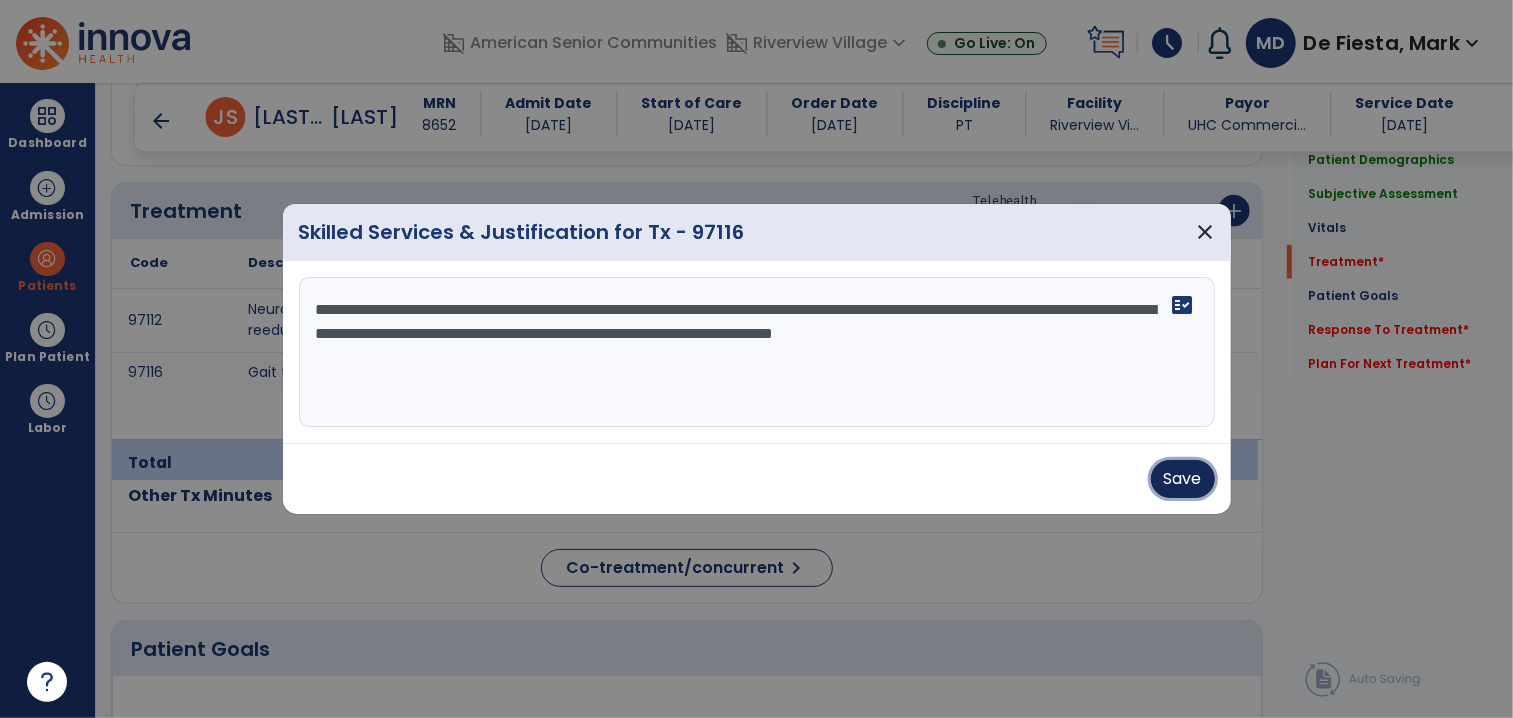 click on "Save" at bounding box center (1183, 479) 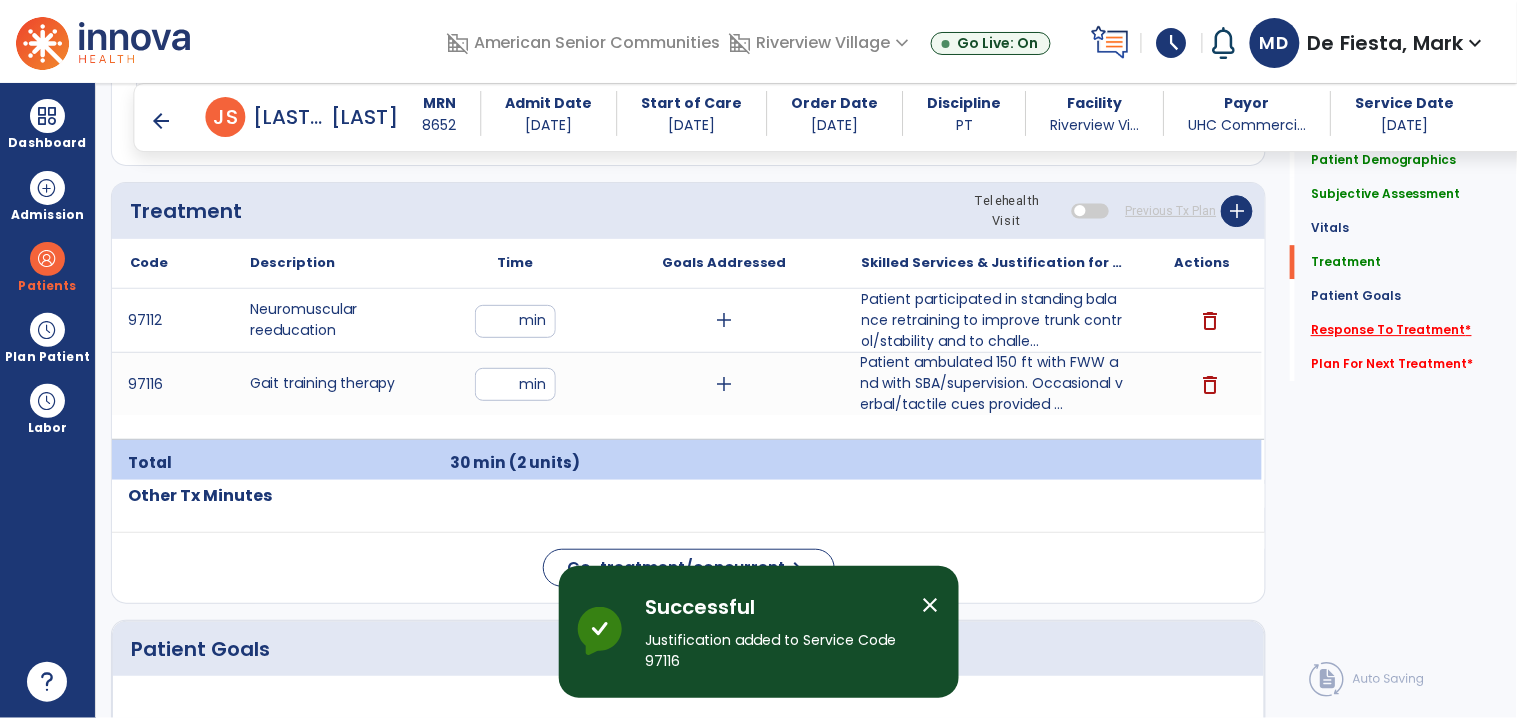 click on "Response To Treatment   *" 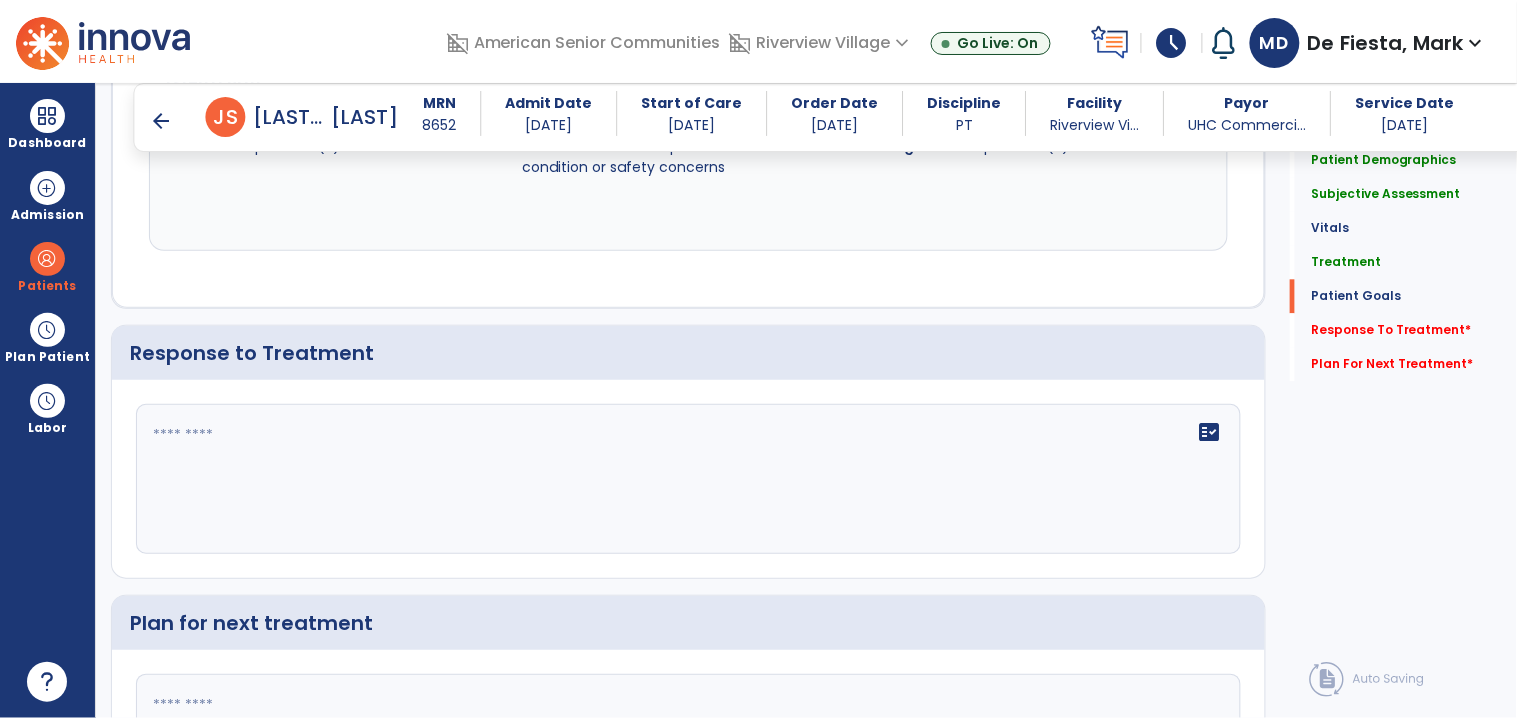 scroll, scrollTop: 3150, scrollLeft: 0, axis: vertical 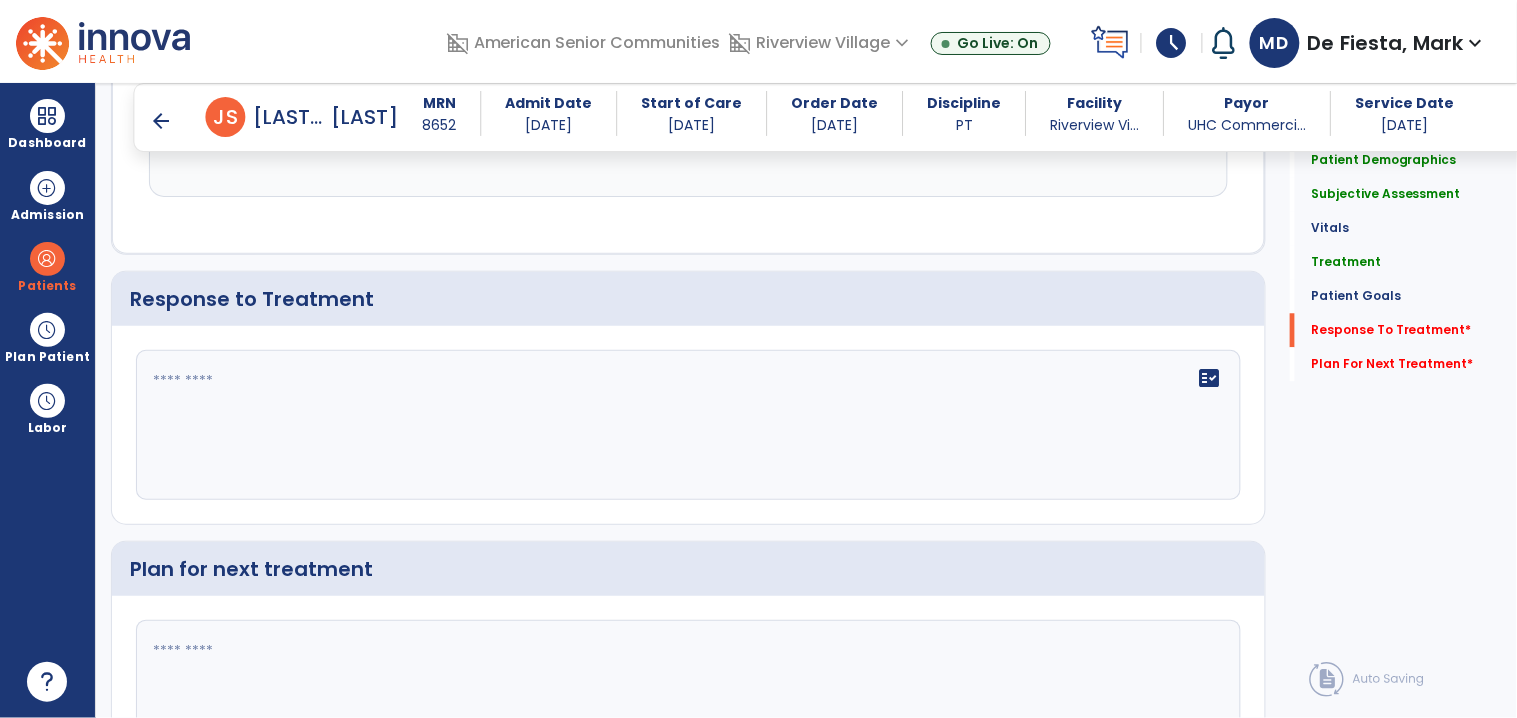 click 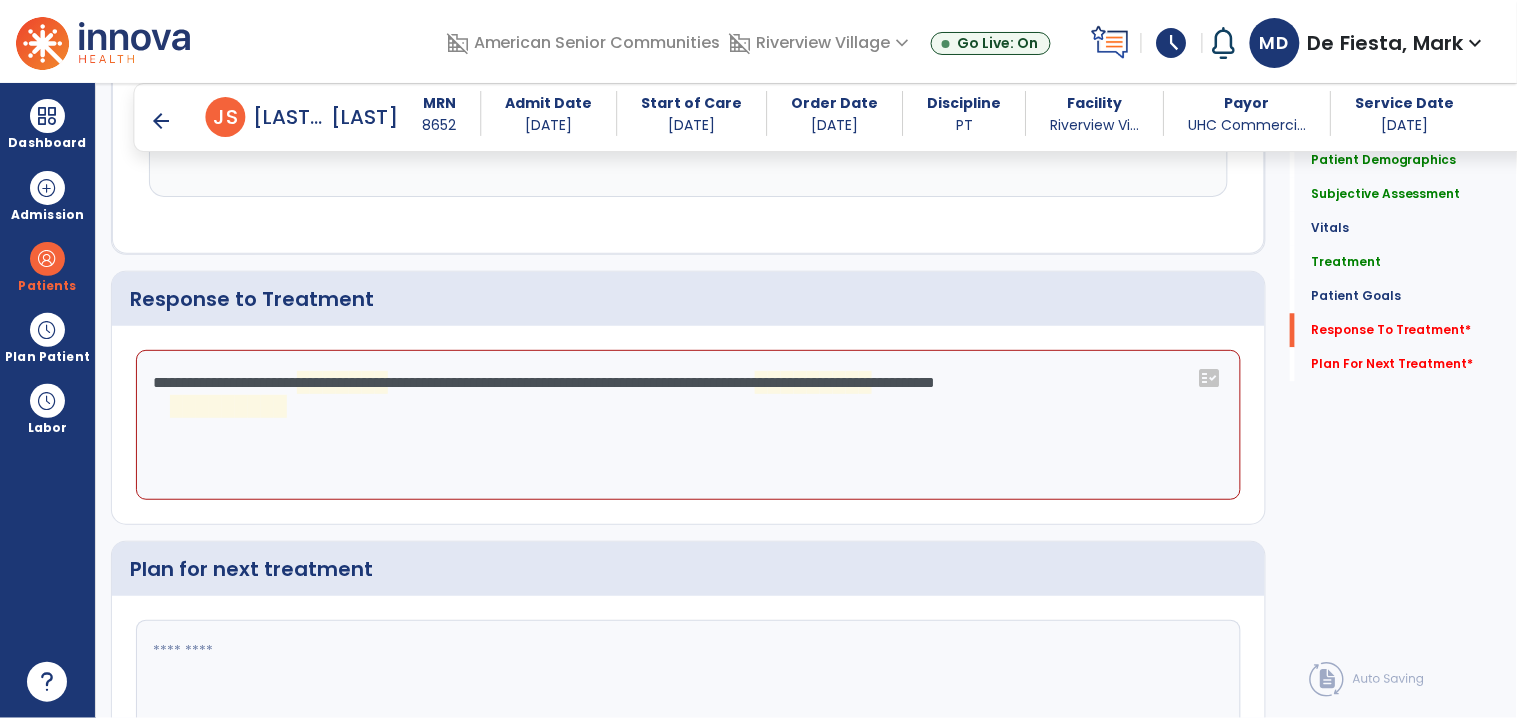 click on "**********" 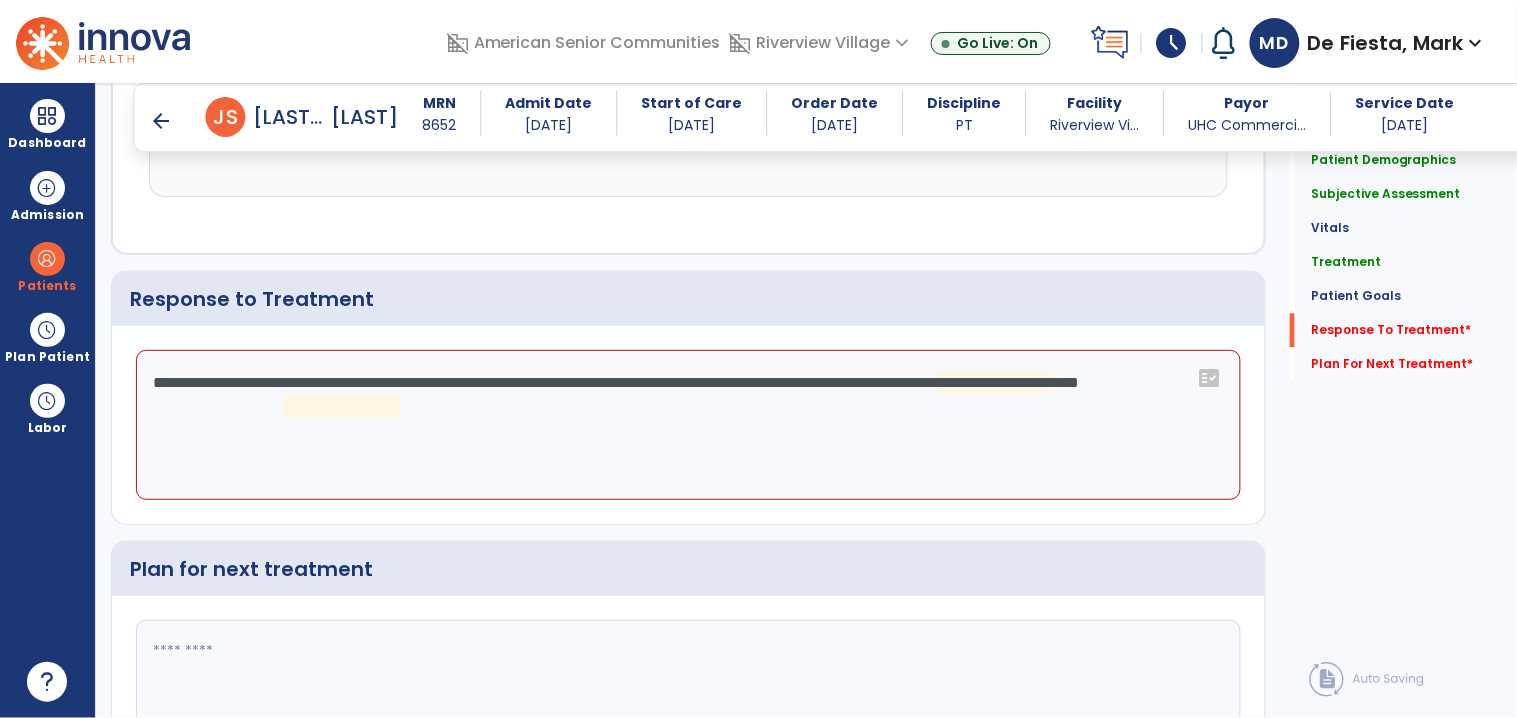 click on "**********" 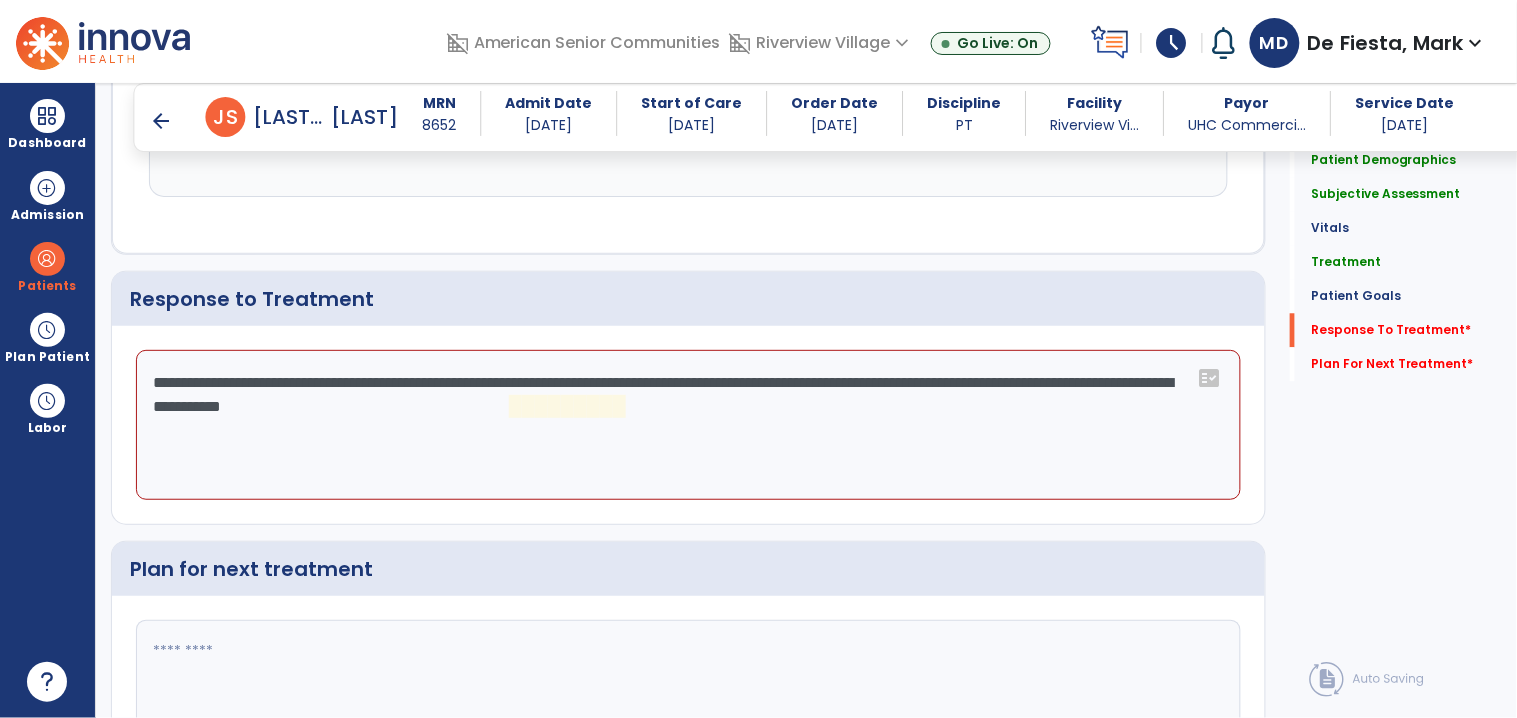 click on "**********" 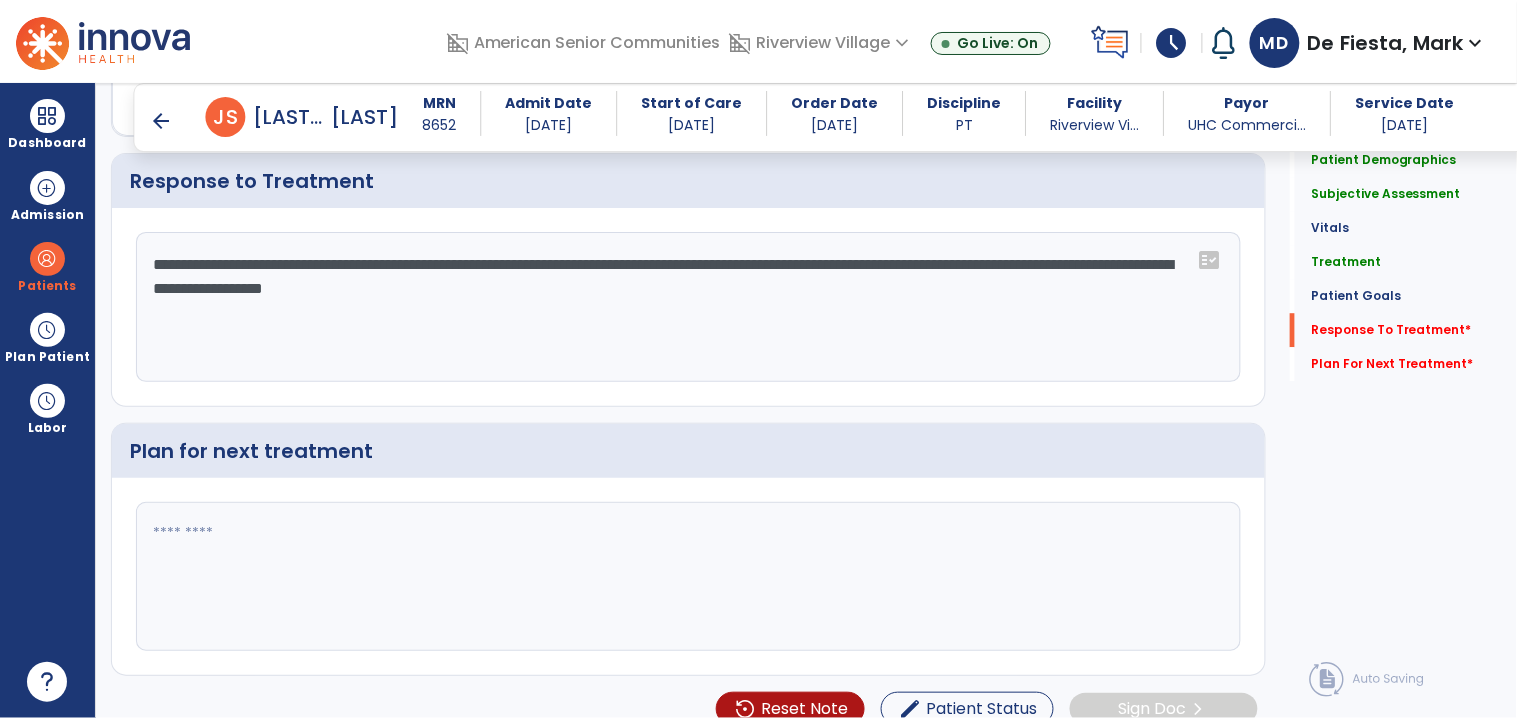scroll, scrollTop: 3295, scrollLeft: 0, axis: vertical 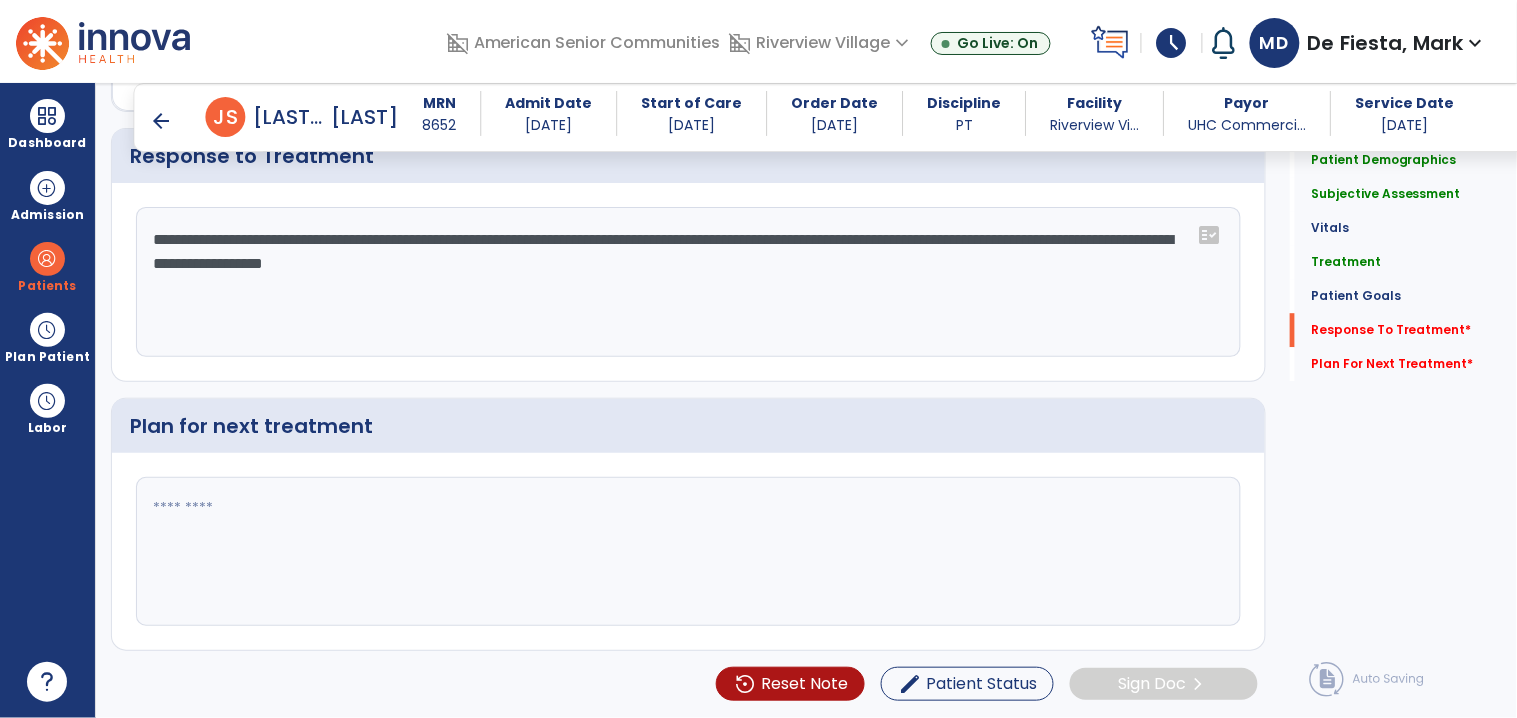 click on "**********" 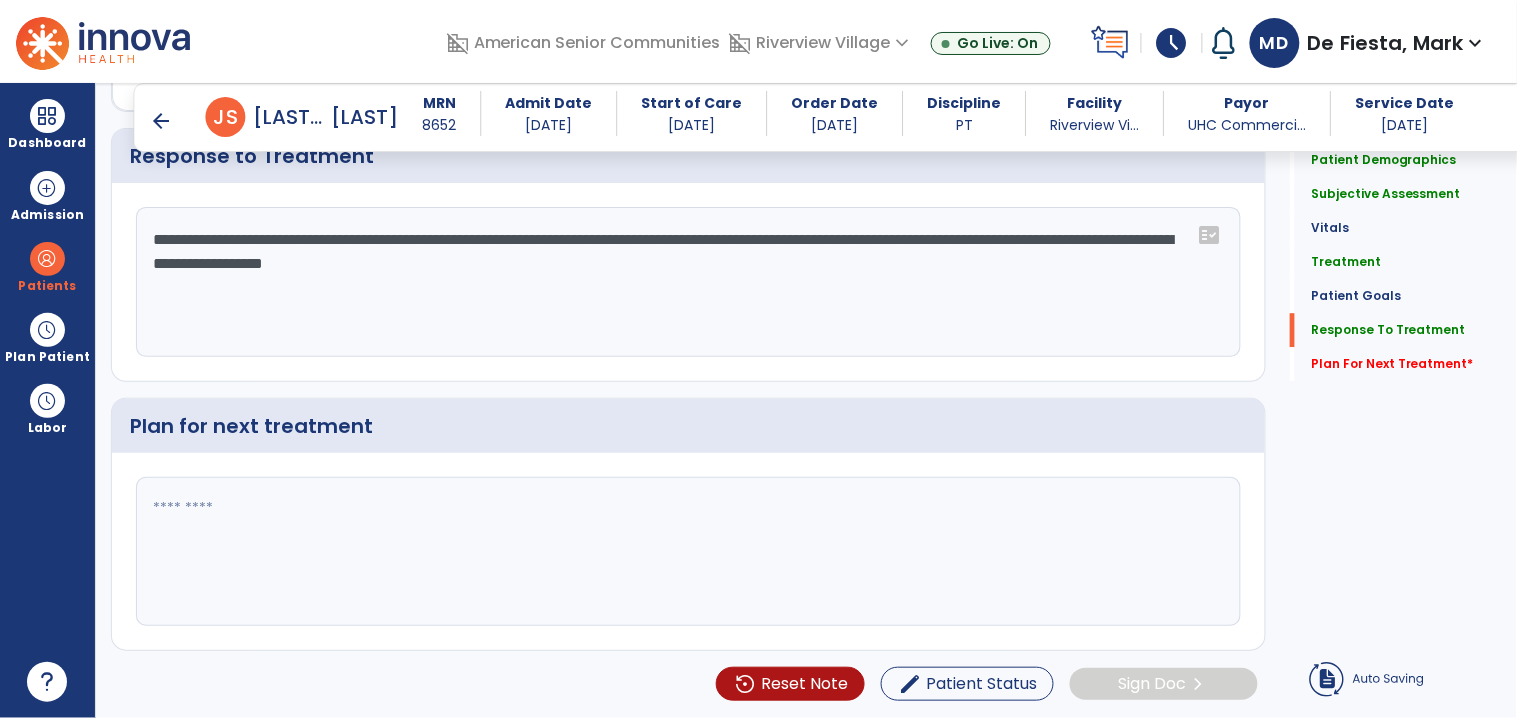 type on "**********" 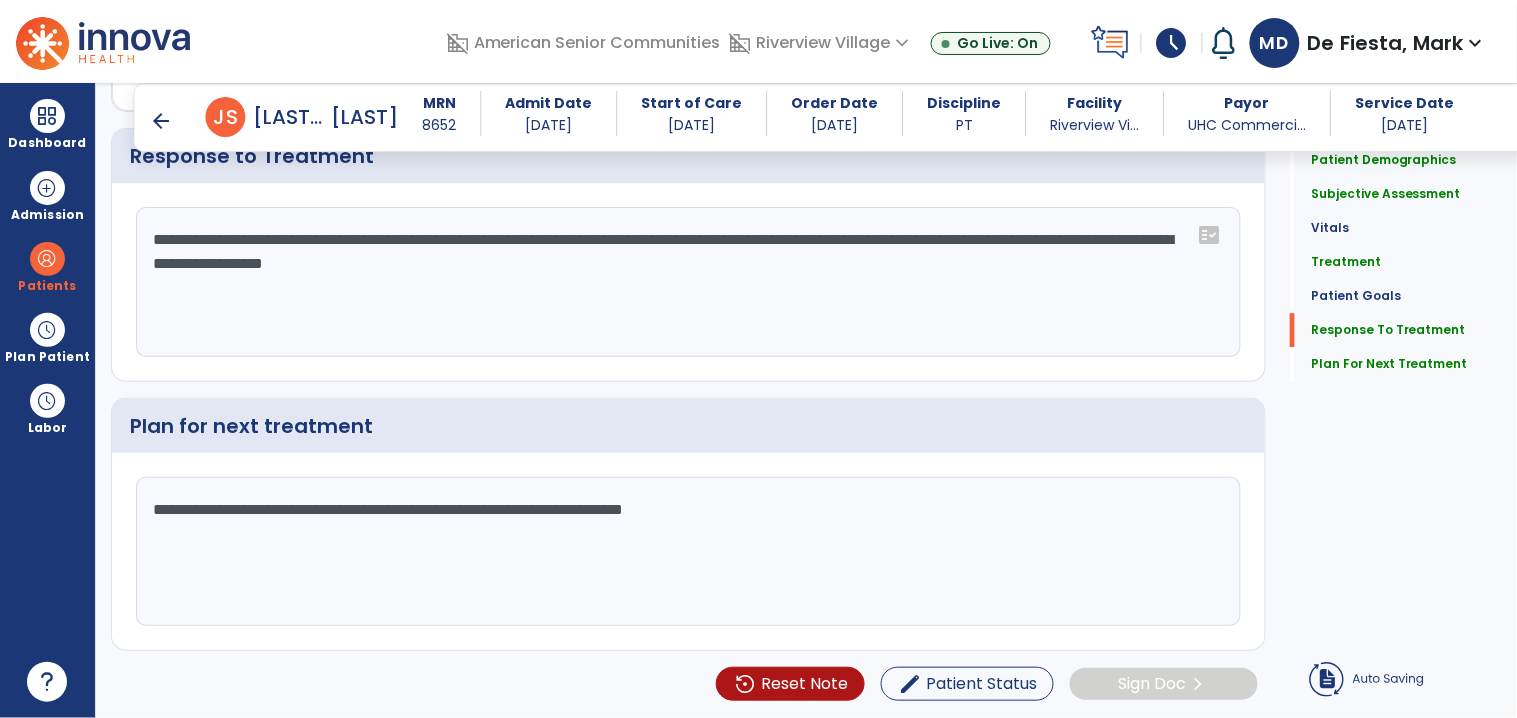 click on "**********" 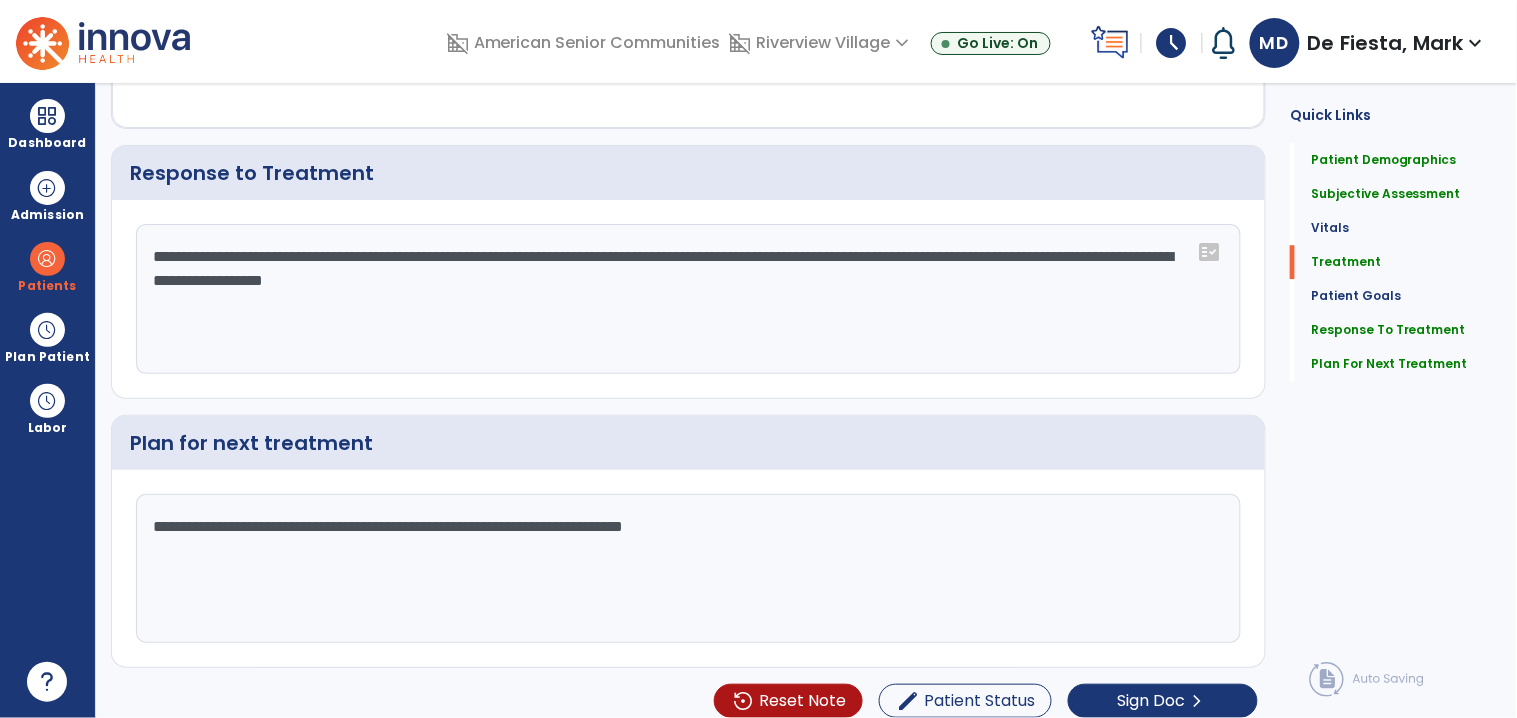 scroll, scrollTop: 0, scrollLeft: 0, axis: both 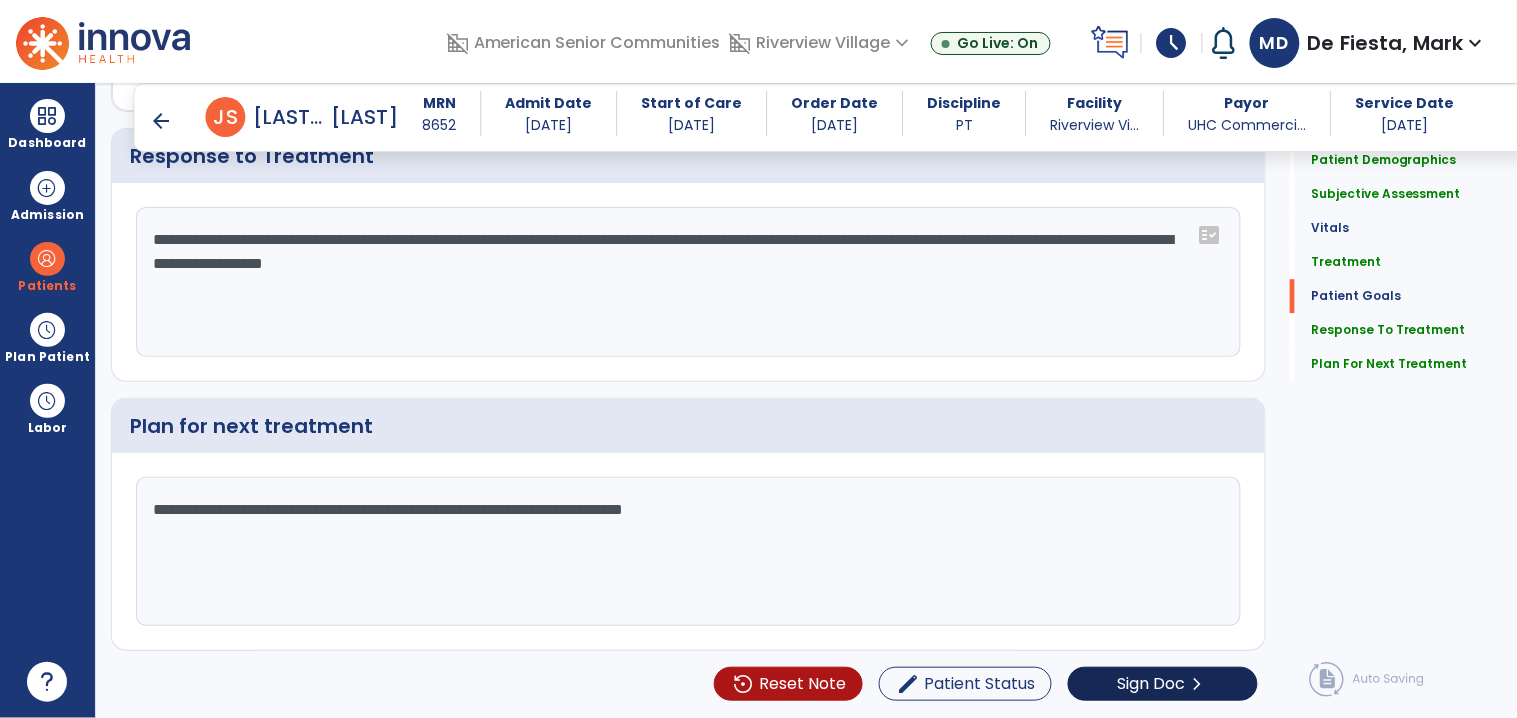 type on "**********" 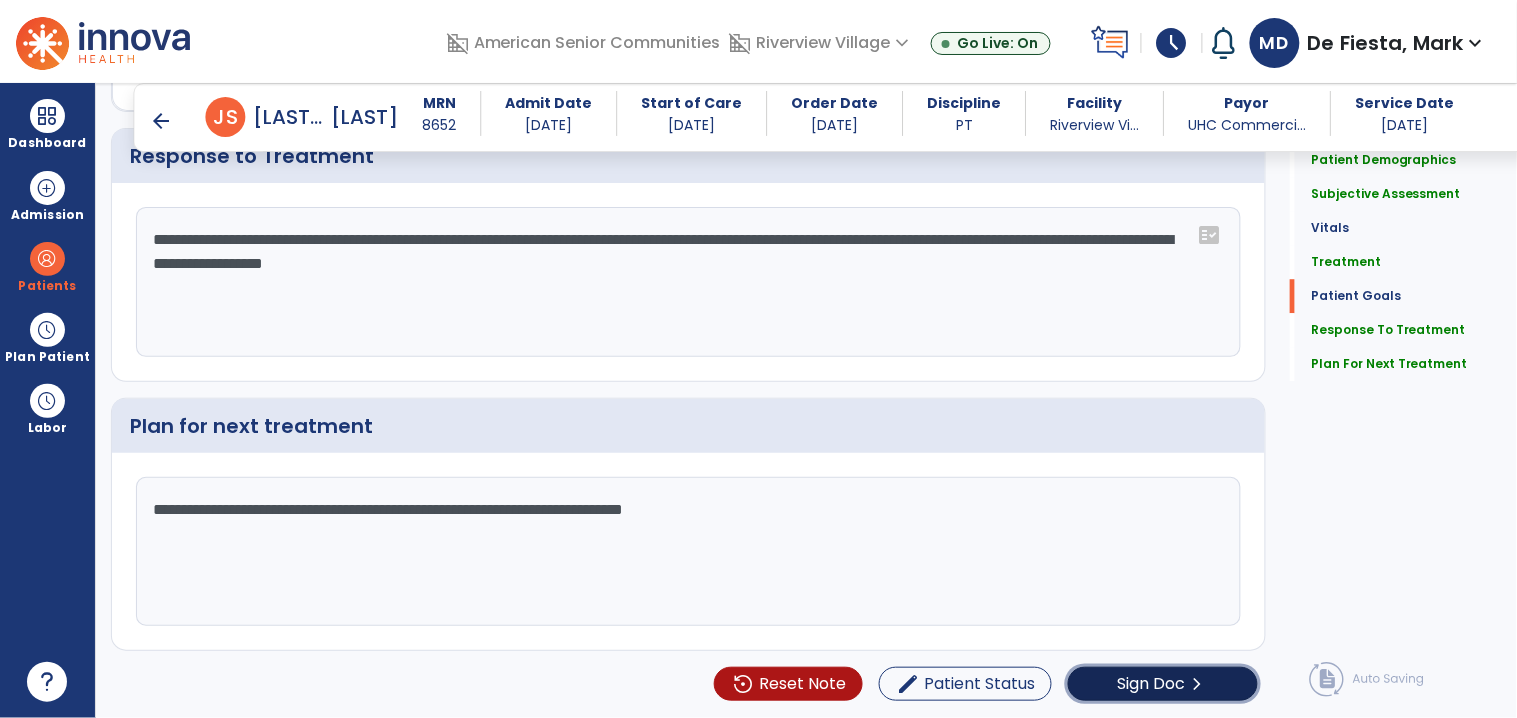 click on "Sign Doc" 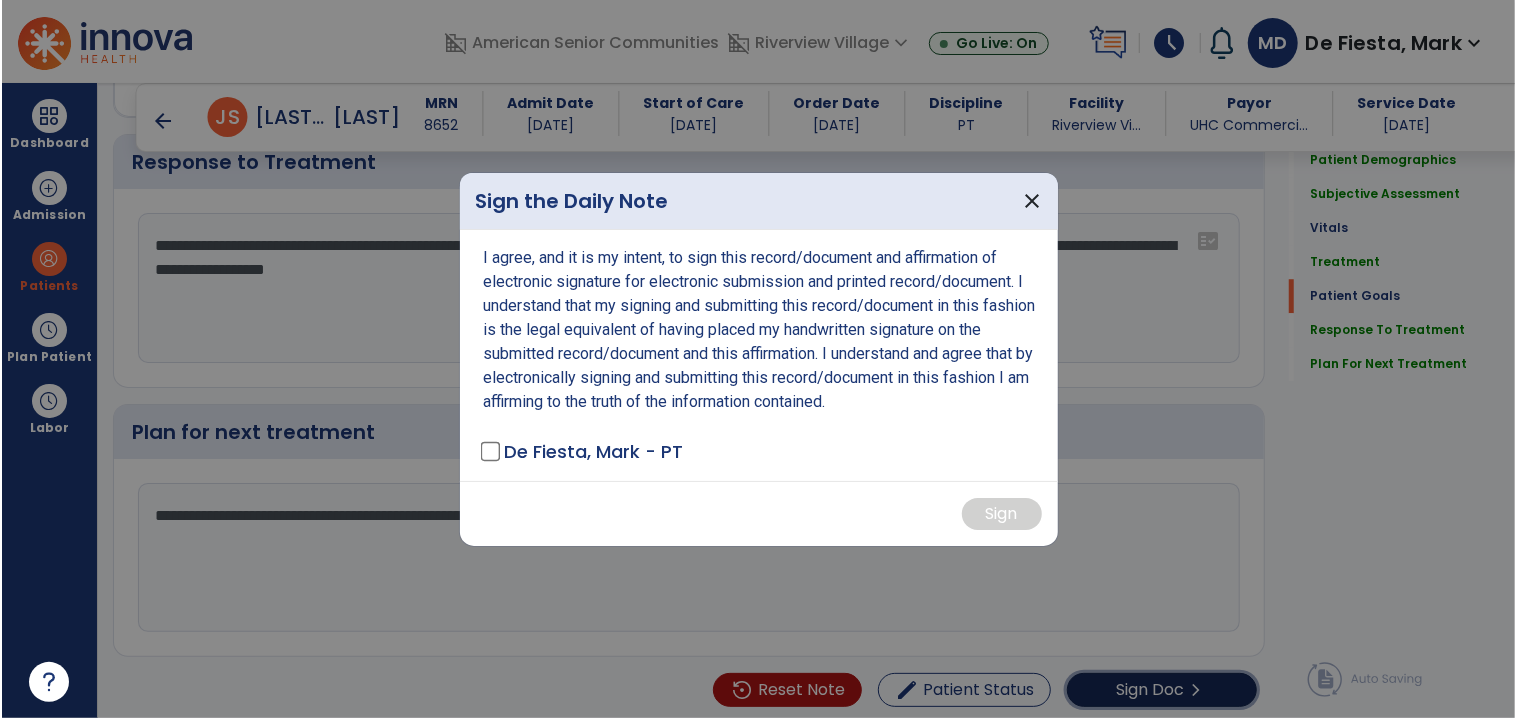 scroll, scrollTop: 3295, scrollLeft: 0, axis: vertical 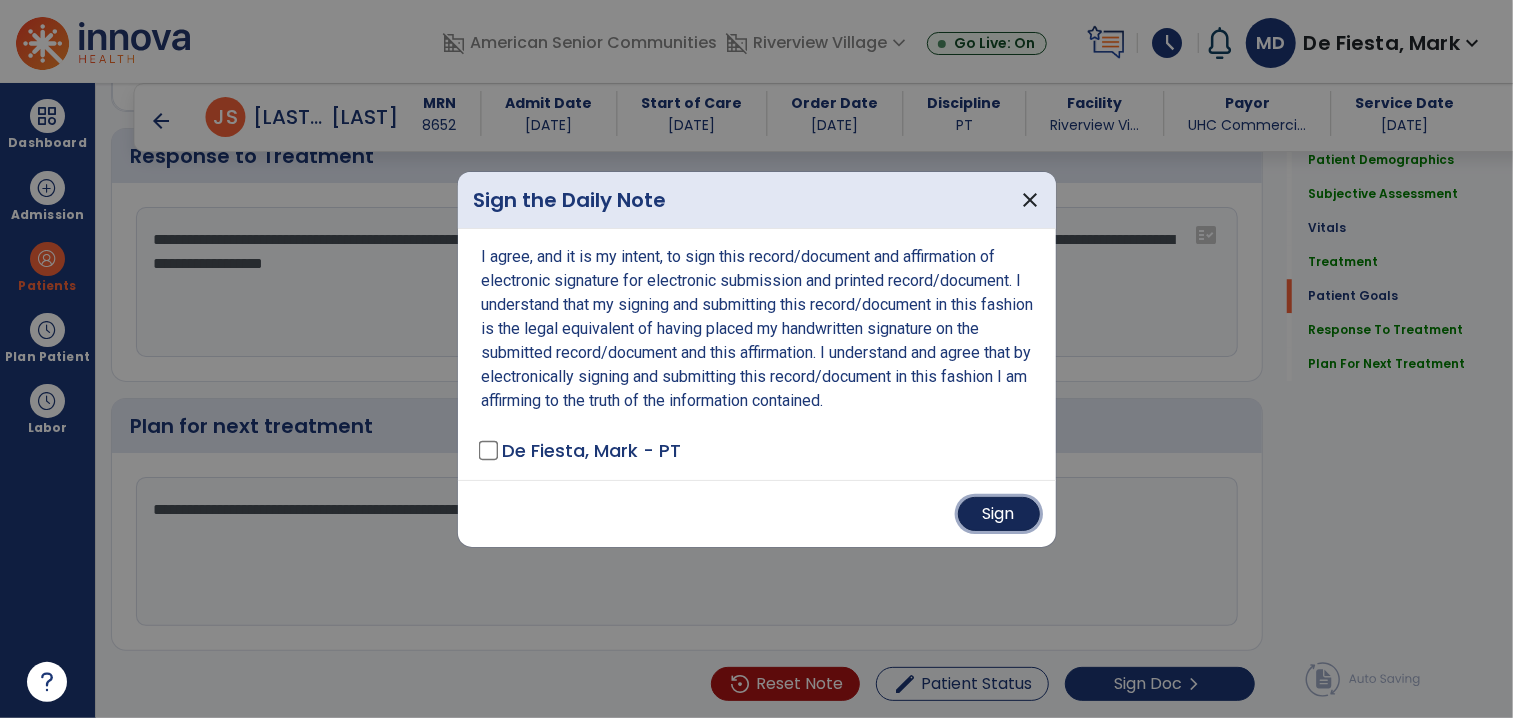 drag, startPoint x: 1010, startPoint y: 507, endPoint x: 525, endPoint y: 553, distance: 487.17654 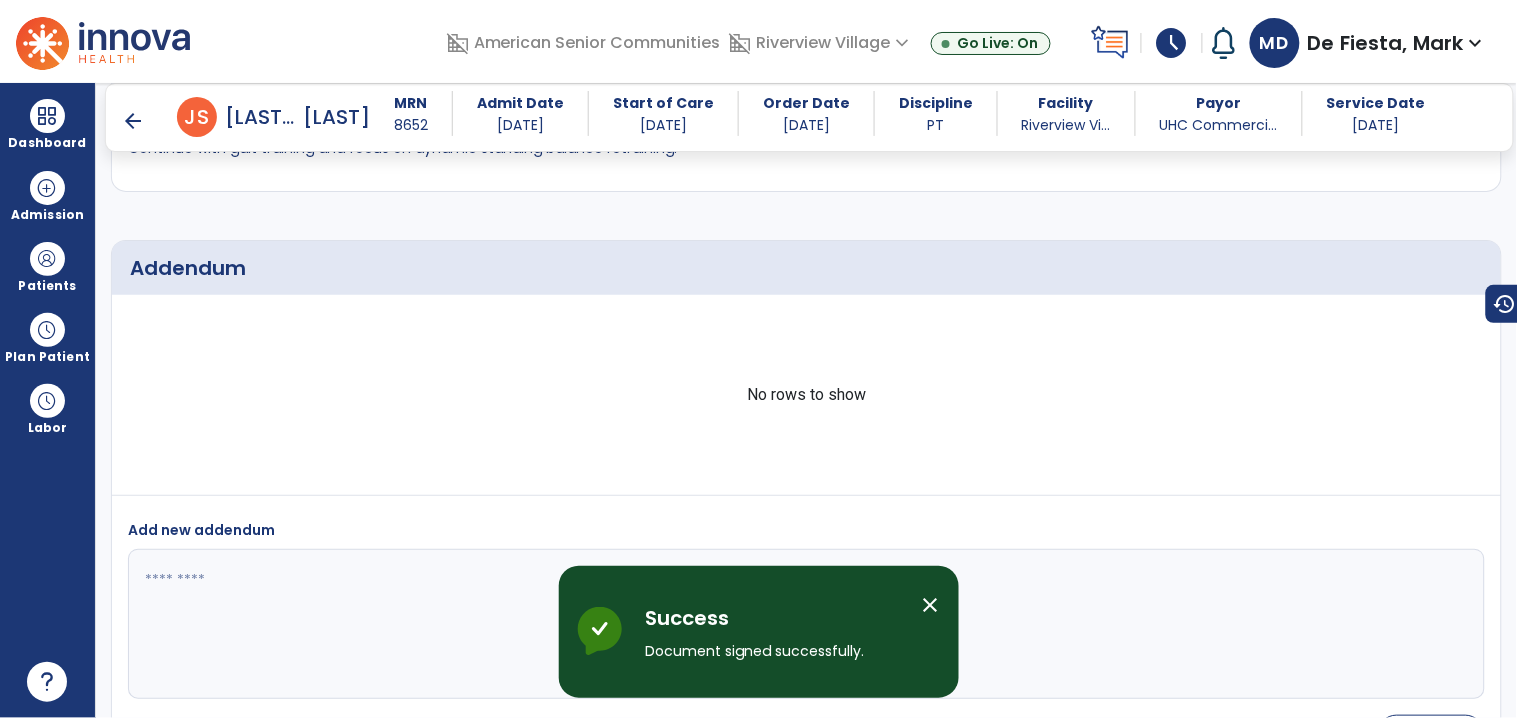 click on "arrow_back" at bounding box center [149, 117] 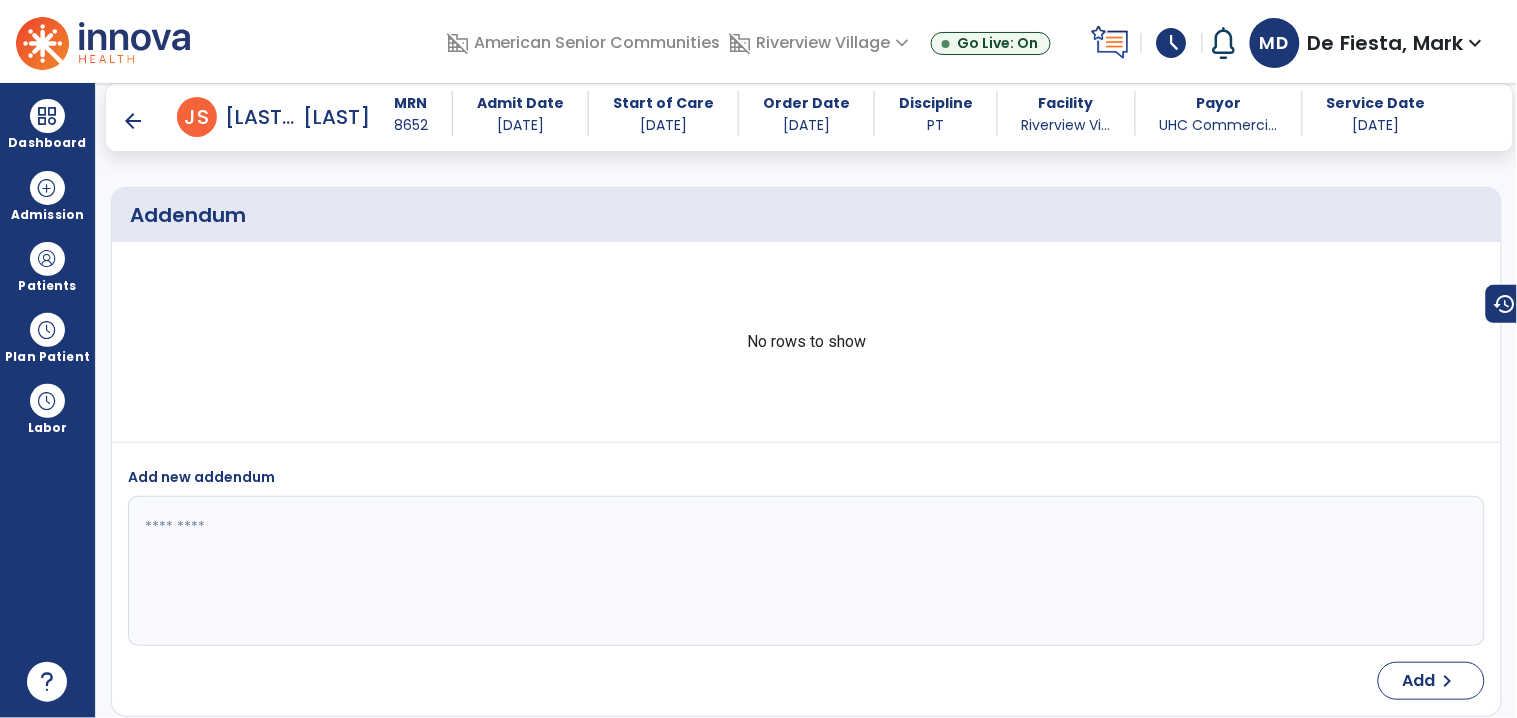 scroll, scrollTop: 1804, scrollLeft: 0, axis: vertical 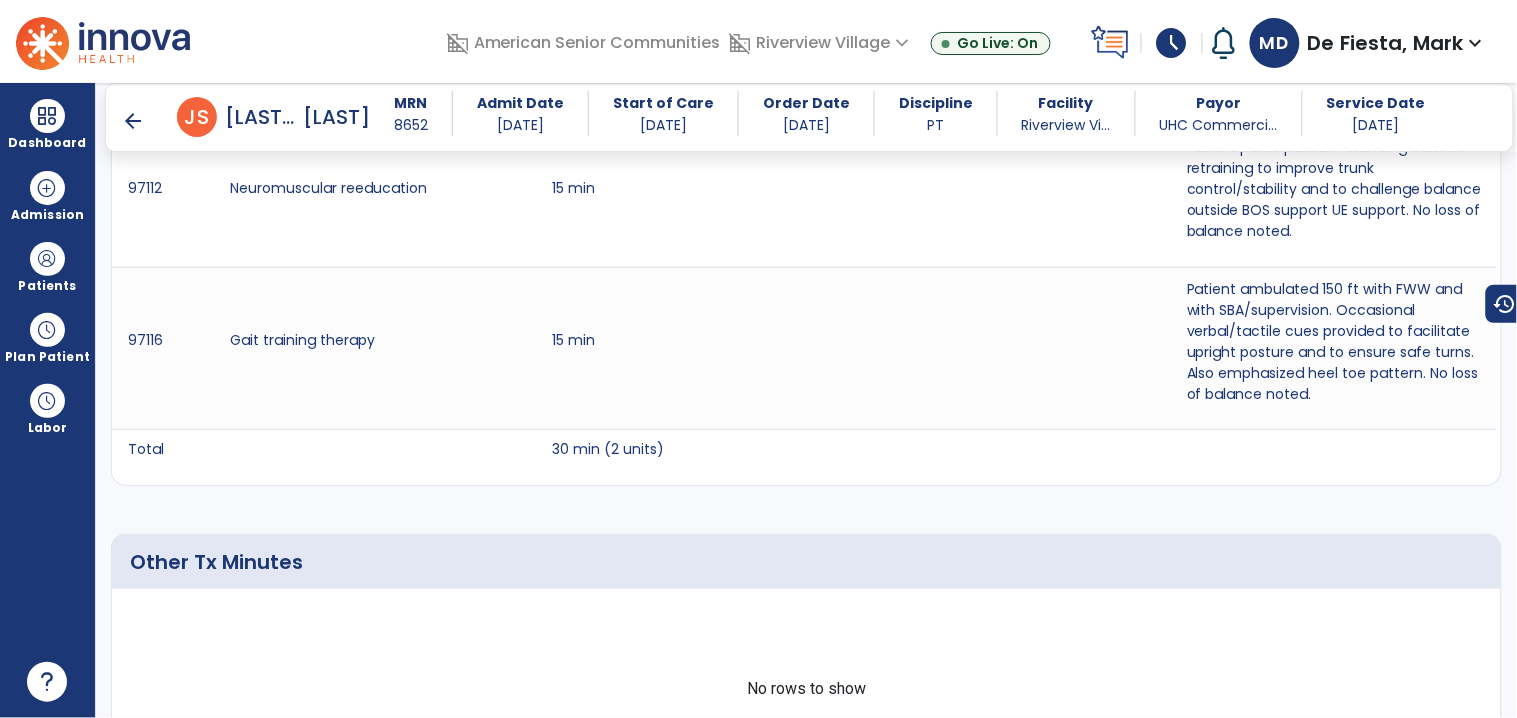 click on "arrow_back" at bounding box center [133, 121] 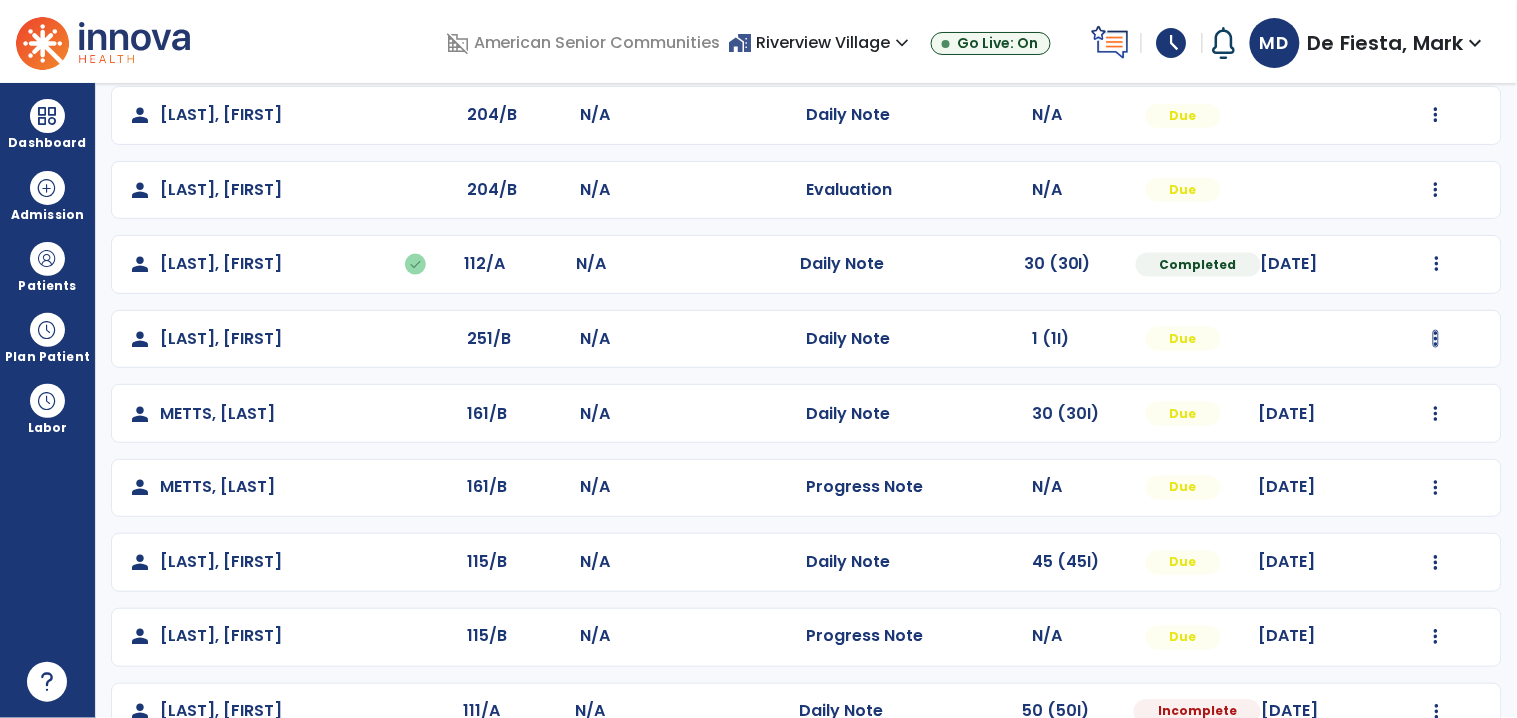 scroll, scrollTop: 808, scrollLeft: 0, axis: vertical 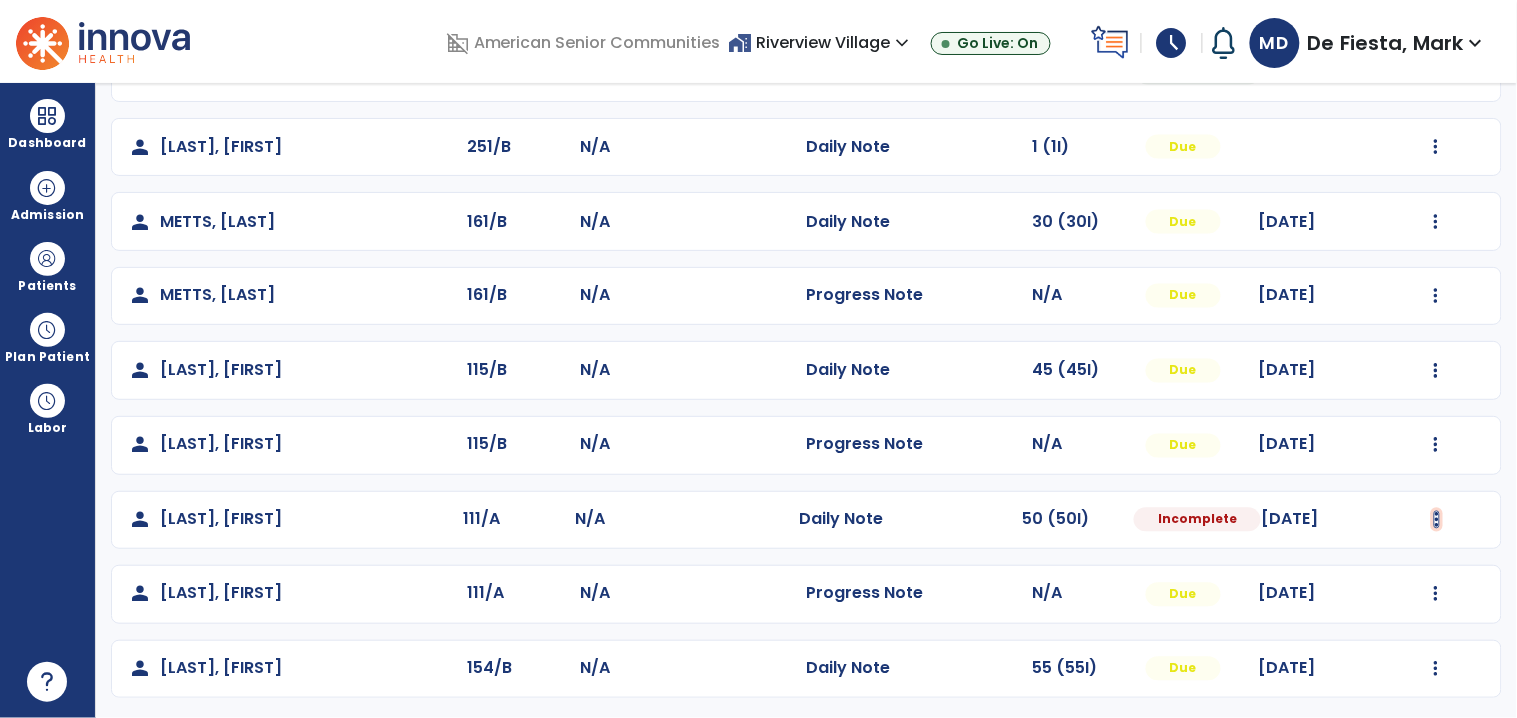 click at bounding box center [1436, -449] 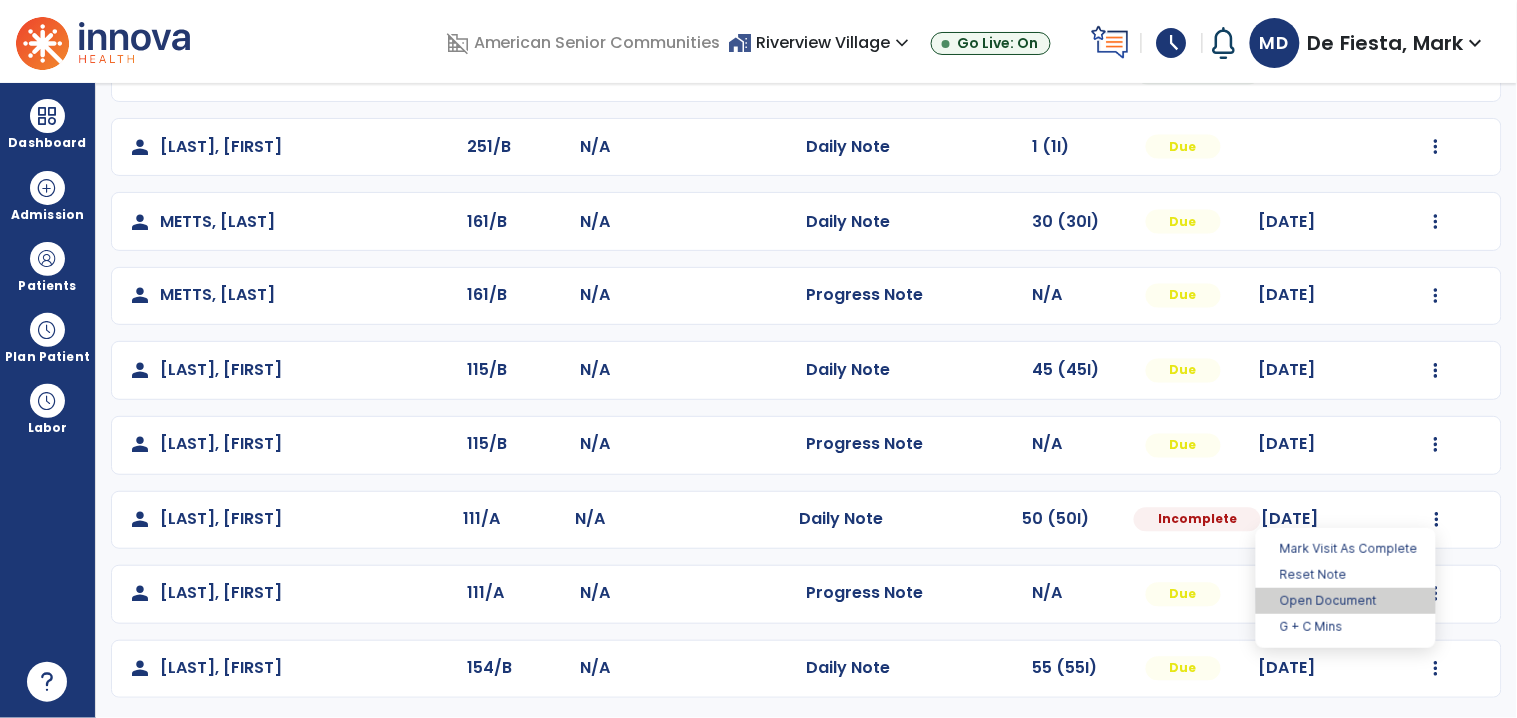 click on "Open Document" at bounding box center [1346, 601] 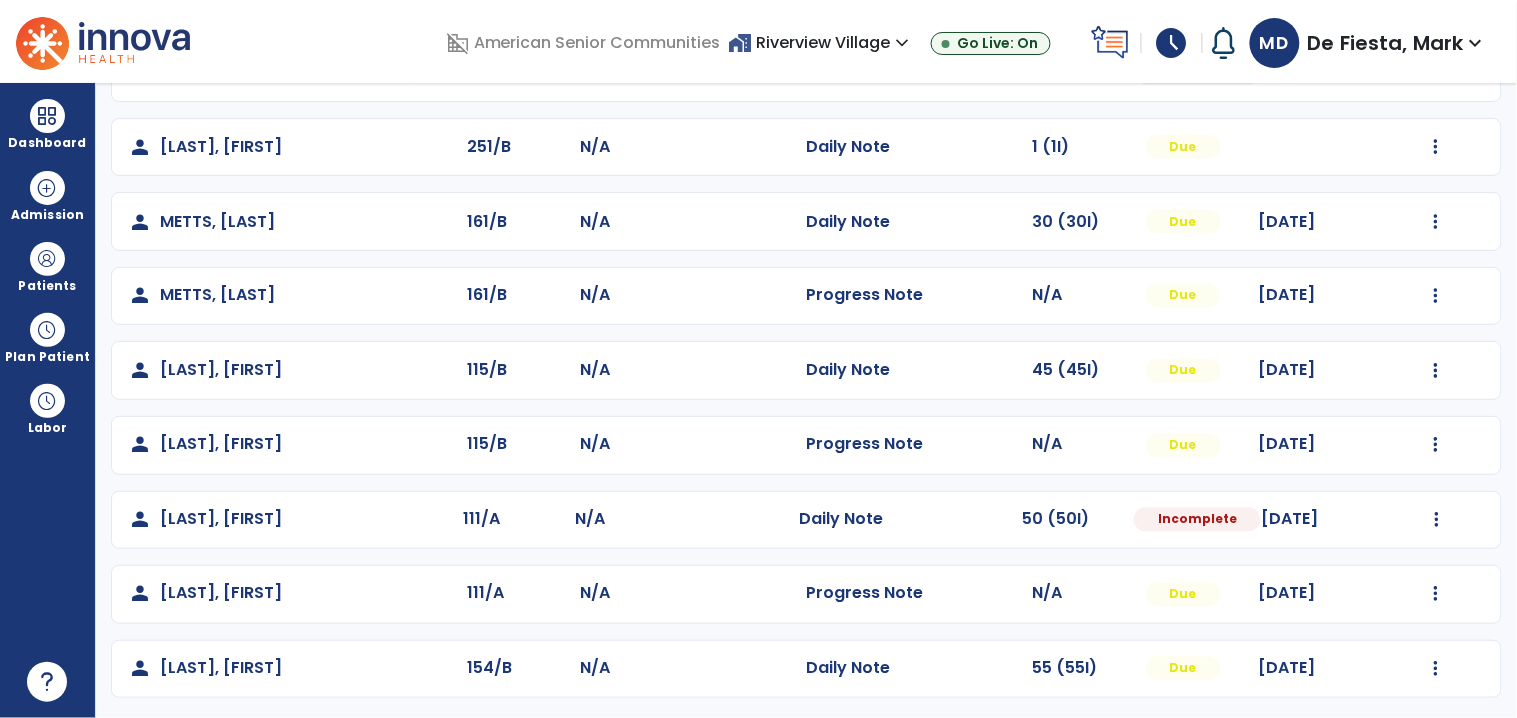 select on "*" 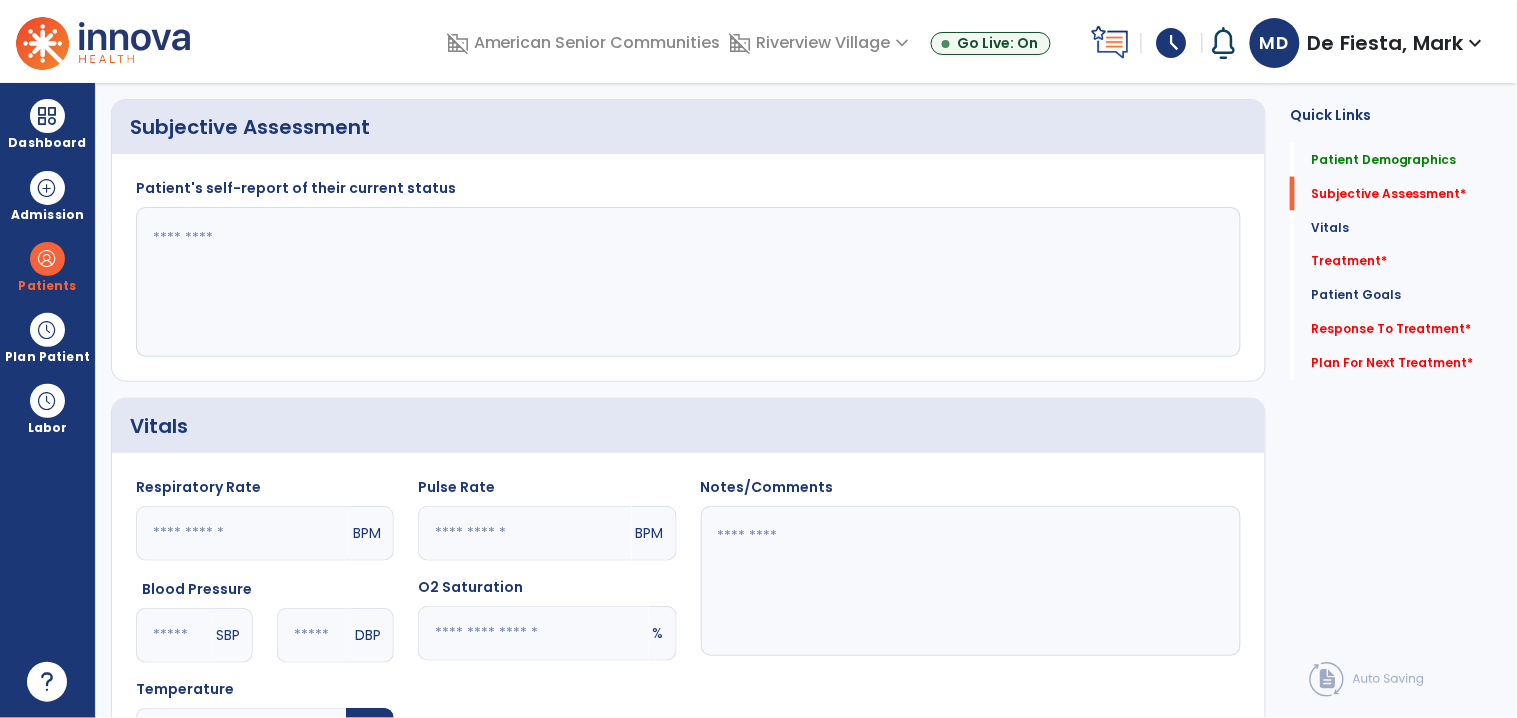 click 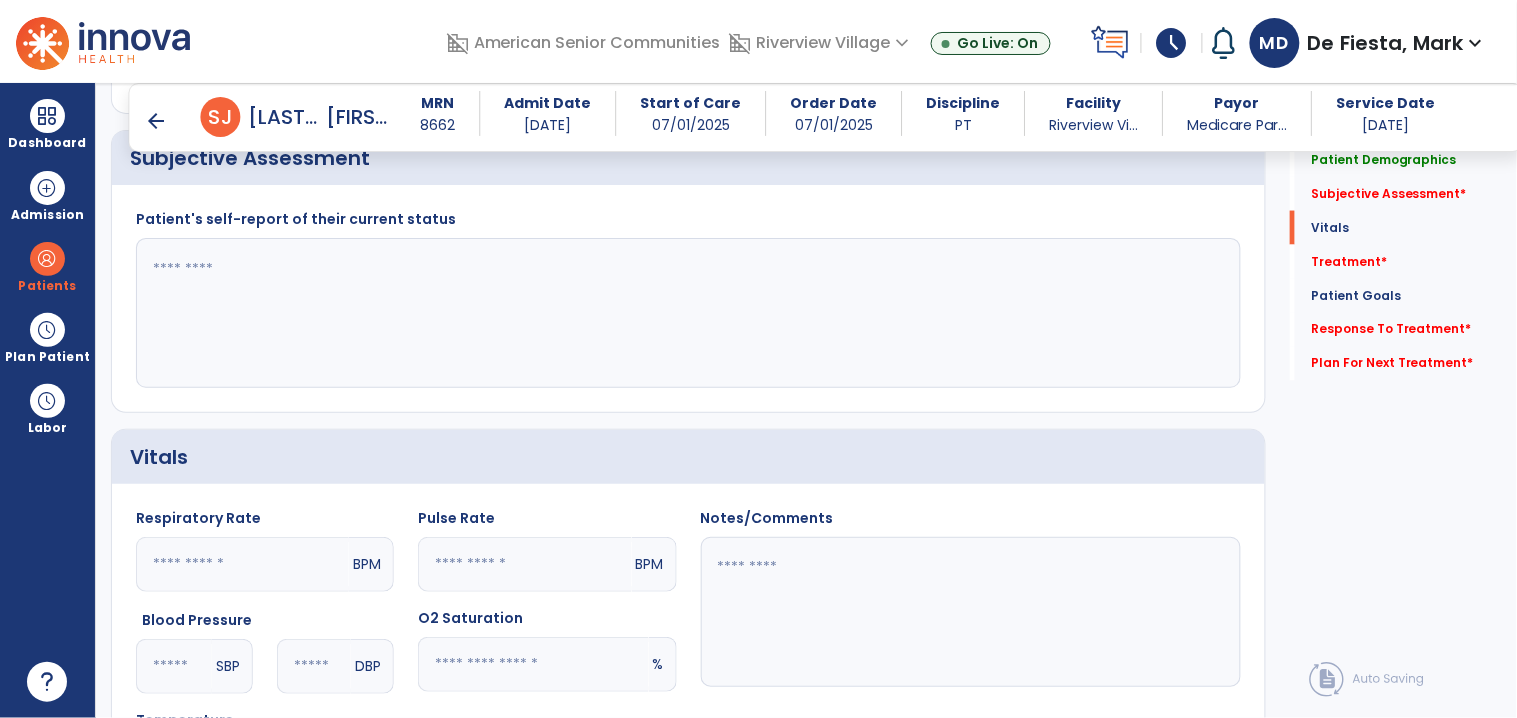 scroll, scrollTop: 747, scrollLeft: 0, axis: vertical 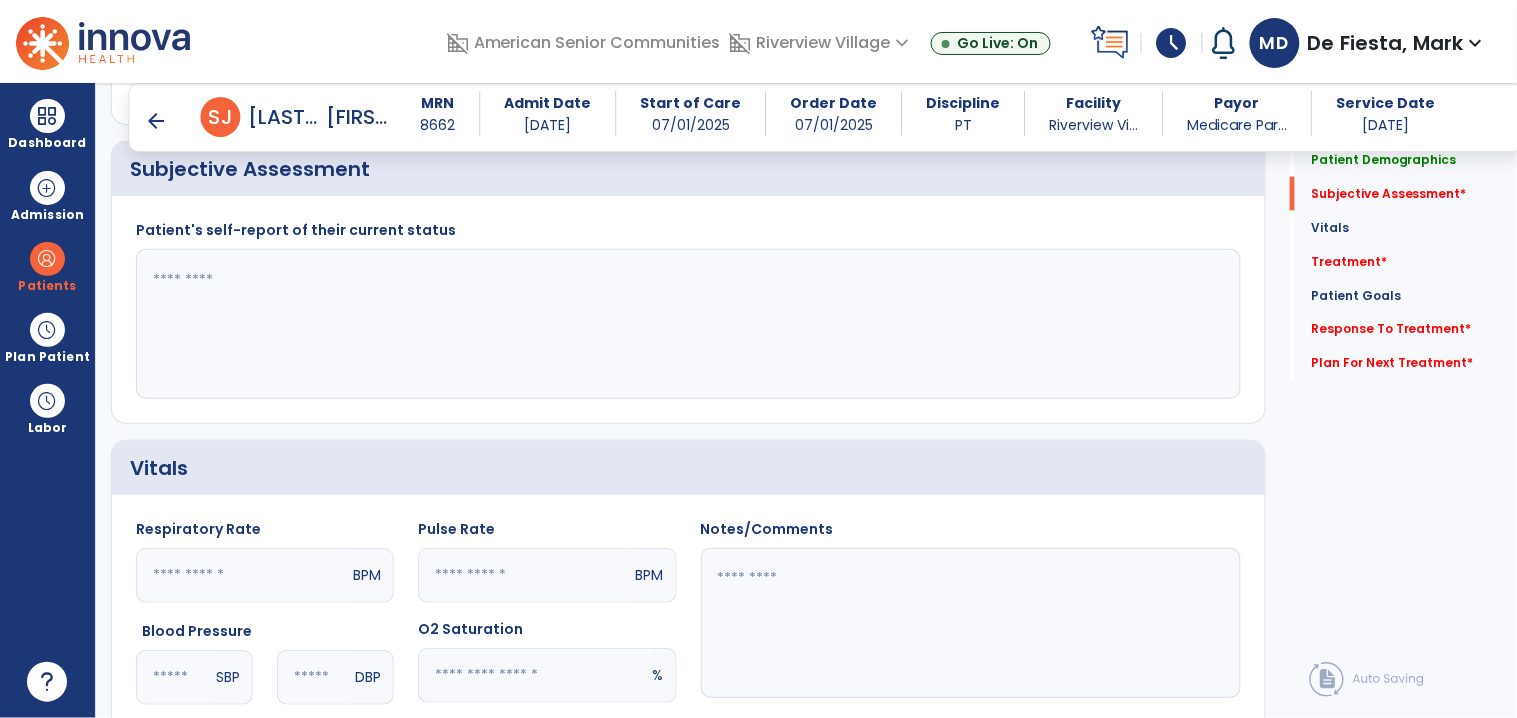 click 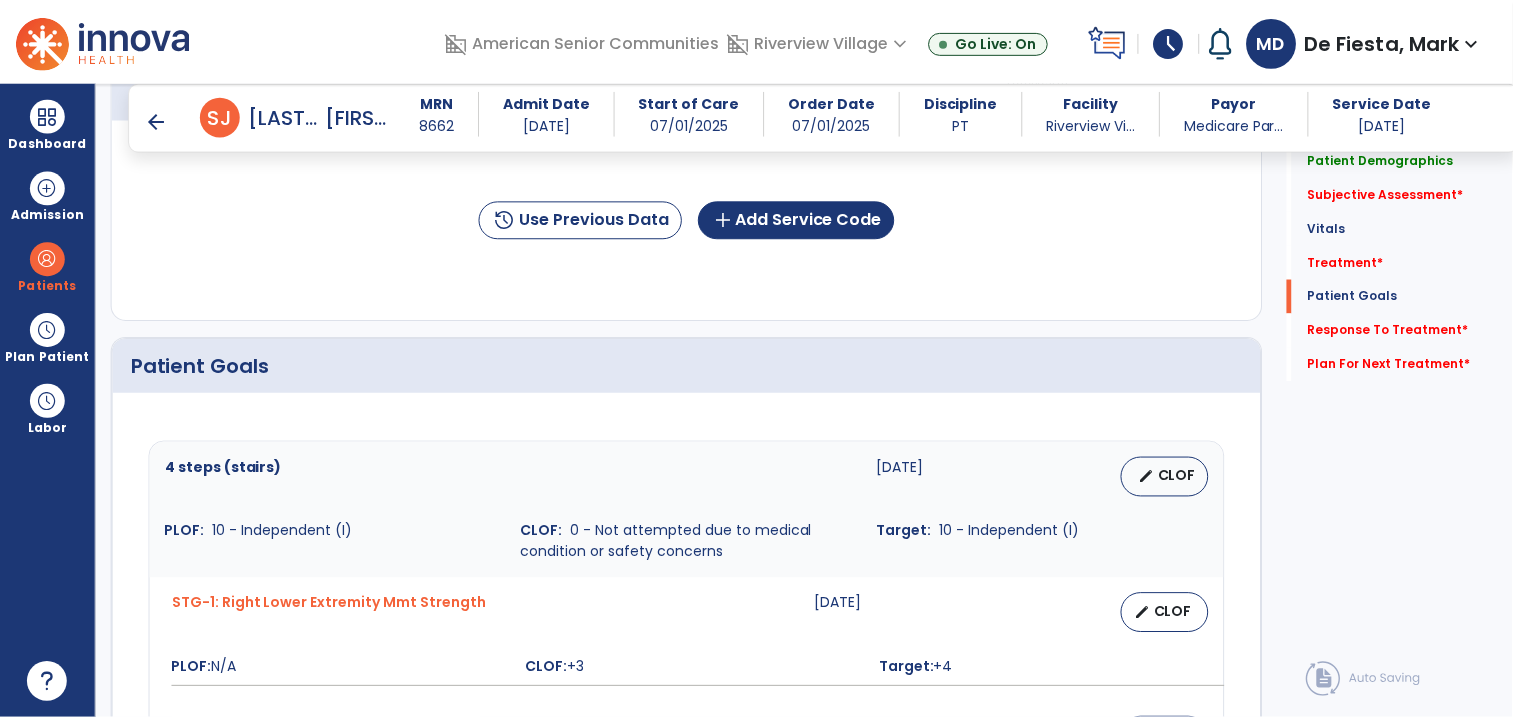 scroll, scrollTop: 1550, scrollLeft: 0, axis: vertical 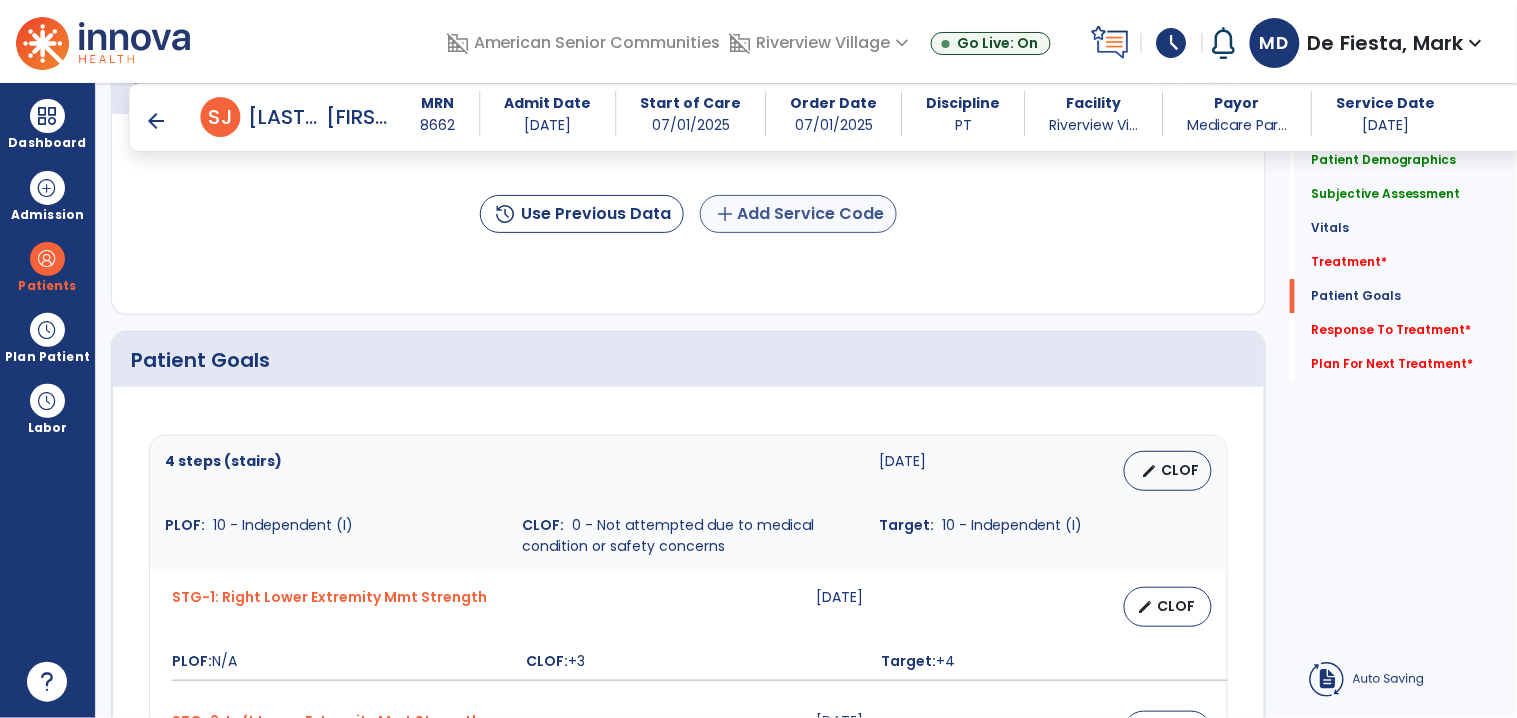 type on "**********" 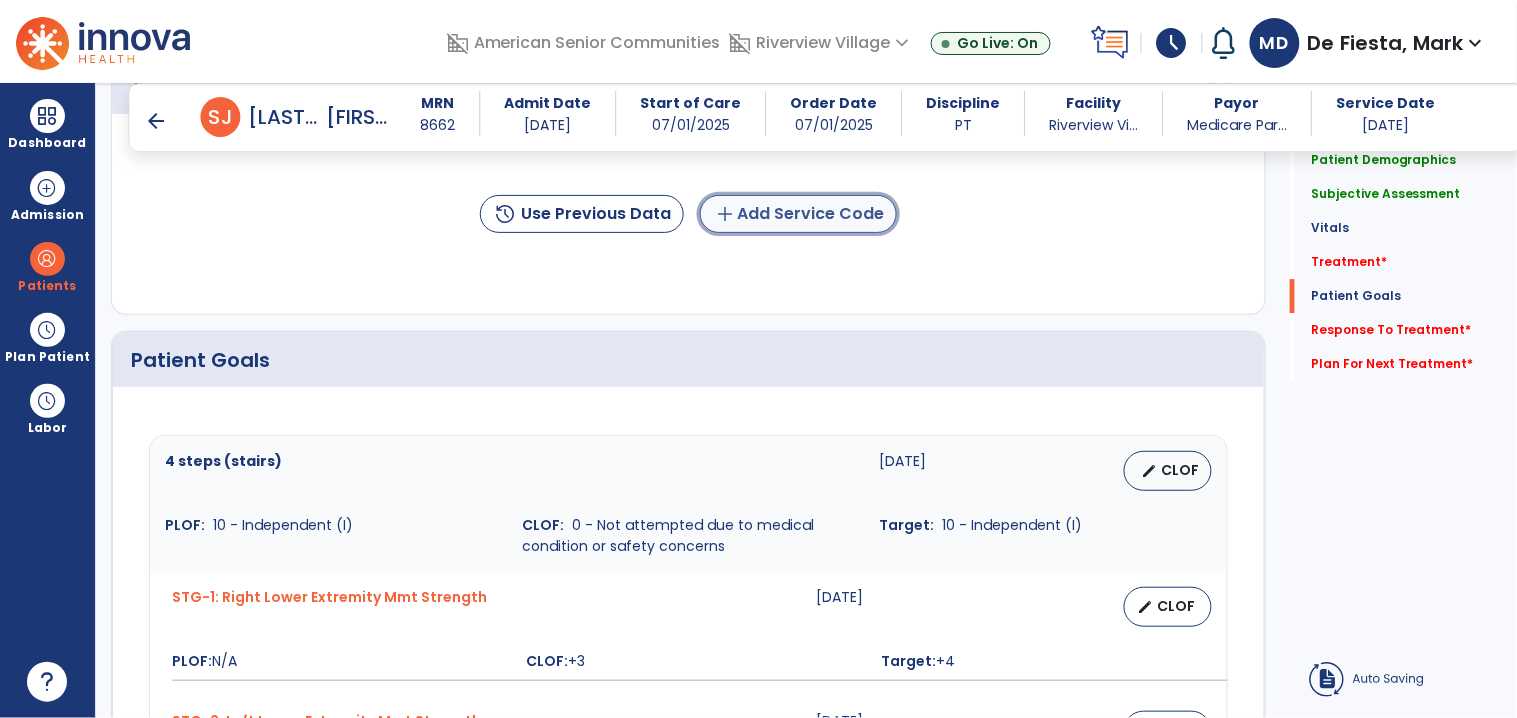 click on "add  Add Service Code" 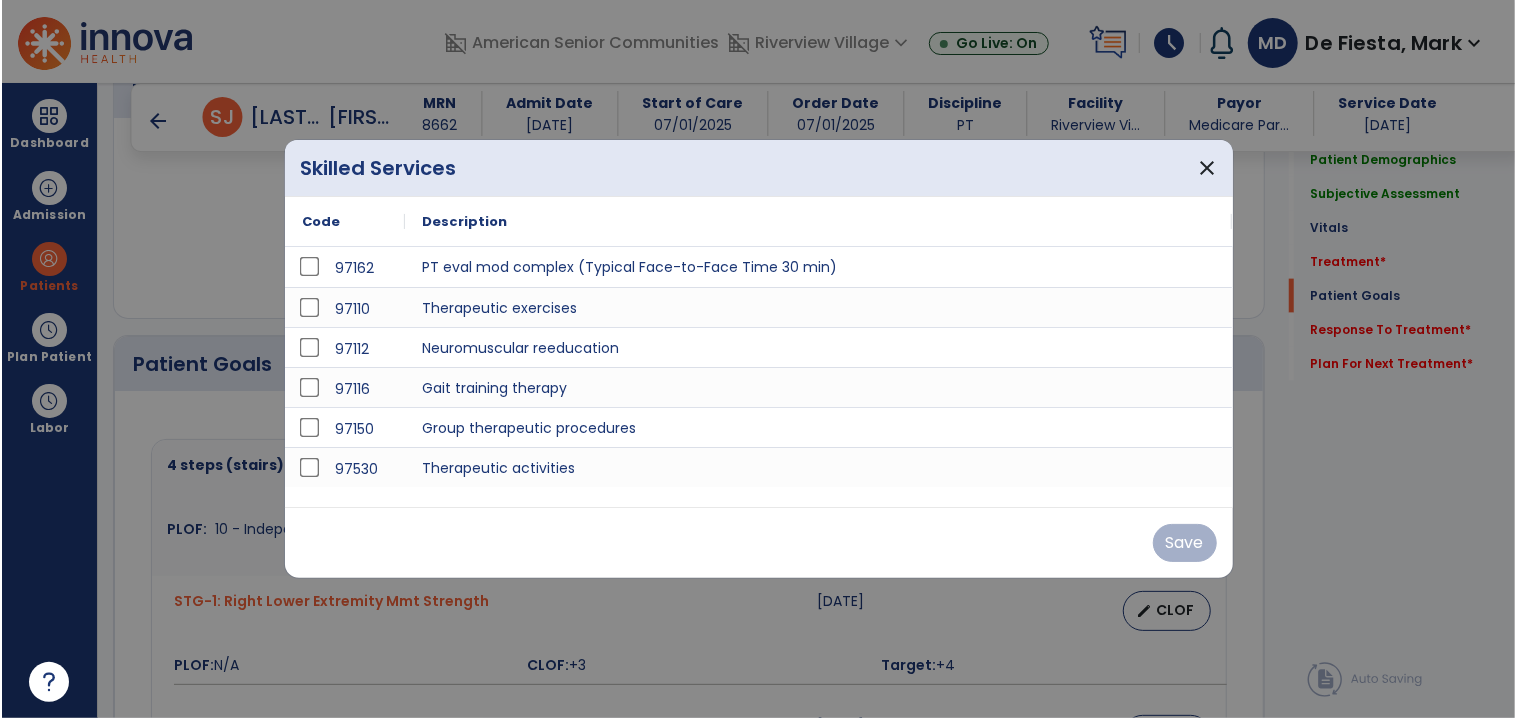 scroll, scrollTop: 1550, scrollLeft: 0, axis: vertical 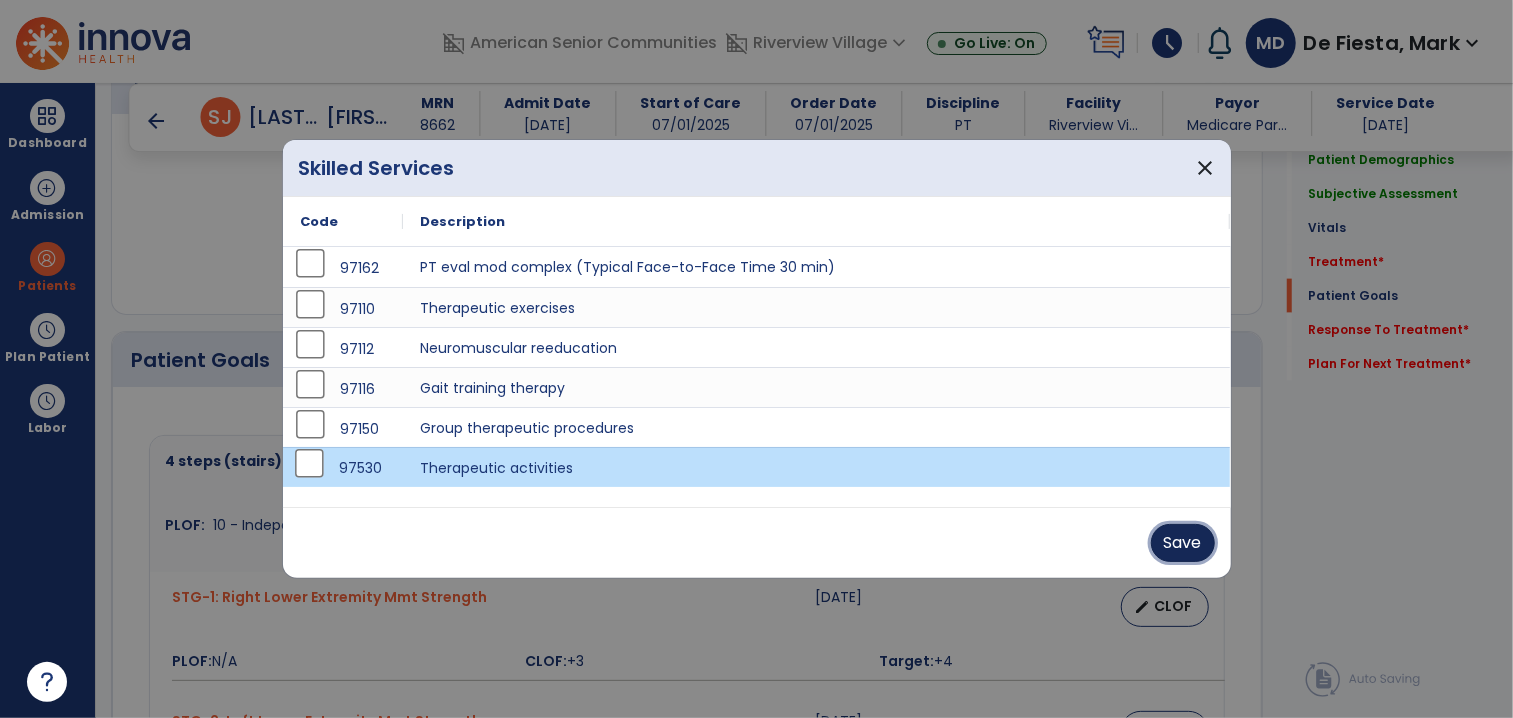 click on "Save" at bounding box center (1183, 543) 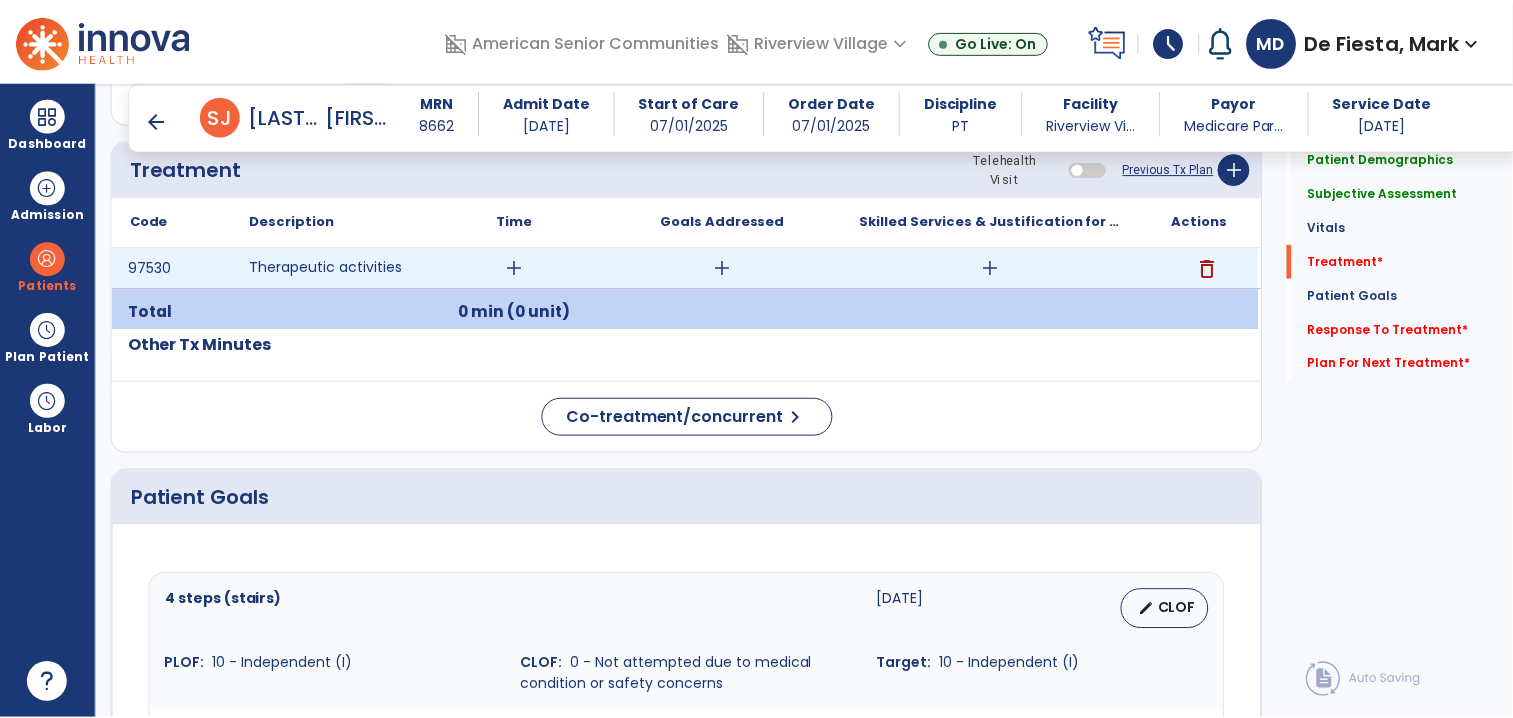 scroll, scrollTop: 1475, scrollLeft: 0, axis: vertical 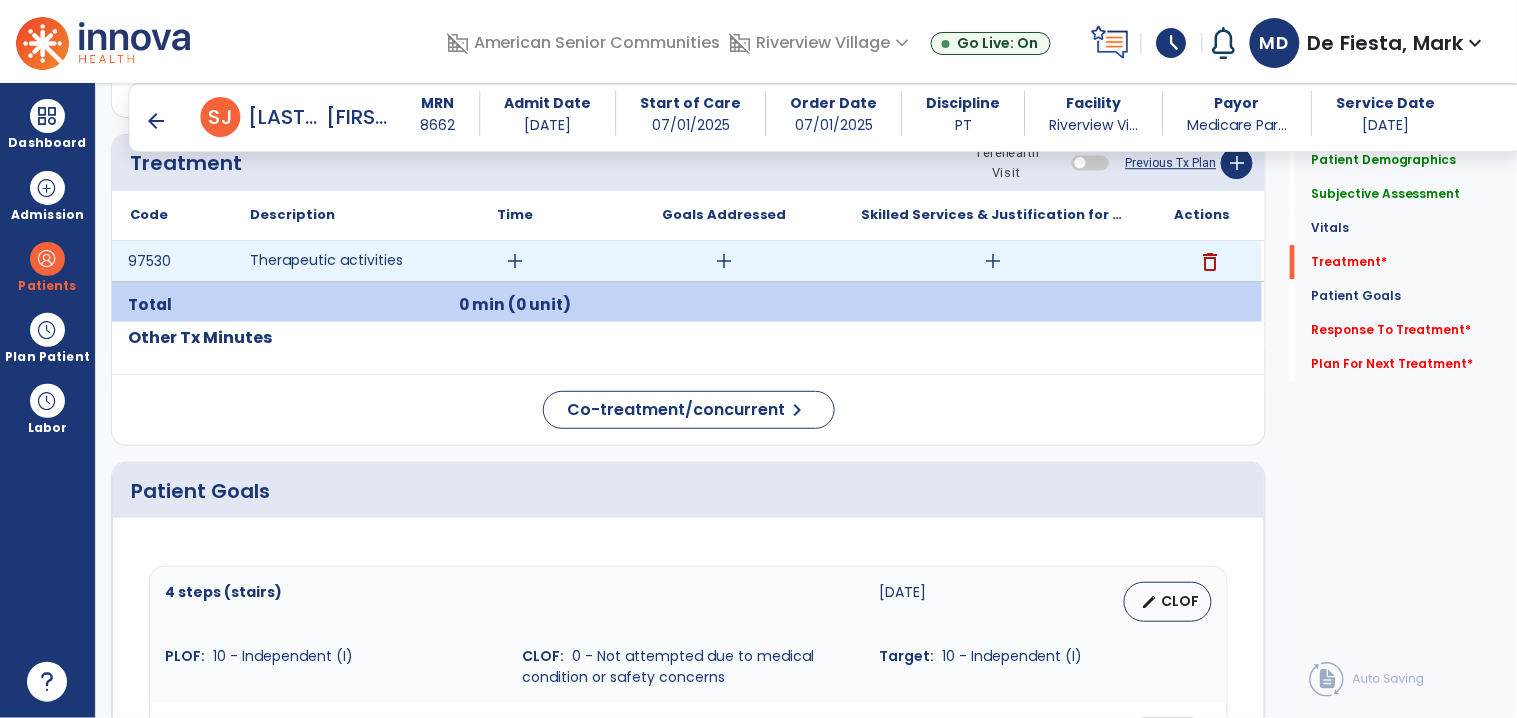 click on "add" at bounding box center (515, 261) 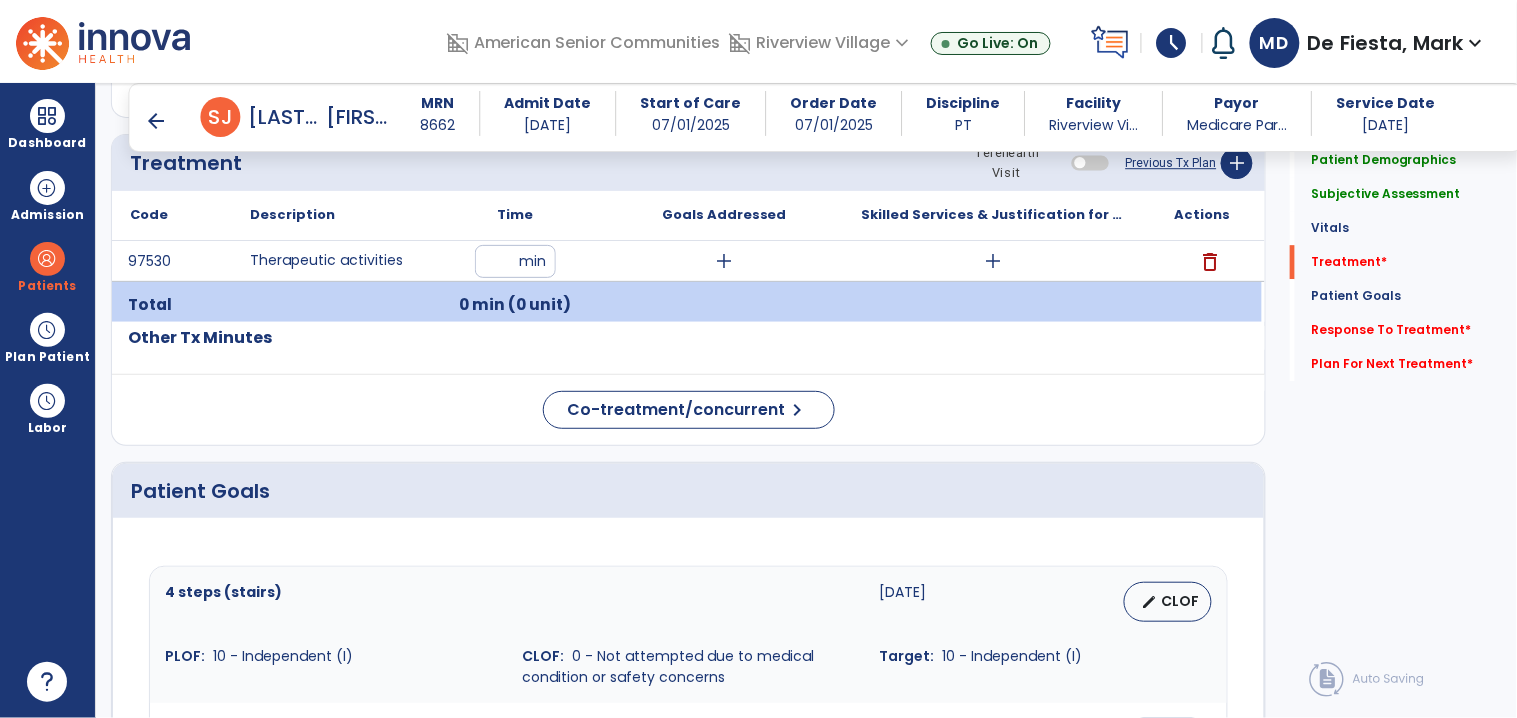 type on "**" 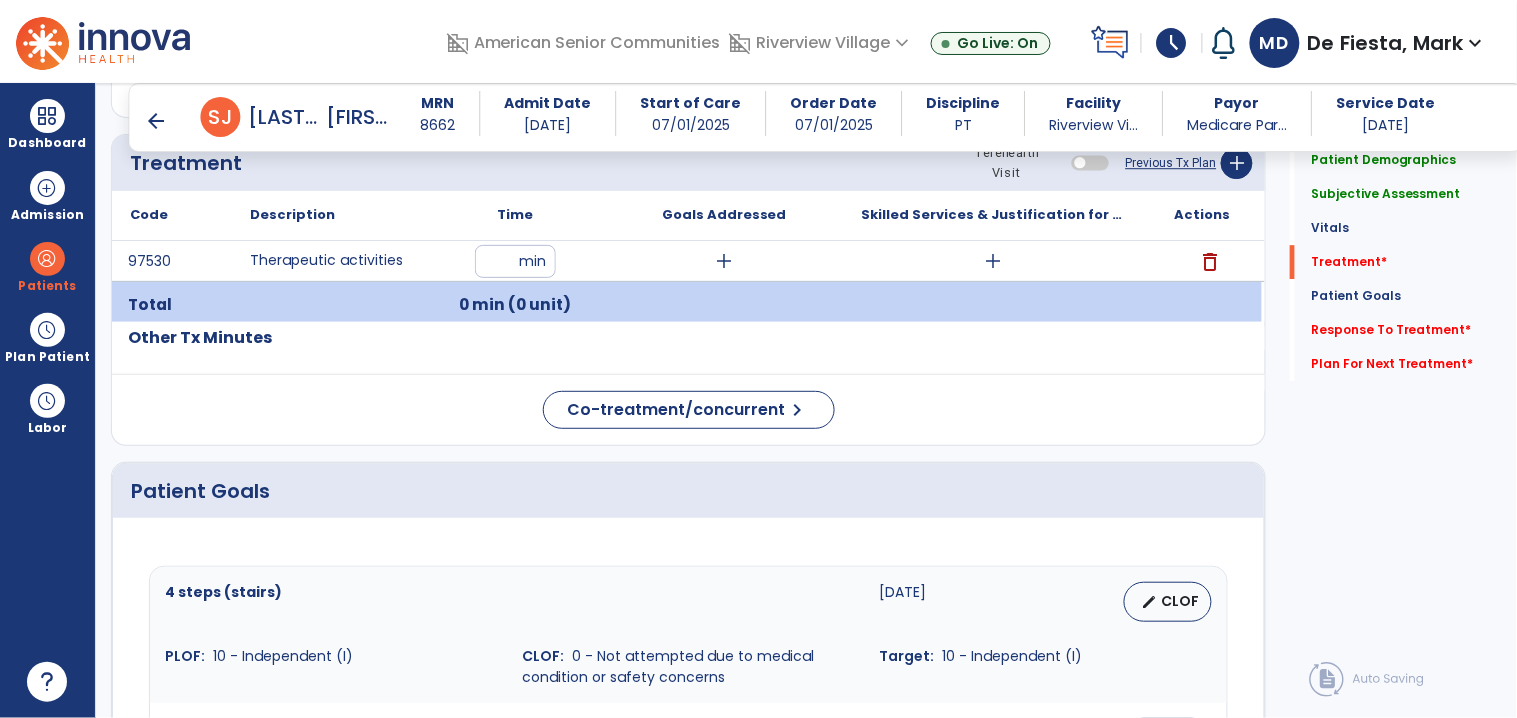 click on "Code
Description
Time" 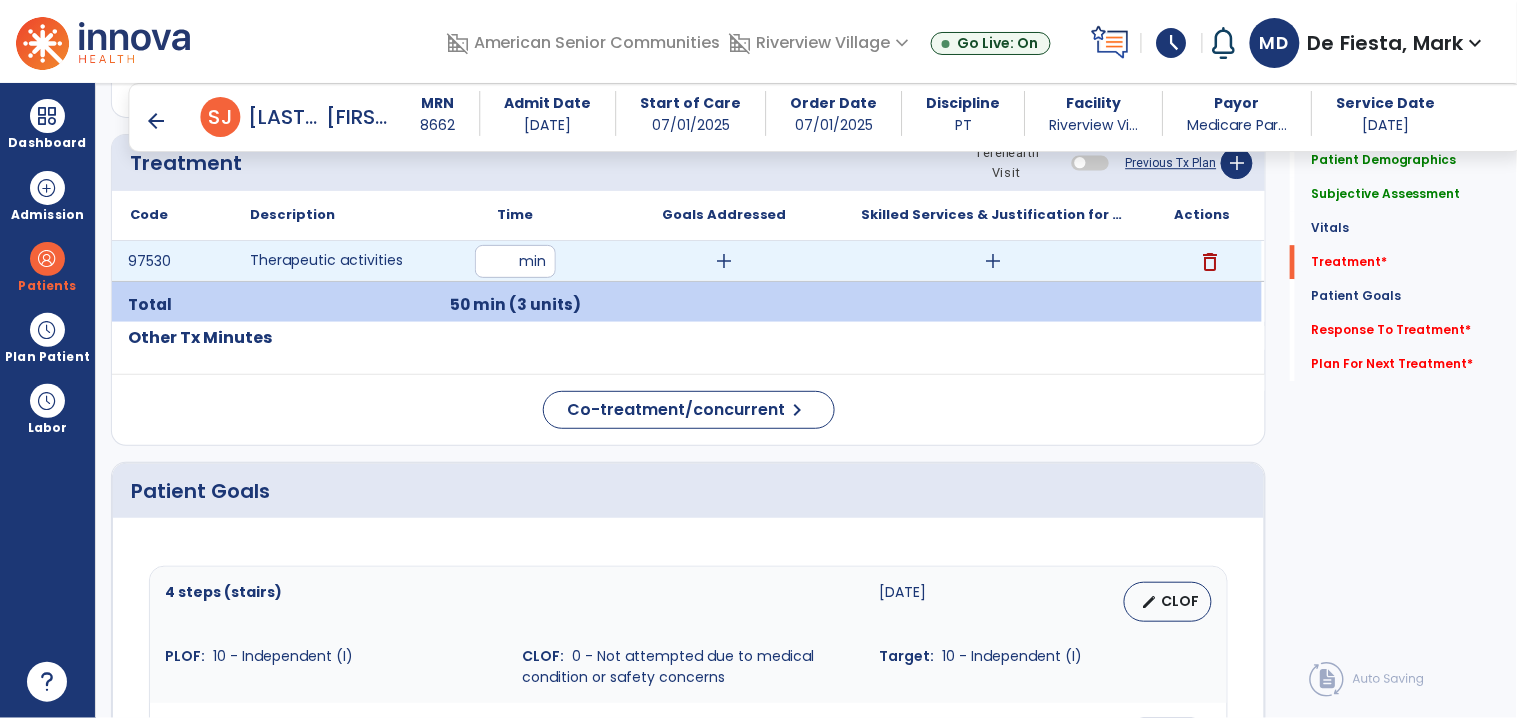 click on "add" at bounding box center (993, 261) 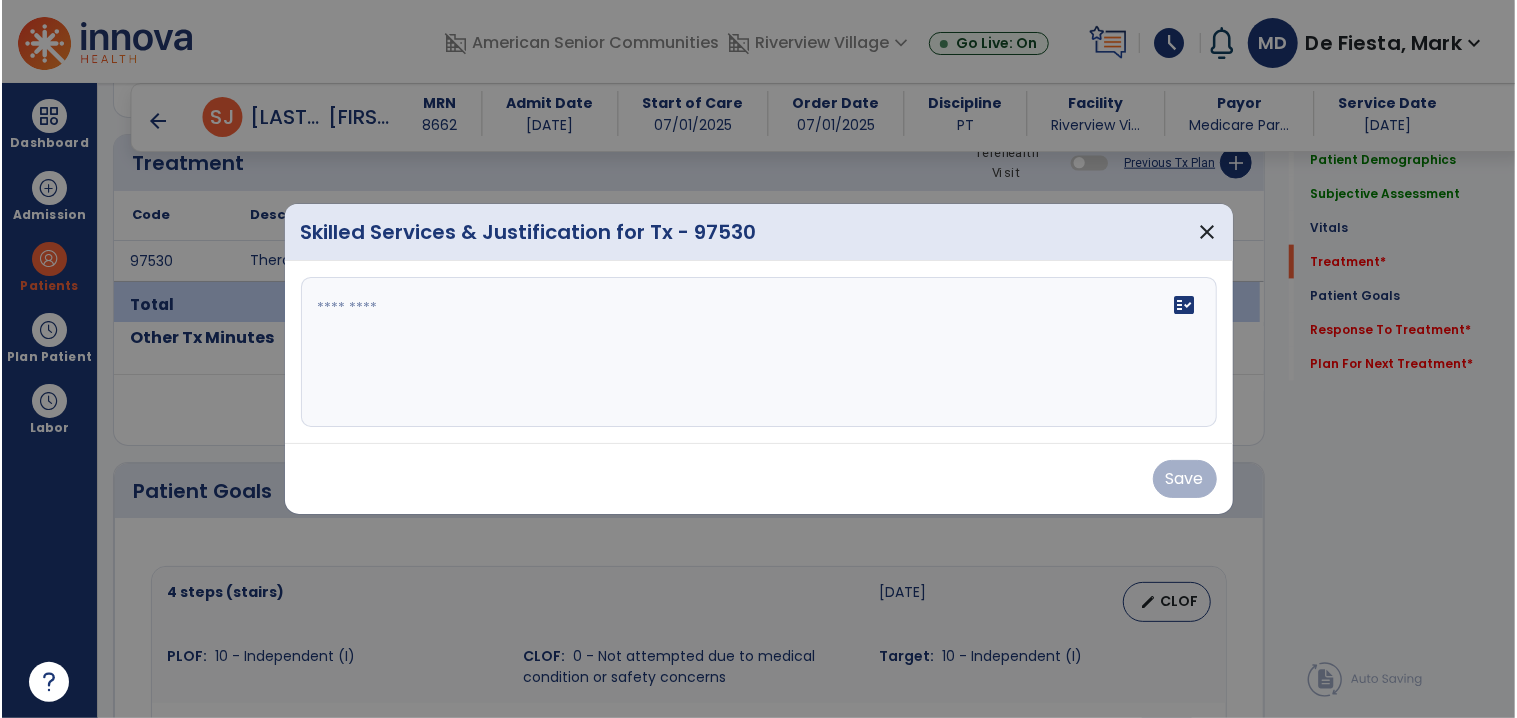 scroll, scrollTop: 1475, scrollLeft: 0, axis: vertical 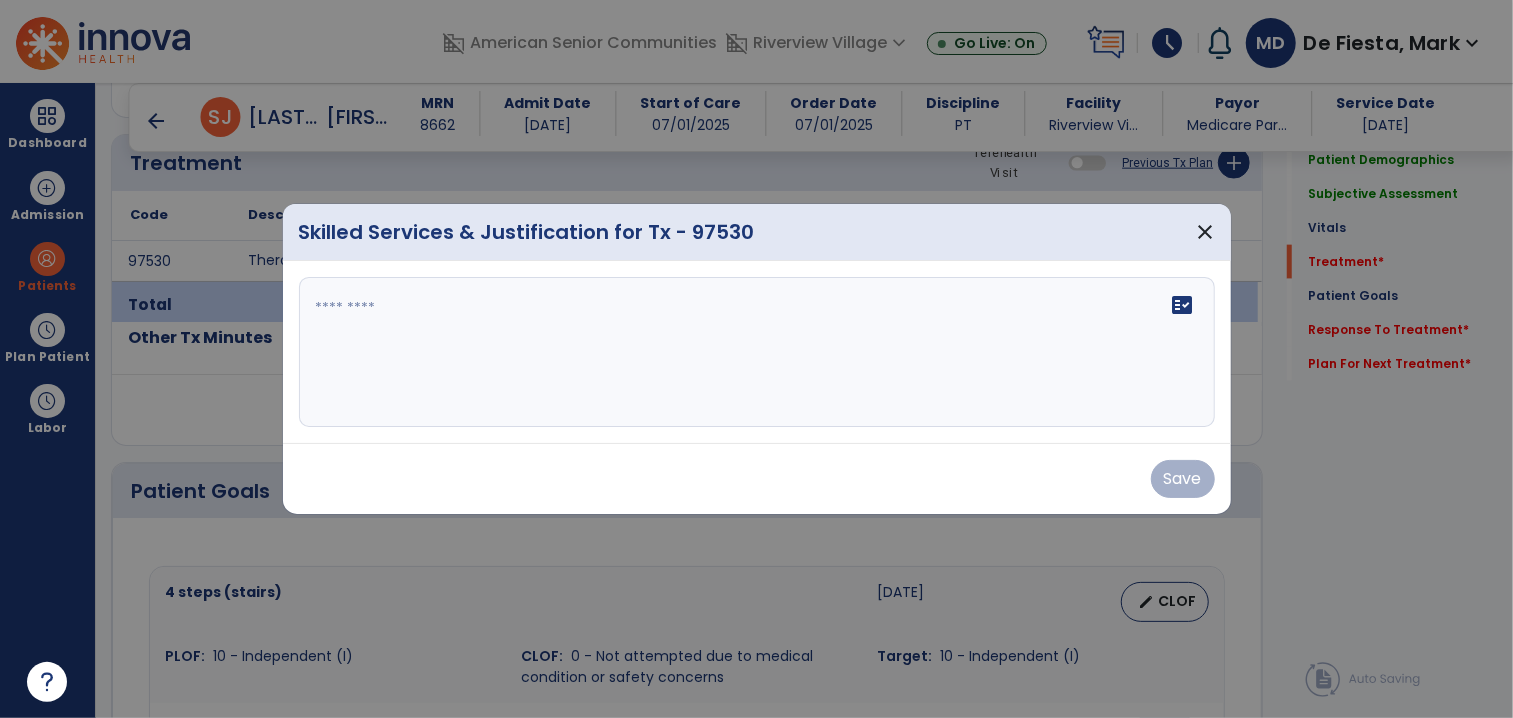 click on "fact_check" at bounding box center (757, 352) 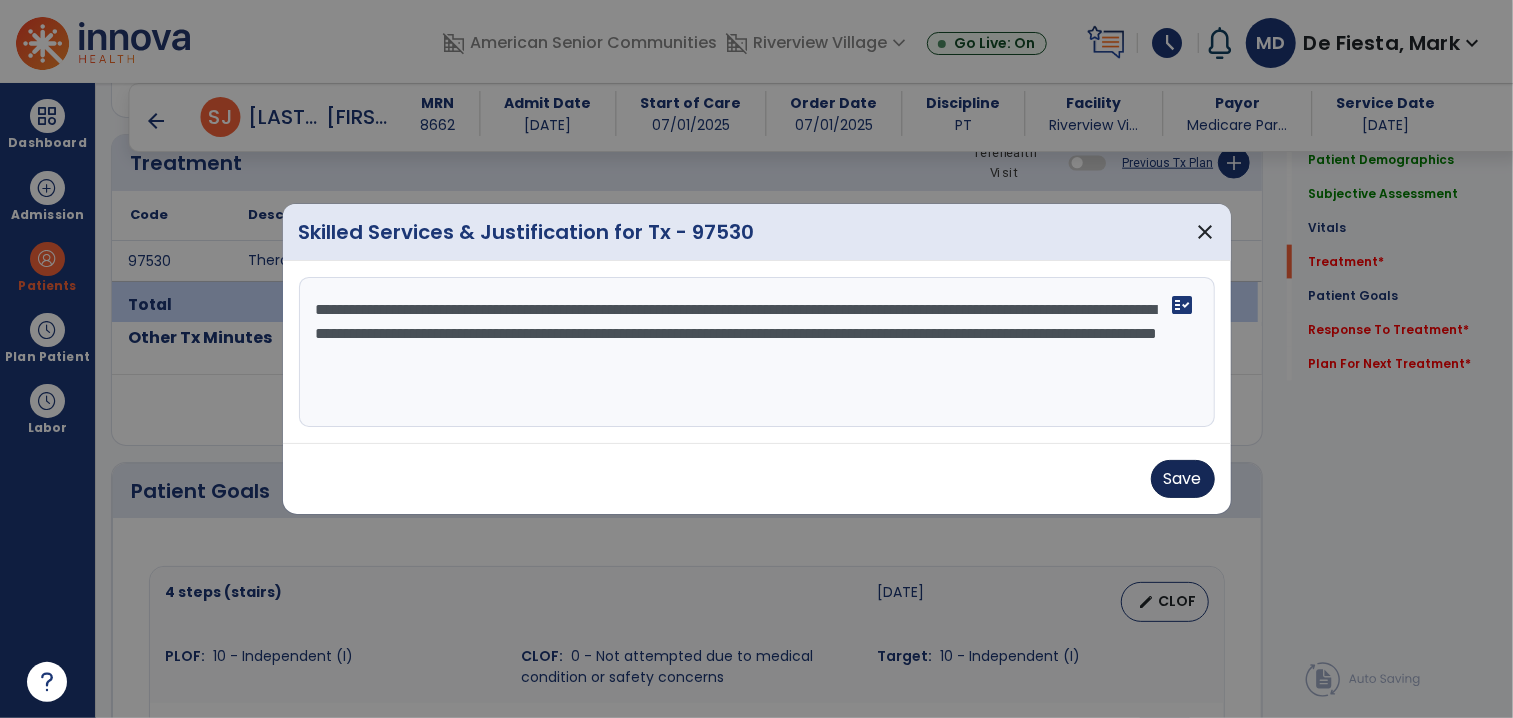 type on "**********" 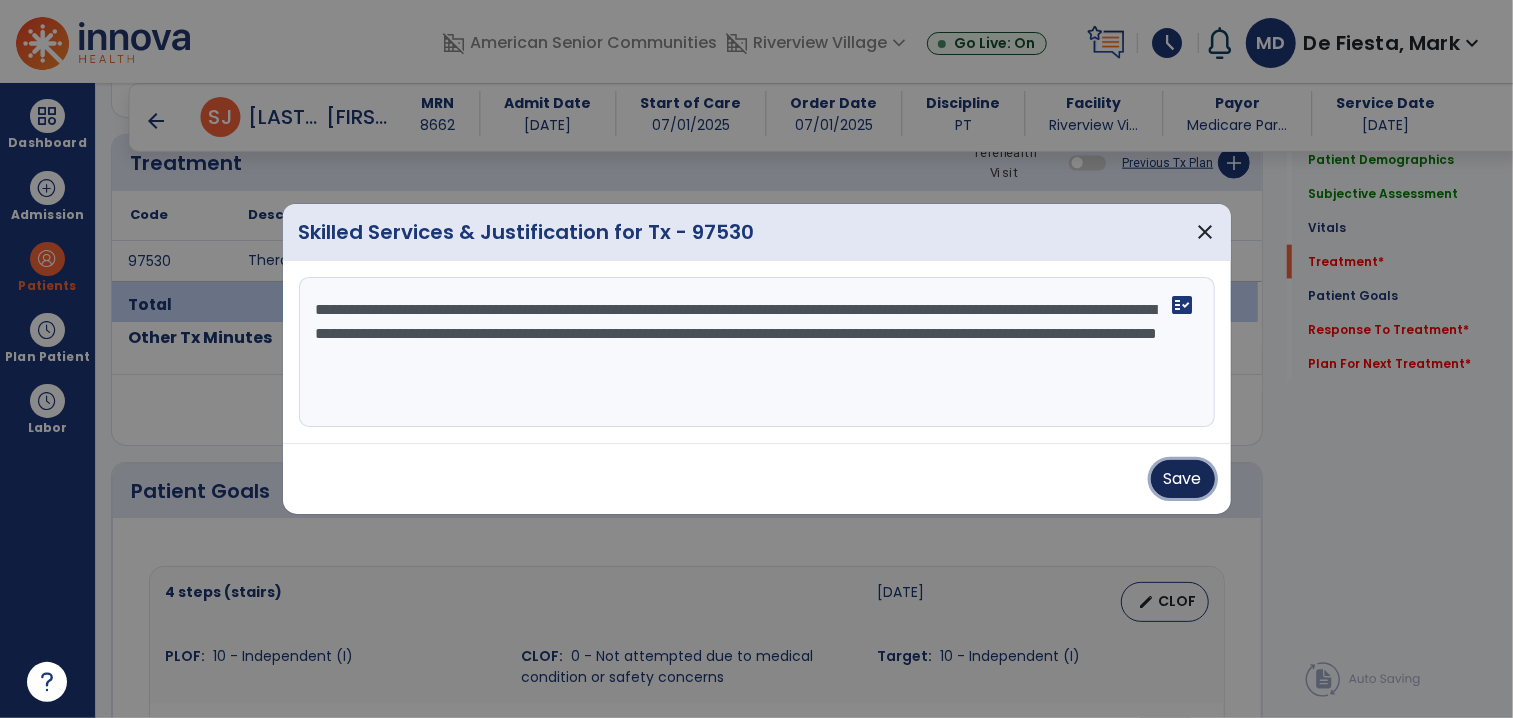 drag, startPoint x: 1164, startPoint y: 476, endPoint x: 636, endPoint y: 507, distance: 528.90924 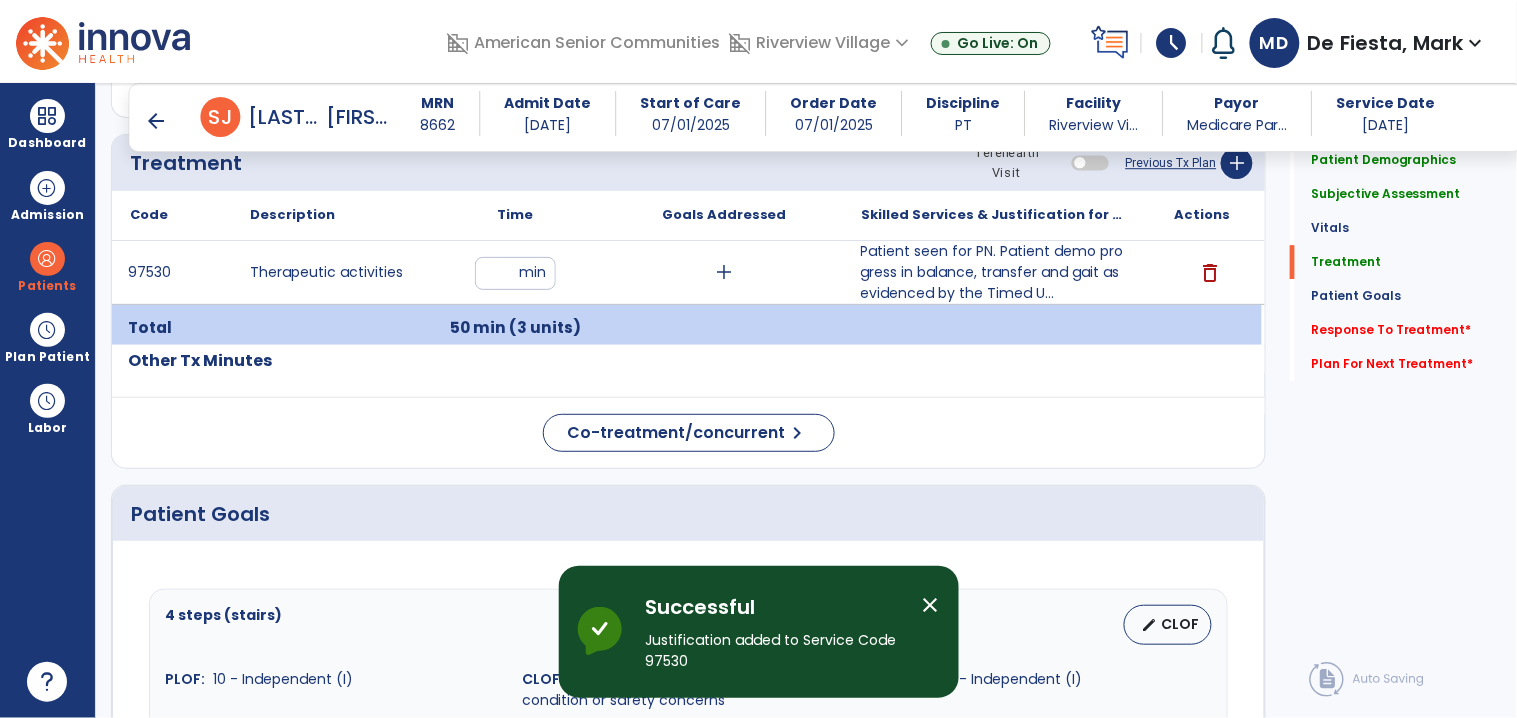 click on "arrow_back" at bounding box center (157, 121) 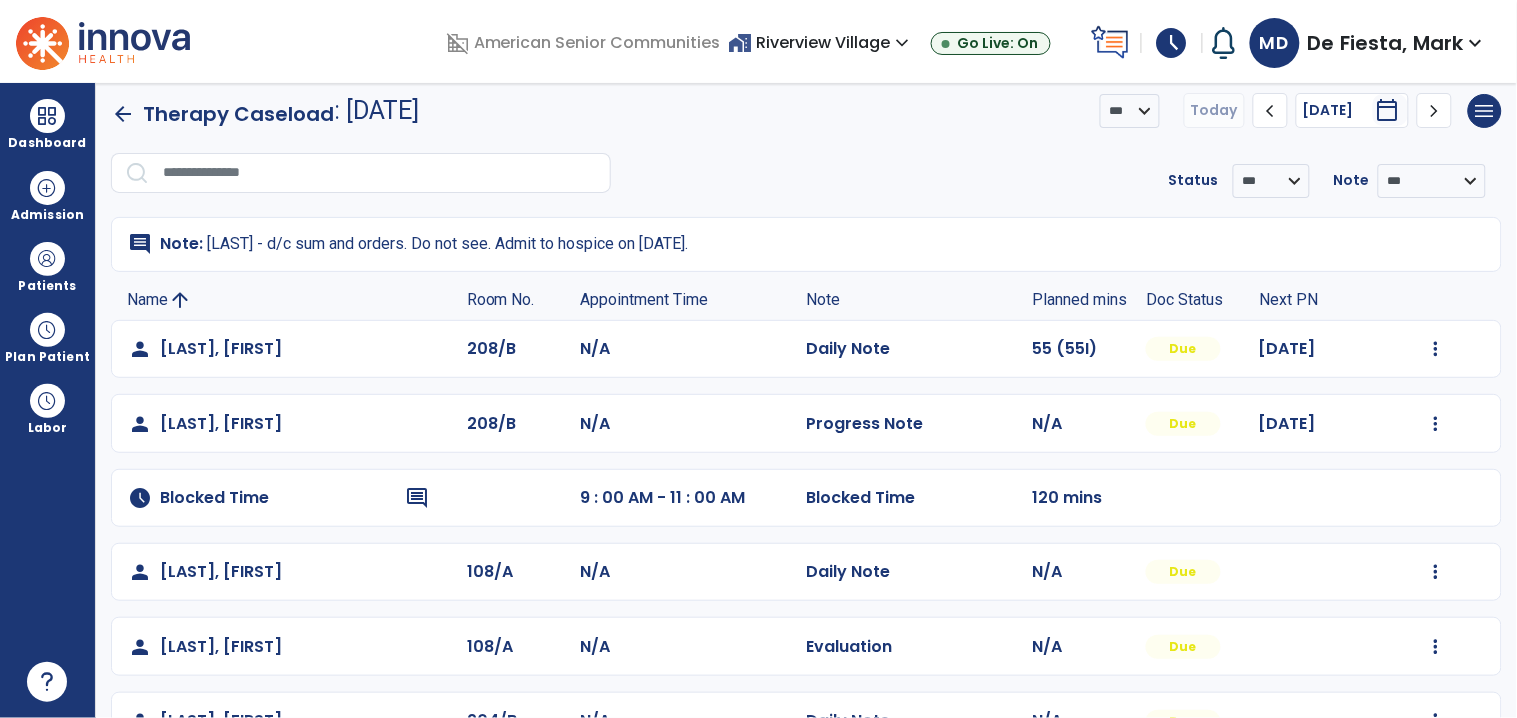 scroll, scrollTop: 808, scrollLeft: 0, axis: vertical 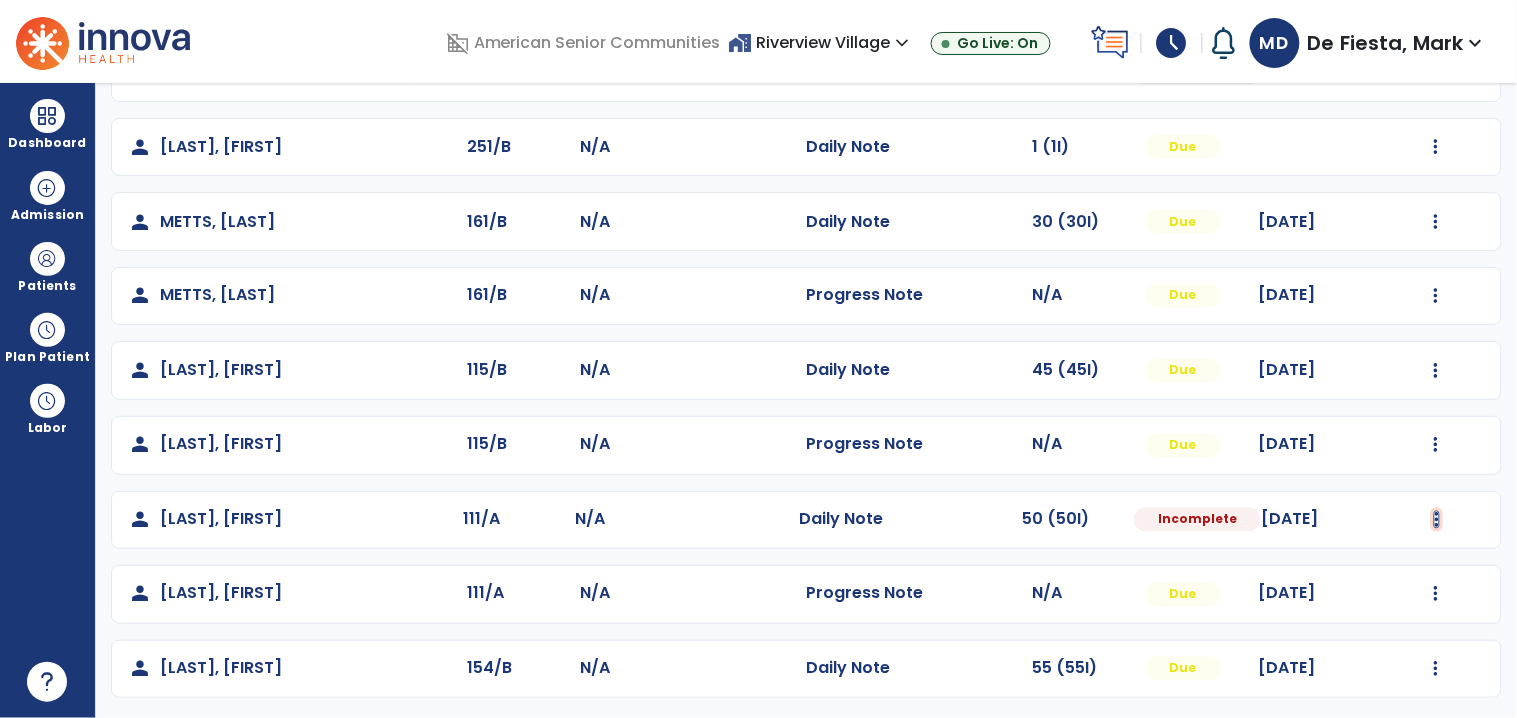 click at bounding box center [1436, -449] 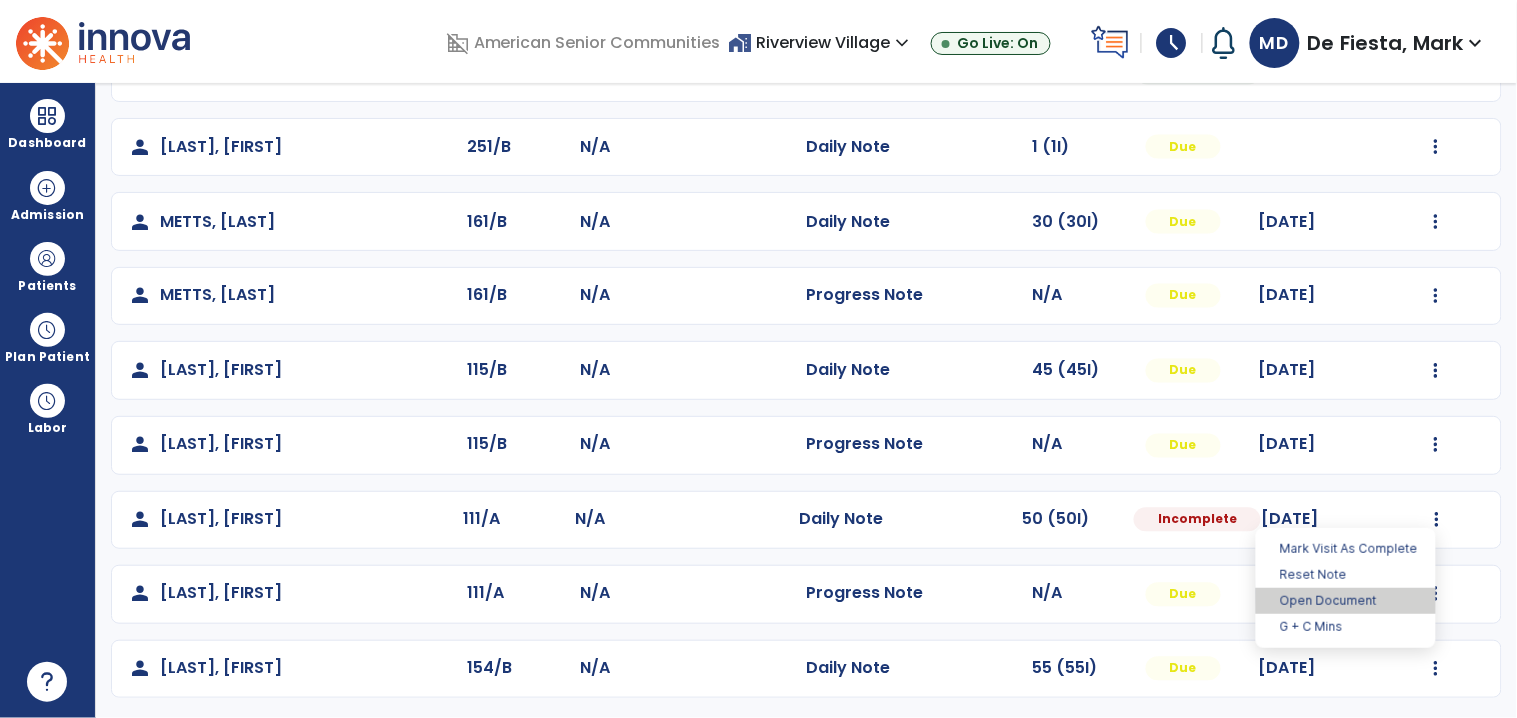 click on "Open Document" at bounding box center (1346, 601) 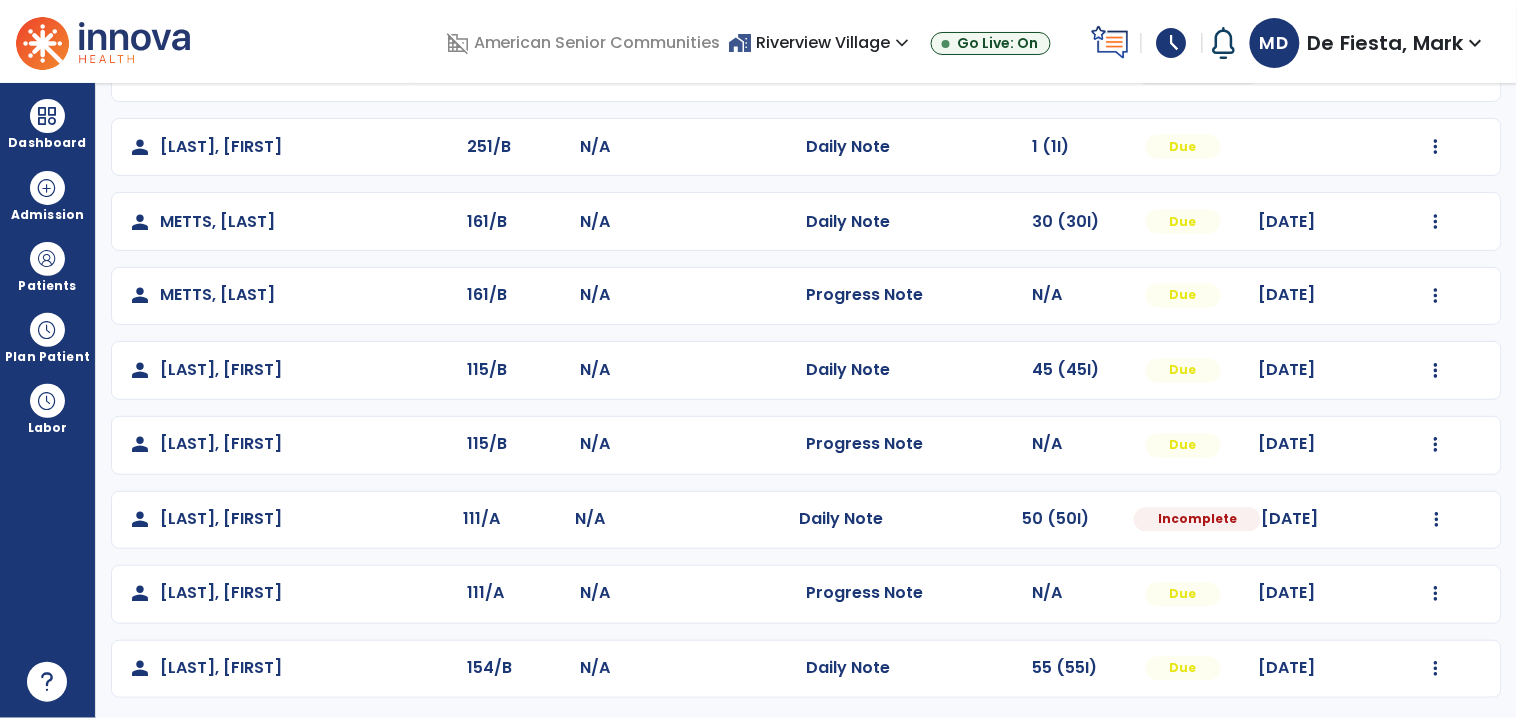 select on "*" 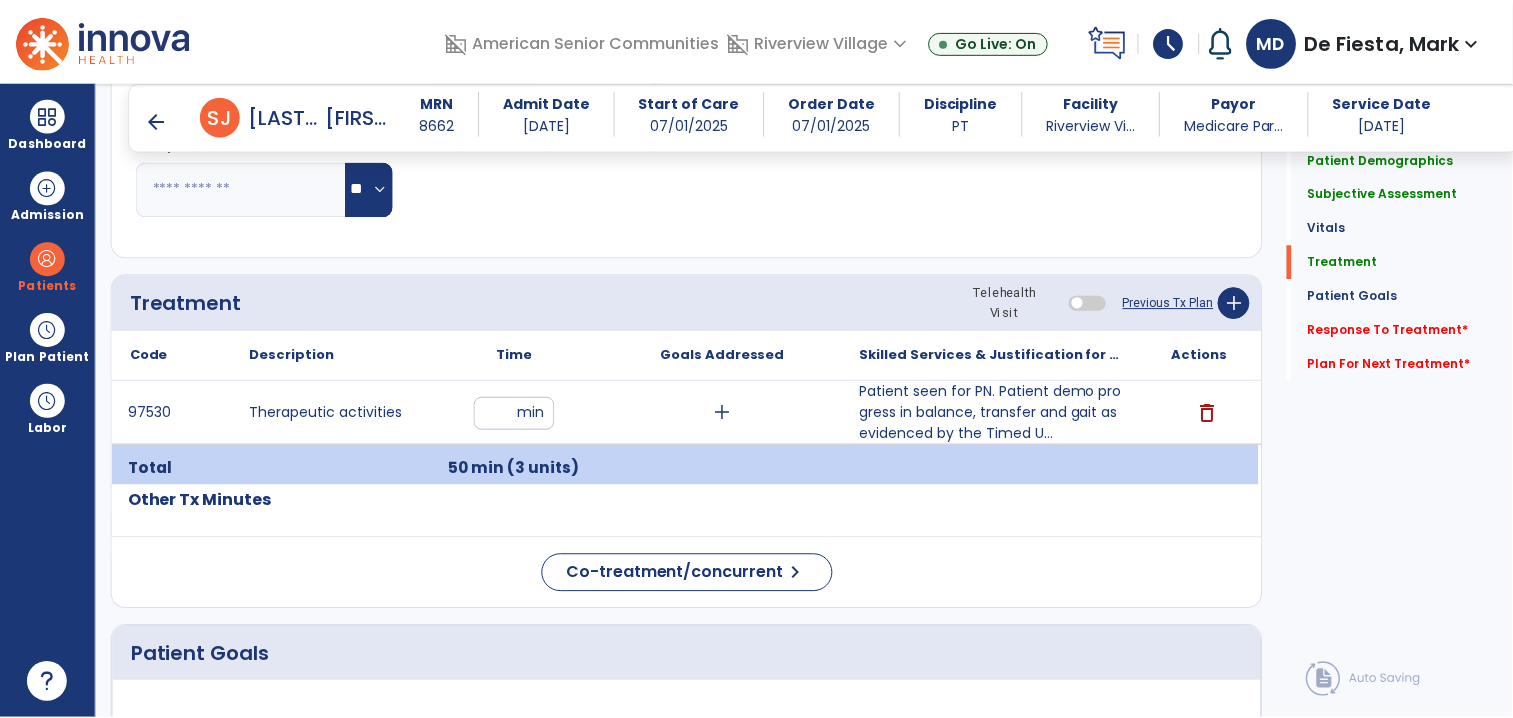 scroll, scrollTop: 1351, scrollLeft: 0, axis: vertical 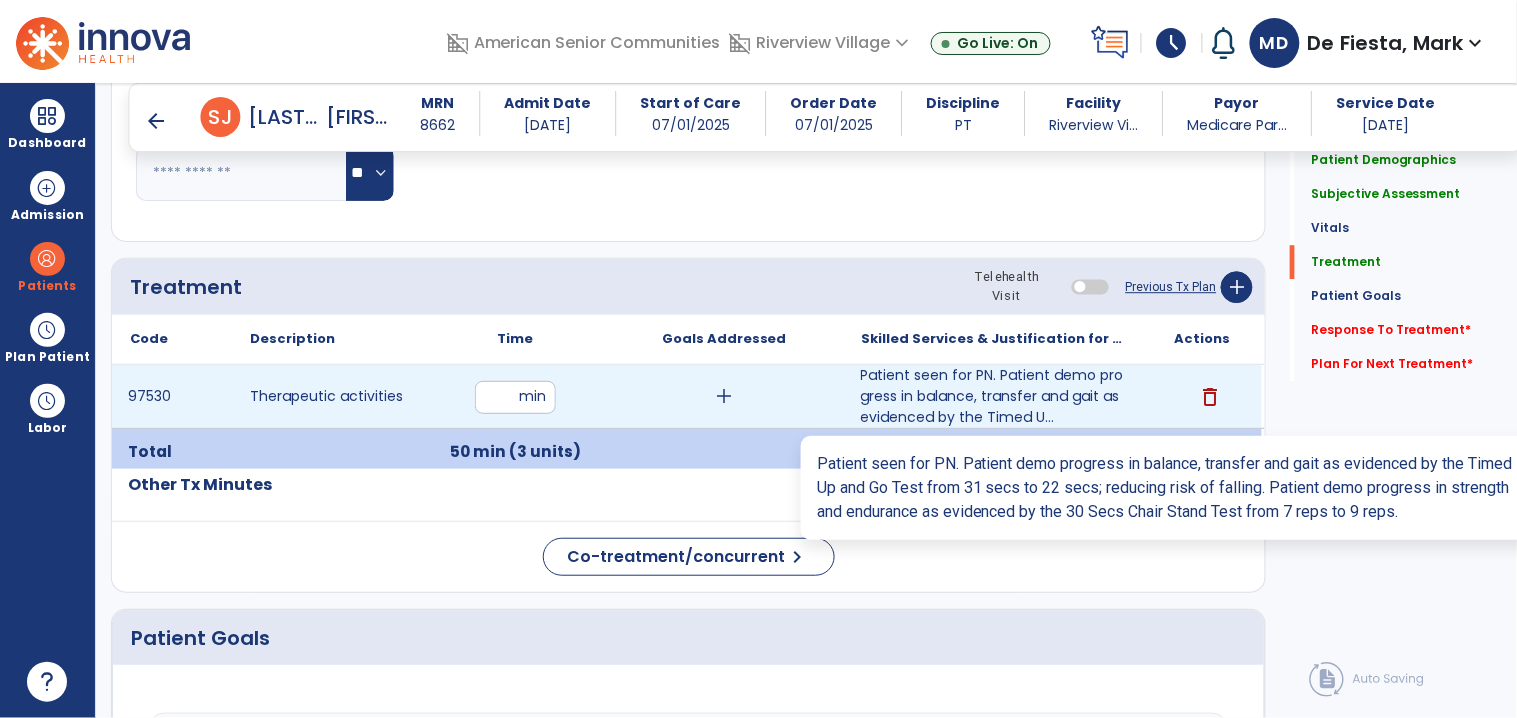 click on "Patient seen for PN. Patient demo progress in balance, transfer and gait as evidenced by the Timed U..." at bounding box center (993, 396) 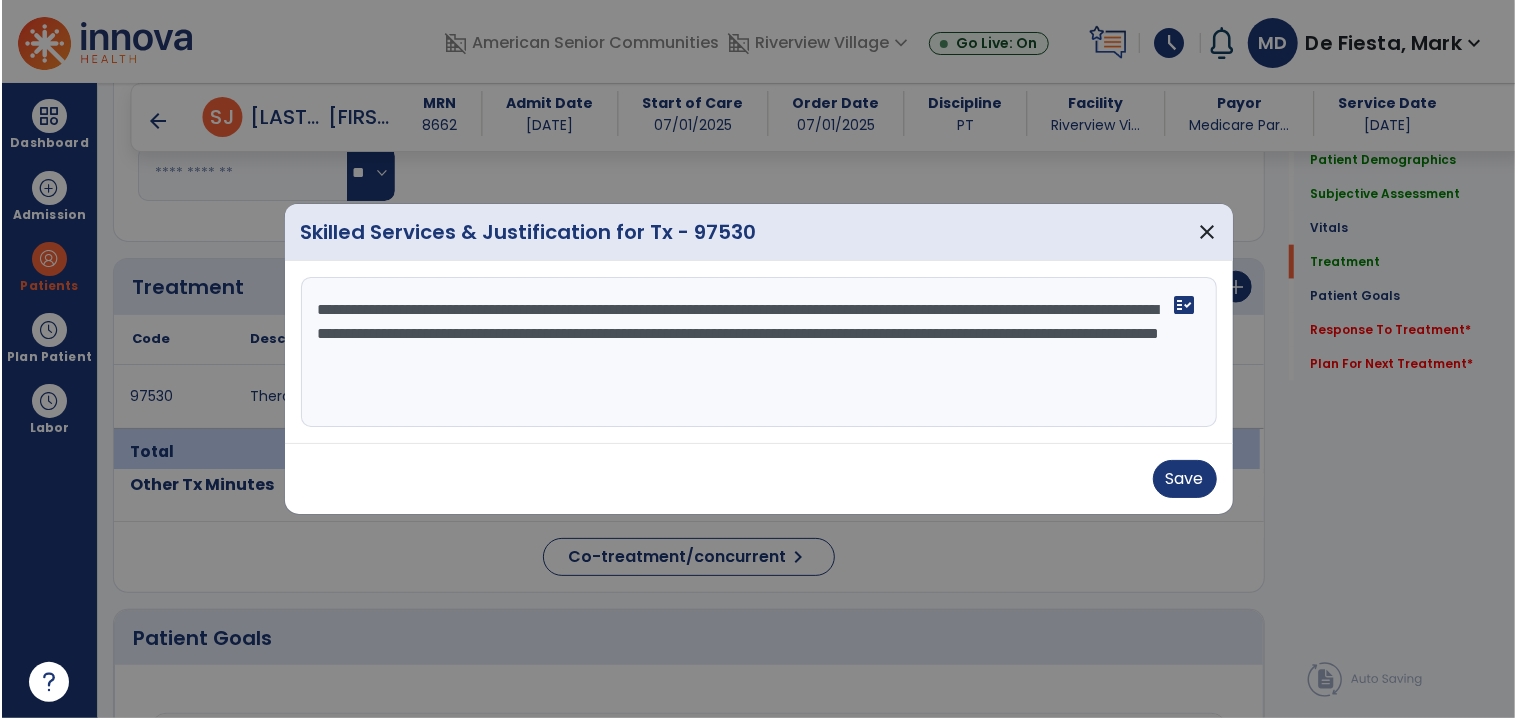 scroll, scrollTop: 1351, scrollLeft: 0, axis: vertical 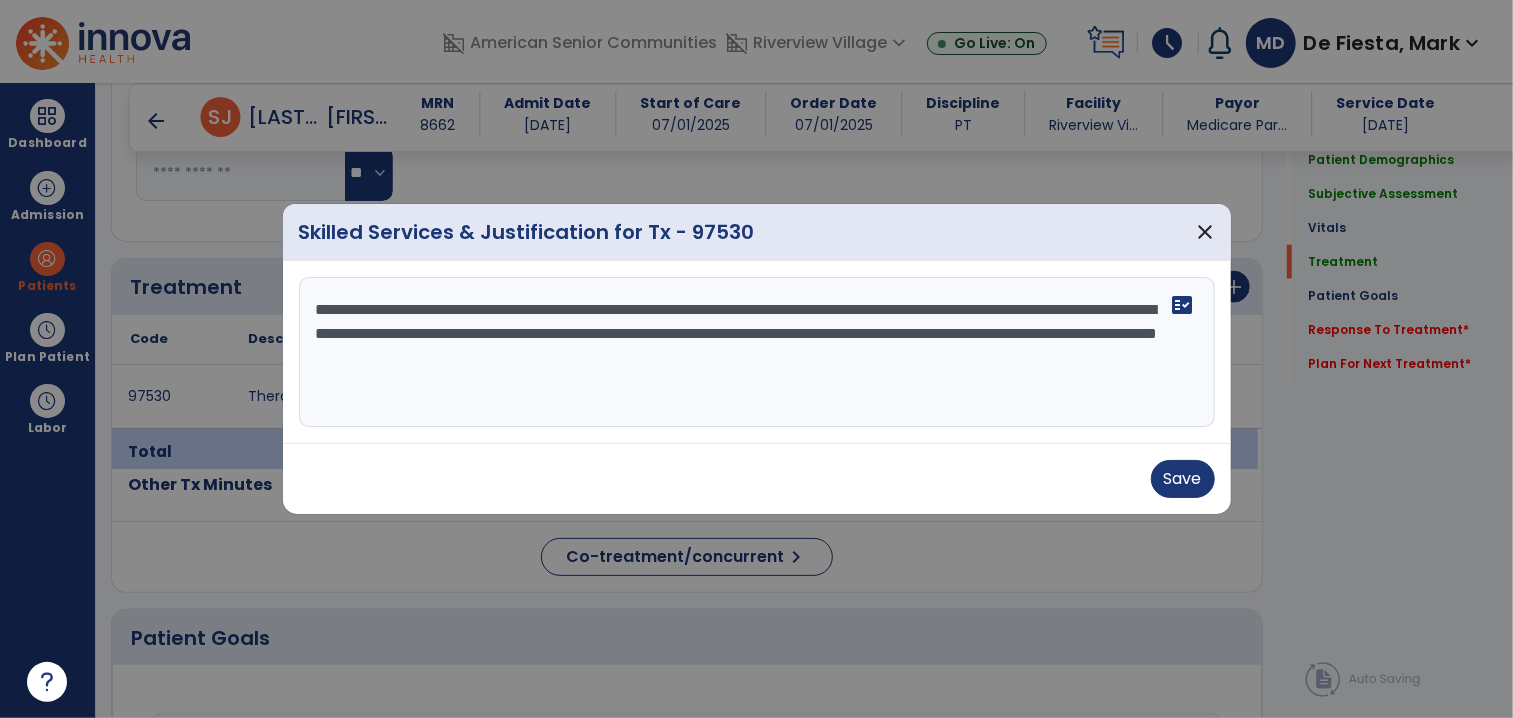 click on "**********" at bounding box center [757, 352] 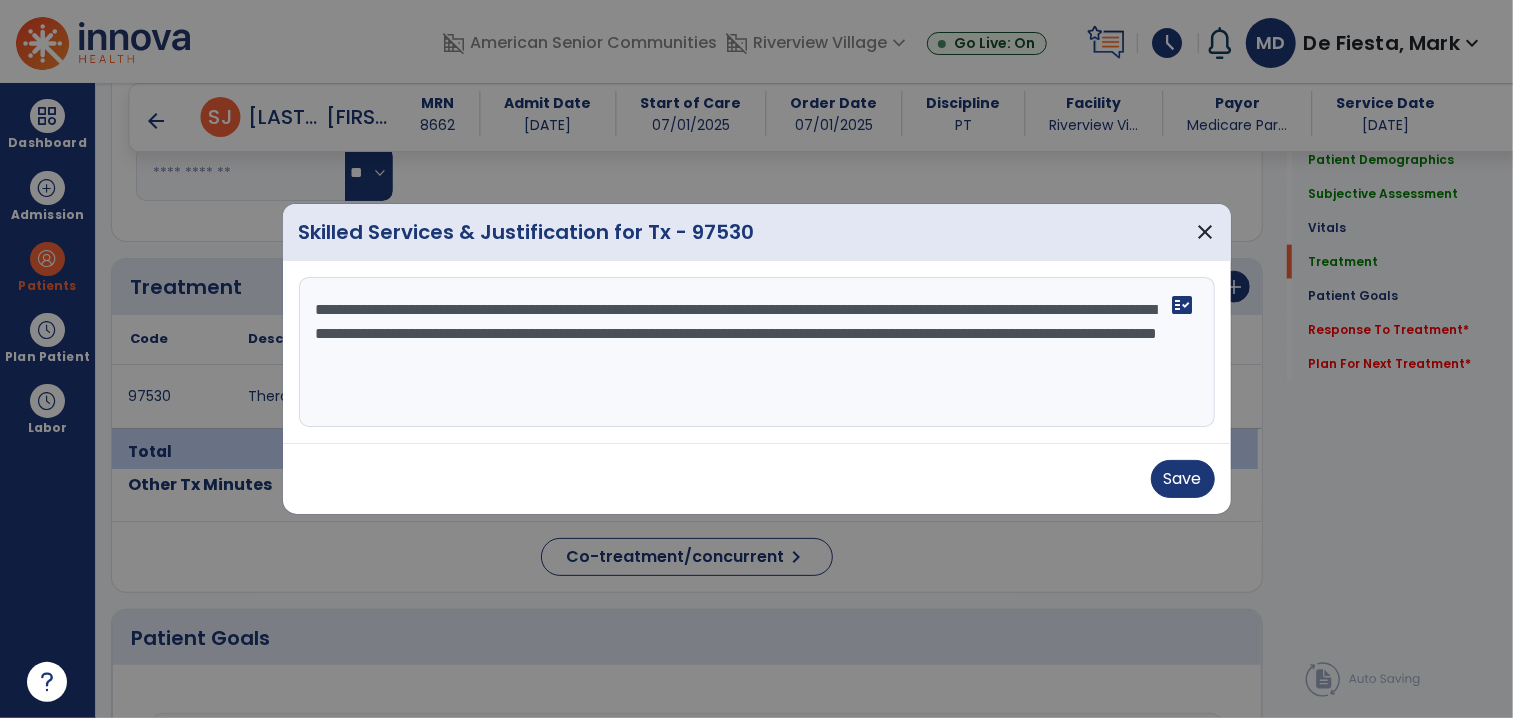 click on "**********" at bounding box center [757, 352] 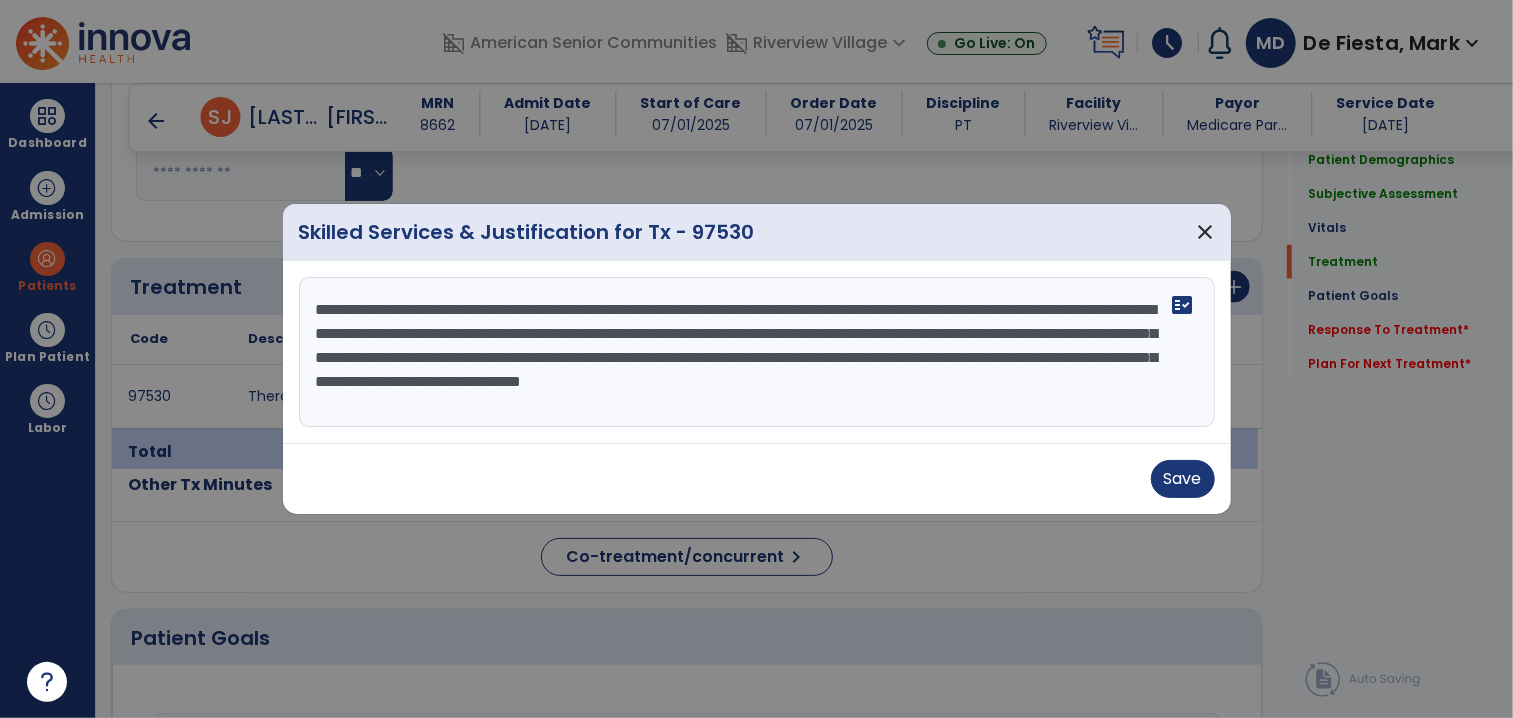 type on "**********" 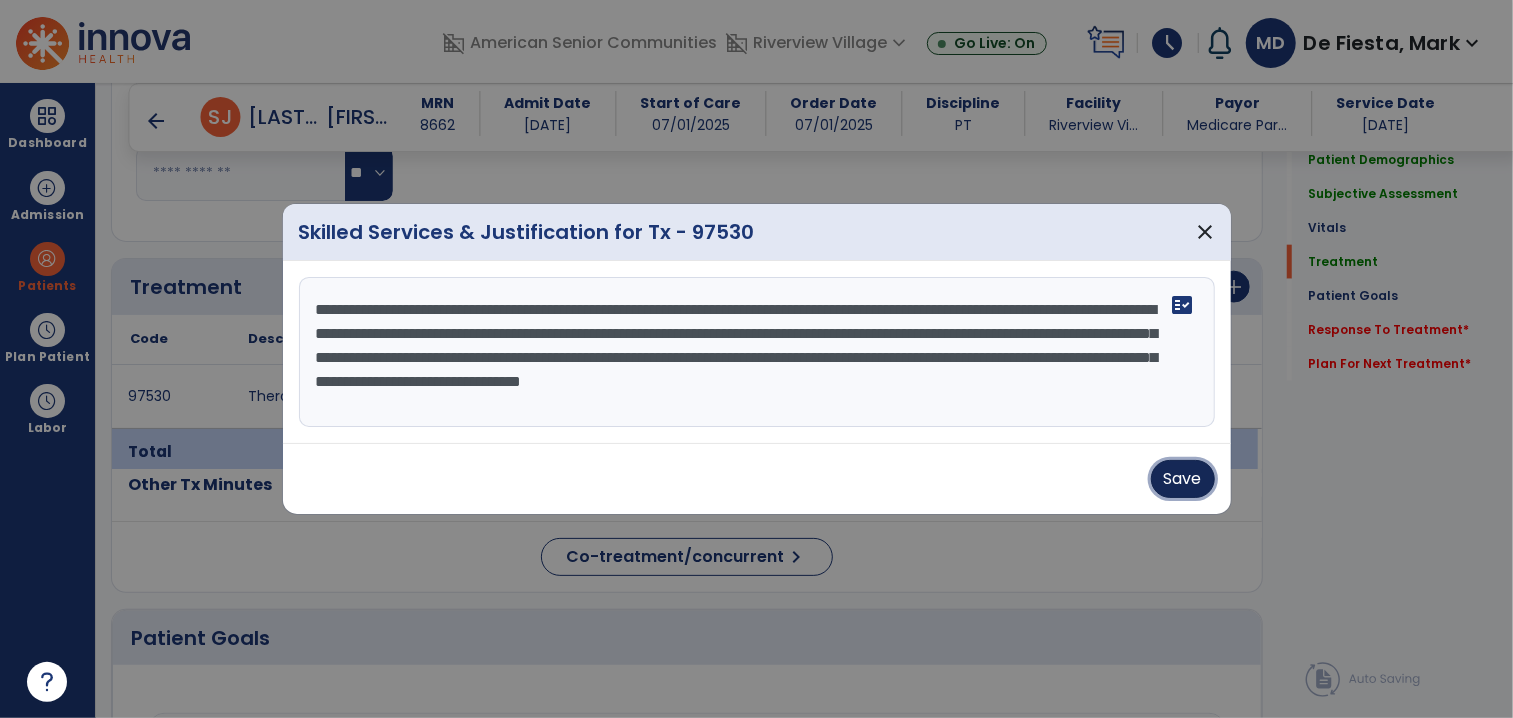 click on "Save" at bounding box center [1183, 479] 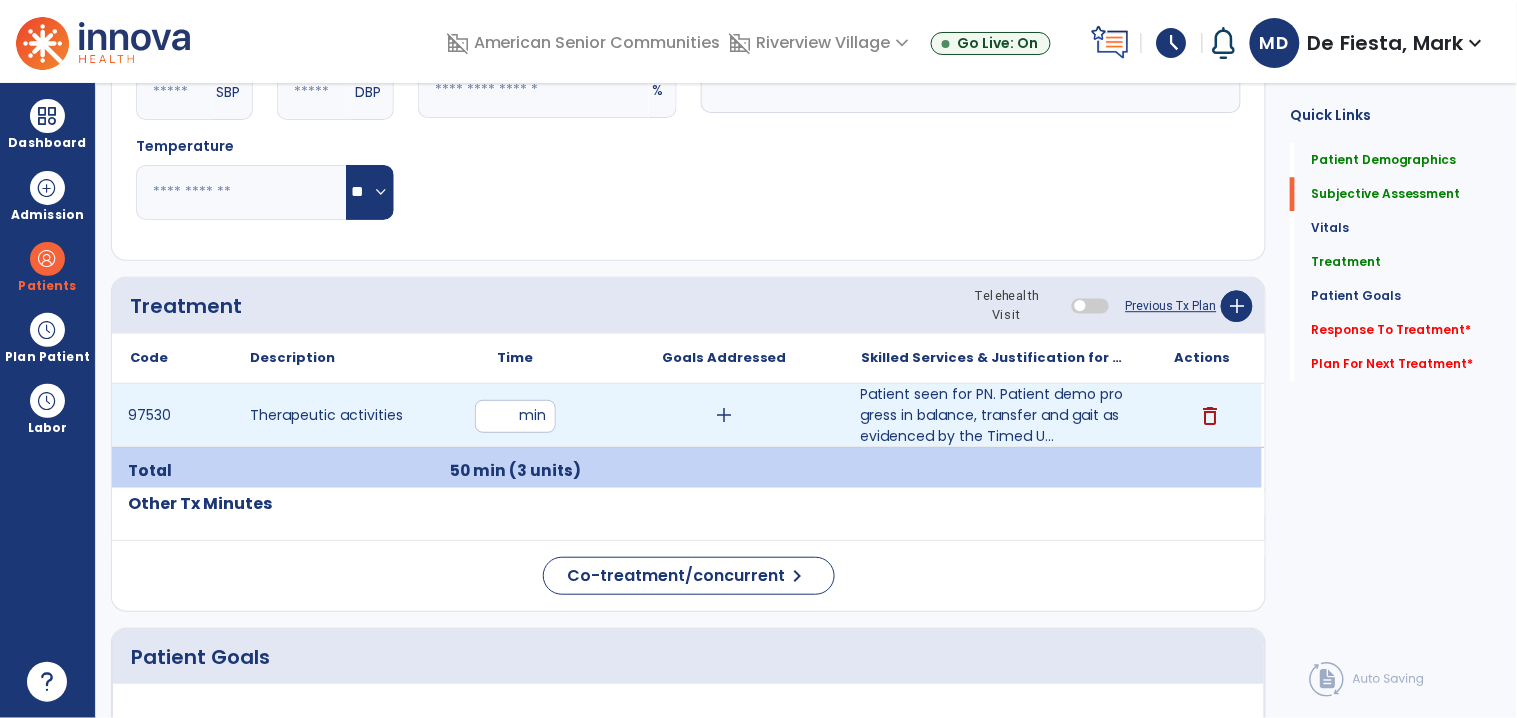 scroll, scrollTop: 0, scrollLeft: 0, axis: both 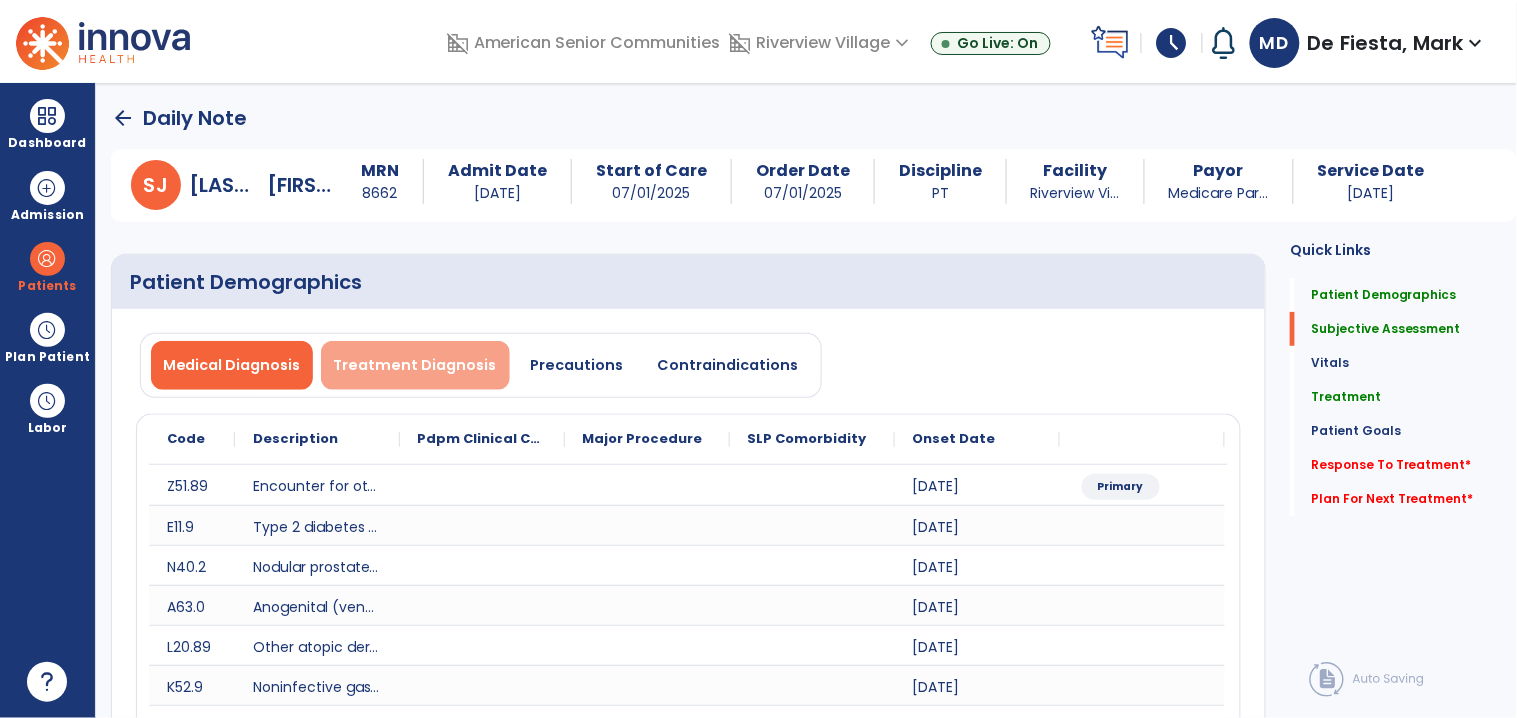 drag, startPoint x: 117, startPoint y: 117, endPoint x: 384, endPoint y: 389, distance: 381.14694 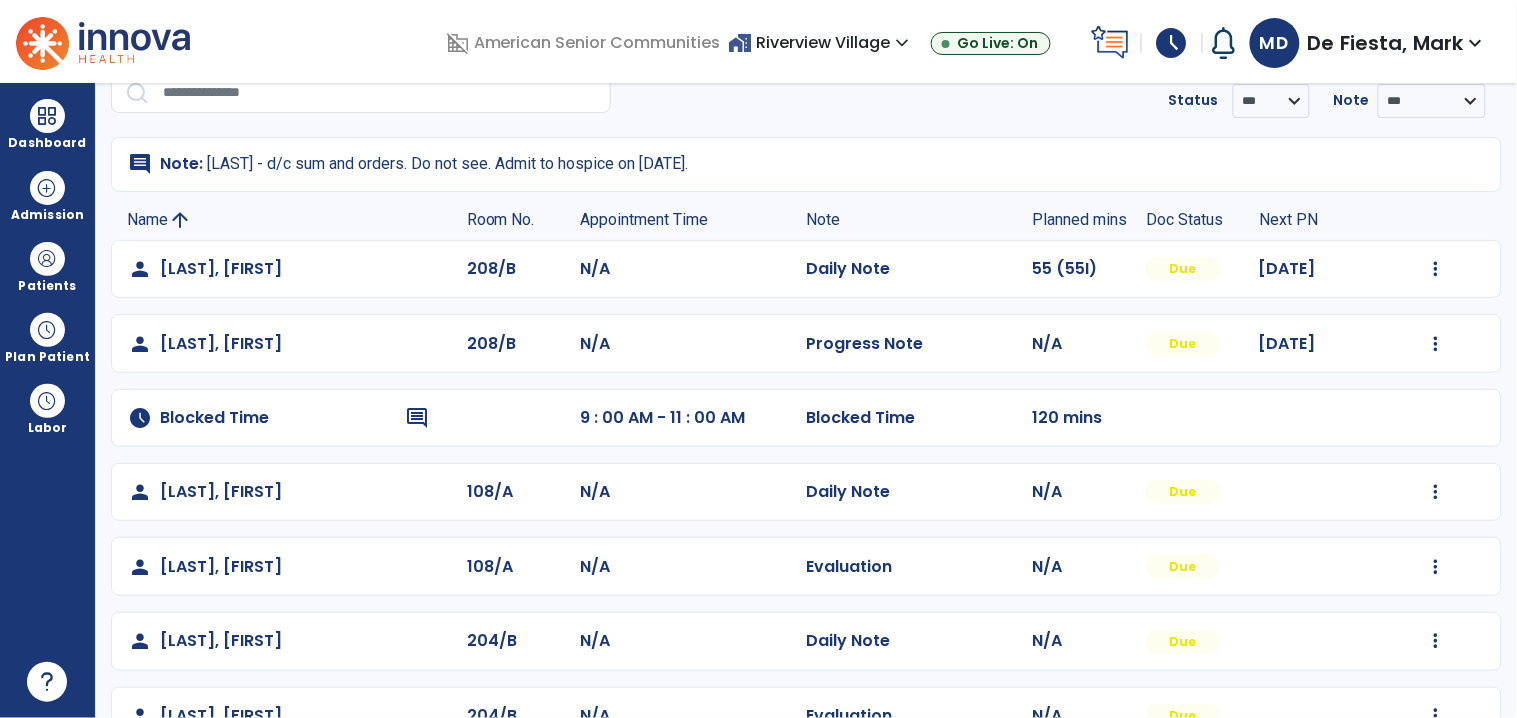 scroll, scrollTop: 125, scrollLeft: 0, axis: vertical 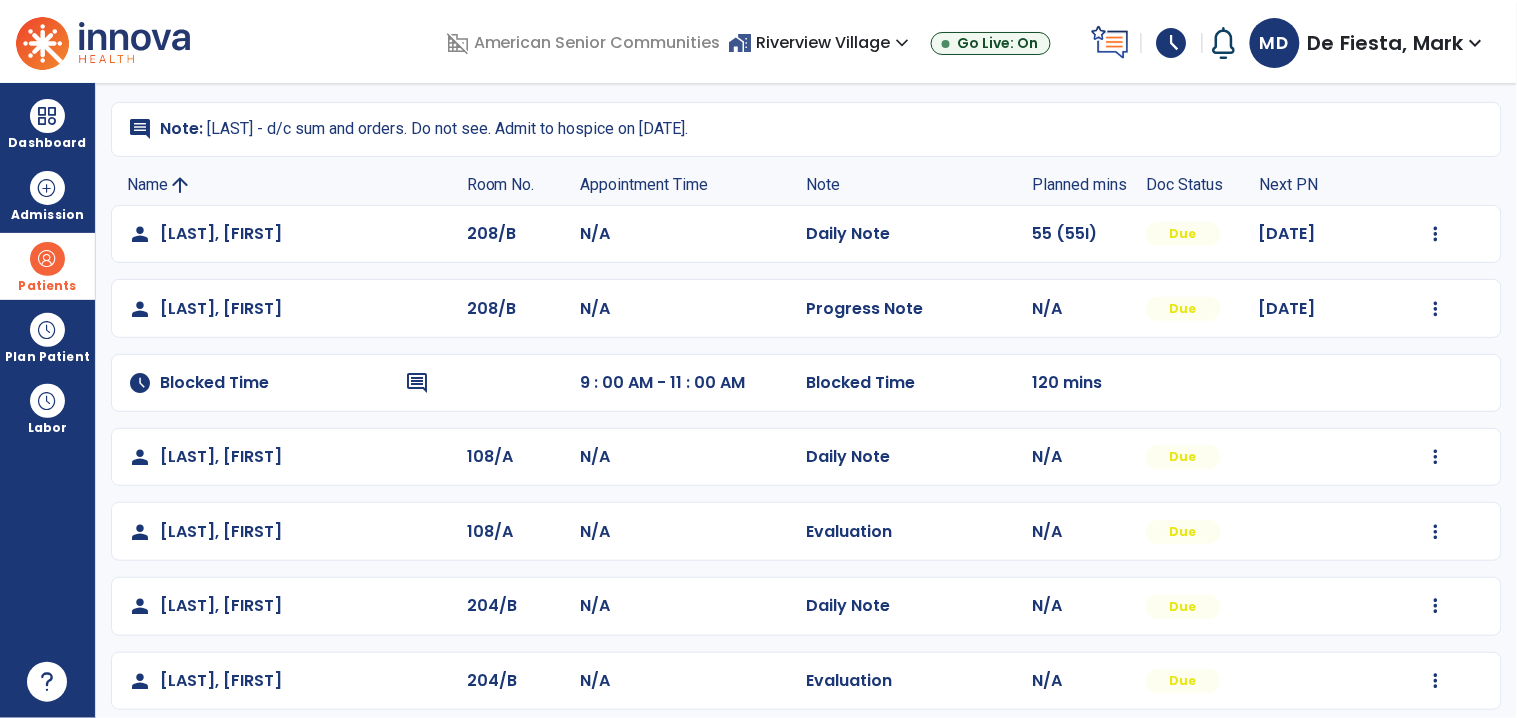 click at bounding box center (47, 259) 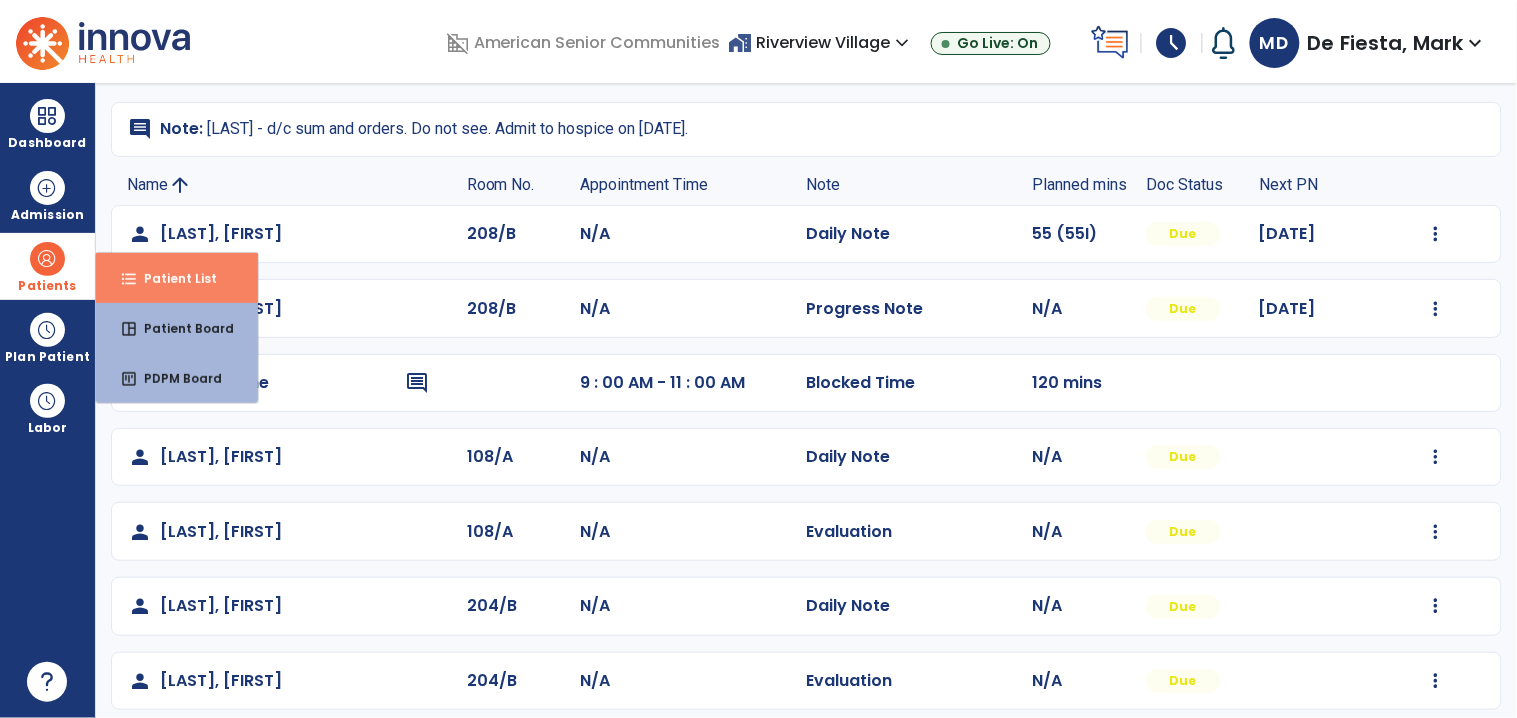 click on "format_list_bulleted  Patient List" at bounding box center (177, 278) 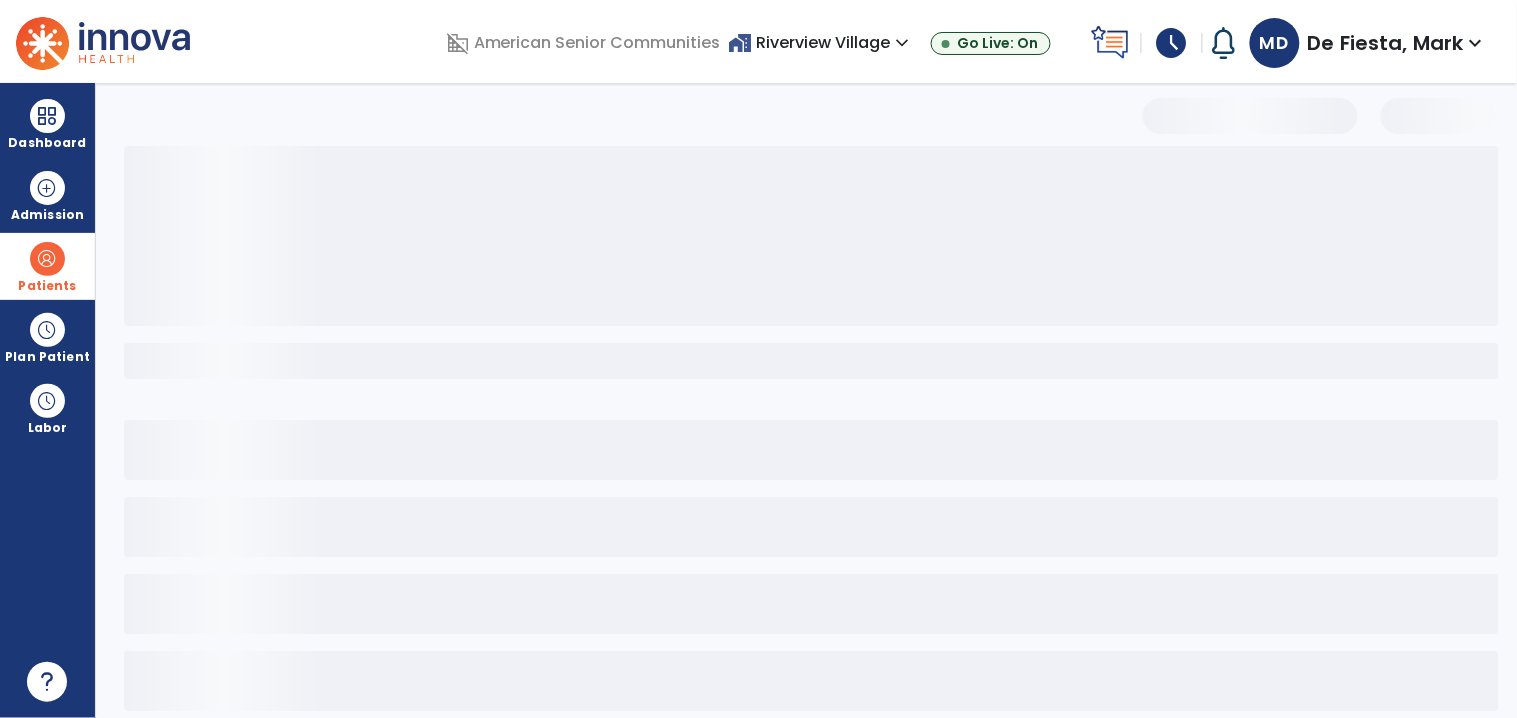 scroll, scrollTop: 24, scrollLeft: 0, axis: vertical 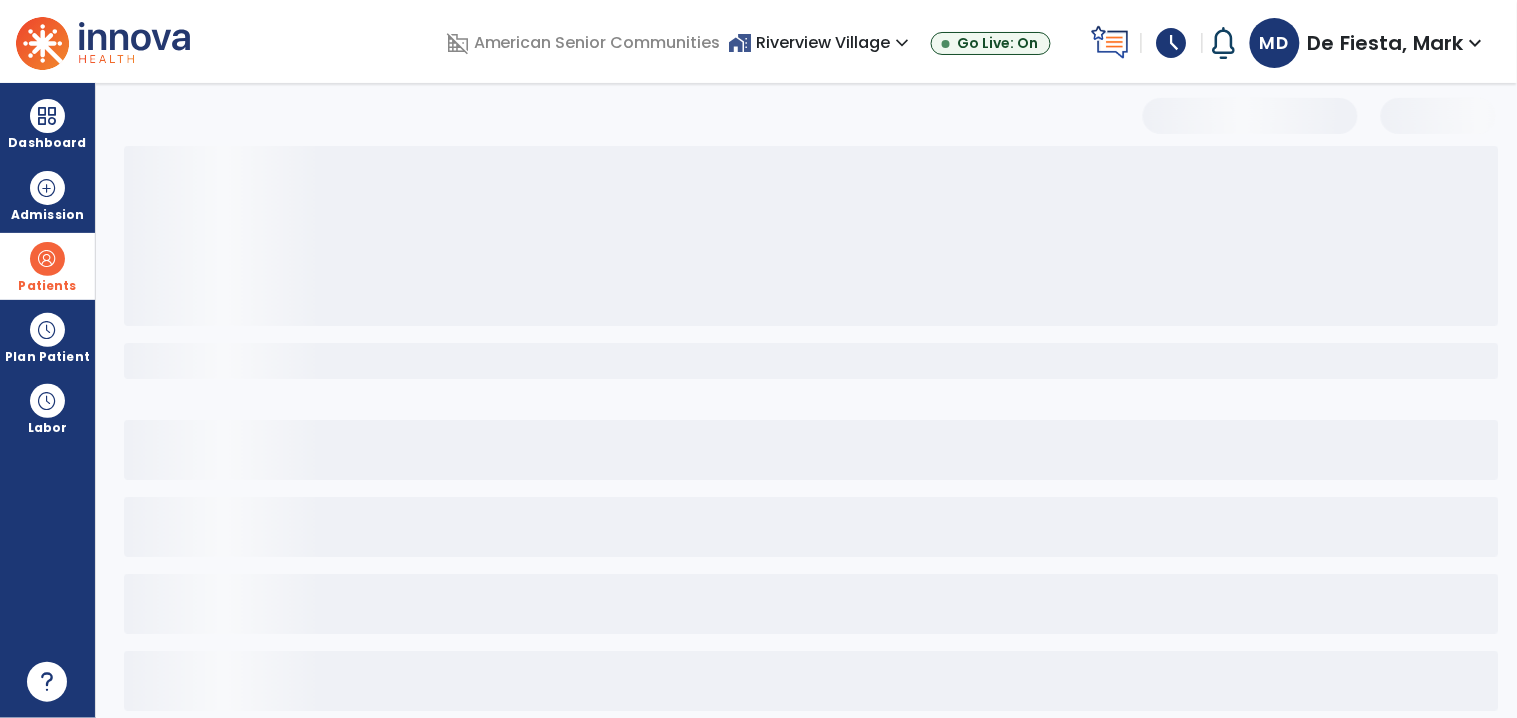 select on "***" 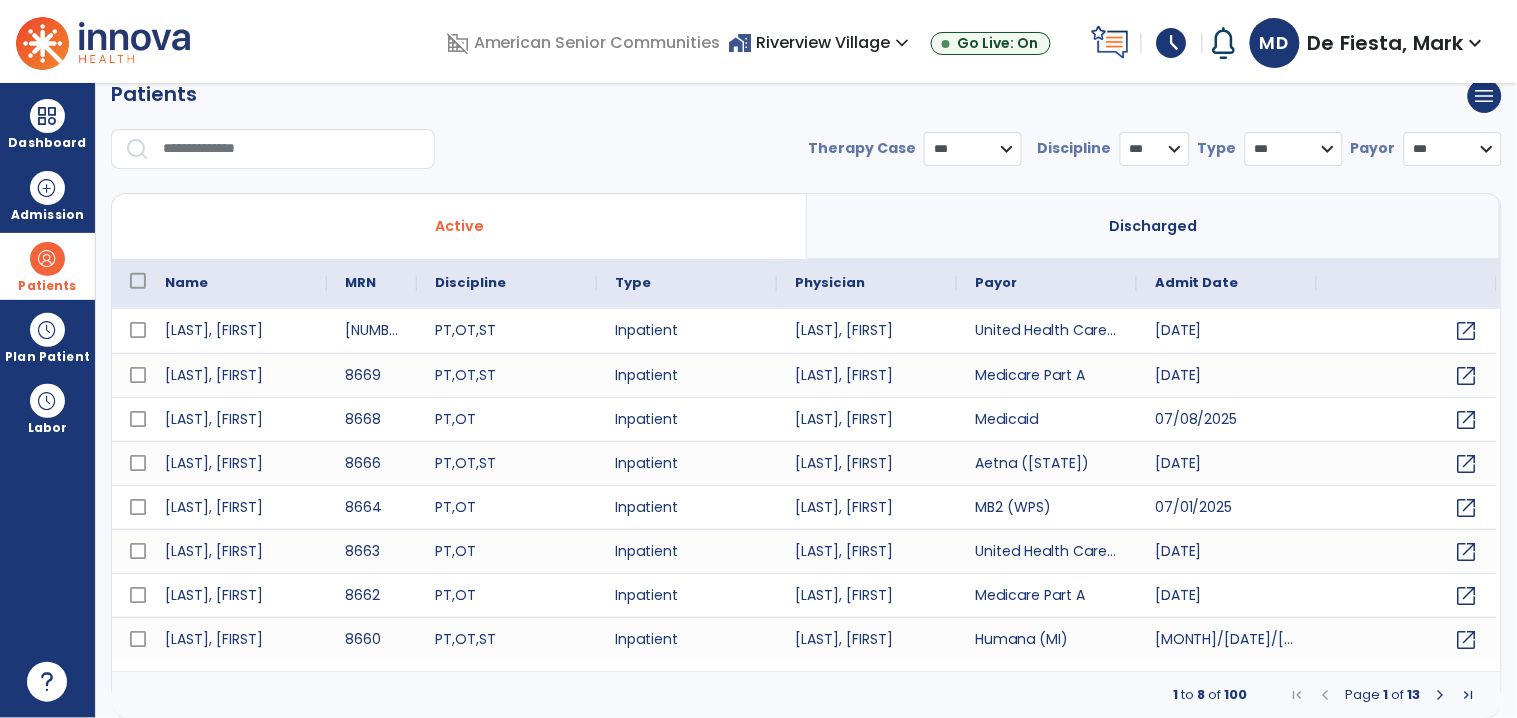 click at bounding box center (292, 149) 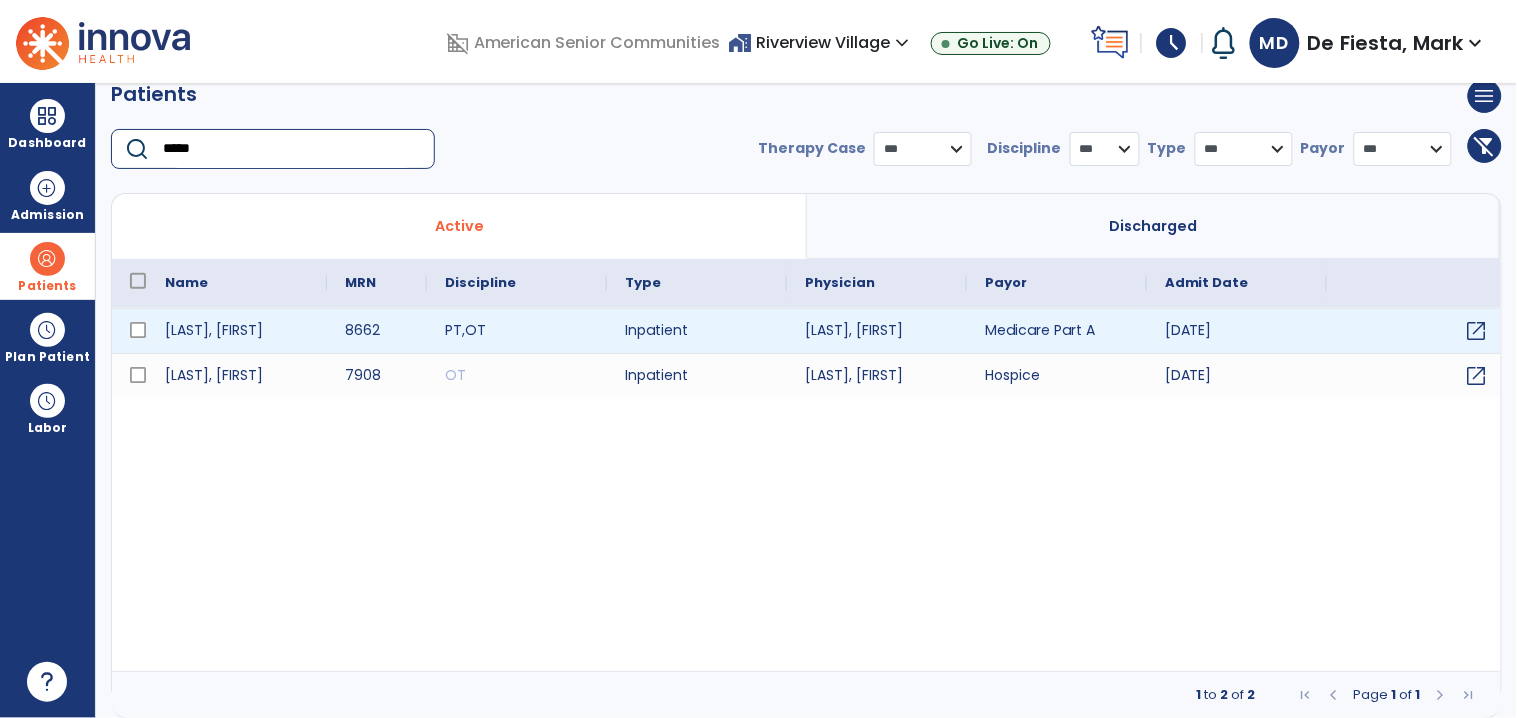 type on "*****" 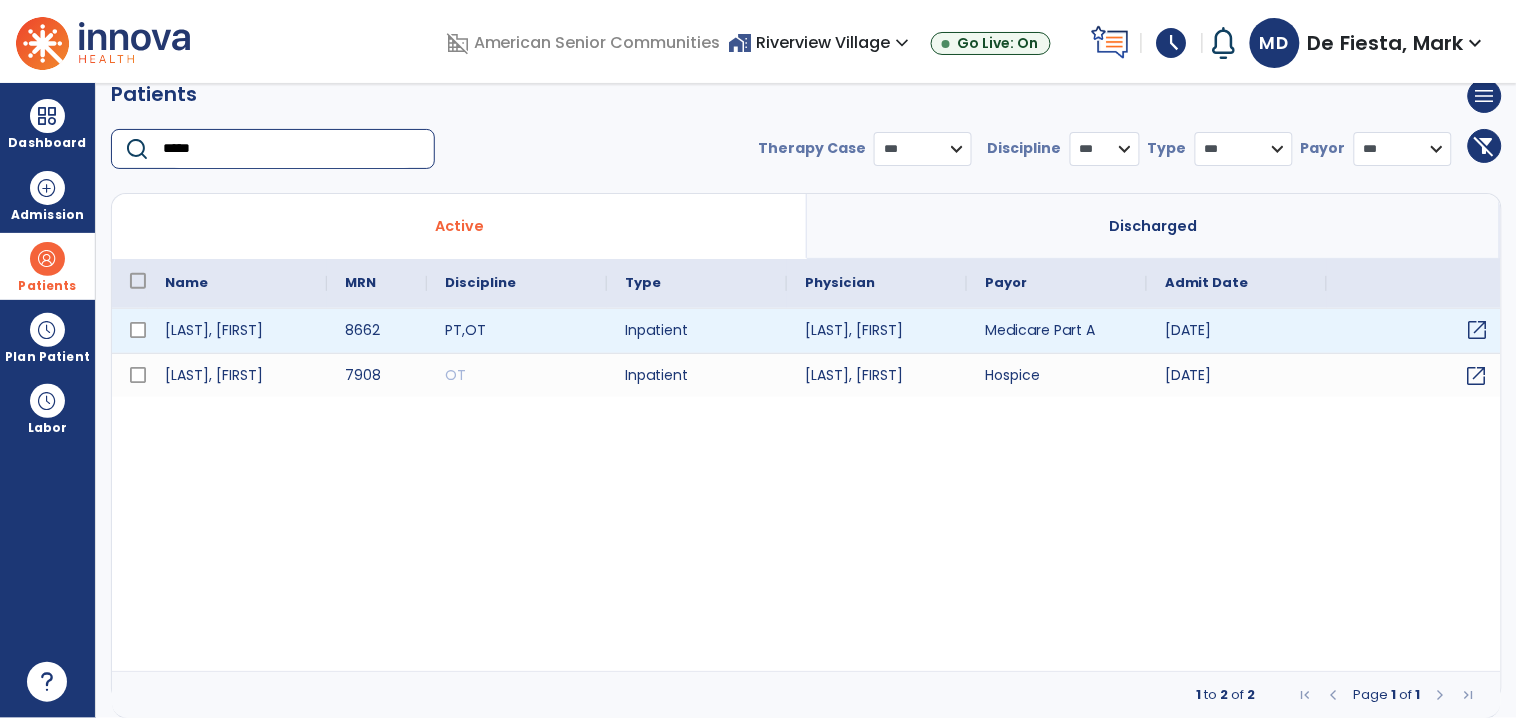 click on "open_in_new" at bounding box center [1478, 330] 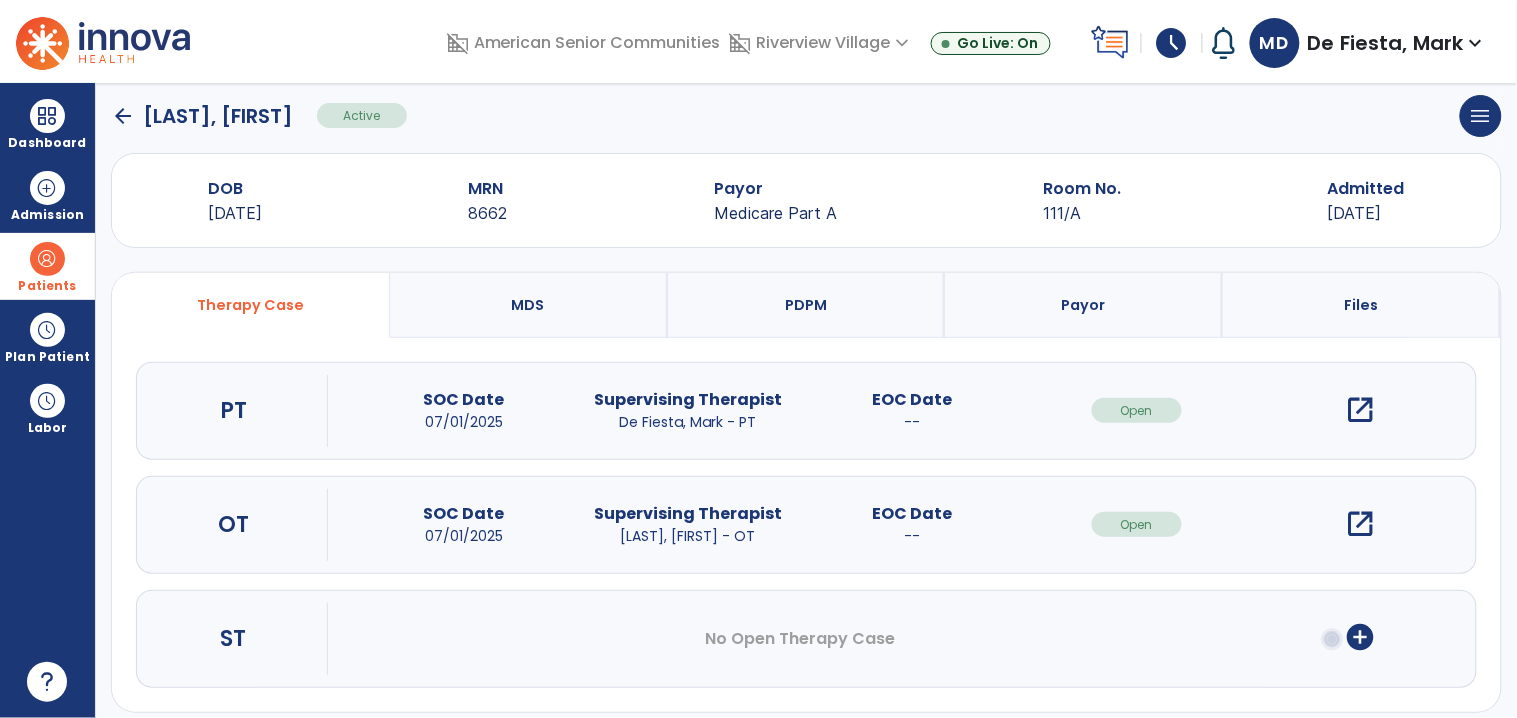click on "open_in_new" at bounding box center (1361, 410) 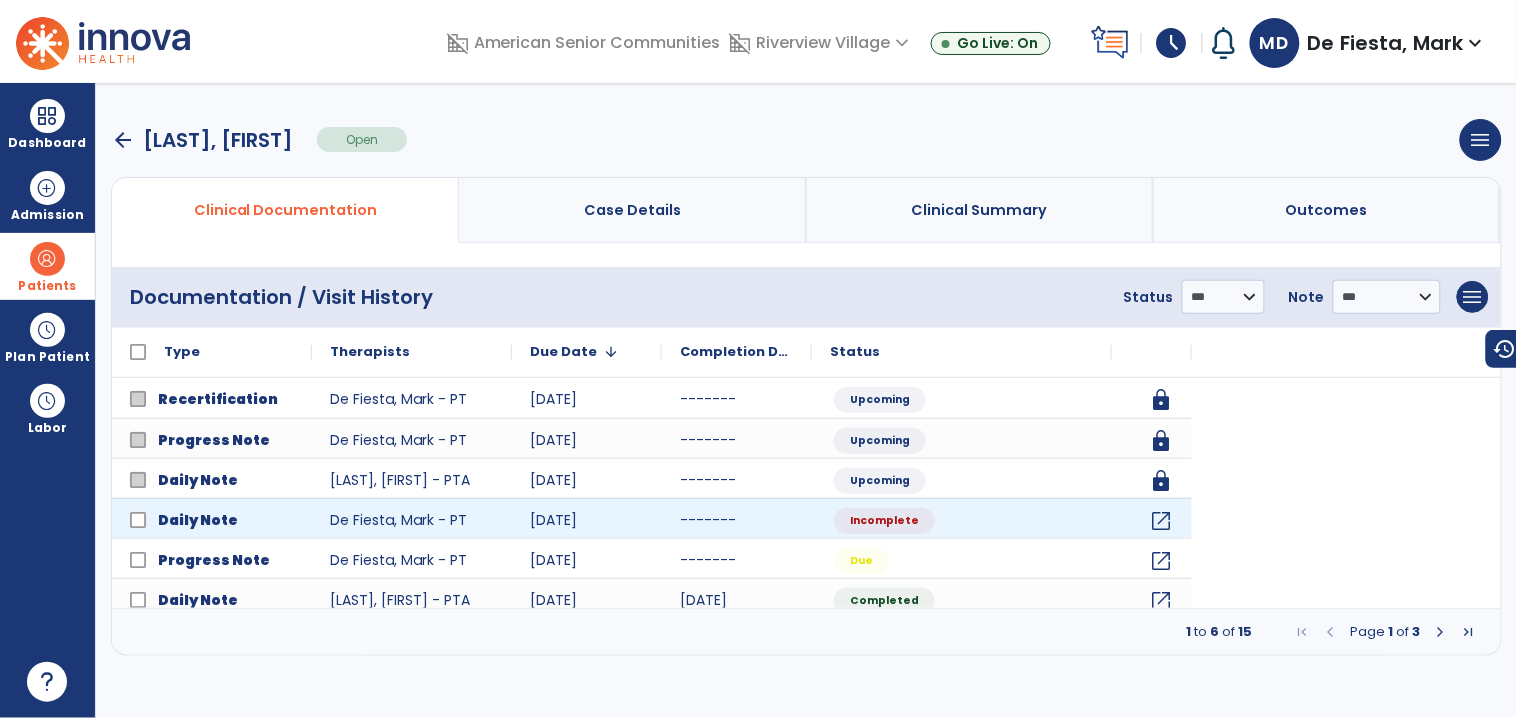 scroll, scrollTop: 0, scrollLeft: 0, axis: both 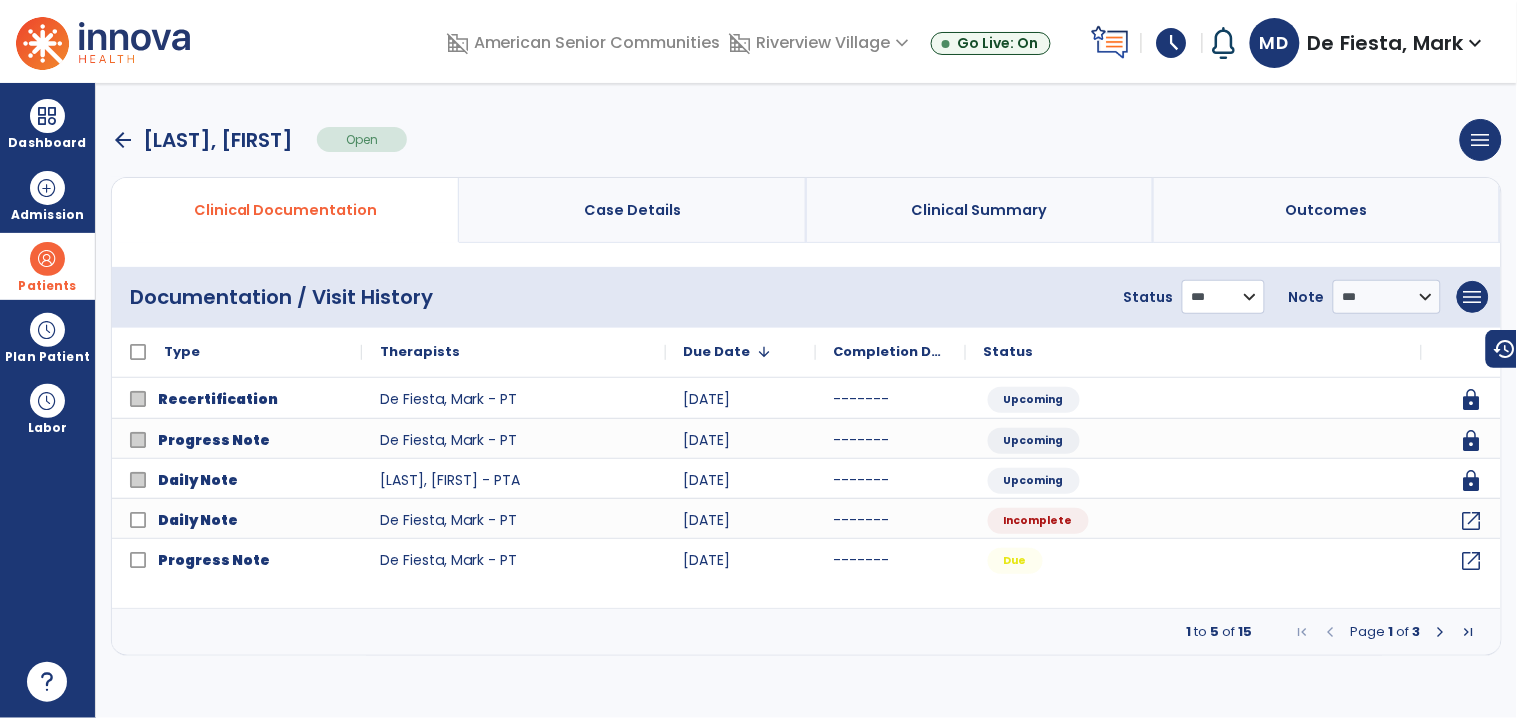 click on "**********" at bounding box center [1223, 297] 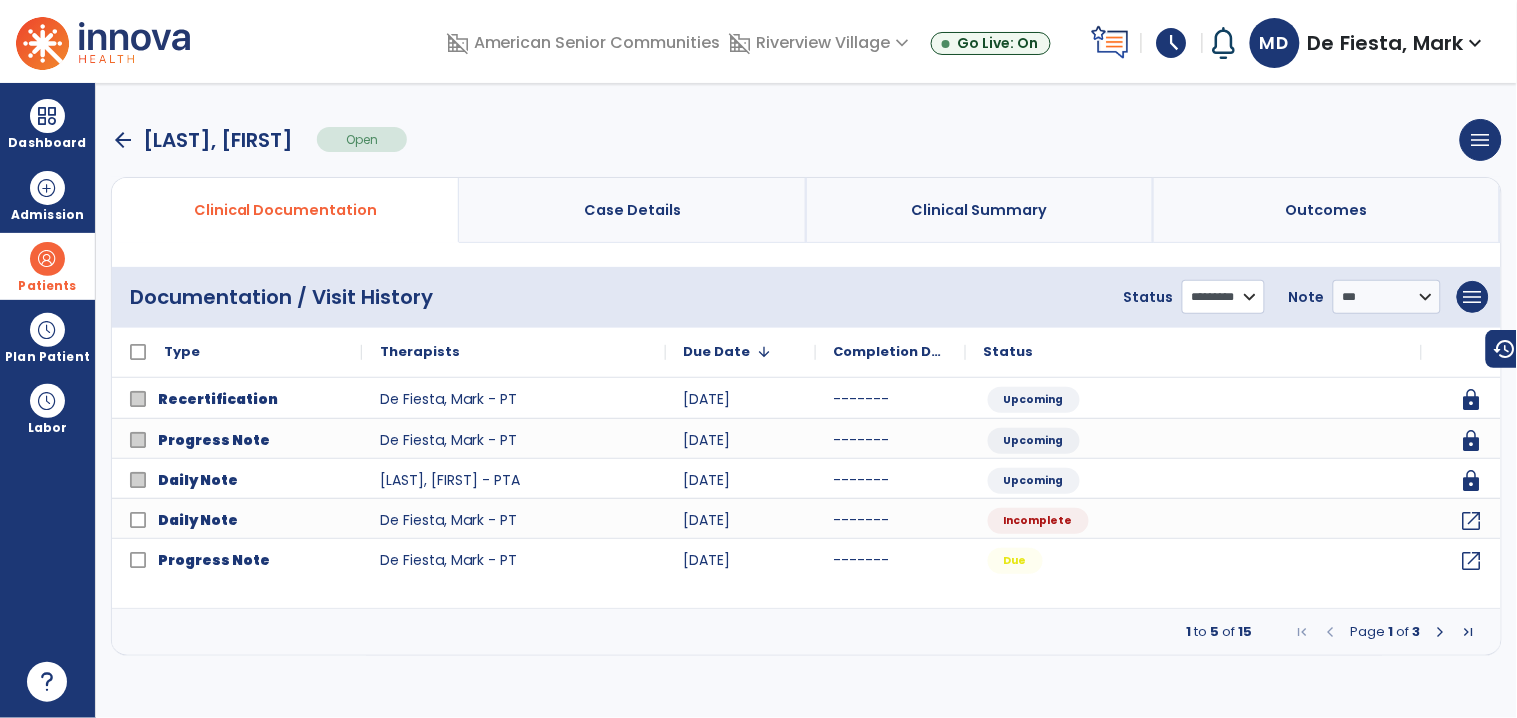 click on "**********" at bounding box center [1223, 297] 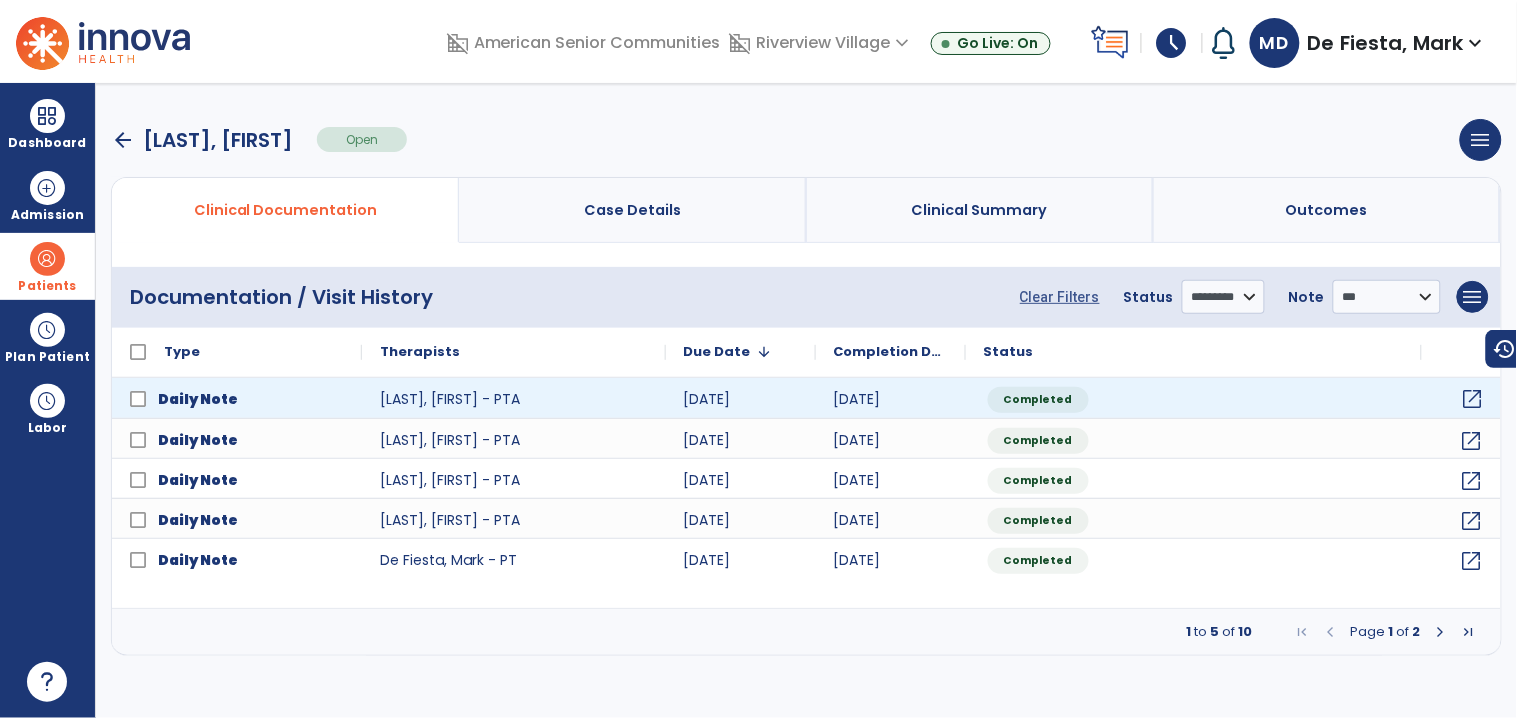 click on "open_in_new" 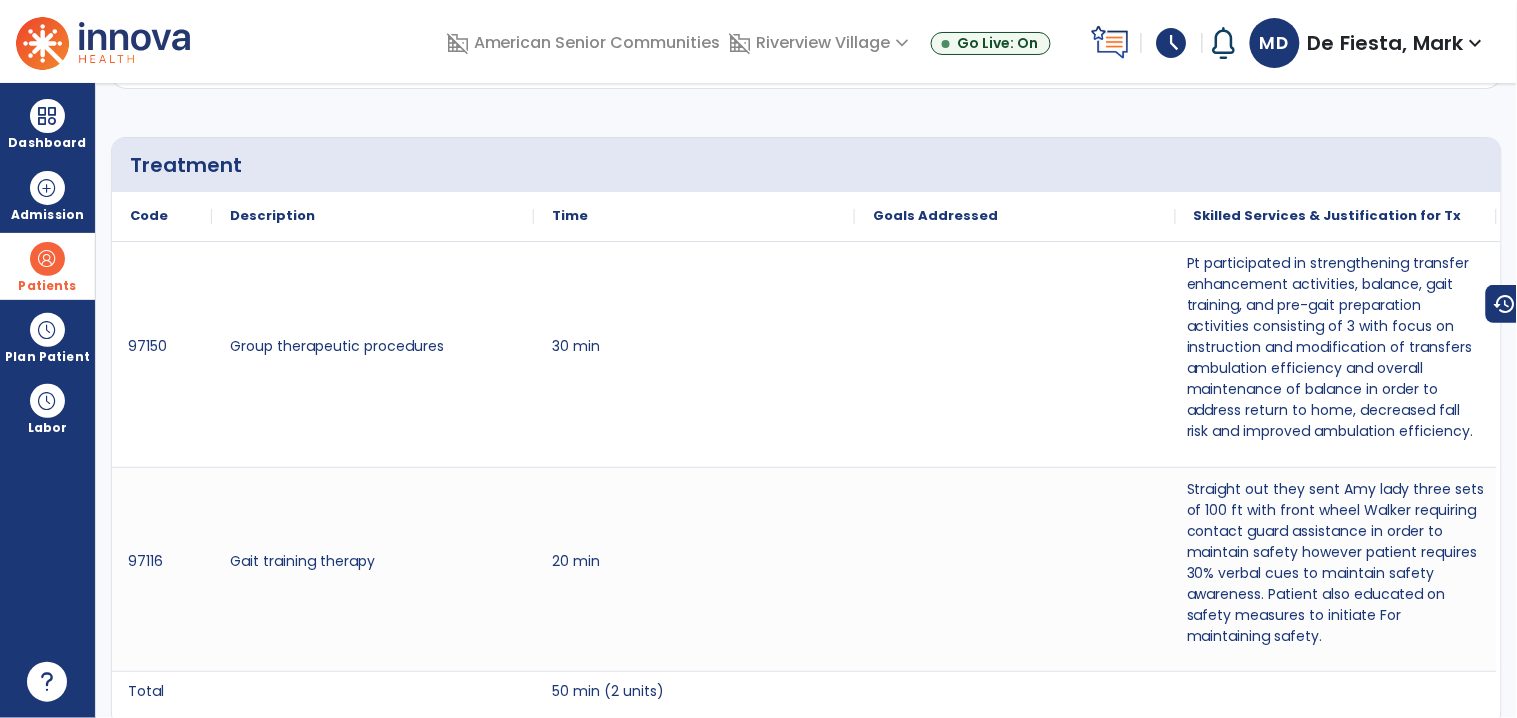 scroll, scrollTop: 0, scrollLeft: 0, axis: both 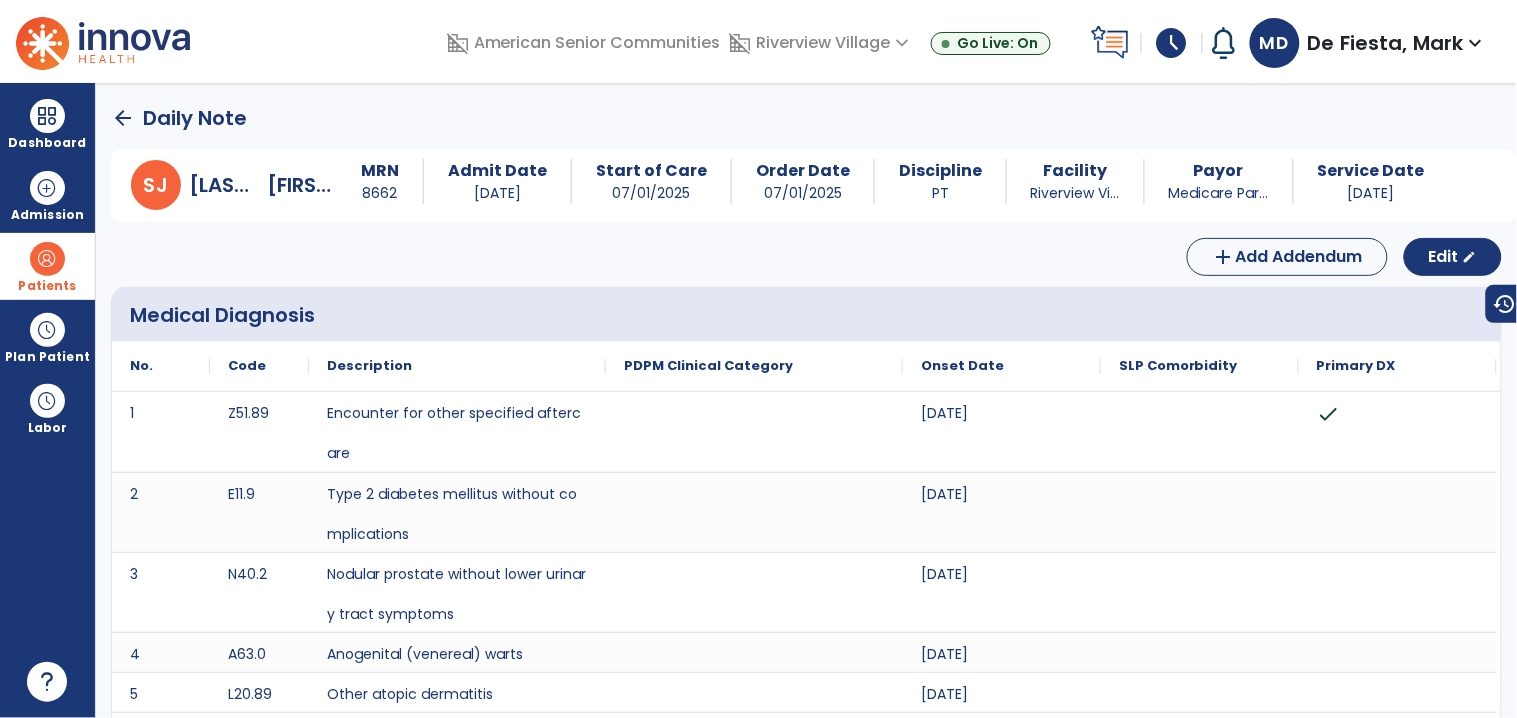 click on "arrow_back" 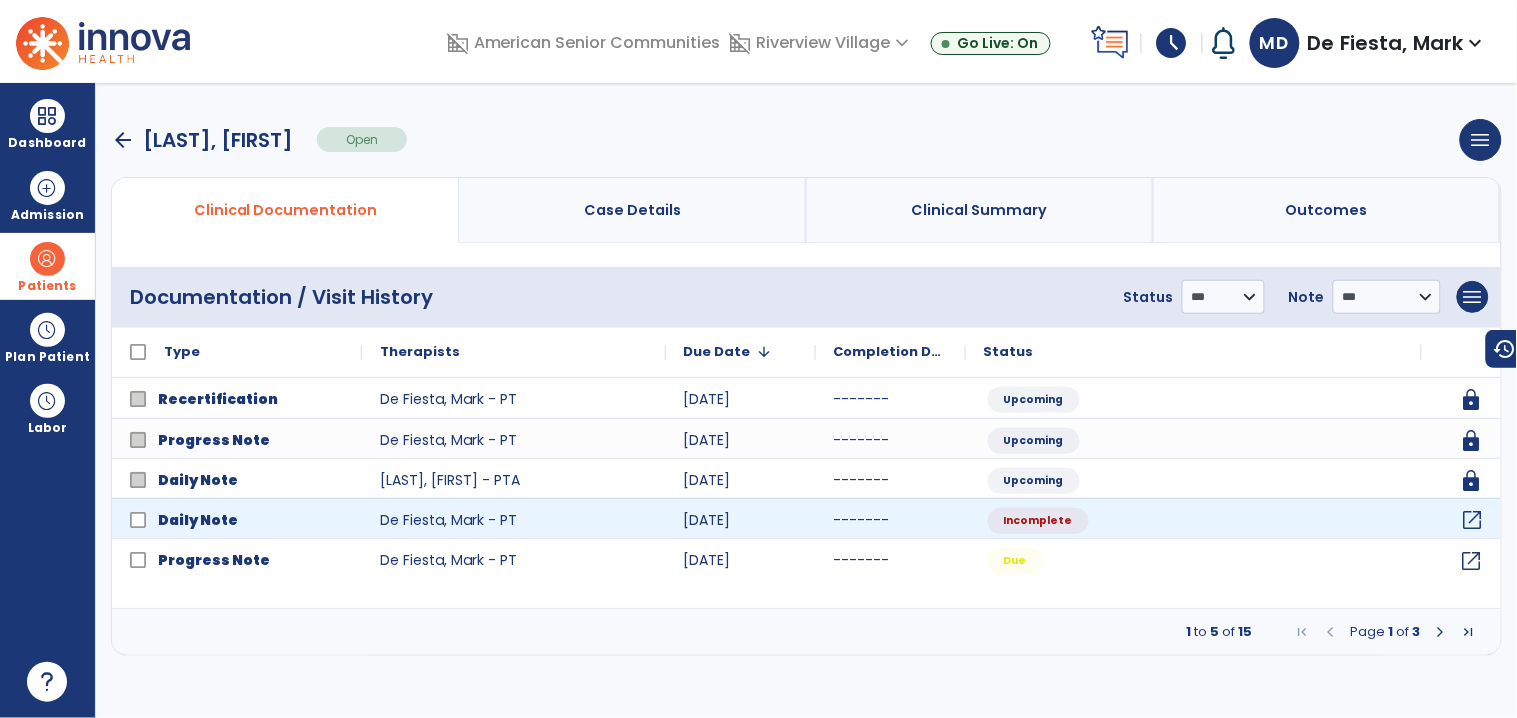 click on "open_in_new" 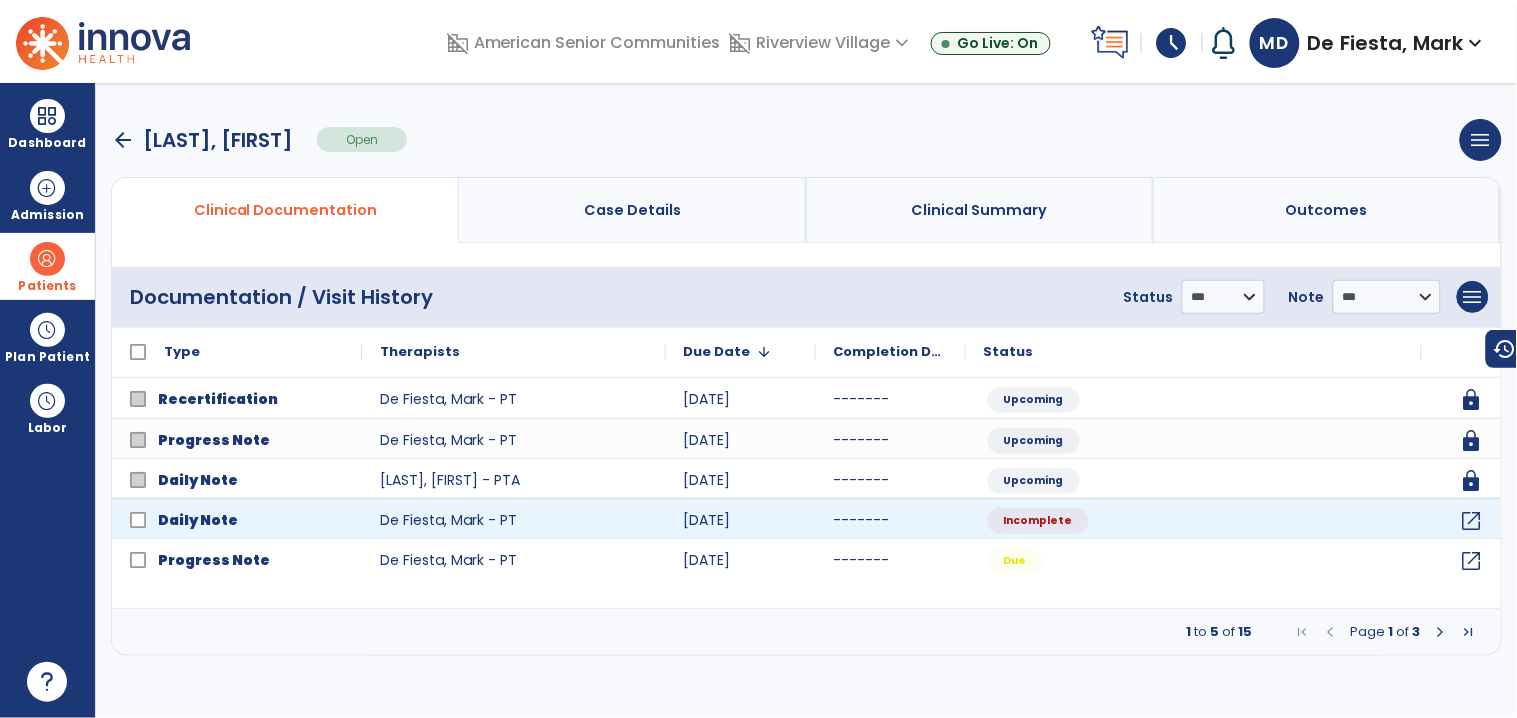 select on "*" 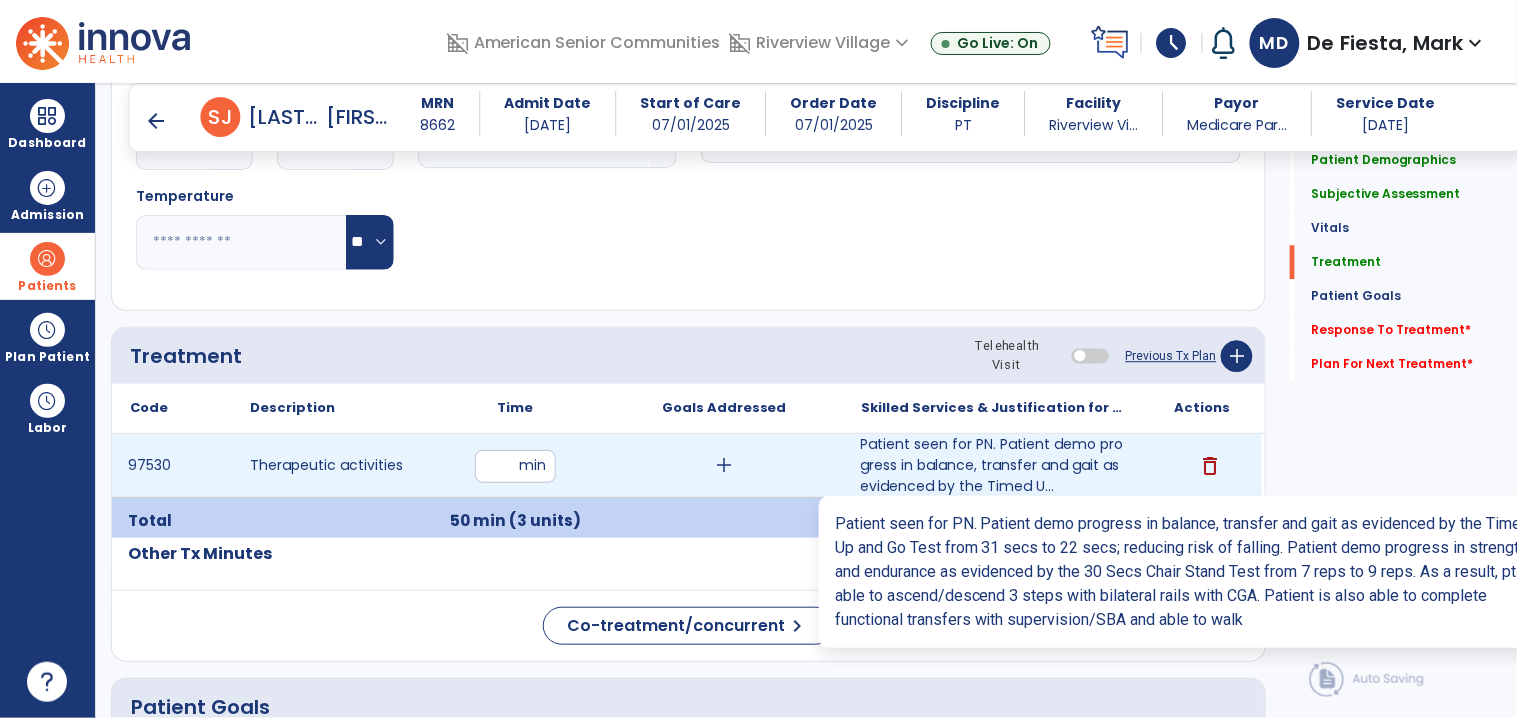 click on "Patient seen for PN. Patient demo progress in balance, transfer and gait as evidenced by the Timed U..." at bounding box center [993, 465] 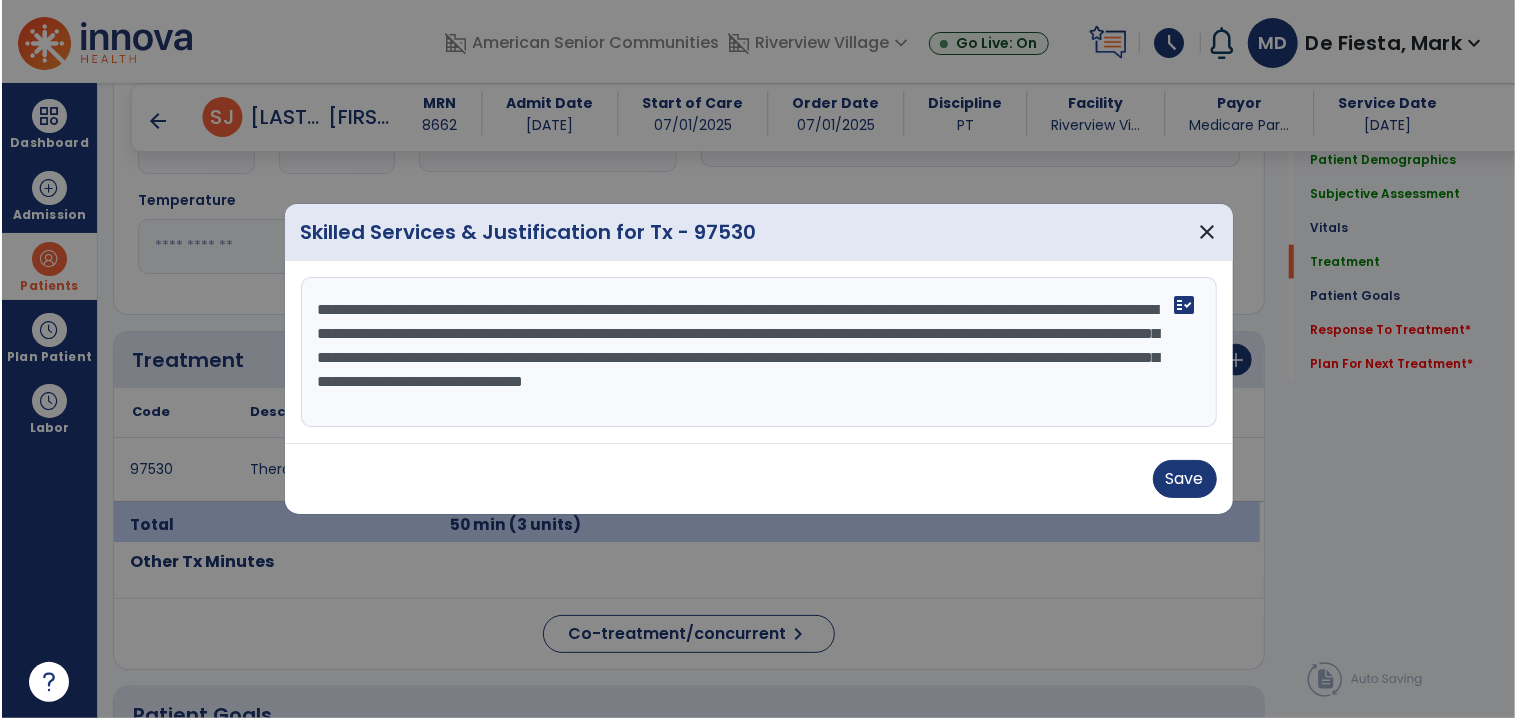 scroll, scrollTop: 1282, scrollLeft: 0, axis: vertical 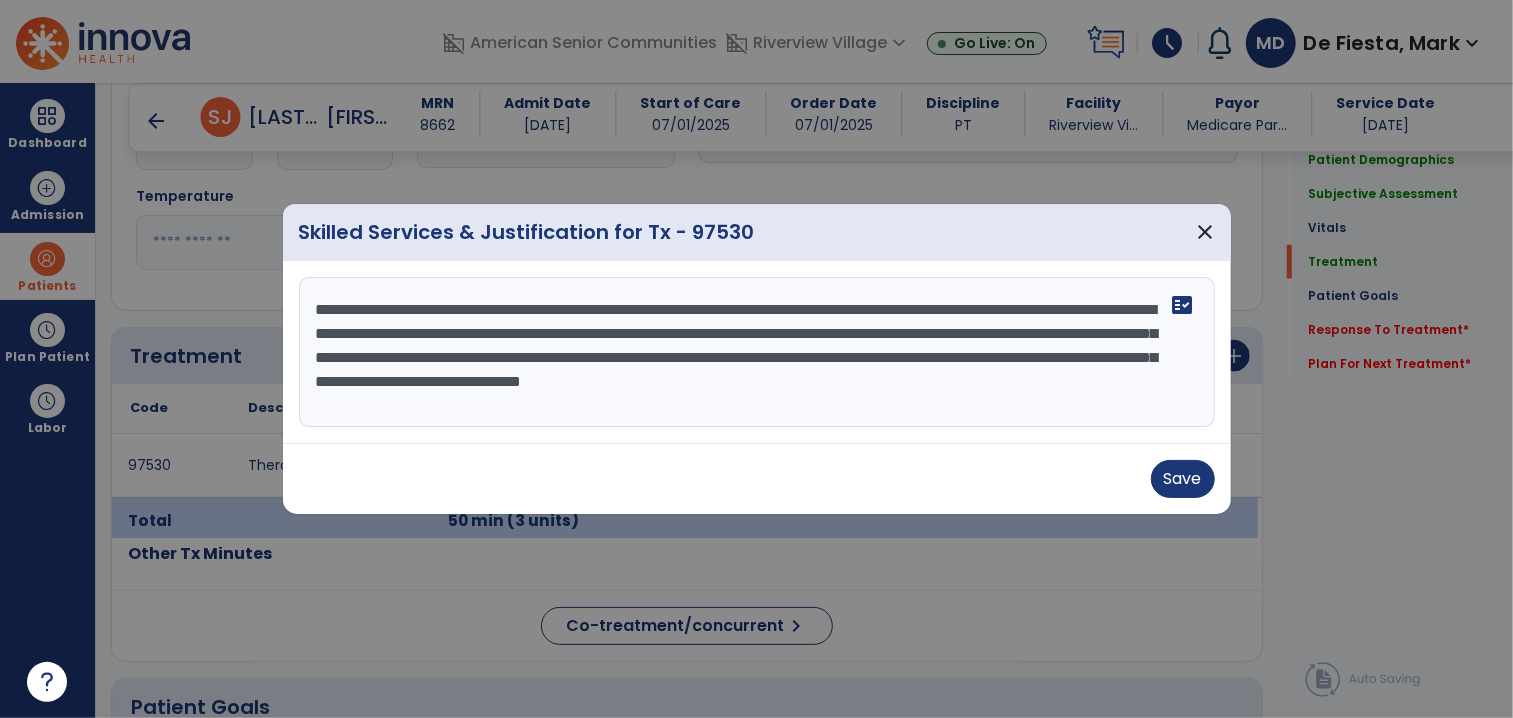 click on "**********" at bounding box center (757, 352) 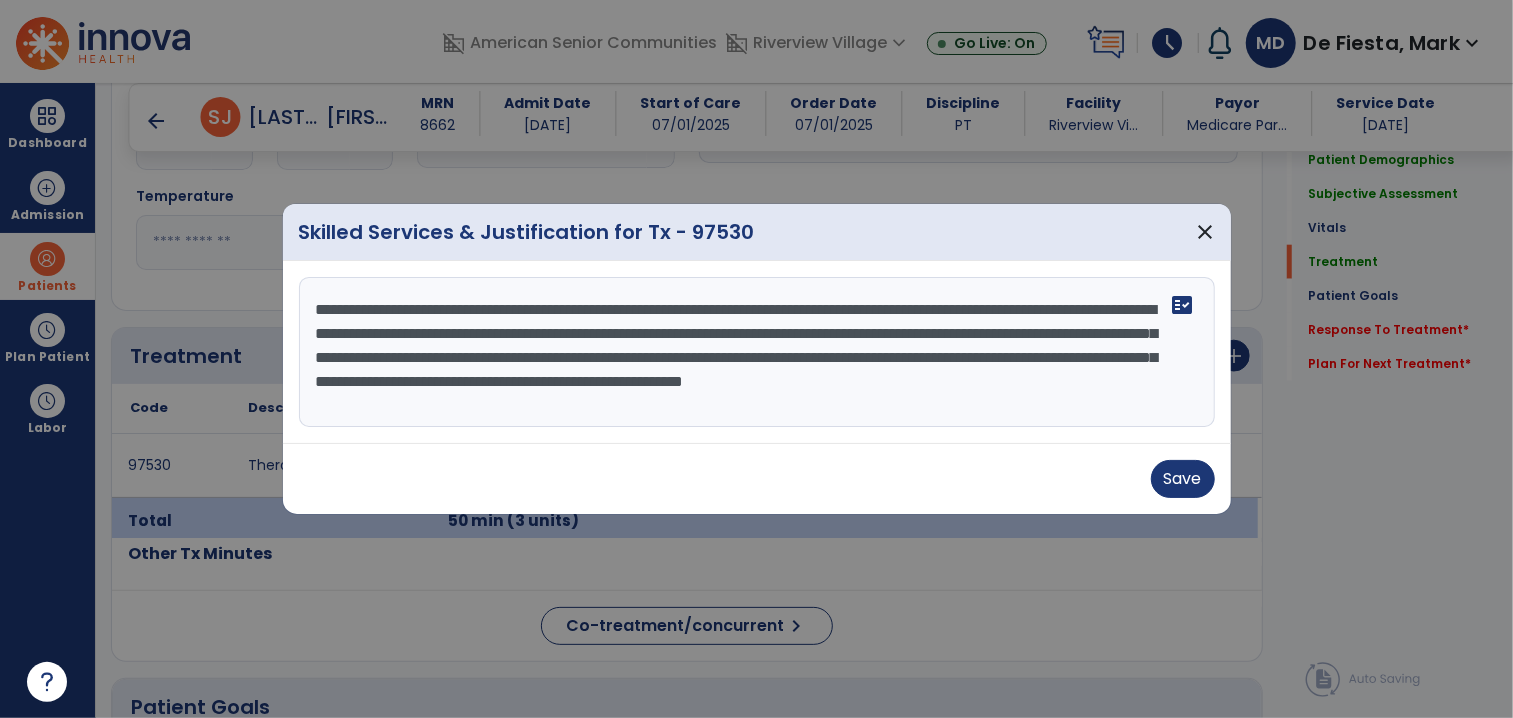 click on "**********" at bounding box center (757, 352) 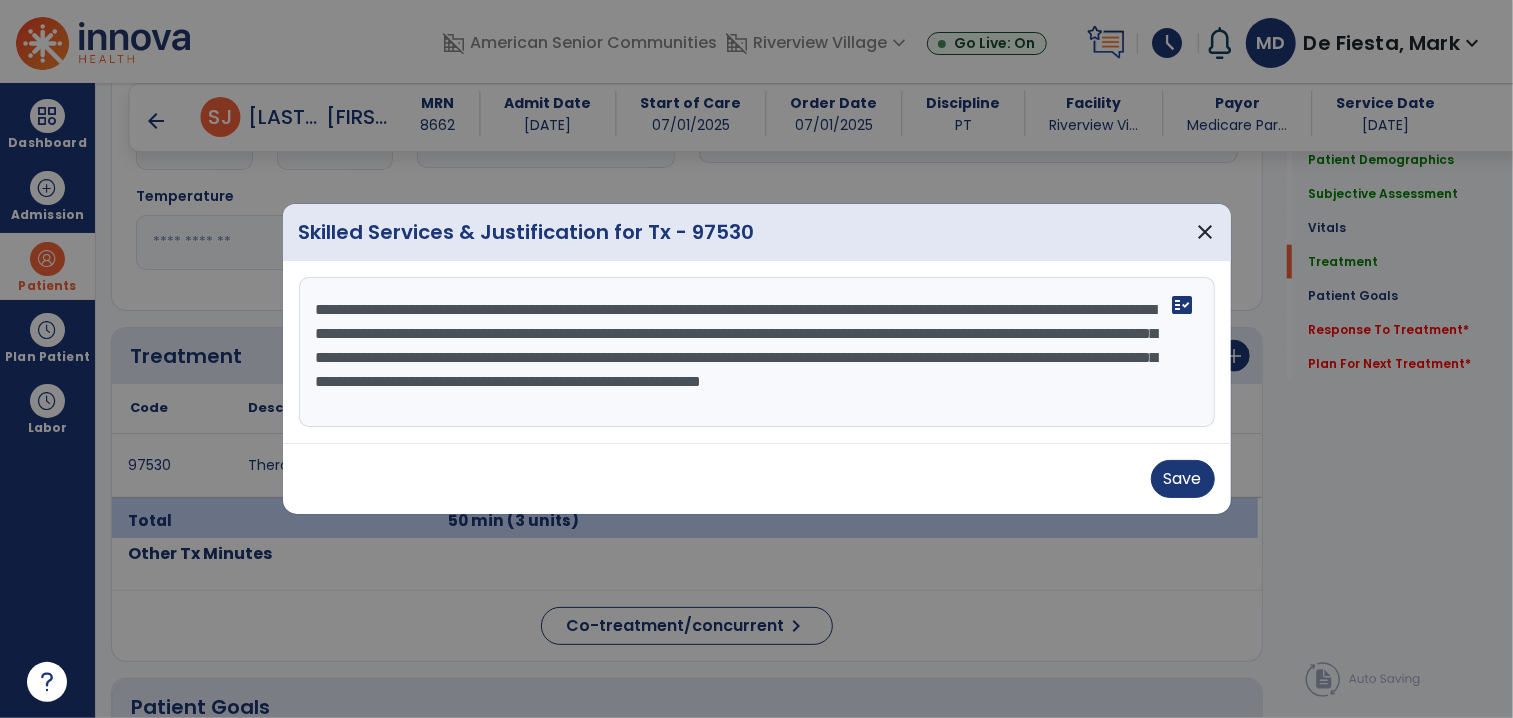 click on "**********" at bounding box center [757, 352] 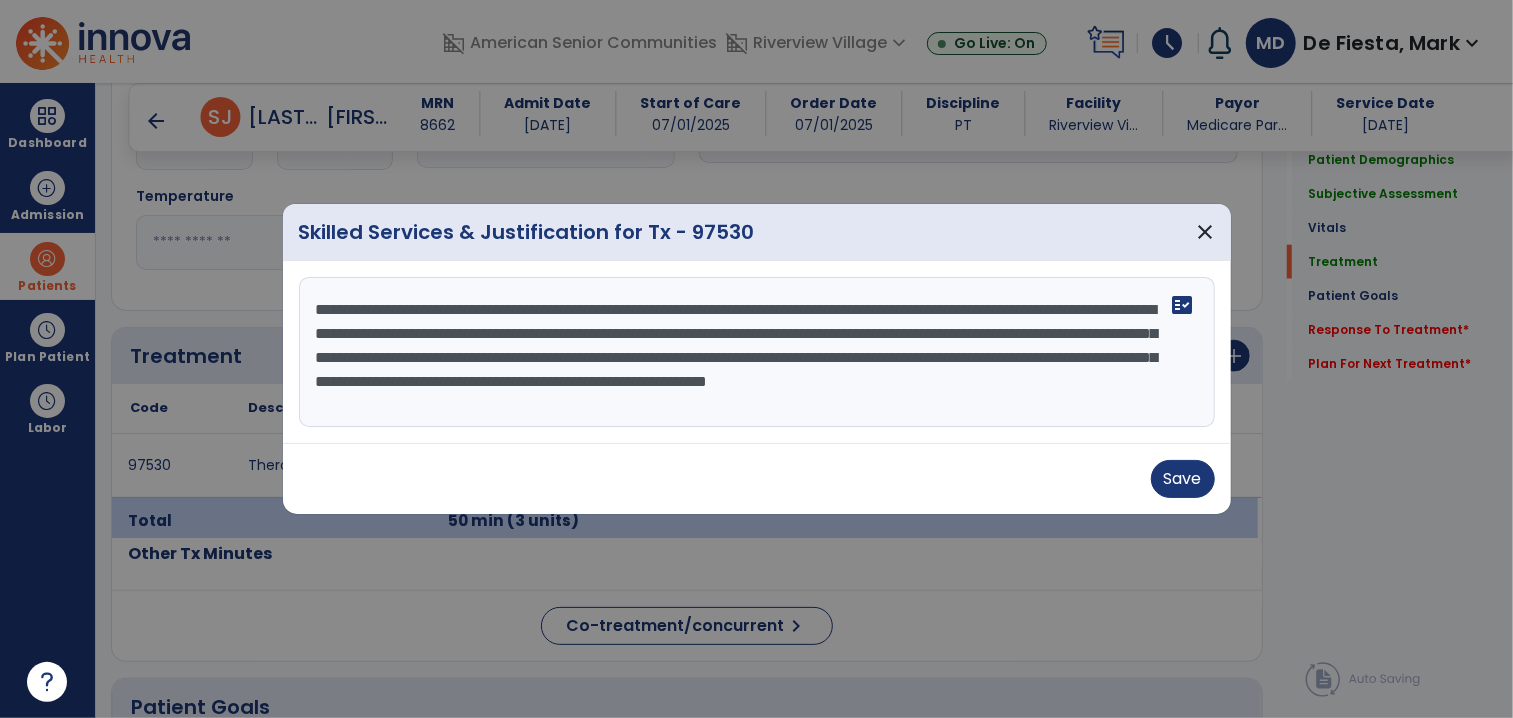click on "**********" at bounding box center [757, 352] 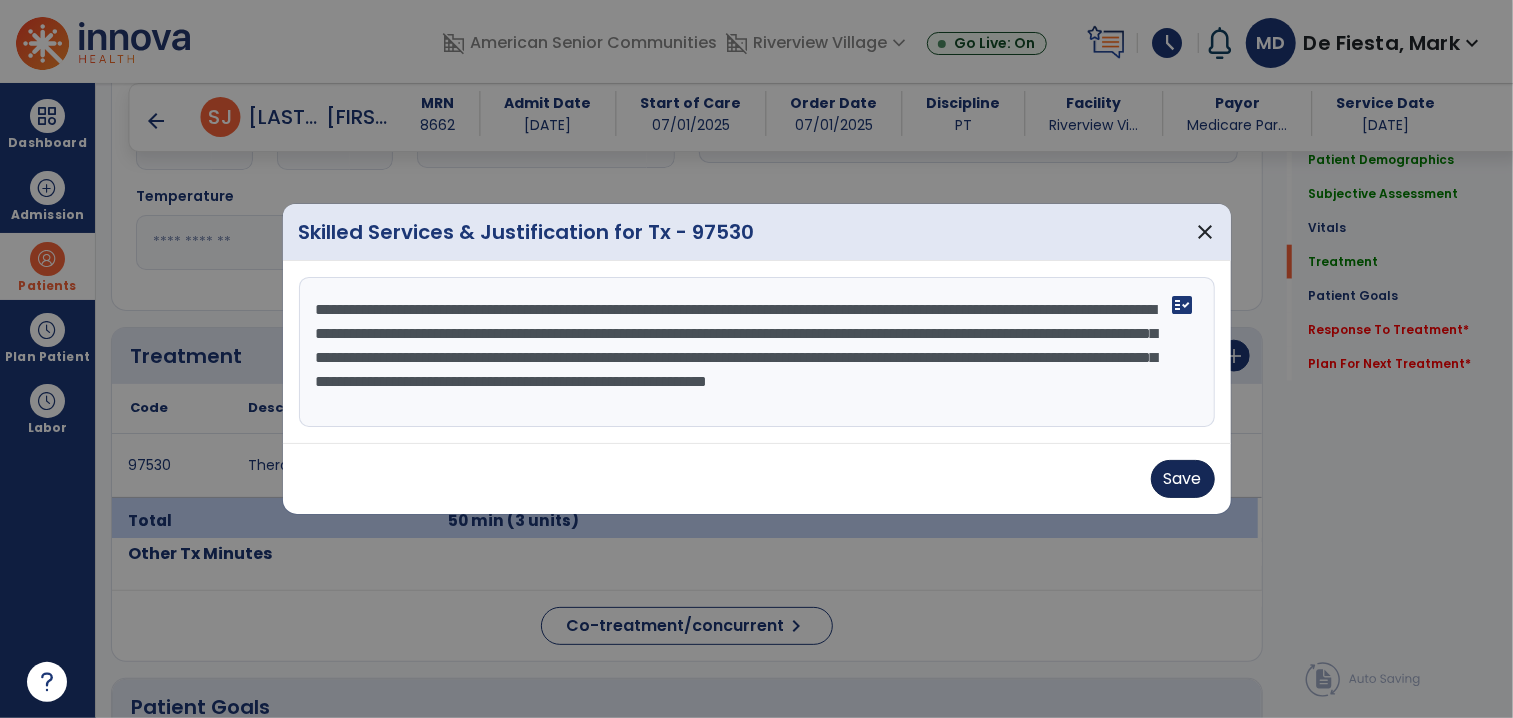 type on "**********" 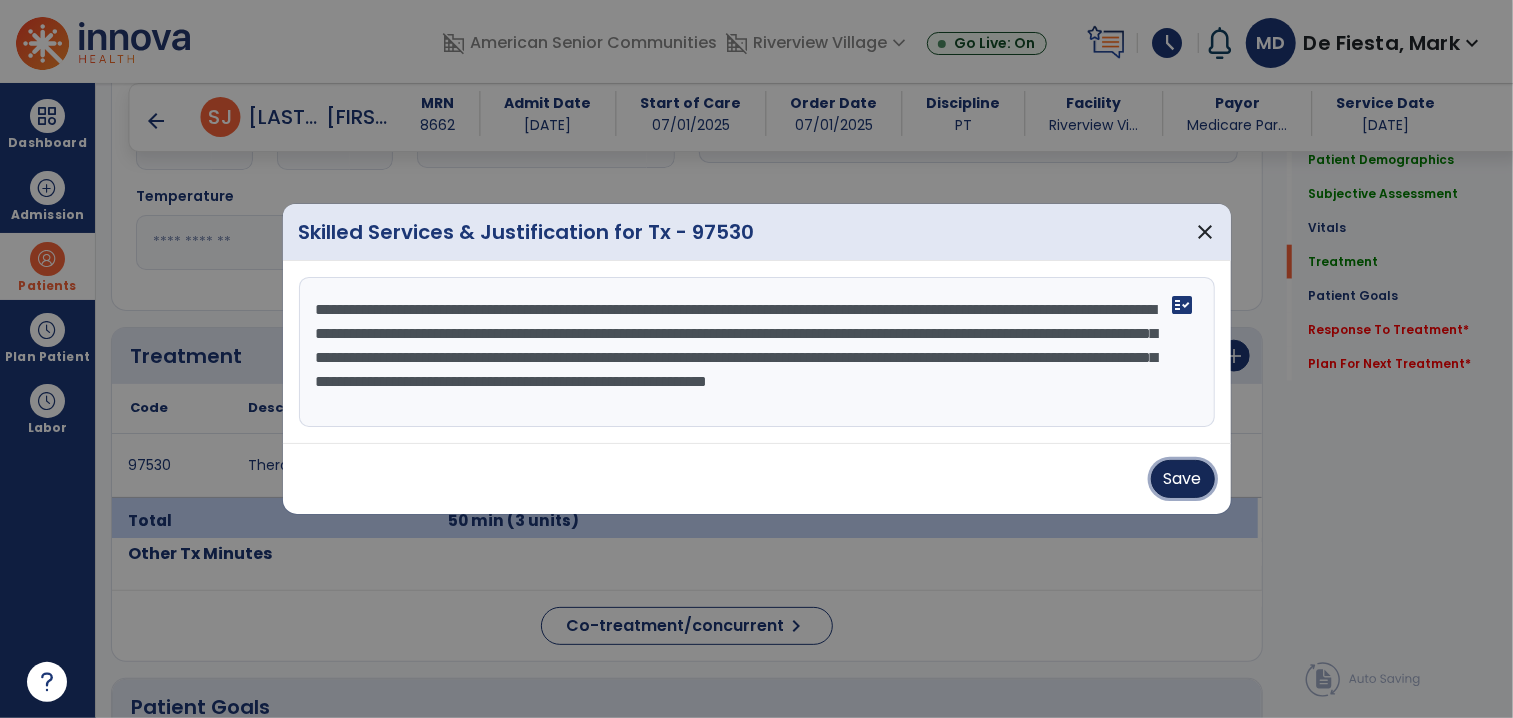 click on "Save" at bounding box center (1183, 479) 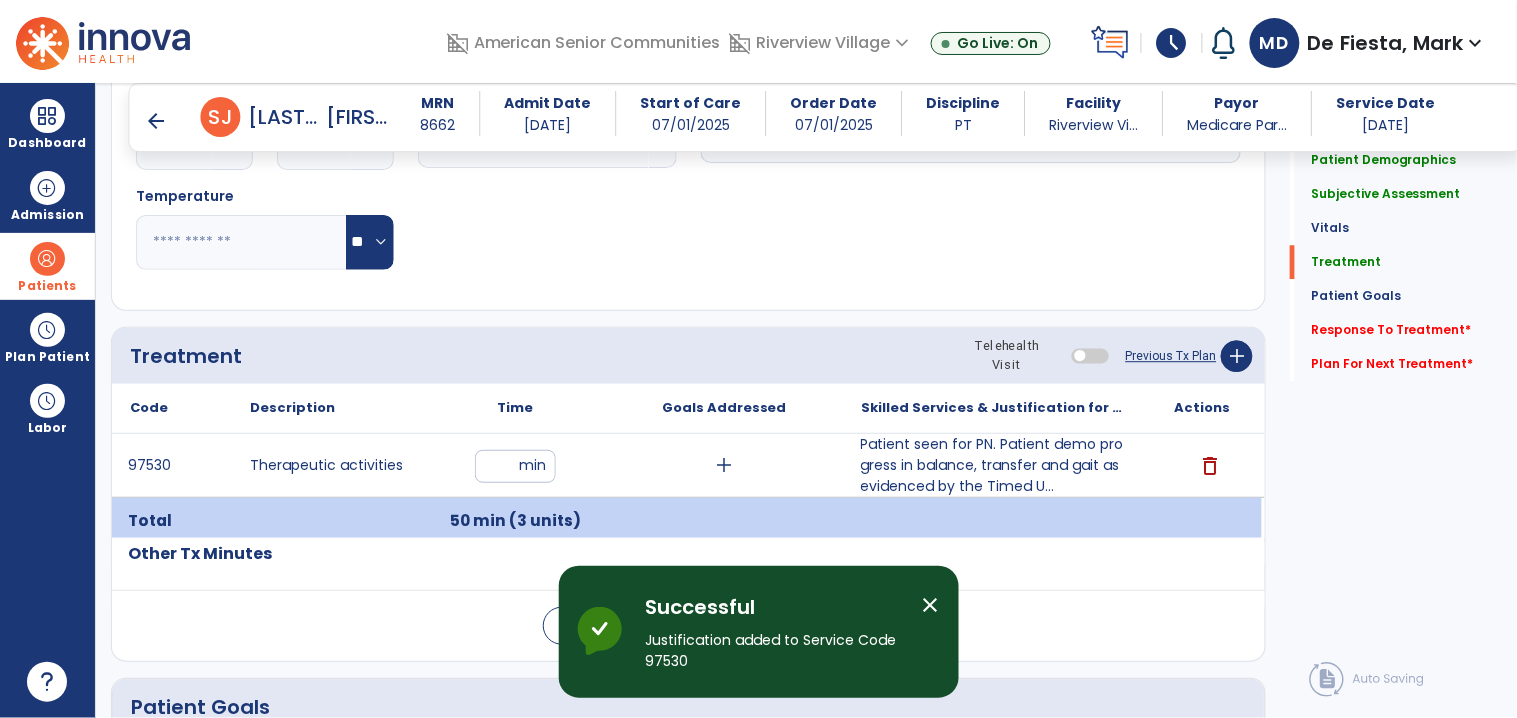 click on "arrow_back" at bounding box center (157, 121) 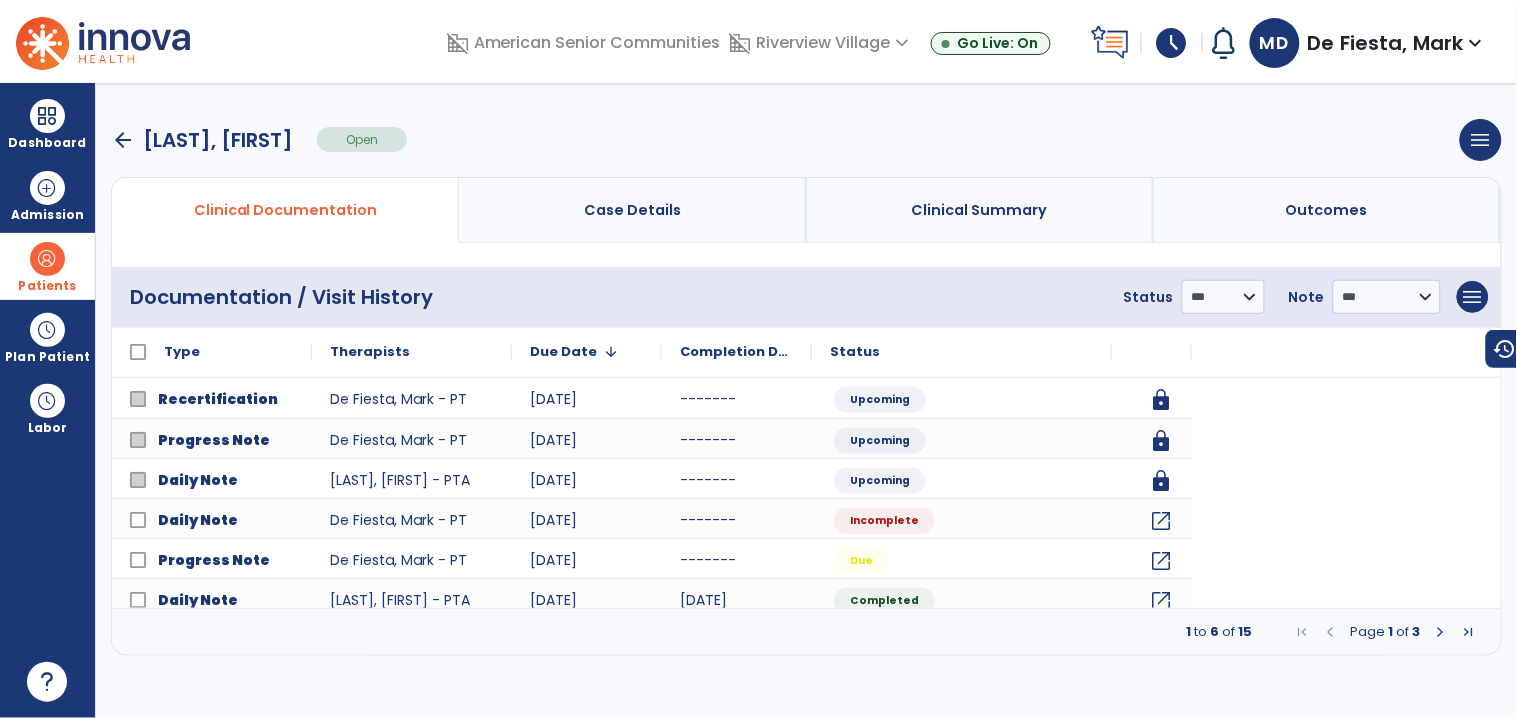 scroll, scrollTop: 0, scrollLeft: 0, axis: both 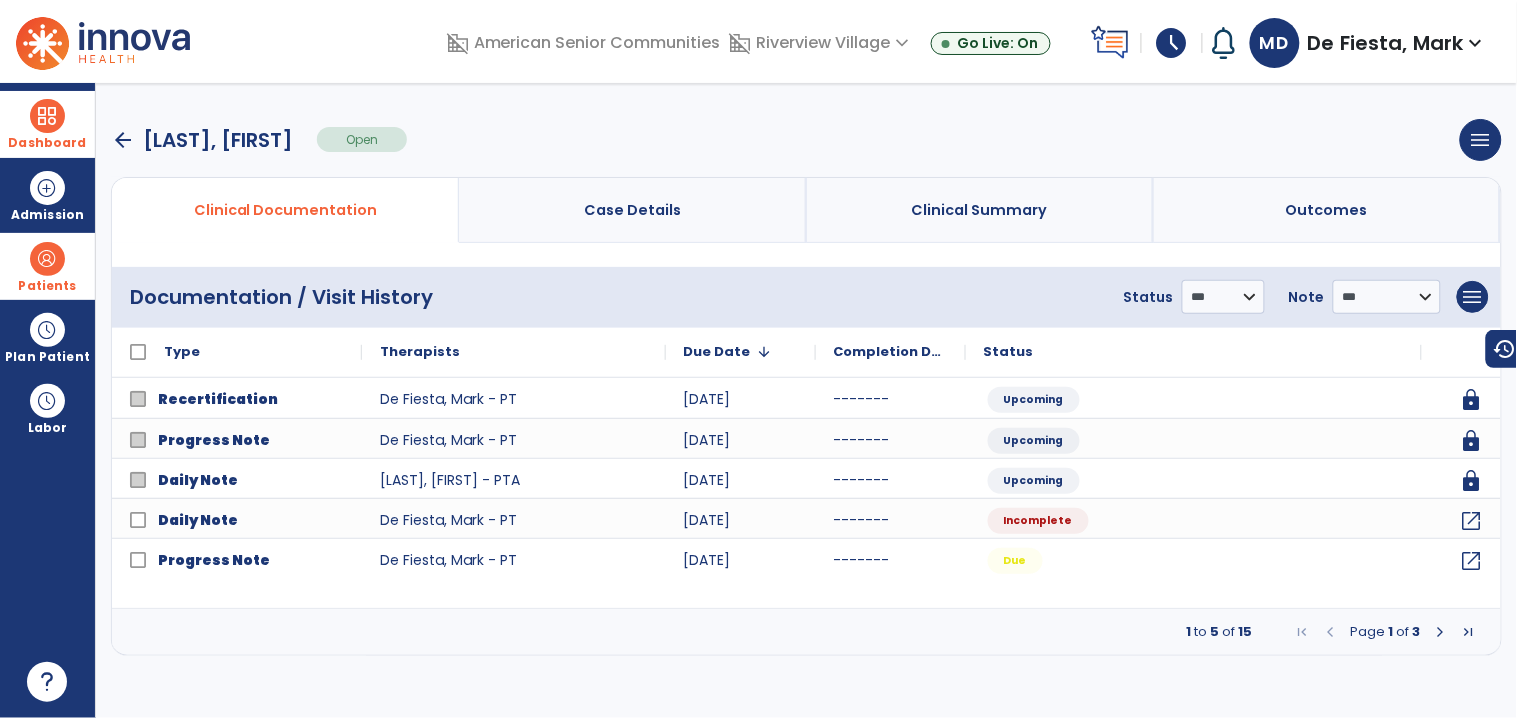 click on "Dashboard" at bounding box center (47, 124) 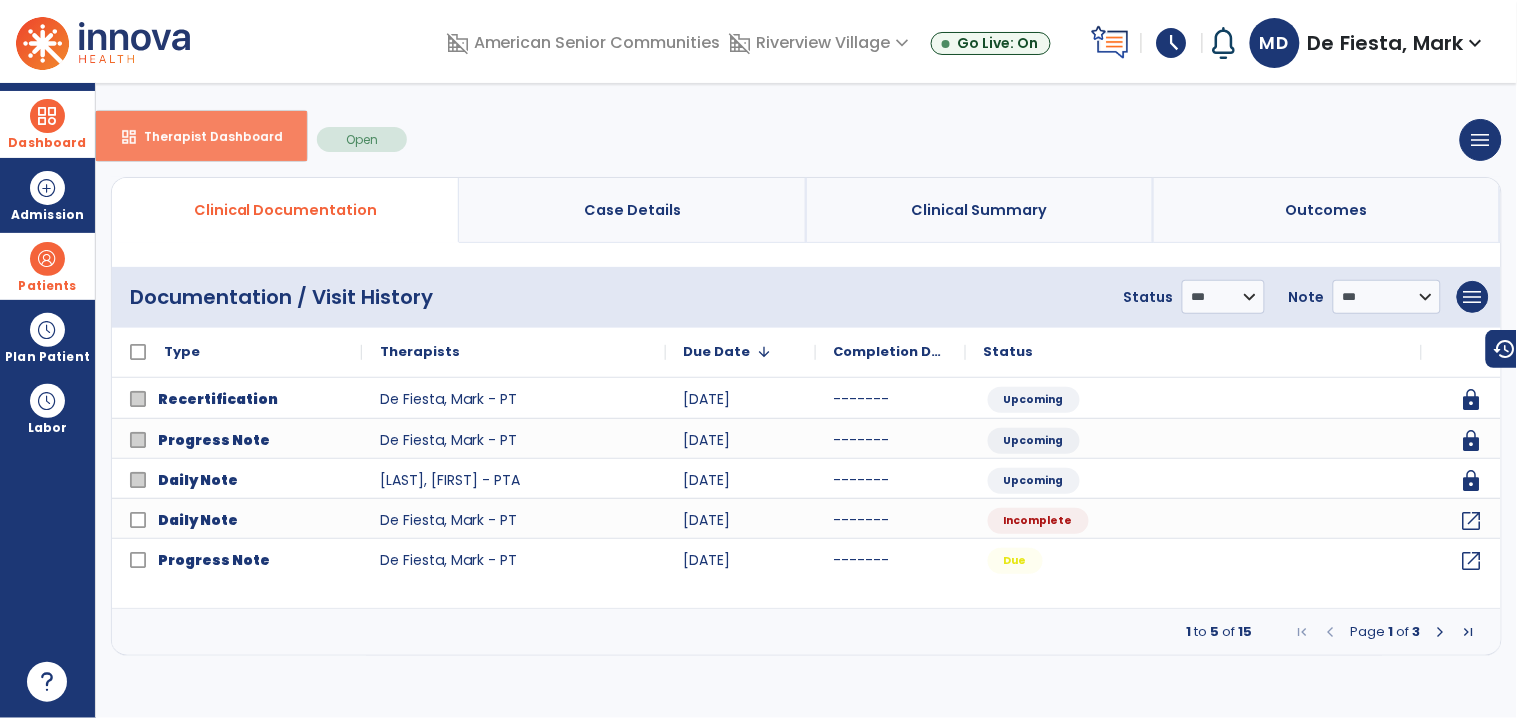 click on "dashboard  Therapist Dashboard" at bounding box center (201, 136) 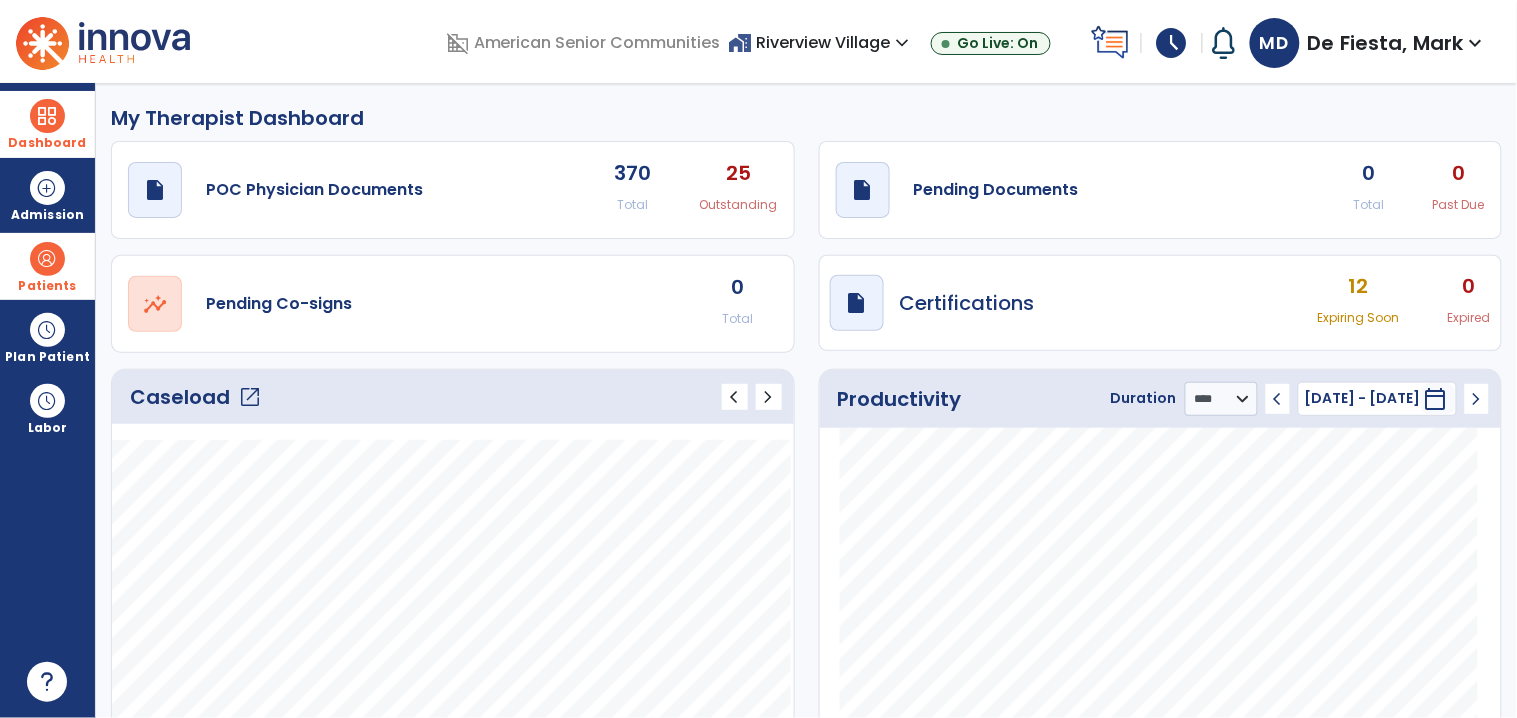 click on "open_in_new" 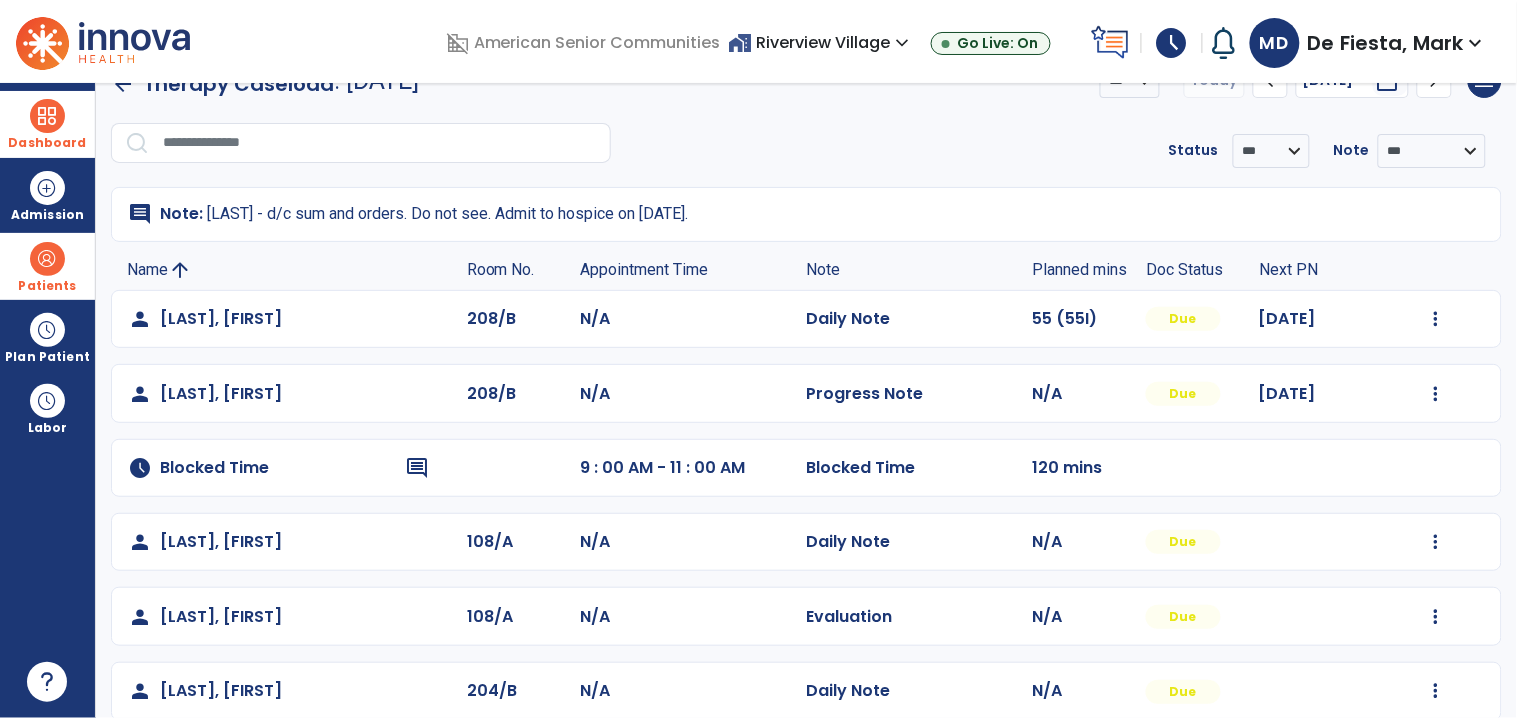 scroll, scrollTop: 808, scrollLeft: 0, axis: vertical 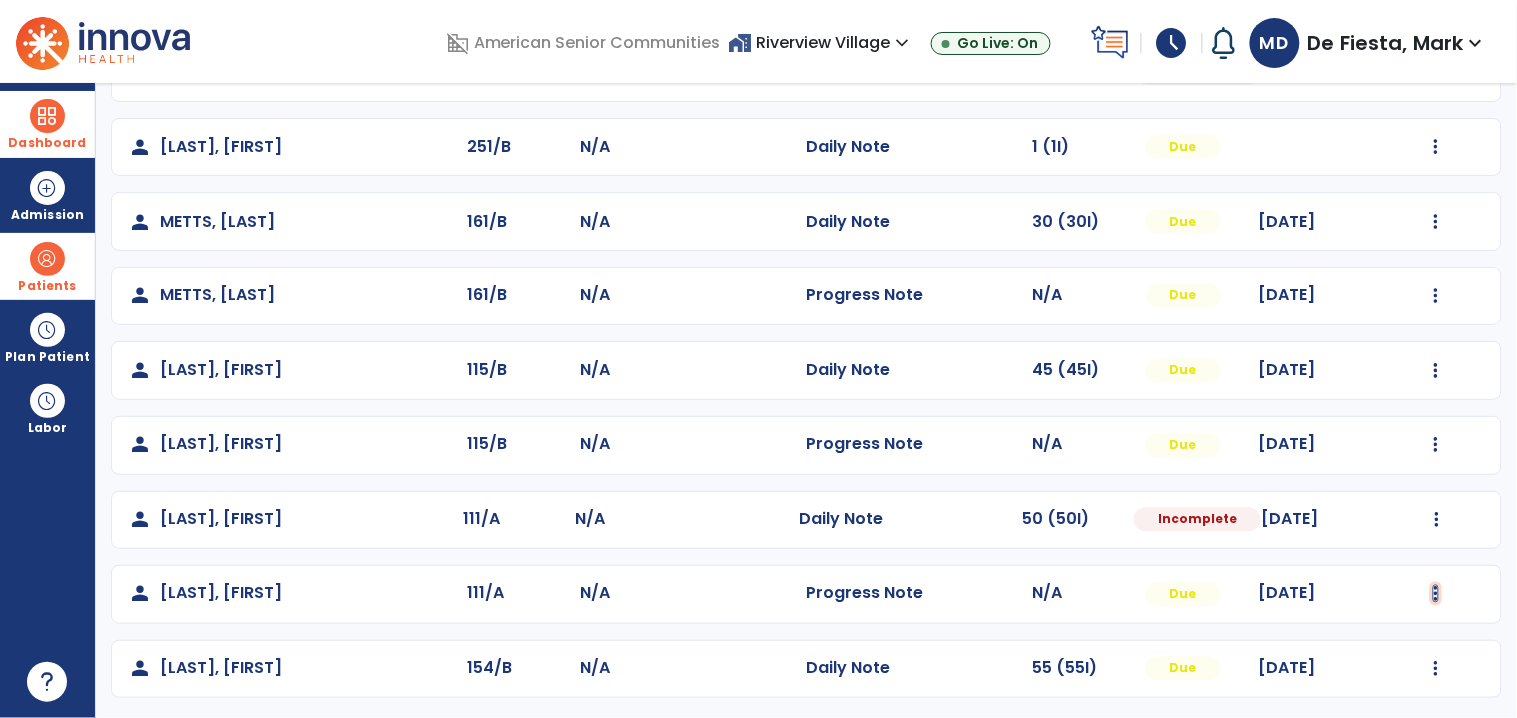 click at bounding box center (1436, -449) 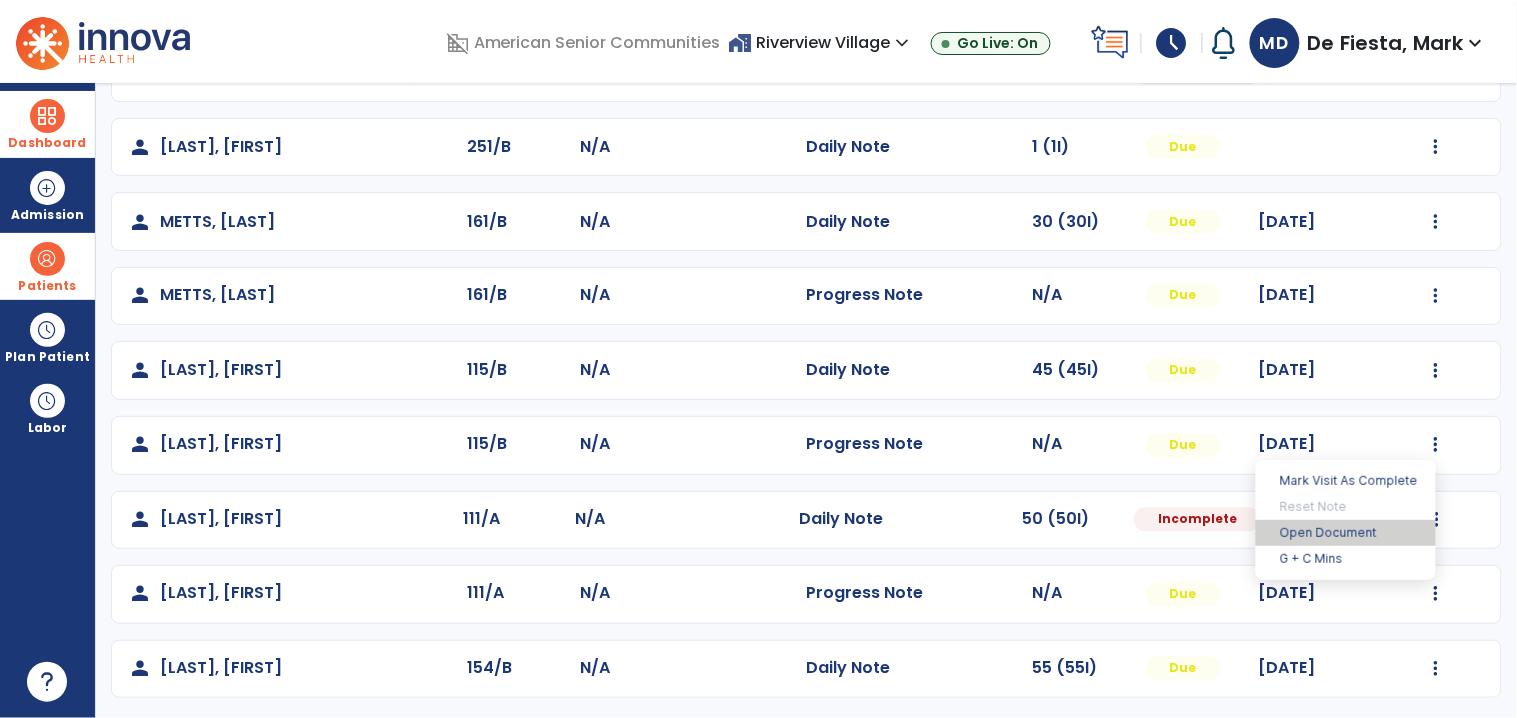 click on "Open Document" at bounding box center [1346, 533] 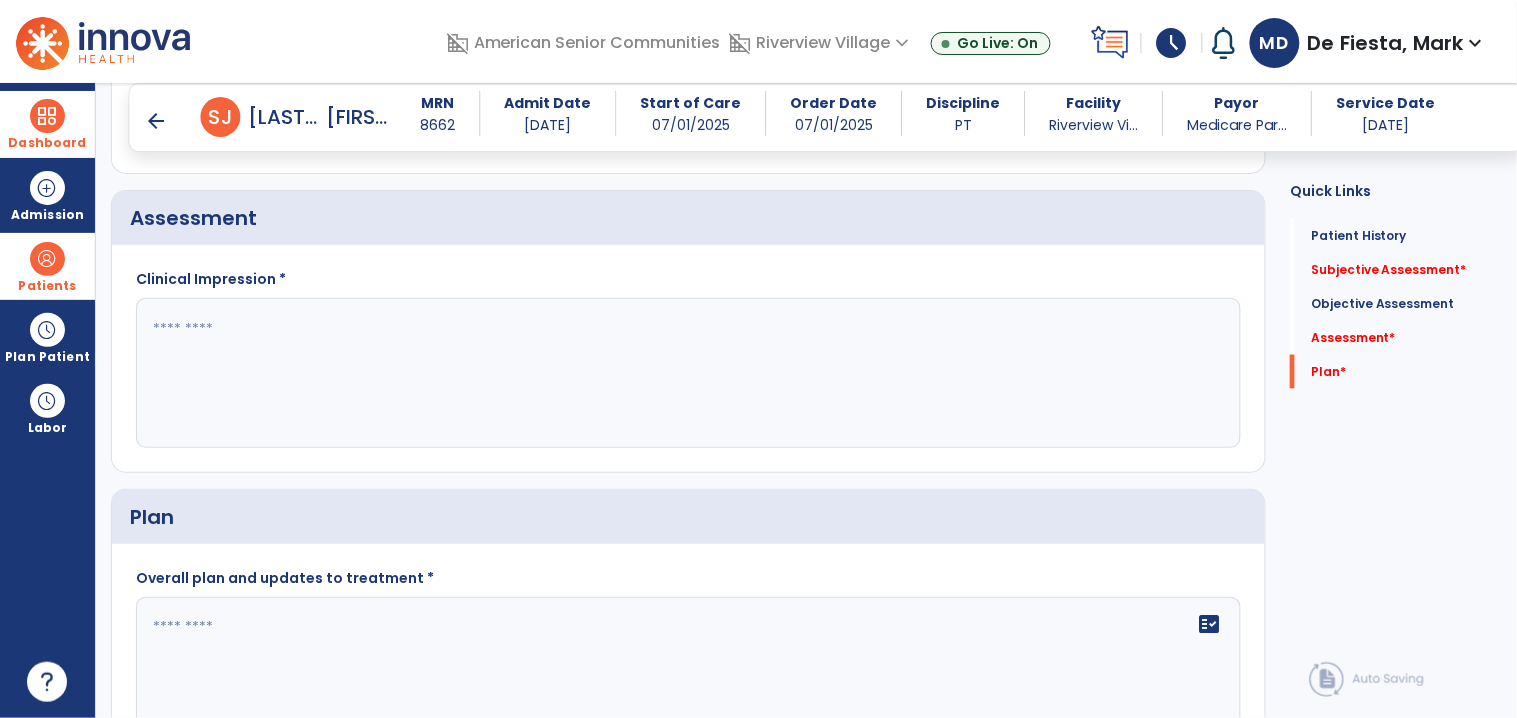 scroll, scrollTop: 2603, scrollLeft: 0, axis: vertical 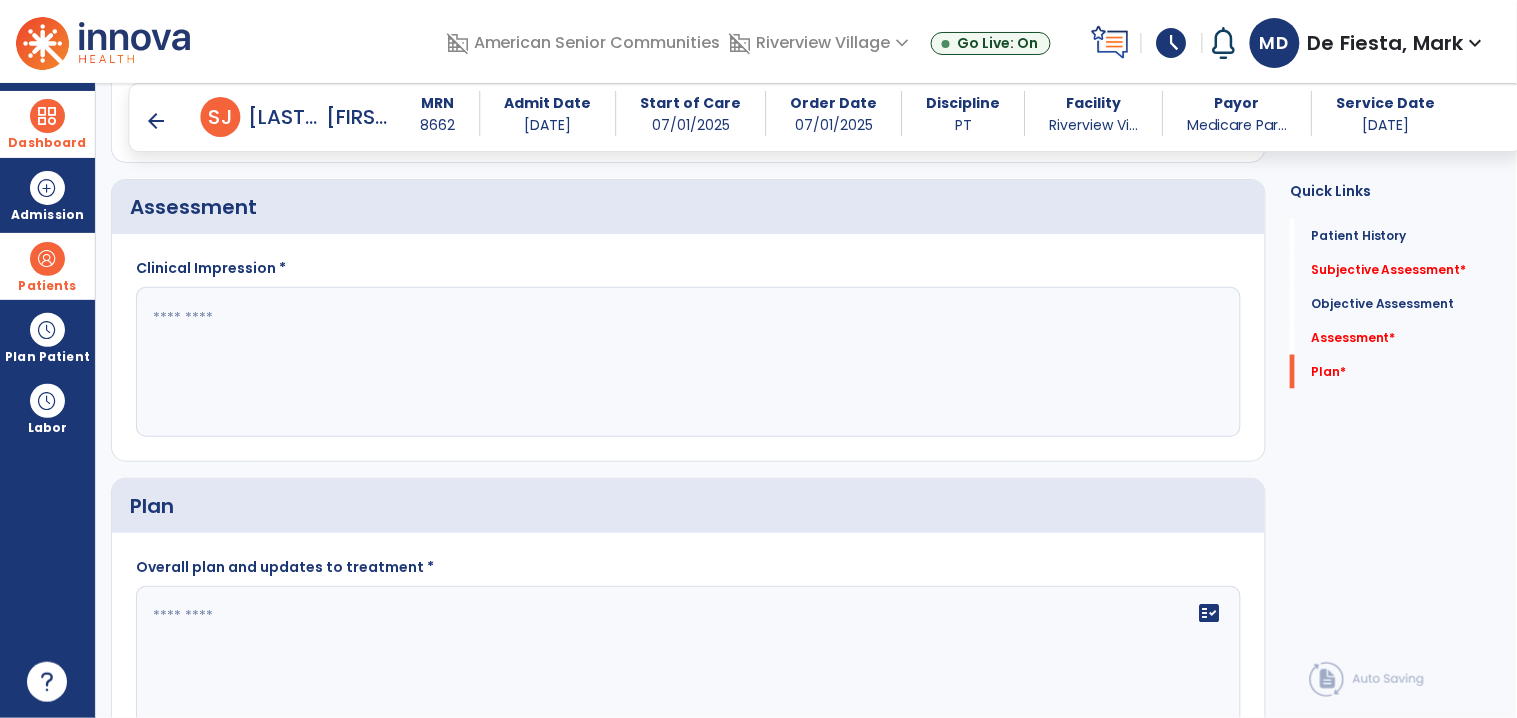 click 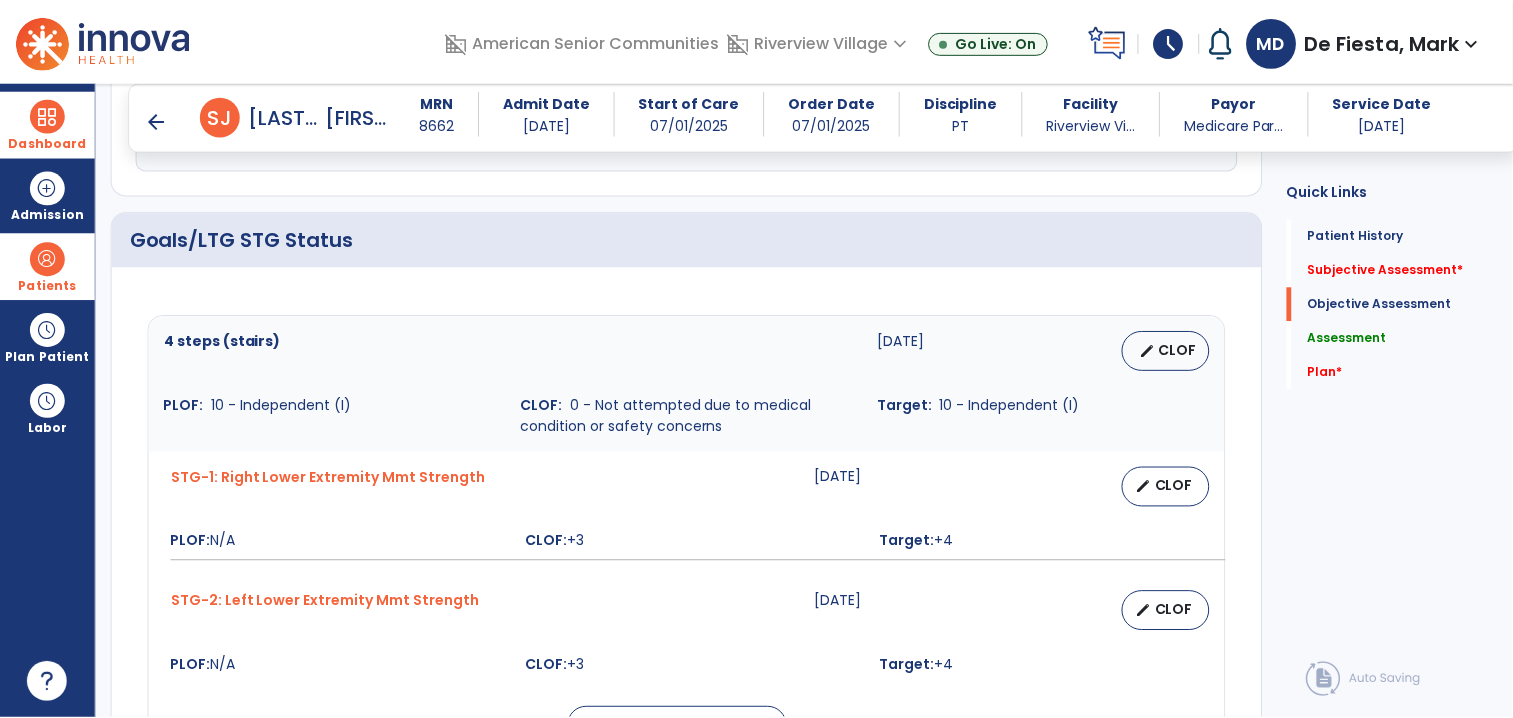scroll, scrollTop: 982, scrollLeft: 0, axis: vertical 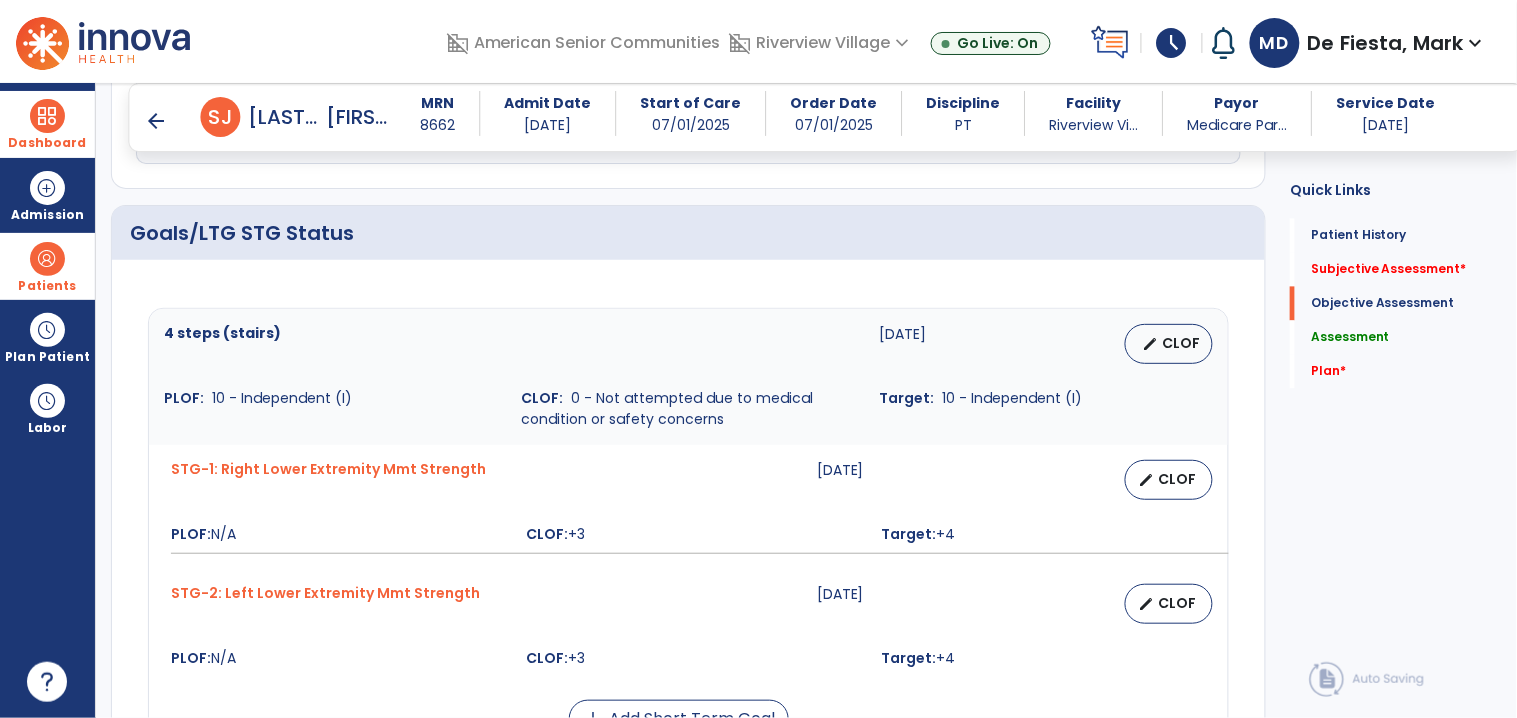 type on "**********" 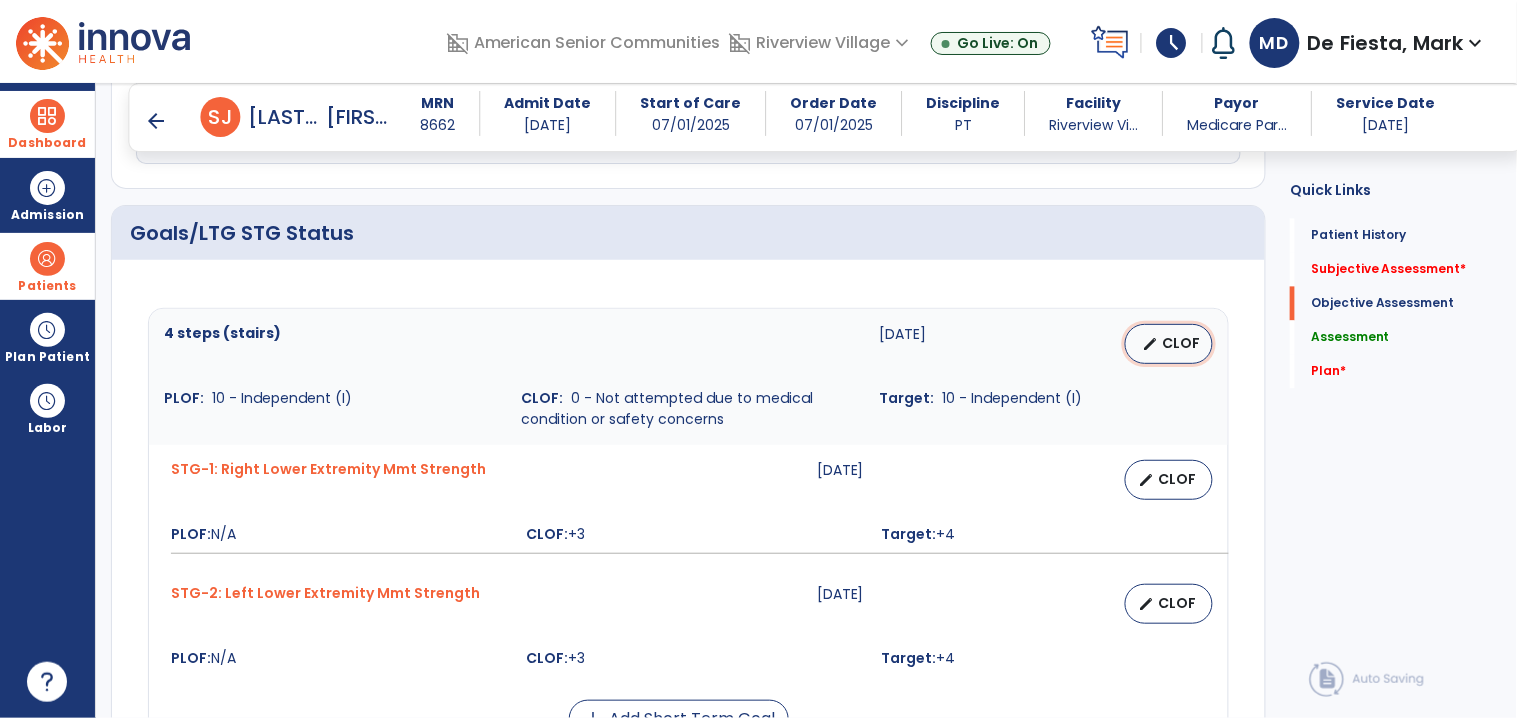 click on "edit   CLOF" at bounding box center (1169, 344) 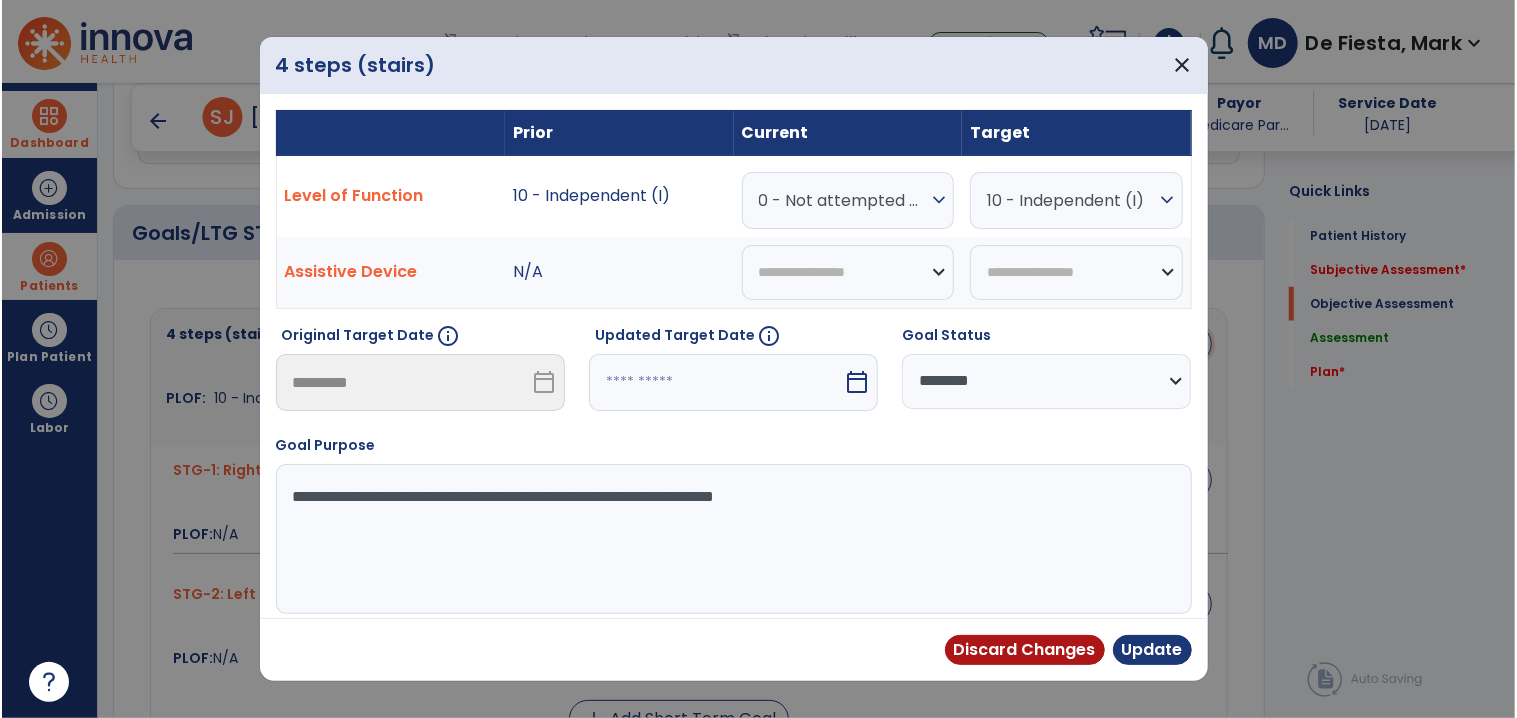 scroll, scrollTop: 982, scrollLeft: 0, axis: vertical 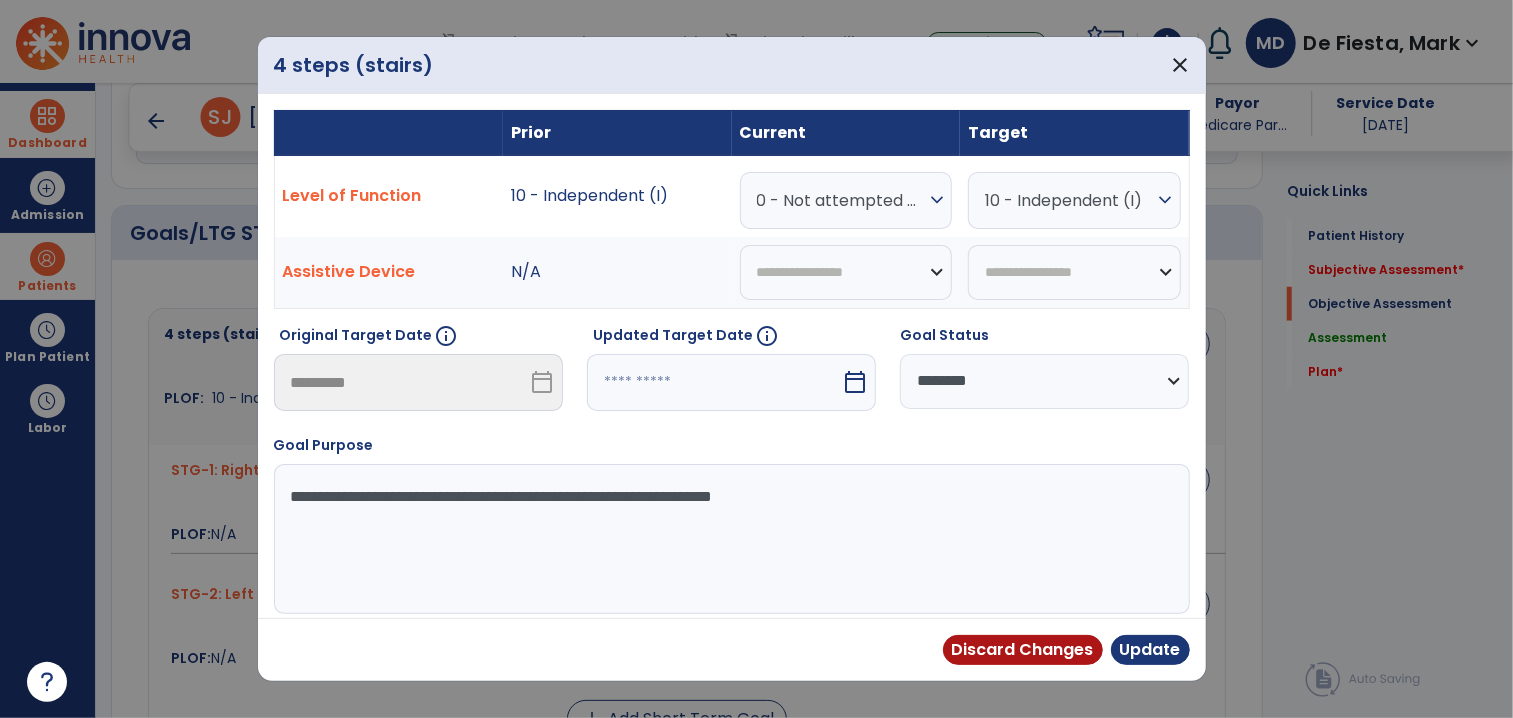 click on "0 - Not attempted due to medical condition or safety concerns" at bounding box center [841, 200] 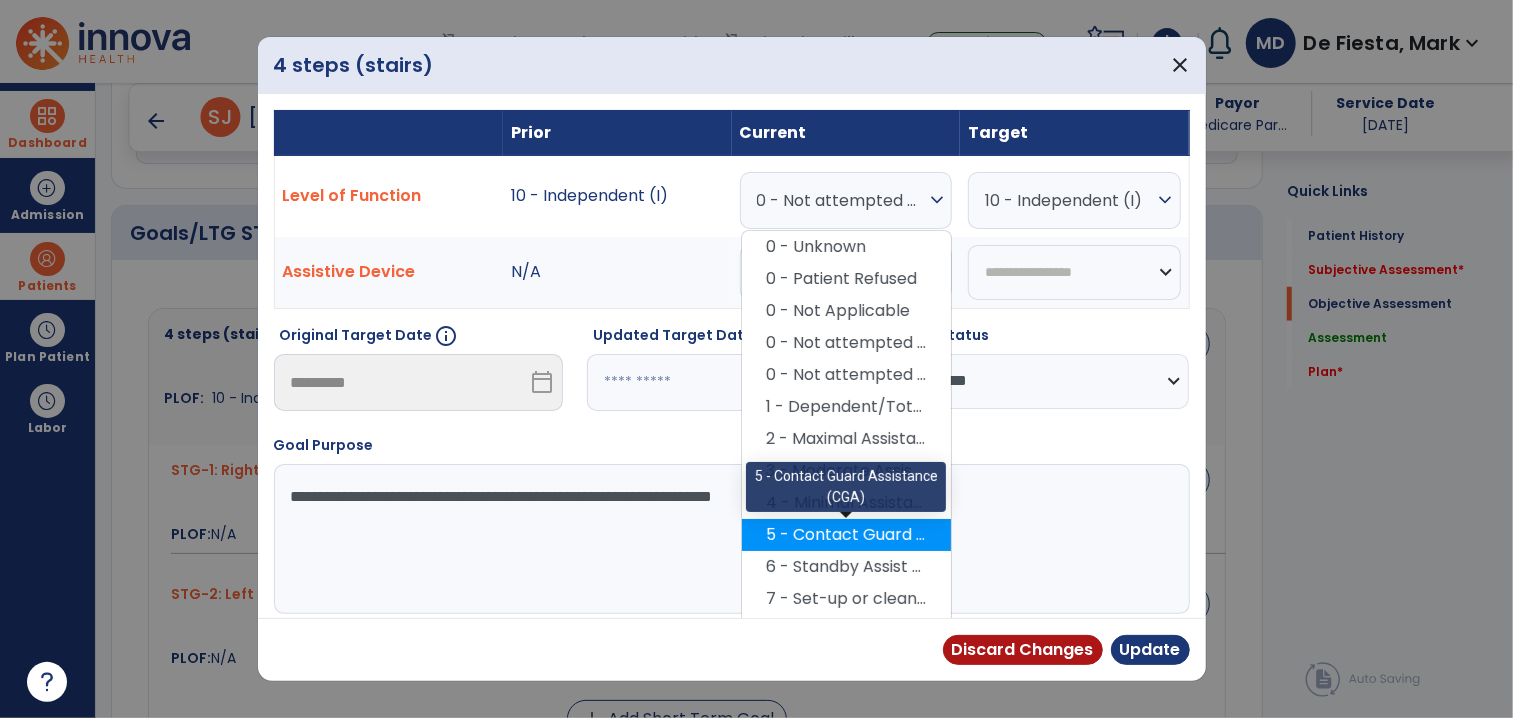 click on "5 - Contact Guard Assistance (CGA)" at bounding box center [846, 535] 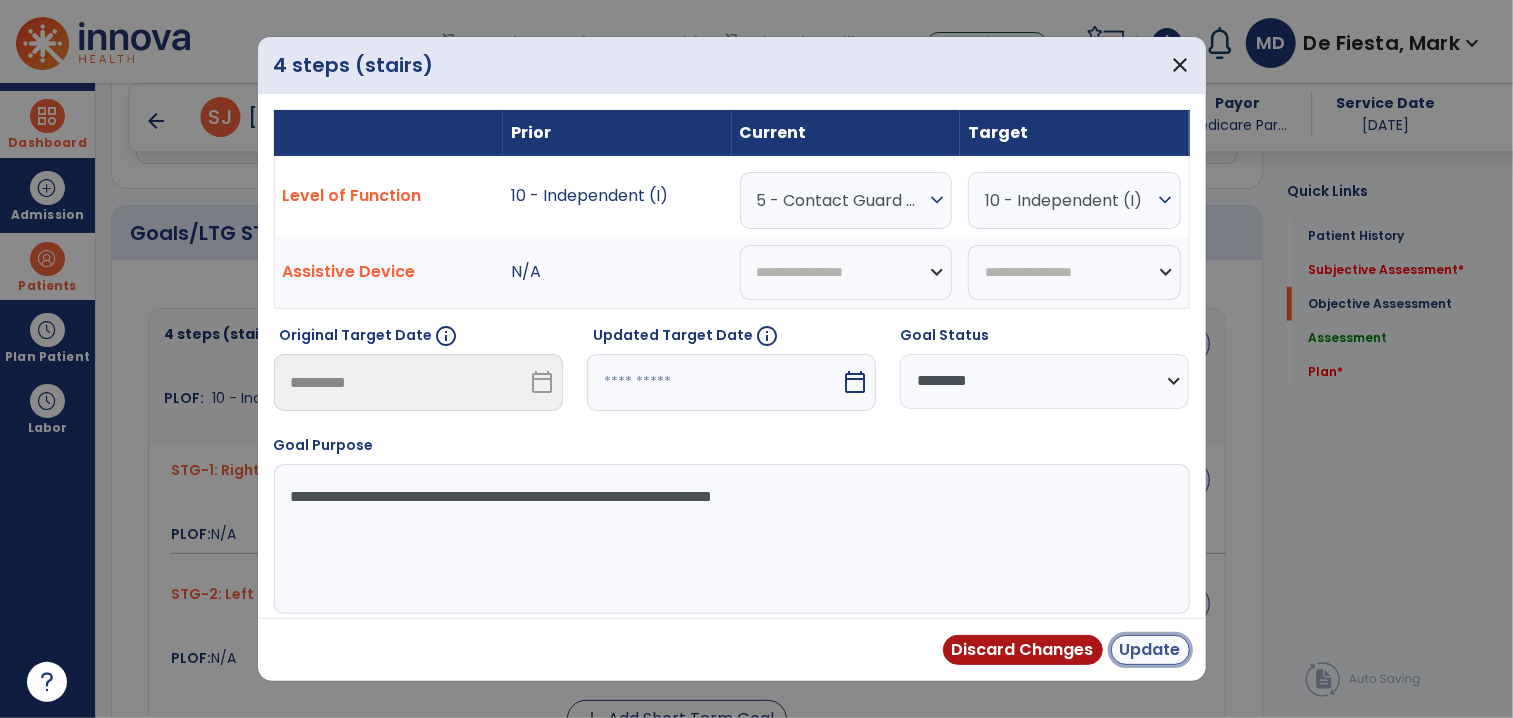 click on "Update" at bounding box center [1150, 650] 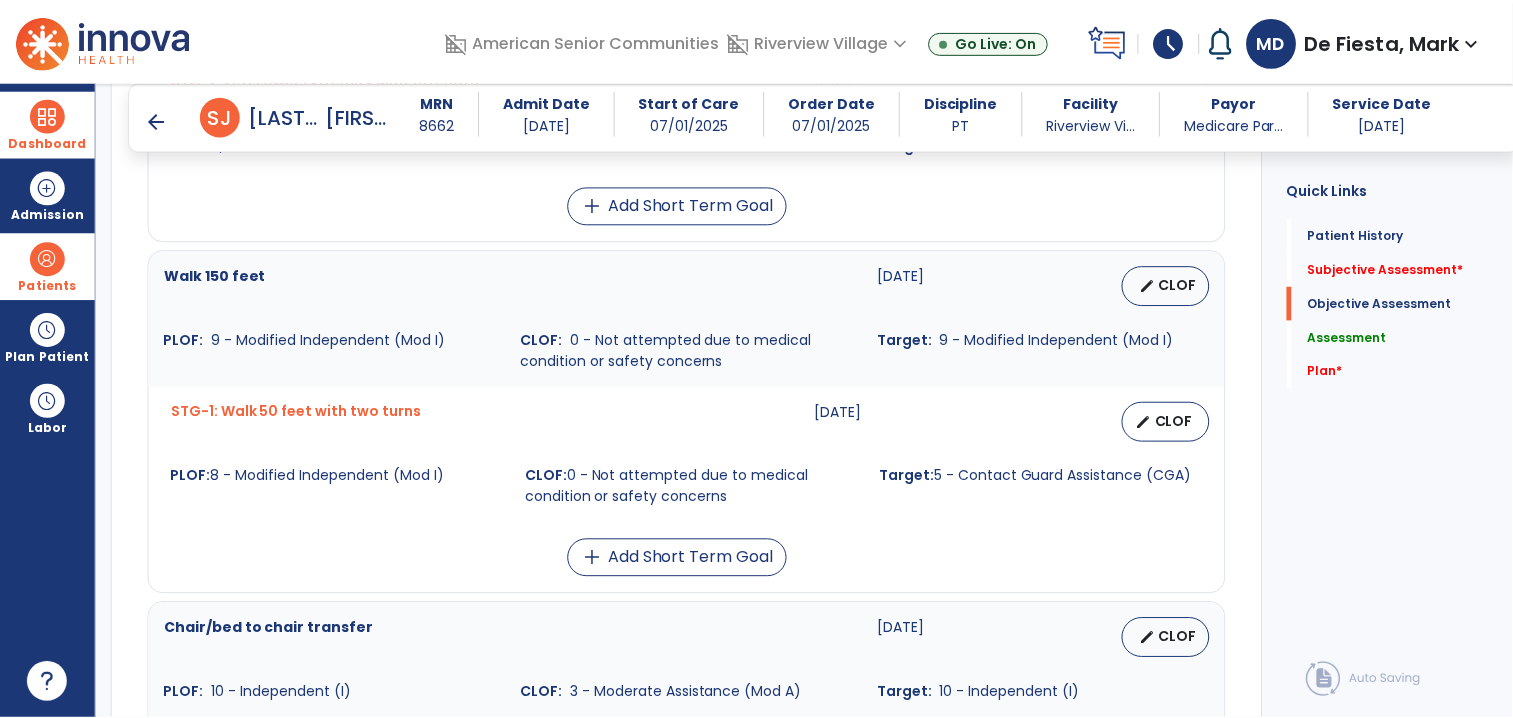 scroll, scrollTop: 1503, scrollLeft: 0, axis: vertical 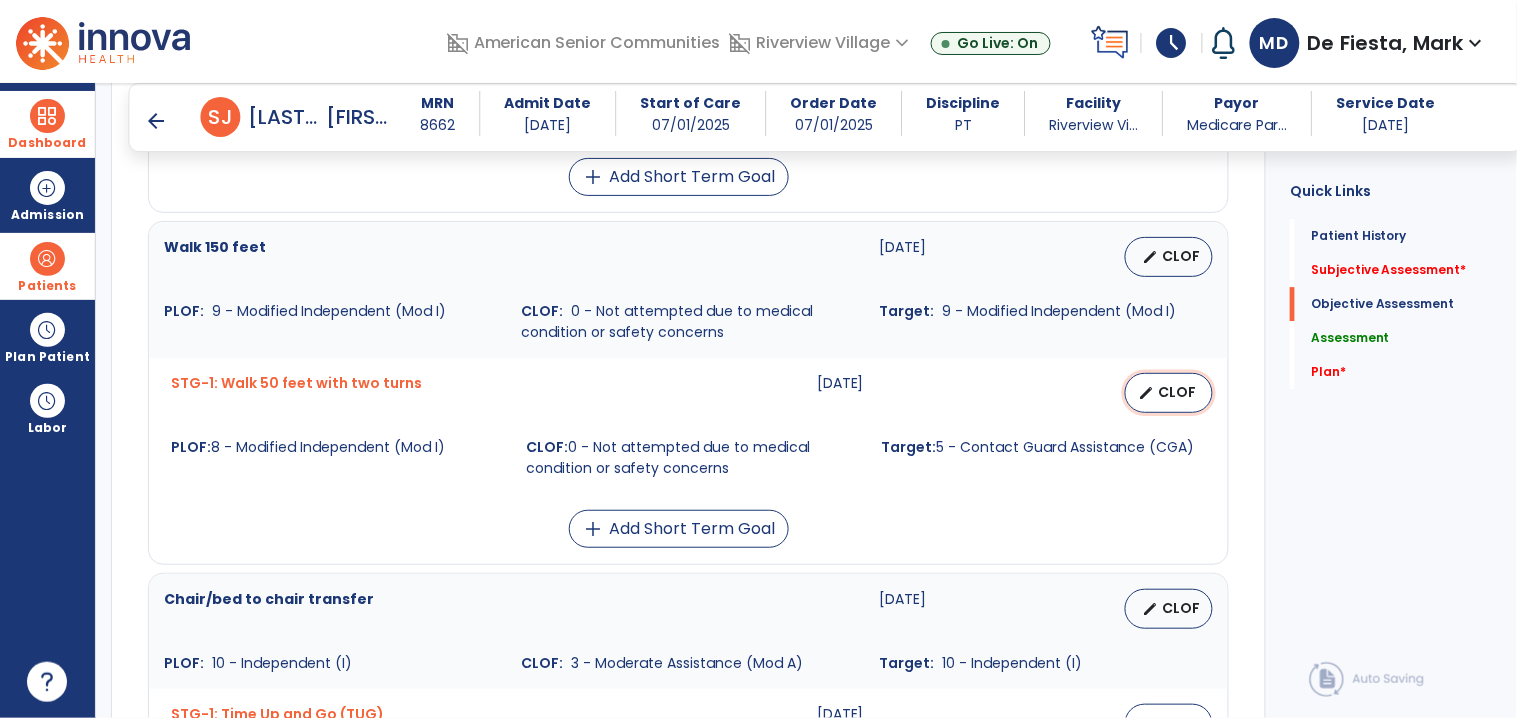 click on "edit" at bounding box center (1146, 393) 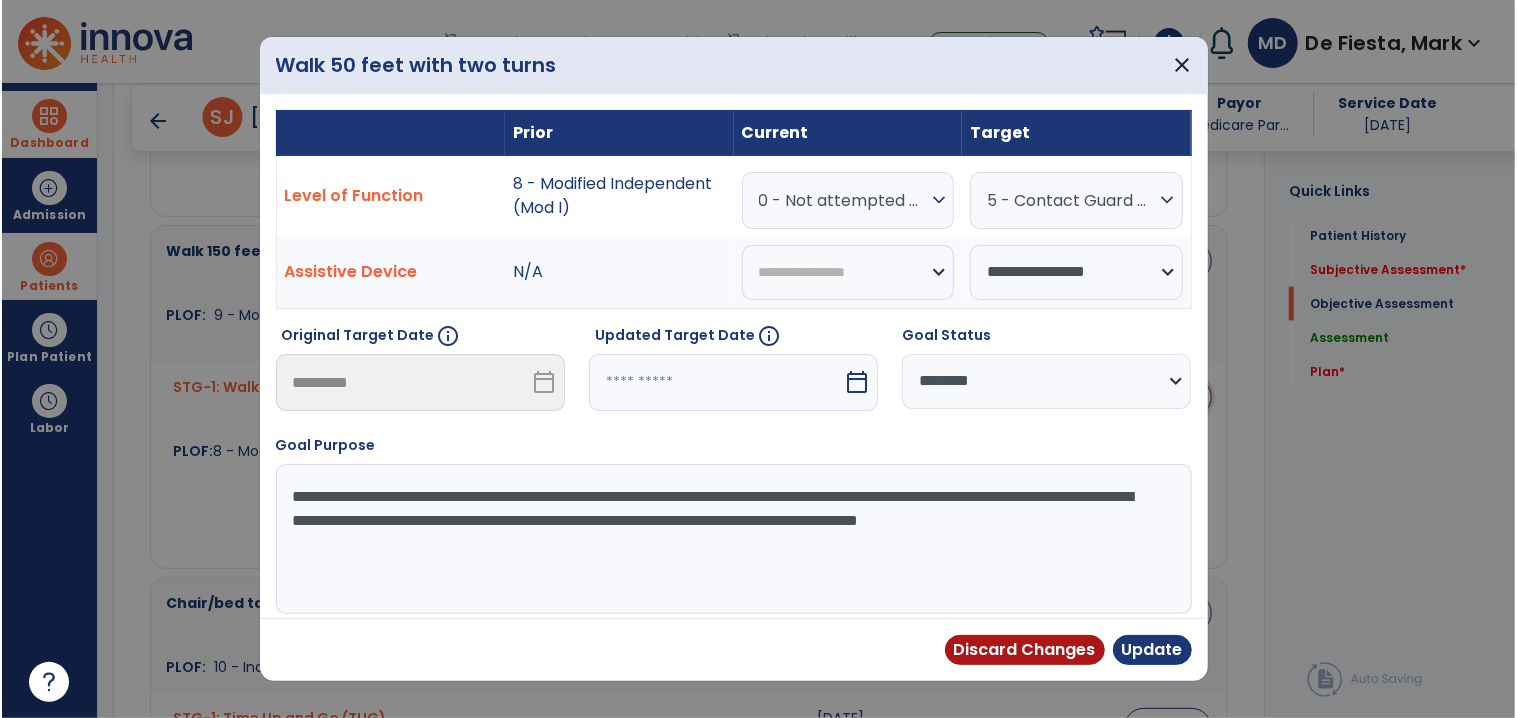 scroll, scrollTop: 1503, scrollLeft: 0, axis: vertical 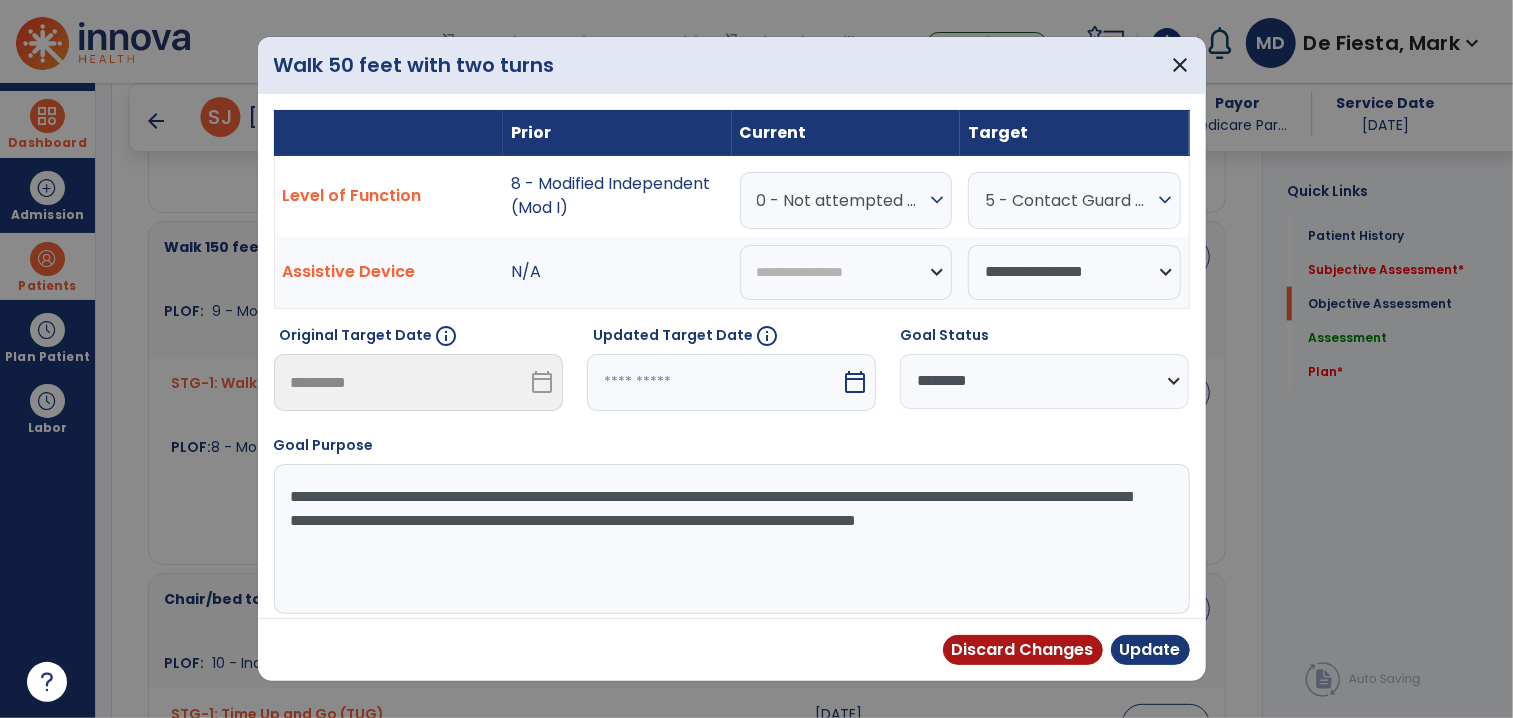 click on "0 - Not attempted due to medical condition or safety concerns" at bounding box center [841, 200] 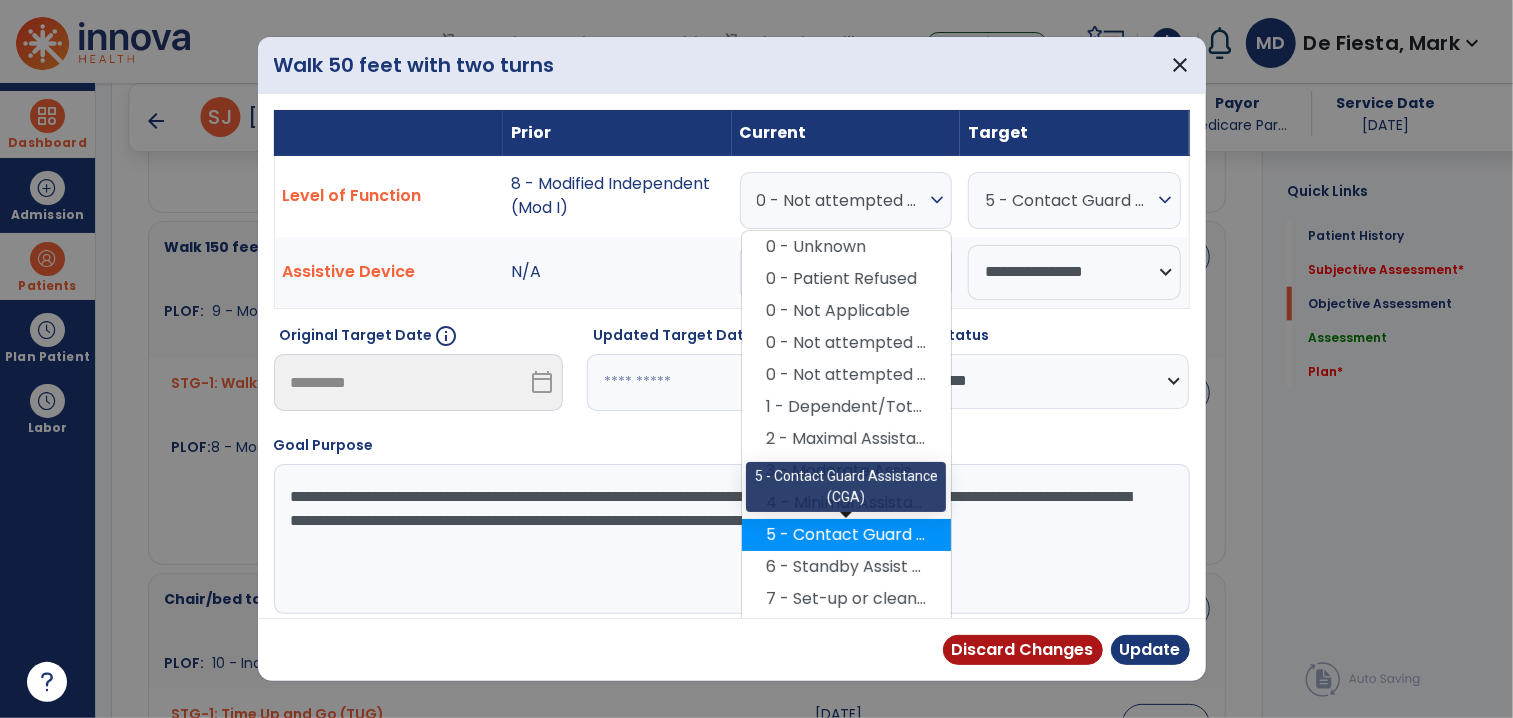 click on "5 - Contact Guard Assistance (CGA)" at bounding box center (846, 535) 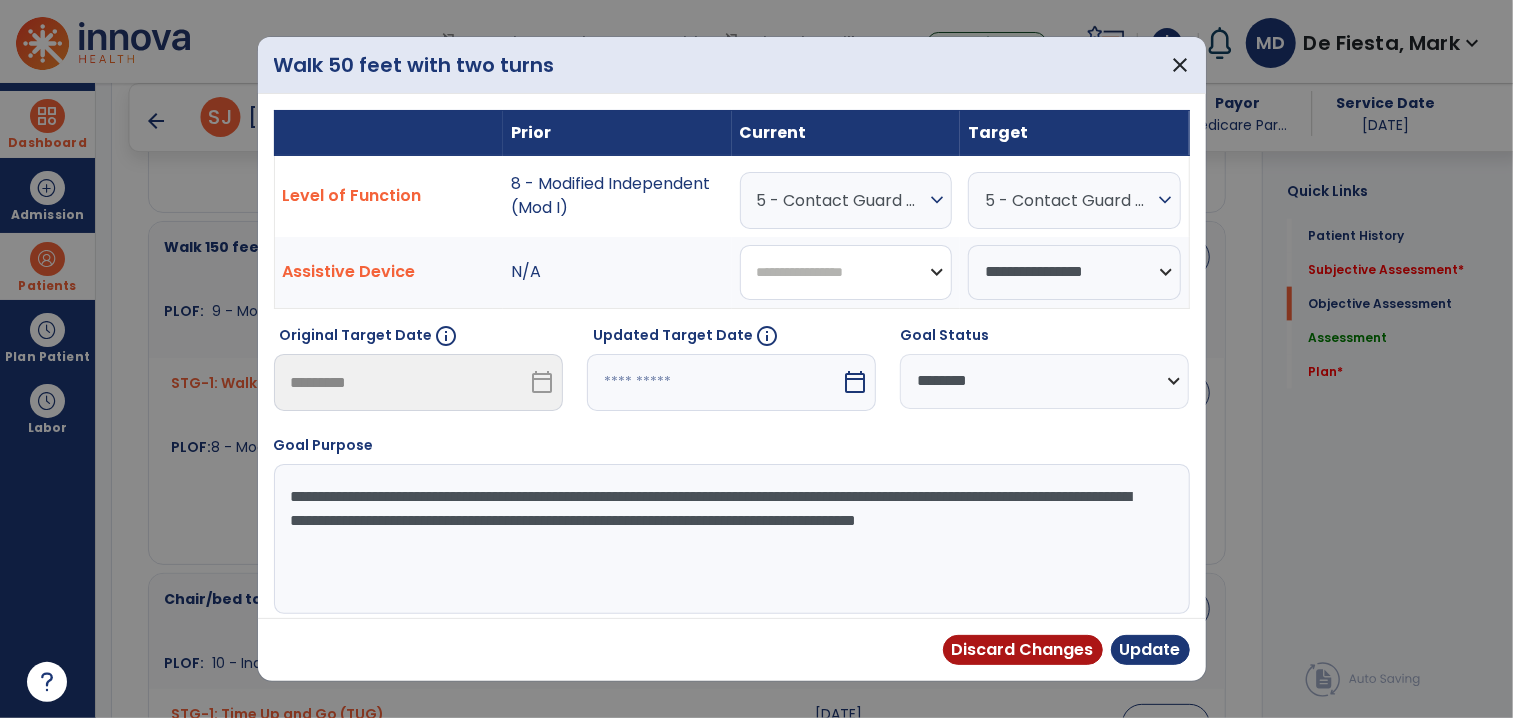 click on "**********" at bounding box center [846, 272] 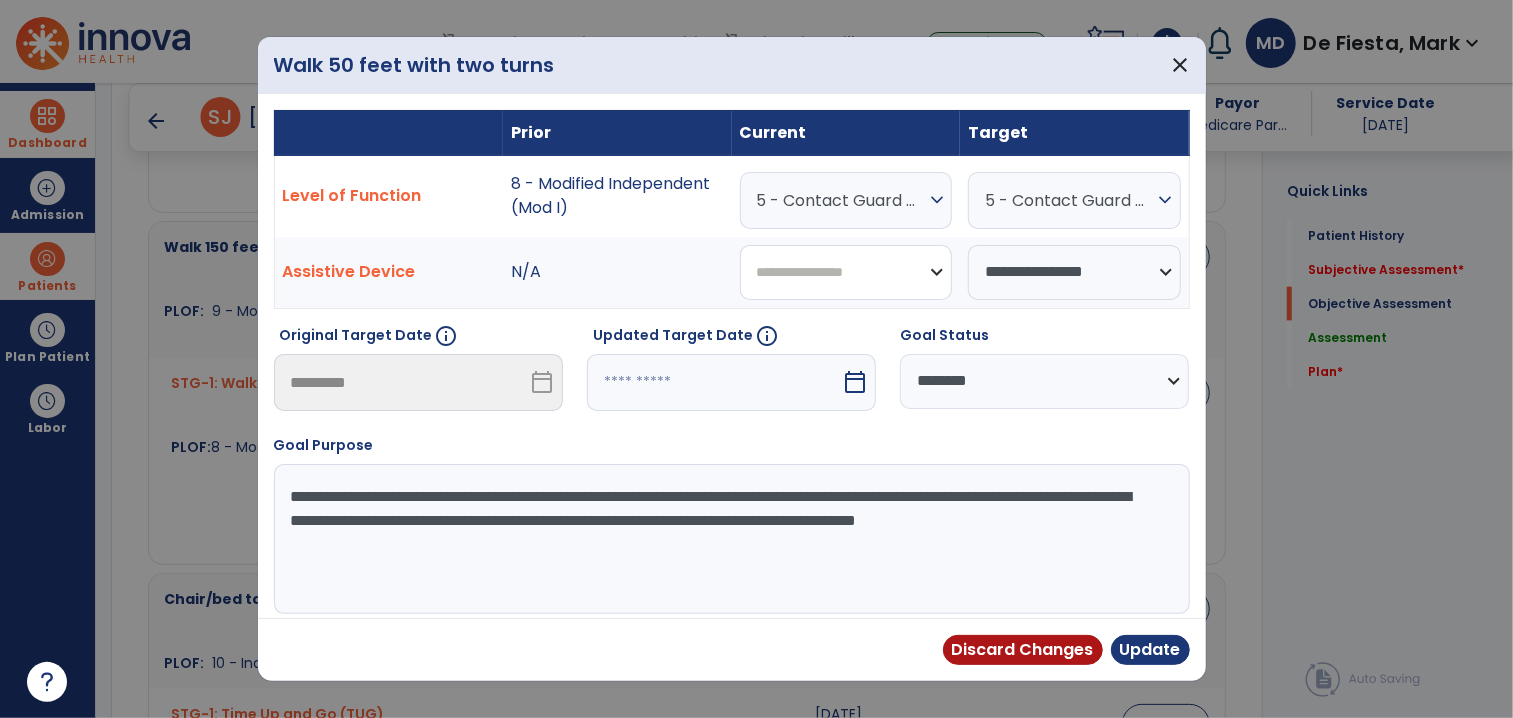 select on "**********" 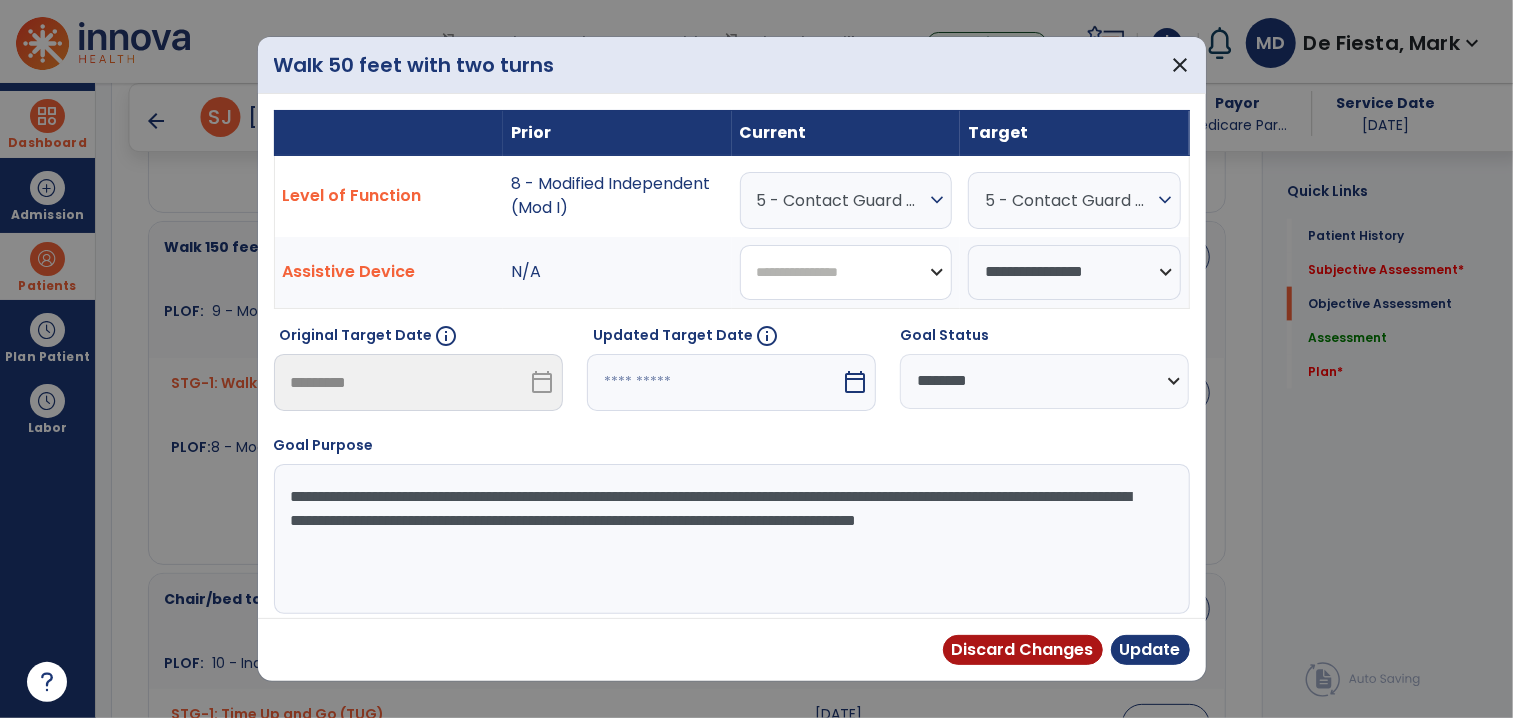 click on "**********" at bounding box center (846, 272) 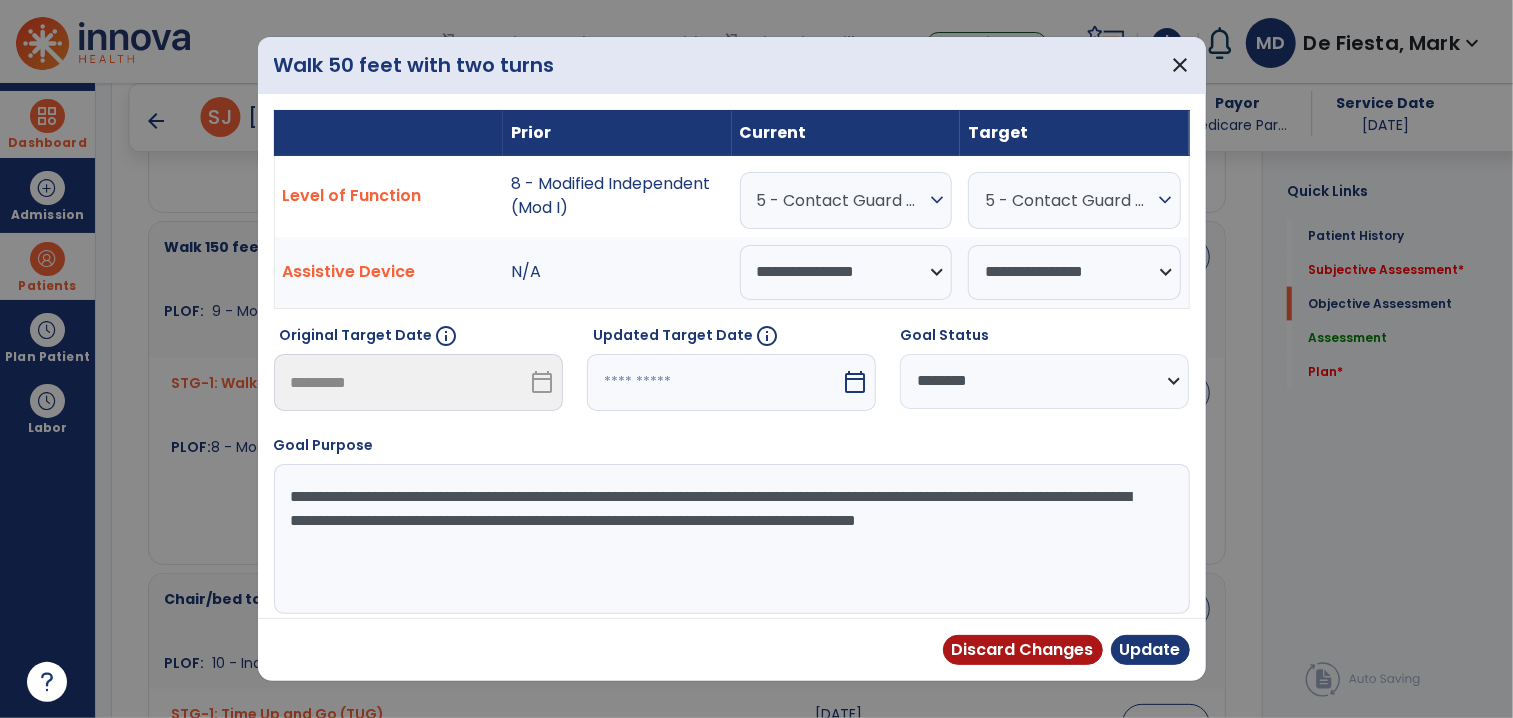 click on "**********" at bounding box center [1044, 381] 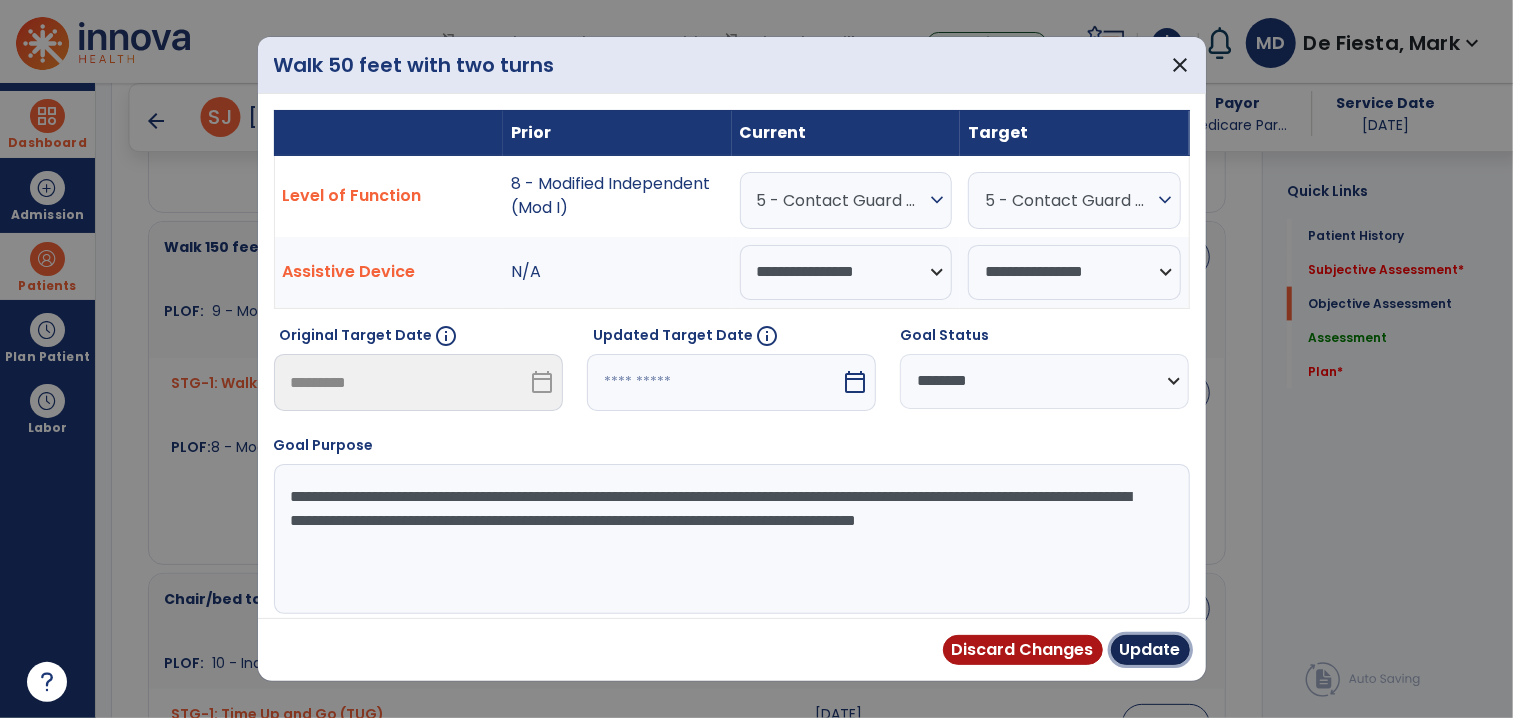 drag, startPoint x: 1153, startPoint y: 642, endPoint x: 908, endPoint y: 501, distance: 282.67648 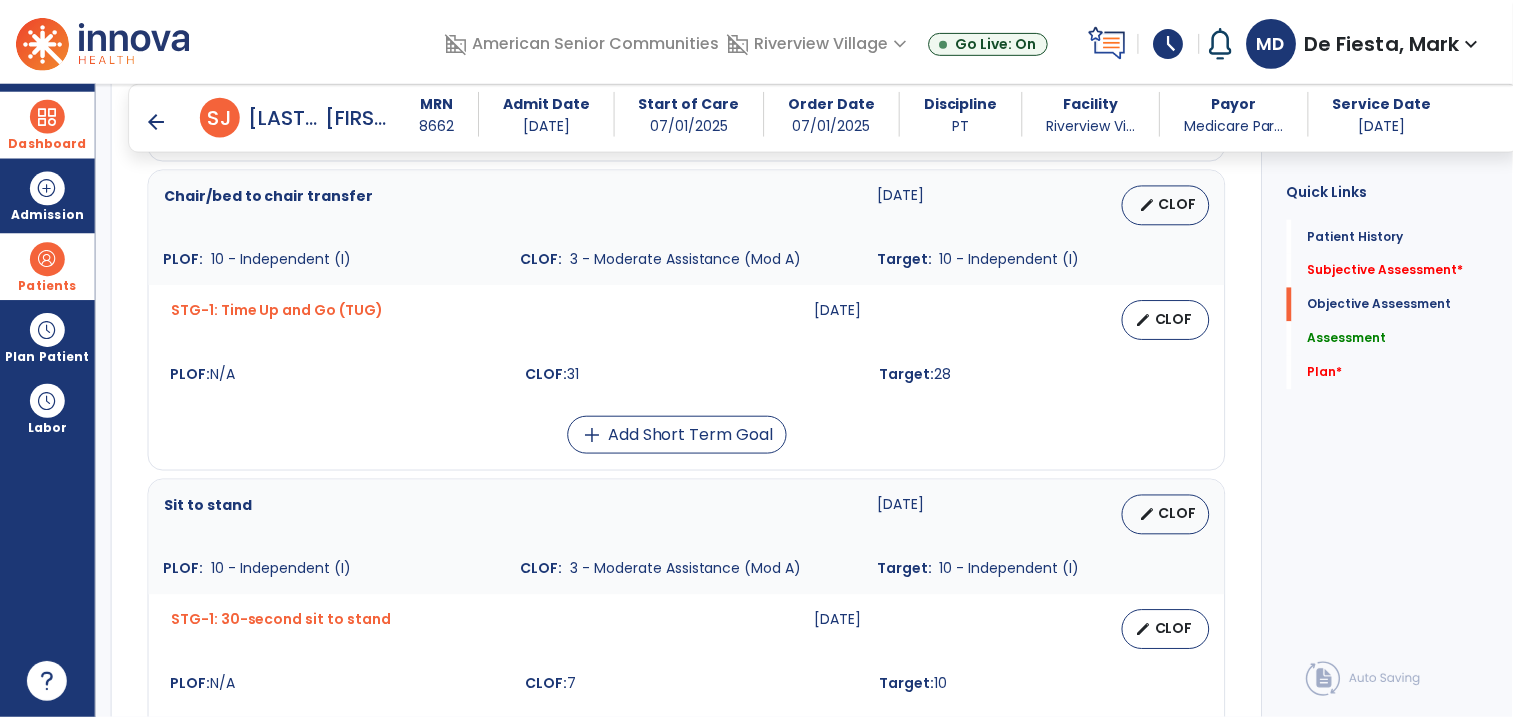 scroll, scrollTop: 1894, scrollLeft: 0, axis: vertical 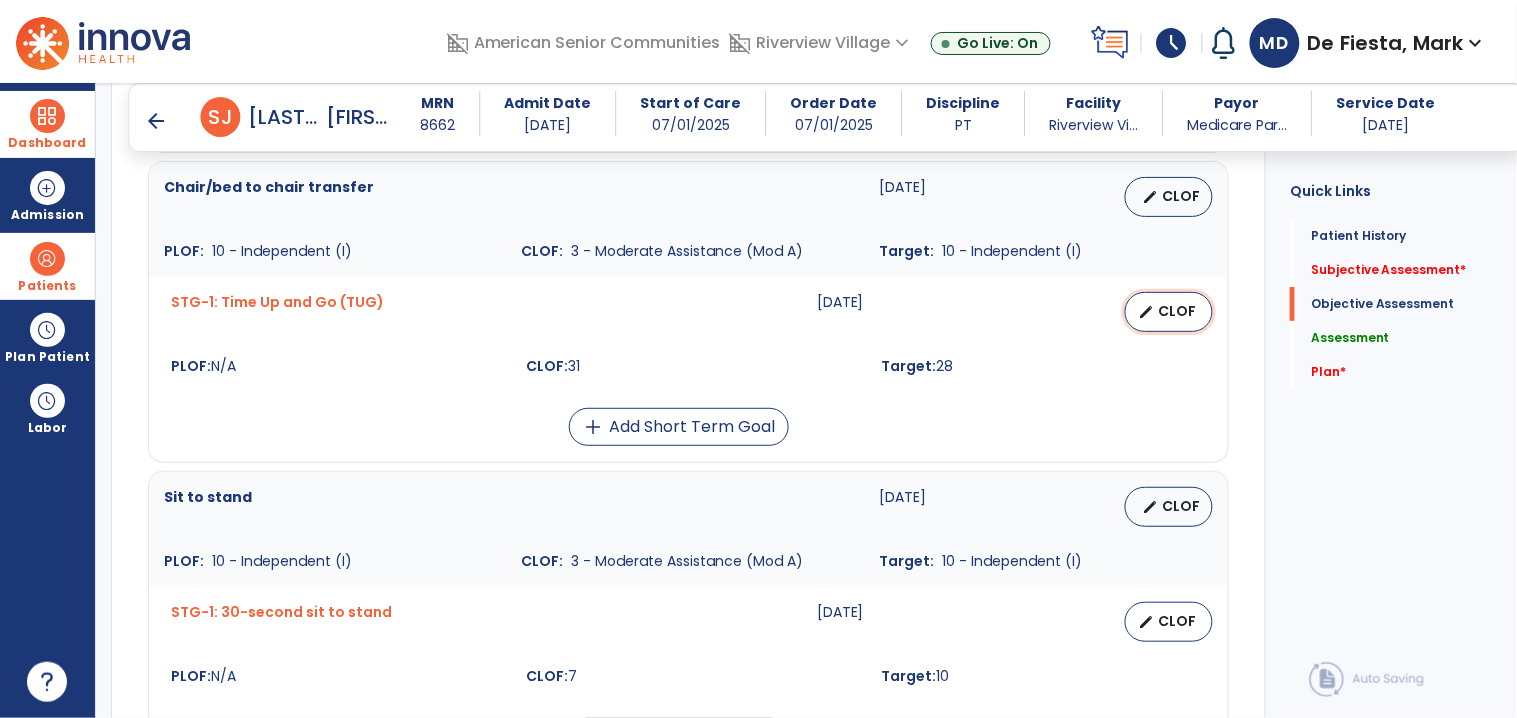 click on "edit" at bounding box center [1146, 312] 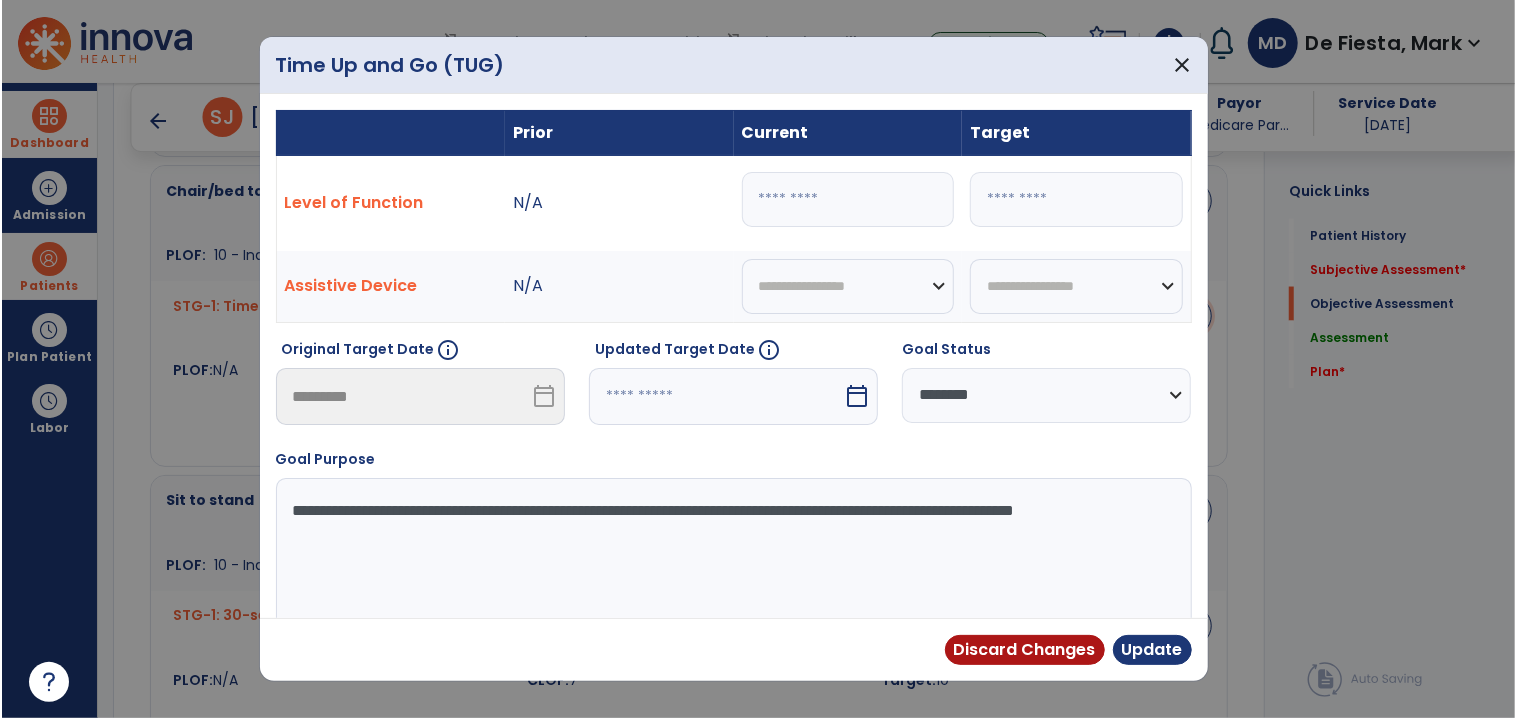 scroll, scrollTop: 1894, scrollLeft: 0, axis: vertical 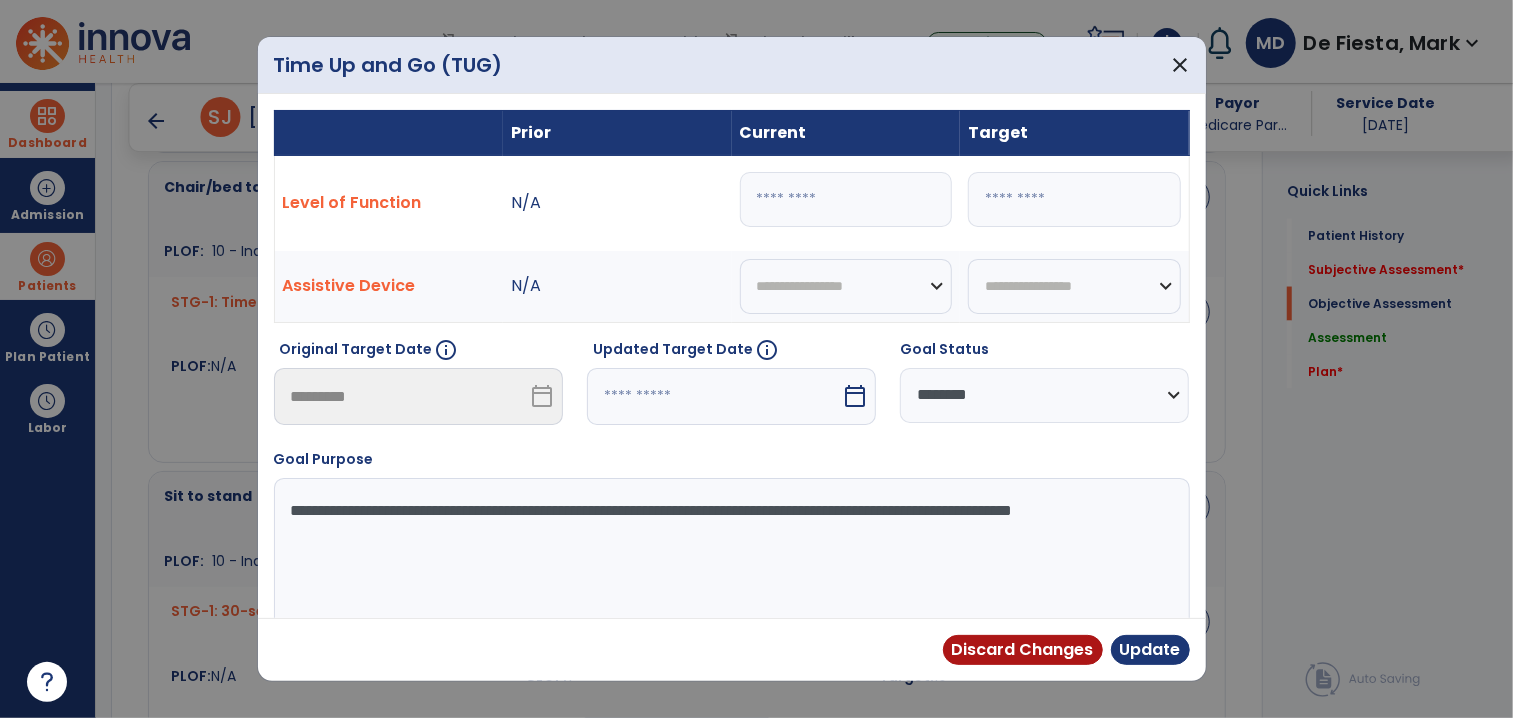 drag, startPoint x: 780, startPoint y: 197, endPoint x: 604, endPoint y: 441, distance: 300.8521 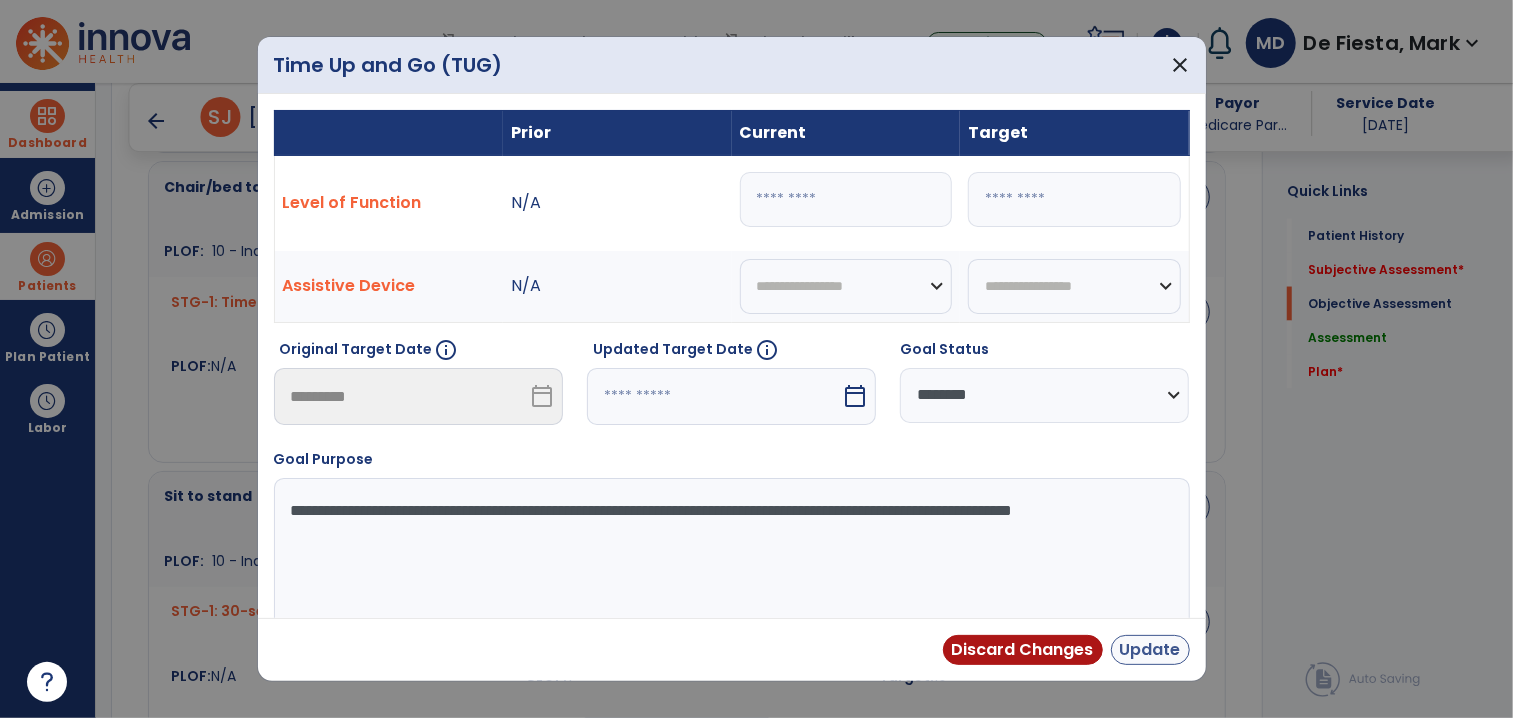 type on "**" 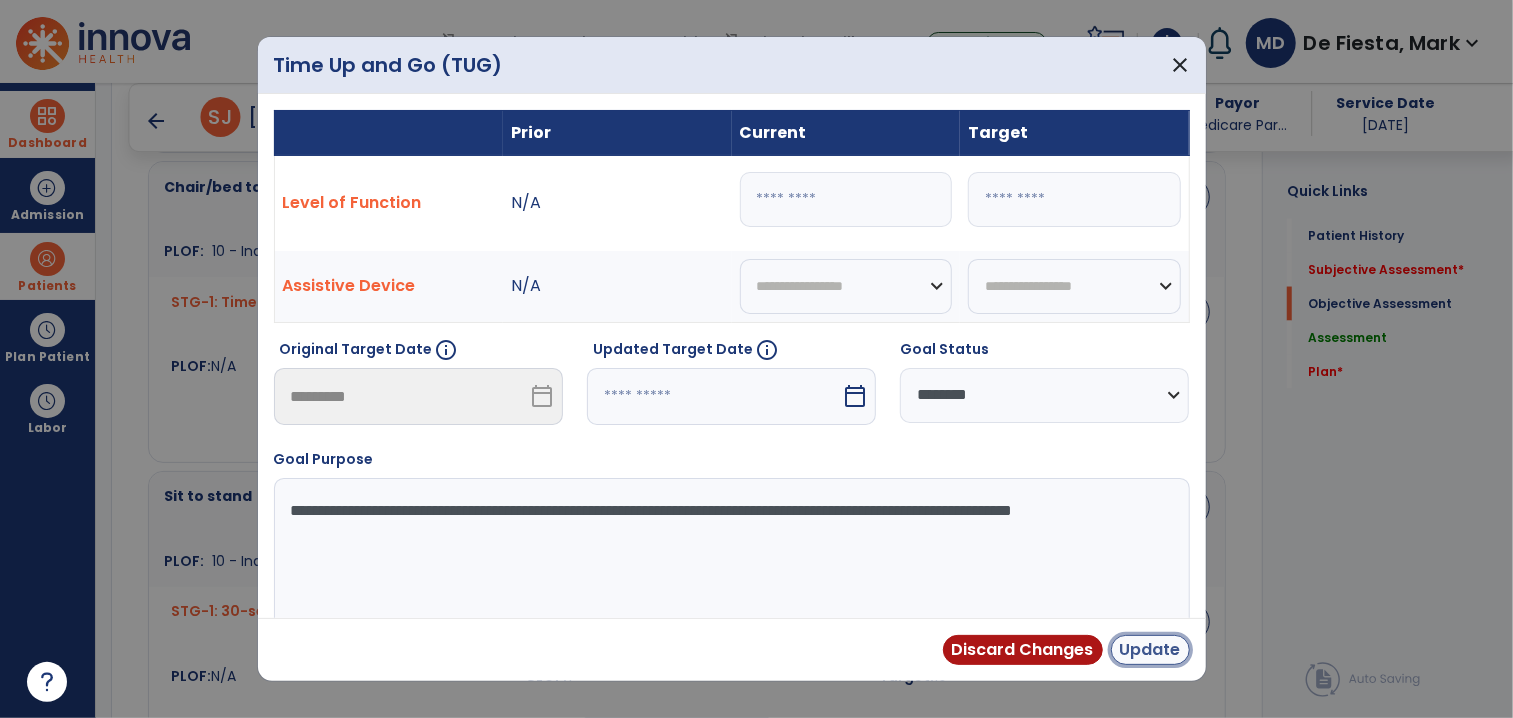 click on "Update" at bounding box center (1150, 650) 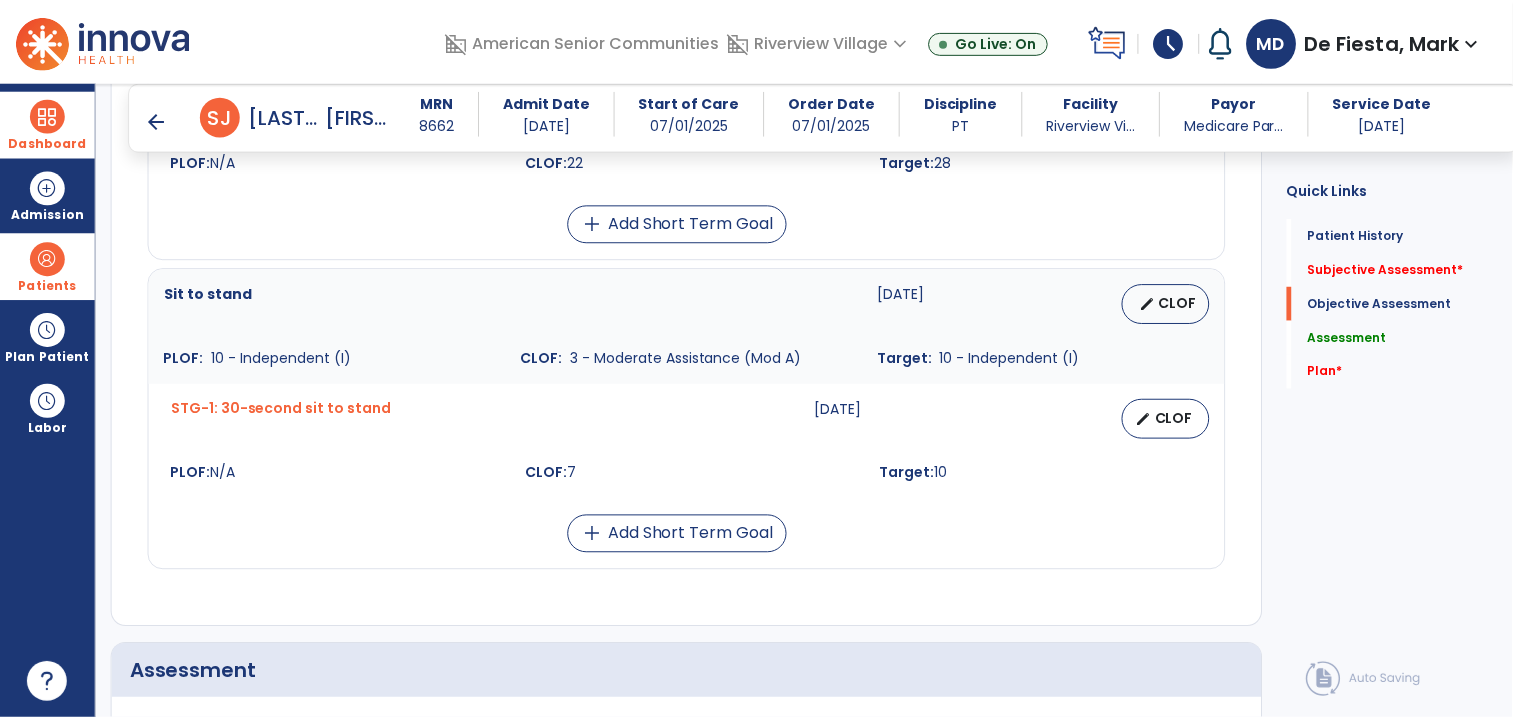 scroll, scrollTop: 2107, scrollLeft: 0, axis: vertical 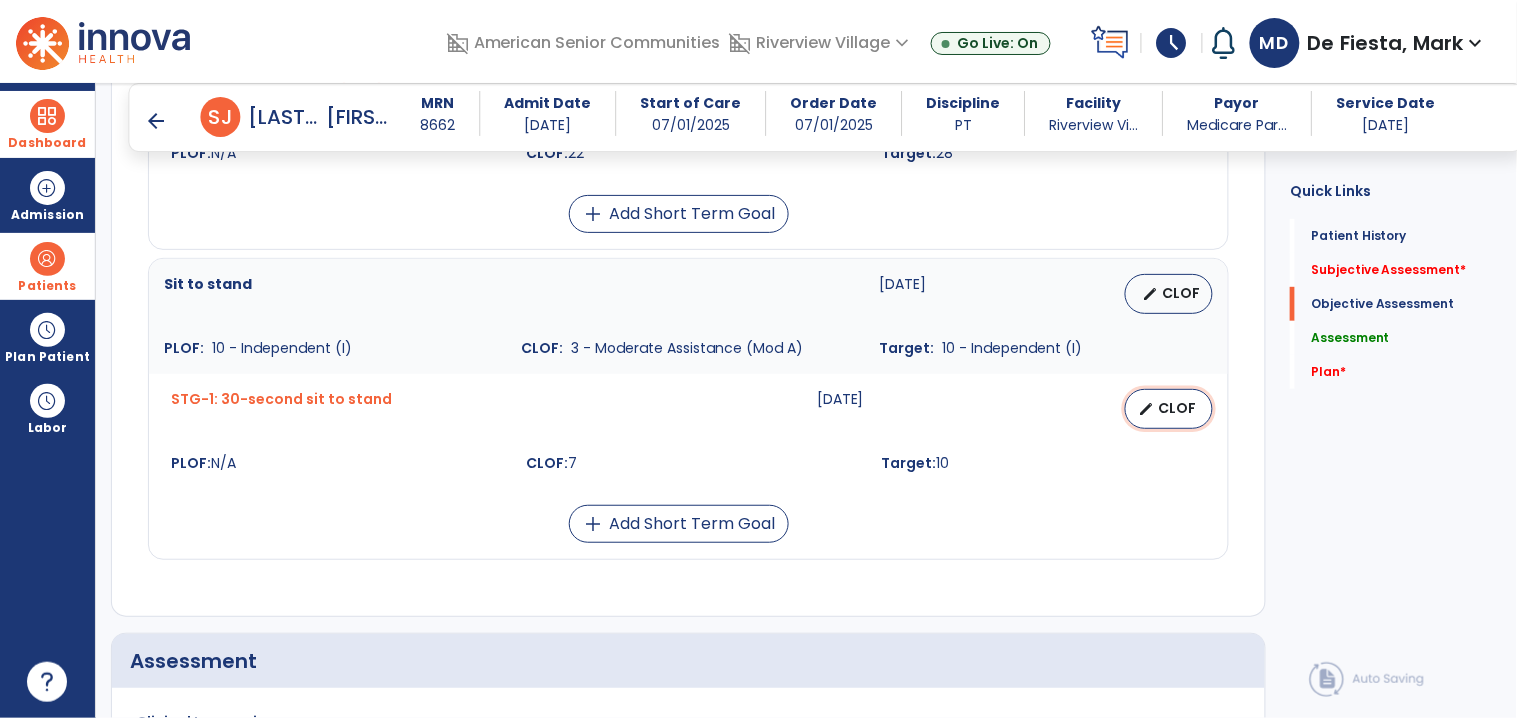 click on "edit" at bounding box center (1146, 409) 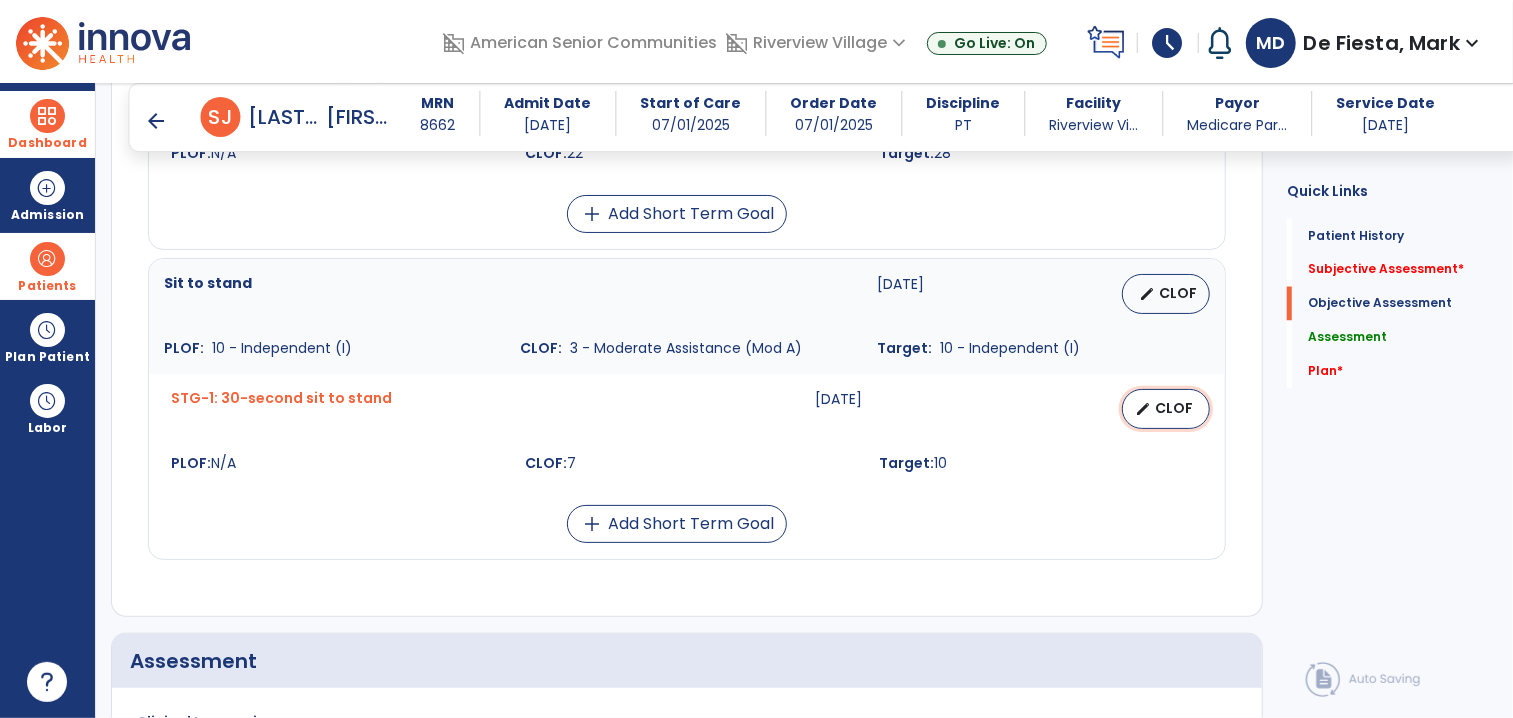select on "********" 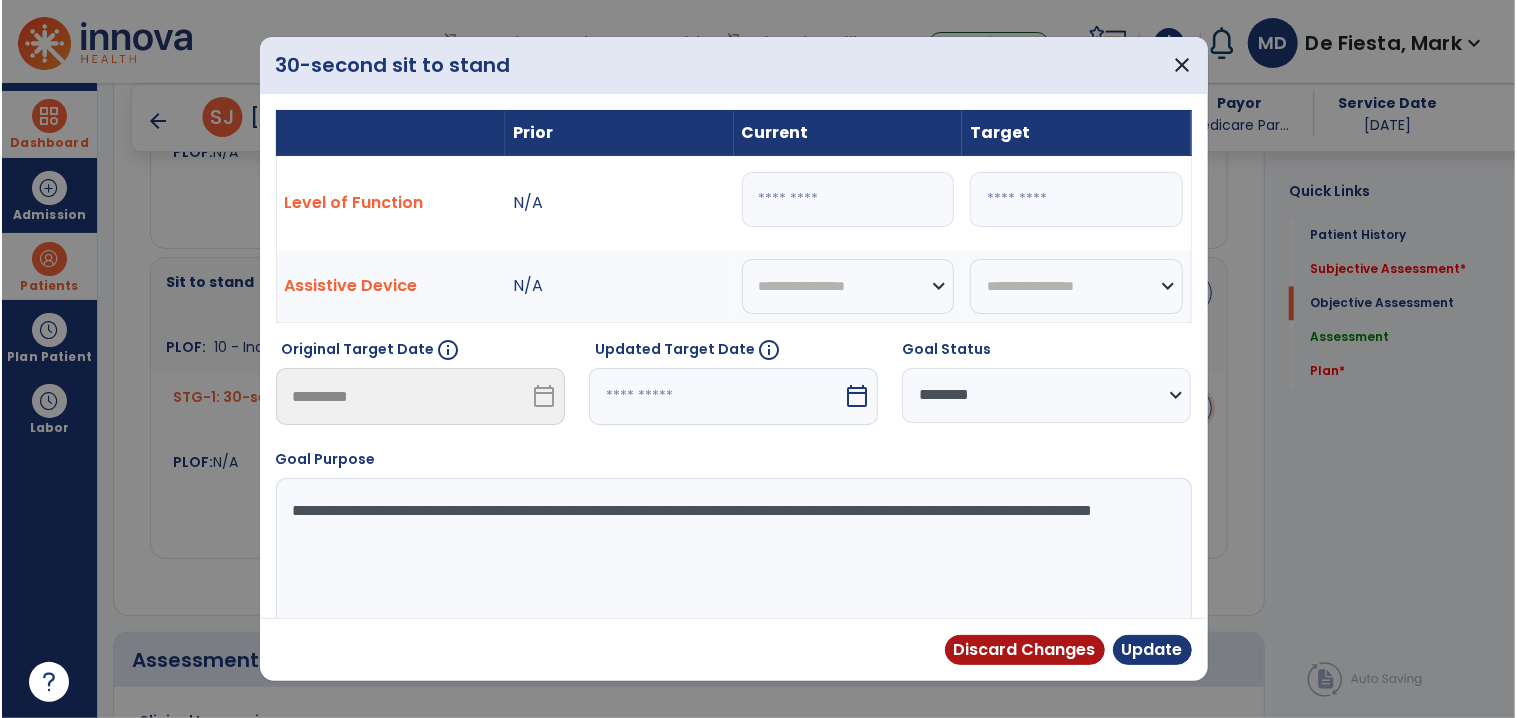 scroll, scrollTop: 2107, scrollLeft: 0, axis: vertical 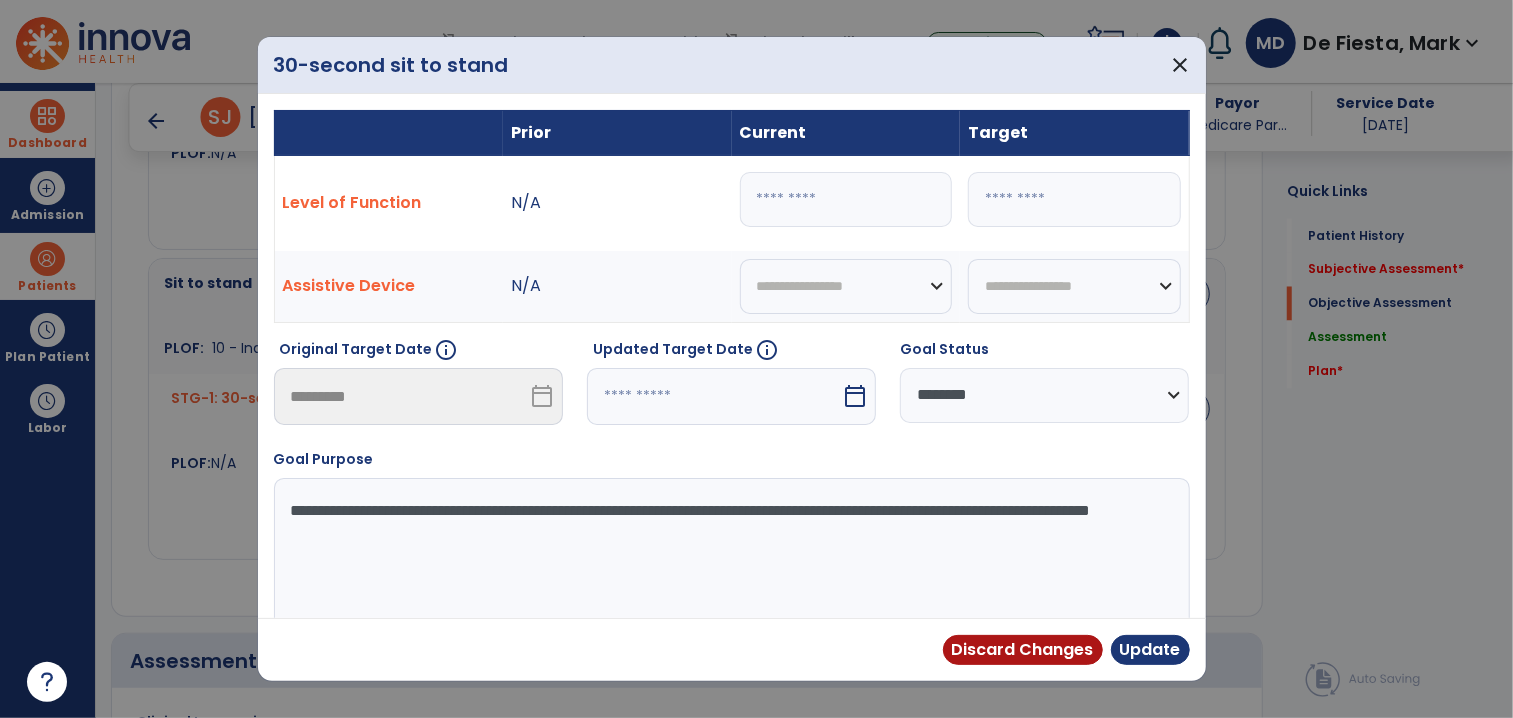 drag, startPoint x: 758, startPoint y: 199, endPoint x: 649, endPoint y: 241, distance: 116.81181 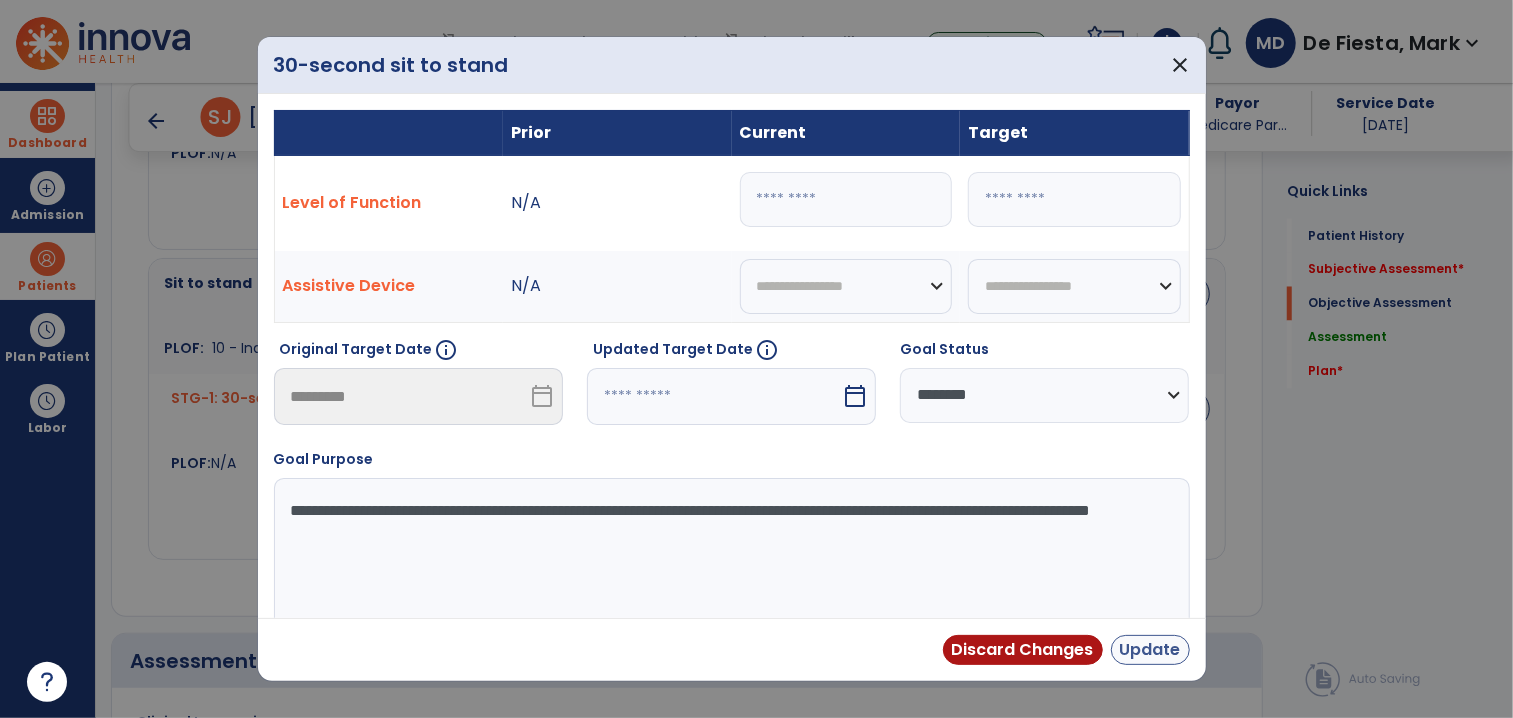 type on "*" 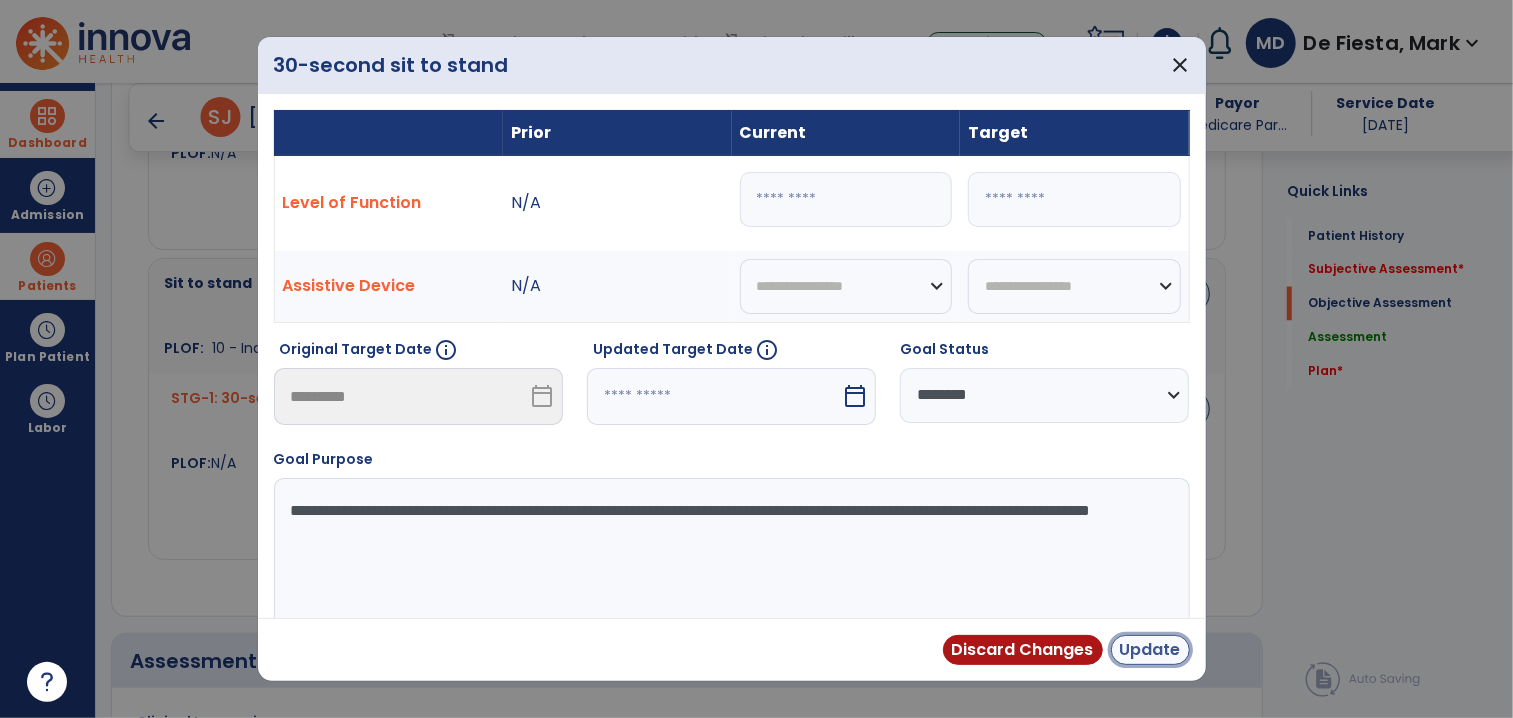 click on "Update" at bounding box center (1150, 650) 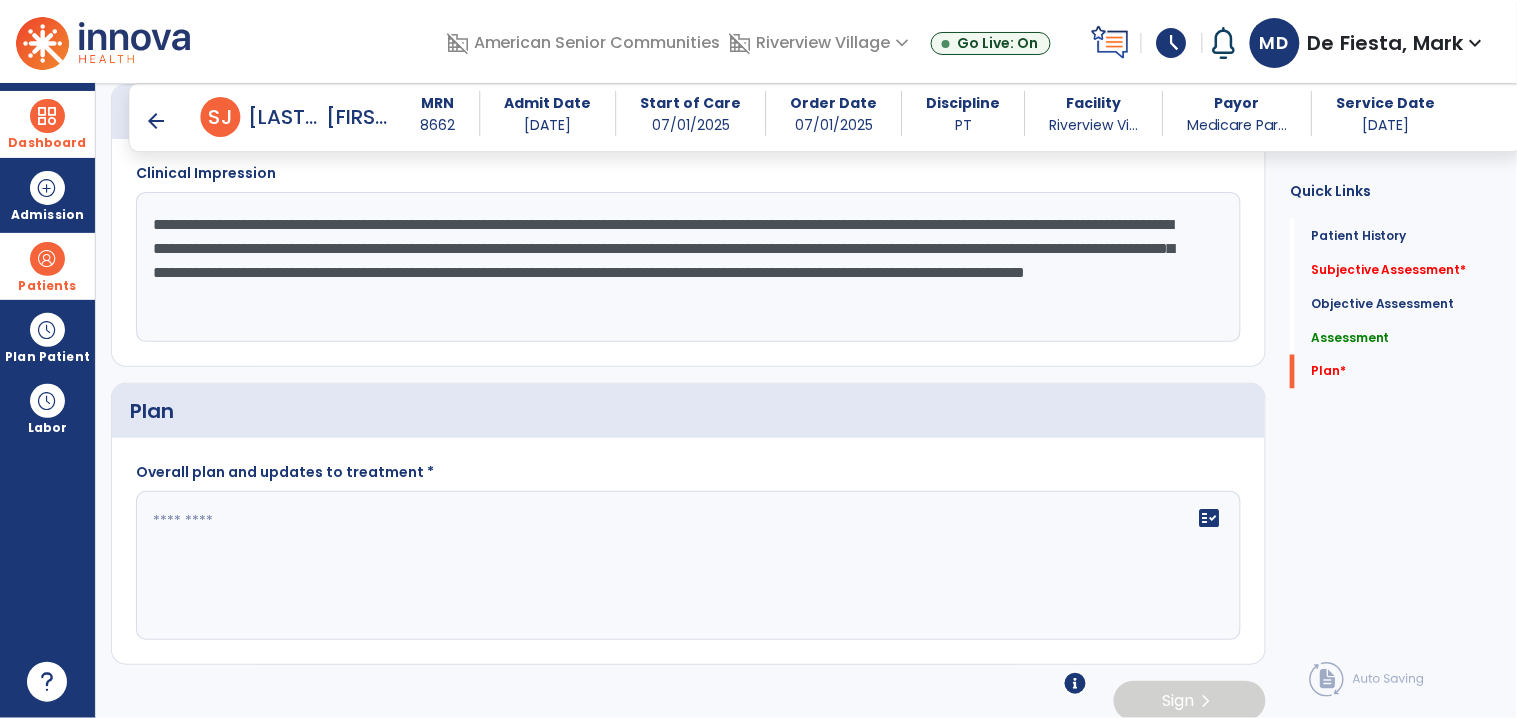 scroll, scrollTop: 2677, scrollLeft: 0, axis: vertical 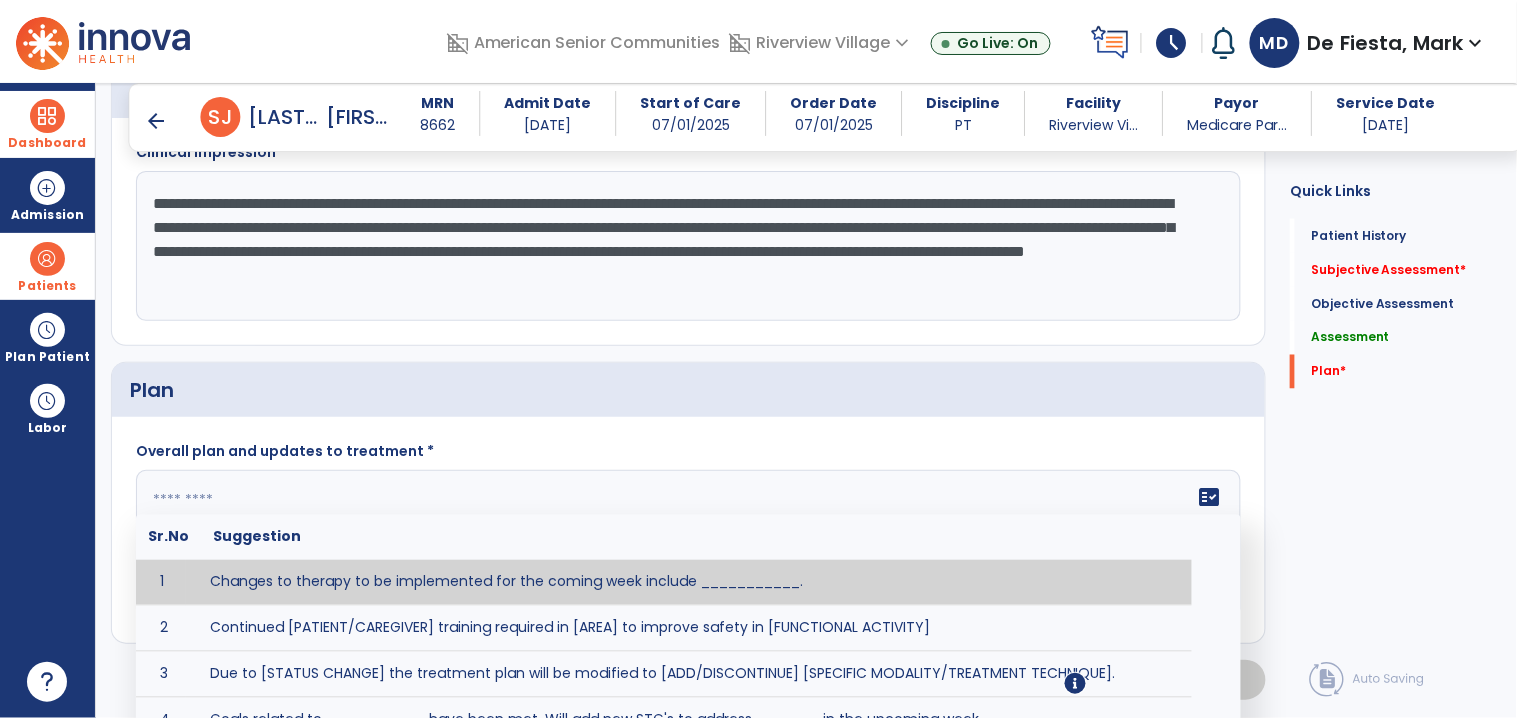click on "fact_check  Sr.No Suggestion 1 Changes to therapy to be implemented for the coming week include ___________. 2 Continued [PATIENT/CAREGIVER] training required in [AREA] to improve safety in [FUNCTIONAL ACTIVITY] 3 Due to [STATUS CHANGE] the treatment plan will be modified to [ADD/DISCONTINUE] [SPECIFIC MODALITY/TREATMENT TECHNIQUE]. 4 Goals related to ___________ have been met.  Will add new STG's to address _______ in the upcoming week. 5 Updated precautions include ________. 6 Progress treatment to include ____________. 7 Requires further [PATIENT/CAREGIVER] training in ______ to improve safety in ________. 8 Short term goals related to _________ have been met and new short term goals to be added as appropriate for patient. 9 STGs have been met, will now focus on LTGs. 10 The plan for next week's visits include [INTERVENTIONS] with the objective of improving [IMPAIRMENTS] to continue to progress toward long term goal(s). 11 12 13 Changes to therapy to be implemented for the coming week include ___________." 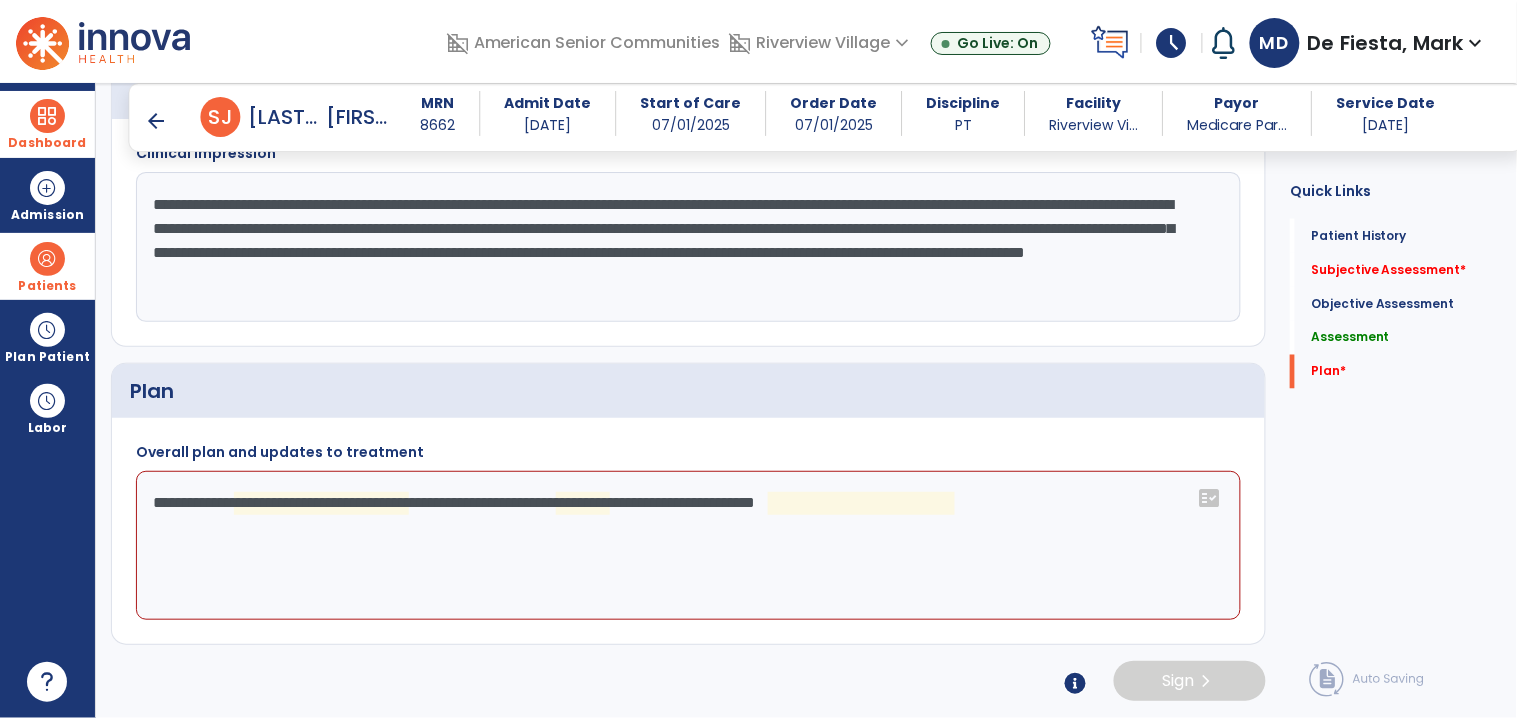 click on "**********" 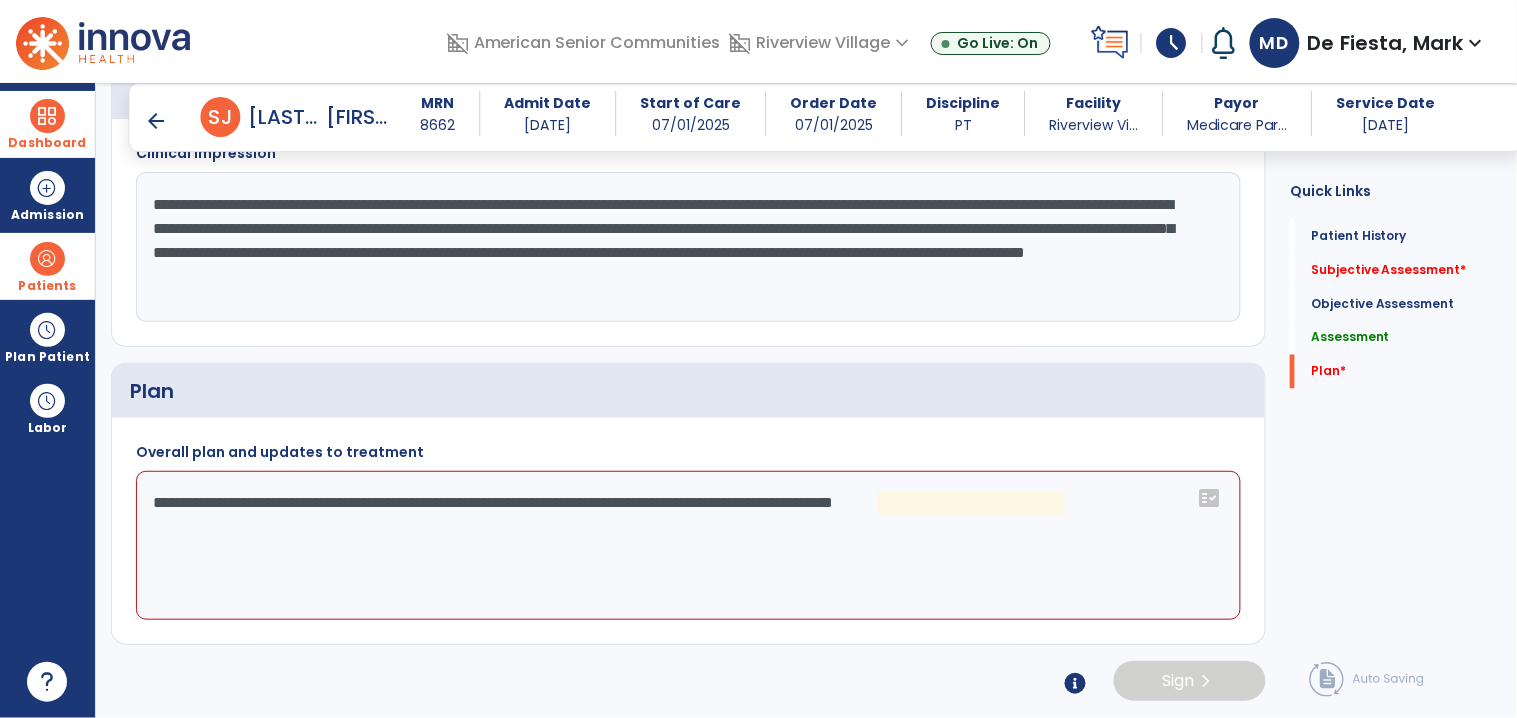 click on "**********" 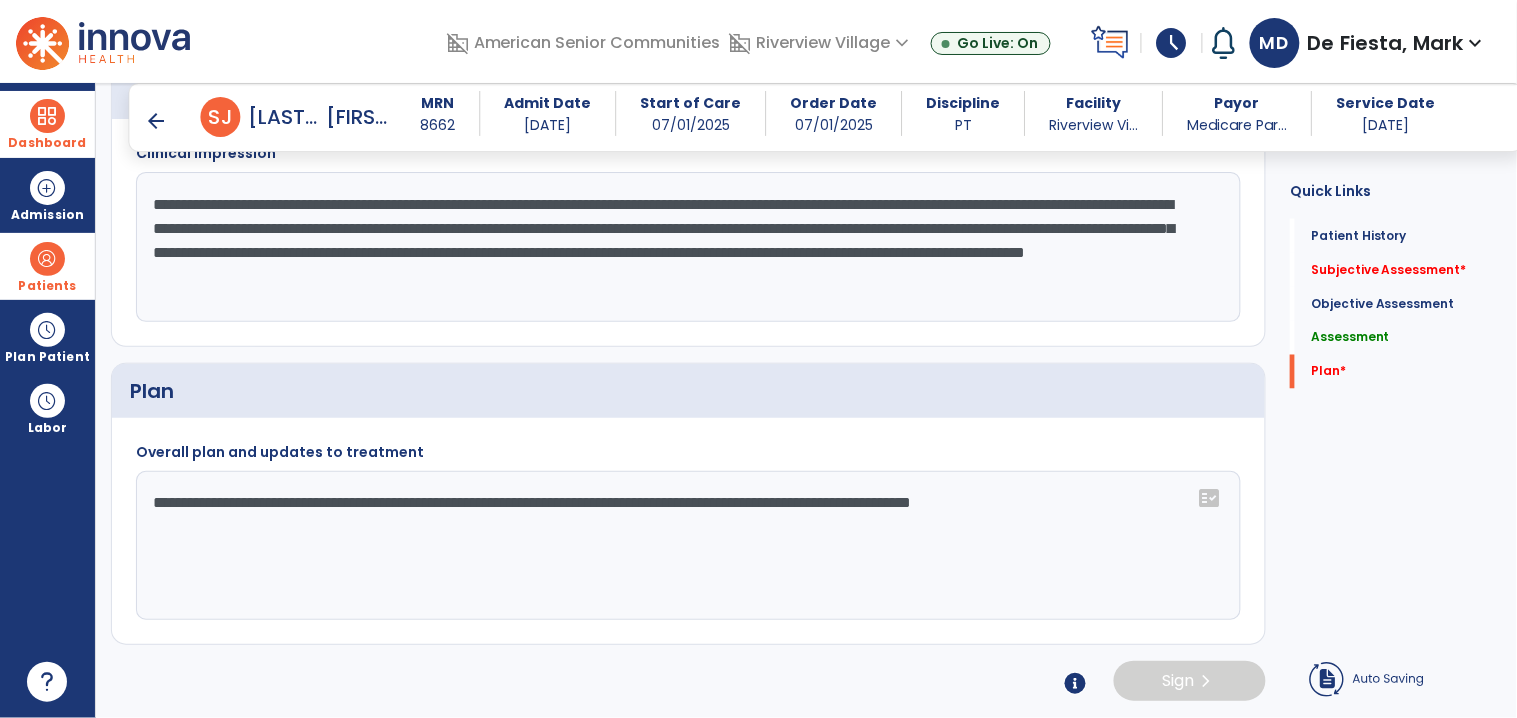 drag, startPoint x: 957, startPoint y: 511, endPoint x: 885, endPoint y: 693, distance: 195.72429 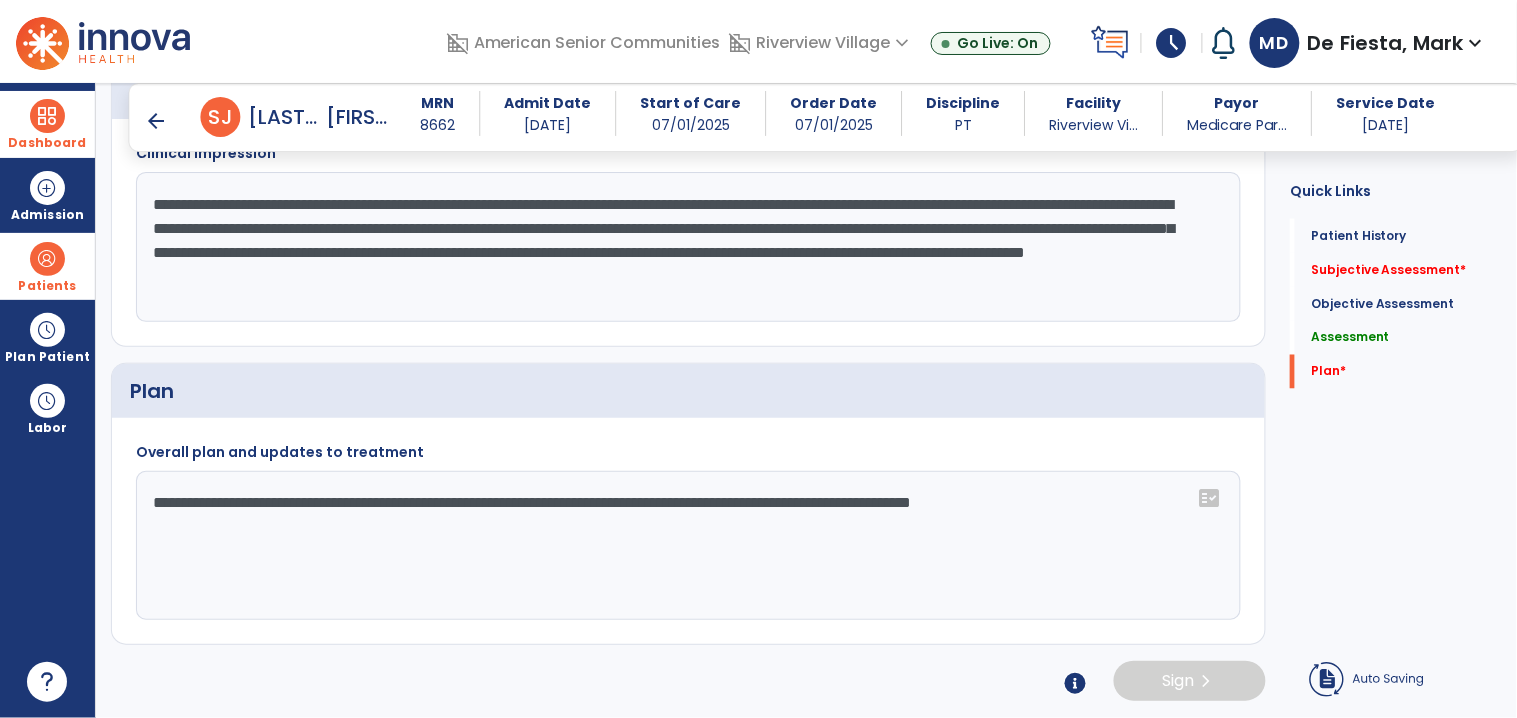 click on "**********" 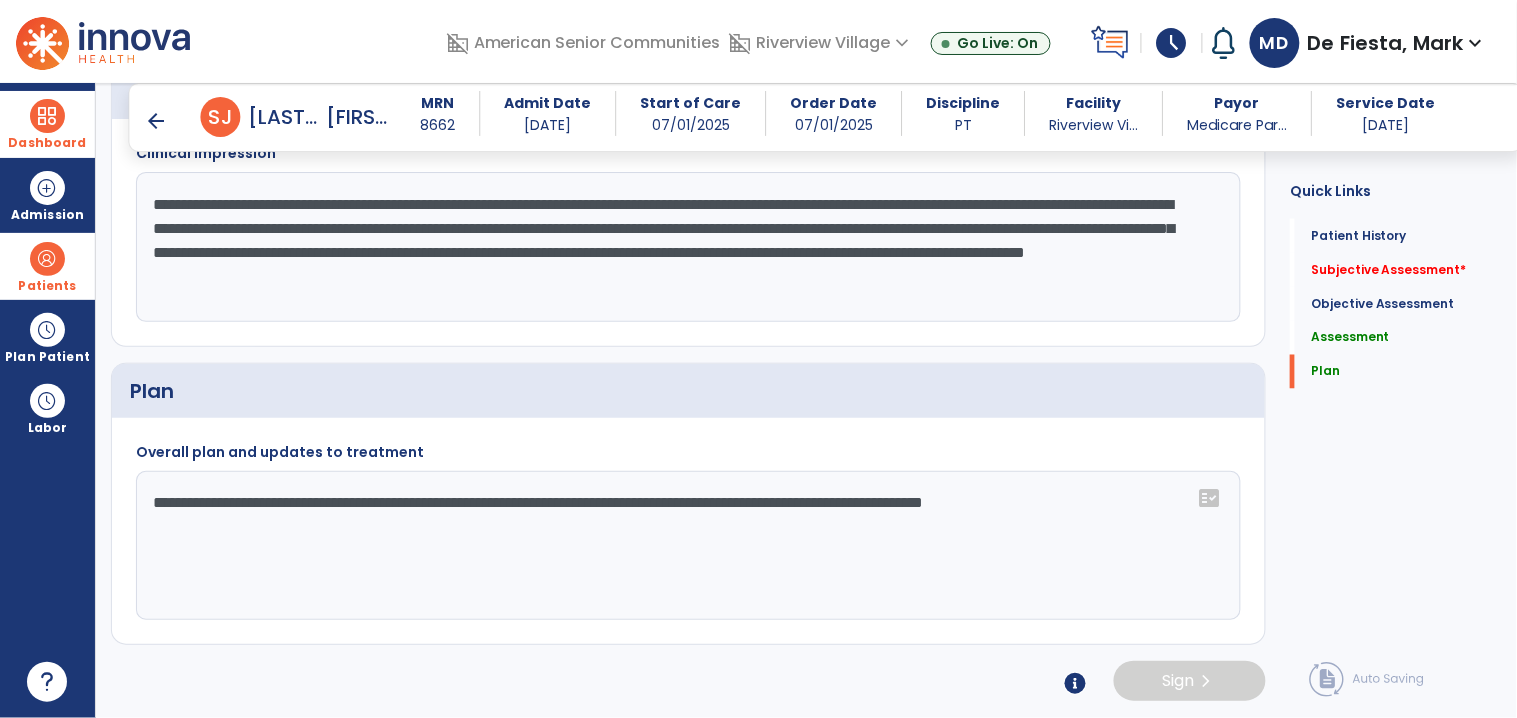 click on "**********" 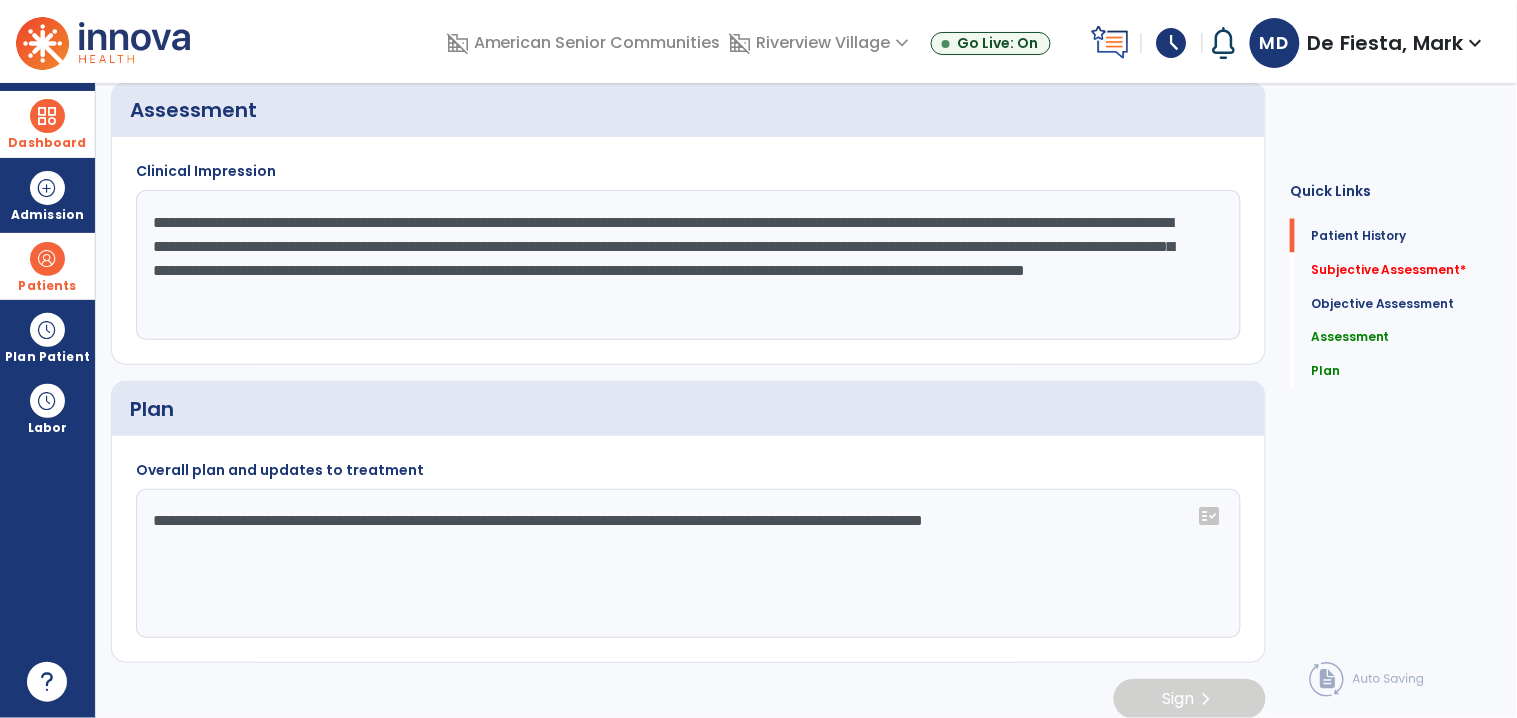 scroll, scrollTop: 0, scrollLeft: 0, axis: both 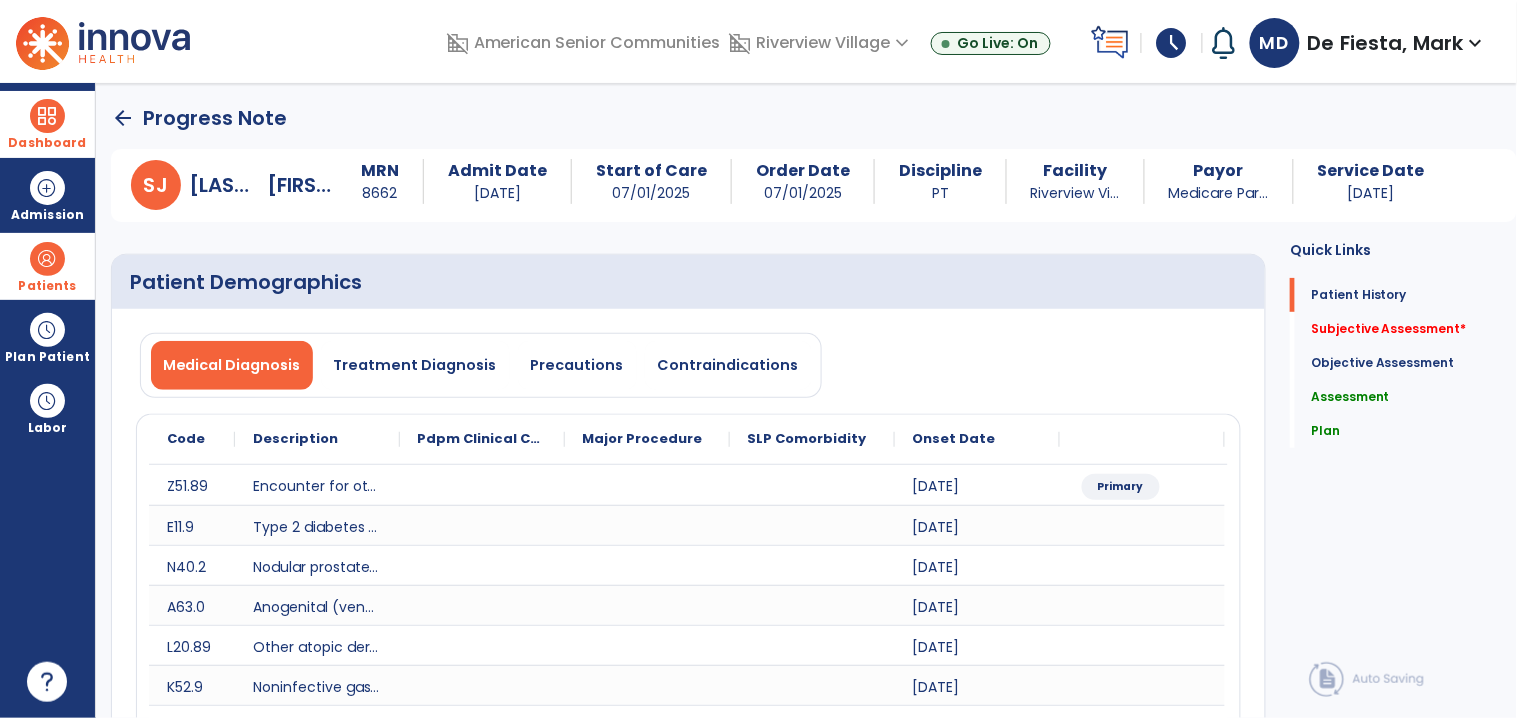 type on "**********" 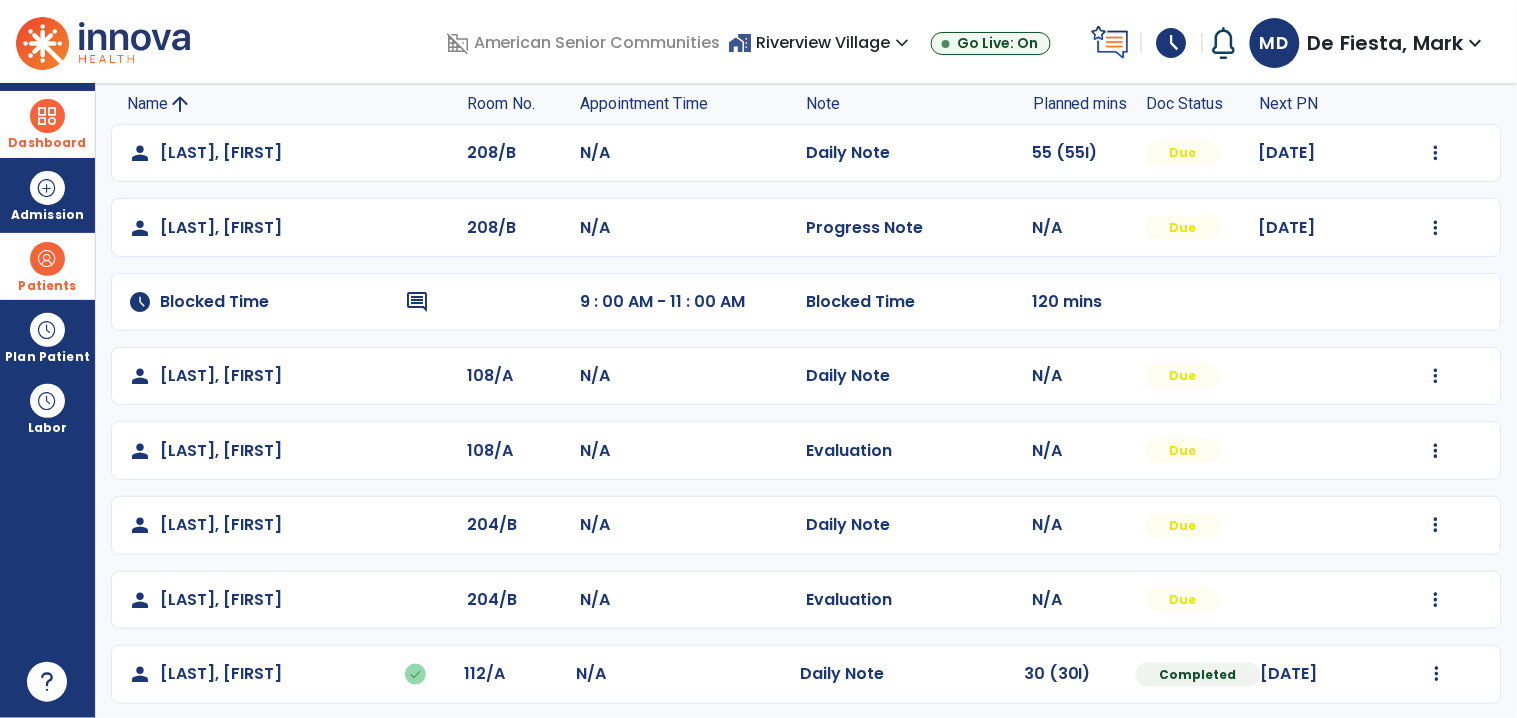 scroll, scrollTop: 226, scrollLeft: 0, axis: vertical 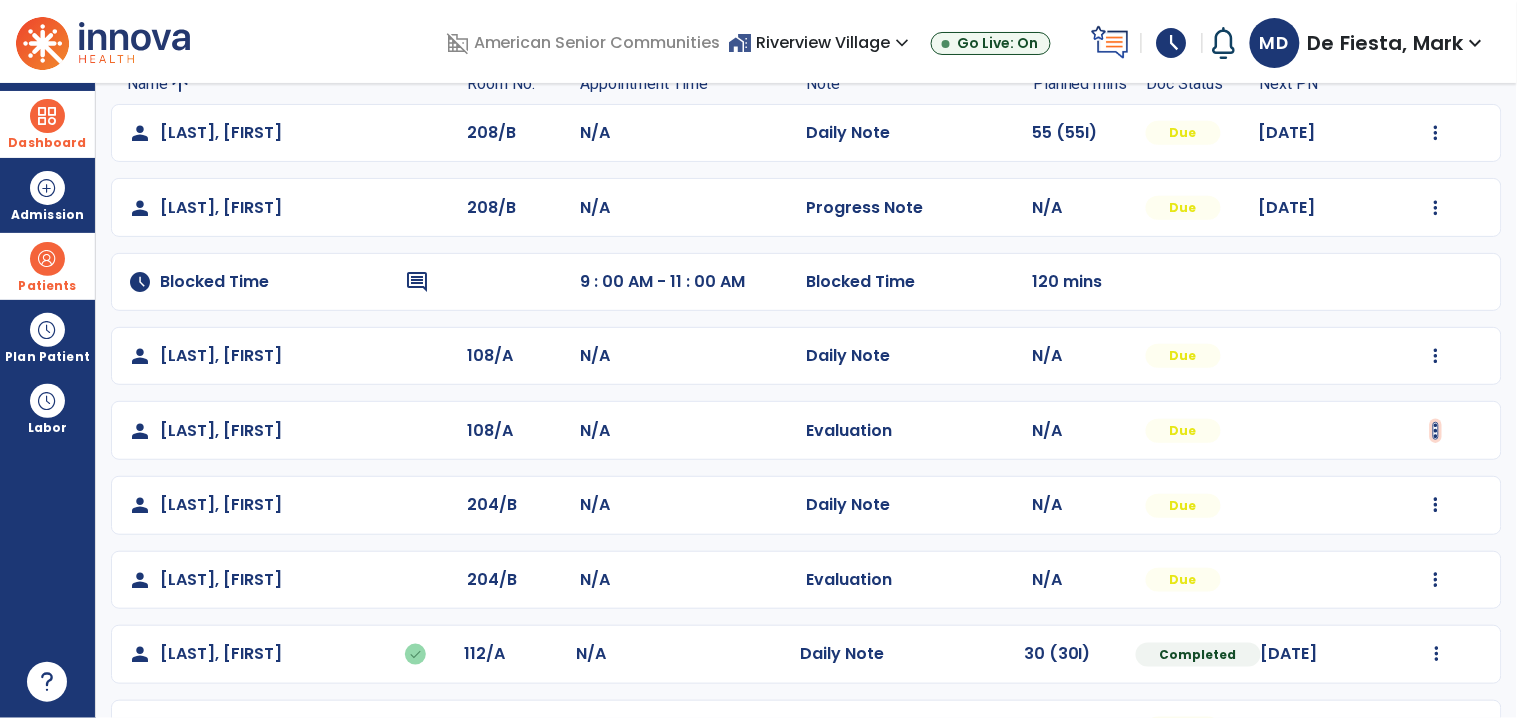 click at bounding box center (1436, 133) 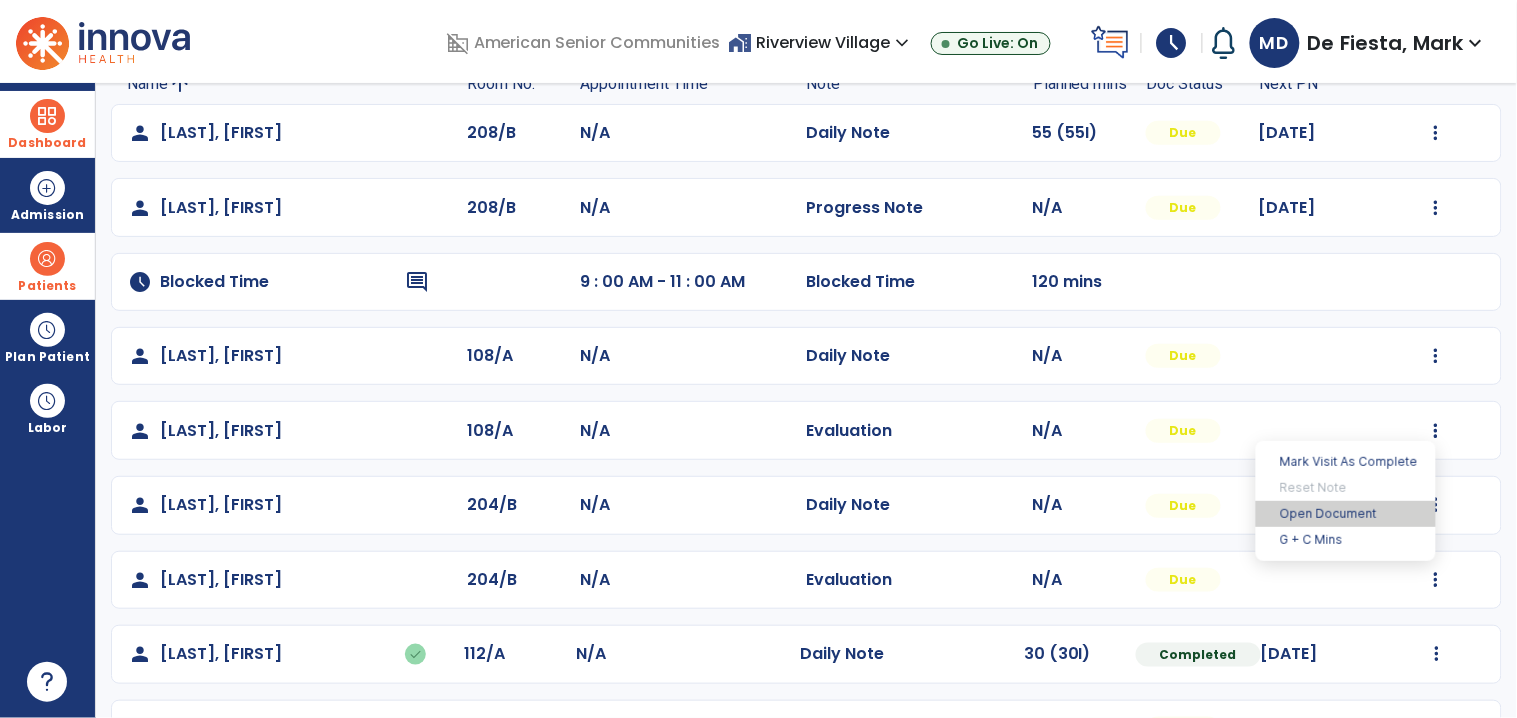 click on "Open Document" at bounding box center (1346, 514) 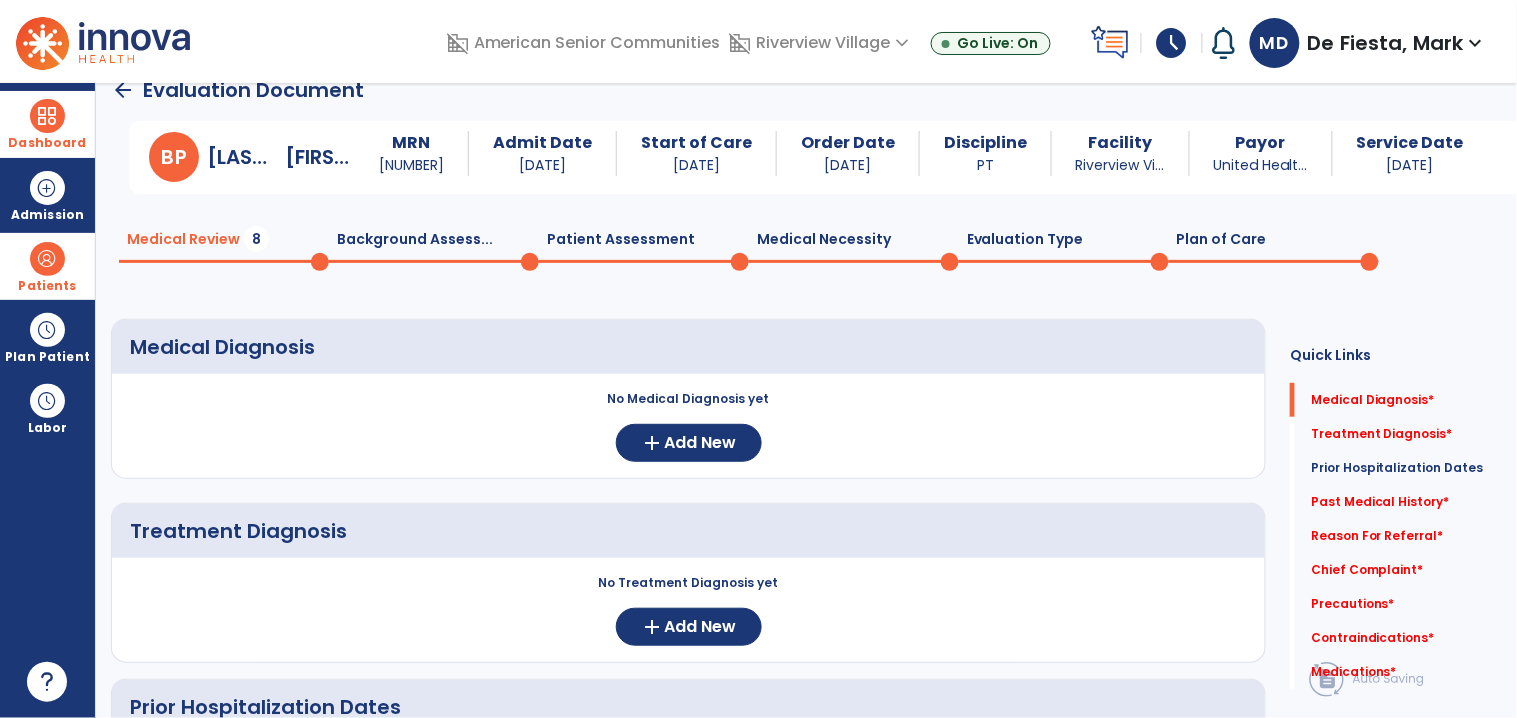 scroll, scrollTop: 0, scrollLeft: 0, axis: both 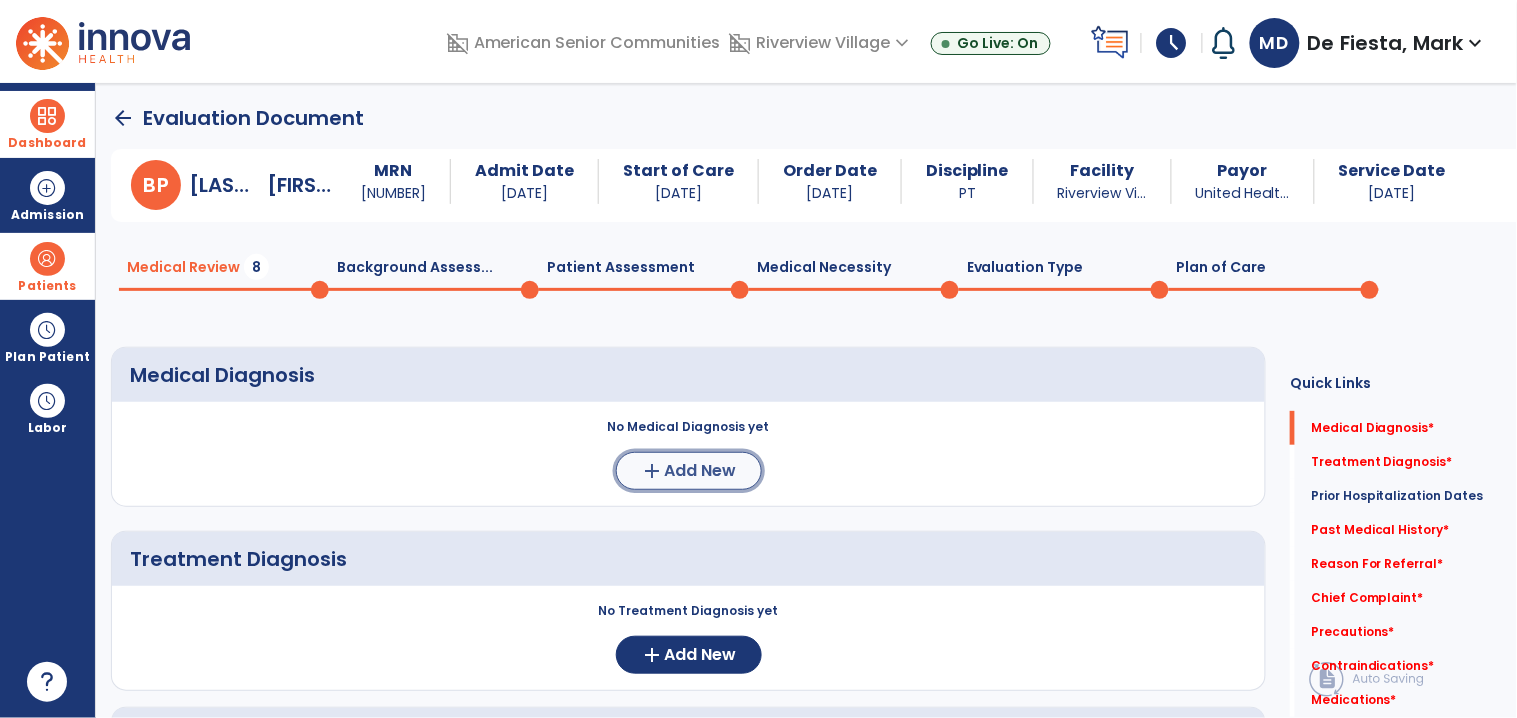 click on "Add New" 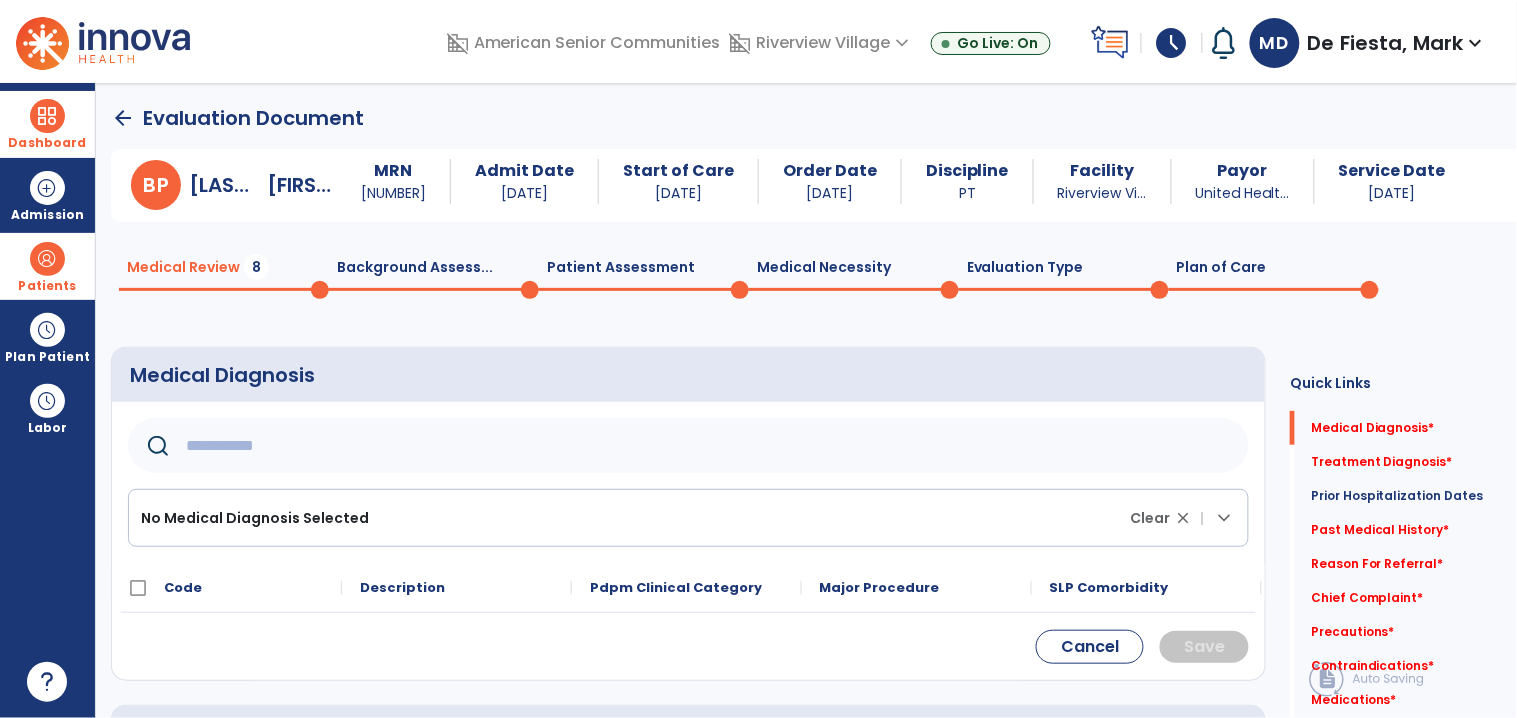 click 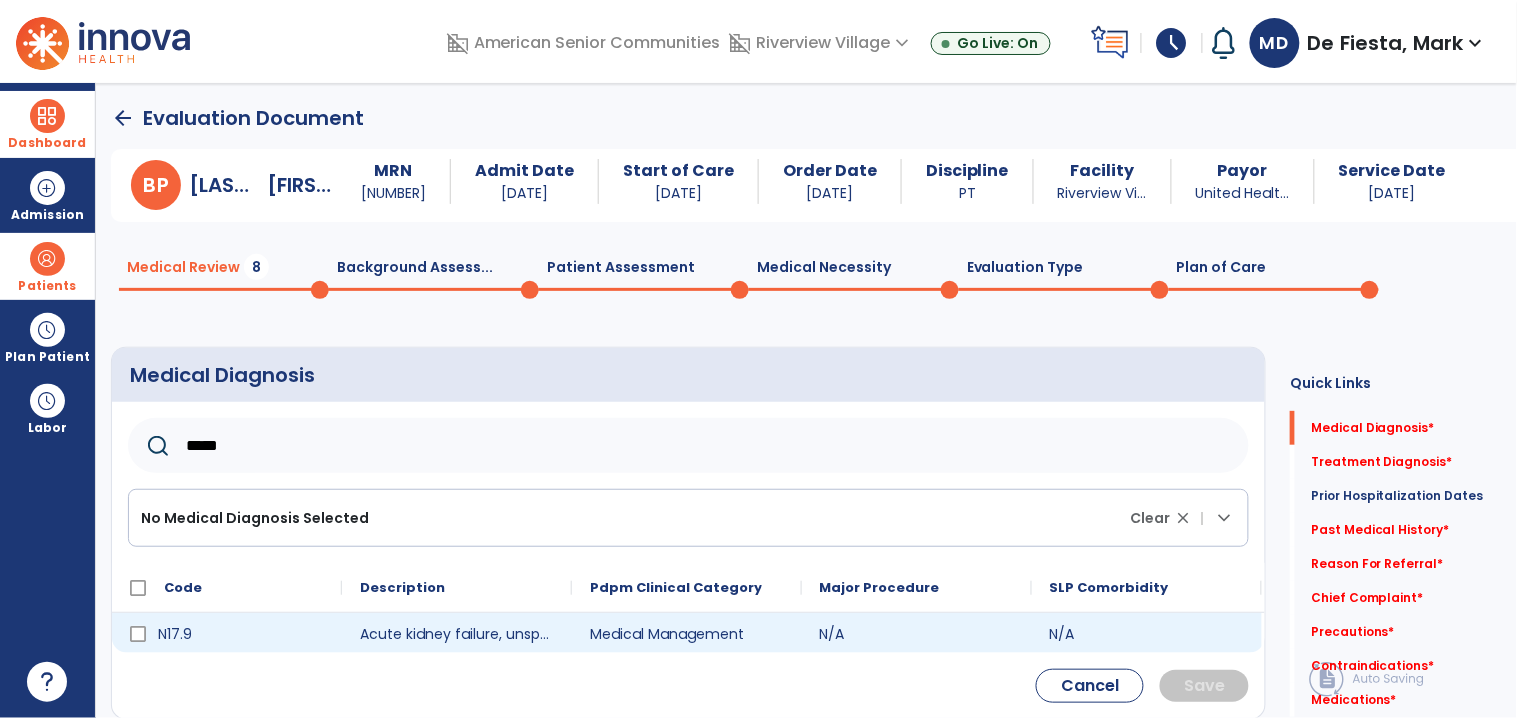 type on "*****" 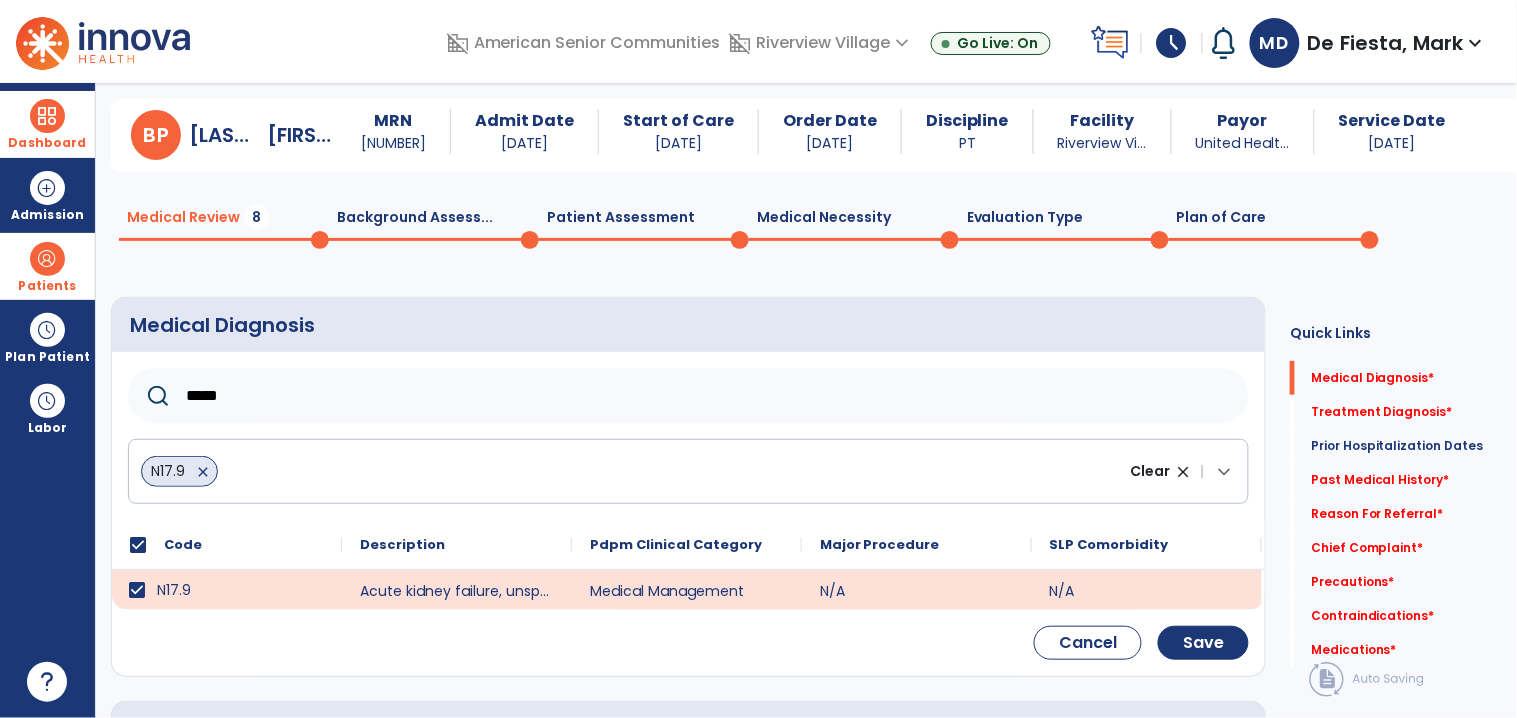 scroll, scrollTop: 61, scrollLeft: 0, axis: vertical 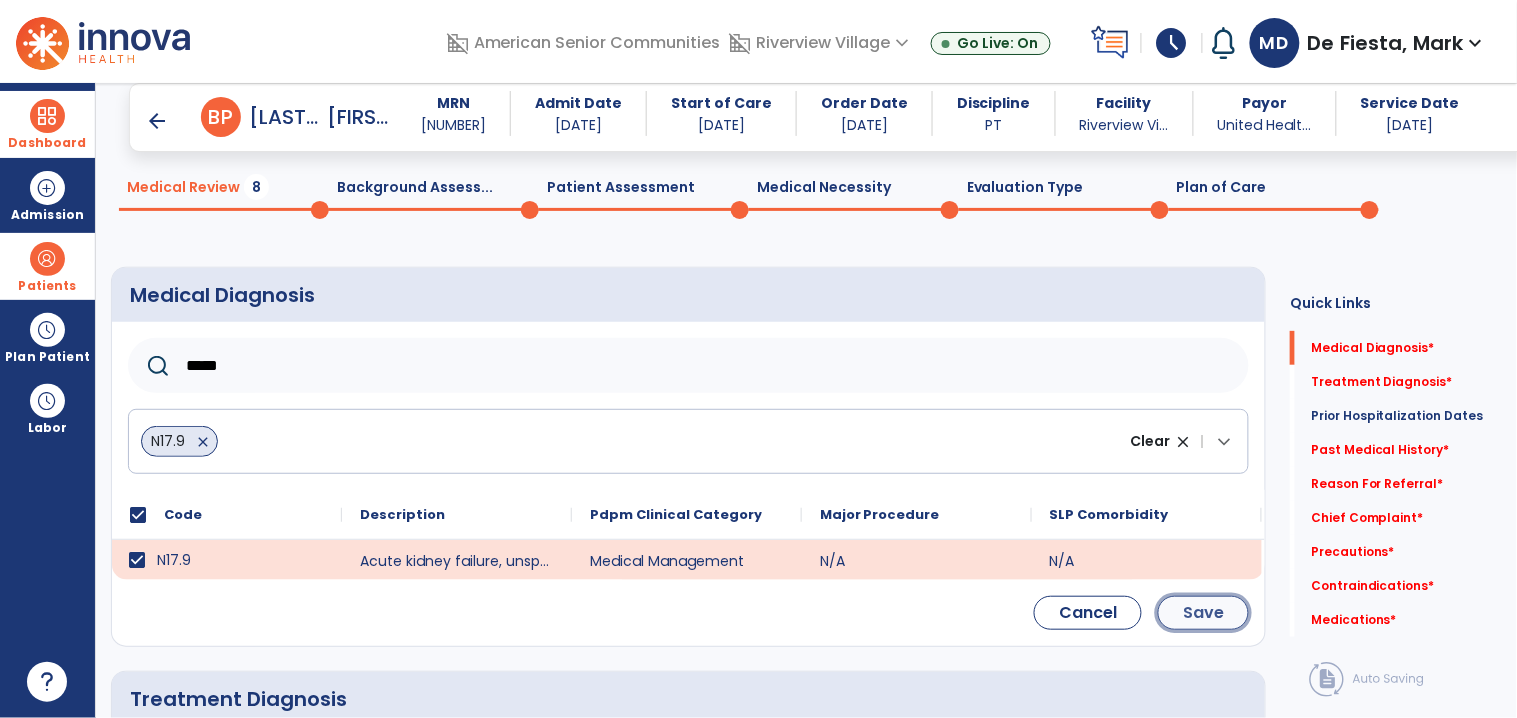 click on "Save" 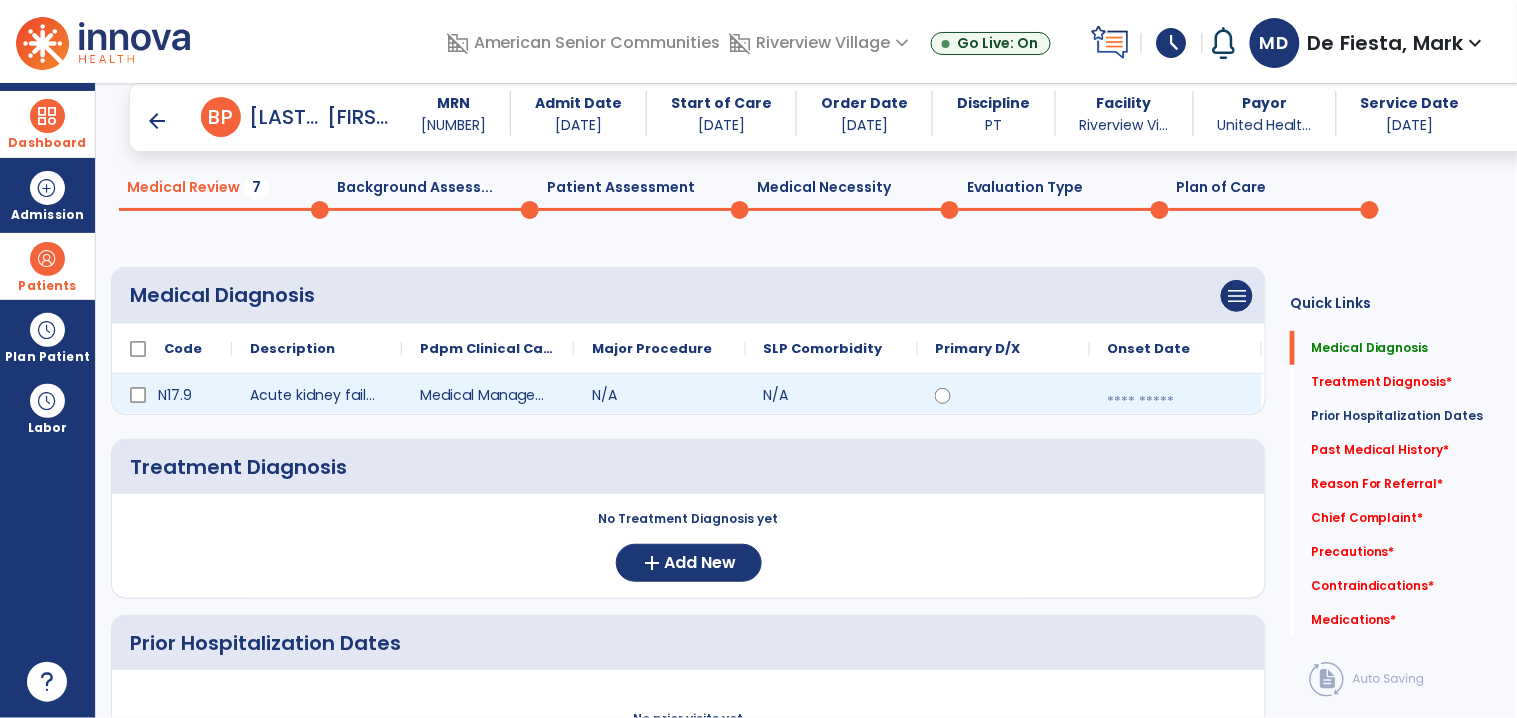 click at bounding box center [1176, 402] 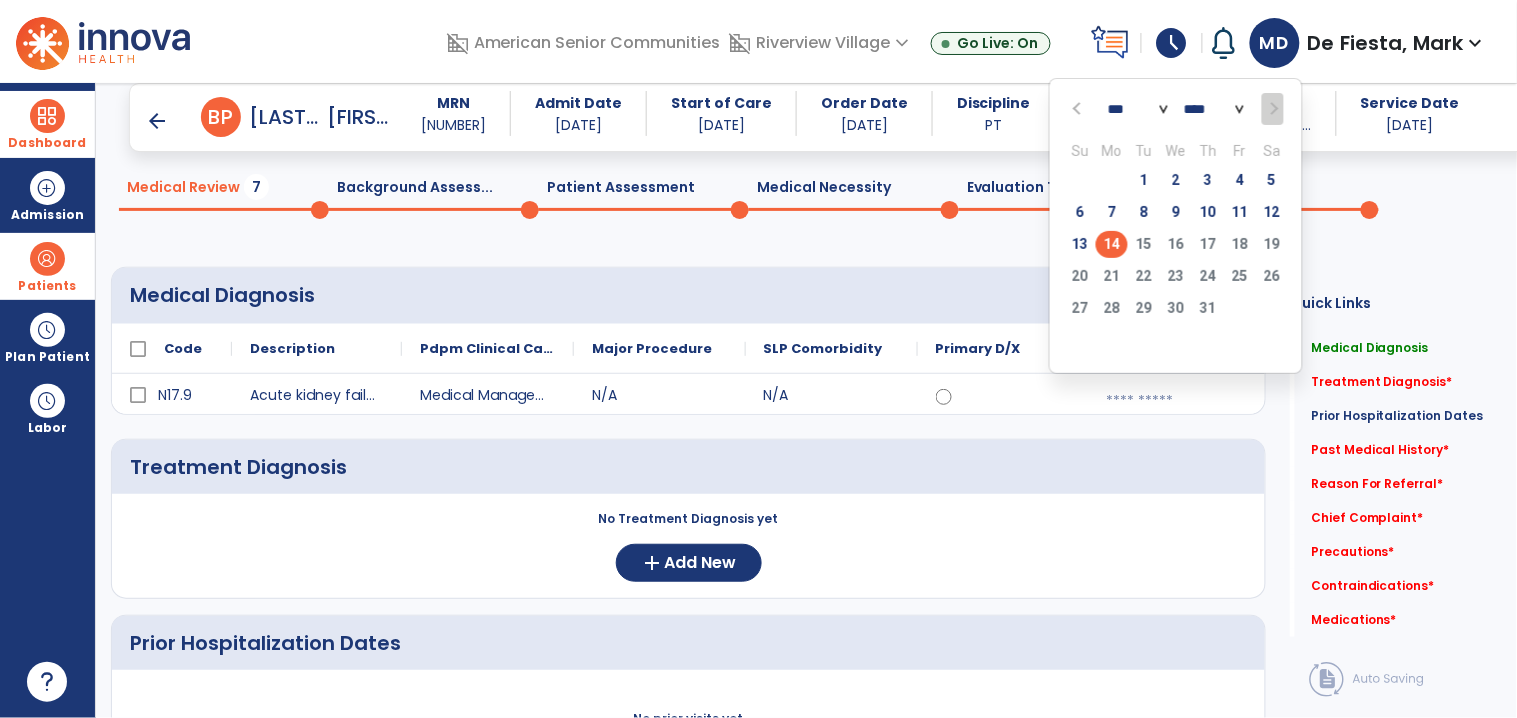 click on "14" 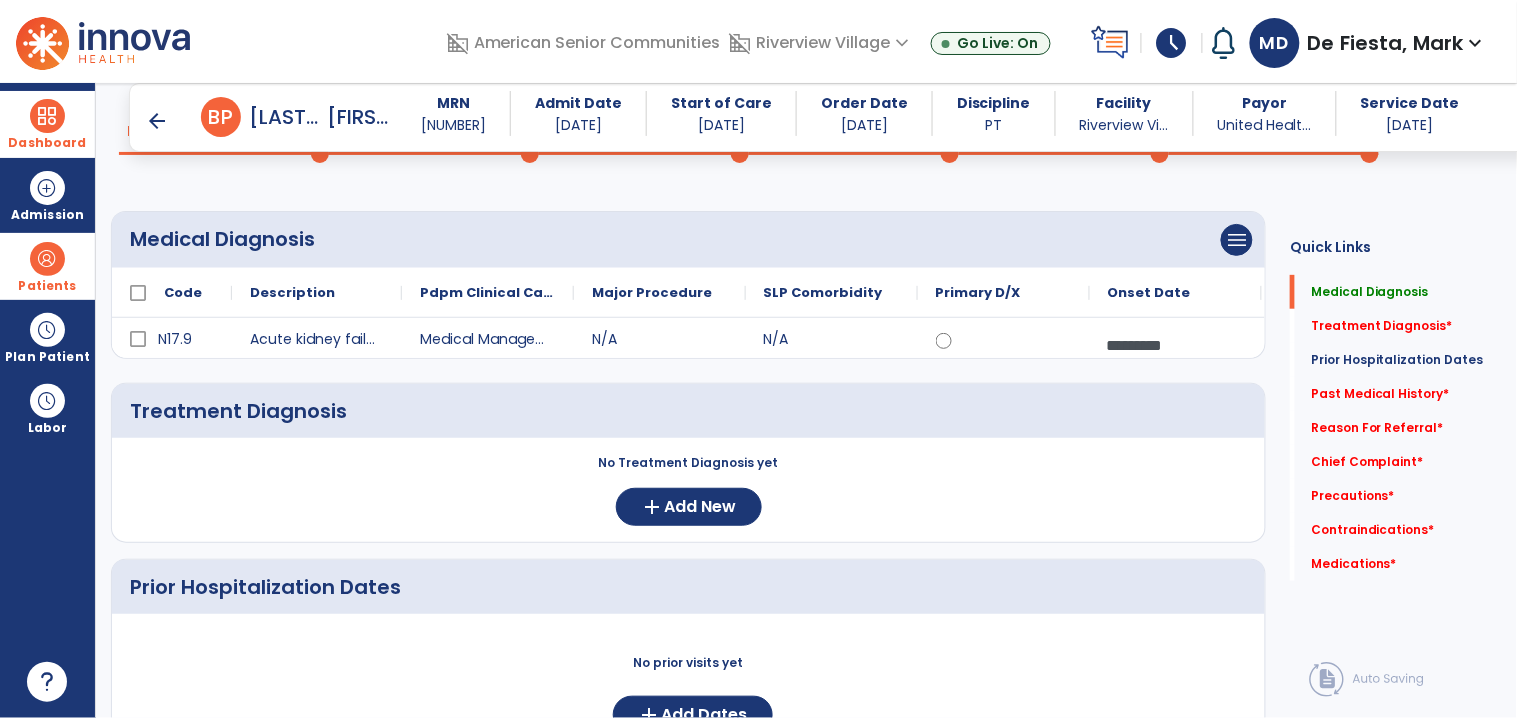 scroll, scrollTop: 128, scrollLeft: 0, axis: vertical 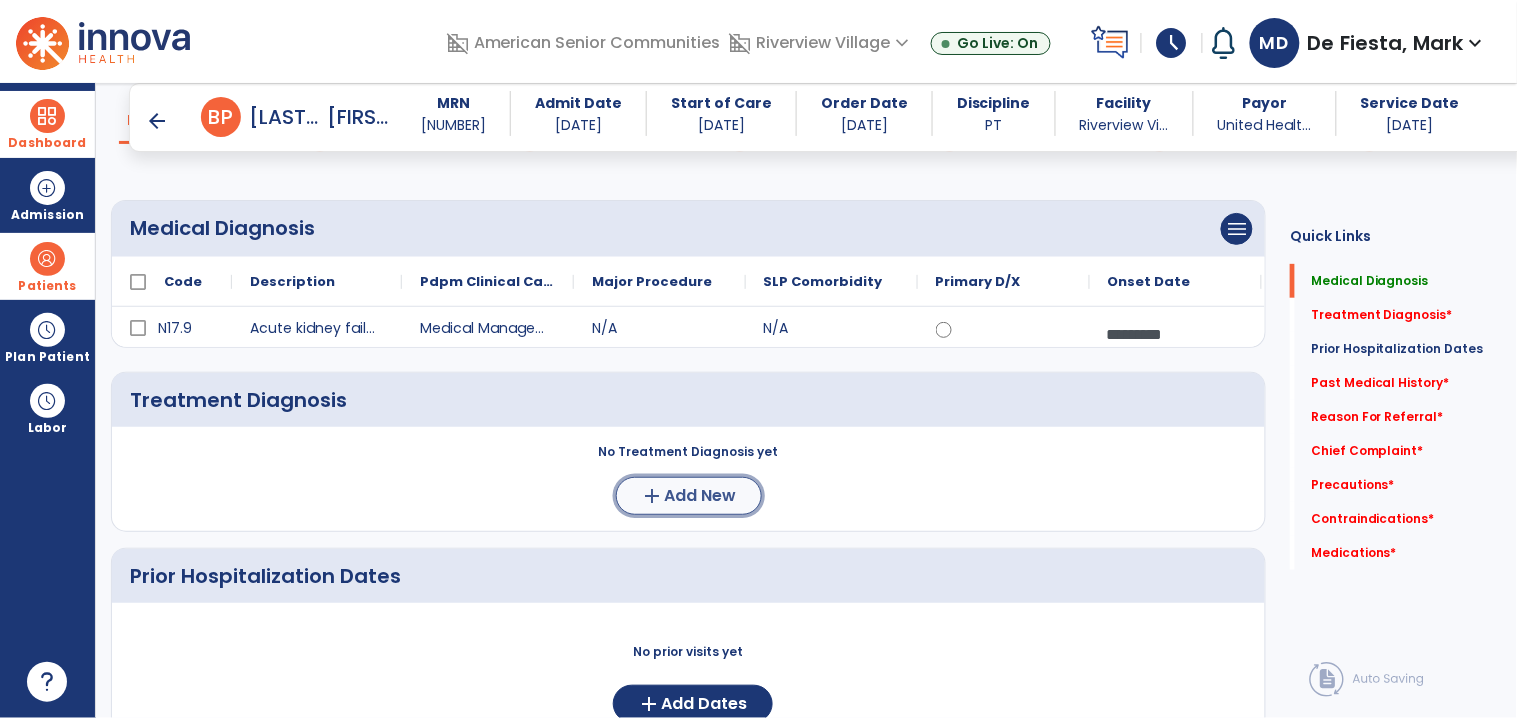click on "Add New" 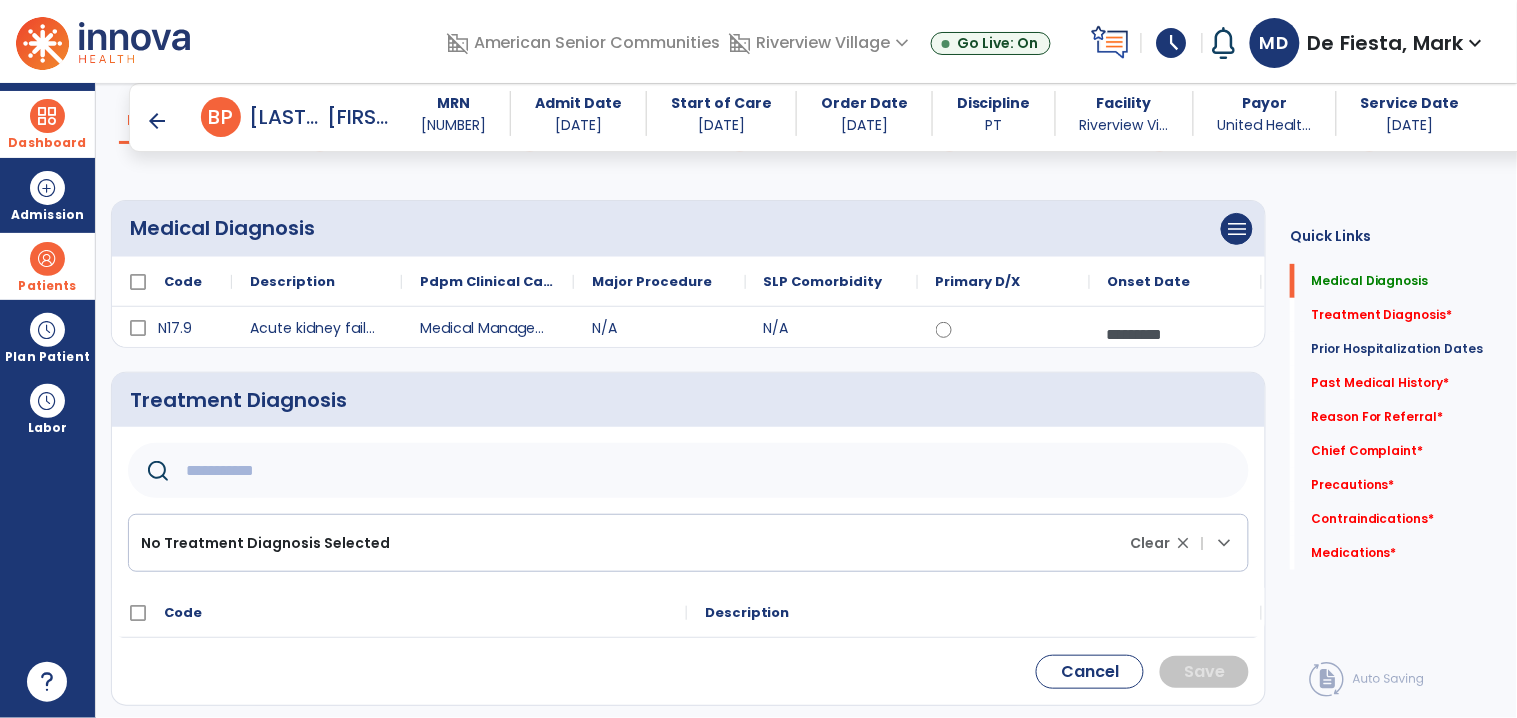 click on "No Treatment Diagnosis Selected Clear close |  keyboard_arrow_down" 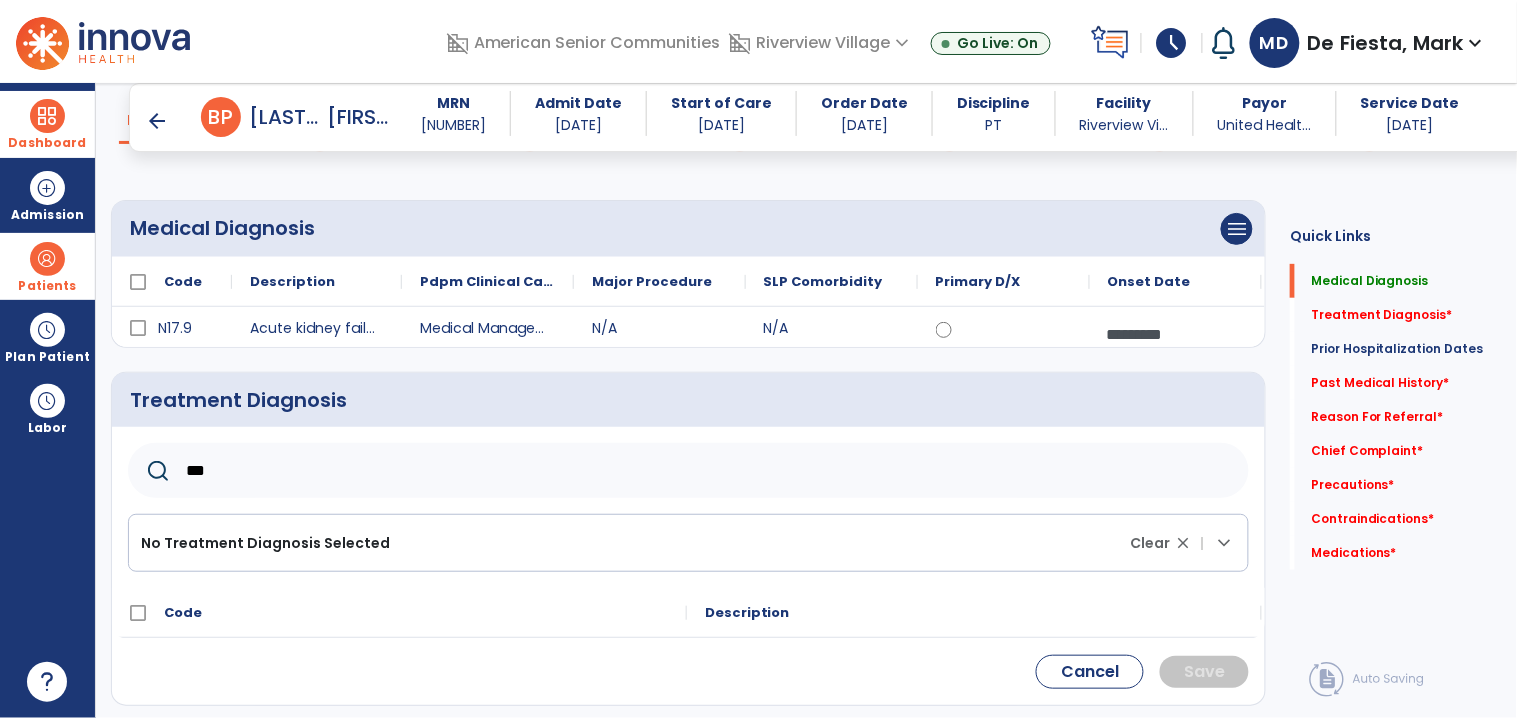 type on "****" 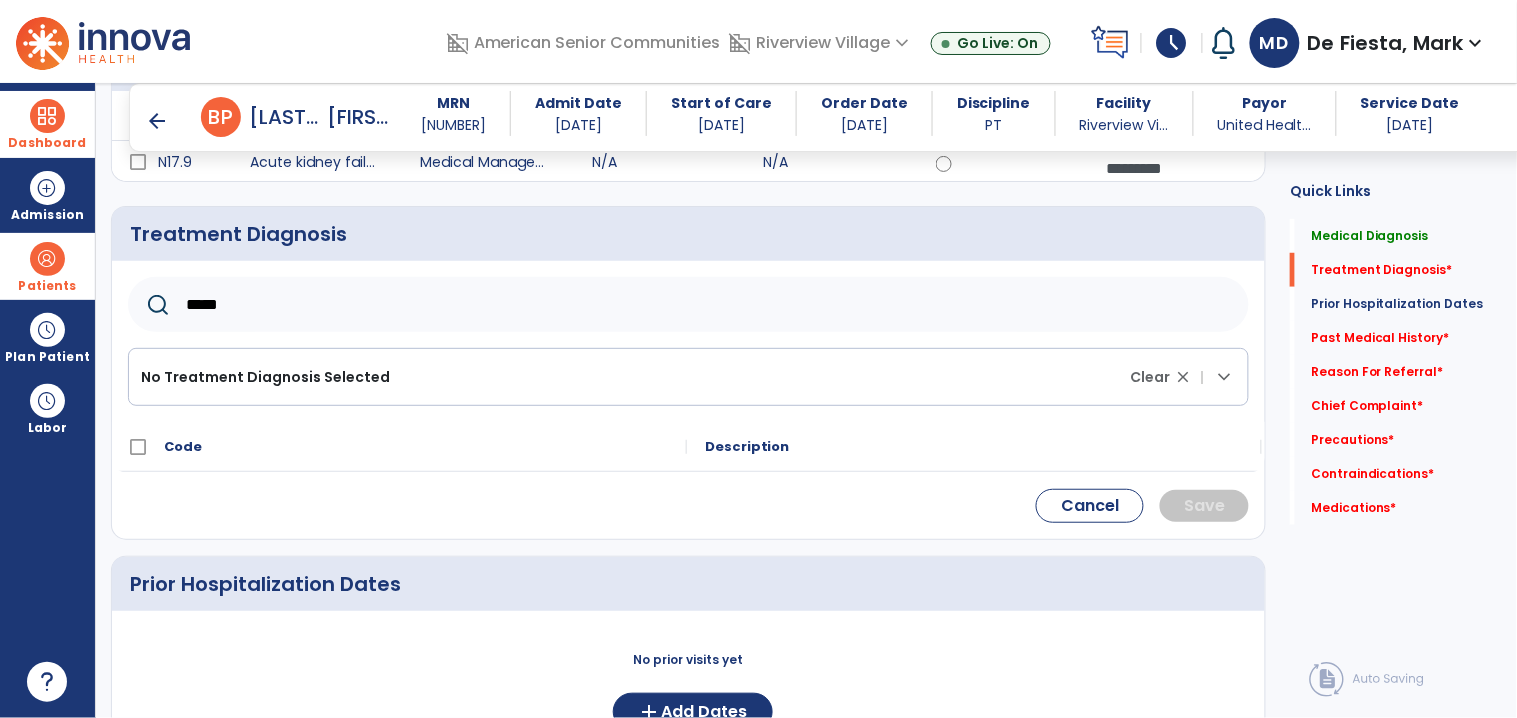 scroll, scrollTop: 324, scrollLeft: 0, axis: vertical 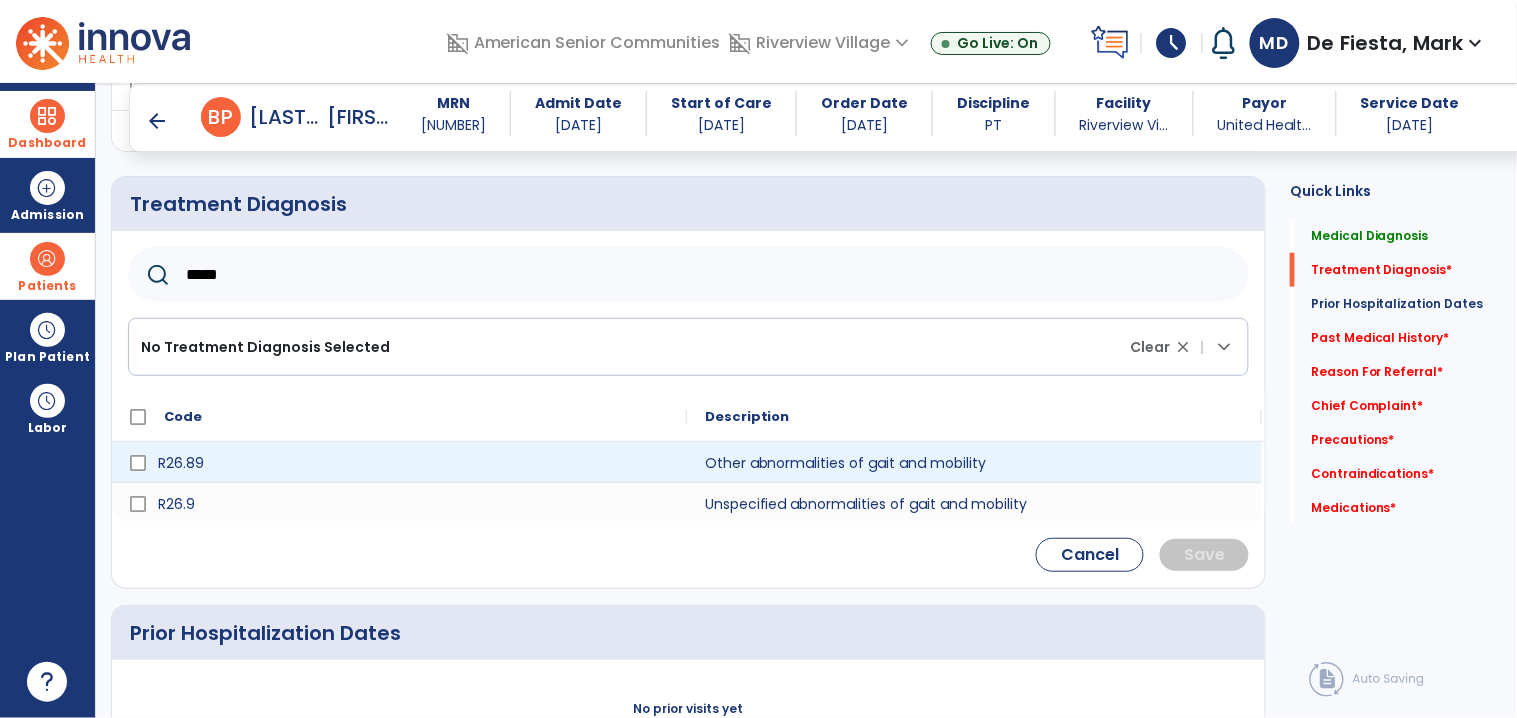 type on "****" 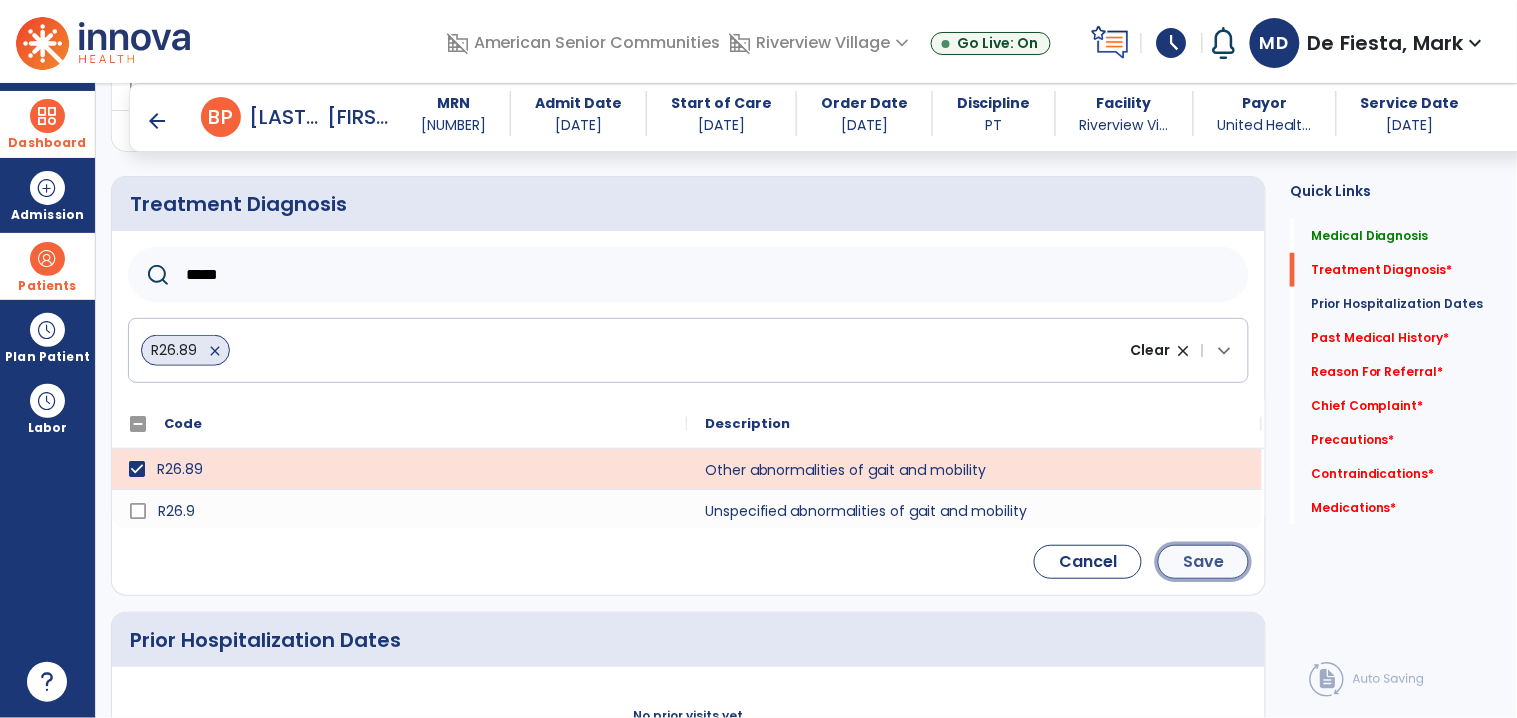 click on "Save" 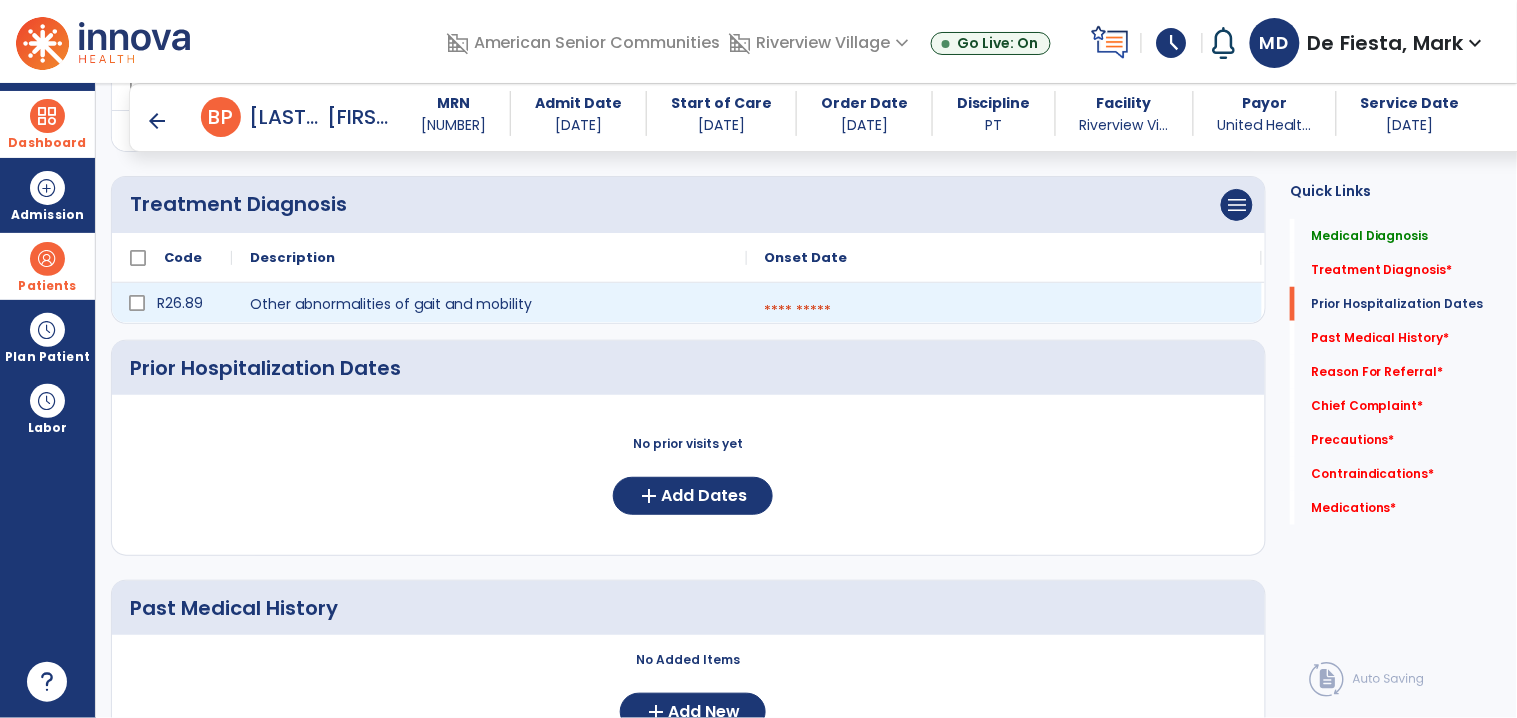 click at bounding box center (1004, 311) 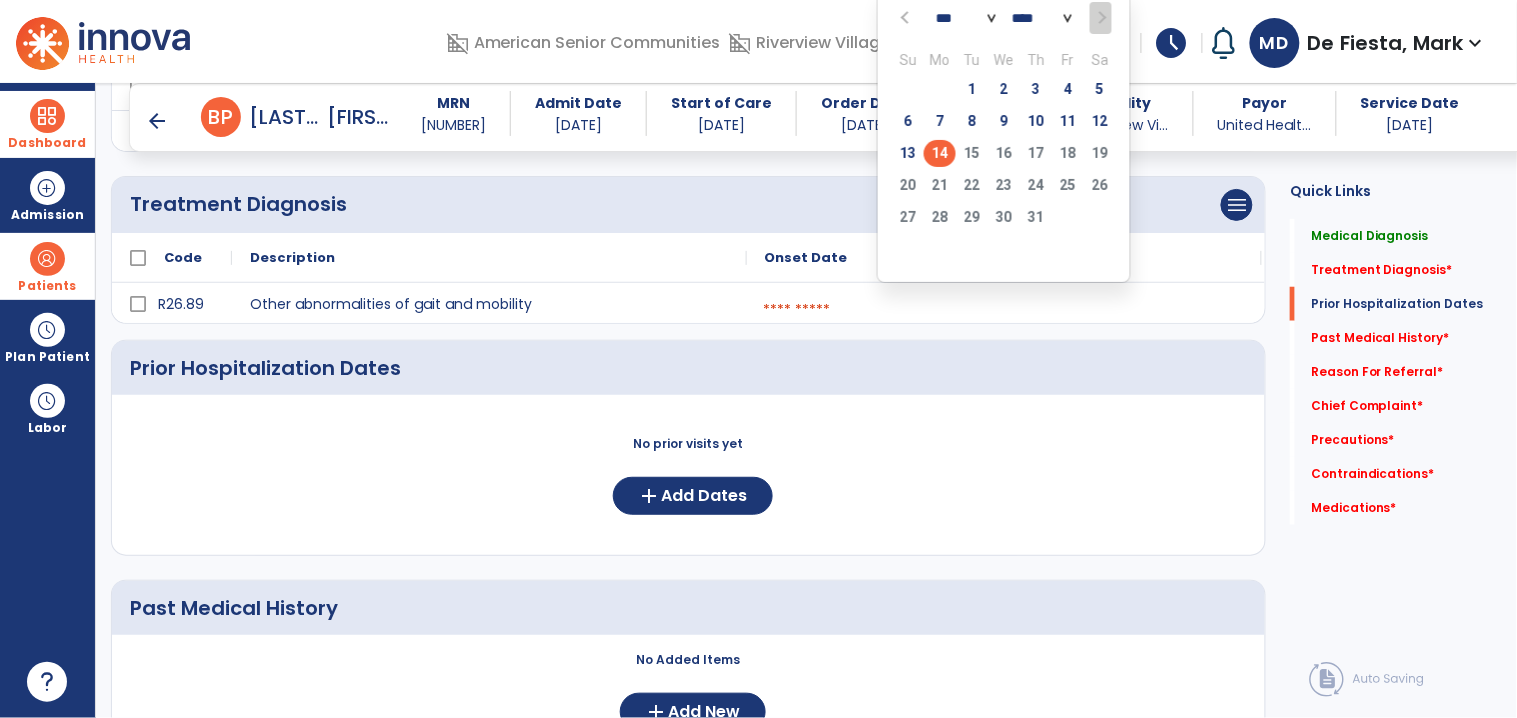click on "14" 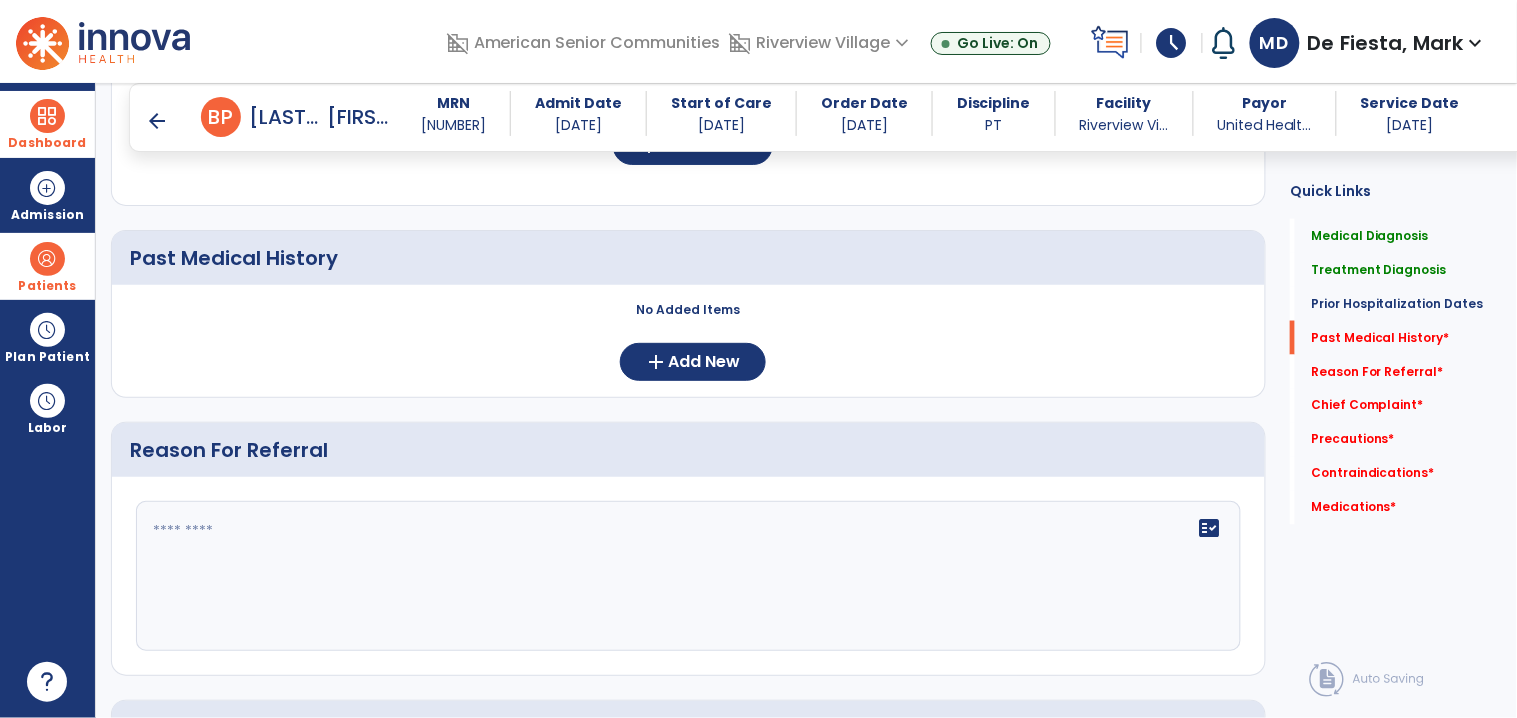 scroll, scrollTop: 682, scrollLeft: 0, axis: vertical 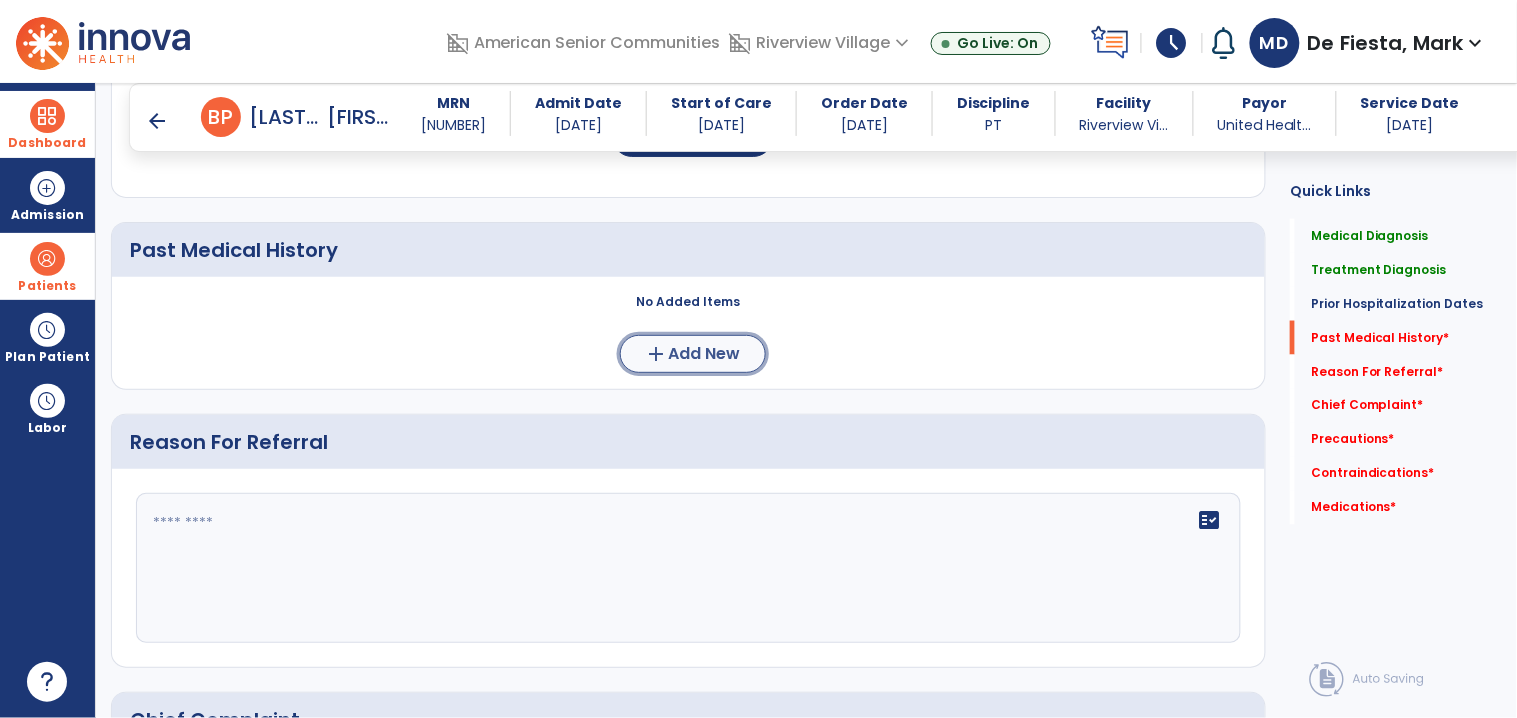 click on "Add New" 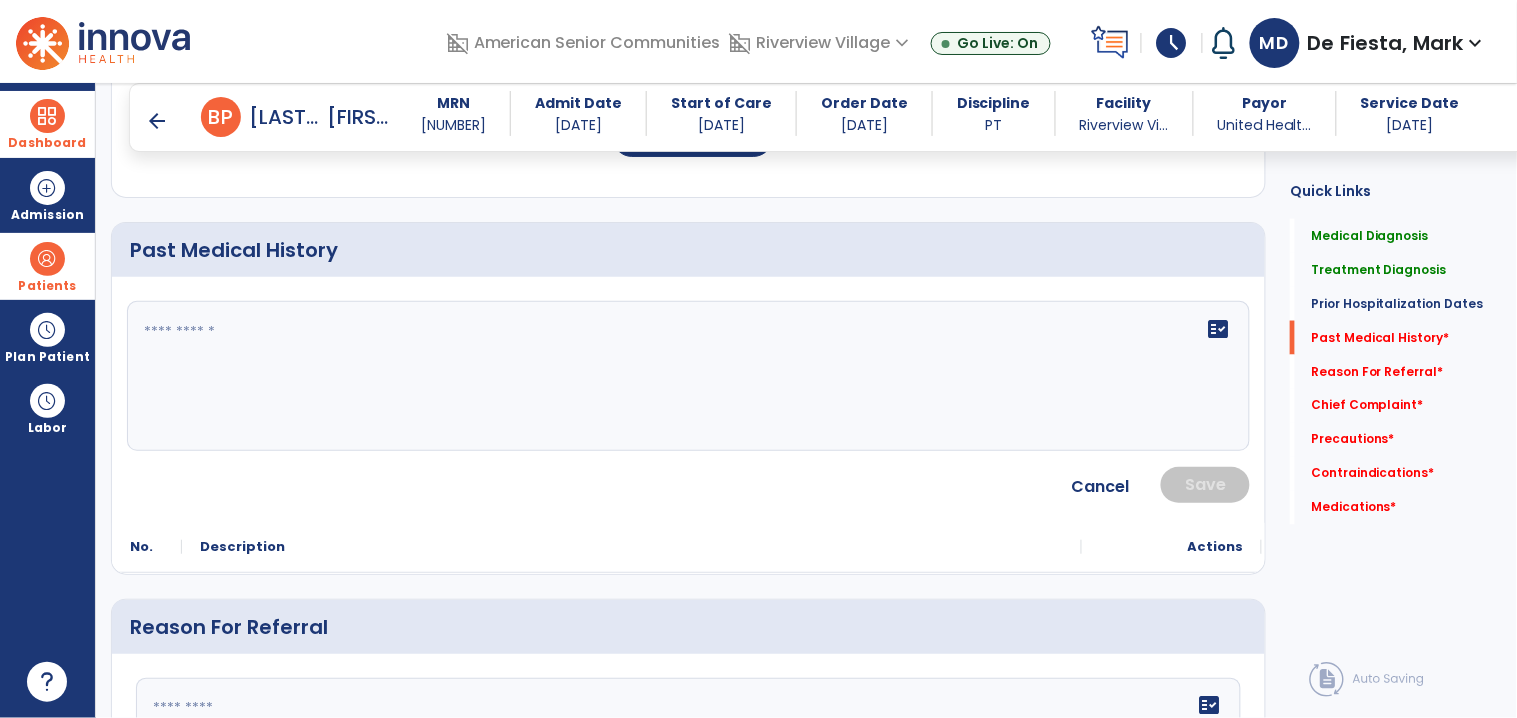 click on "fact_check" 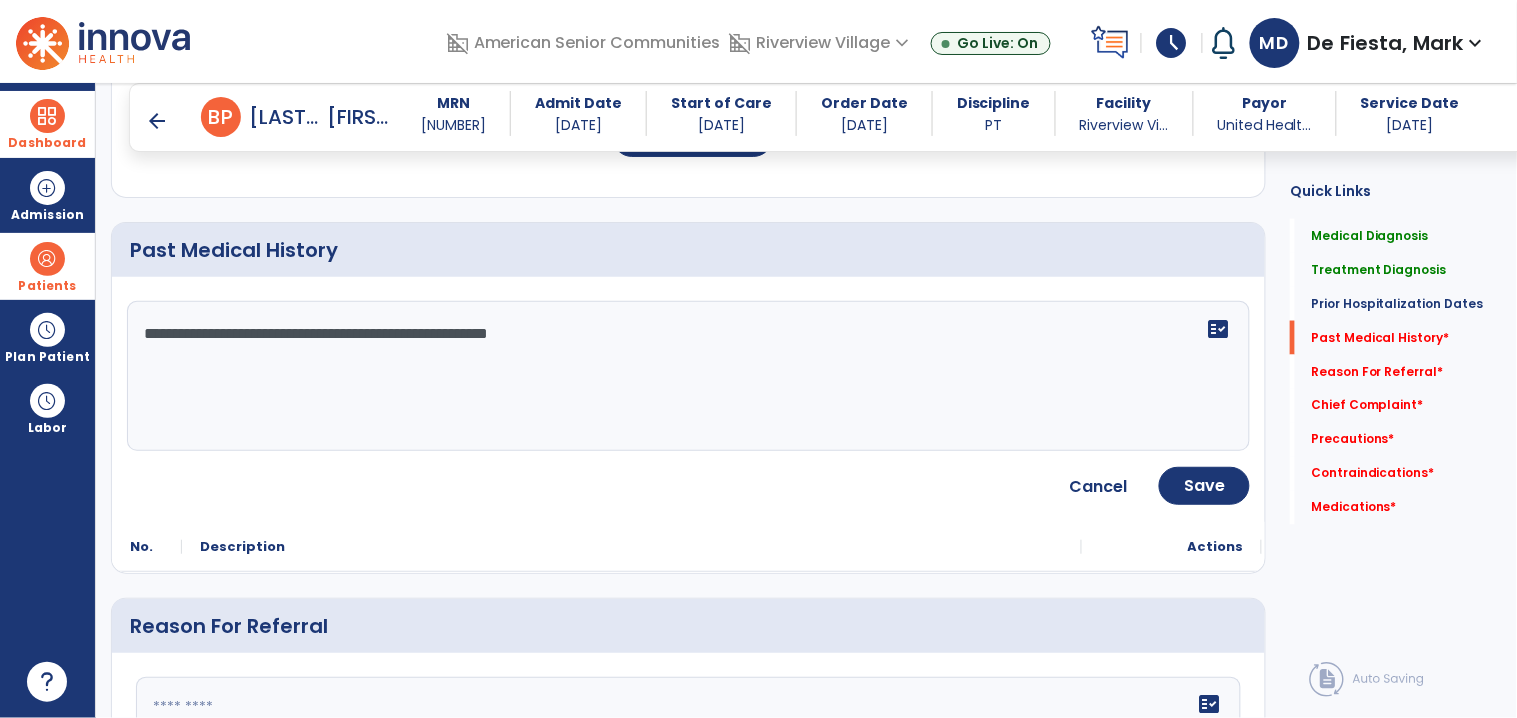 type on "**********" 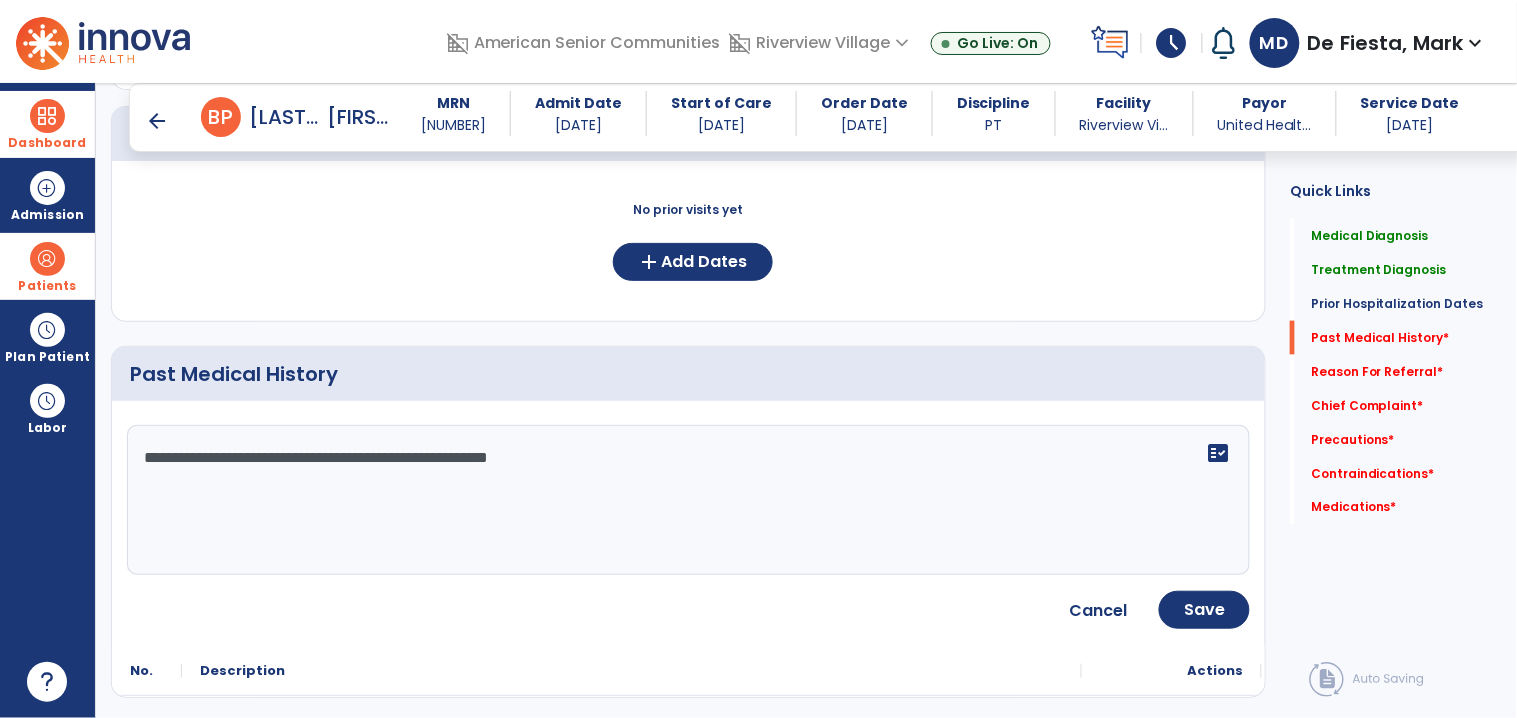 scroll, scrollTop: 465, scrollLeft: 0, axis: vertical 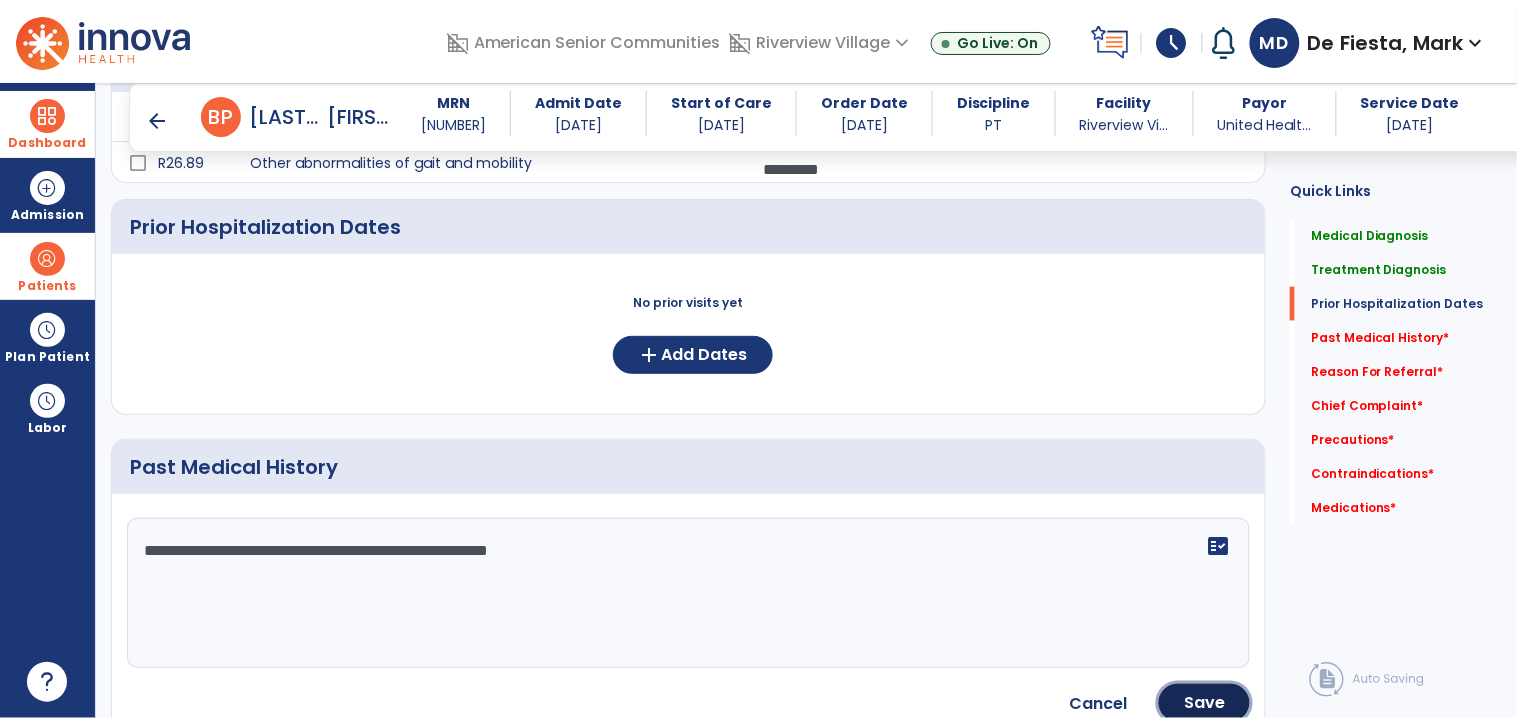 drag, startPoint x: 1201, startPoint y: 704, endPoint x: 932, endPoint y: 517, distance: 327.61258 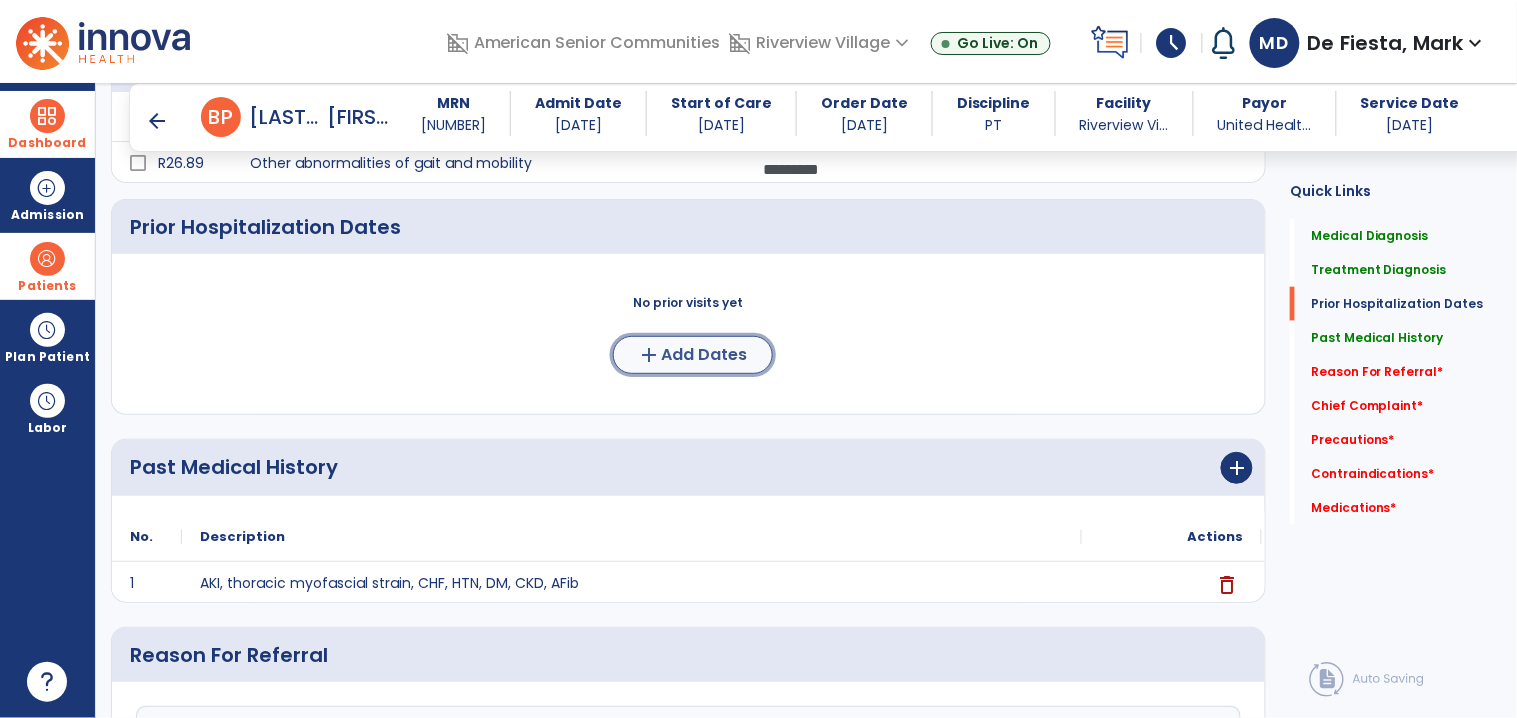 click on "Add Dates" 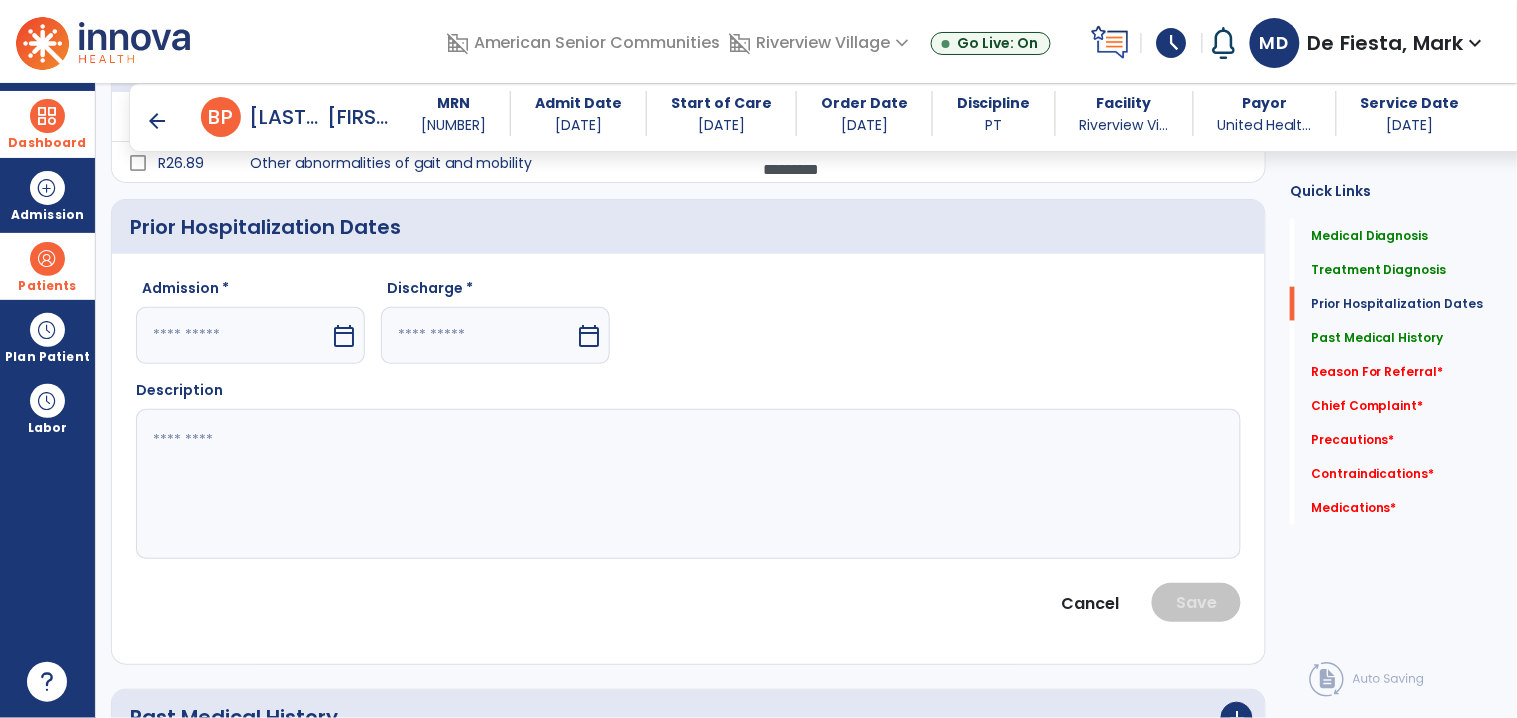 click at bounding box center [233, 335] 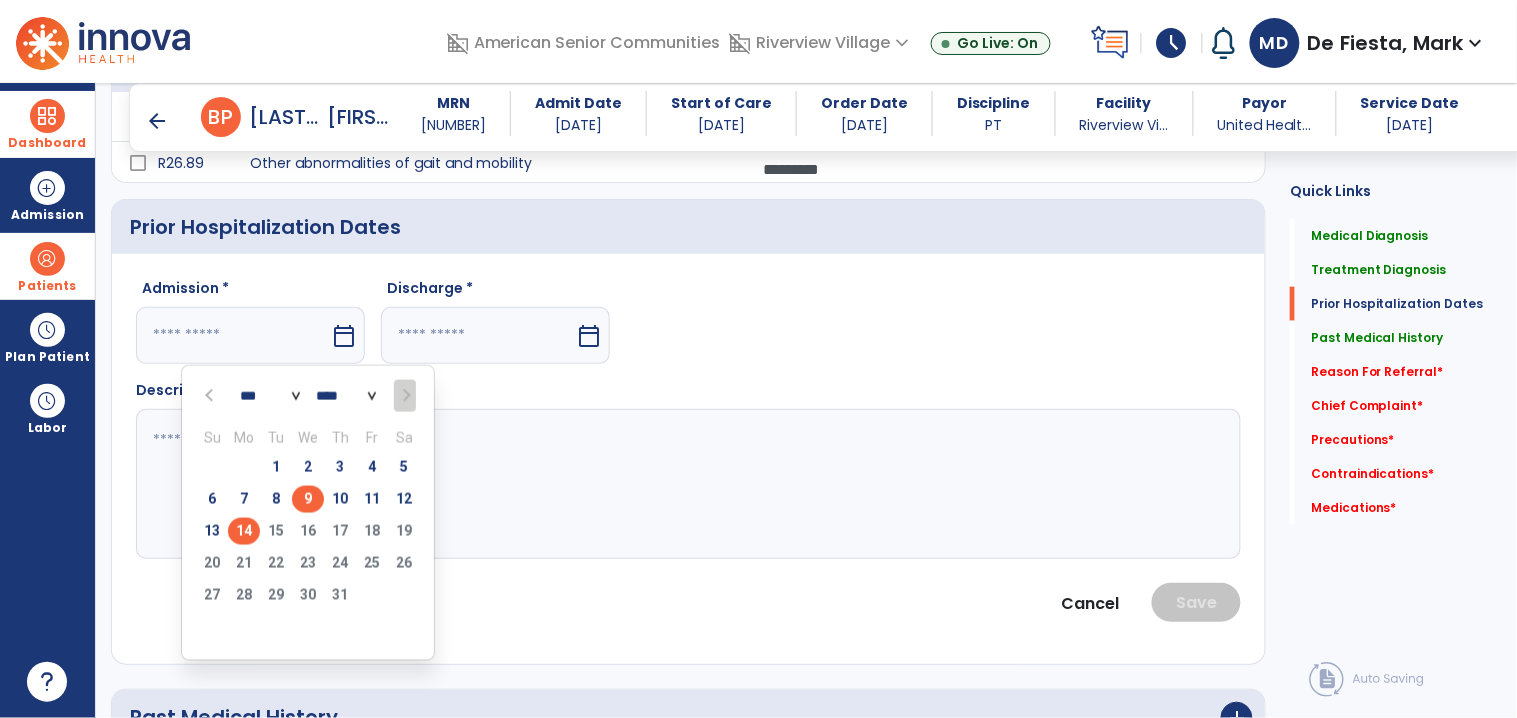 click on "9" at bounding box center (308, 499) 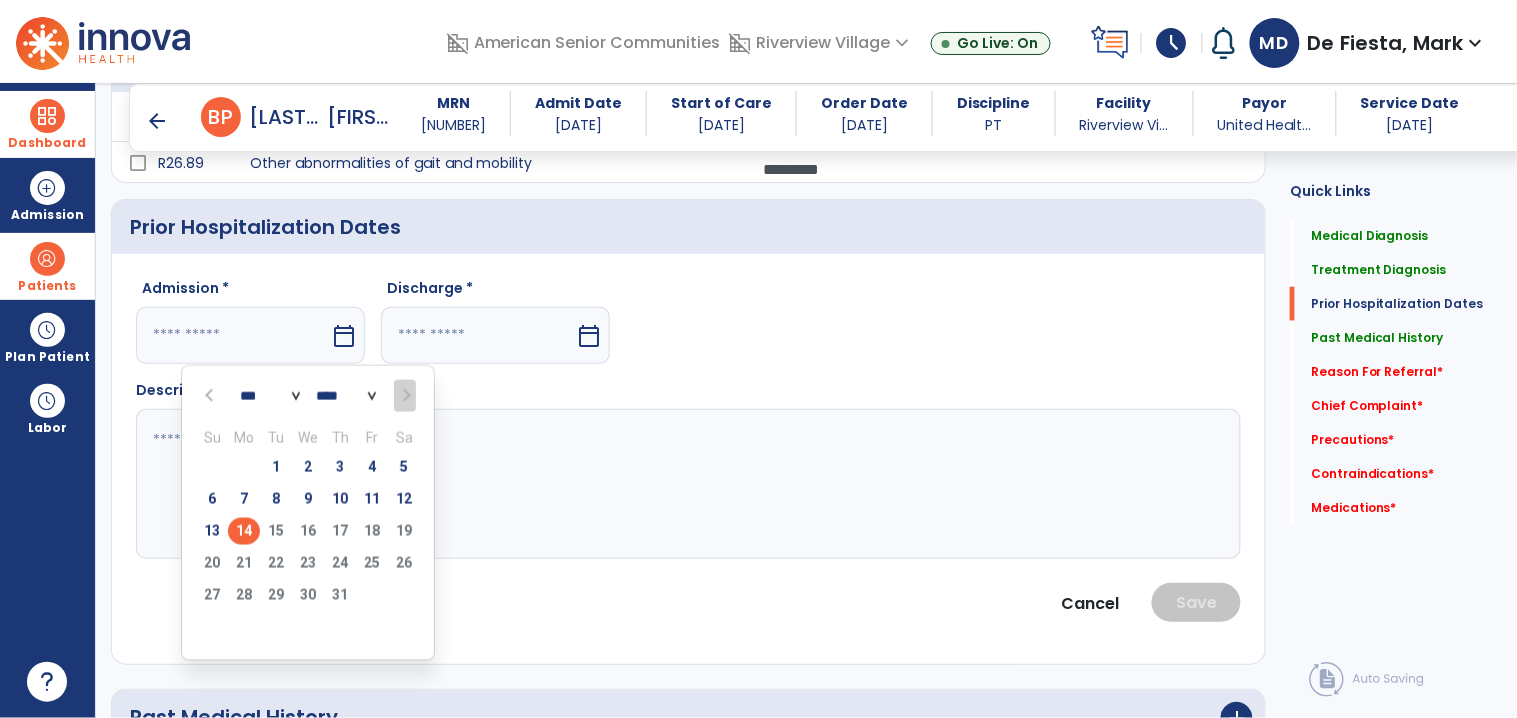 type on "********" 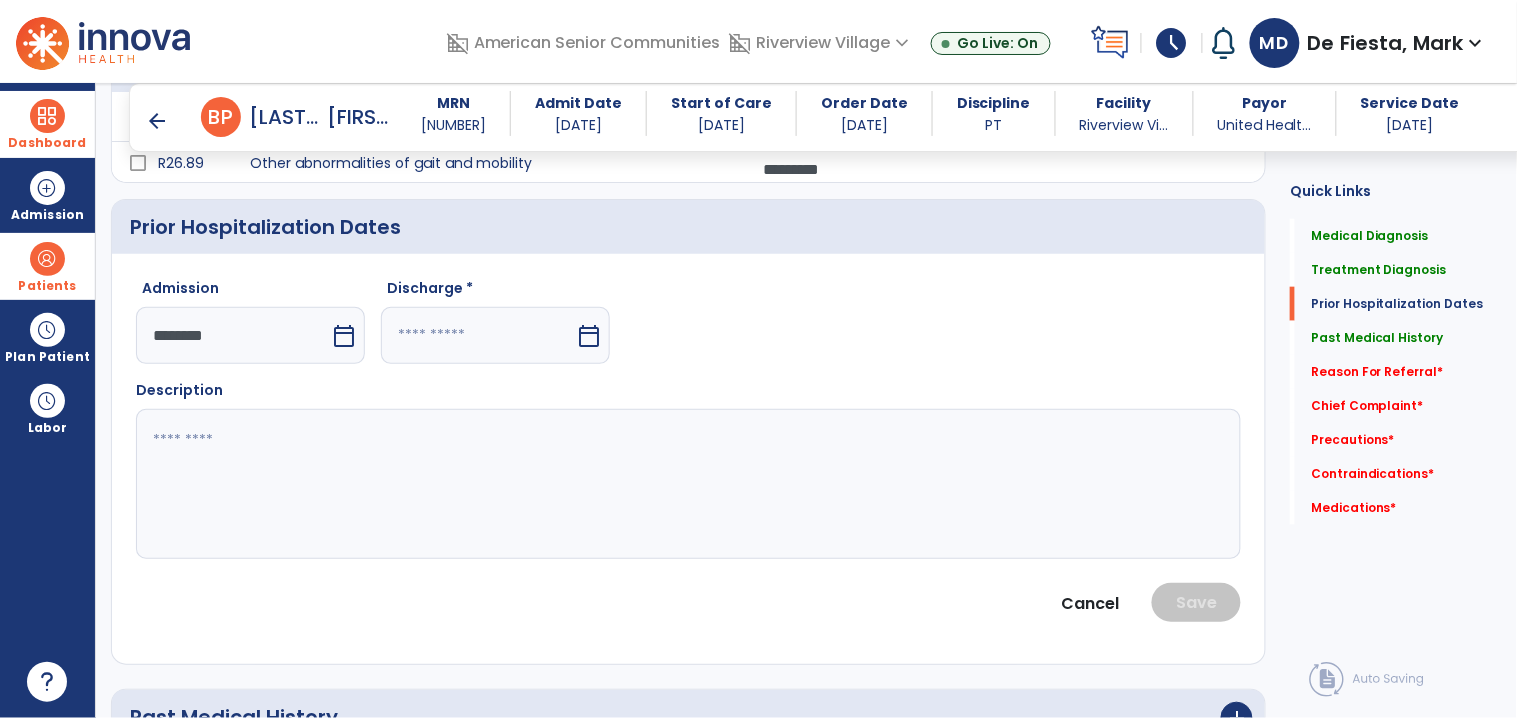click at bounding box center (478, 335) 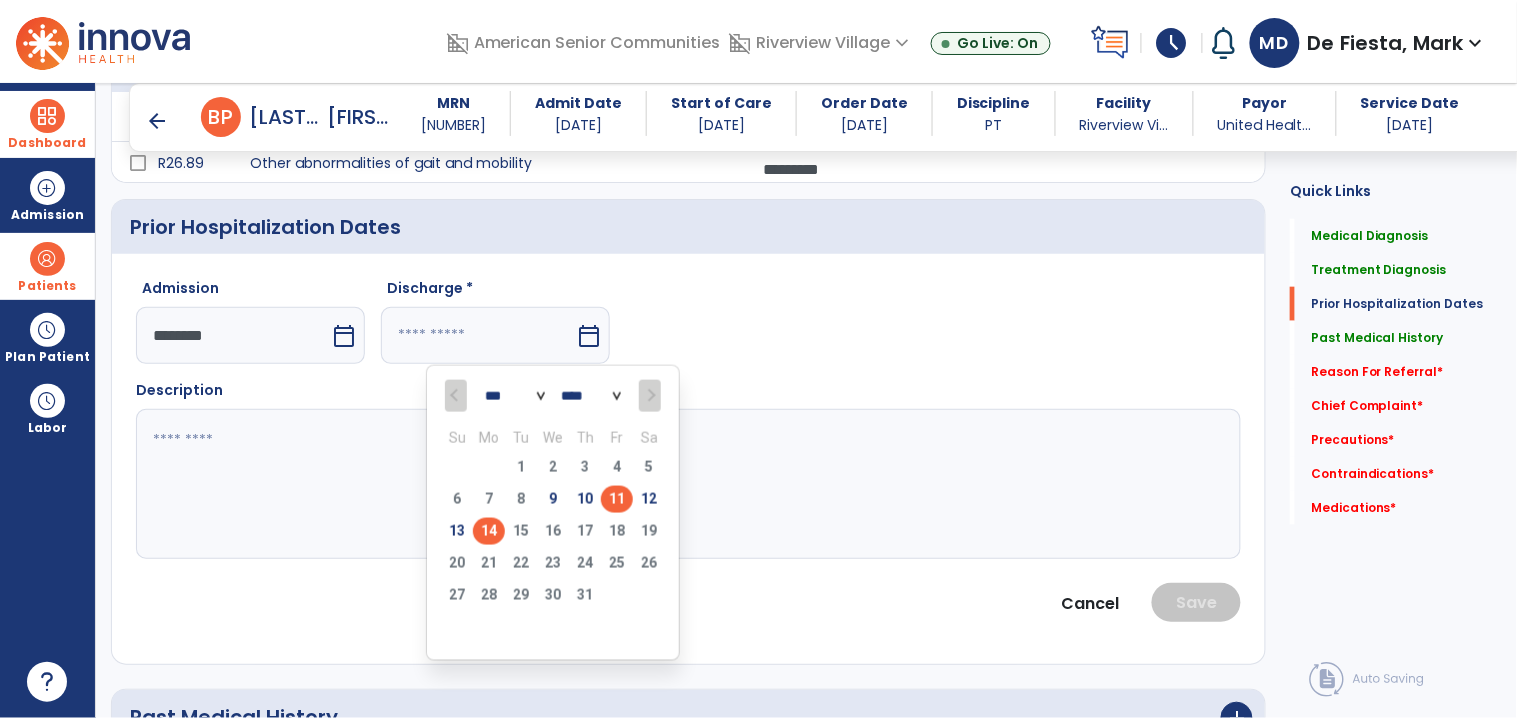 click on "11" at bounding box center [617, 499] 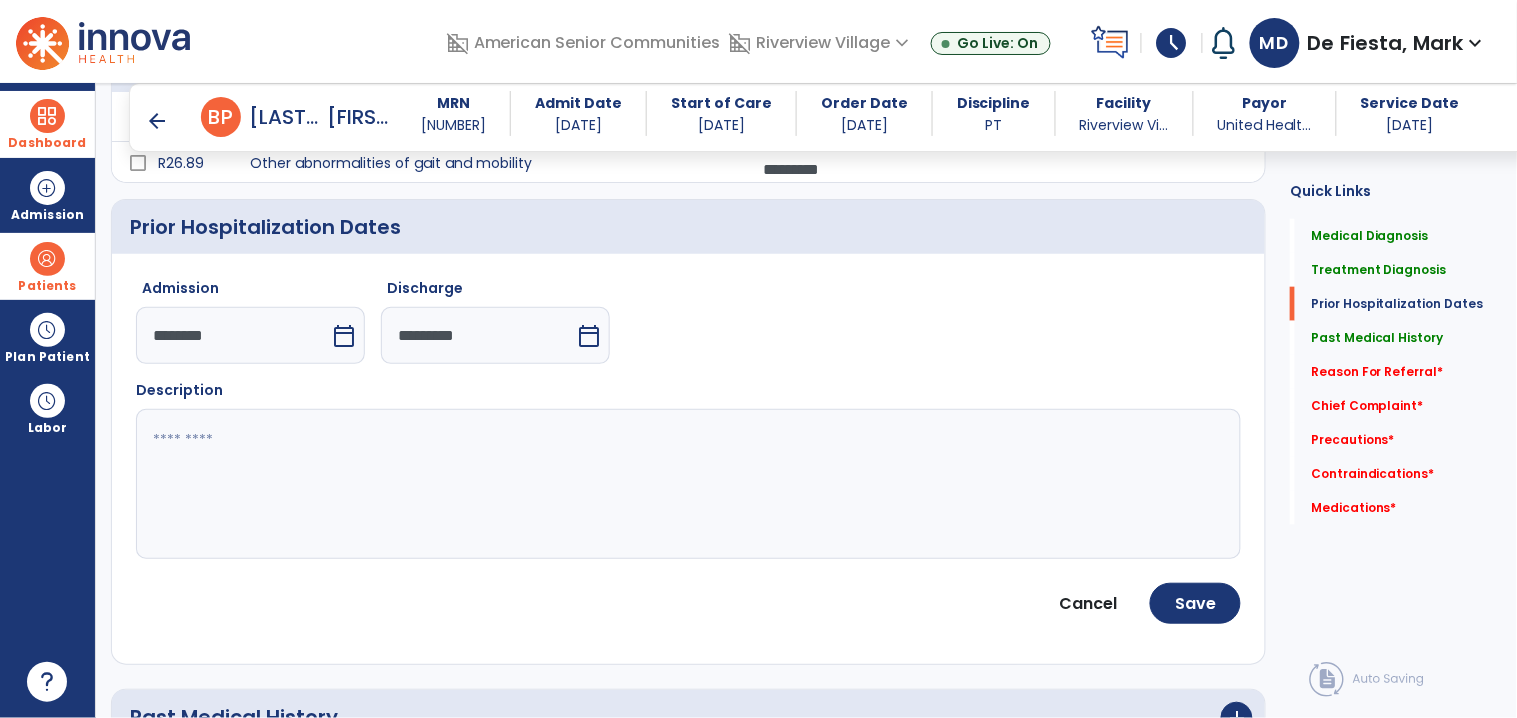 click 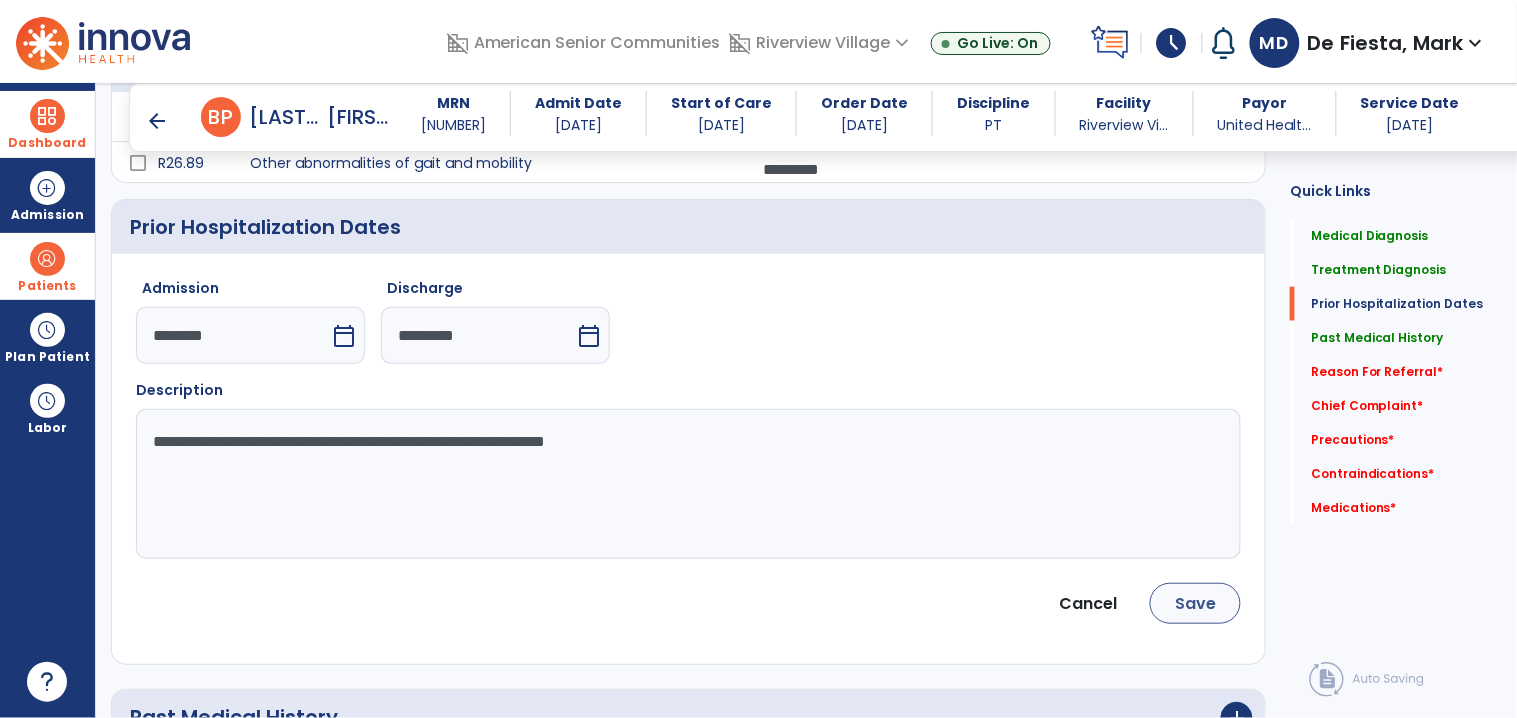 type on "**********" 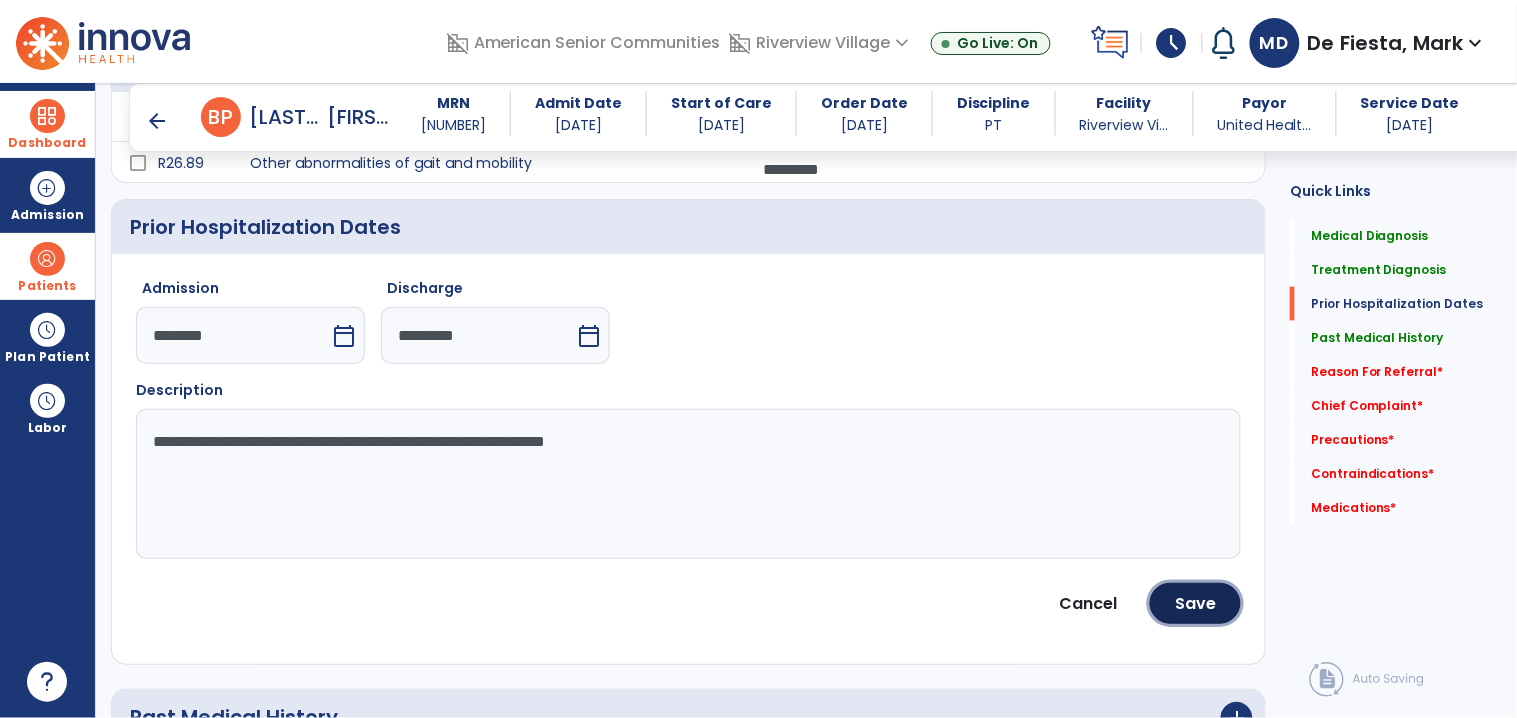 drag, startPoint x: 1200, startPoint y: 602, endPoint x: 731, endPoint y: 578, distance: 469.61368 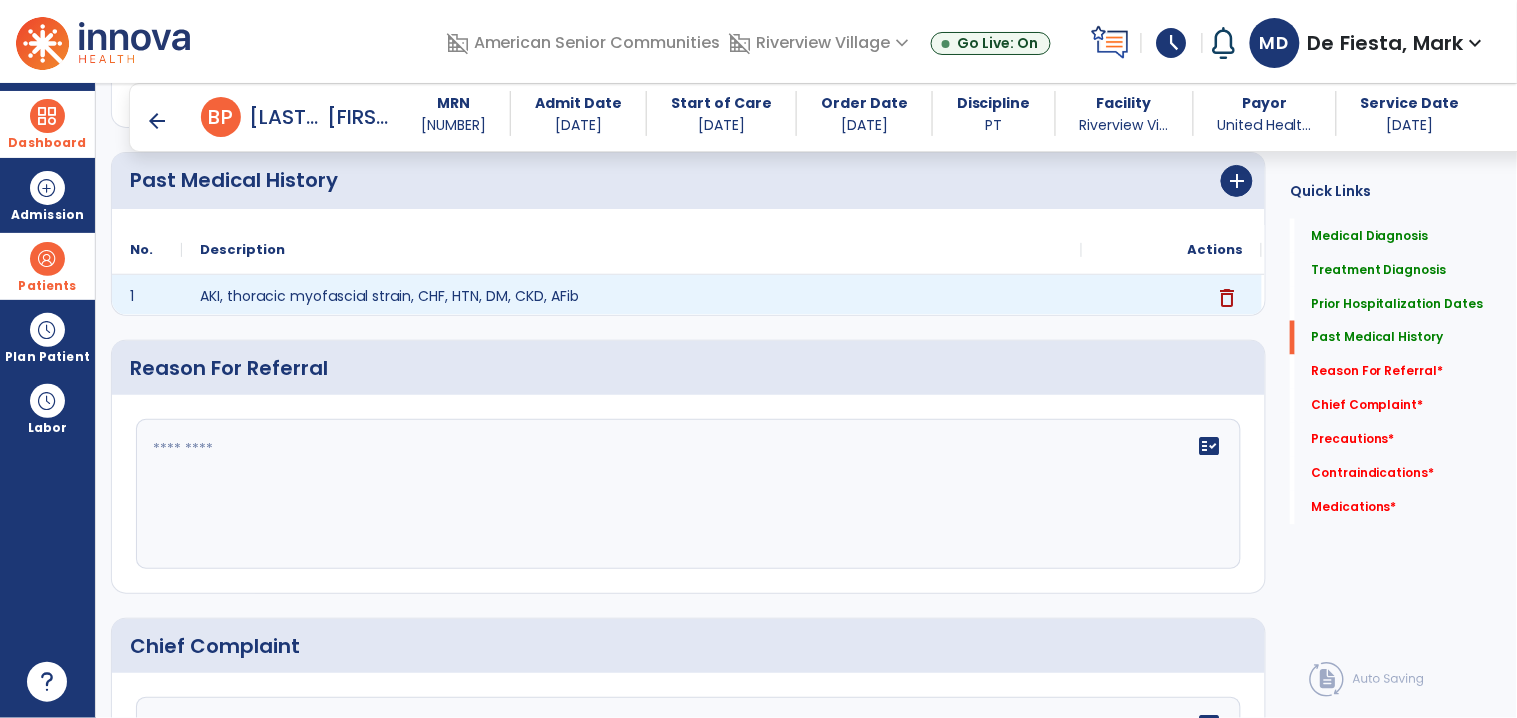 scroll, scrollTop: 737, scrollLeft: 0, axis: vertical 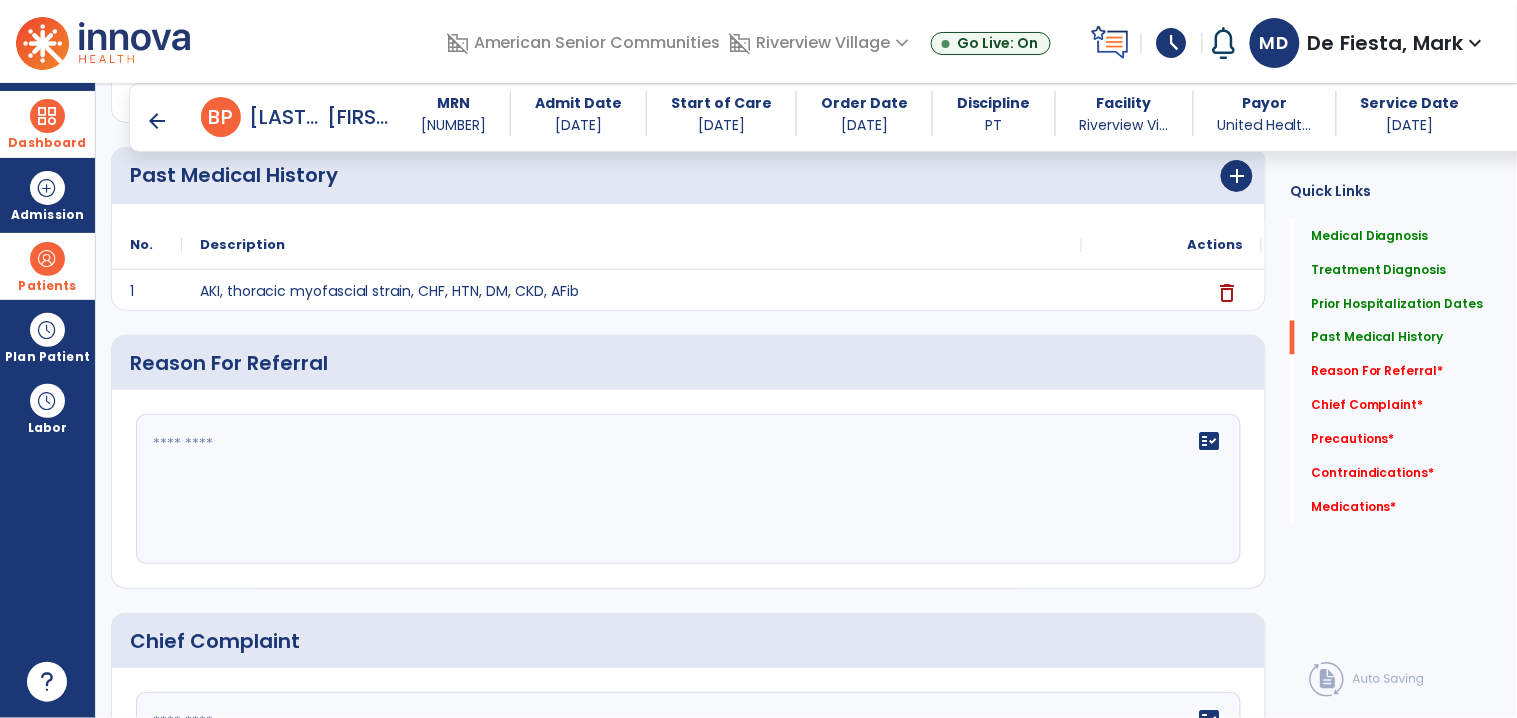 click on "fact_check" 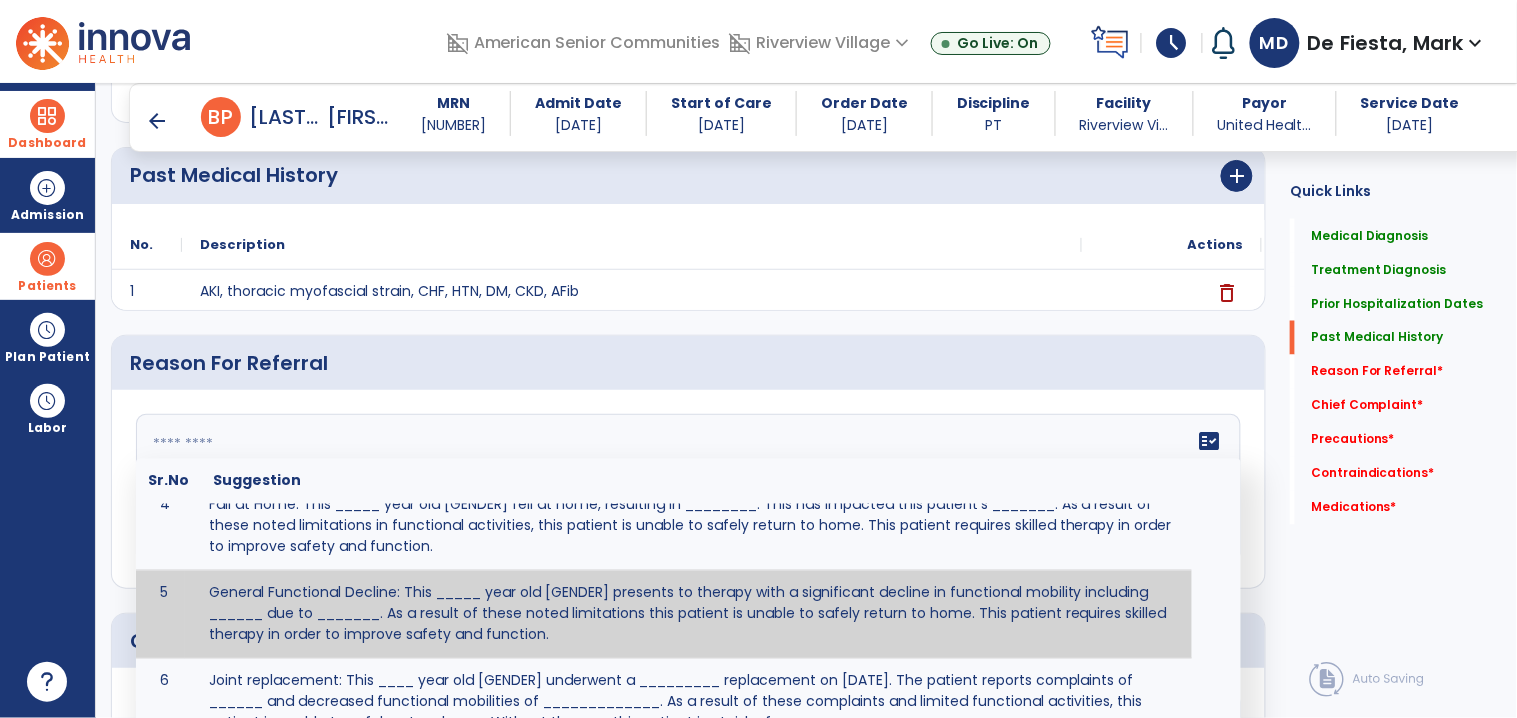 scroll, scrollTop: 246, scrollLeft: 0, axis: vertical 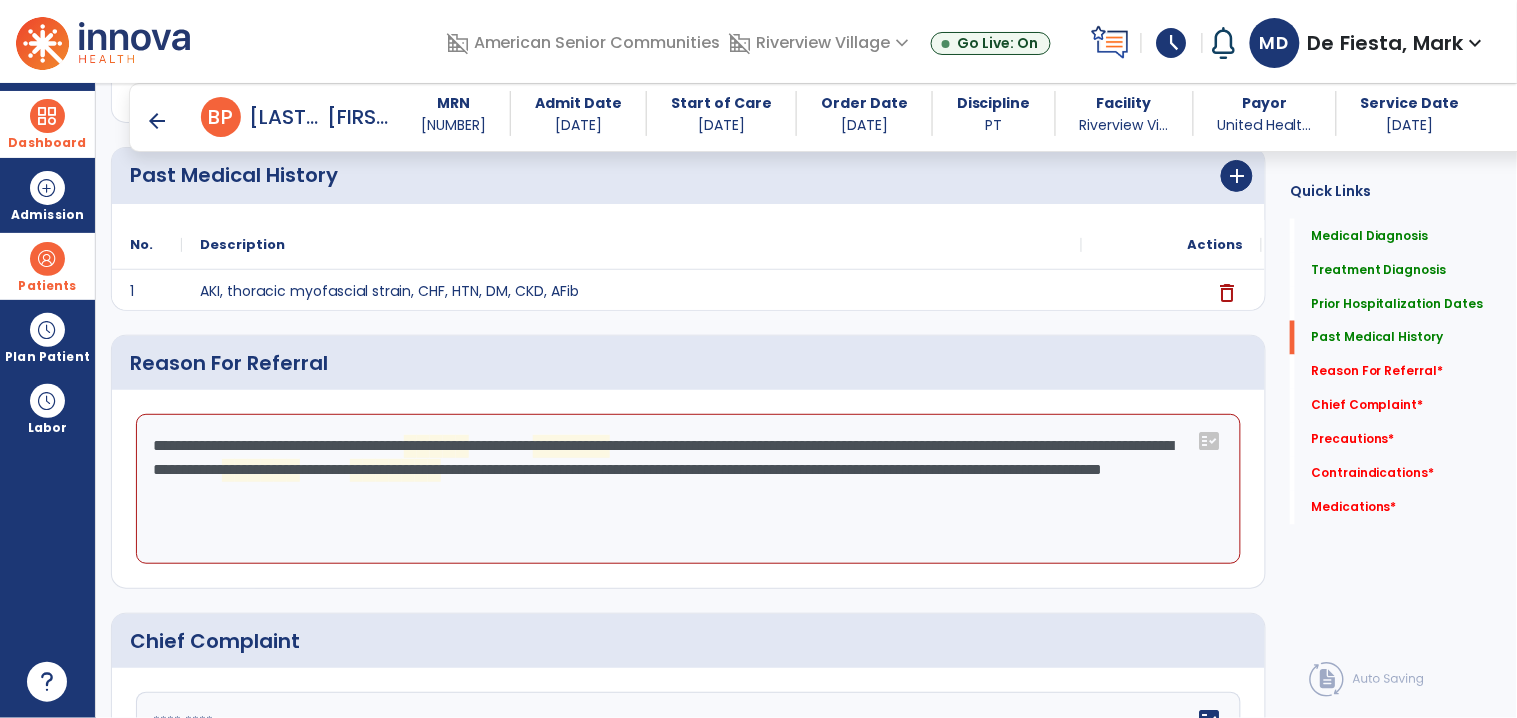 click on "**********" 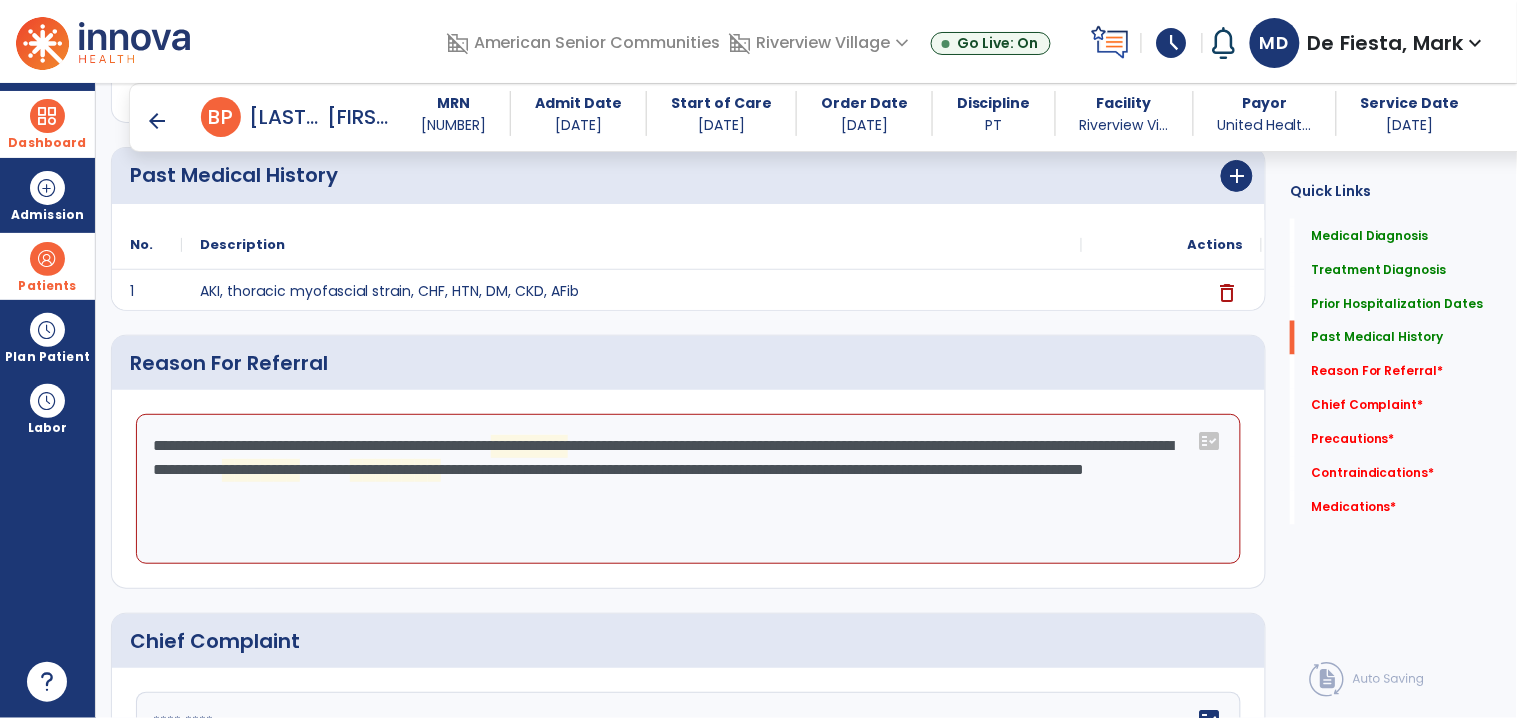 drag, startPoint x: 541, startPoint y: 455, endPoint x: 535, endPoint y: 467, distance: 13.416408 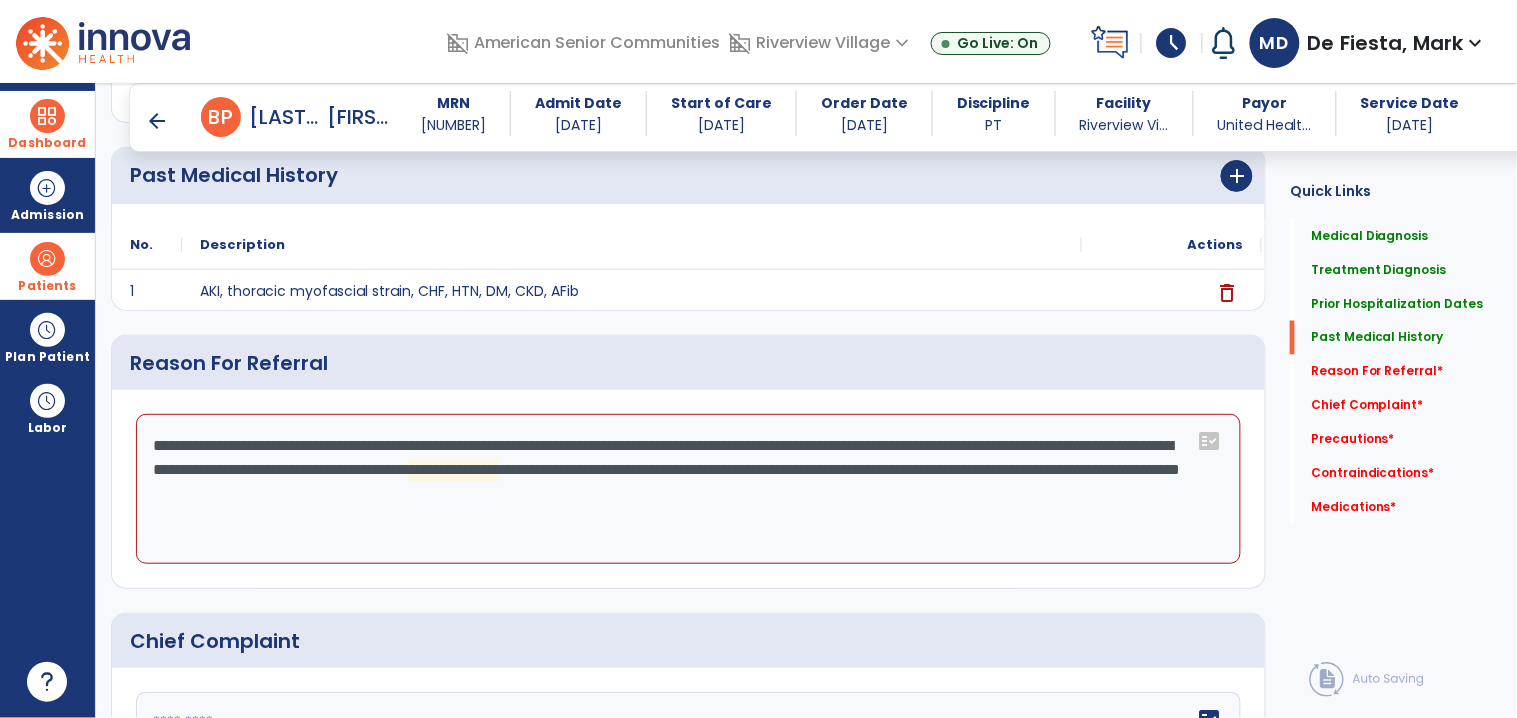 click on "**********" 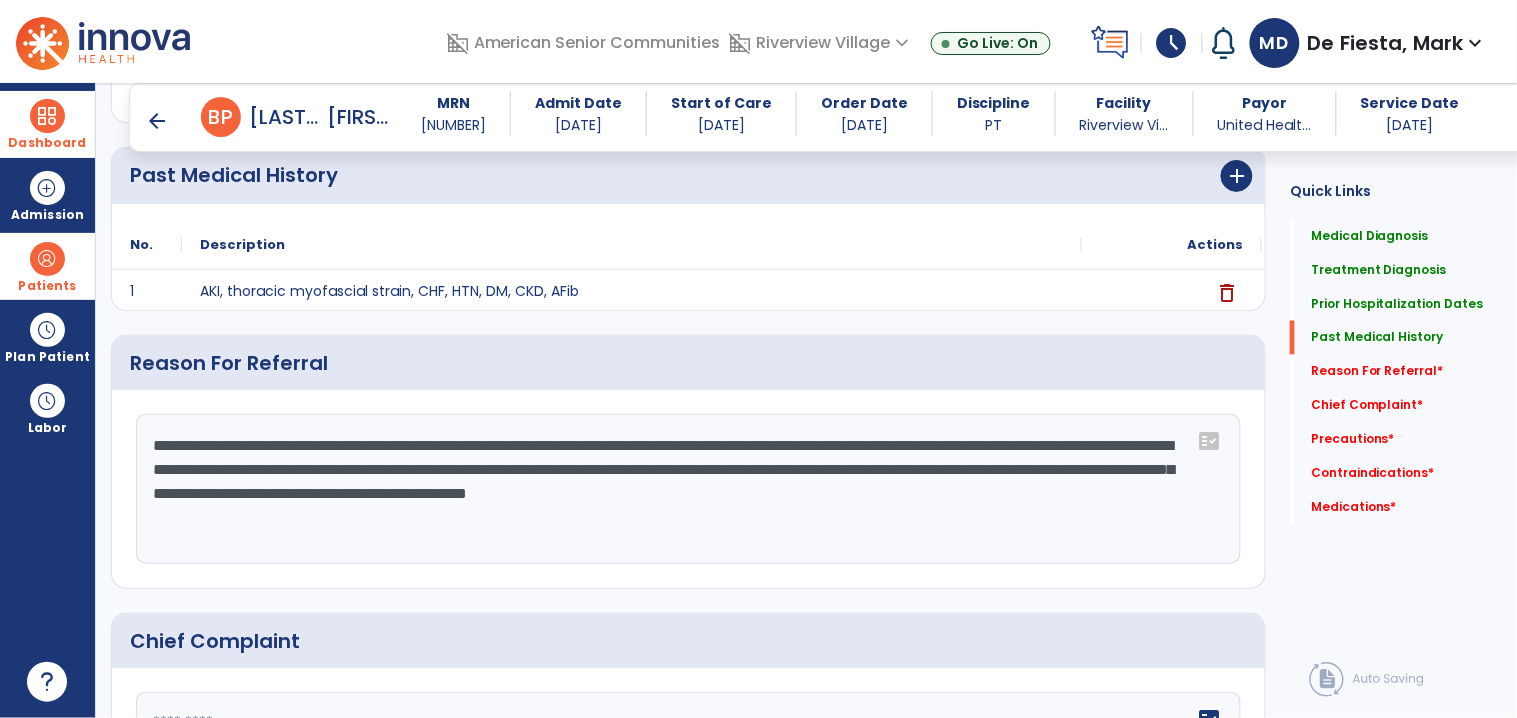 click on "**********" 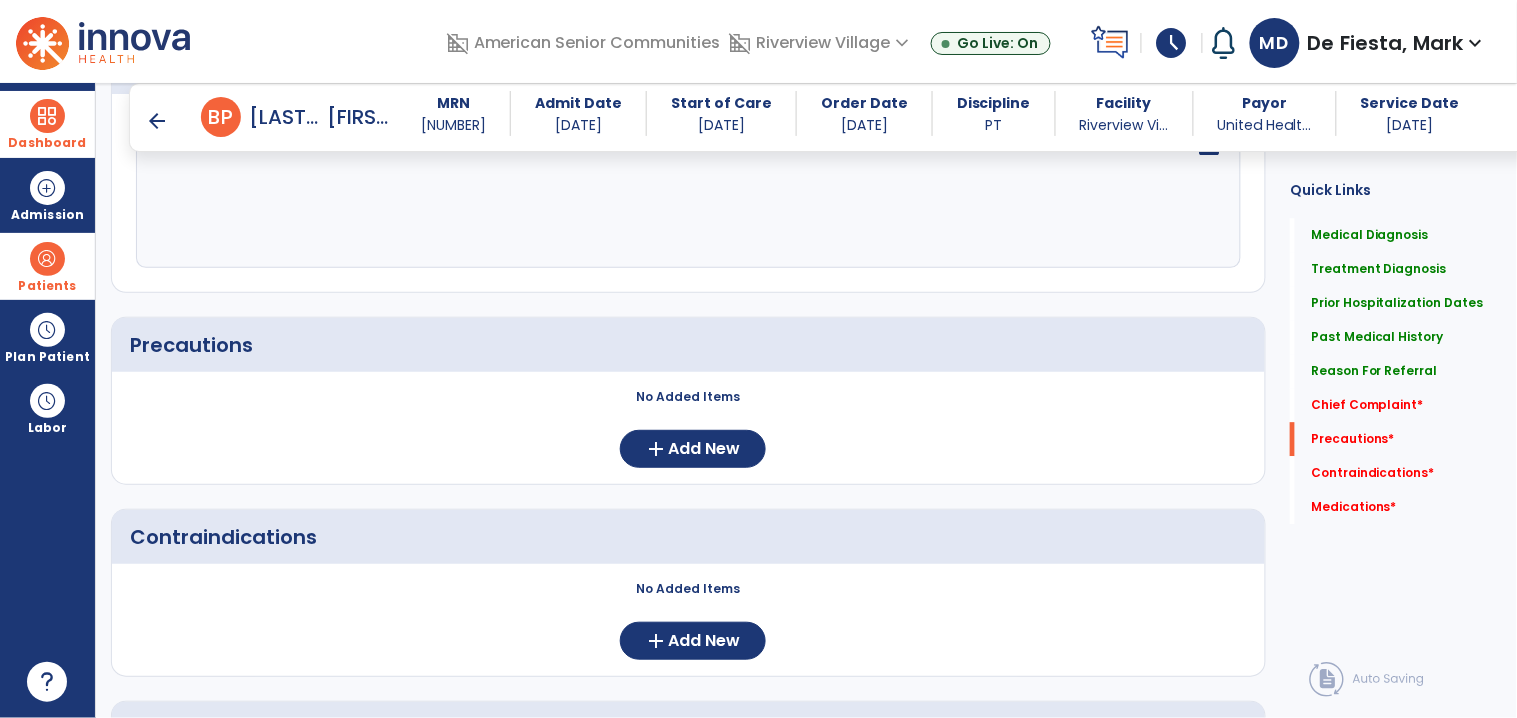 scroll, scrollTop: 1313, scrollLeft: 0, axis: vertical 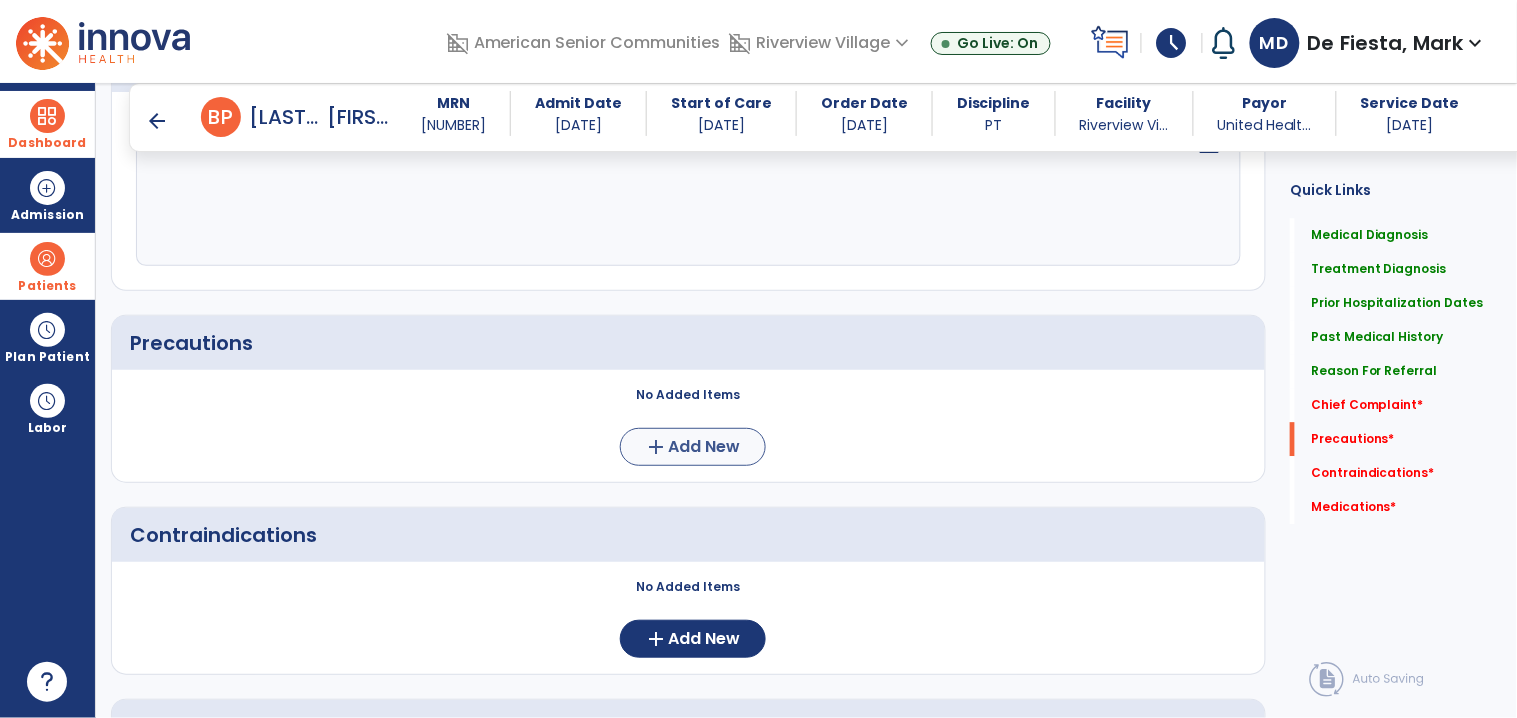 type on "**********" 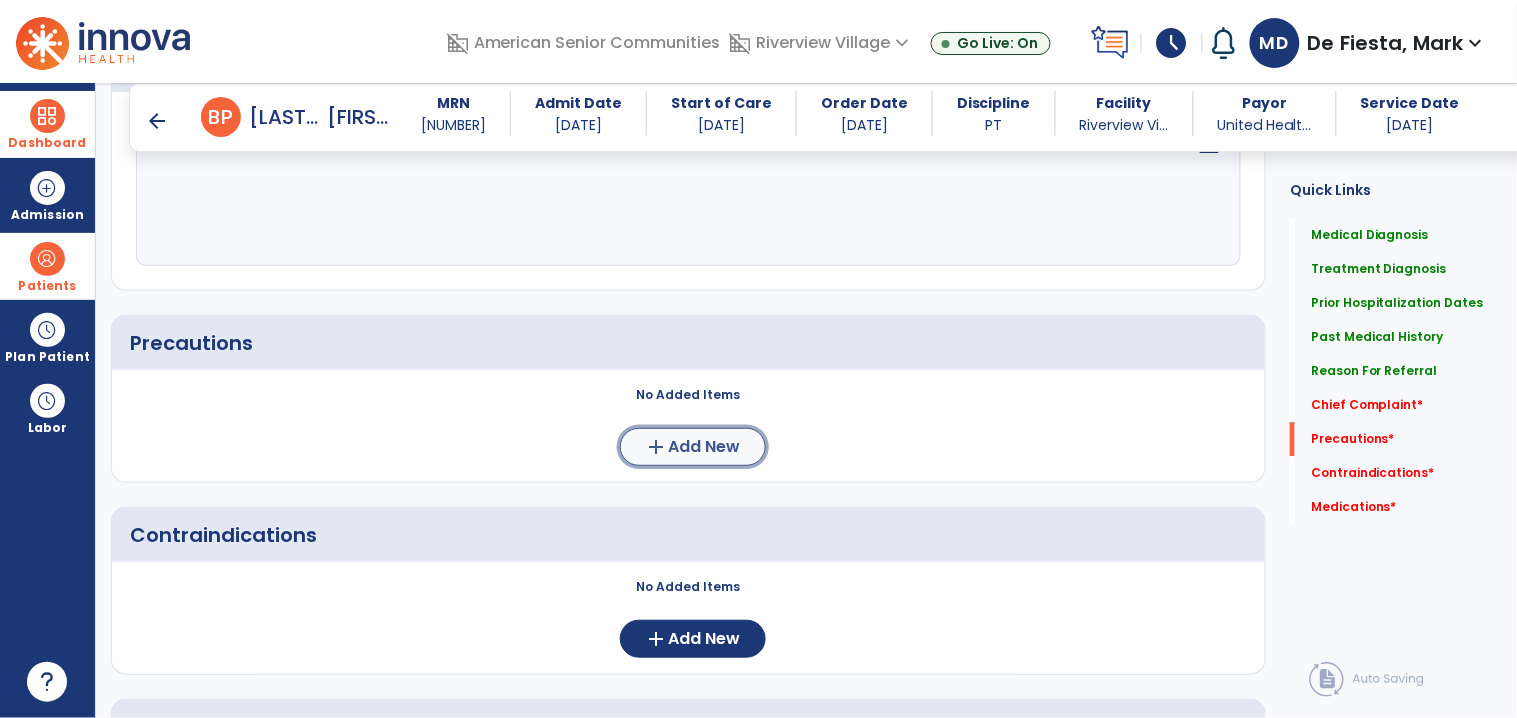 click on "add  Add New" 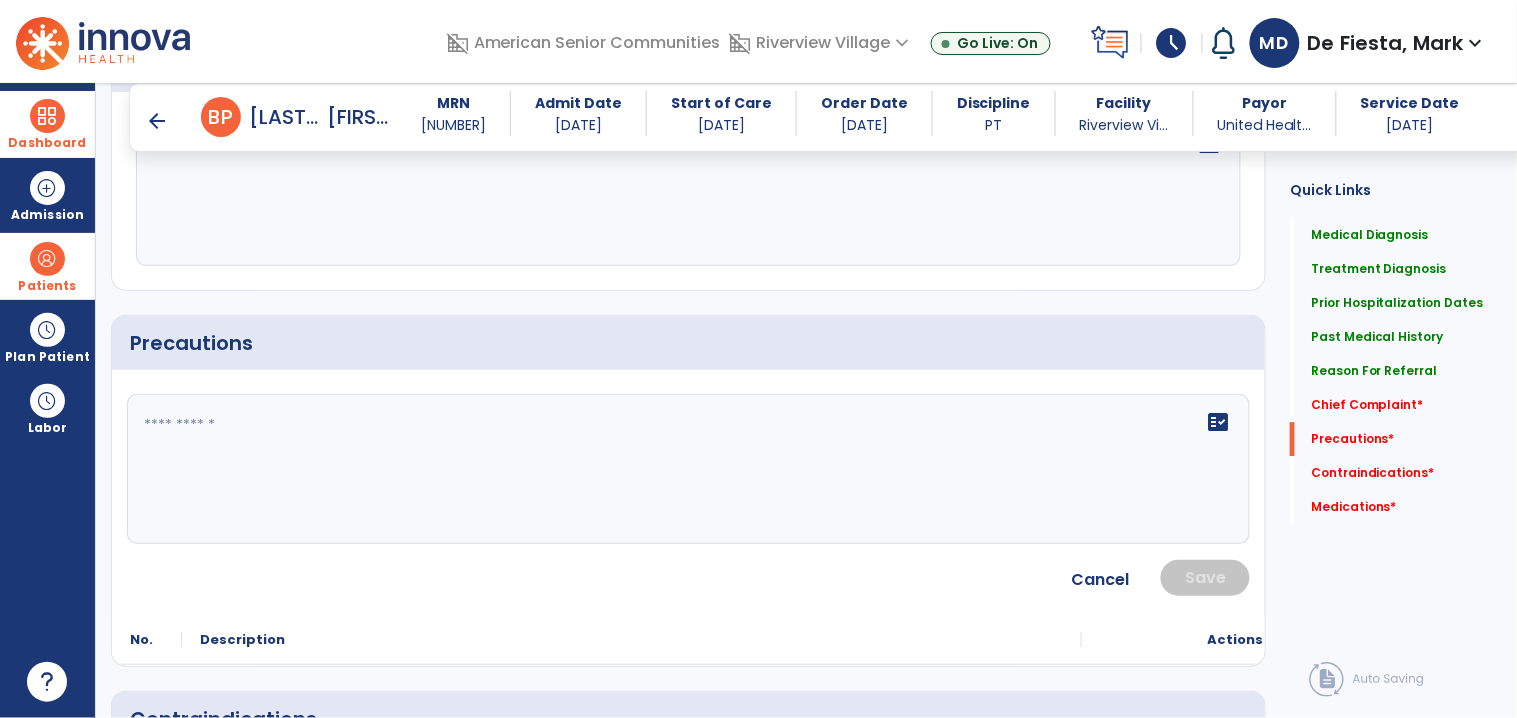 click on "fact_check" 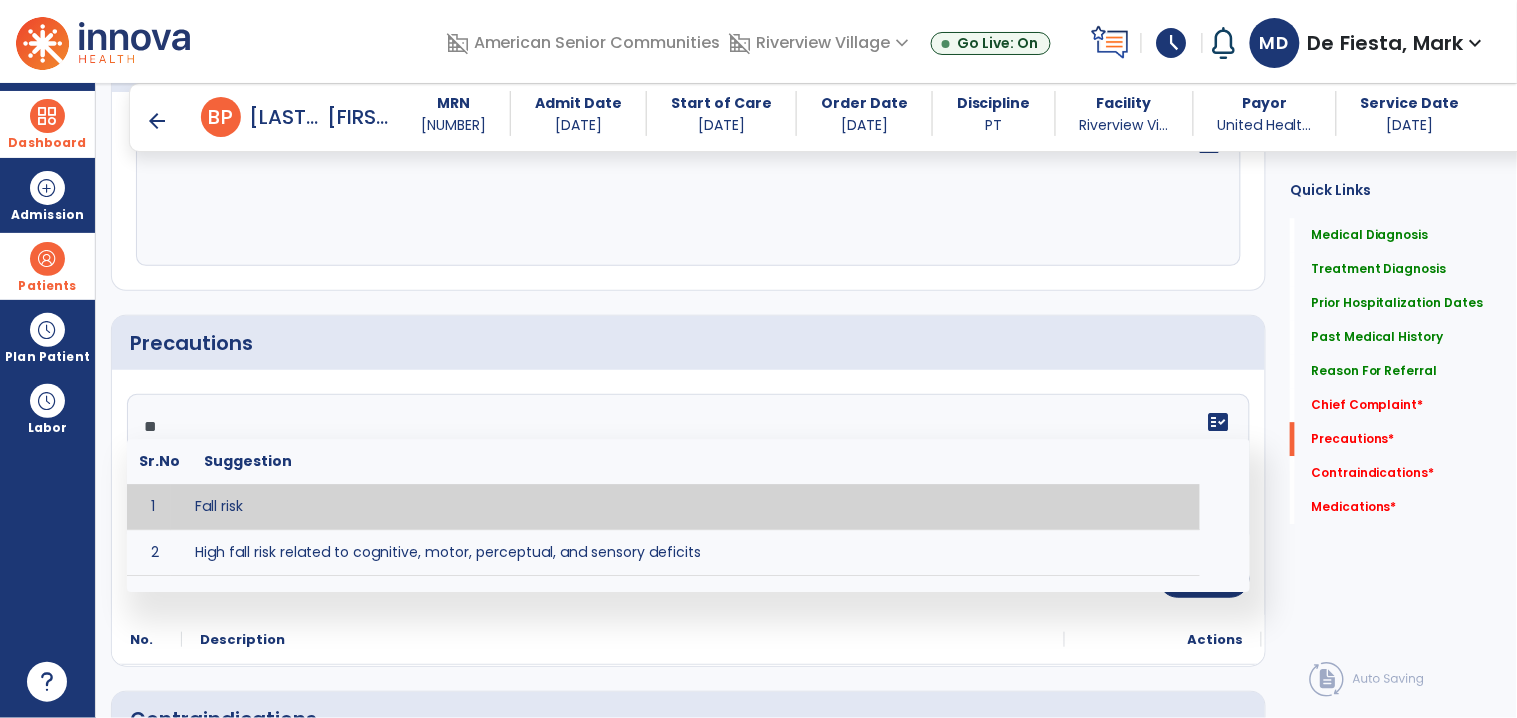 type on "*********" 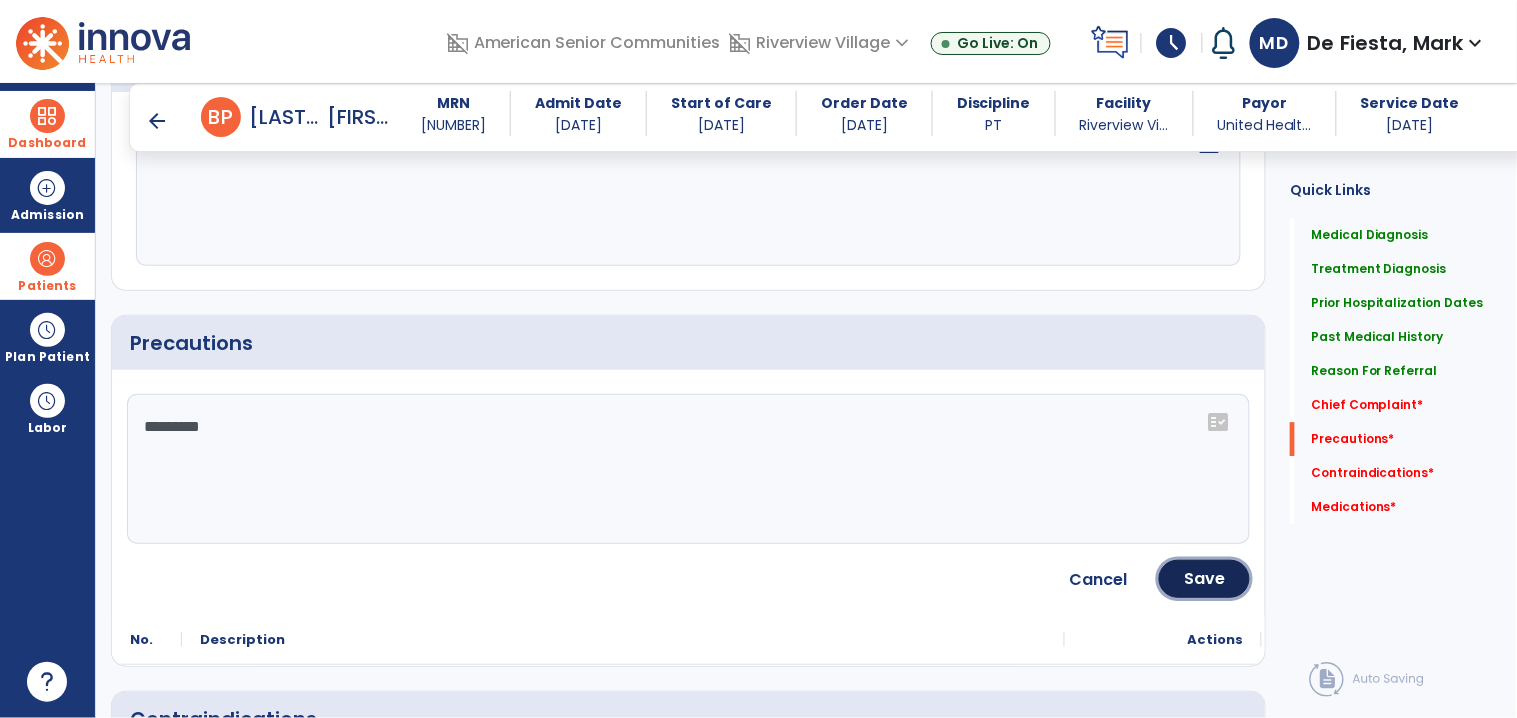 click on "Save" 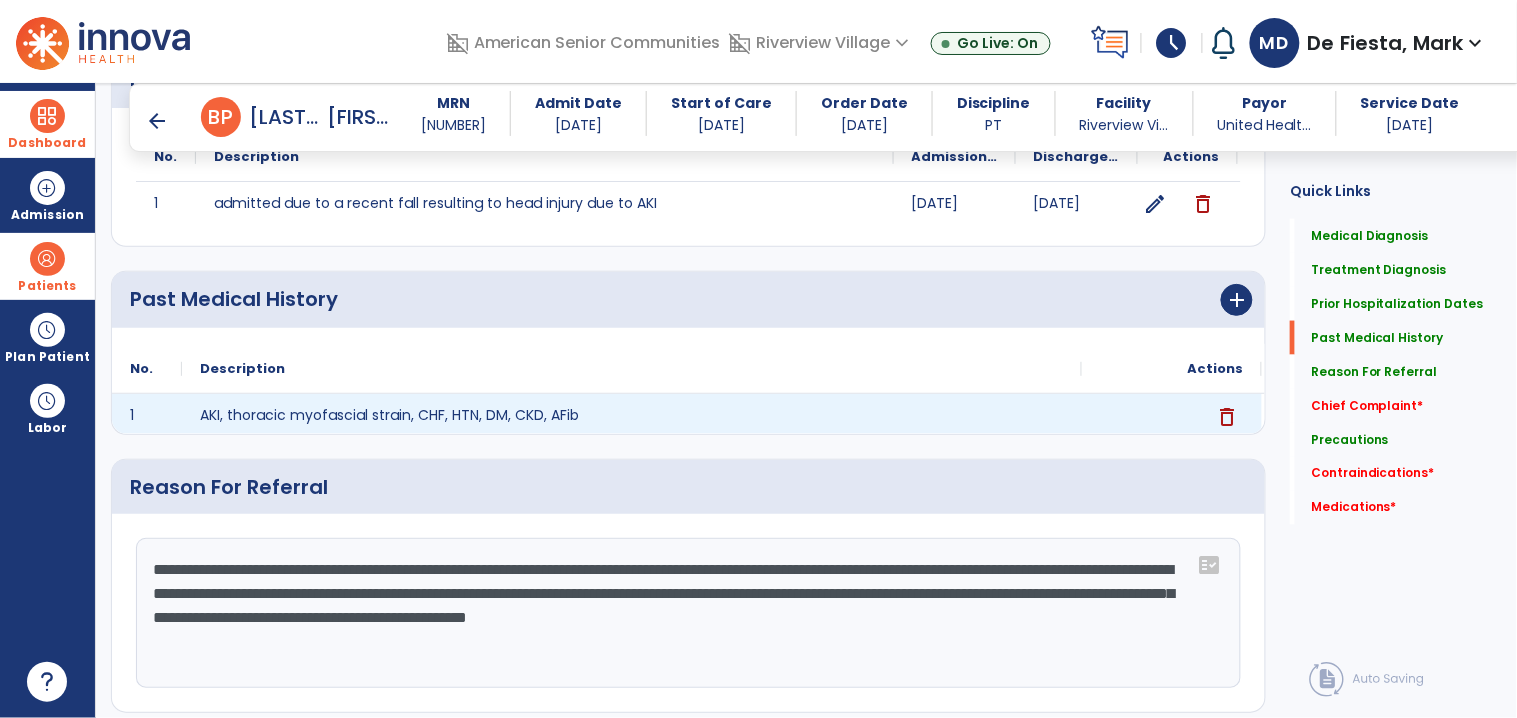 scroll, scrollTop: 622, scrollLeft: 0, axis: vertical 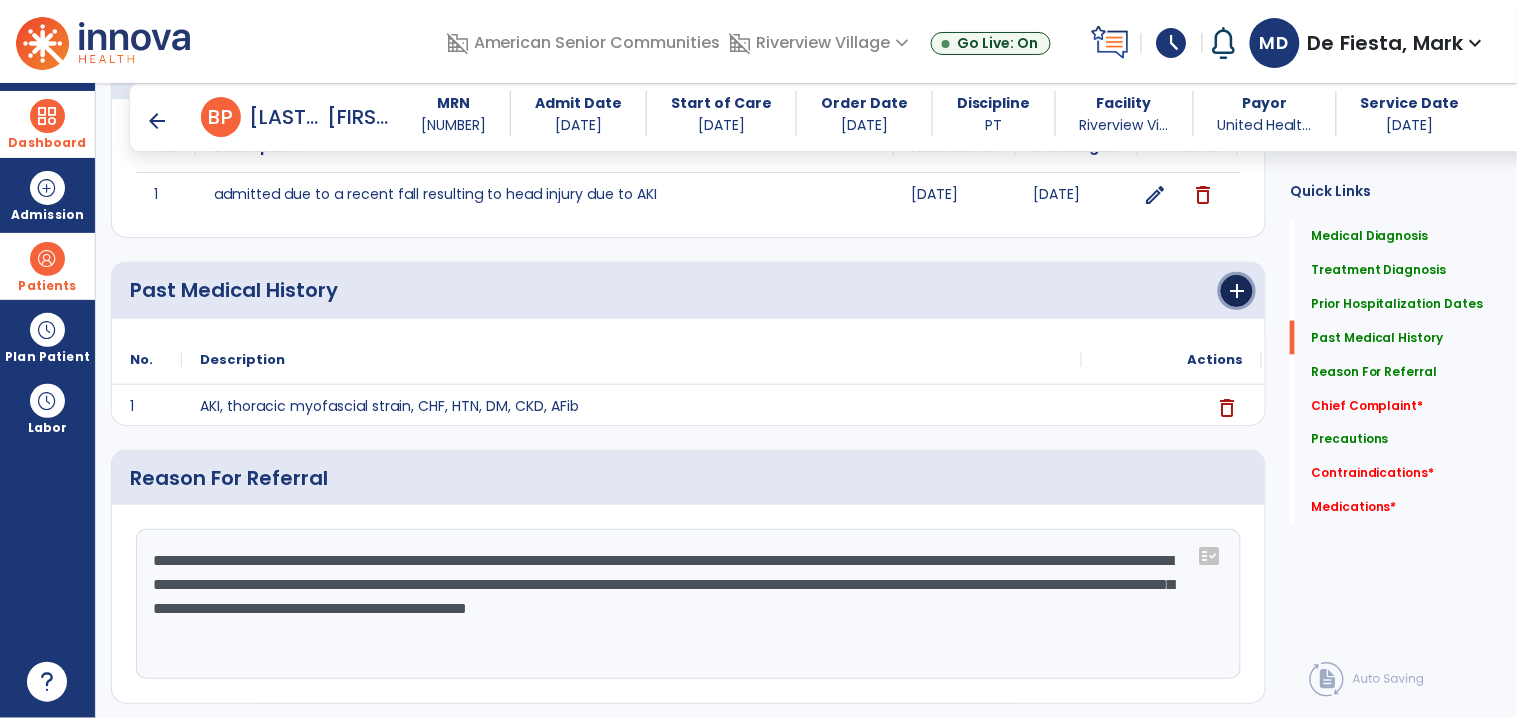 click on "add" 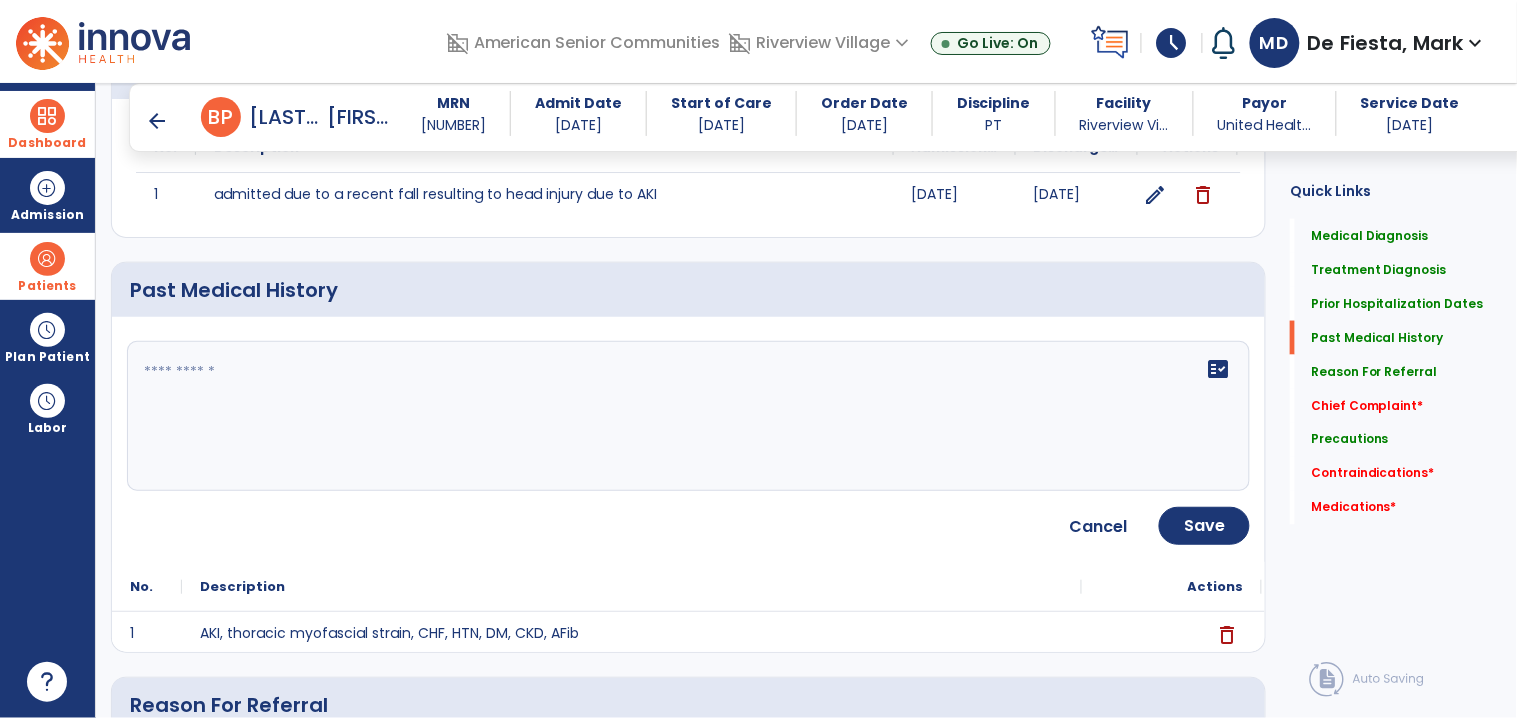 click on "fact_check" 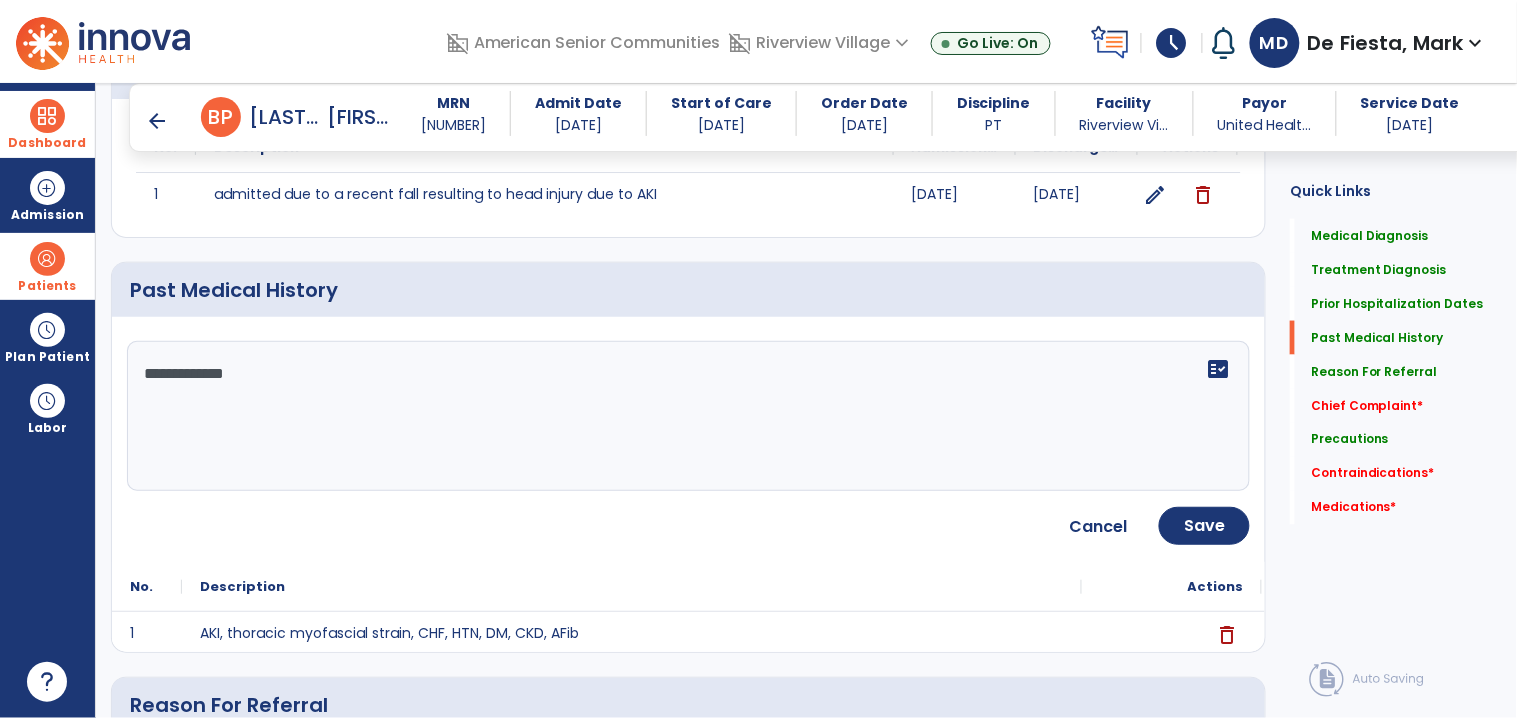 type on "**********" 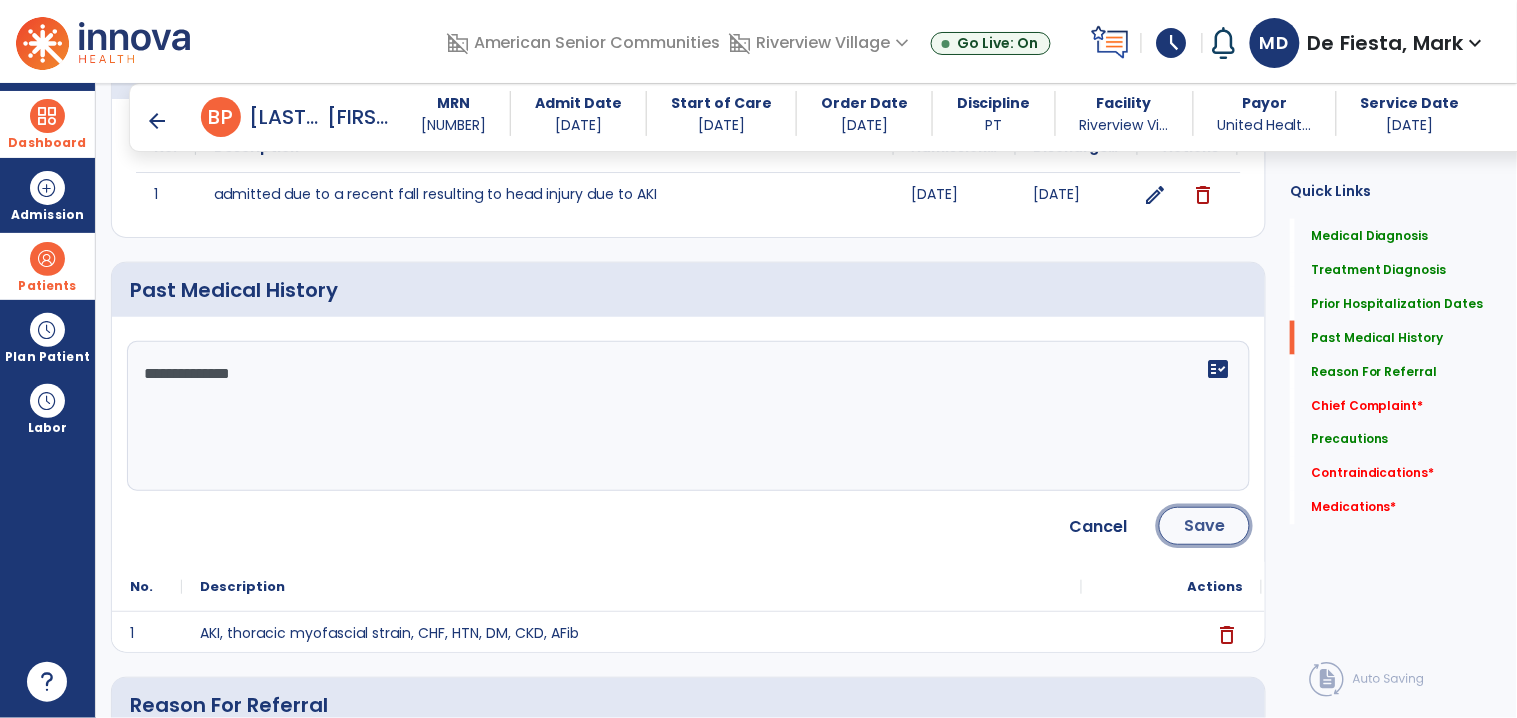 click on "Save" 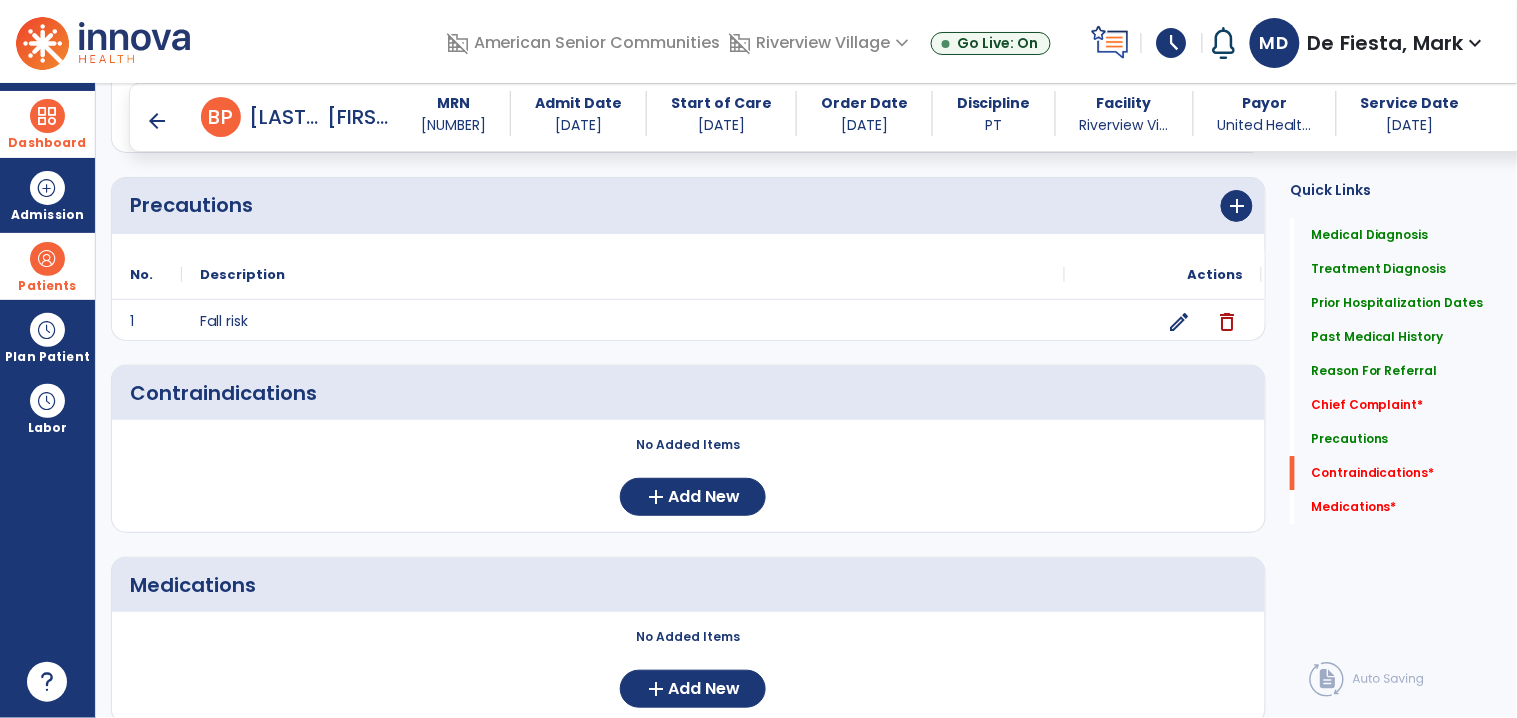 scroll, scrollTop: 1570, scrollLeft: 0, axis: vertical 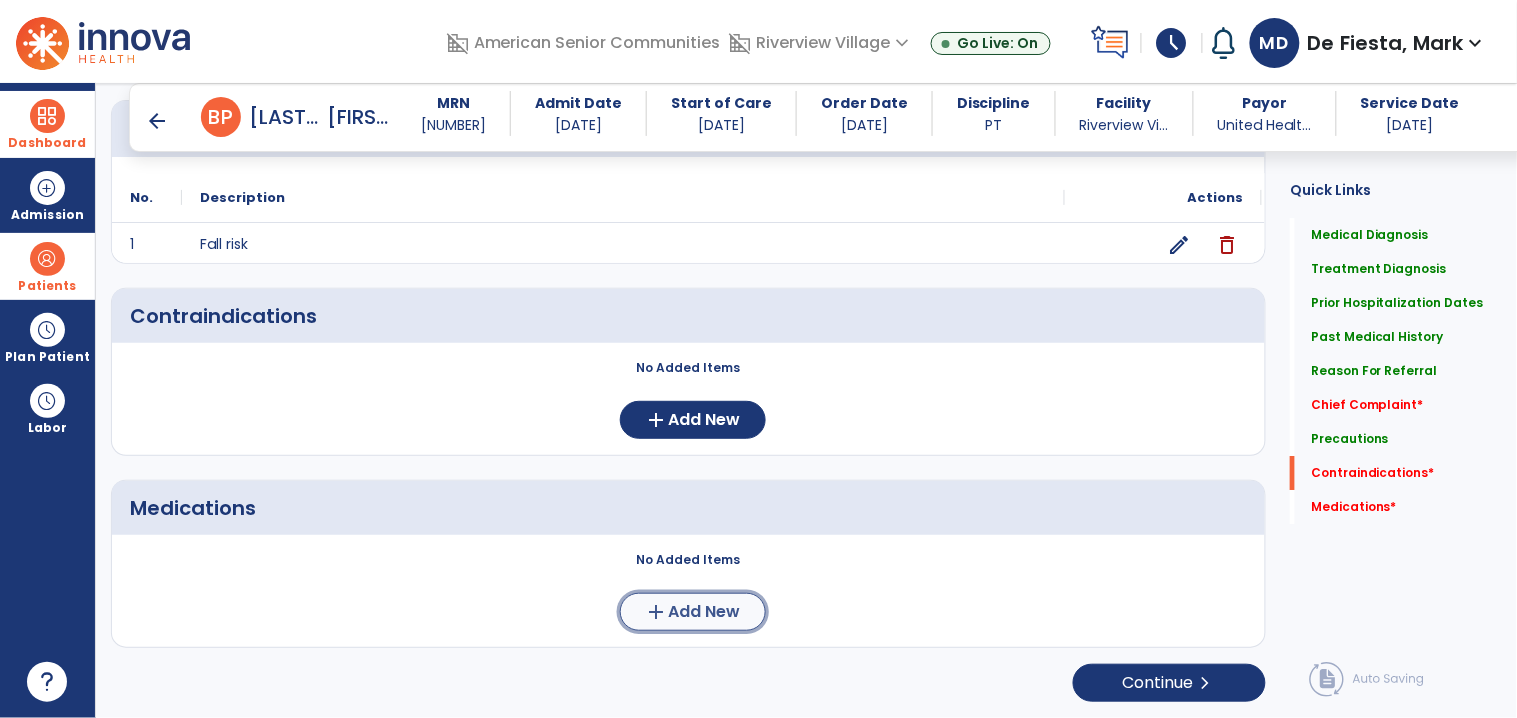click on "Add New" 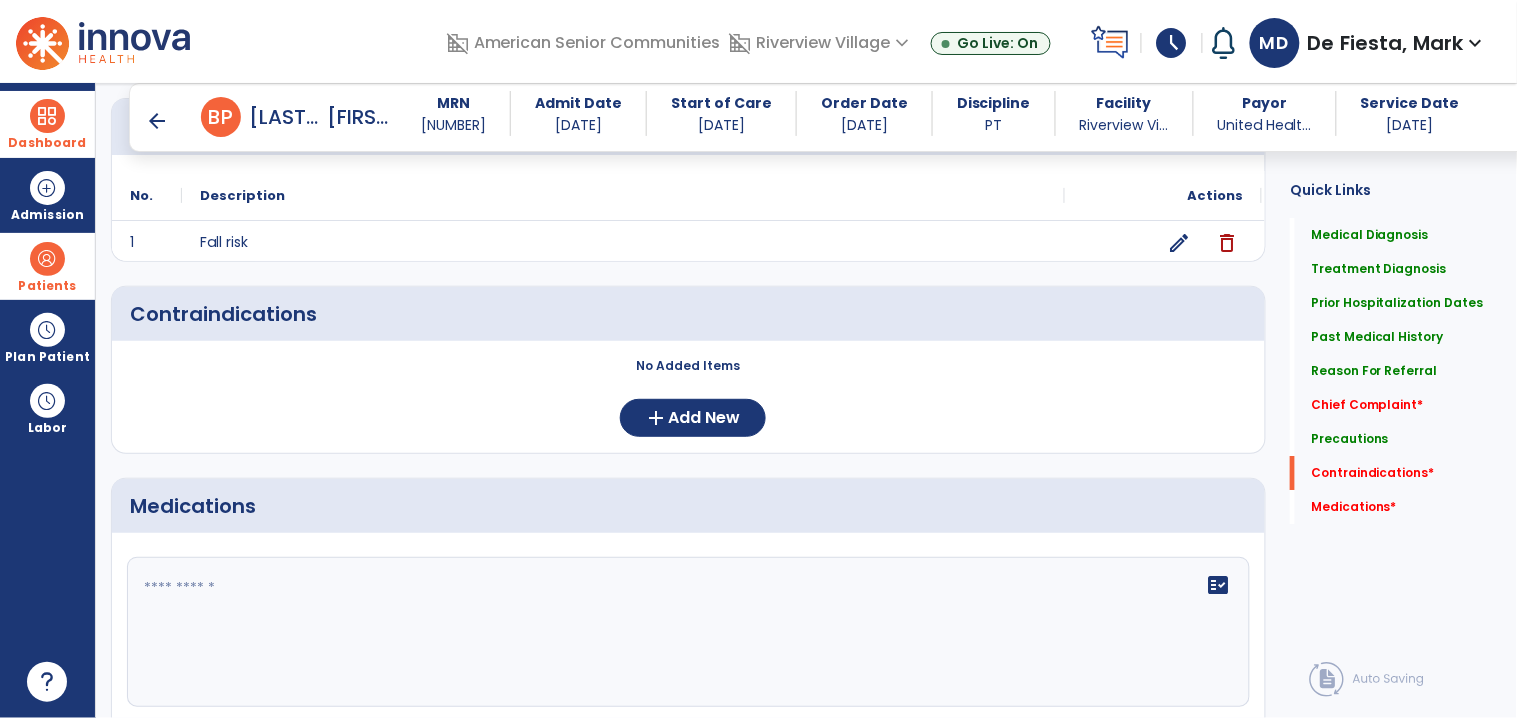 click on "fact_check" 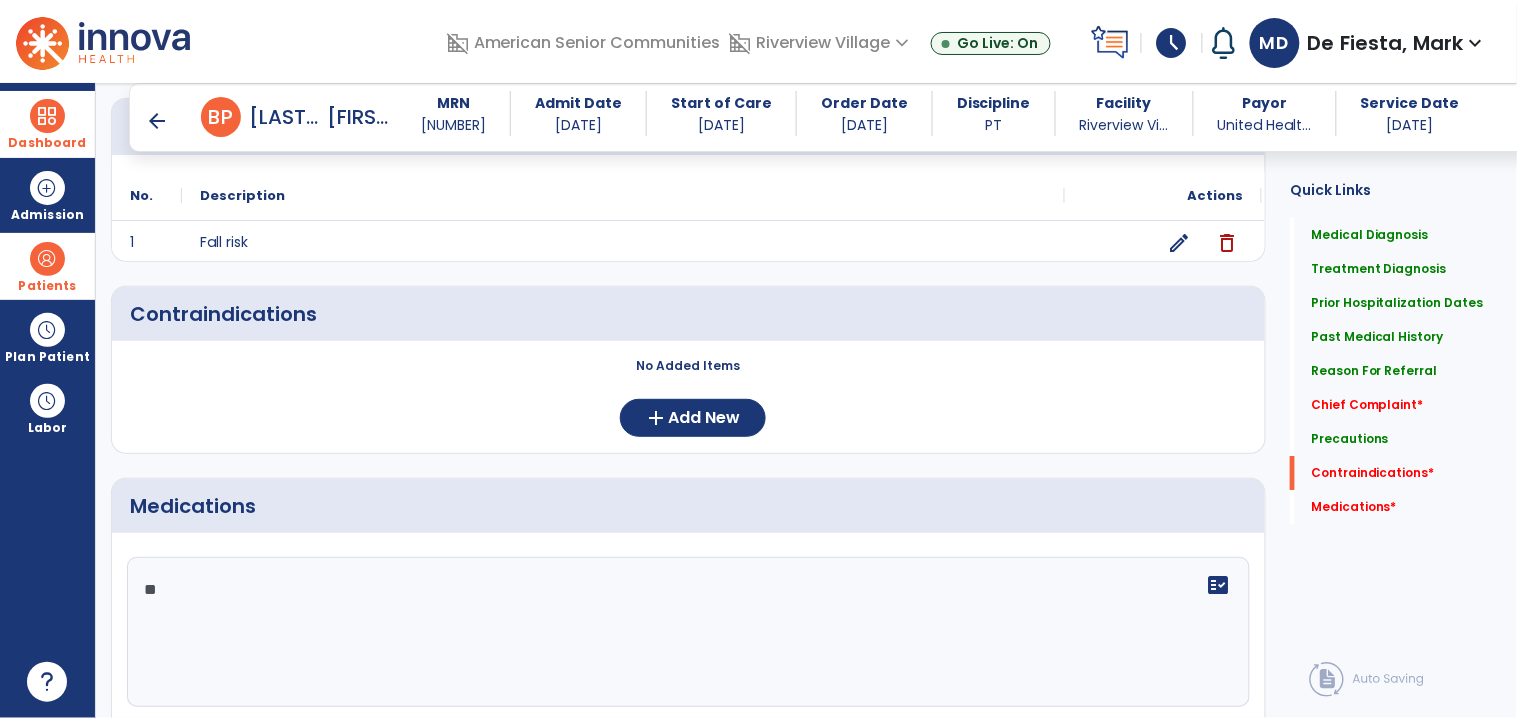 type on "*" 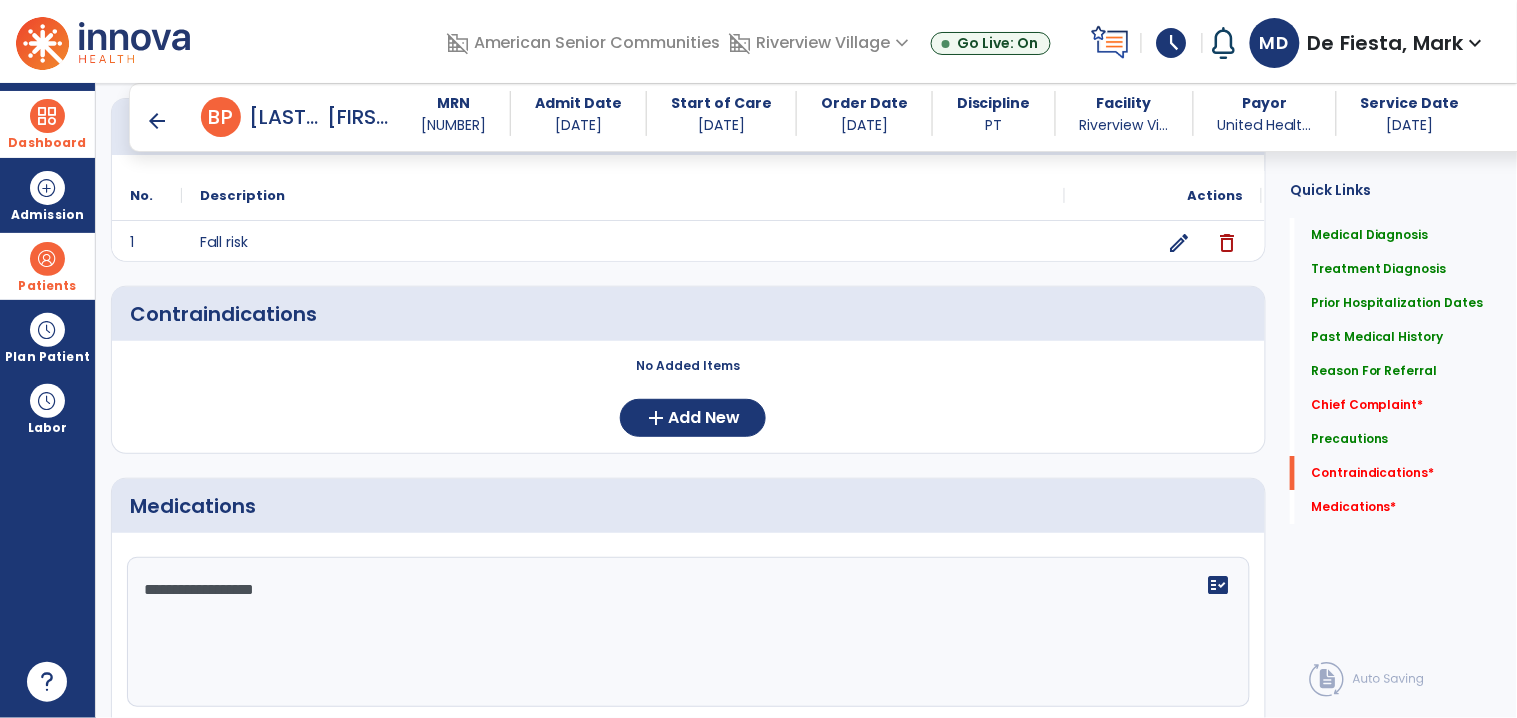 type on "**********" 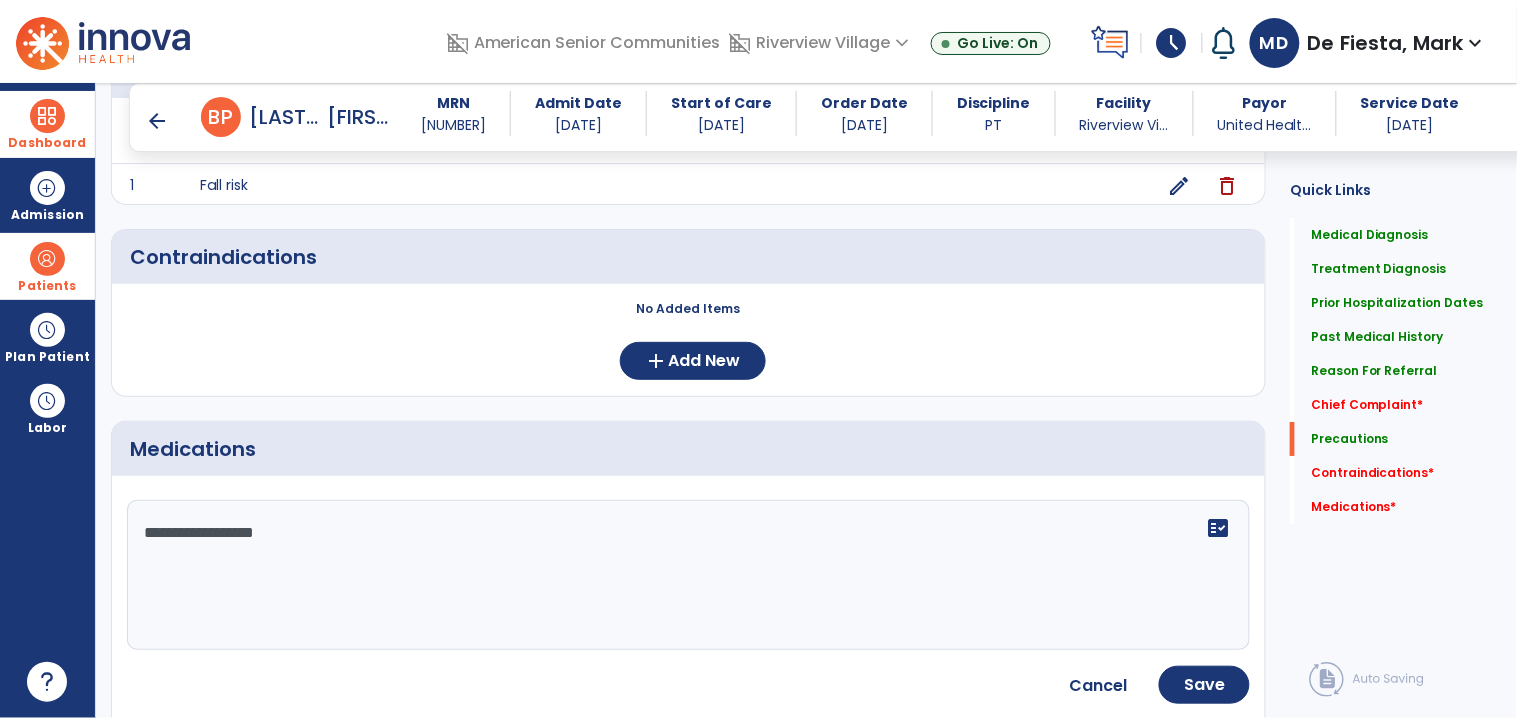 scroll, scrollTop: 1754, scrollLeft: 0, axis: vertical 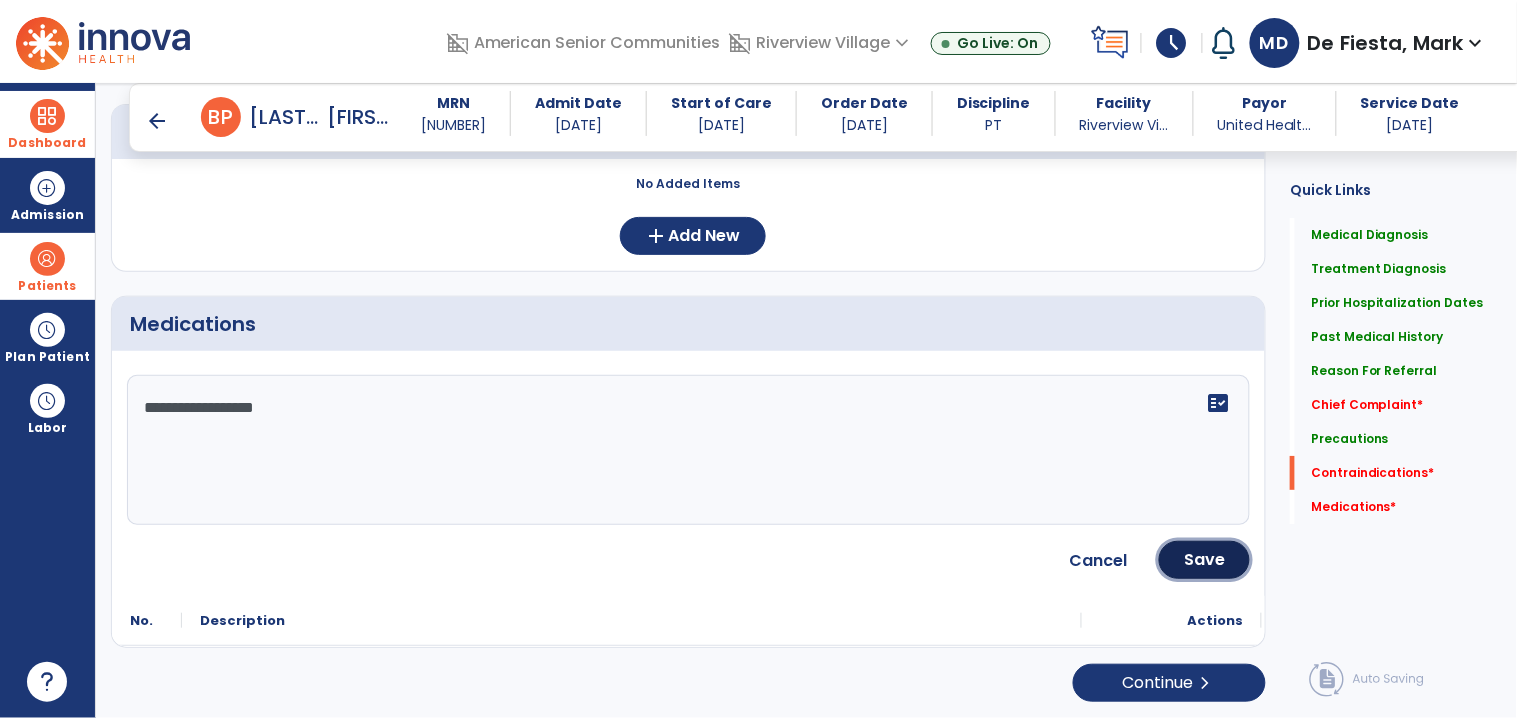 click on "Save" 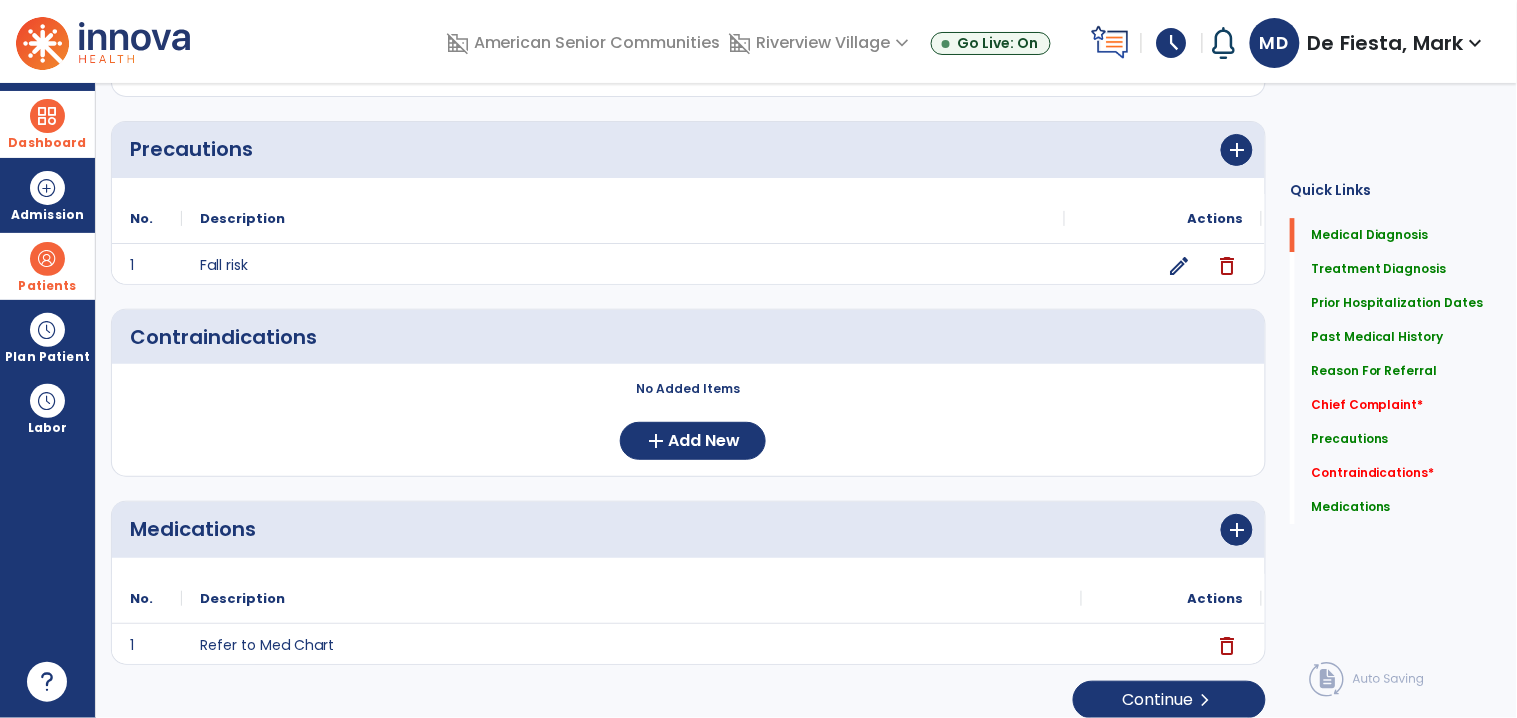 scroll, scrollTop: 0, scrollLeft: 0, axis: both 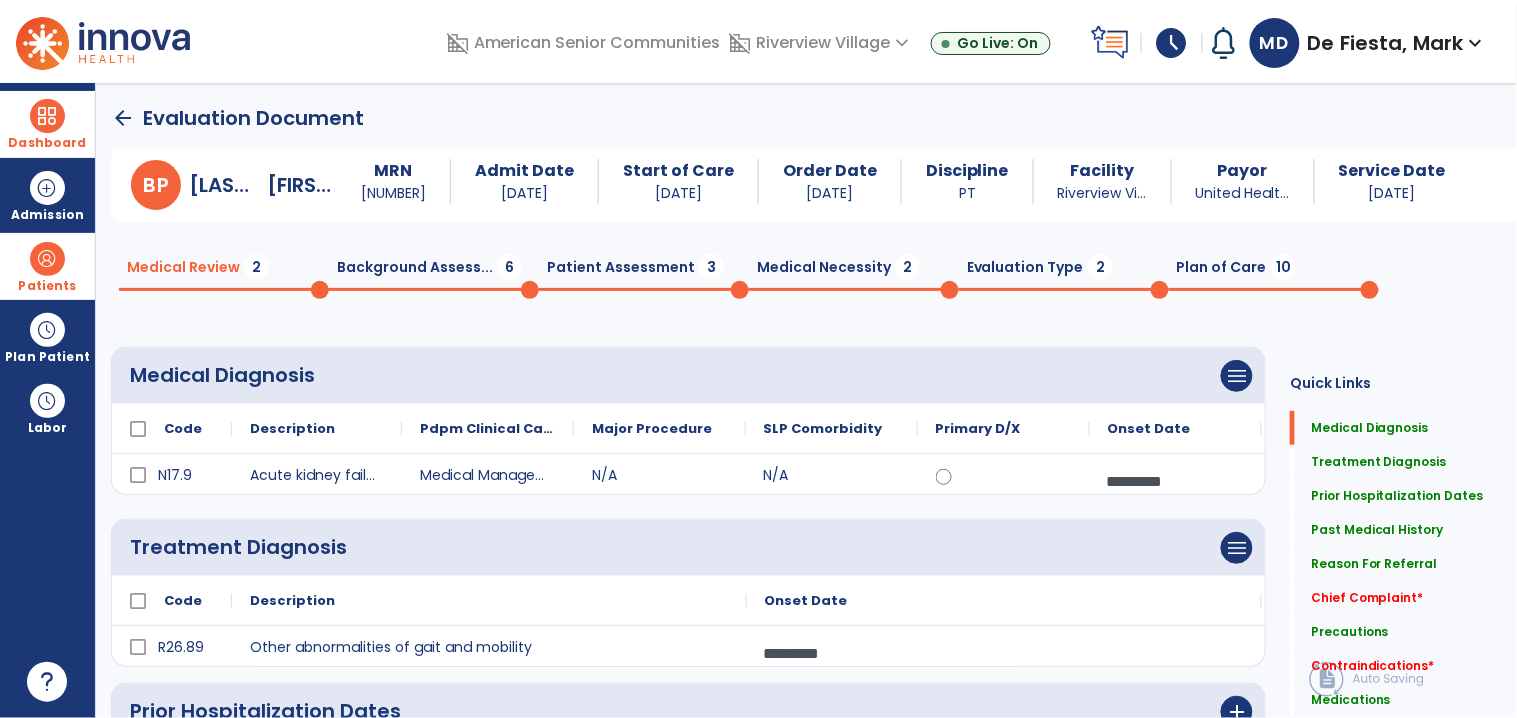 click on "Background Assess...  6" 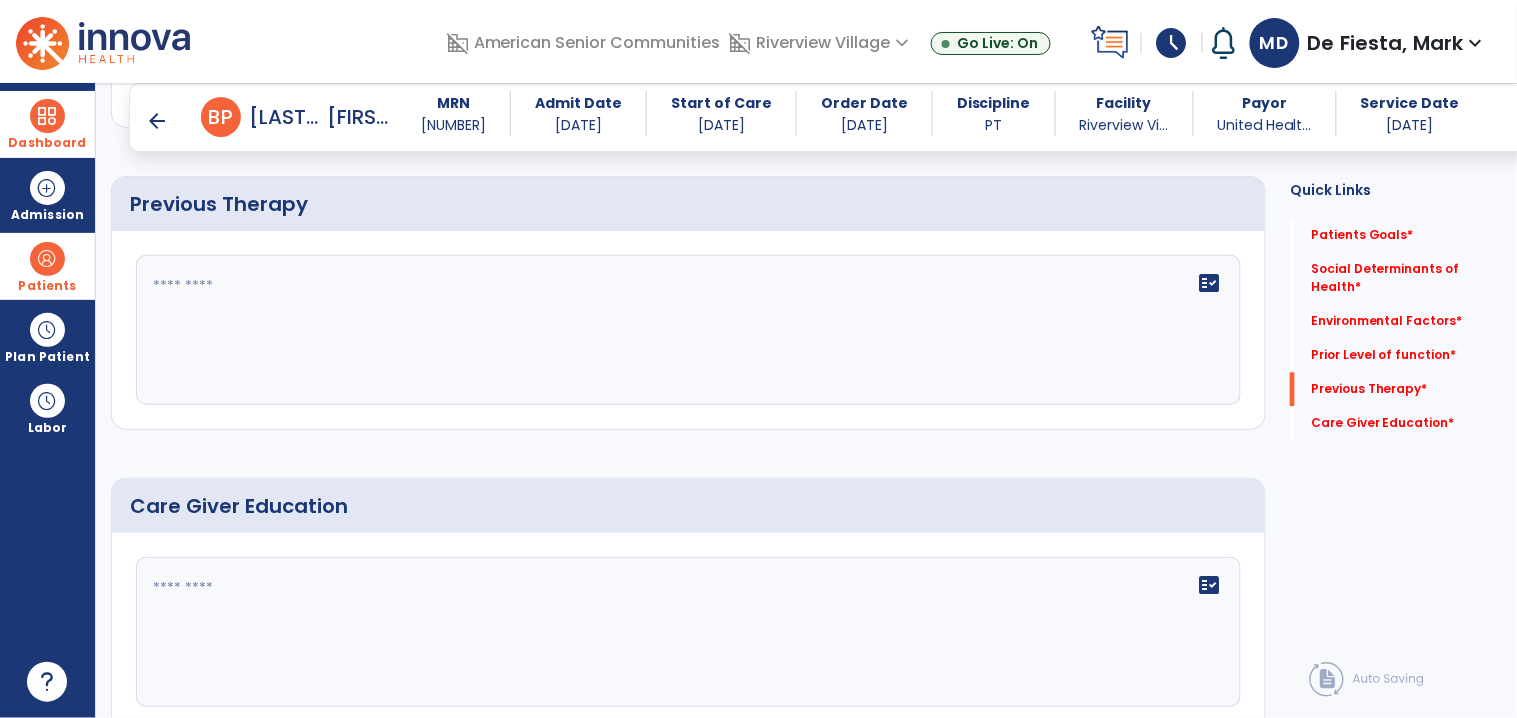 scroll, scrollTop: 1105, scrollLeft: 0, axis: vertical 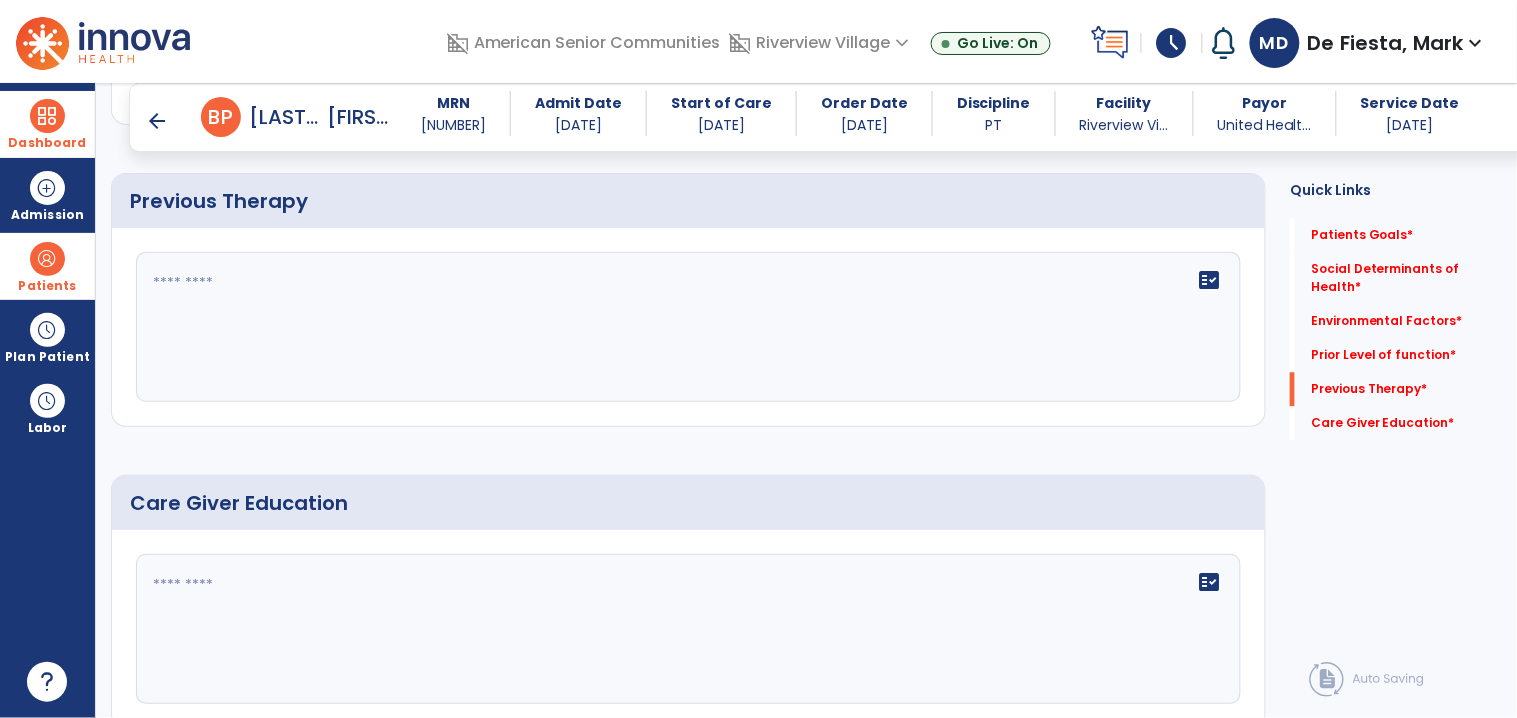 click 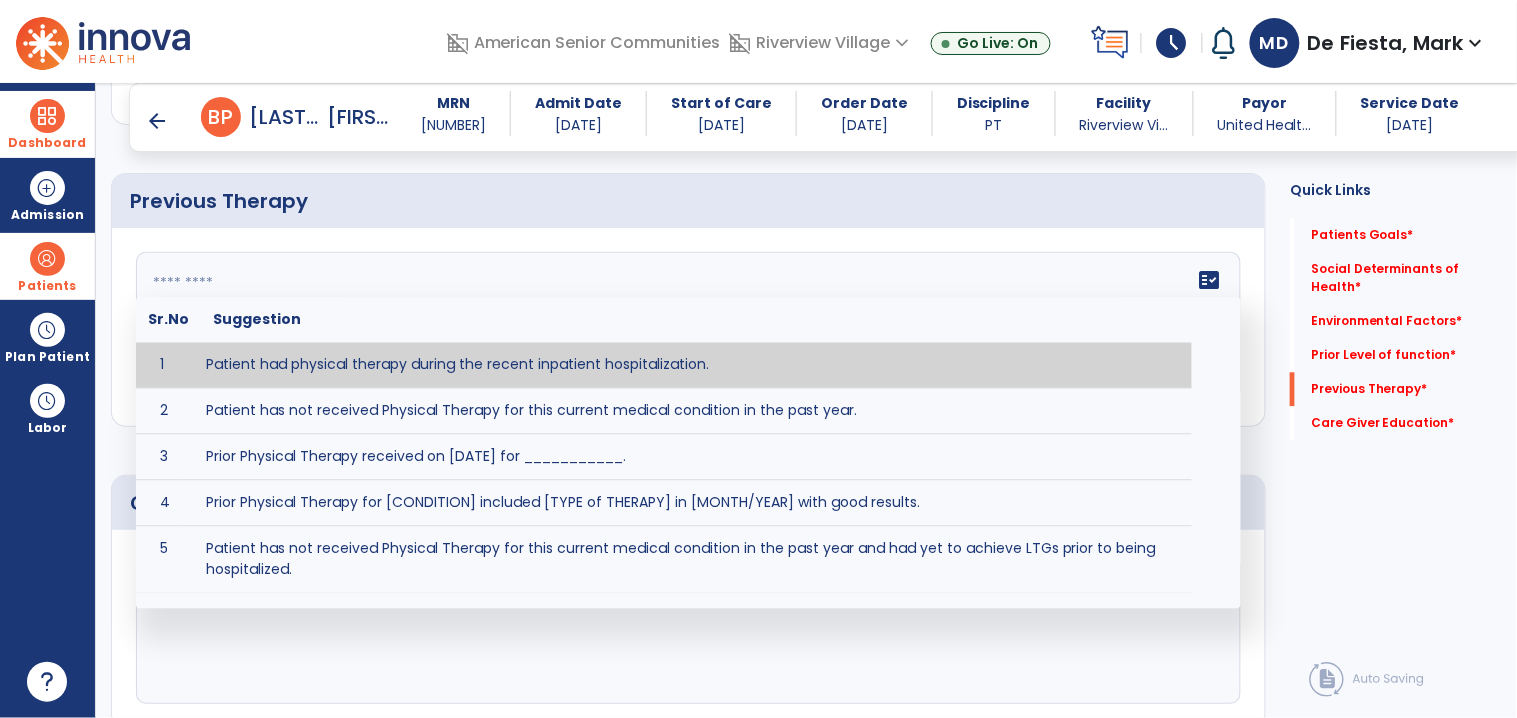 type on "**********" 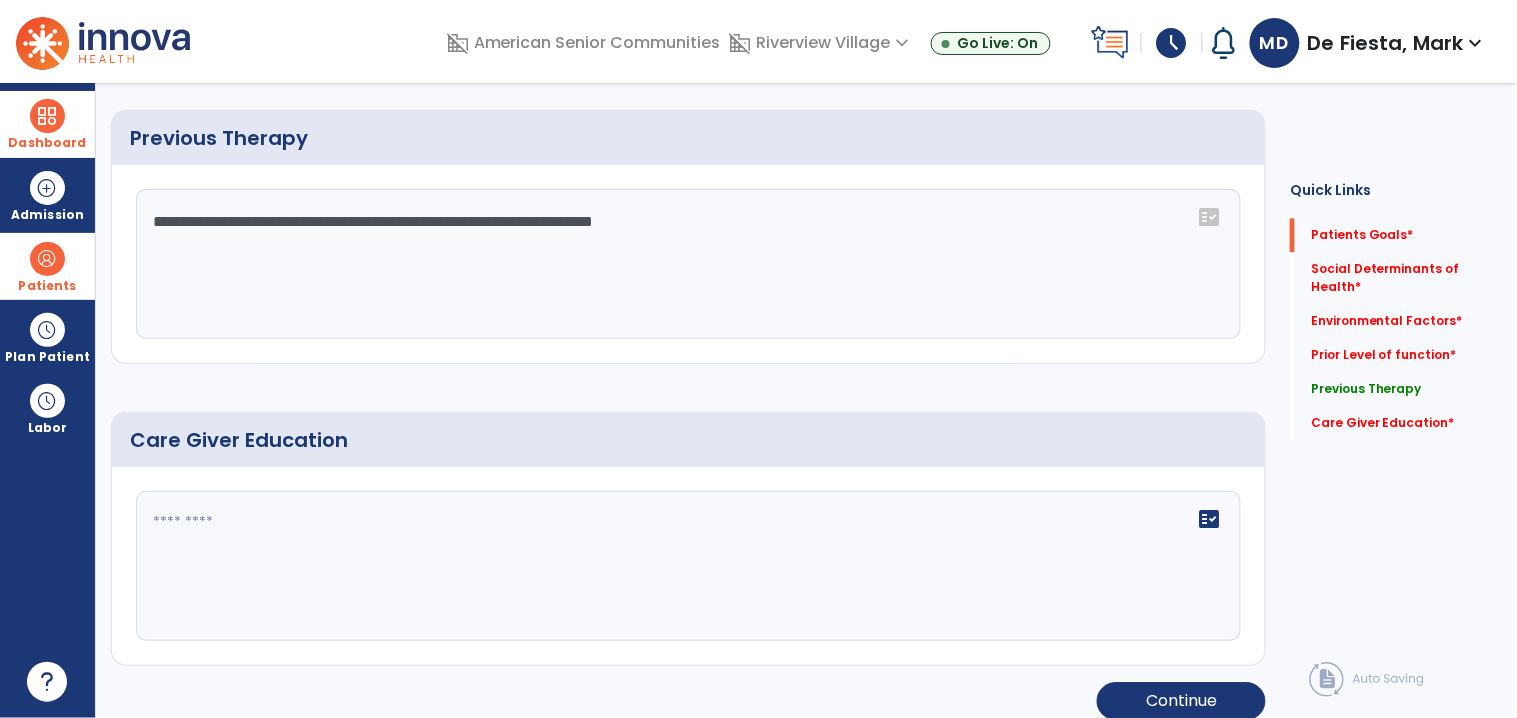 scroll, scrollTop: 0, scrollLeft: 0, axis: both 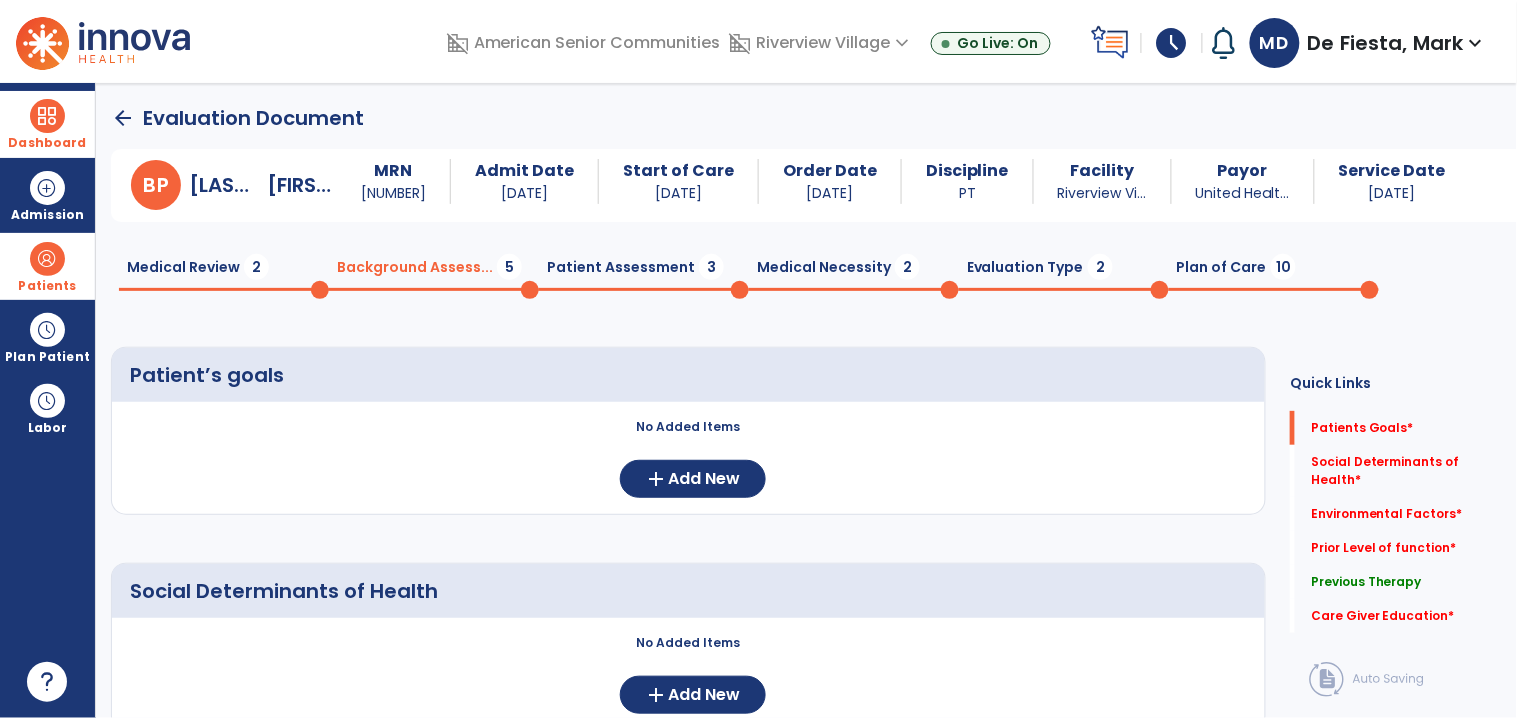 click on "Patient Assessment  3" 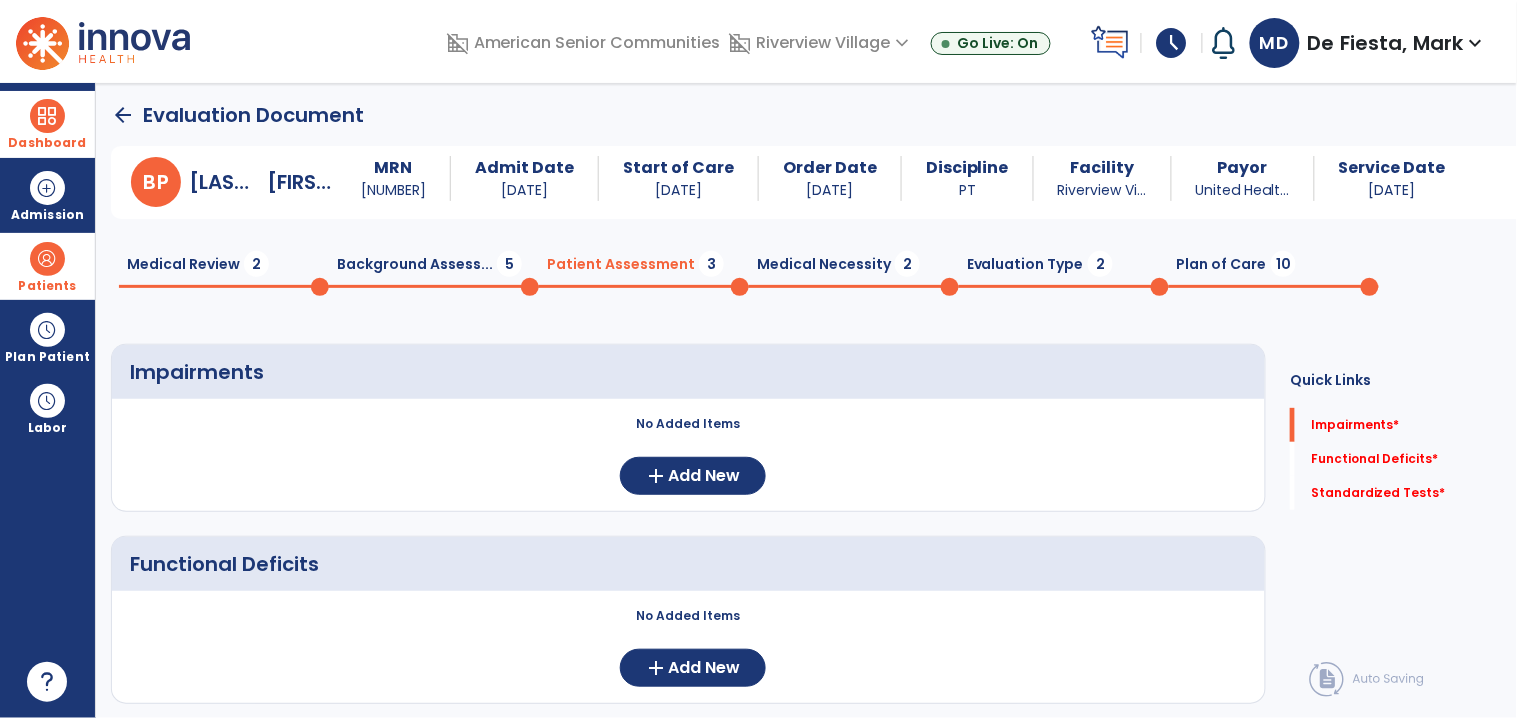 scroll, scrollTop: 0, scrollLeft: 0, axis: both 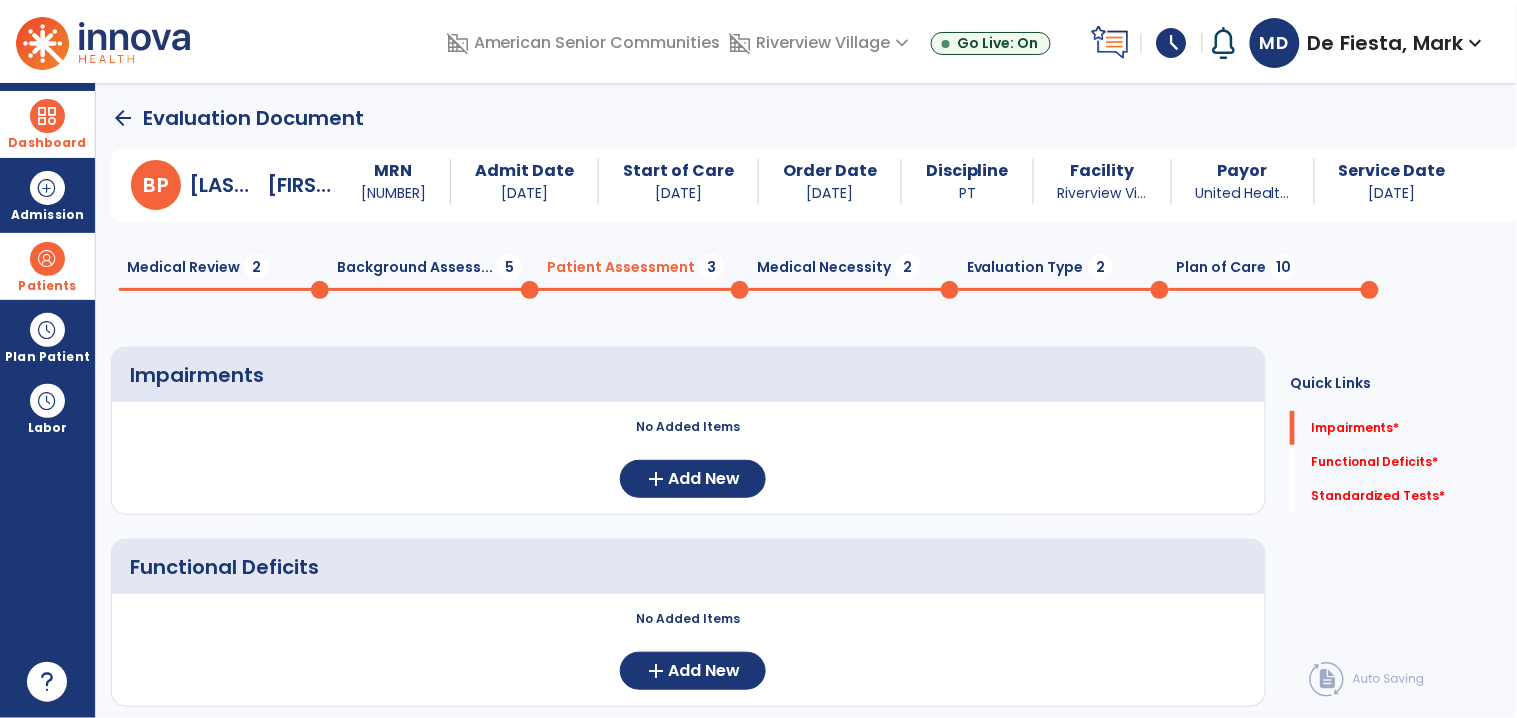 click on "Medical Necessity  2" 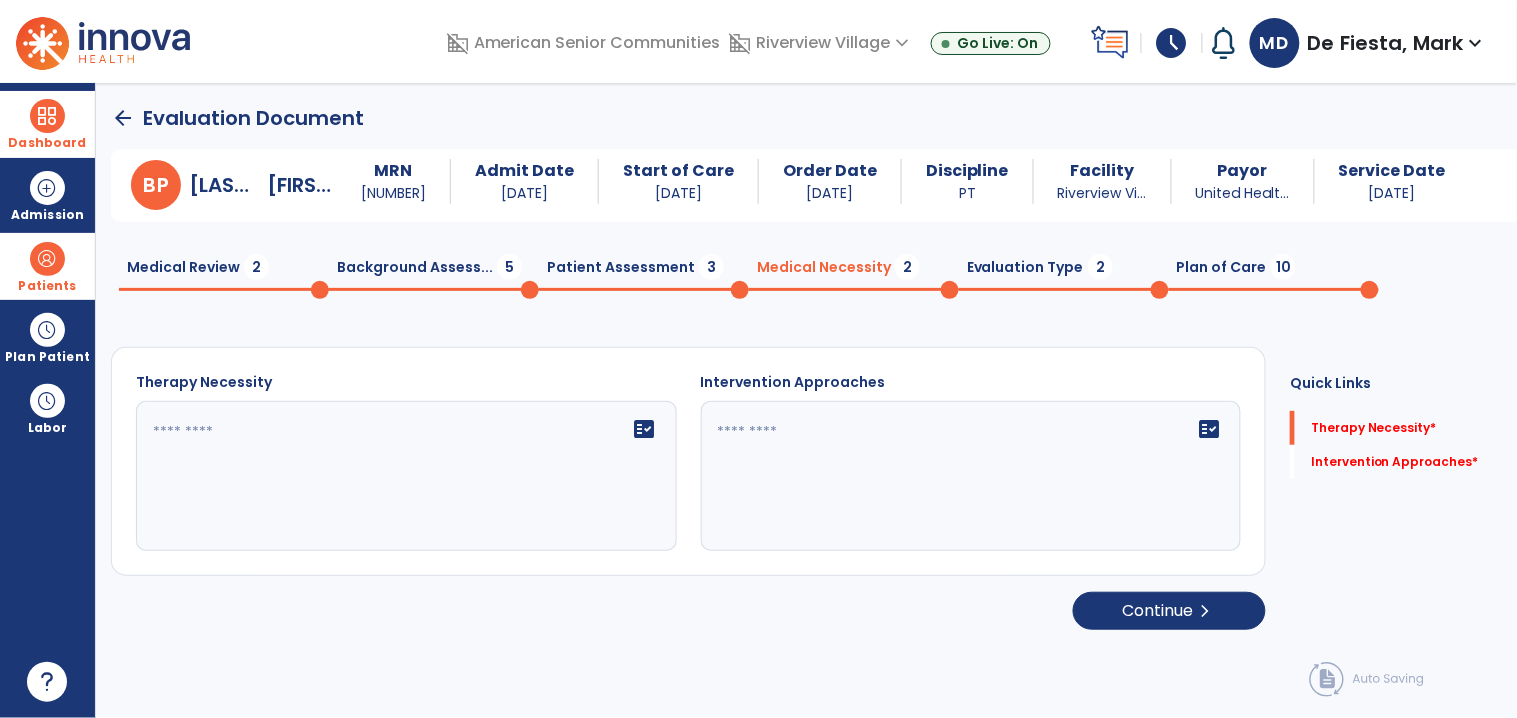 click on "fact_check" 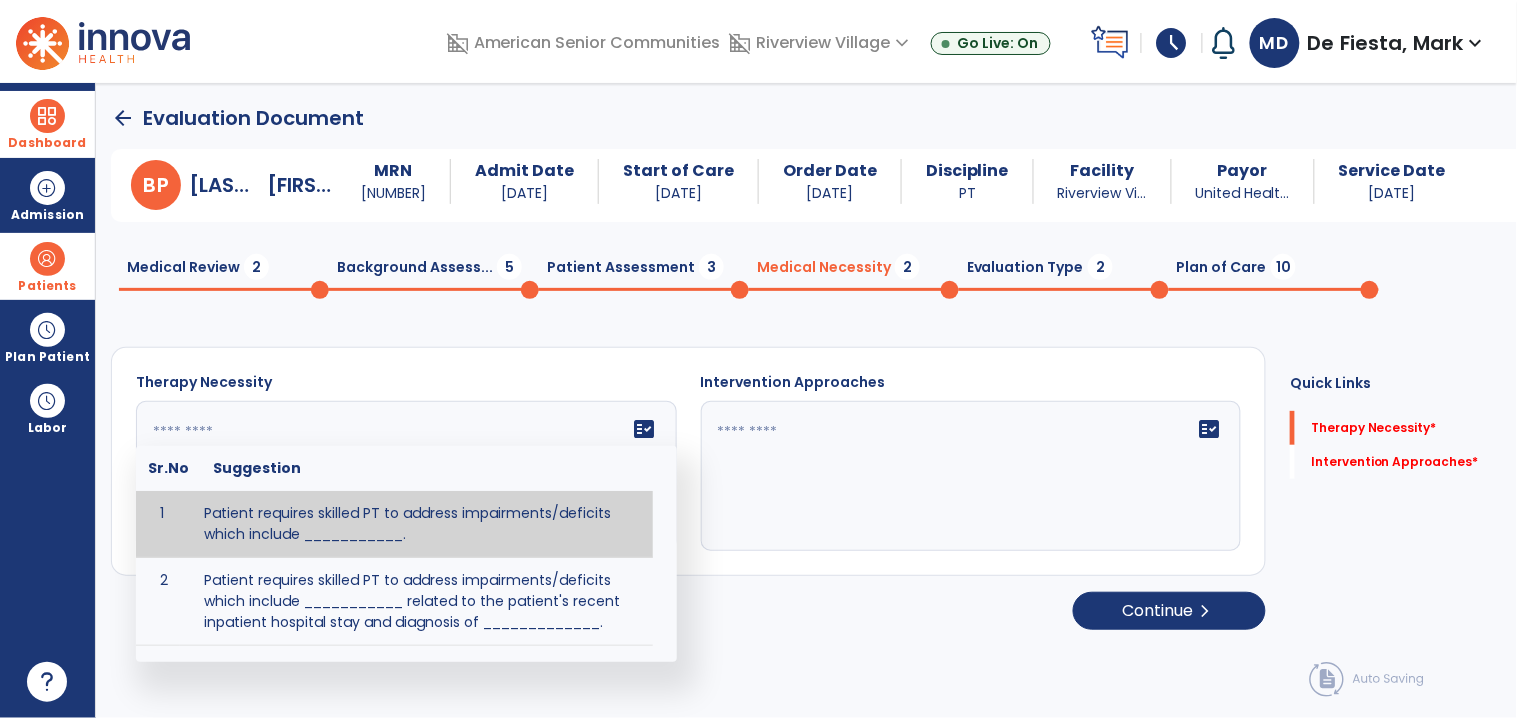 drag, startPoint x: 879, startPoint y: 443, endPoint x: 857, endPoint y: 444, distance: 22.022715 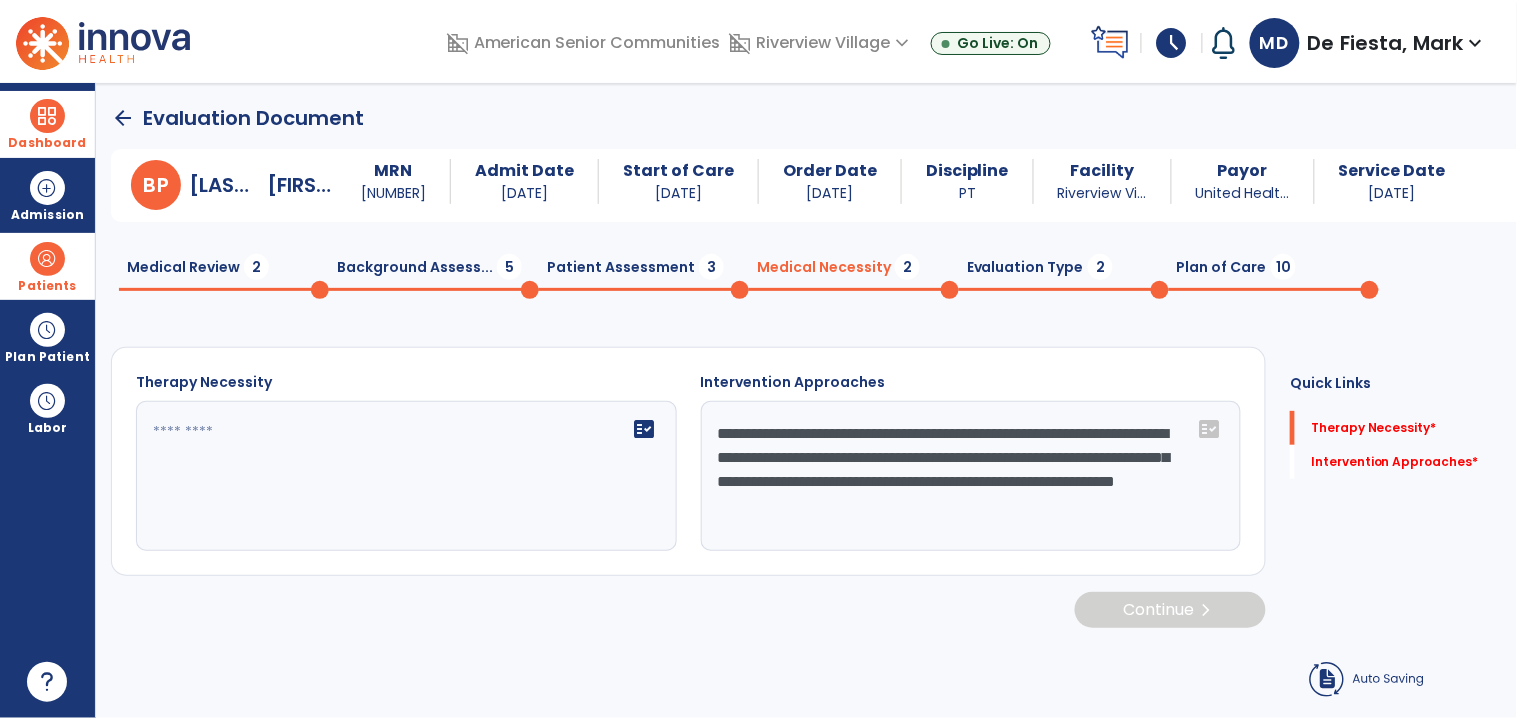 drag, startPoint x: 810, startPoint y: 655, endPoint x: 680, endPoint y: 665, distance: 130.38405 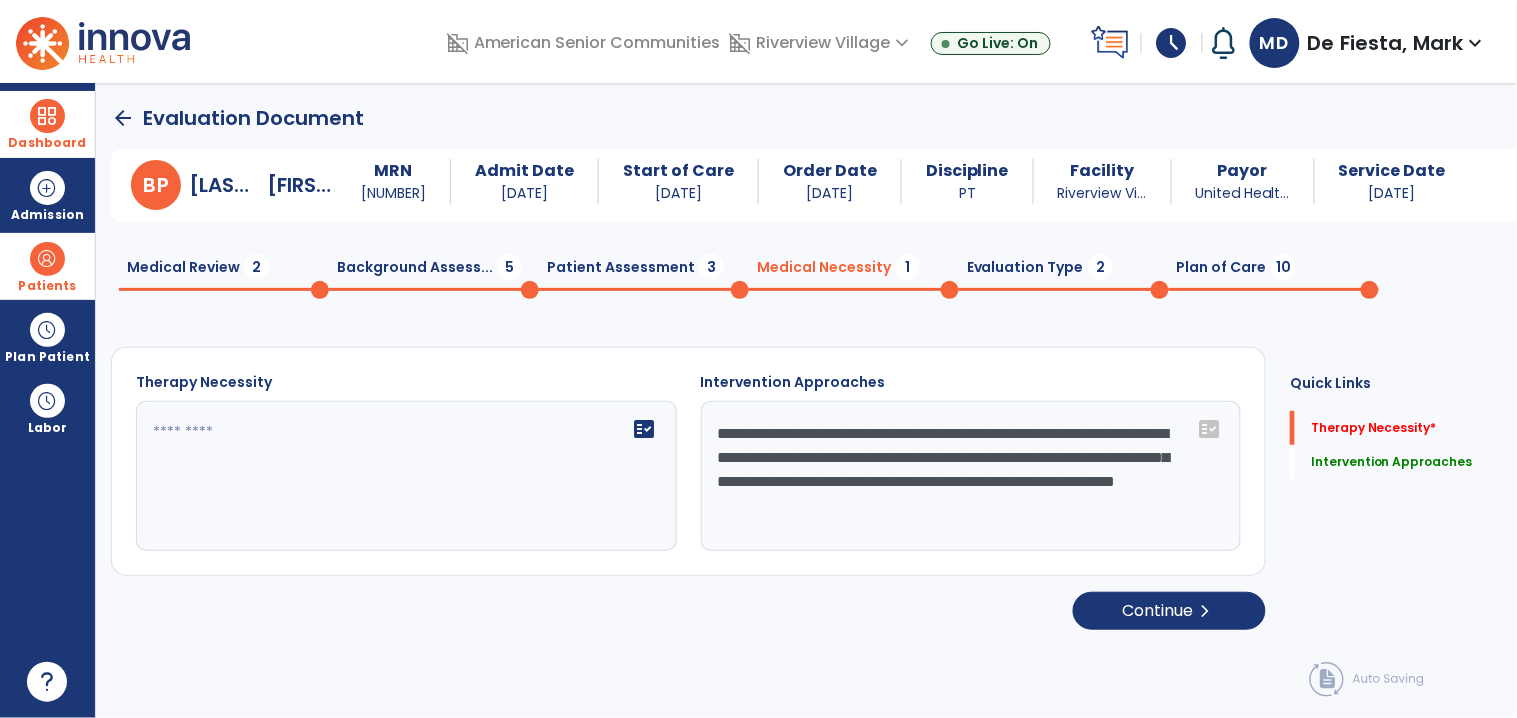 click on "**********" 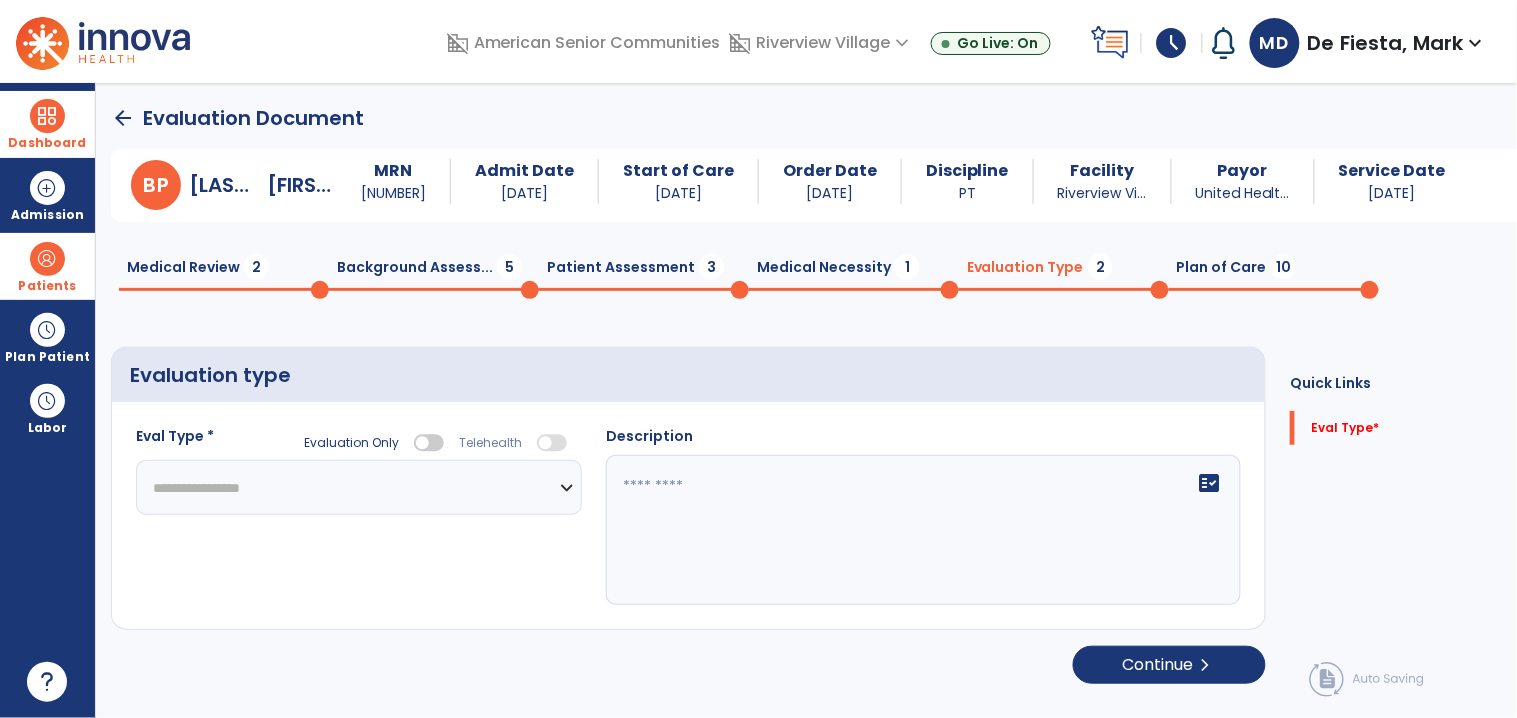 click on "**********" 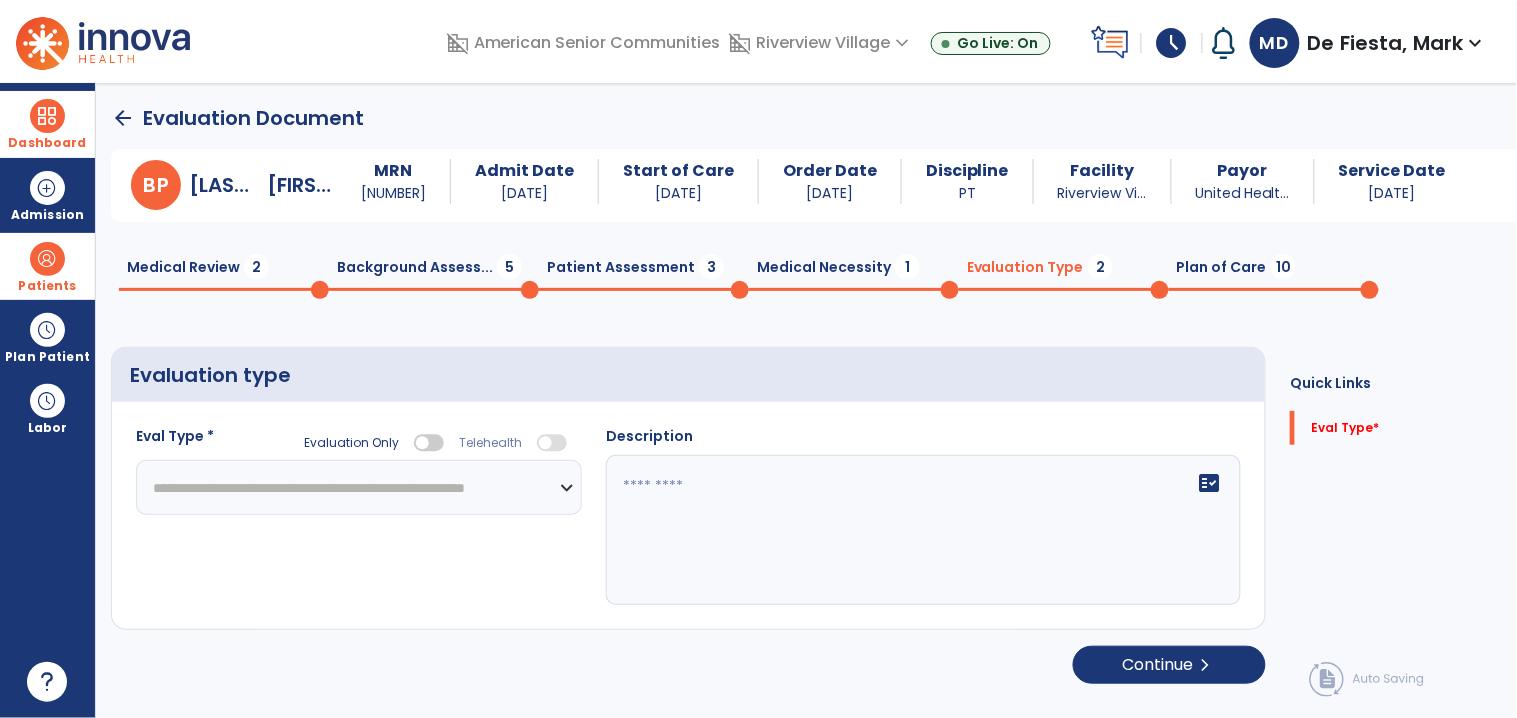 click on "**********" 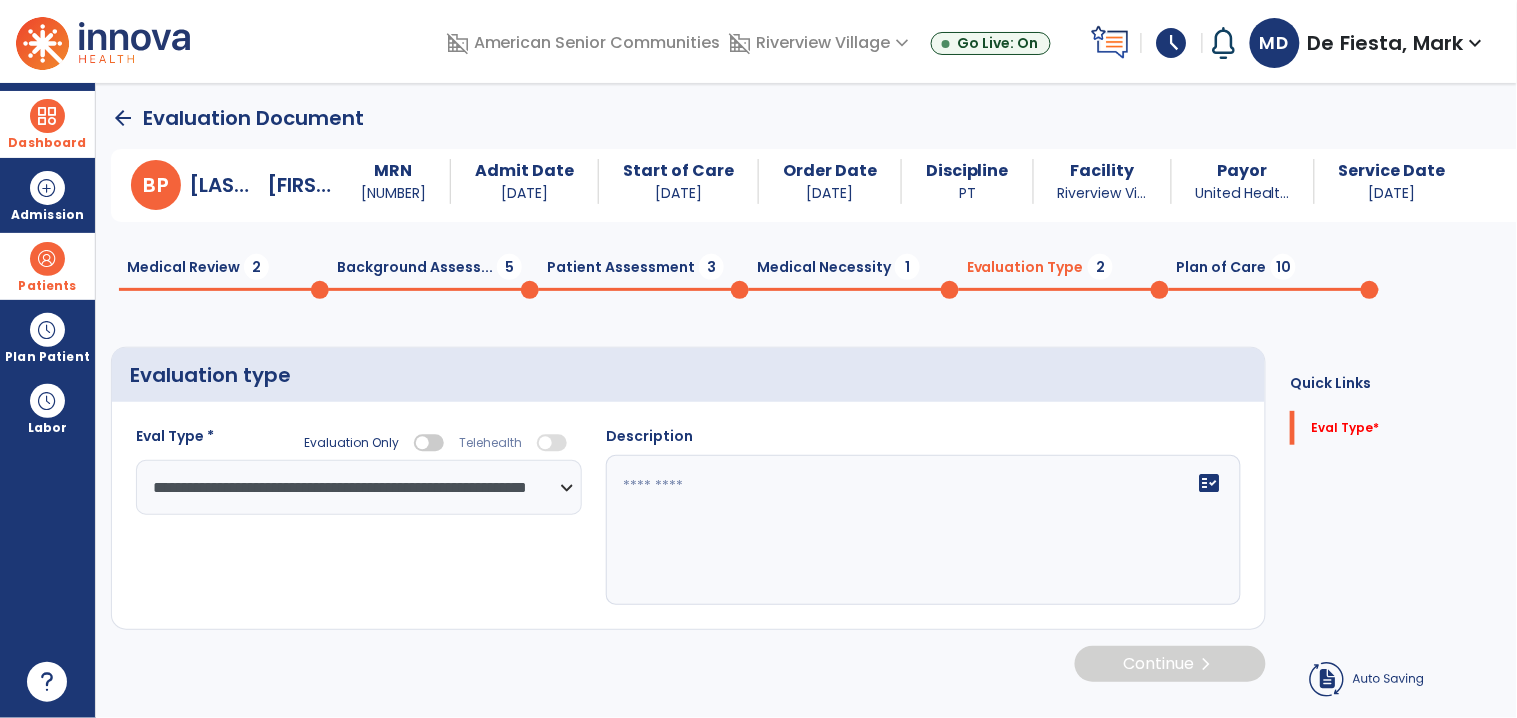 click on "**********" 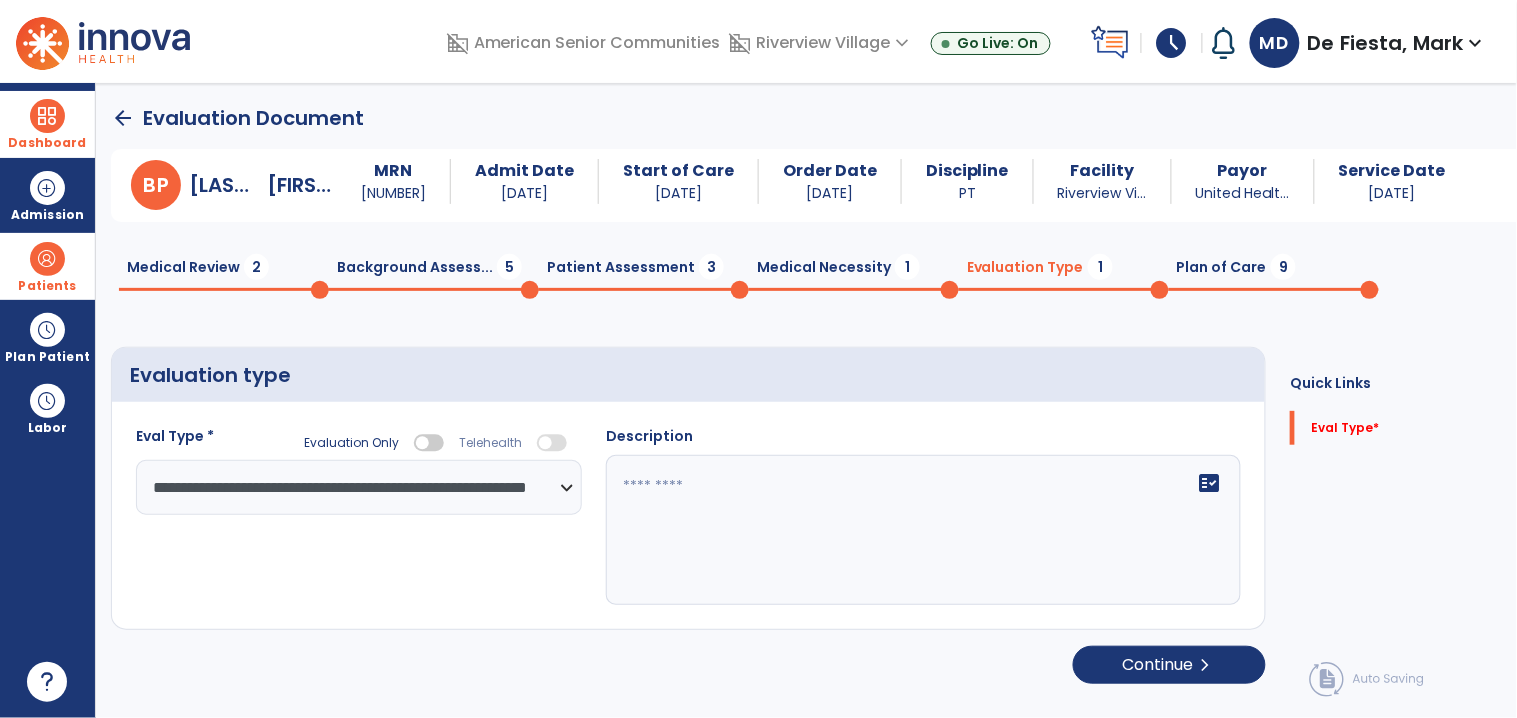 click on "Plan of Care  9" 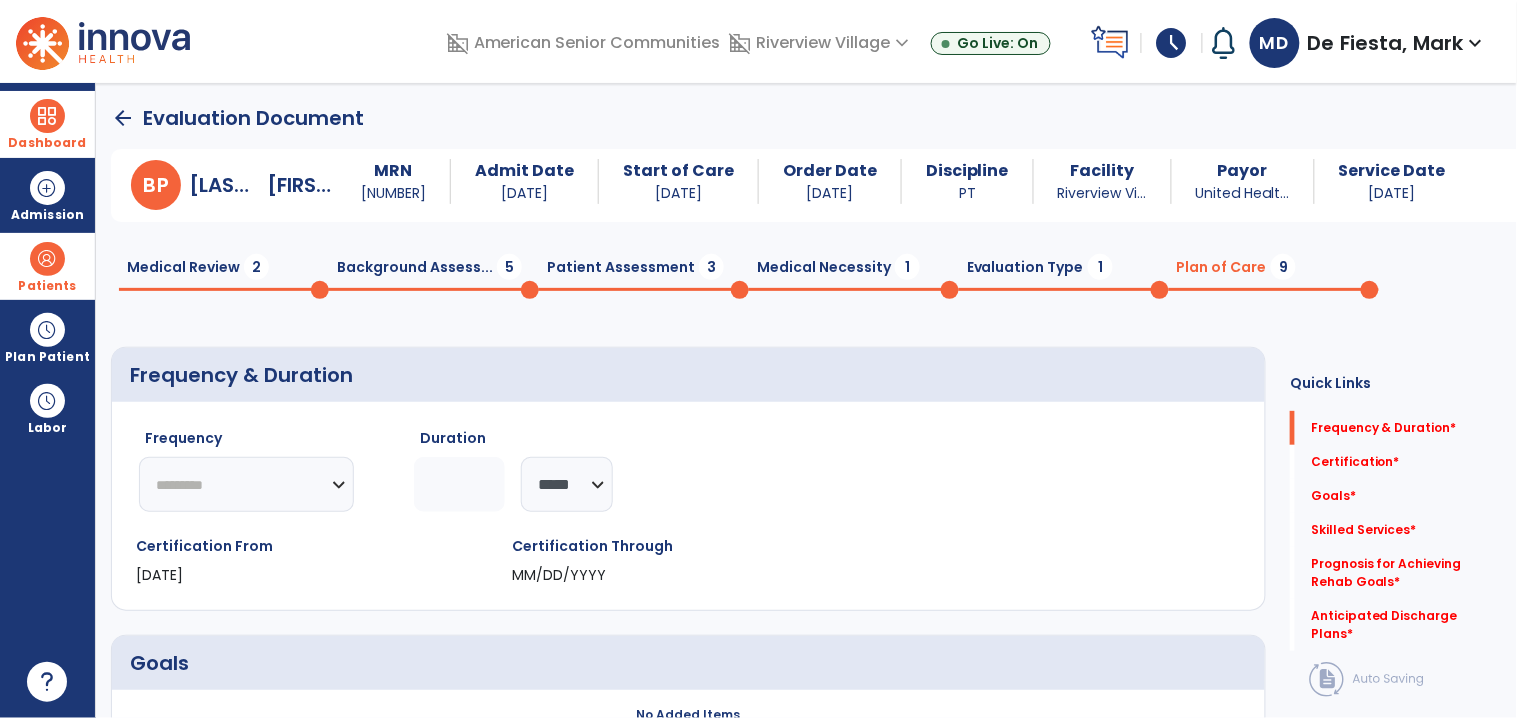 click on "********* ** ** ** ** ** ** **" 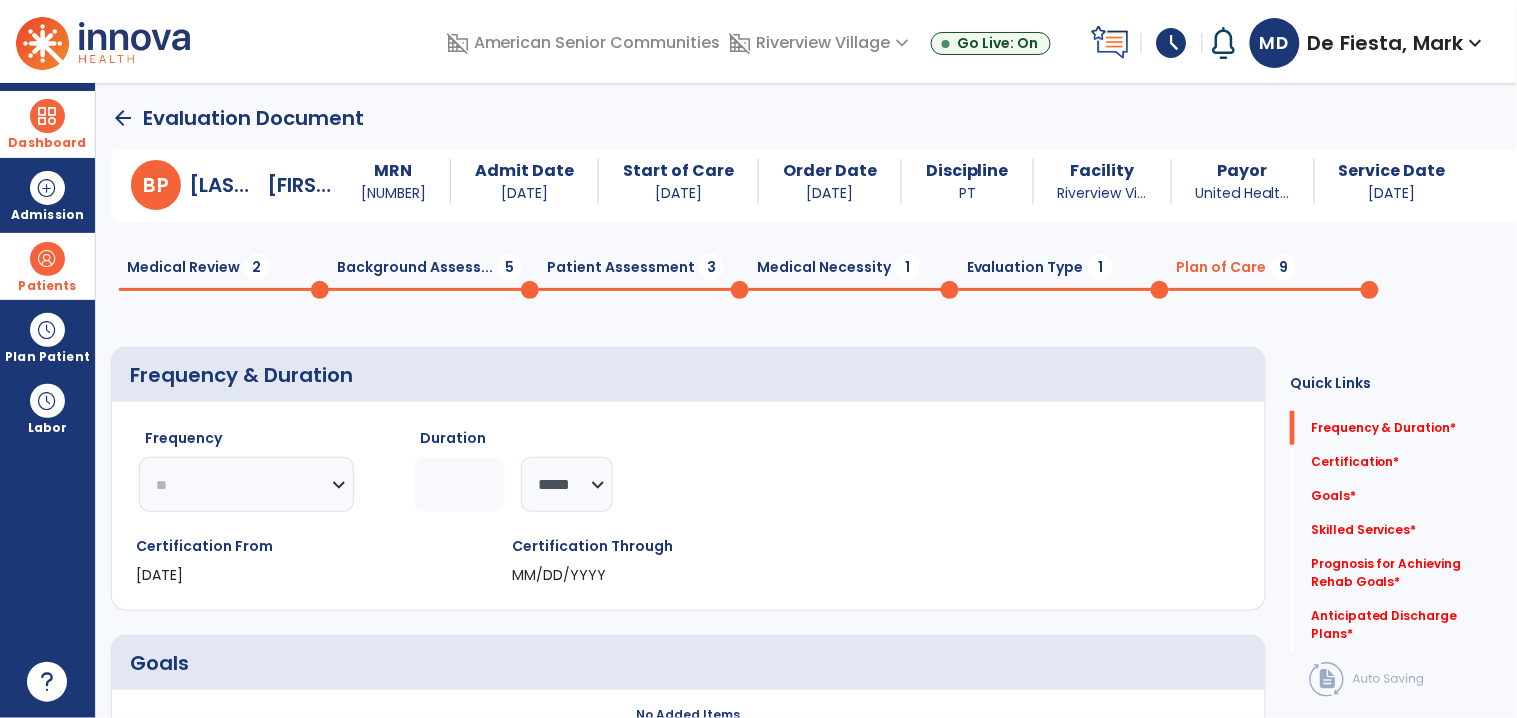 click on "********* ** ** ** ** ** ** **" 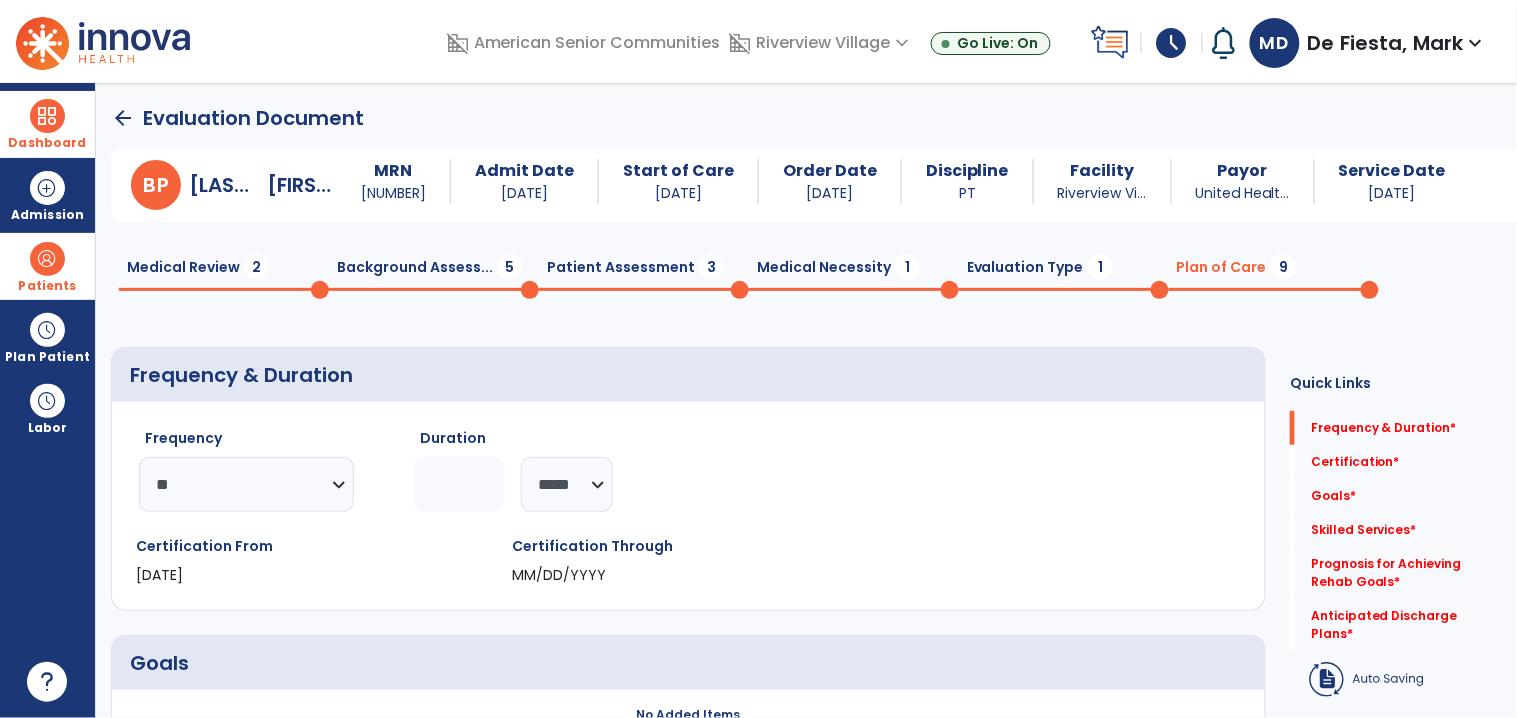 click 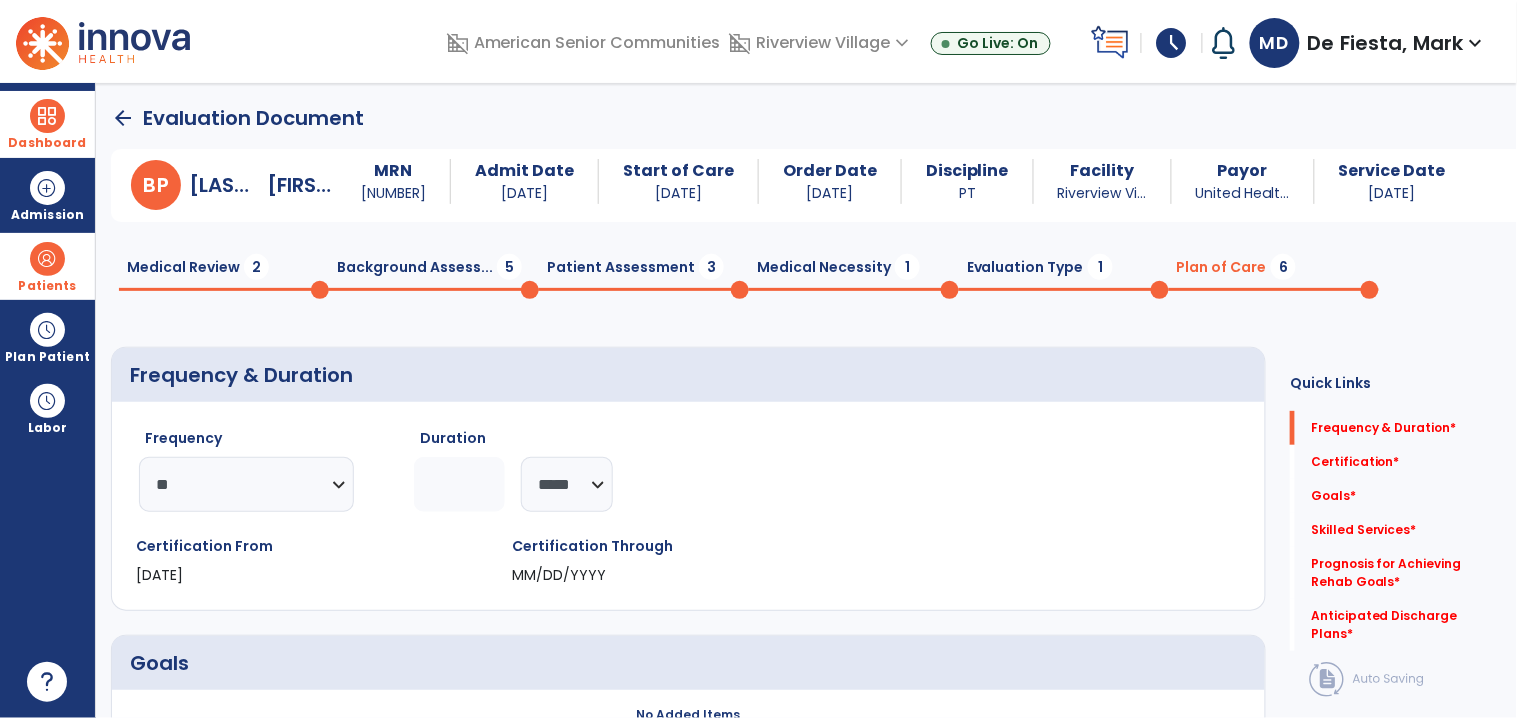 type on "*" 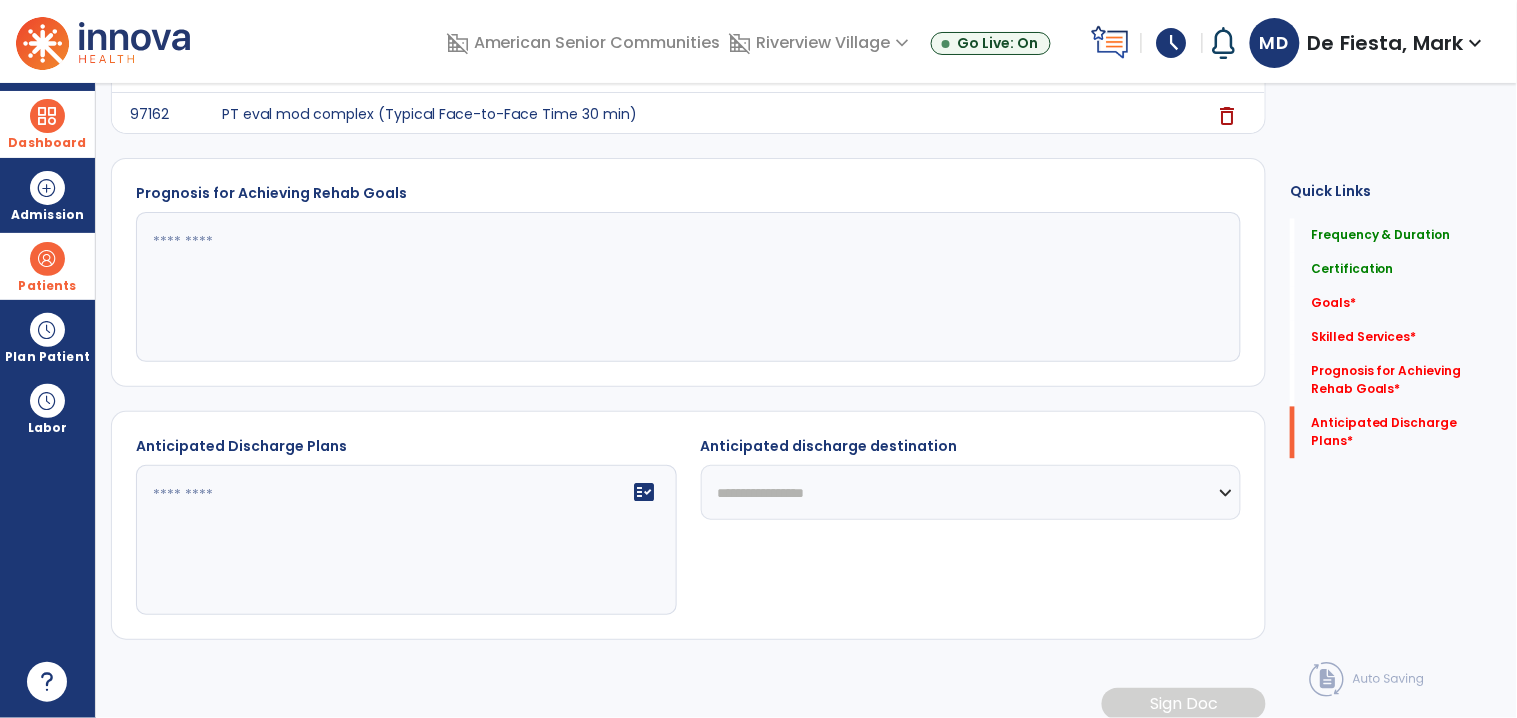 scroll, scrollTop: 0, scrollLeft: 0, axis: both 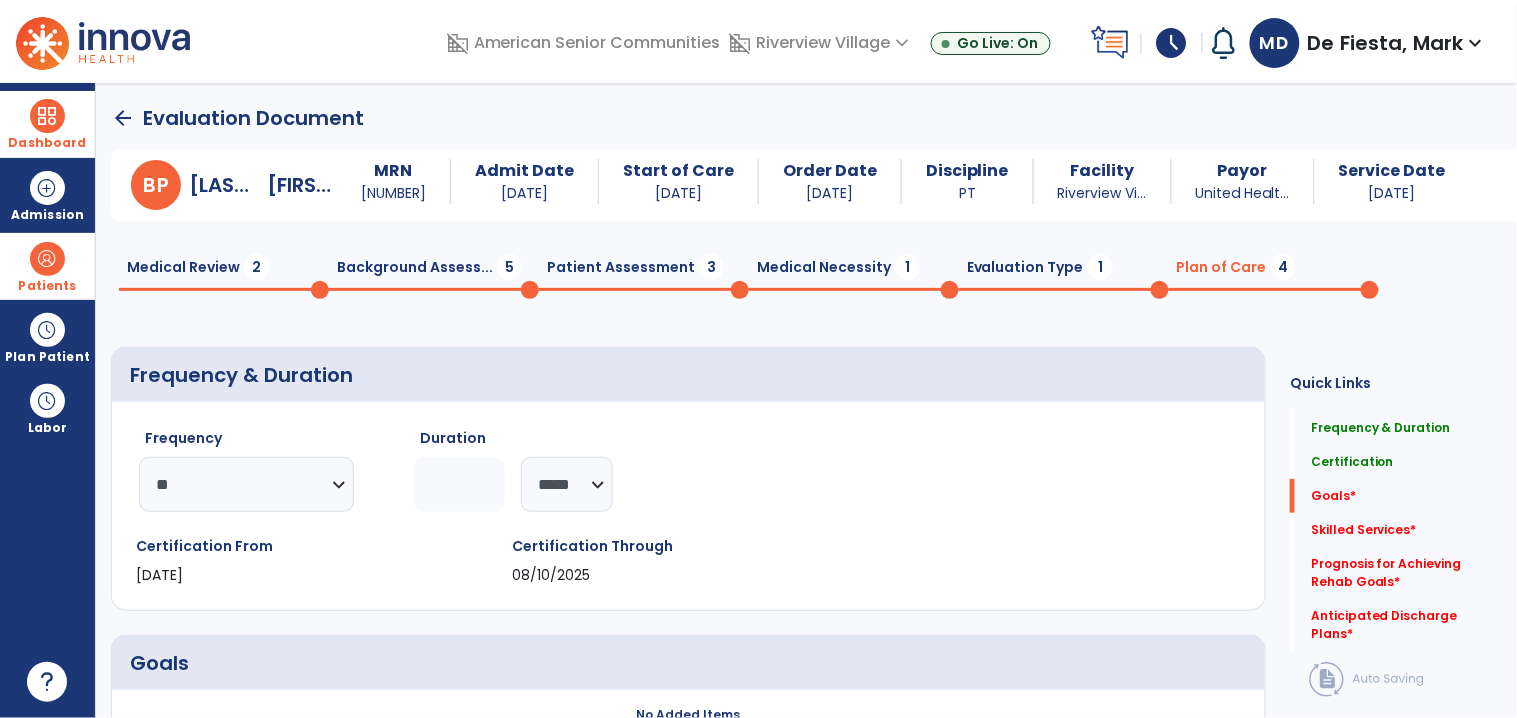 drag, startPoint x: 120, startPoint y: 118, endPoint x: 179, endPoint y: 205, distance: 105.11898 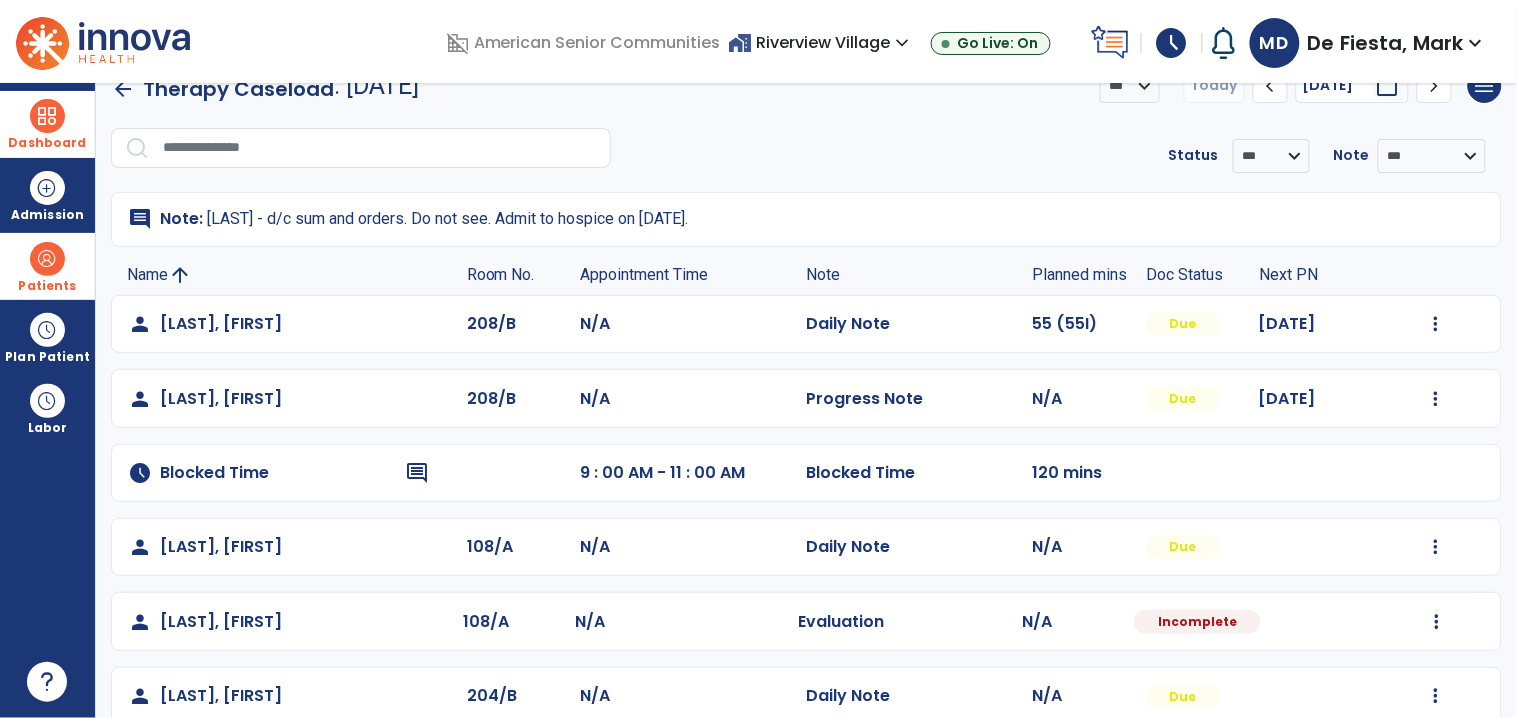 scroll, scrollTop: 808, scrollLeft: 0, axis: vertical 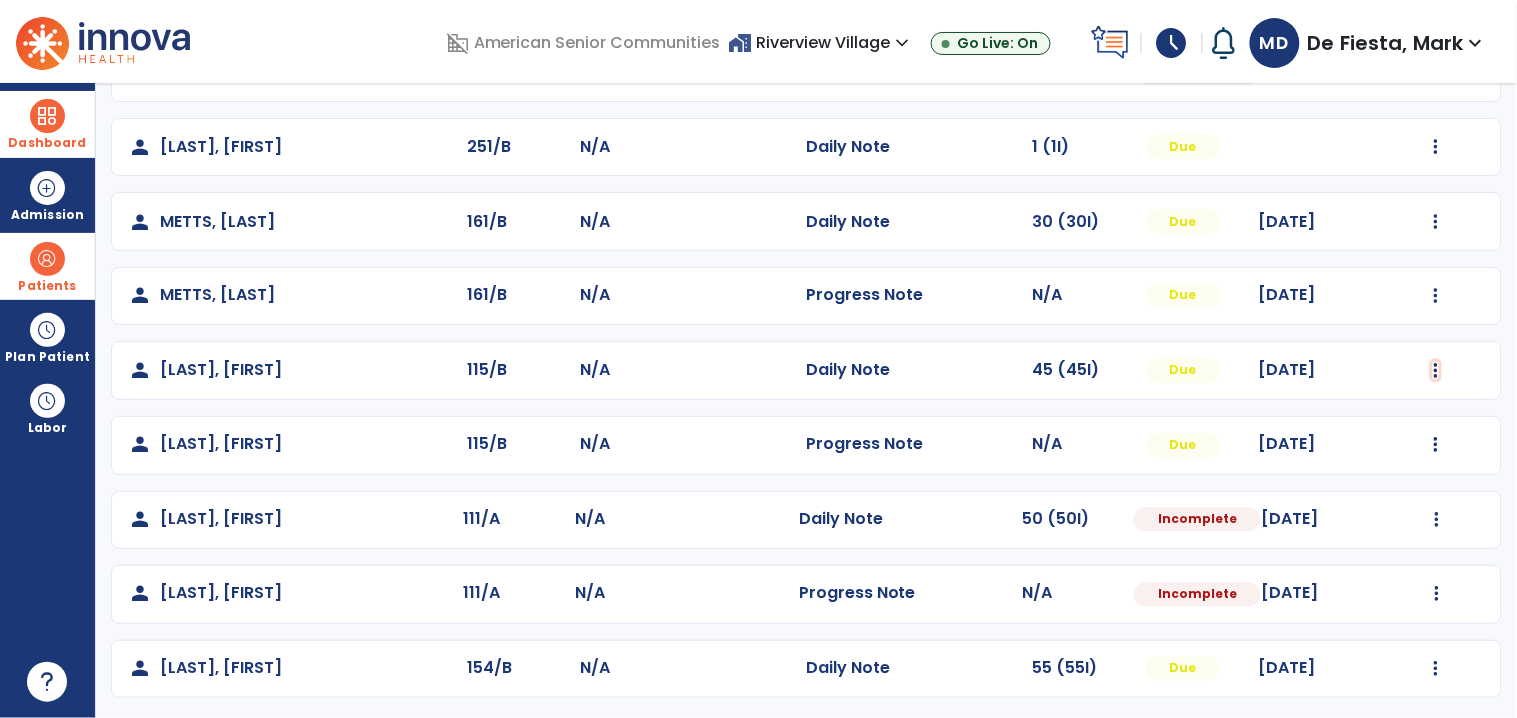 click at bounding box center [1436, -449] 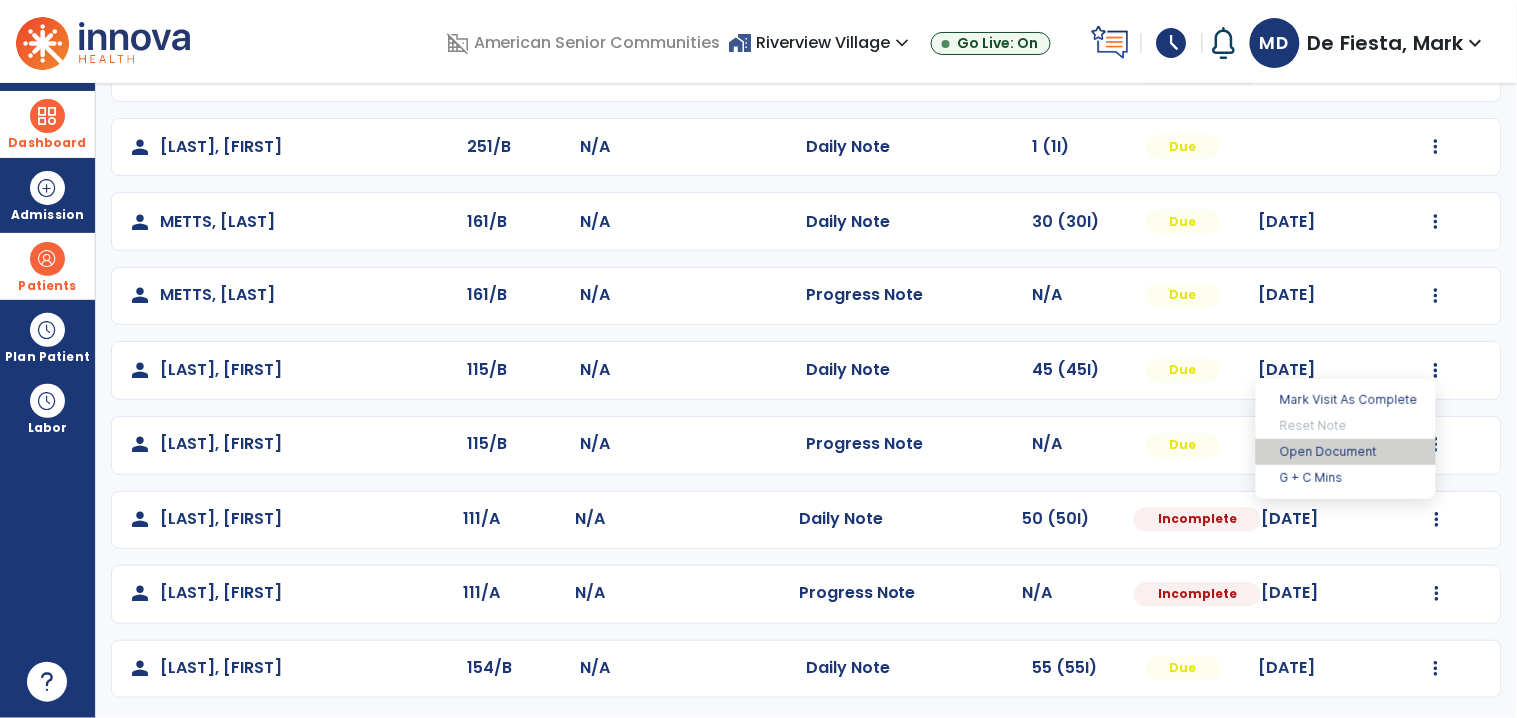 click on "Open Document" at bounding box center [1346, 452] 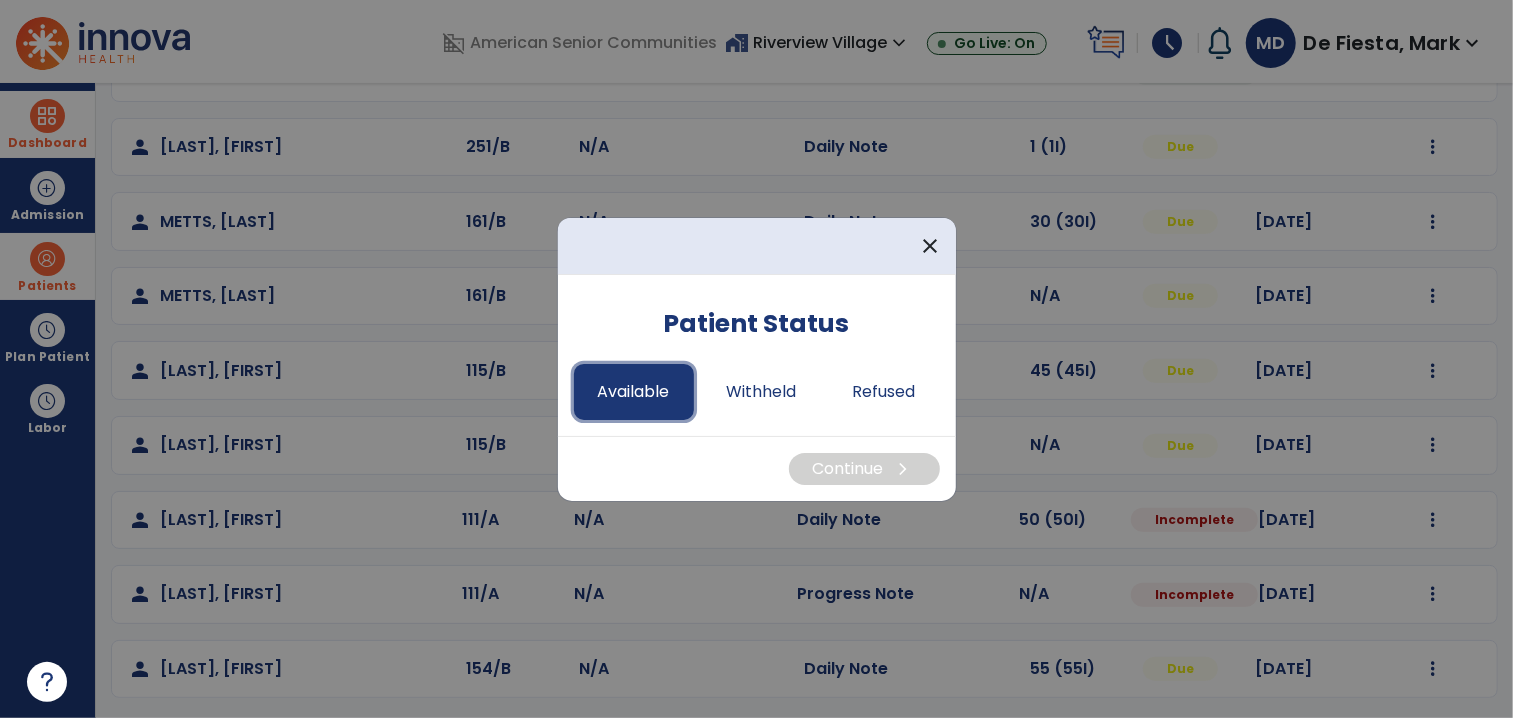 click on "Available" at bounding box center (634, 392) 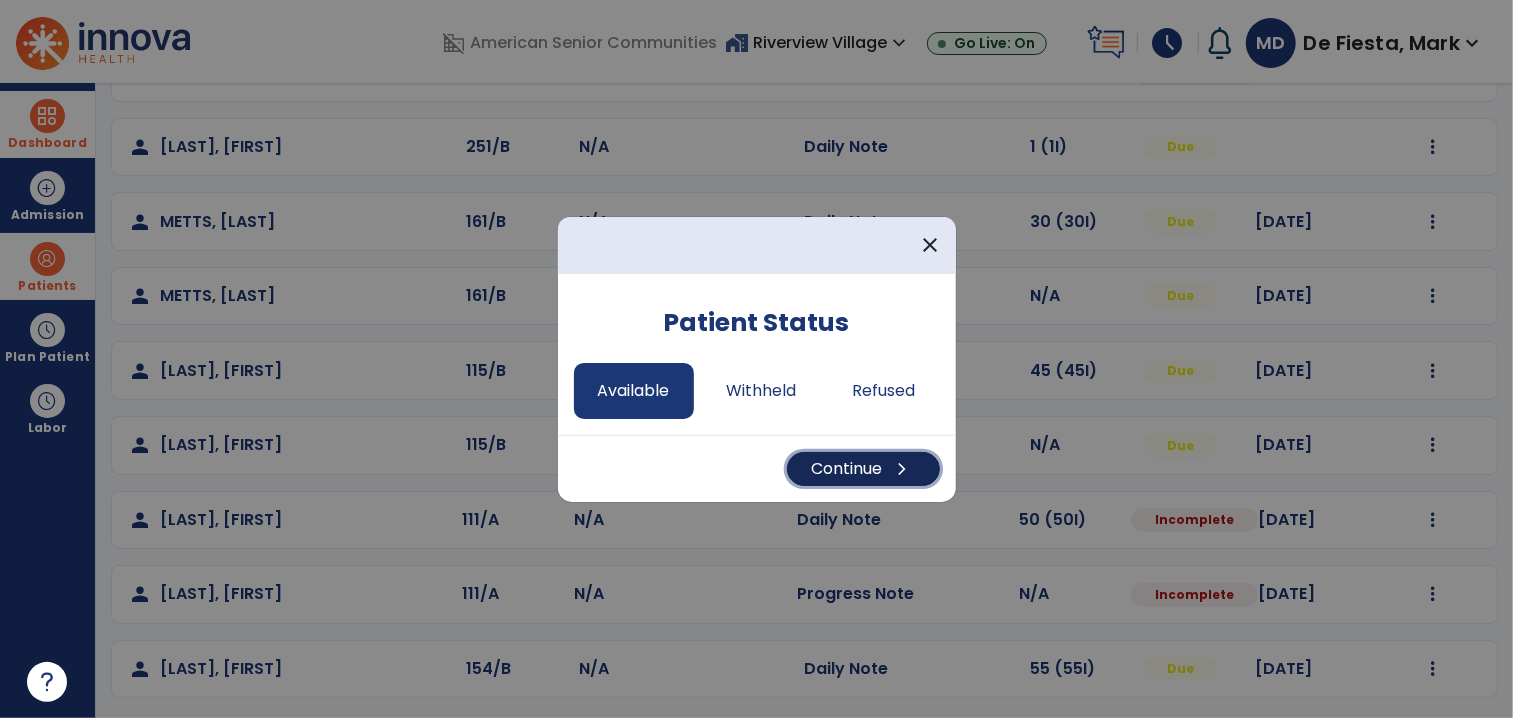 click on "Continue   chevron_right" at bounding box center (863, 469) 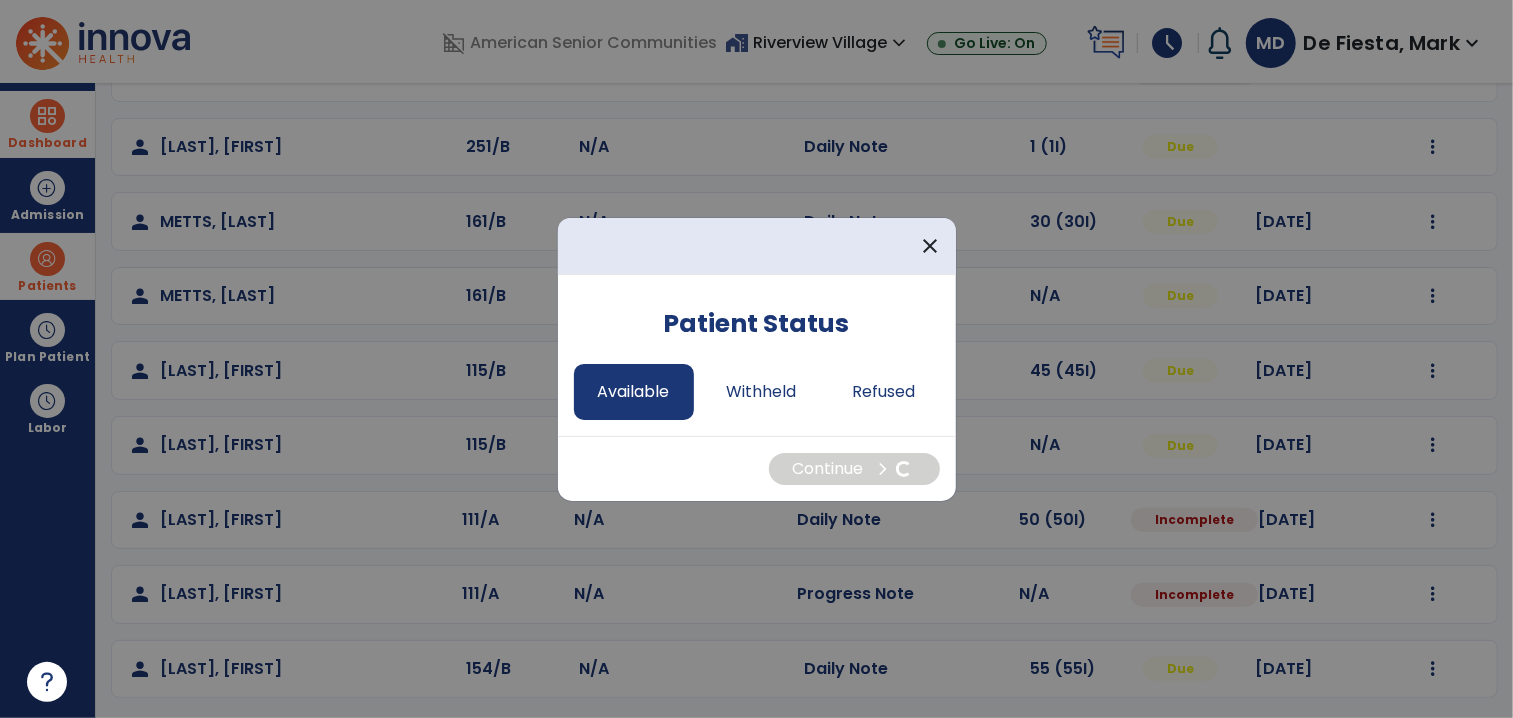 select on "*" 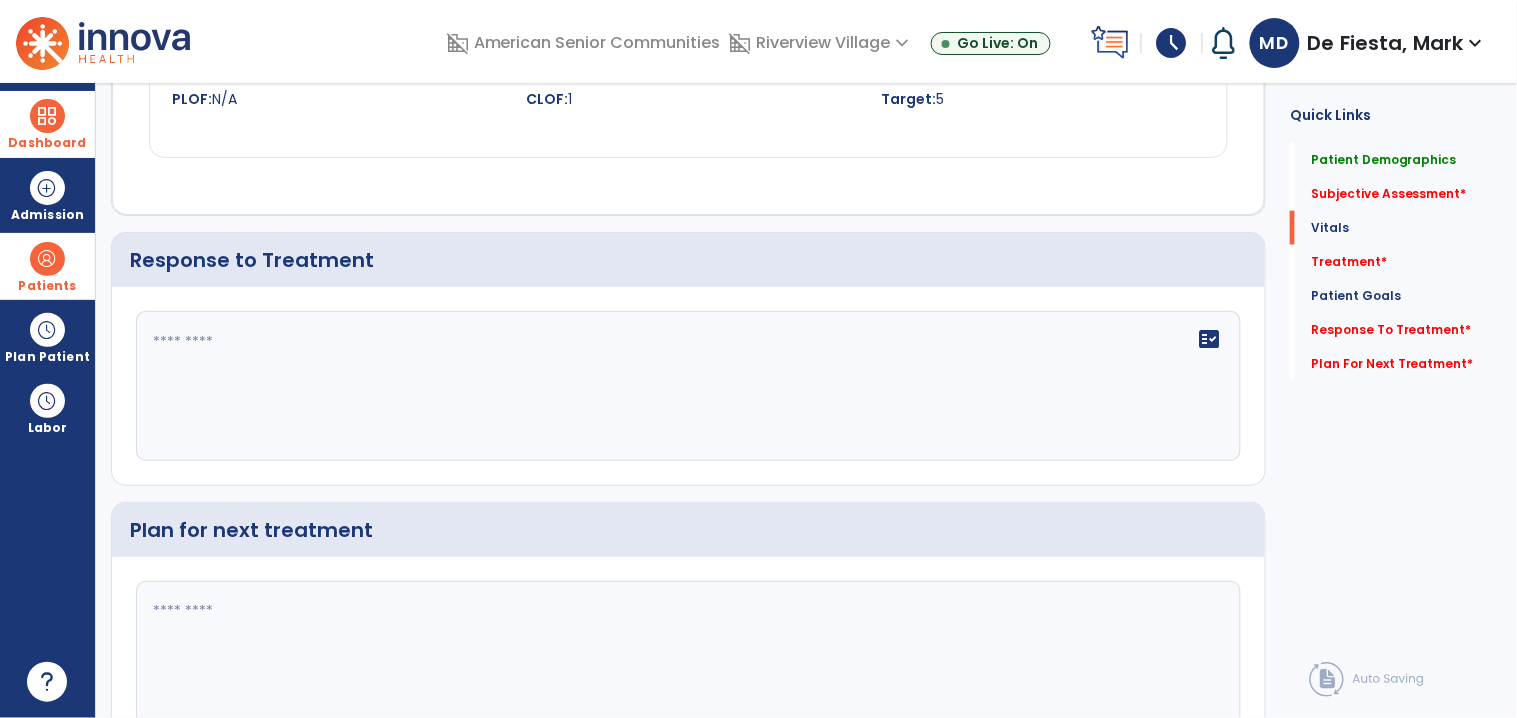 scroll, scrollTop: 0, scrollLeft: 0, axis: both 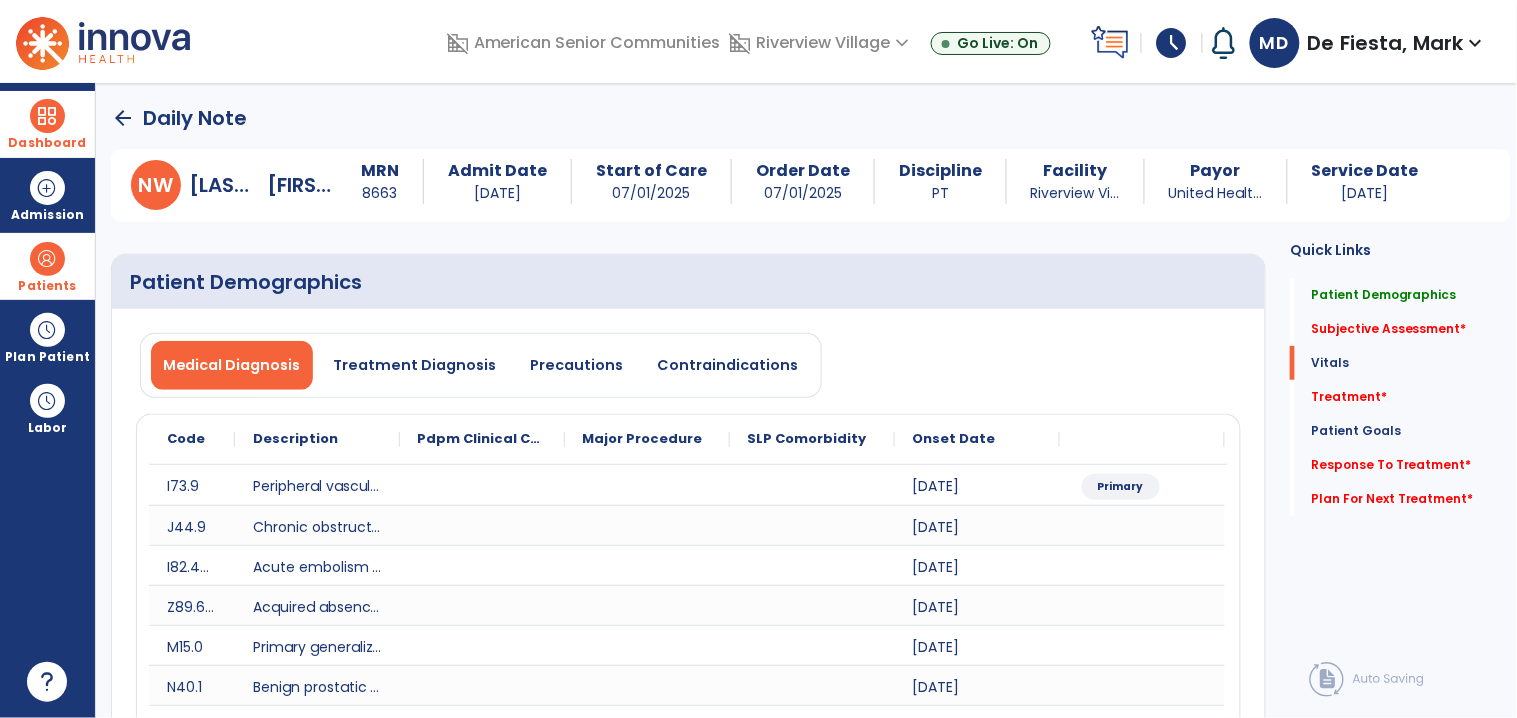 click on "arrow_back" 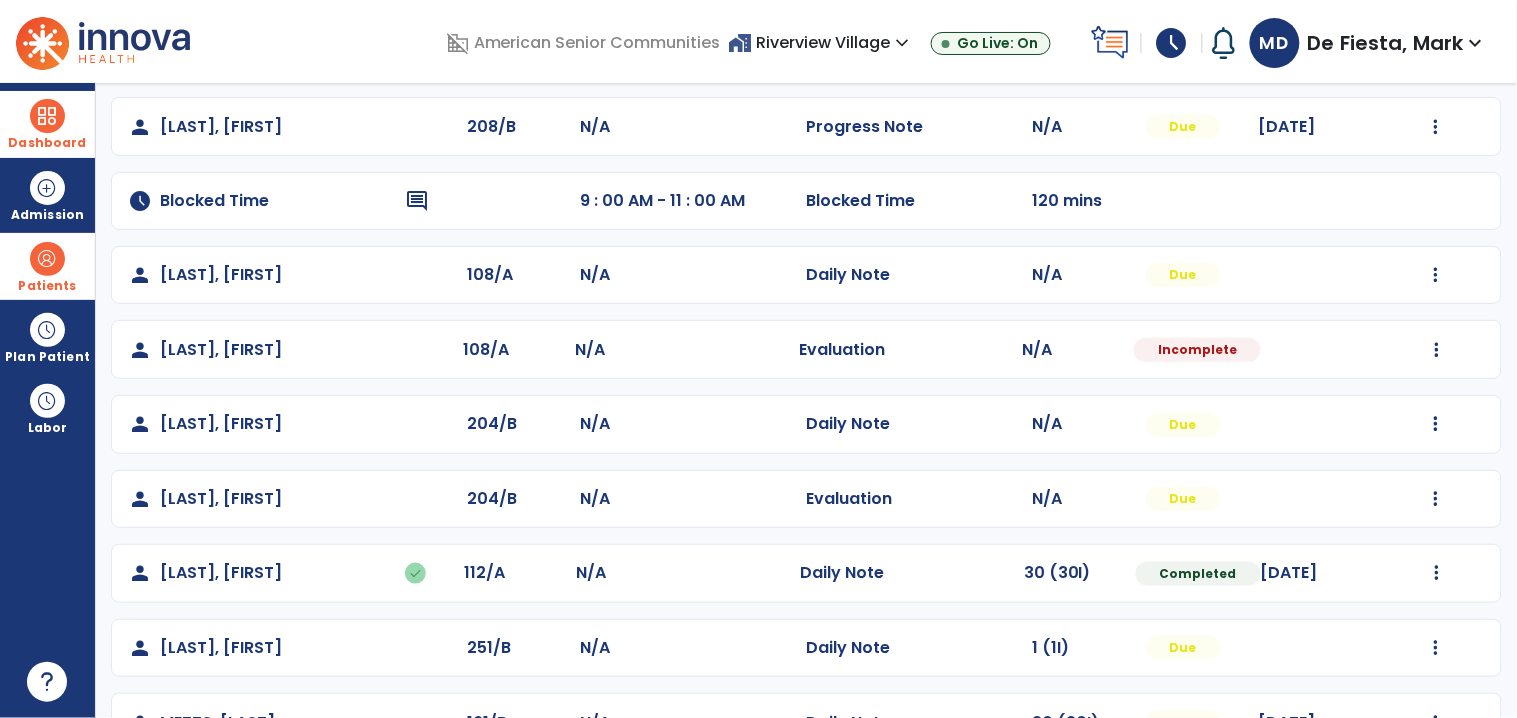 scroll, scrollTop: 207, scrollLeft: 0, axis: vertical 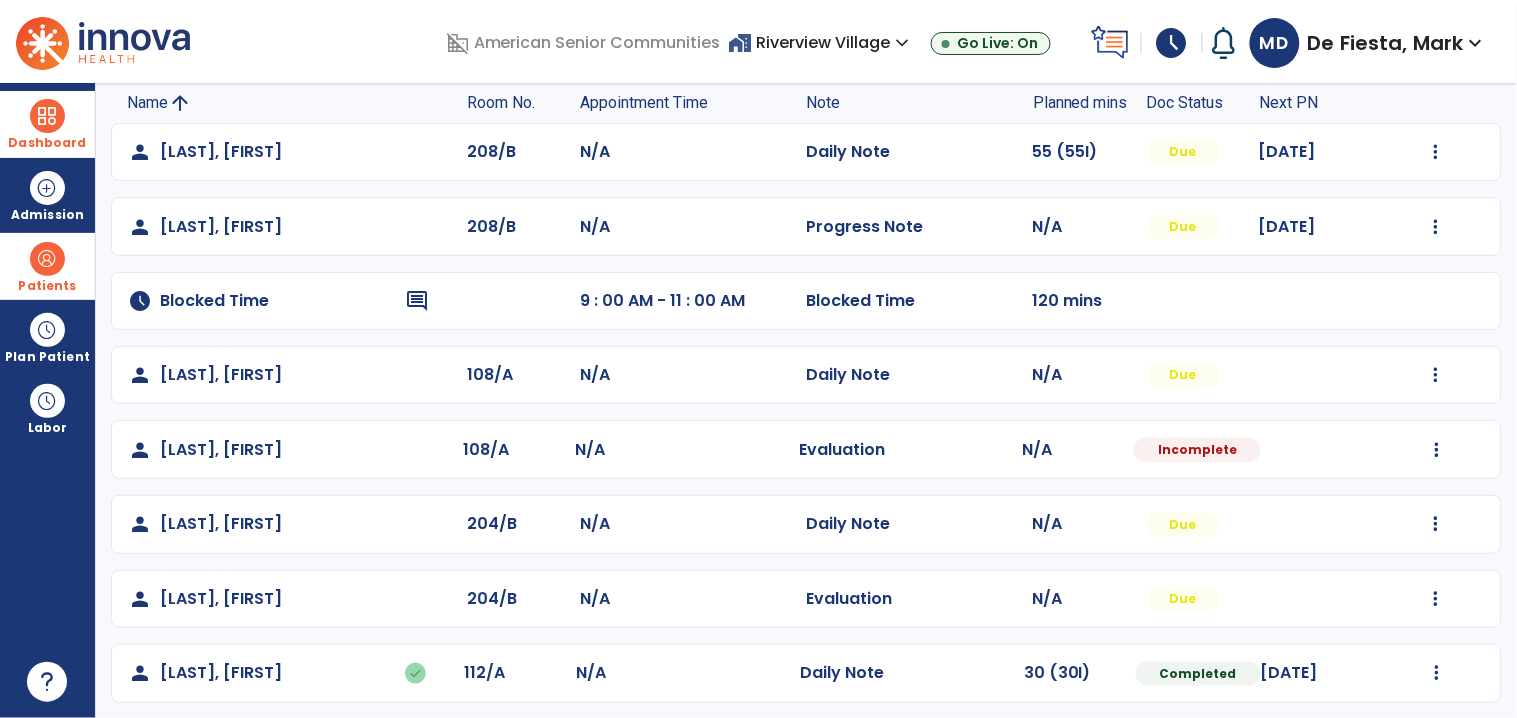 click on "Mark Visit As Complete   Reset Note   Open Document   G + C Mins" 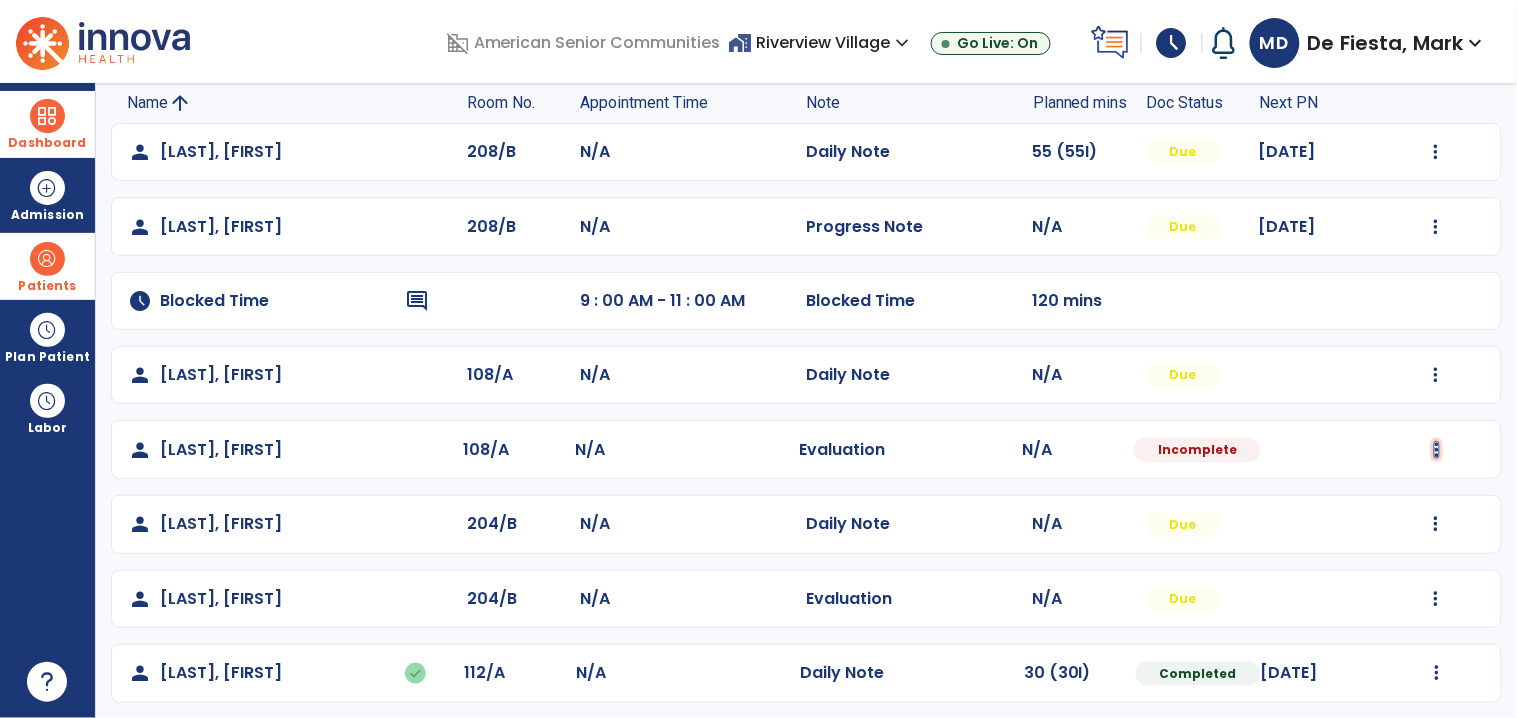 click at bounding box center (1436, 152) 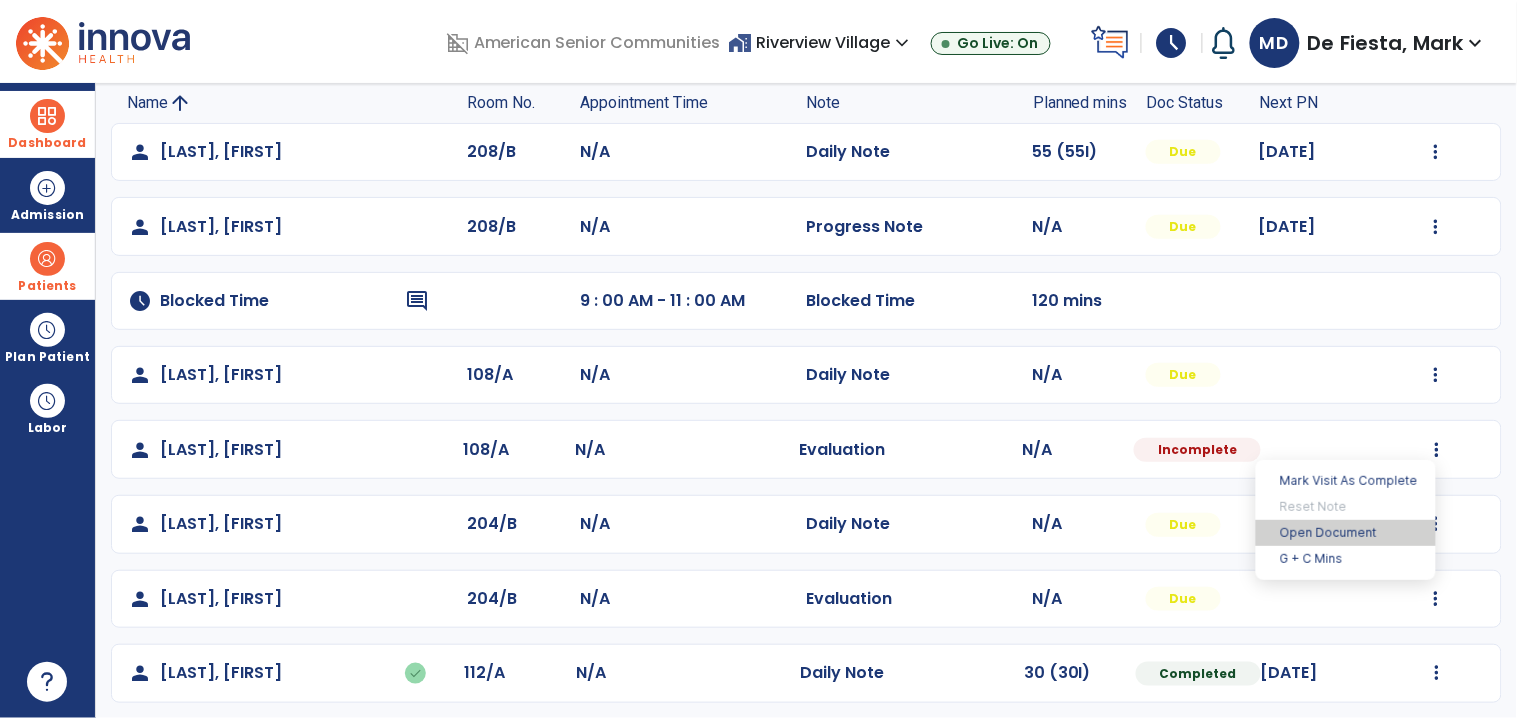 click on "Open Document" at bounding box center [1346, 533] 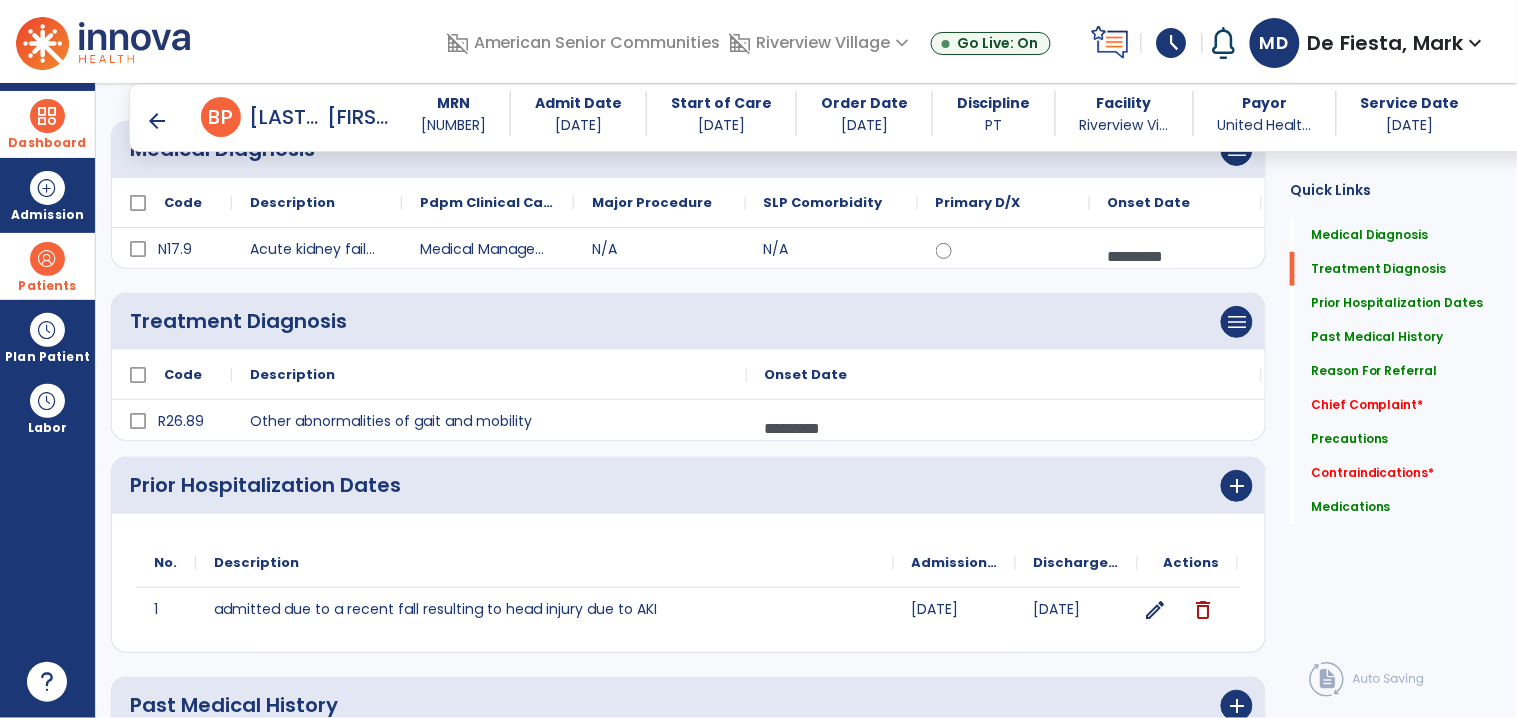 scroll, scrollTop: 0, scrollLeft: 0, axis: both 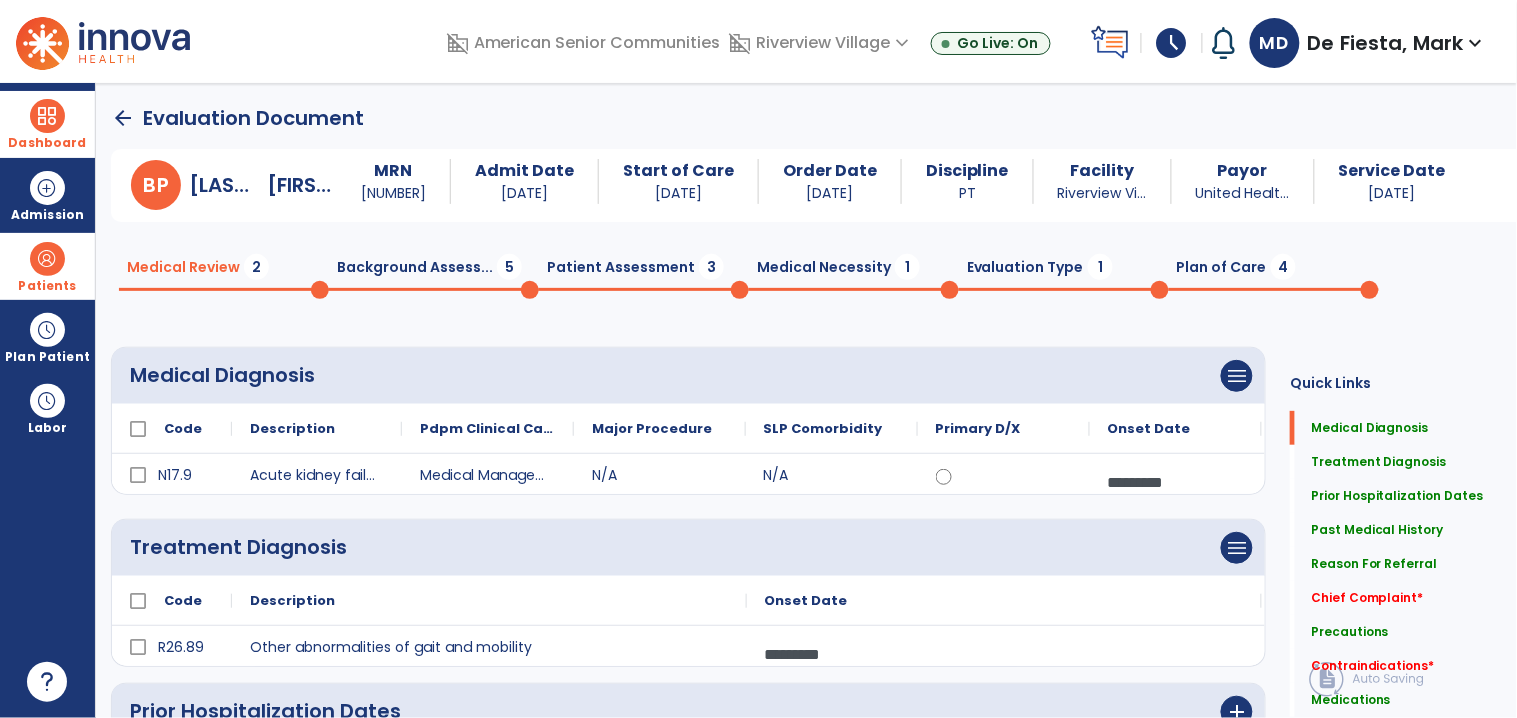 click on "Background Assess...  5" 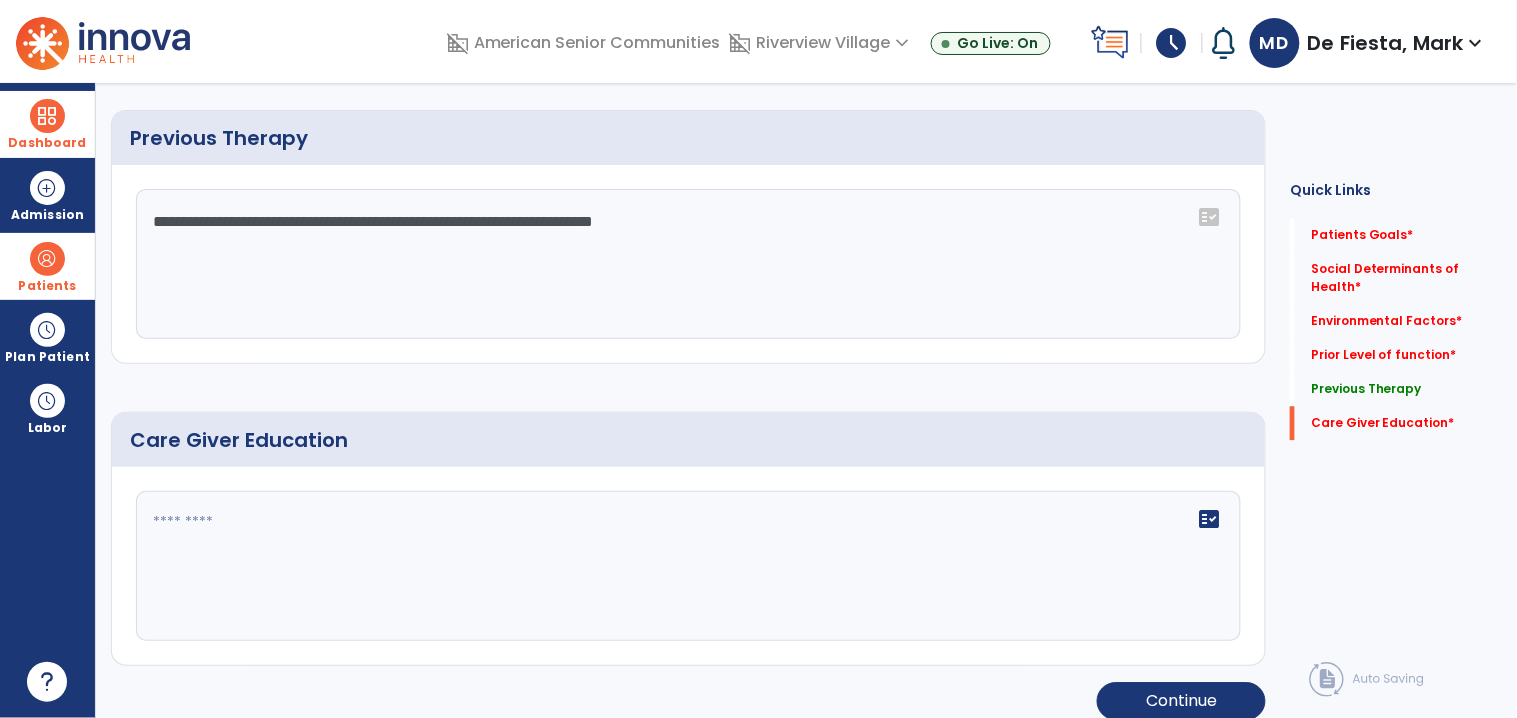 scroll, scrollTop: 0, scrollLeft: 0, axis: both 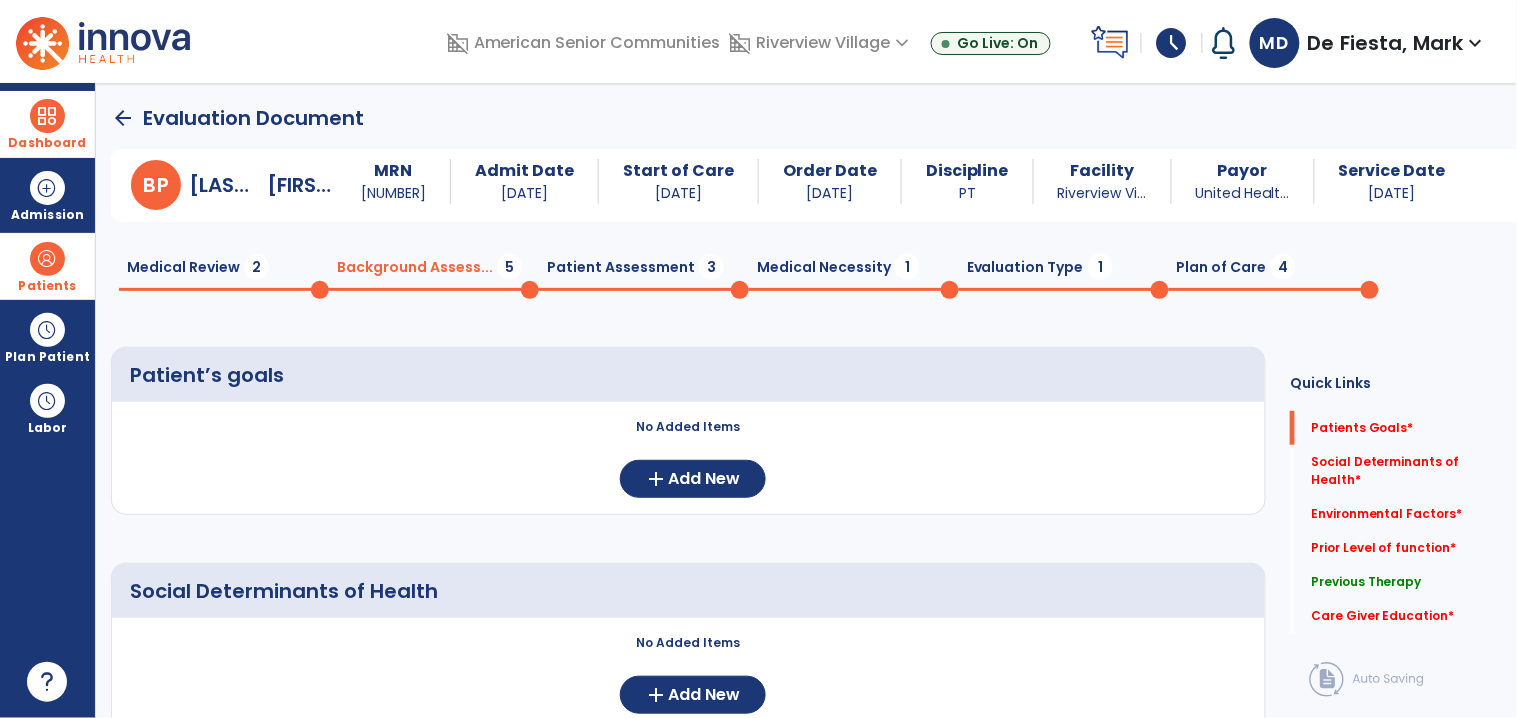click on "Patient Assessment  3" 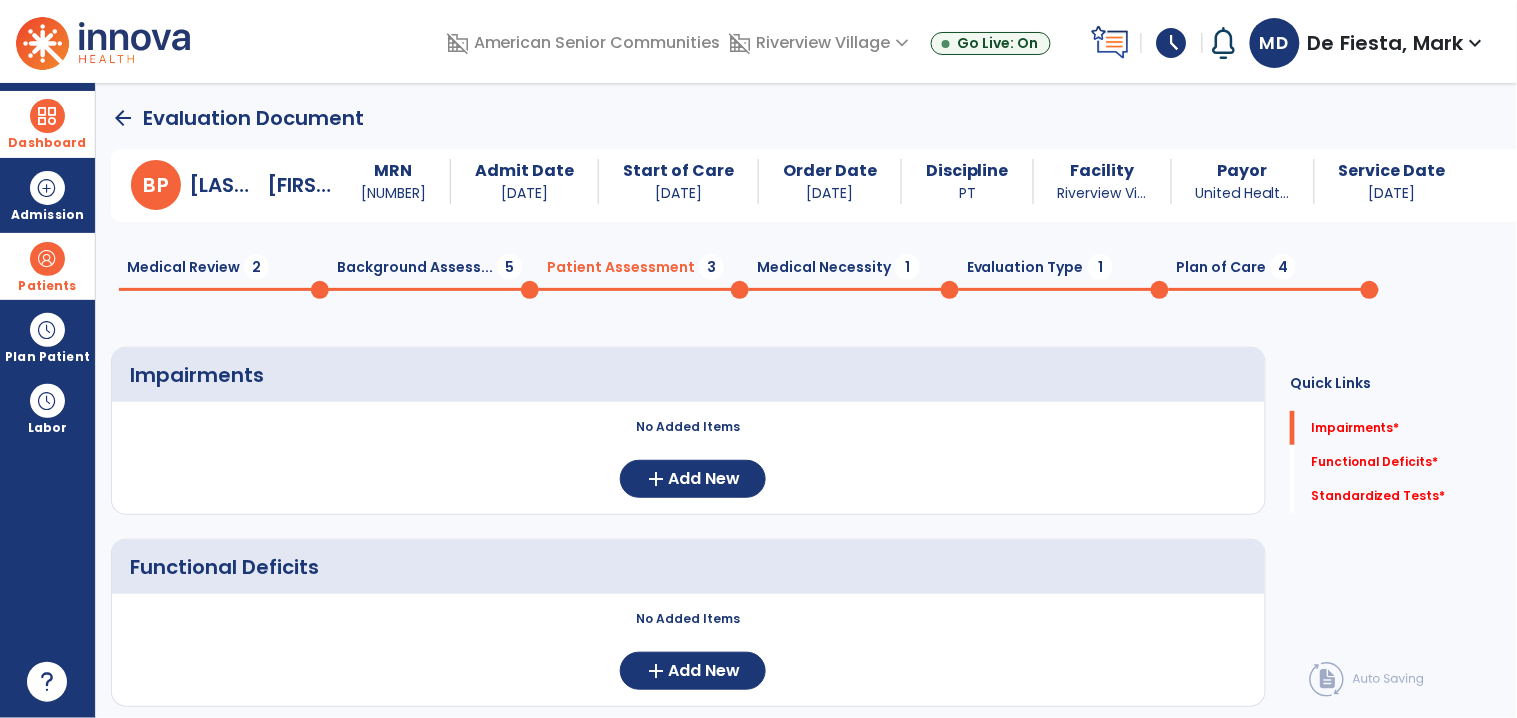 click on "Medical Necessity  1" 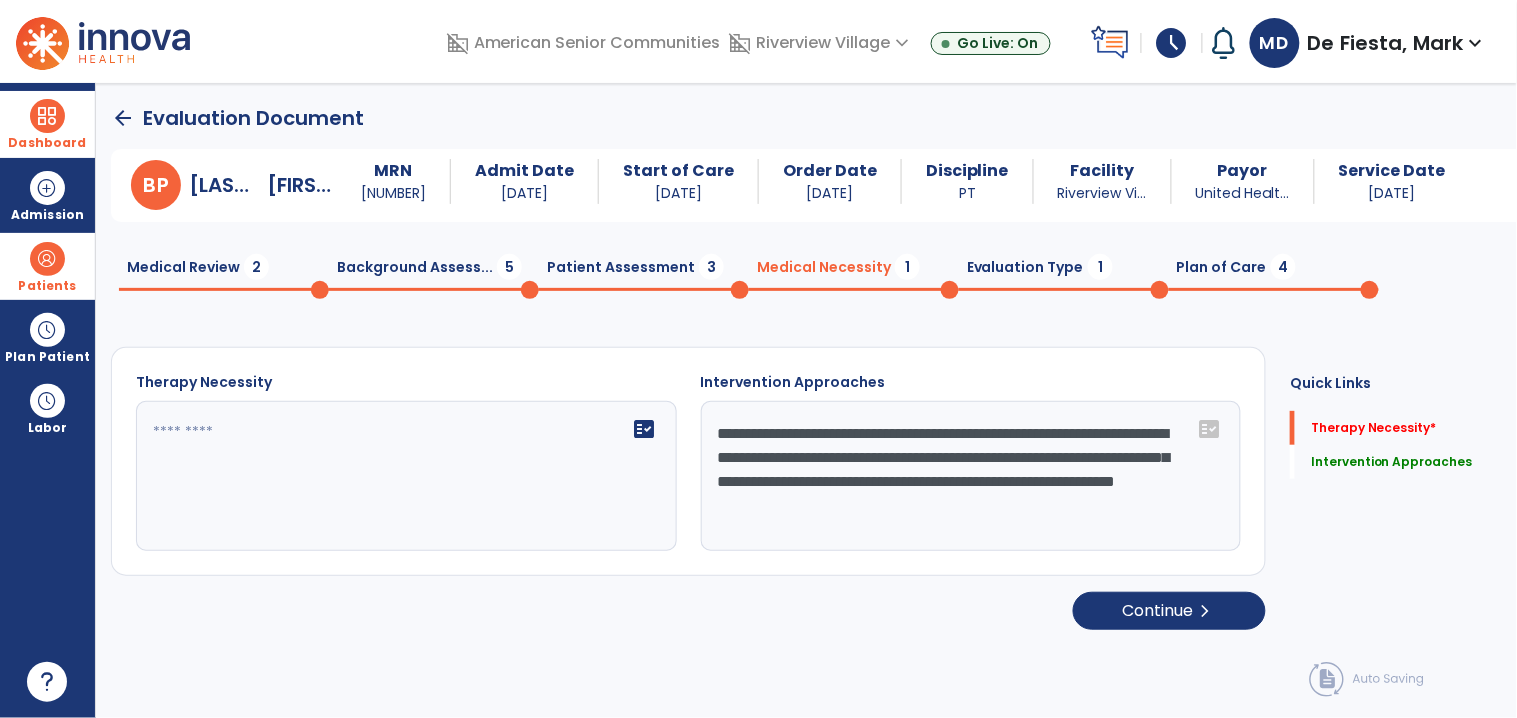 click on "Evaluation Type  1" 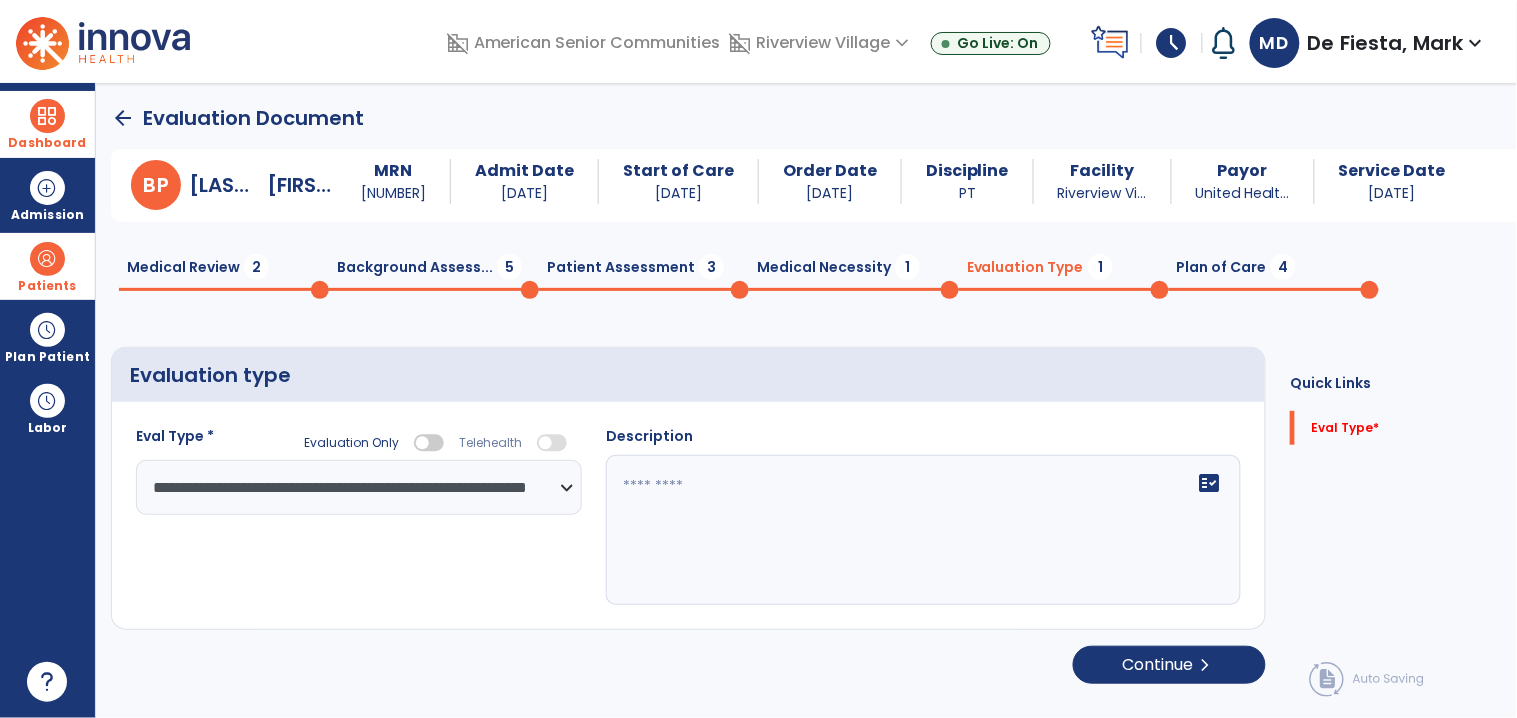 click on "fact_check" 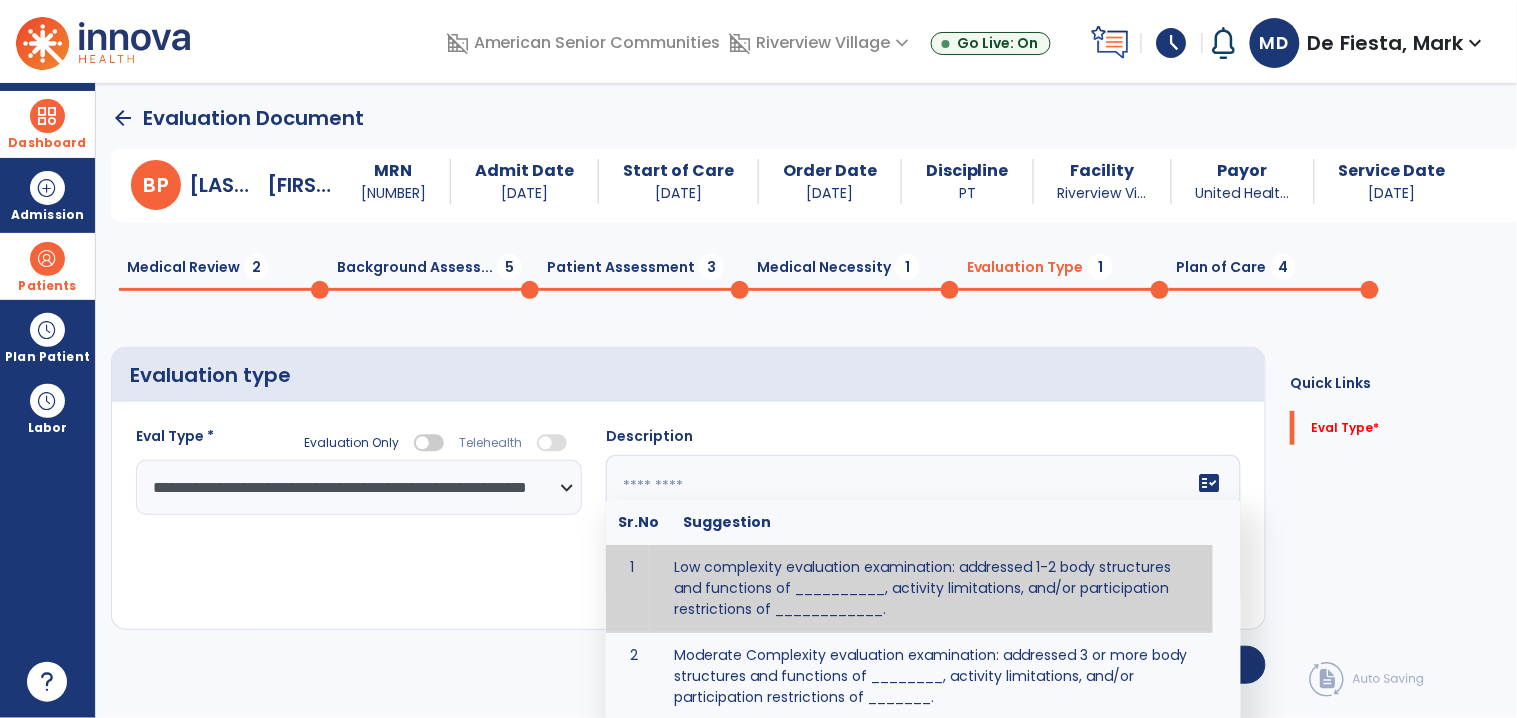 click on "**********" 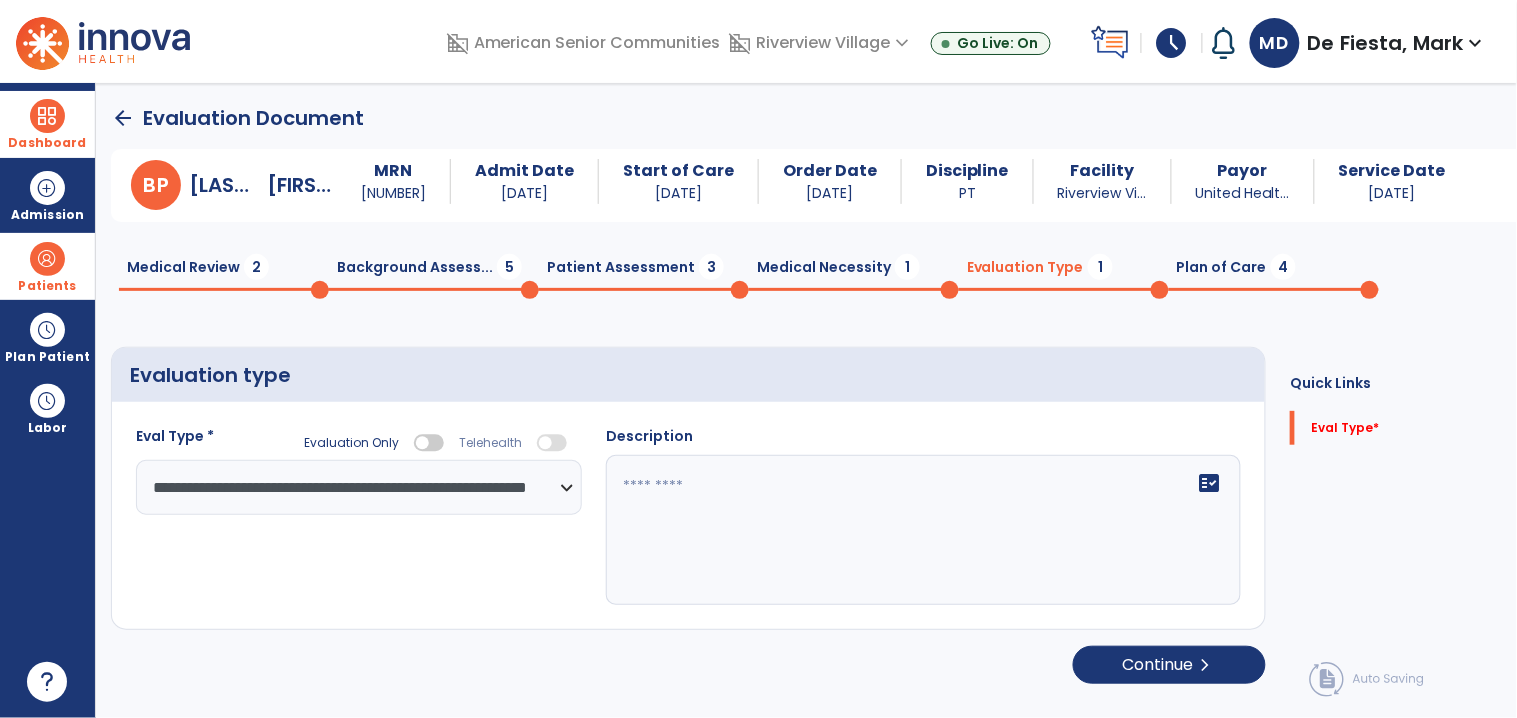 click on "Plan of Care  4" 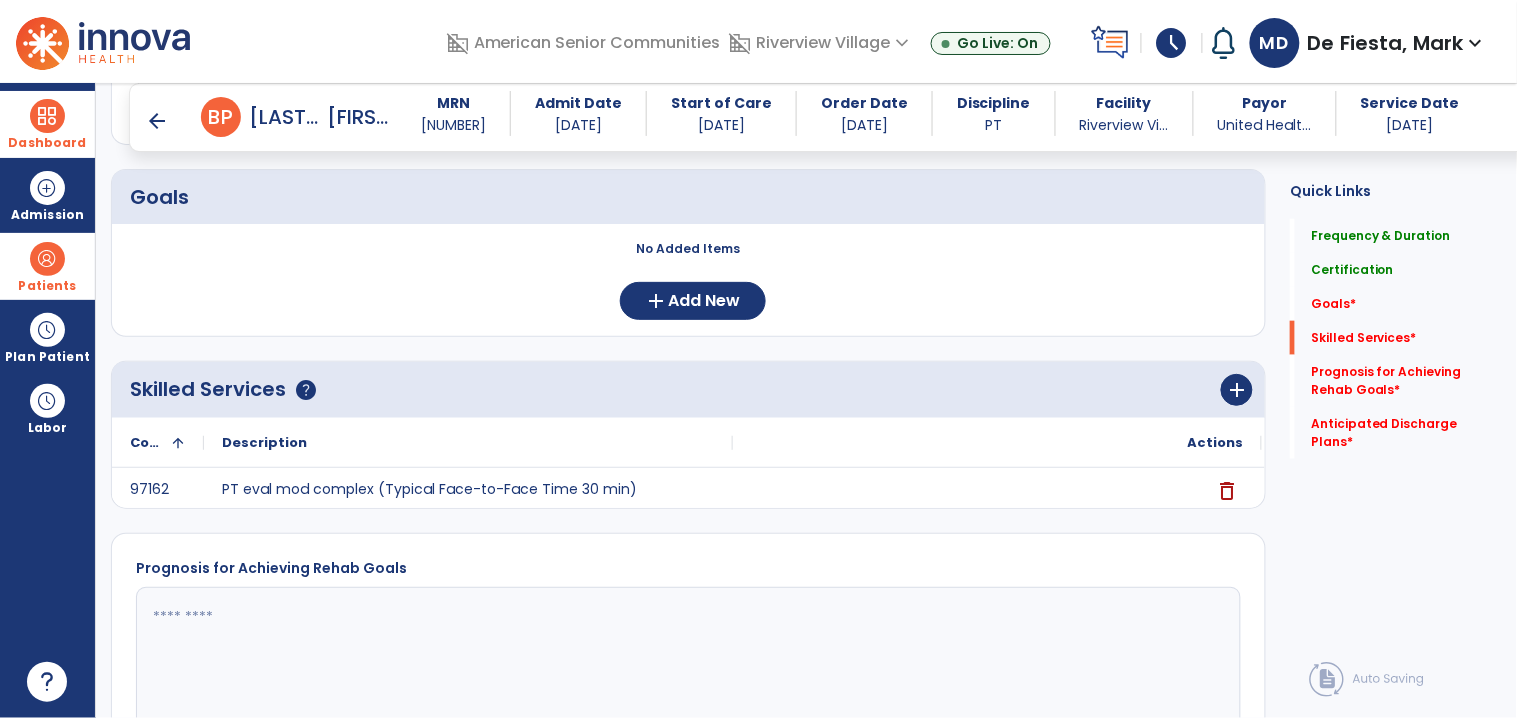 scroll, scrollTop: 527, scrollLeft: 0, axis: vertical 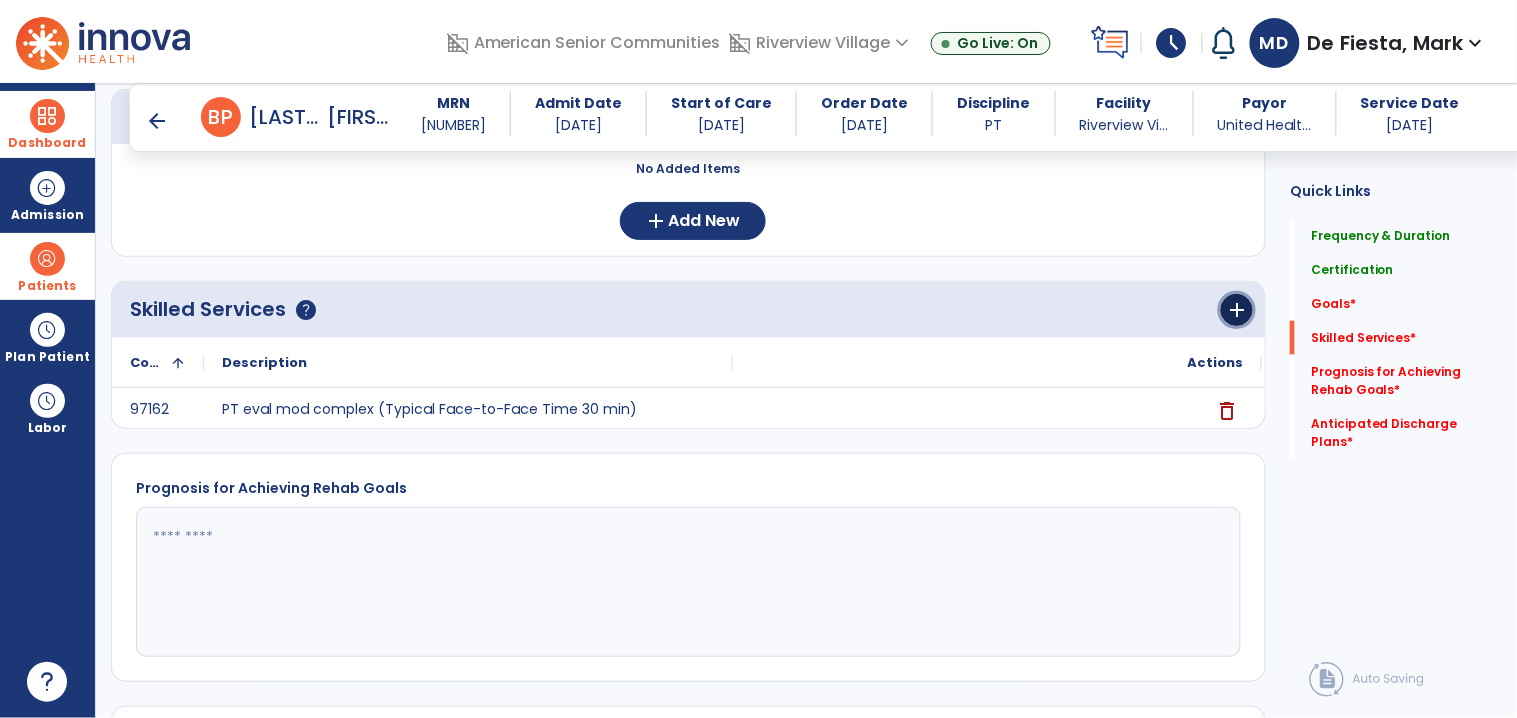 drag, startPoint x: 1232, startPoint y: 306, endPoint x: 808, endPoint y: 295, distance: 424.14267 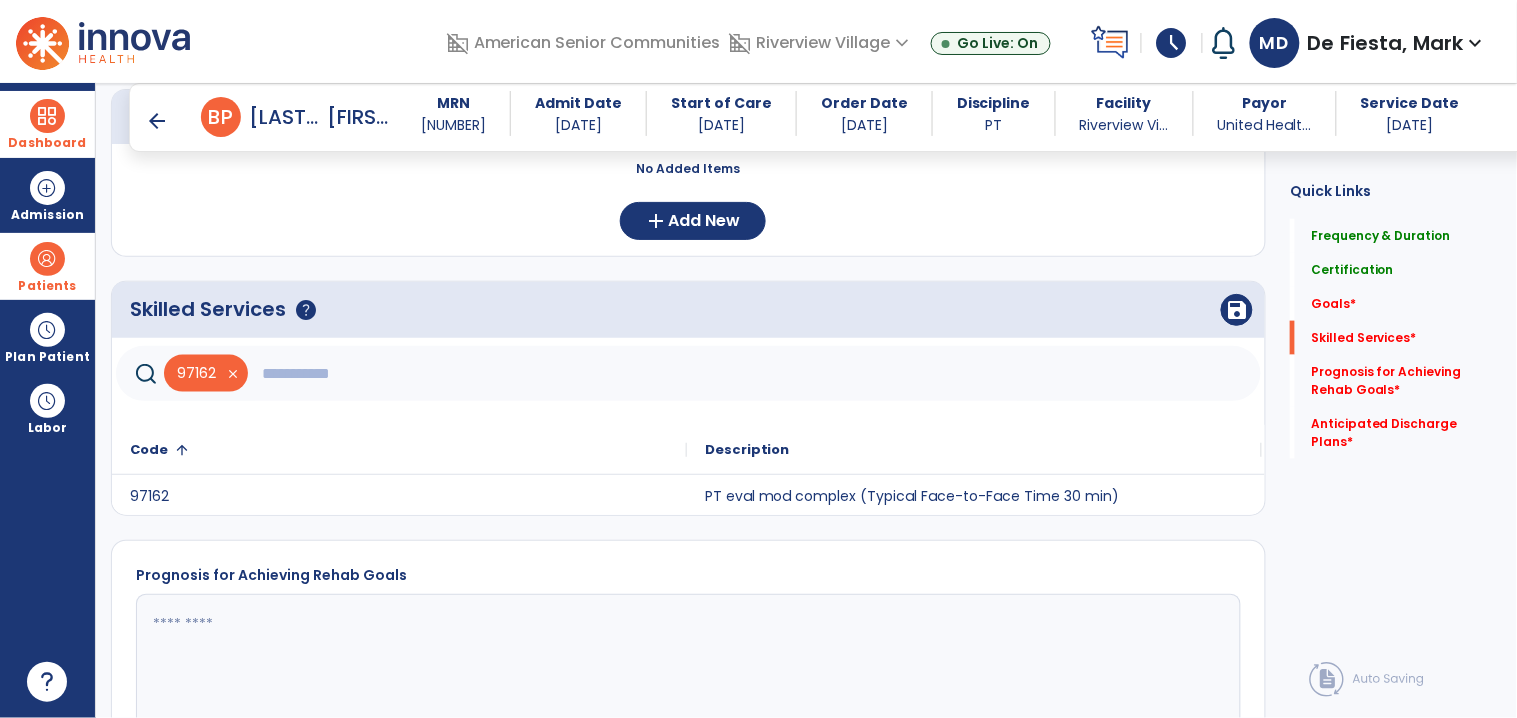 click on "Skilled Services      help" 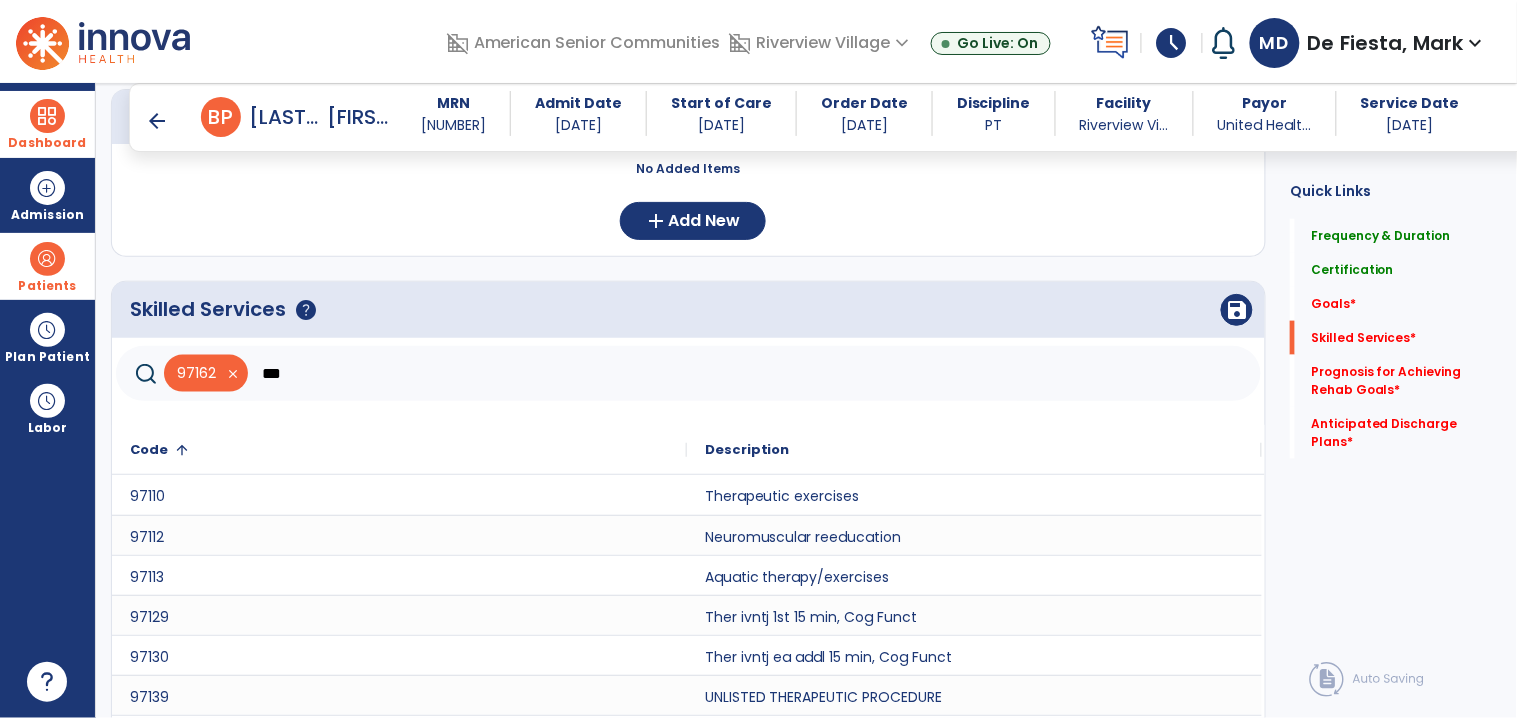 scroll, scrollTop: 730, scrollLeft: 0, axis: vertical 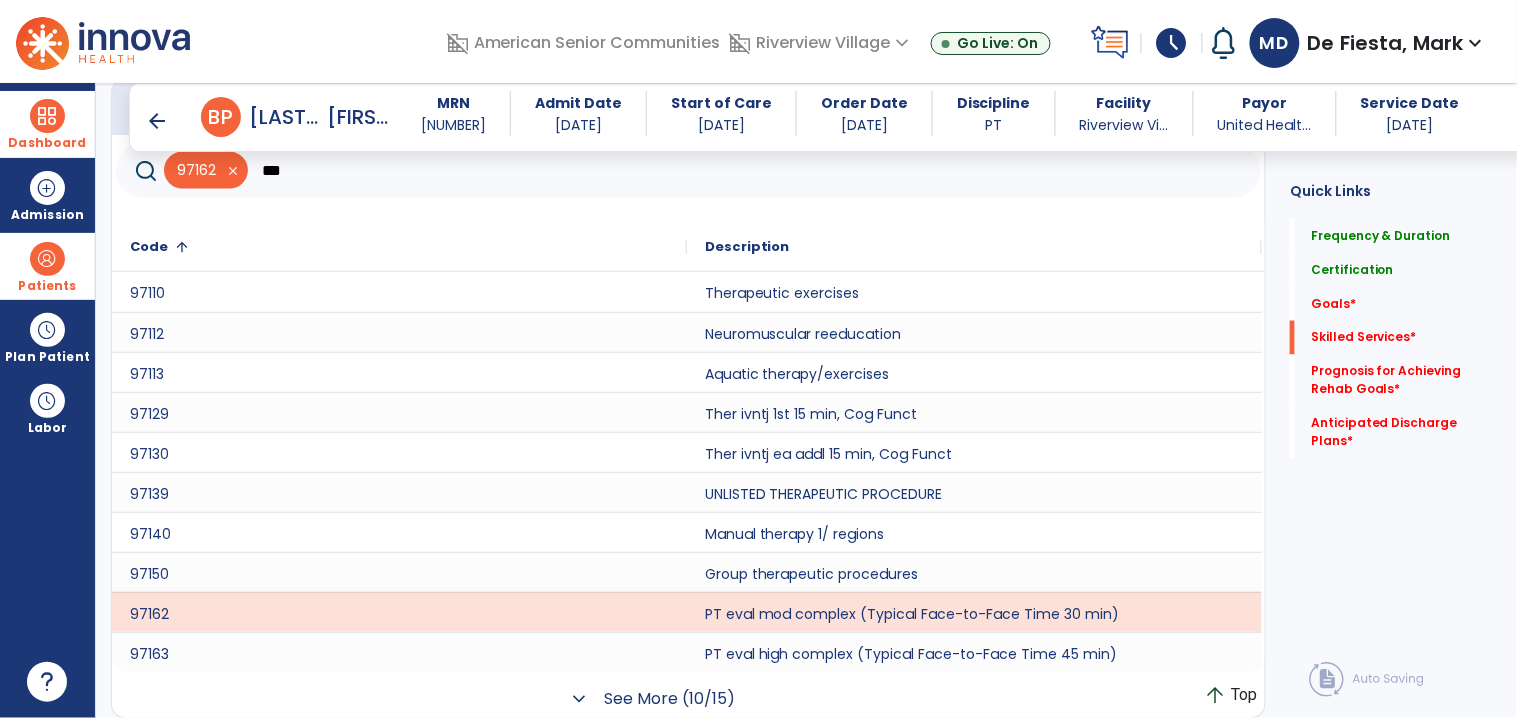 click on "See More (10/15)" 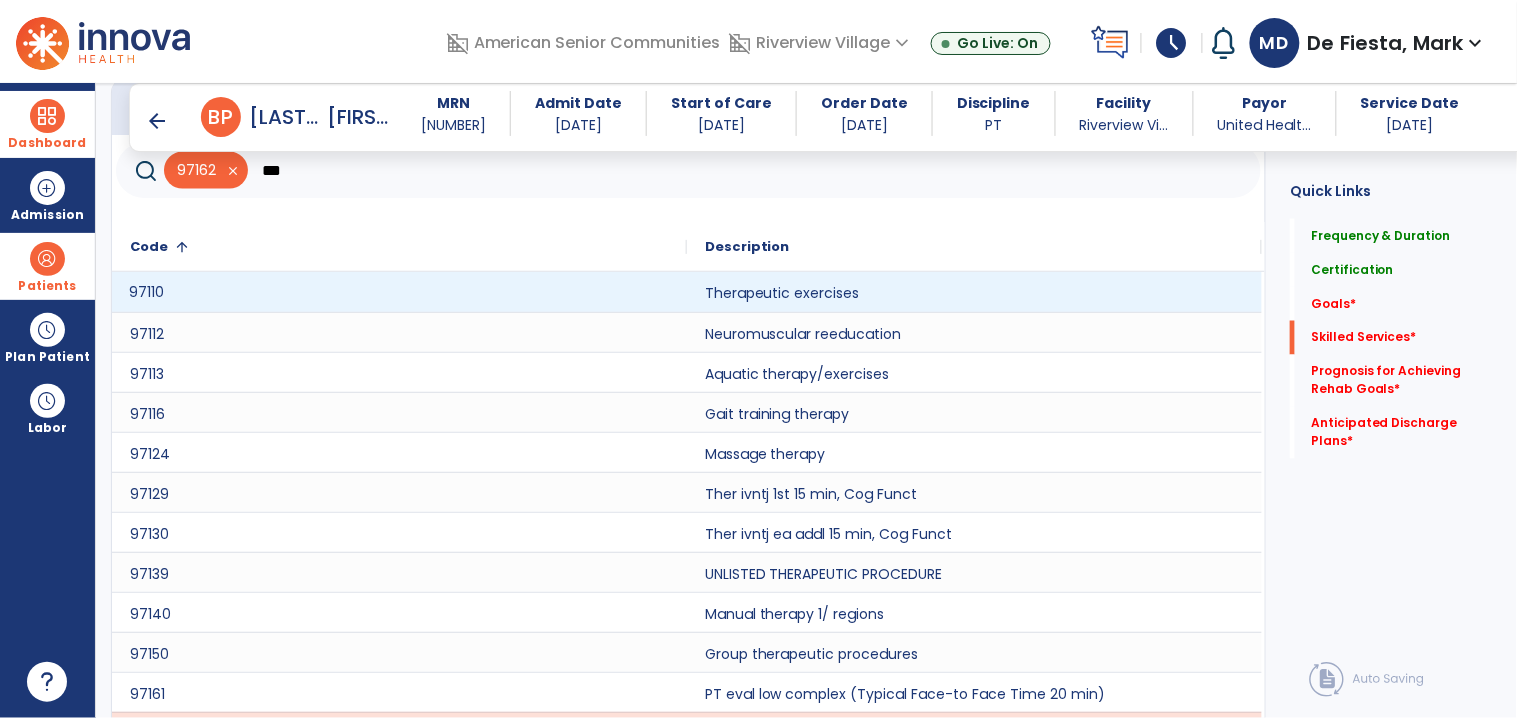 click on "97110" 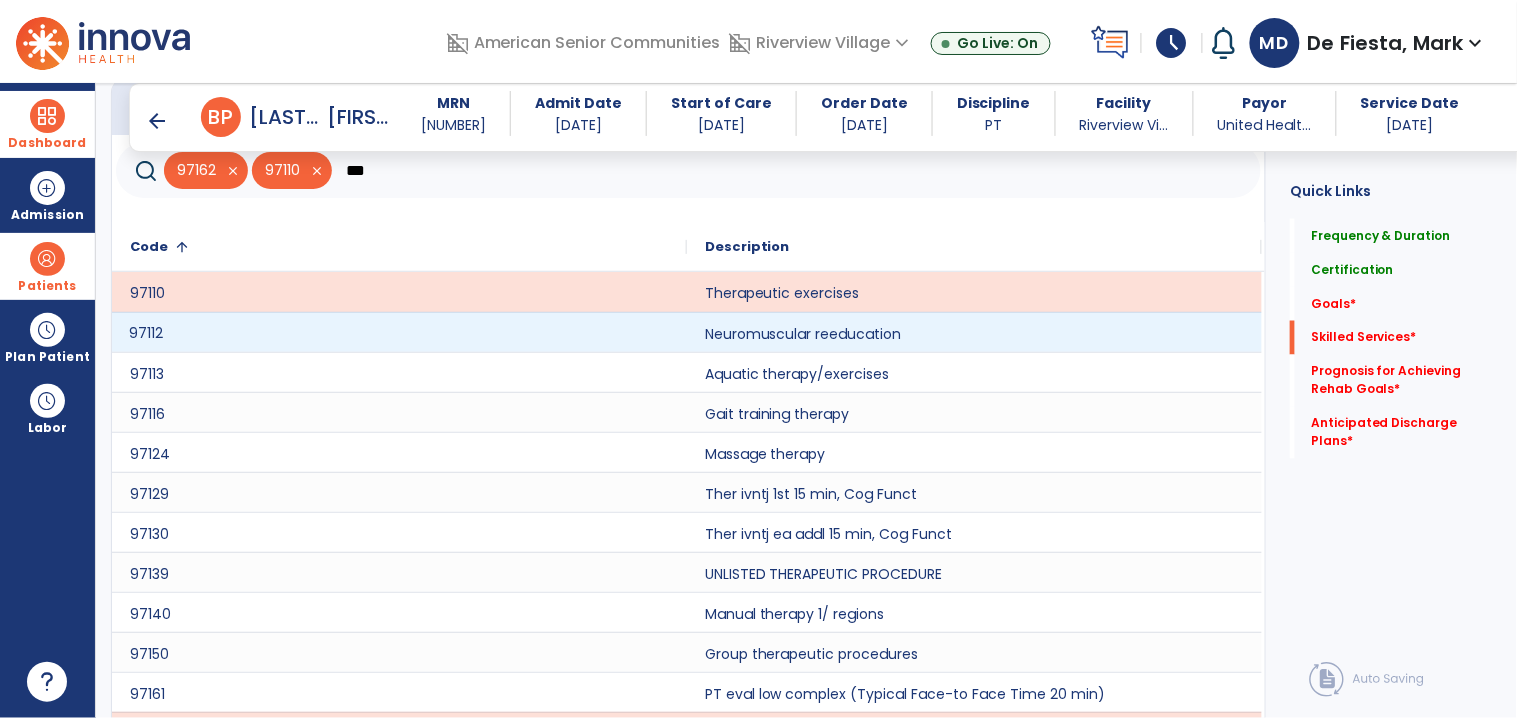 click on "97112" 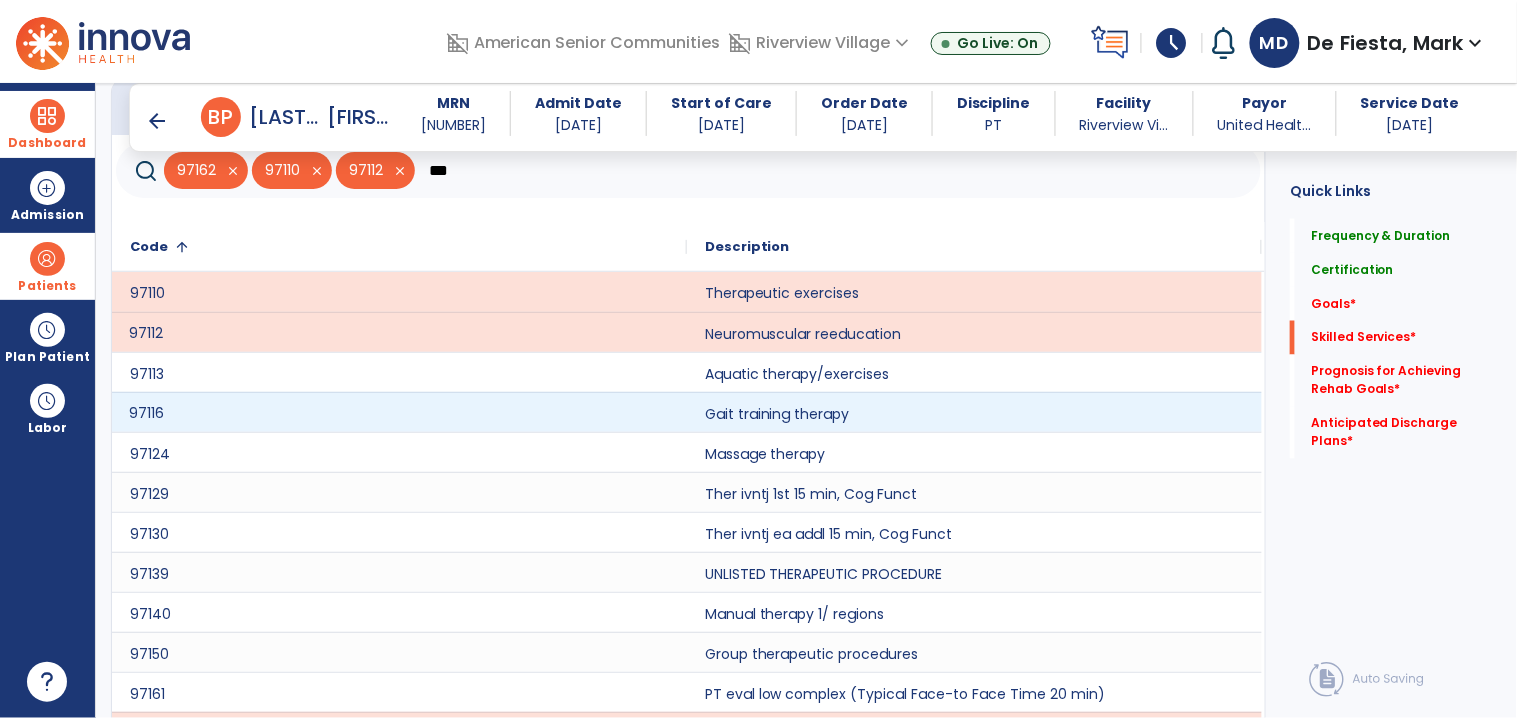 click on "97116" 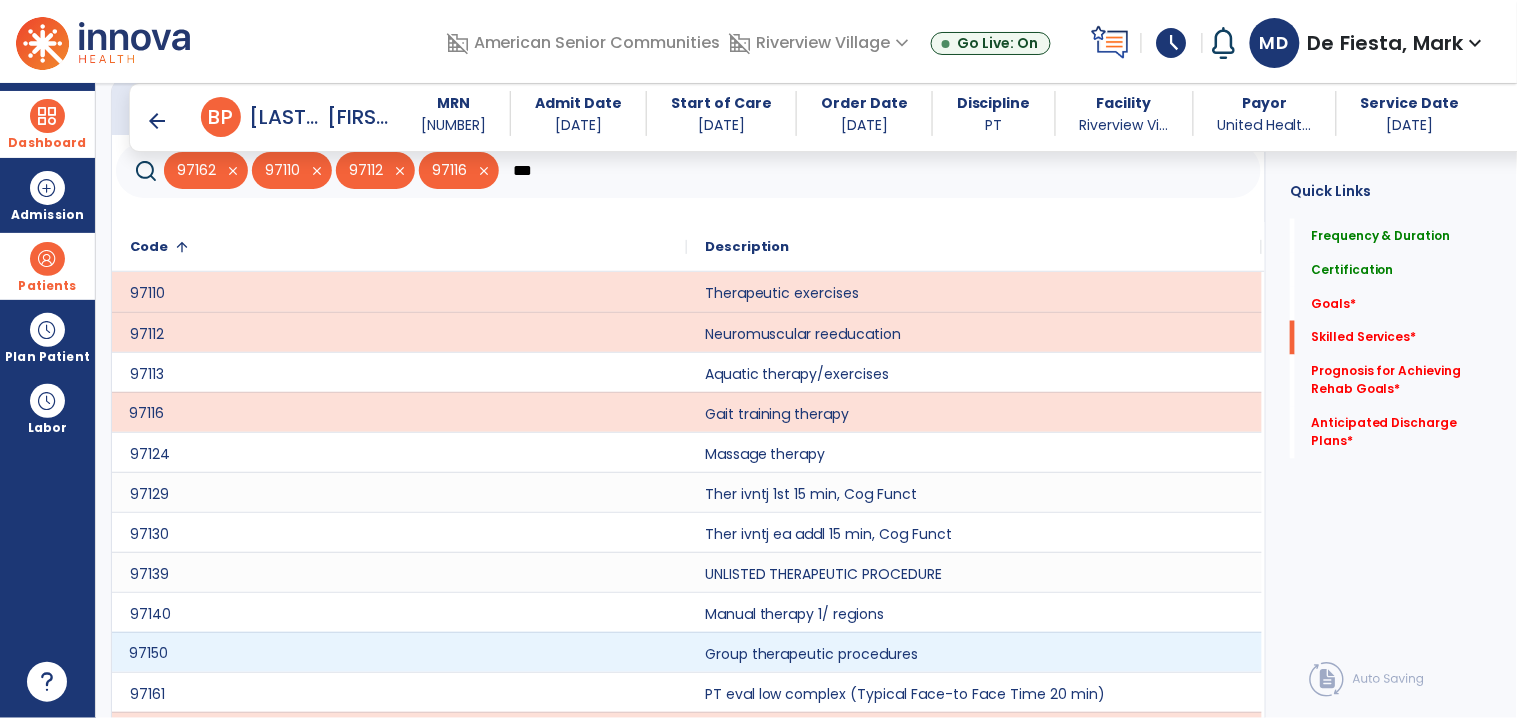 click on "97150" 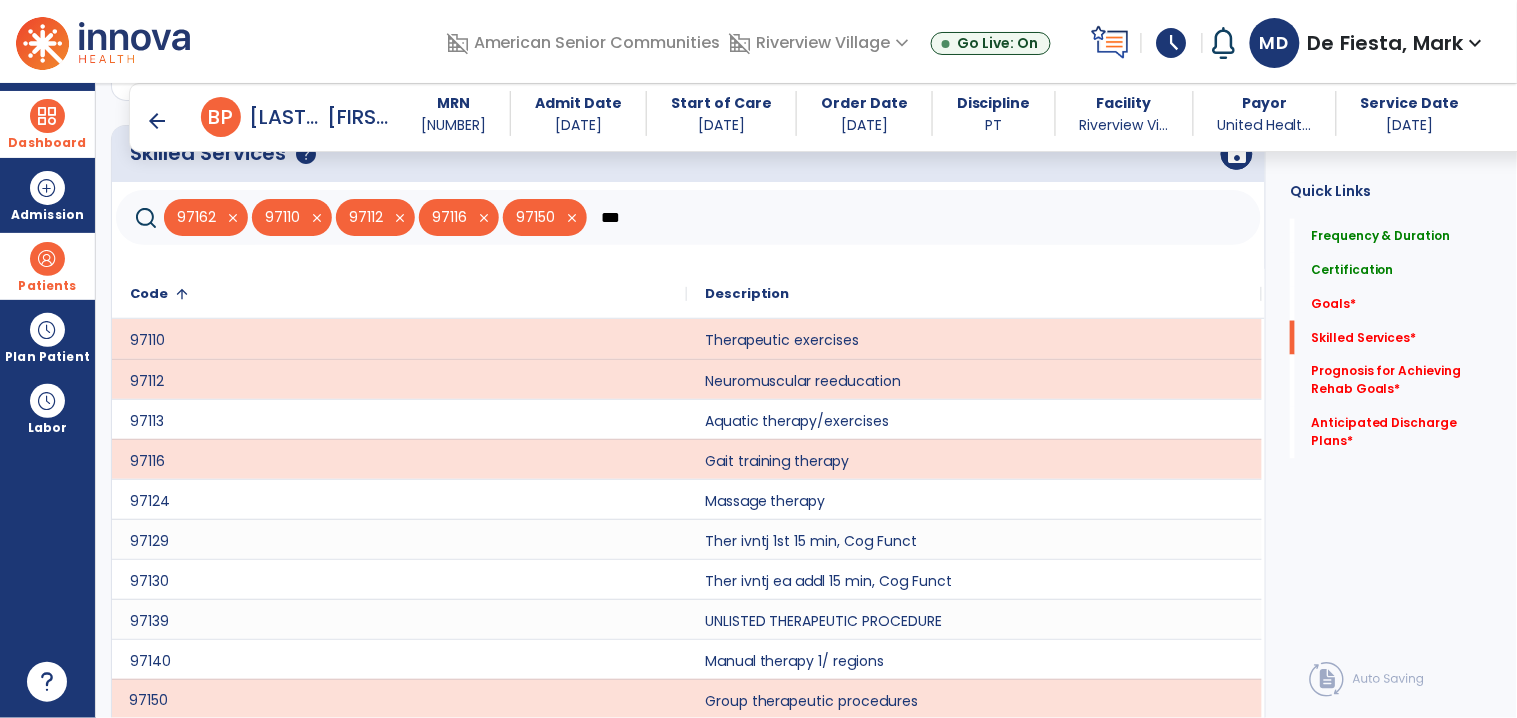 scroll, scrollTop: 677, scrollLeft: 0, axis: vertical 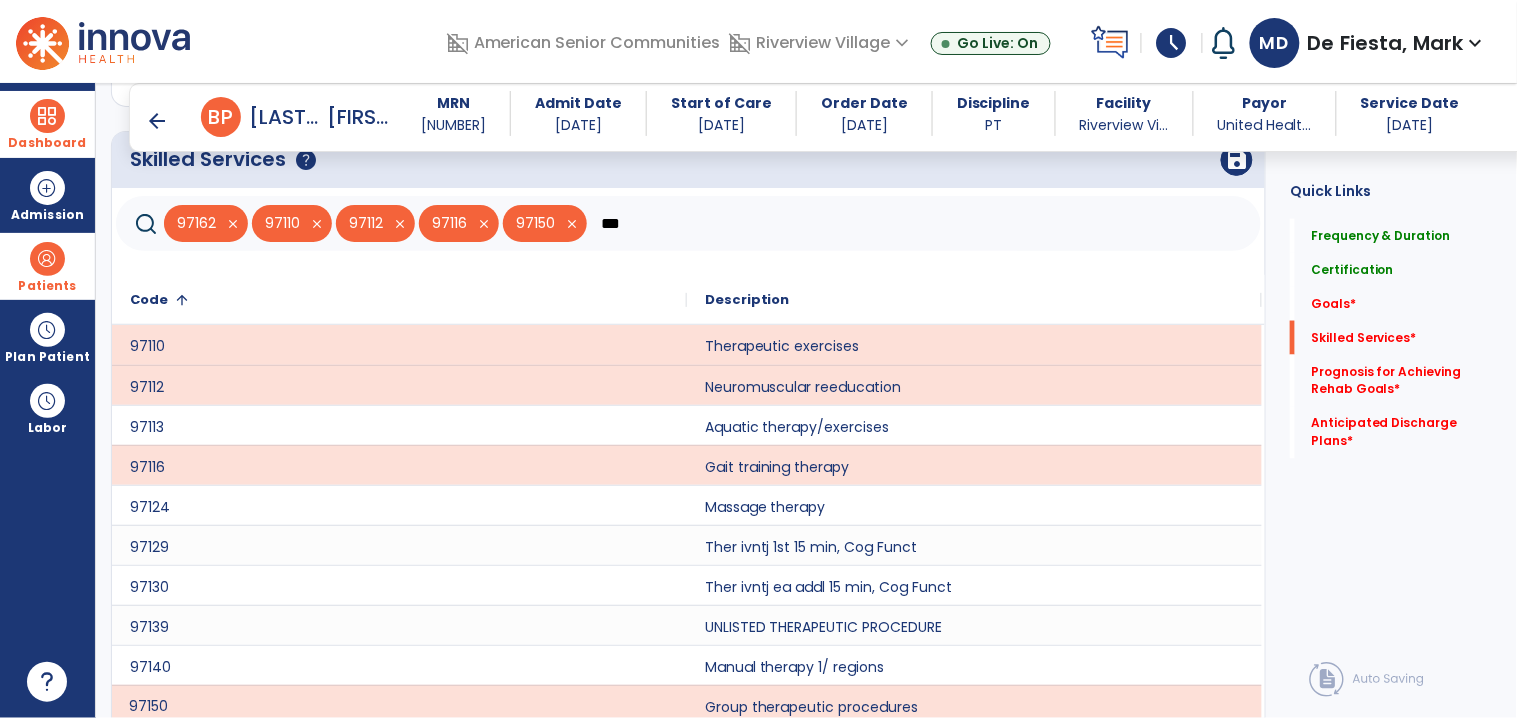 click on "***" 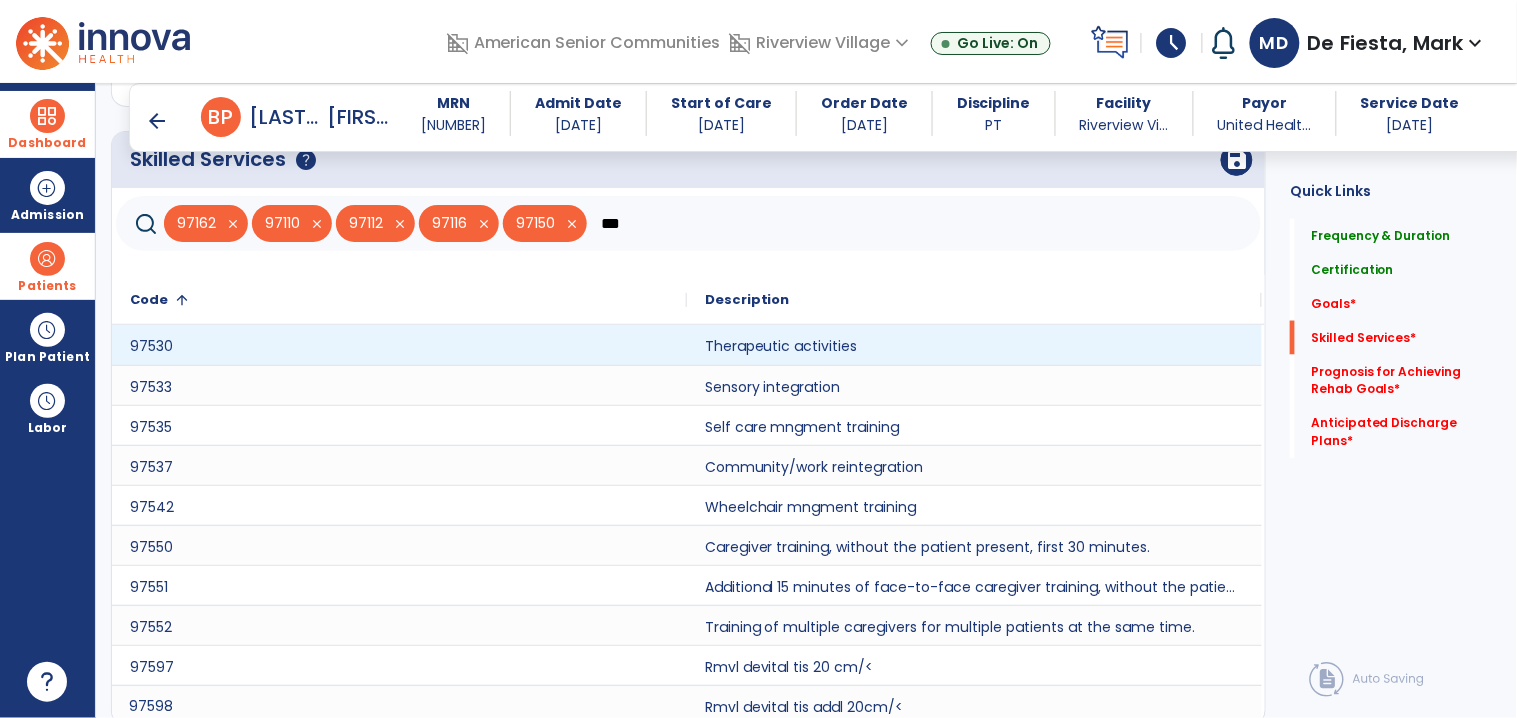 type on "***" 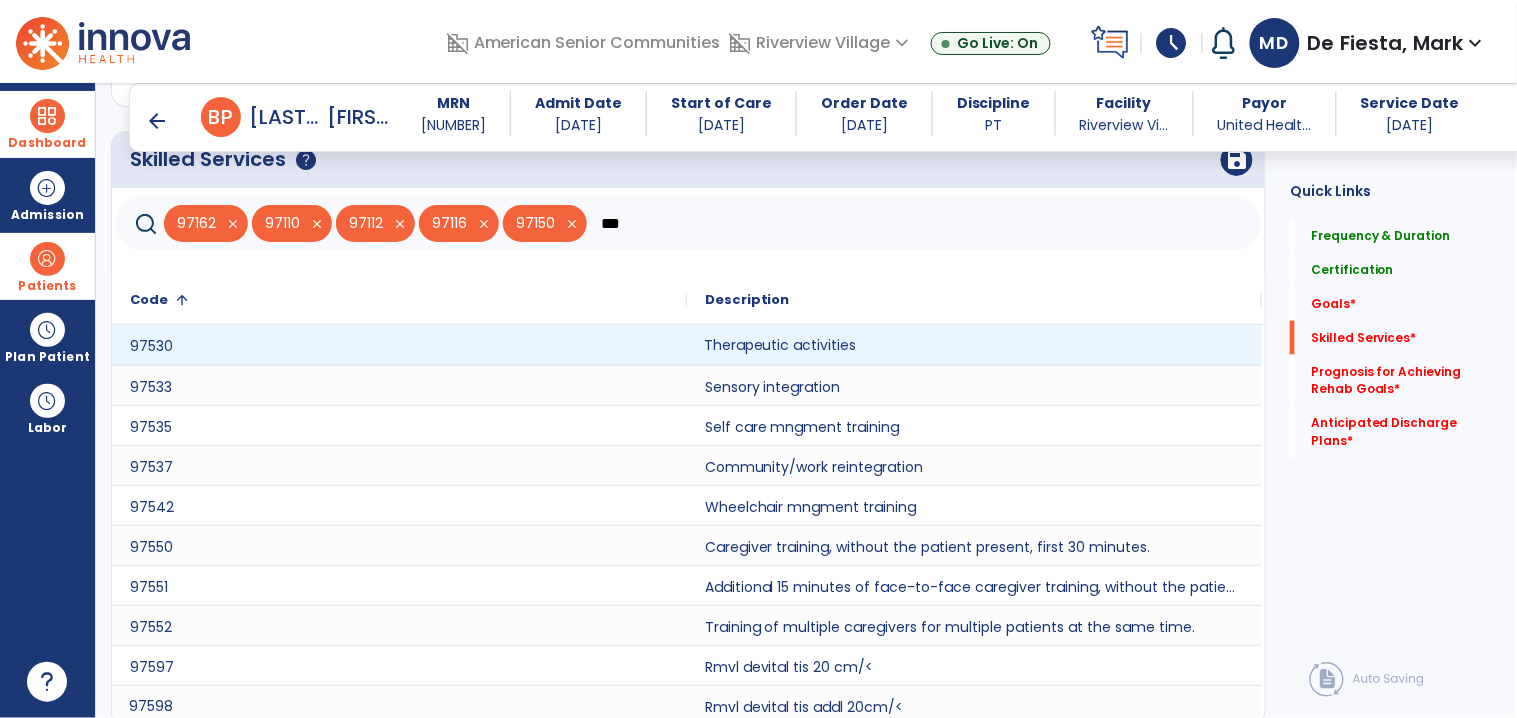 click on "Therapeutic activities" 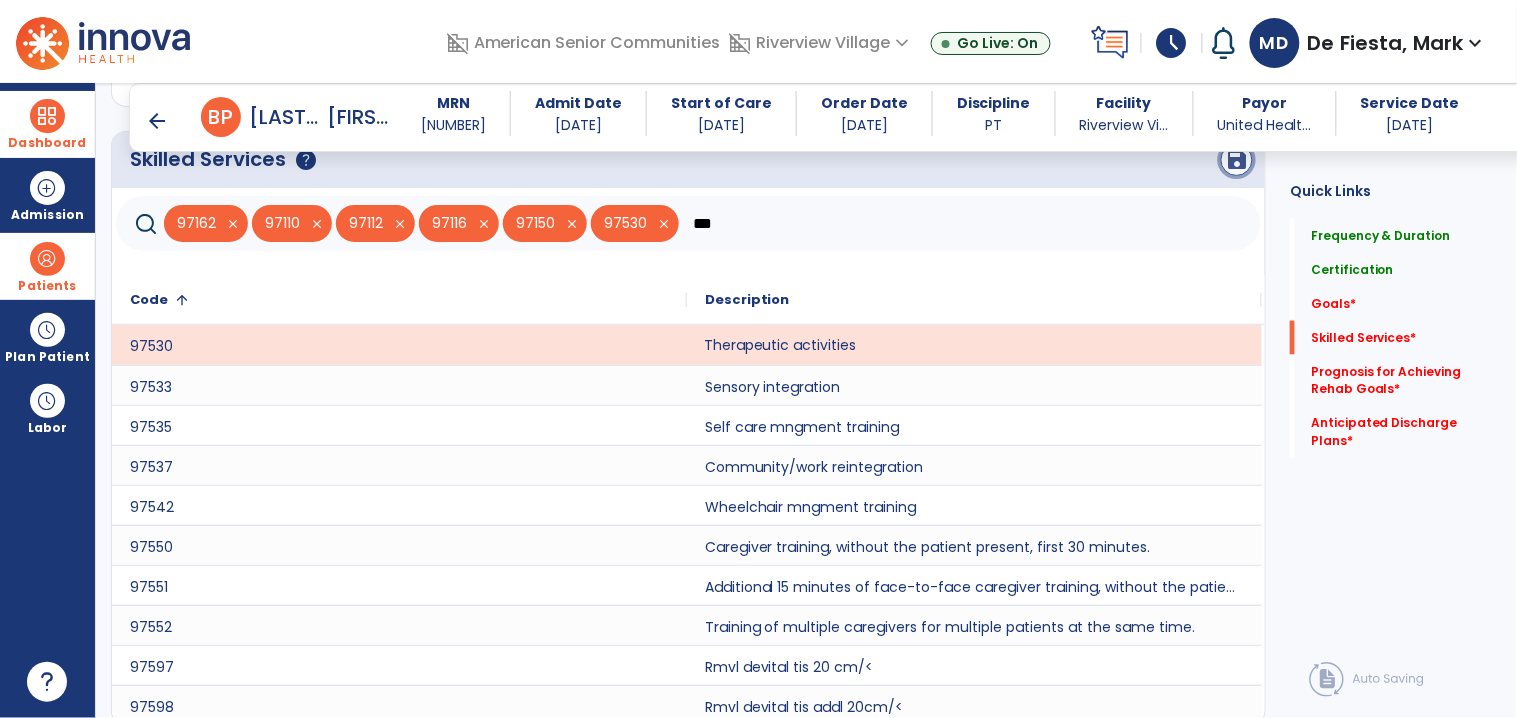 click on "save" 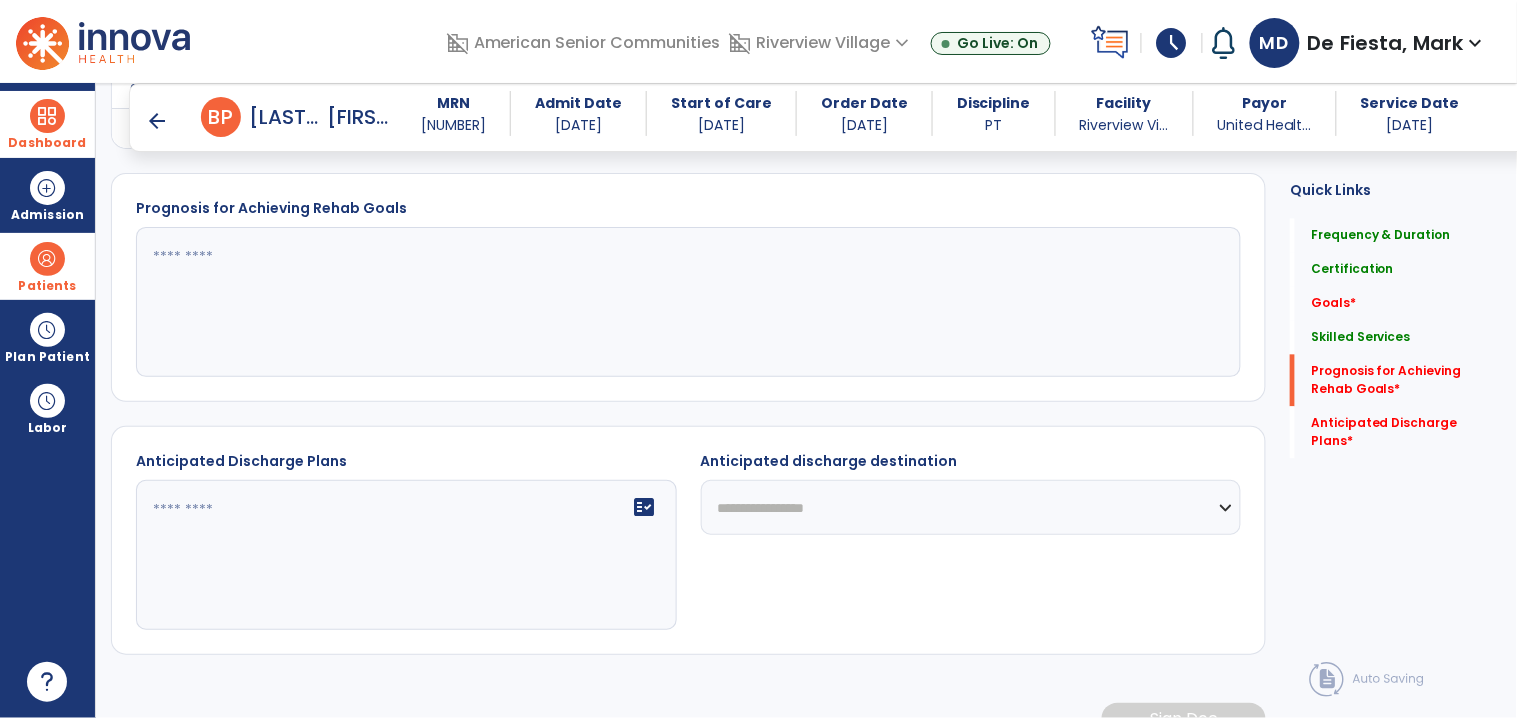 scroll, scrollTop: 1041, scrollLeft: 0, axis: vertical 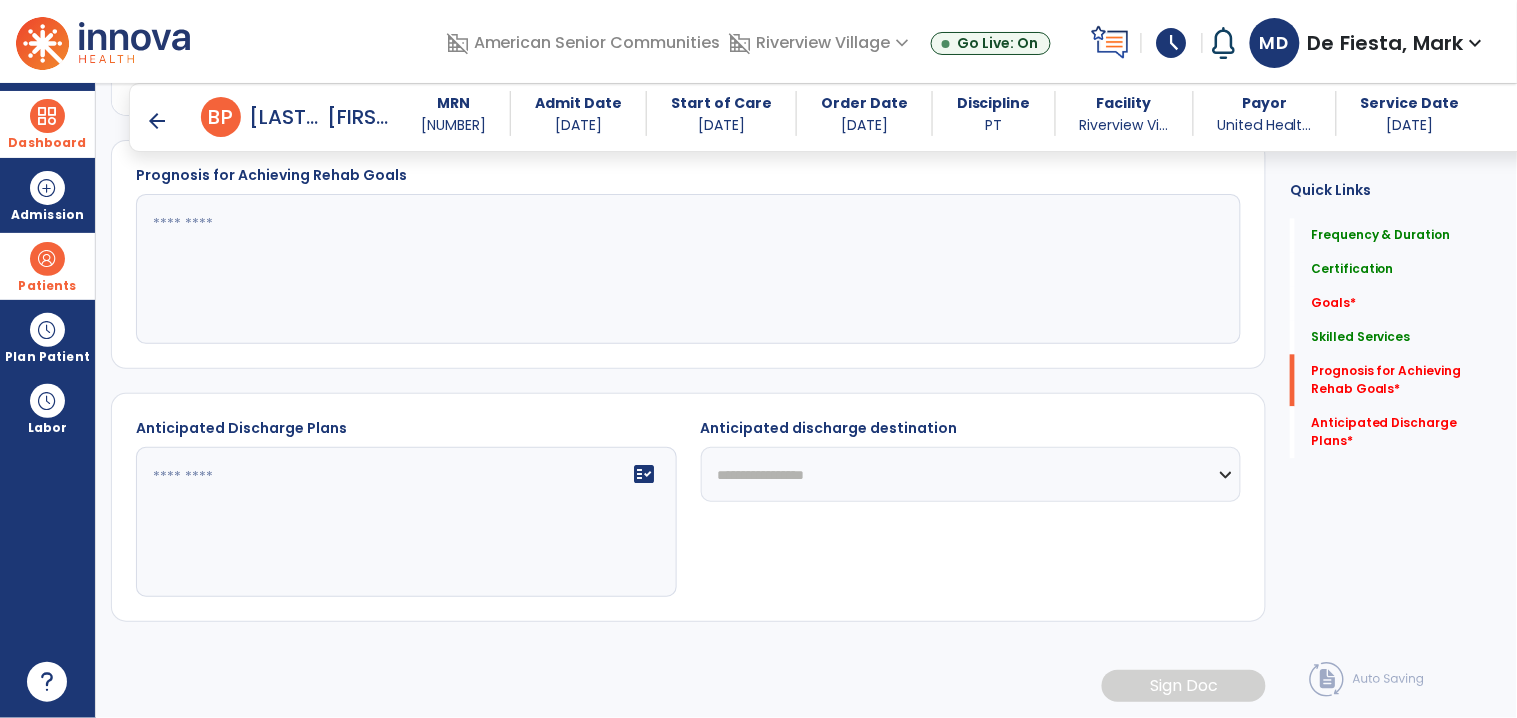 click 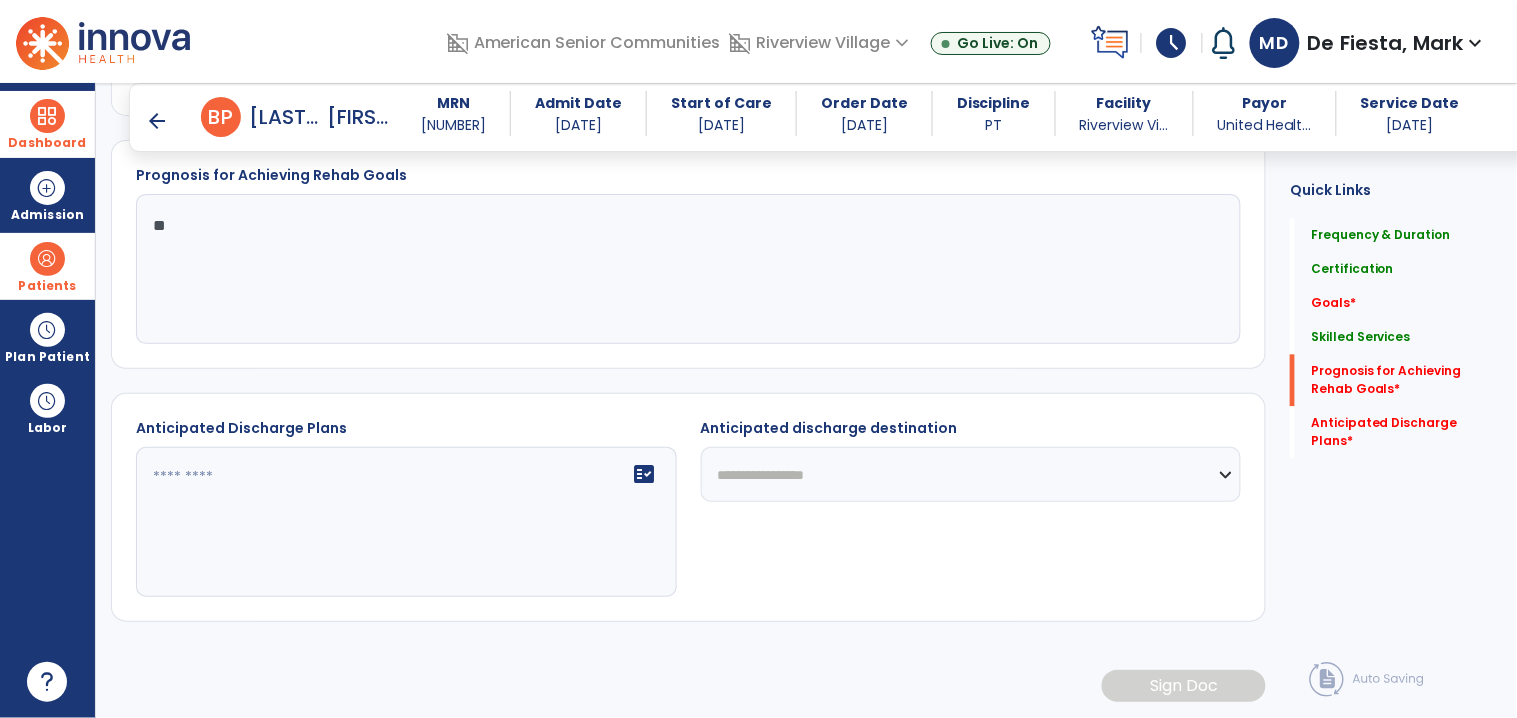type on "*" 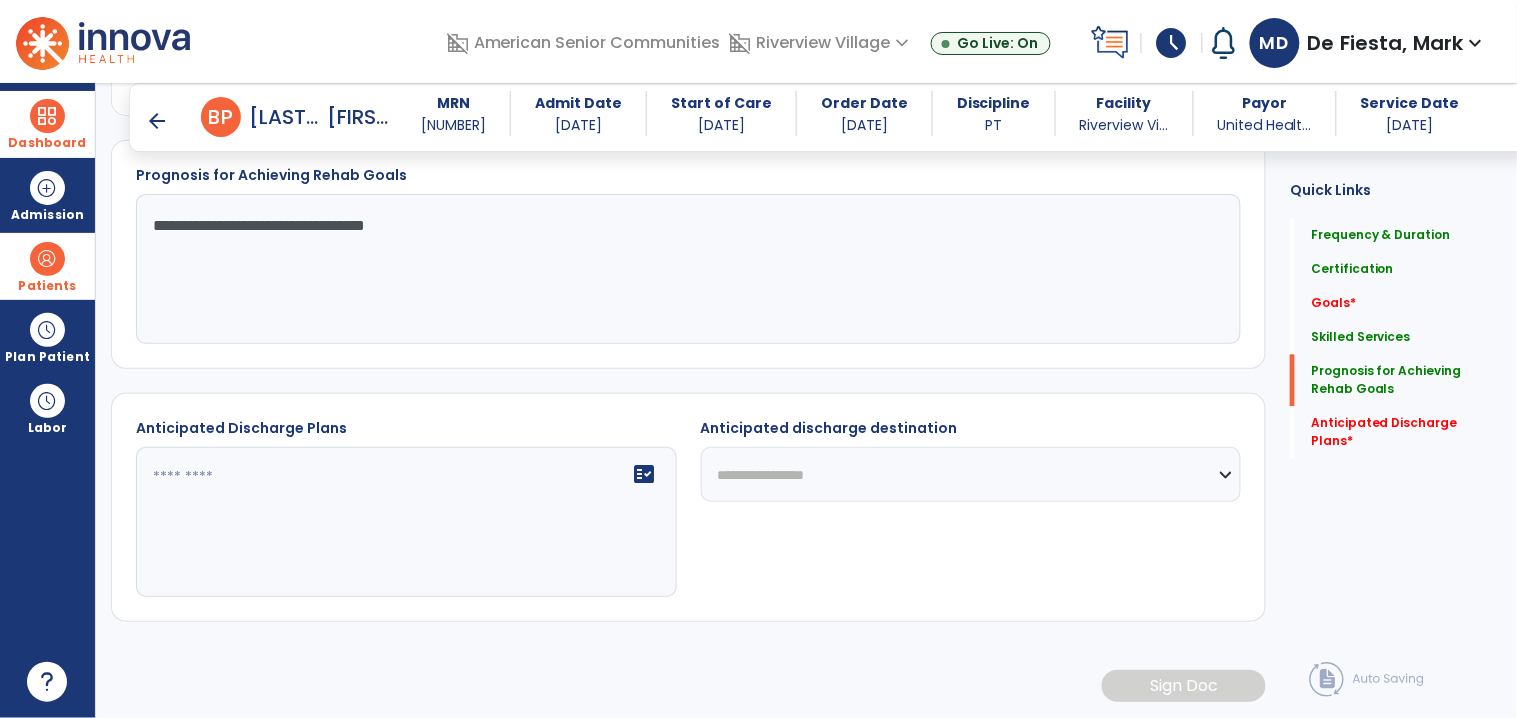 type on "**********" 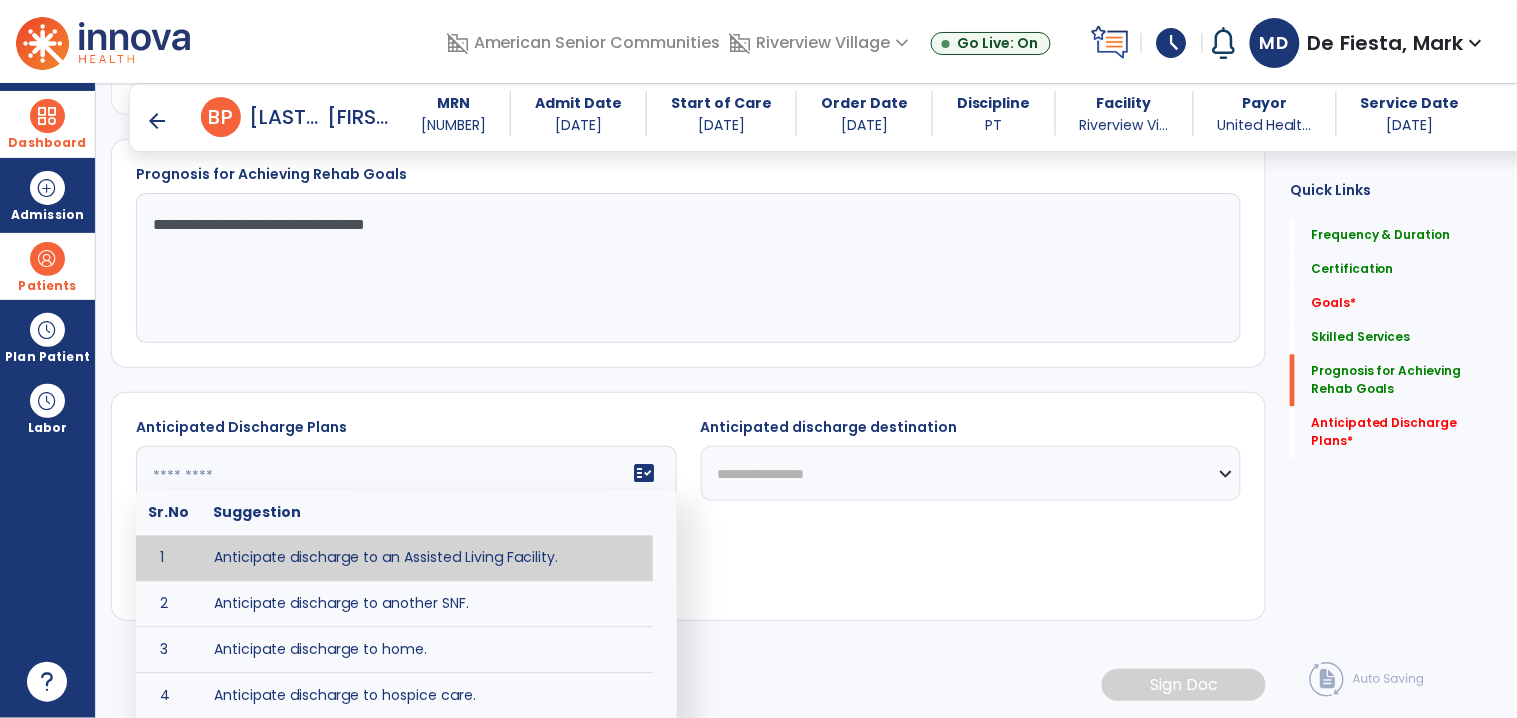 click on "fact_check  Sr.No Suggestion 1 Anticipate discharge to an Assisted Living Facility. 2 Anticipate discharge to another SNF. 3 Anticipate discharge to home. 4 Anticipate discharge to hospice care. 5 Anticipate discharge to this SNF. 6 Anticipate patient will need [FULL/PART TIME] caregiver assistance. 7 Anticipate patient will need [ASSISTANCE LEVEL] assistance from [CAREGIVER]. 8 Anticipate patient will need 24-hour caregiver assistance. 9 Anticipate patient will need no caregiver assistance. 10 Discharge home and independent with caregiver. 11 Discharge home and independent without caregiver. 12 Discharge home and return to community activities. 13 Discharge home and return to vocational activities. 14 Discharge to home with patient continuing therapy services with out patient therapy. 15 Discharge to home with patient continuing therapy with Home Health. 16 Discharge to home with patient planning to live alone. 17 DME - the following DME for this patient is recommended by Physical Therapy: 18 19 20 21 22 23" 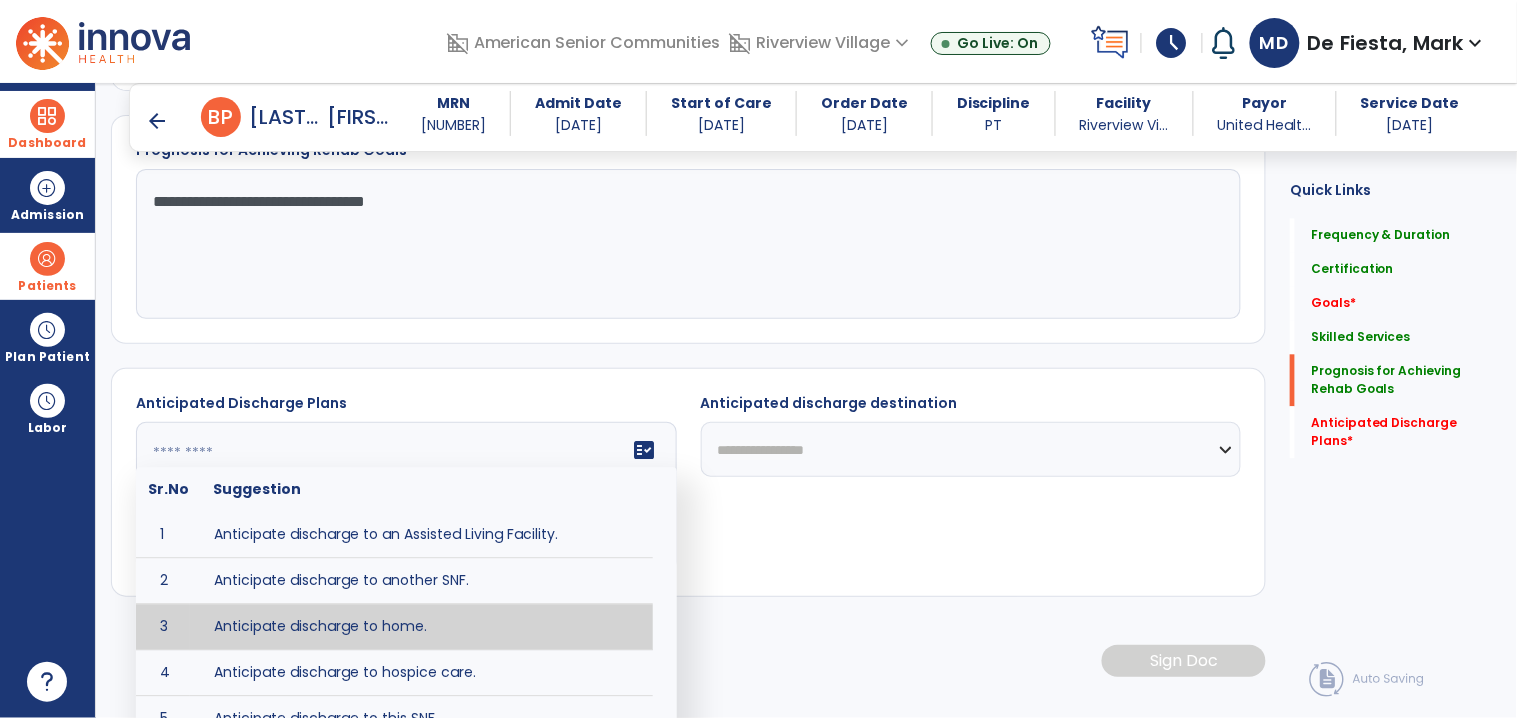 click on "Frequency & Duration  Frequency  ********* ** ** ** ** ** ** **  Duration  * ******** ***** Certification From 07/14/2025 Certification Through 08/10/2025 Goals     No Added Items  add  Add New Skilled Services      add
Code
1
Description
Actions 1" 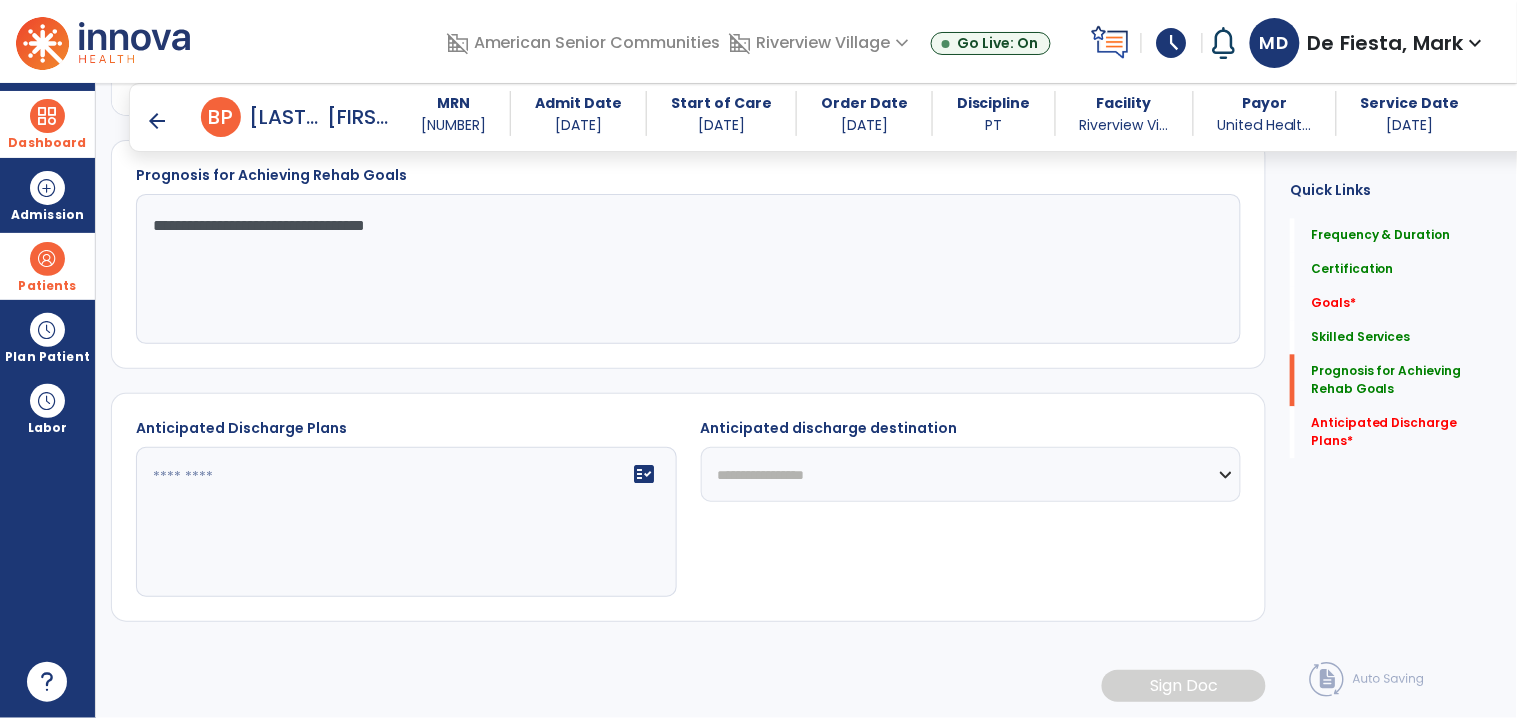 click on "arrow_back" at bounding box center [157, 121] 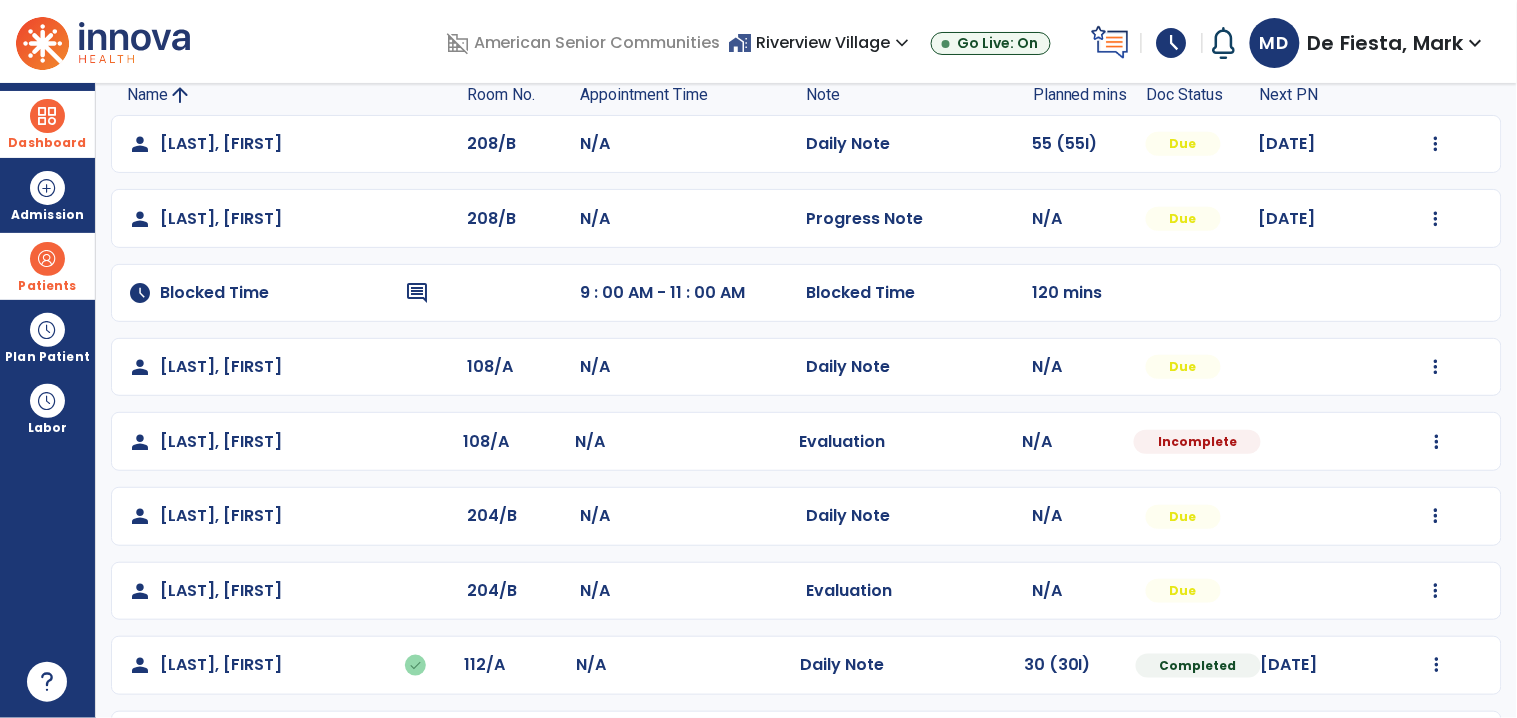 scroll, scrollTop: 184, scrollLeft: 0, axis: vertical 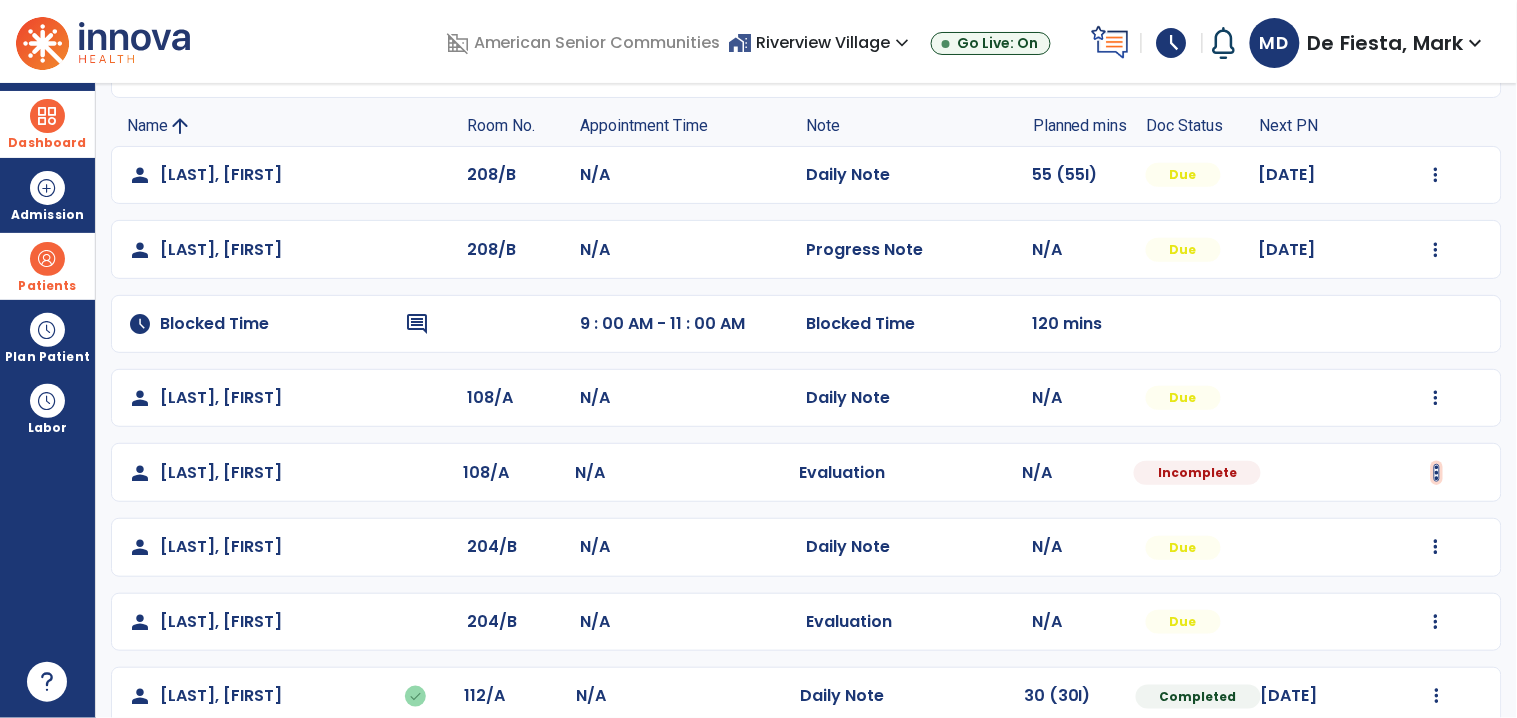 click at bounding box center (1436, 175) 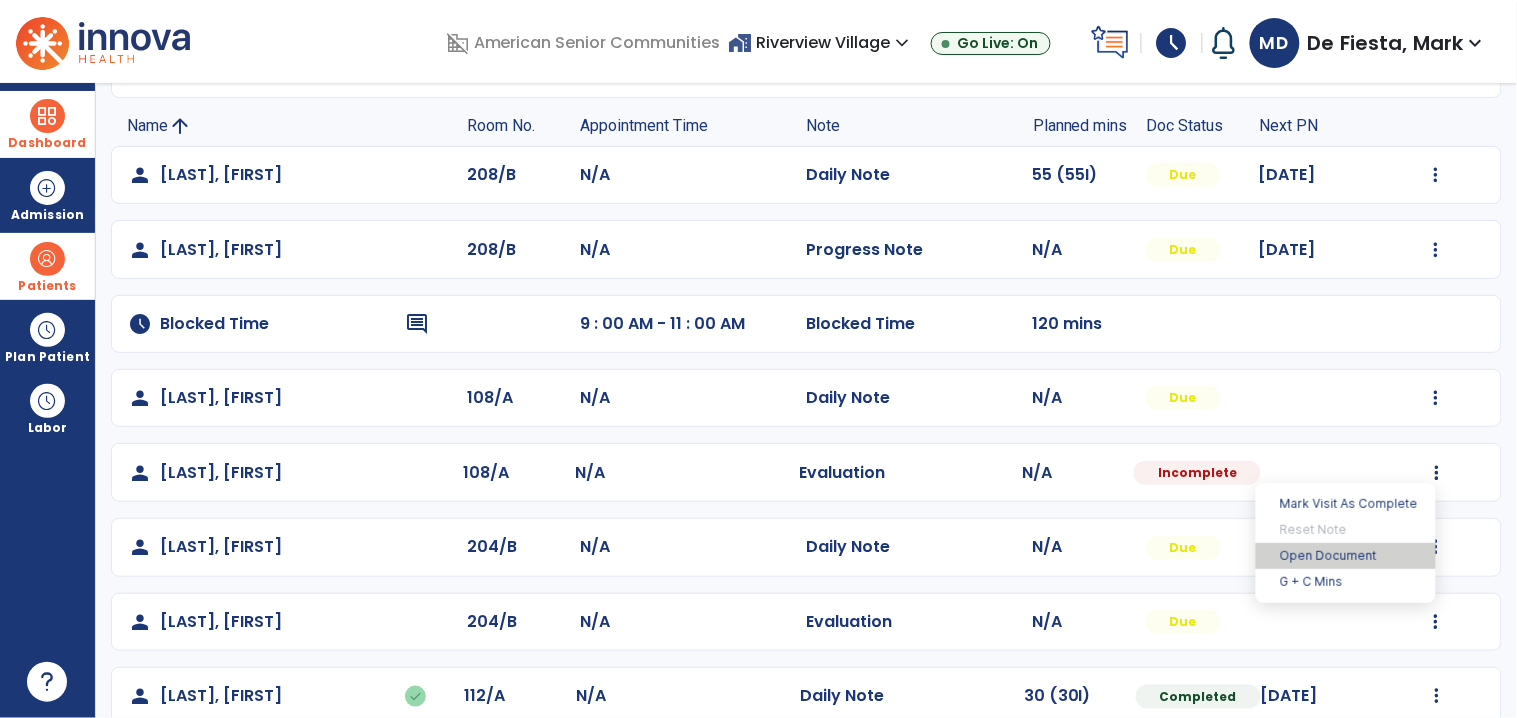 click on "Open Document" at bounding box center (1346, 556) 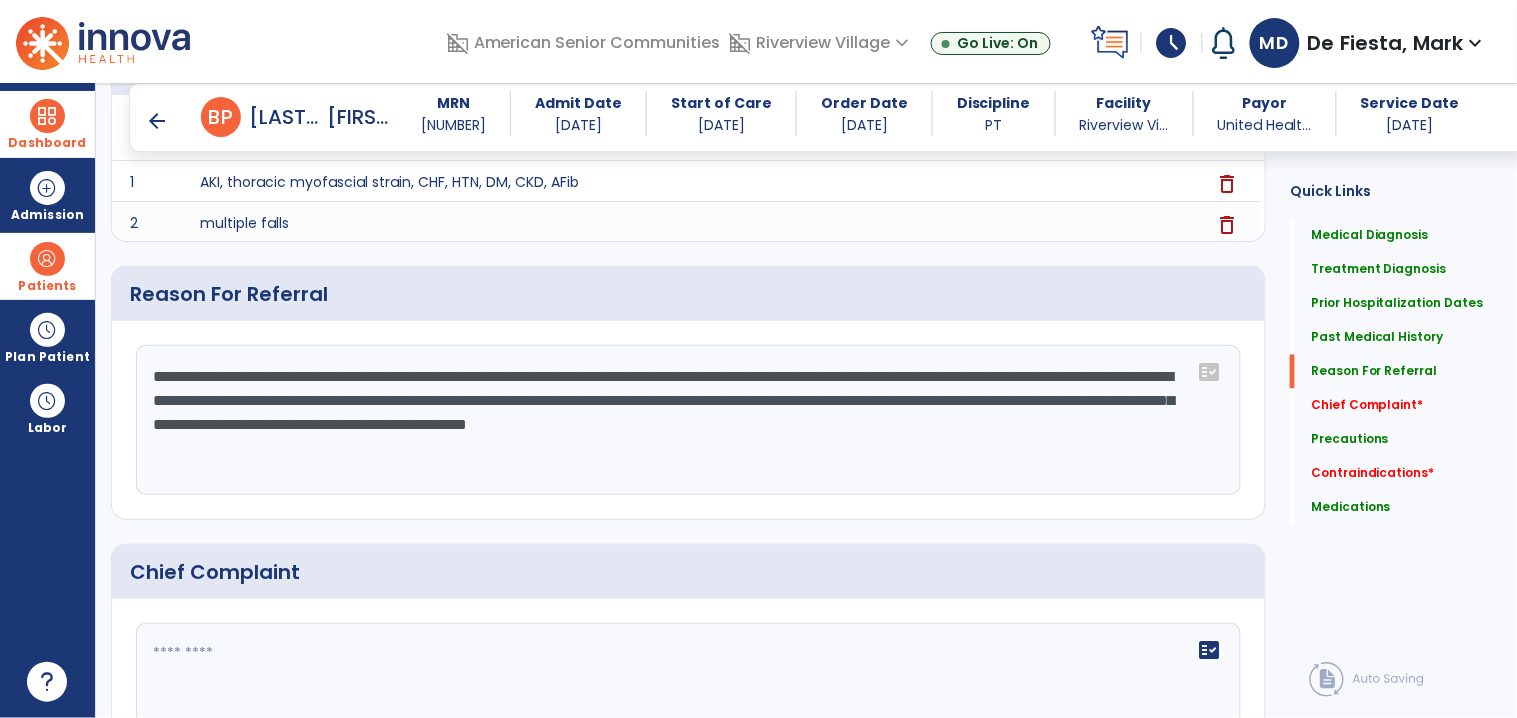 scroll, scrollTop: 892, scrollLeft: 0, axis: vertical 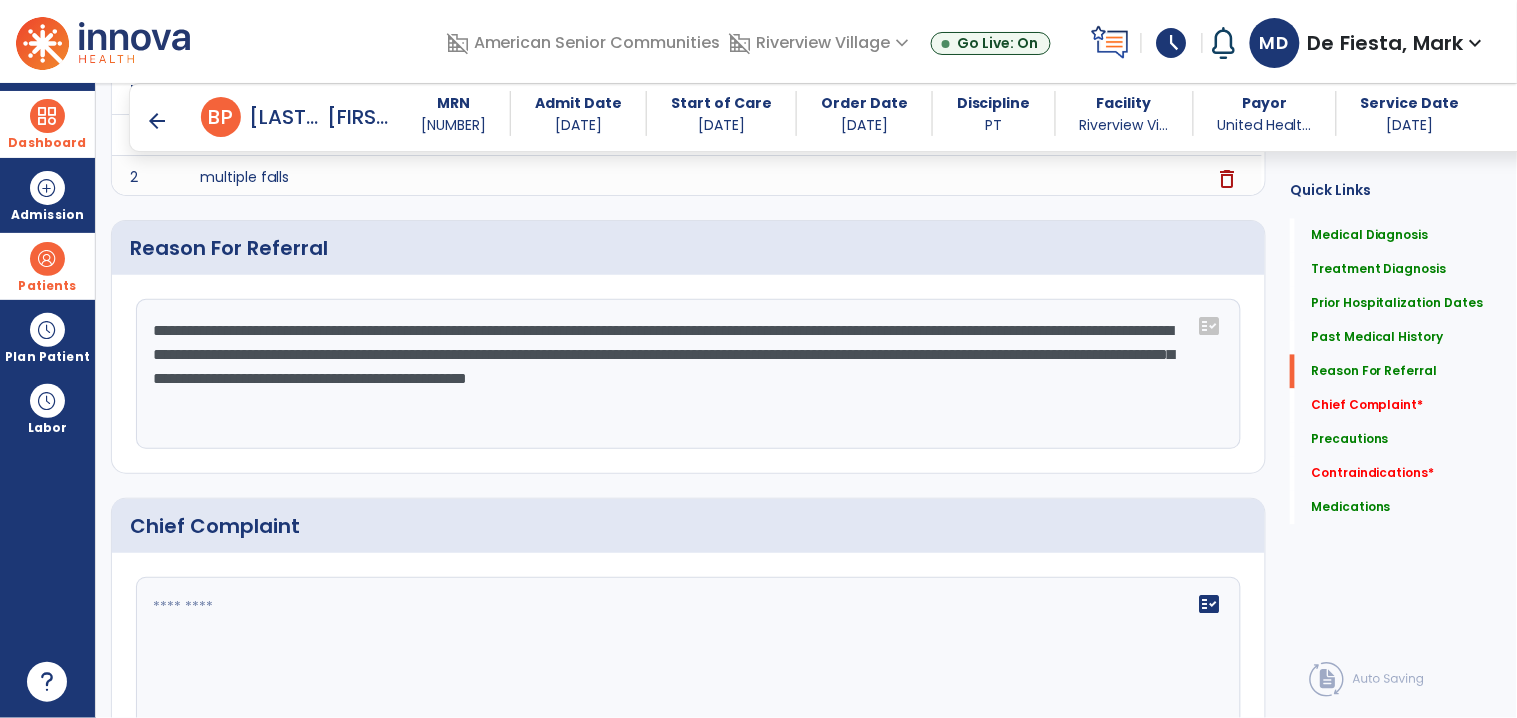 click on "**********" 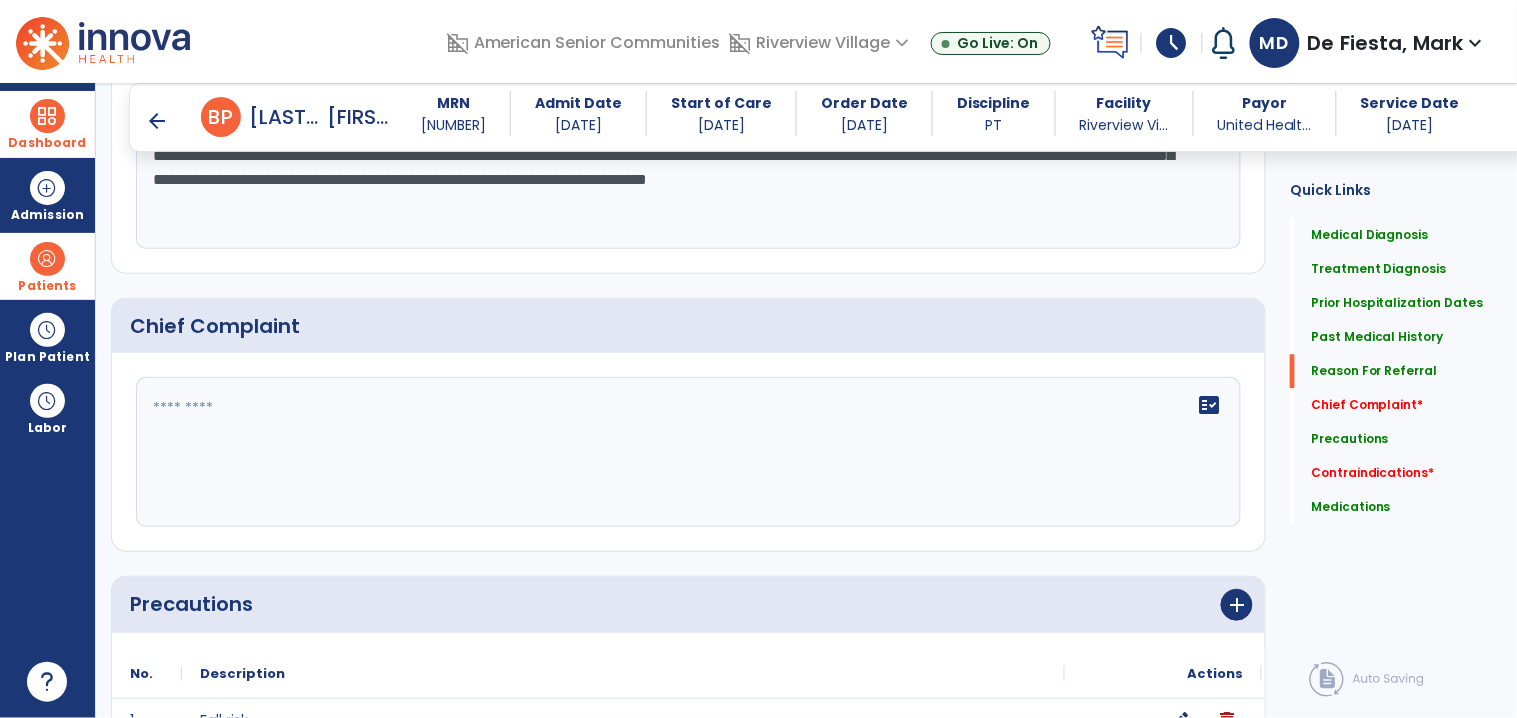 scroll, scrollTop: 1121, scrollLeft: 0, axis: vertical 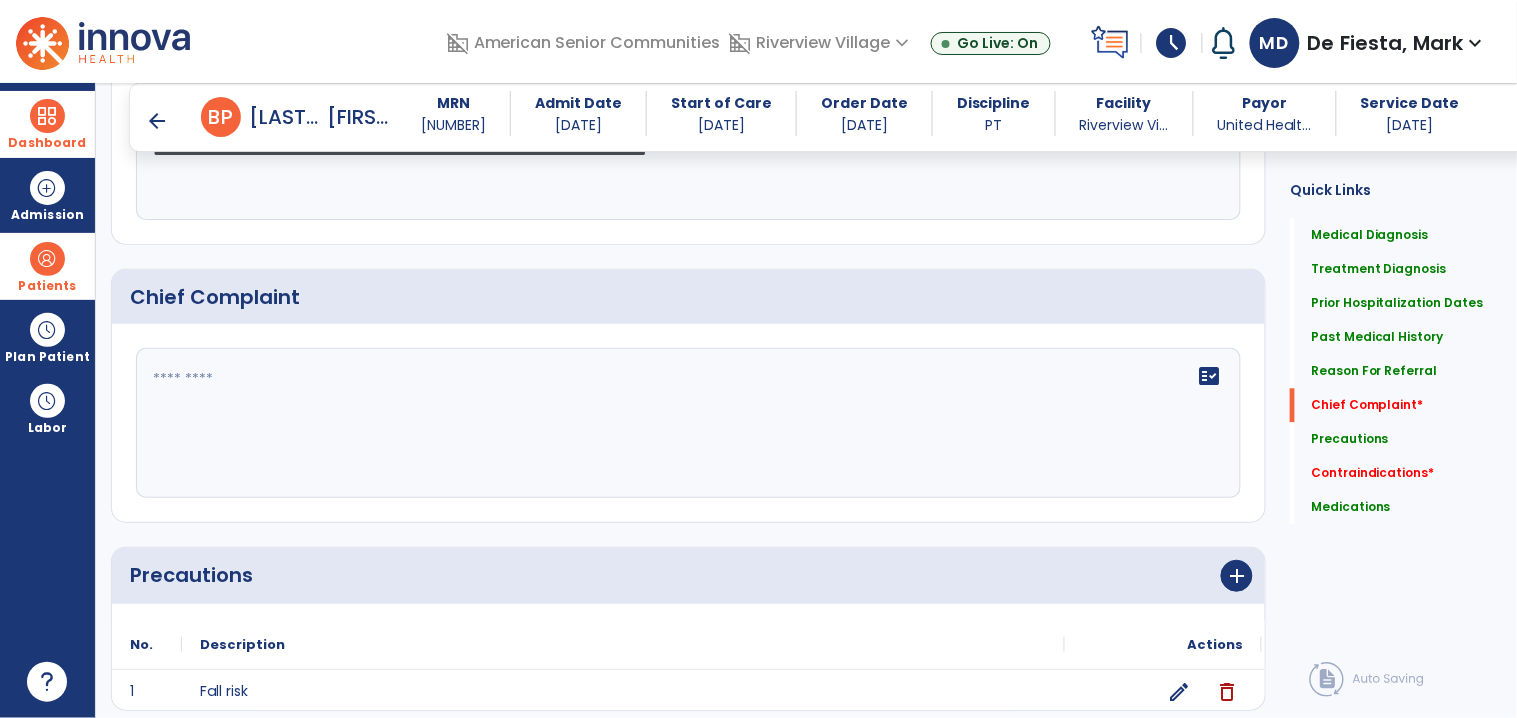 type on "**********" 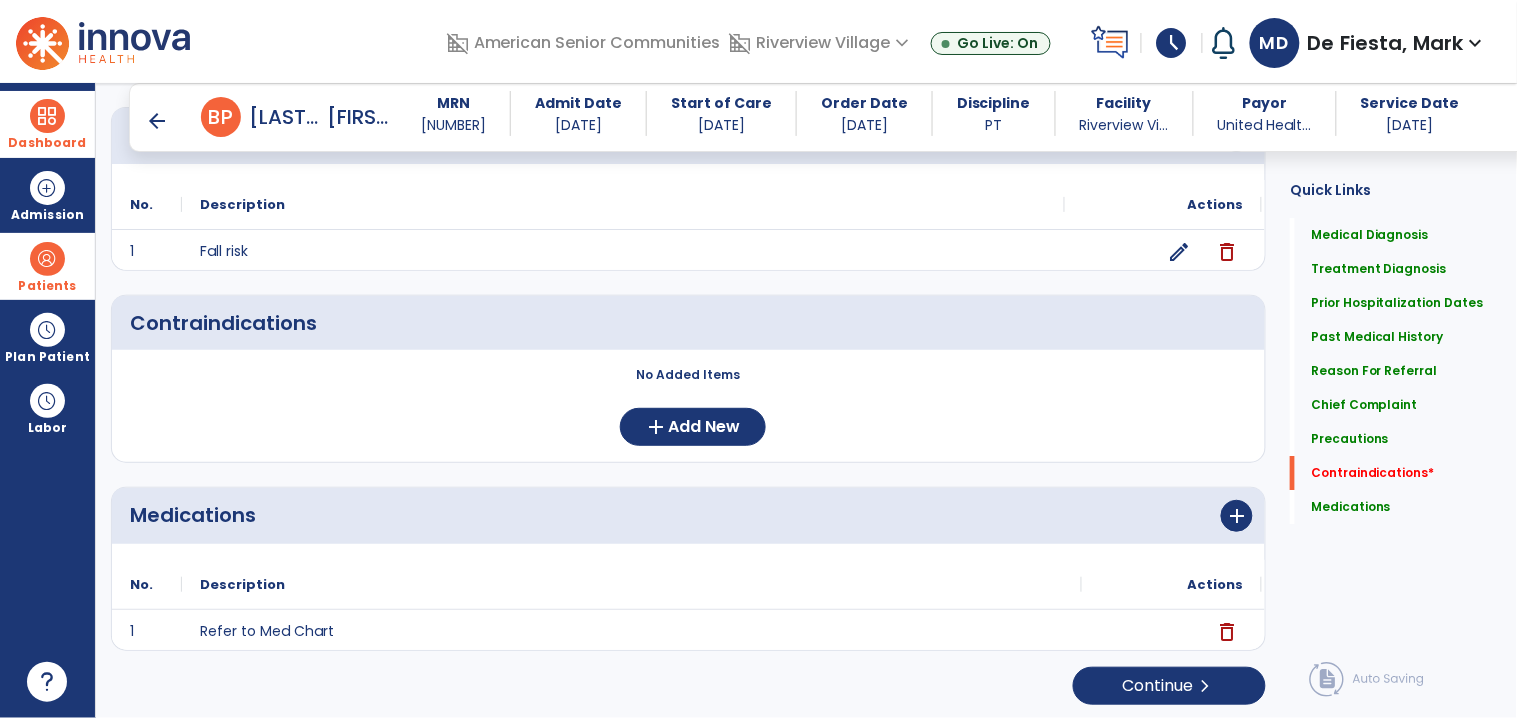 scroll, scrollTop: 1565, scrollLeft: 0, axis: vertical 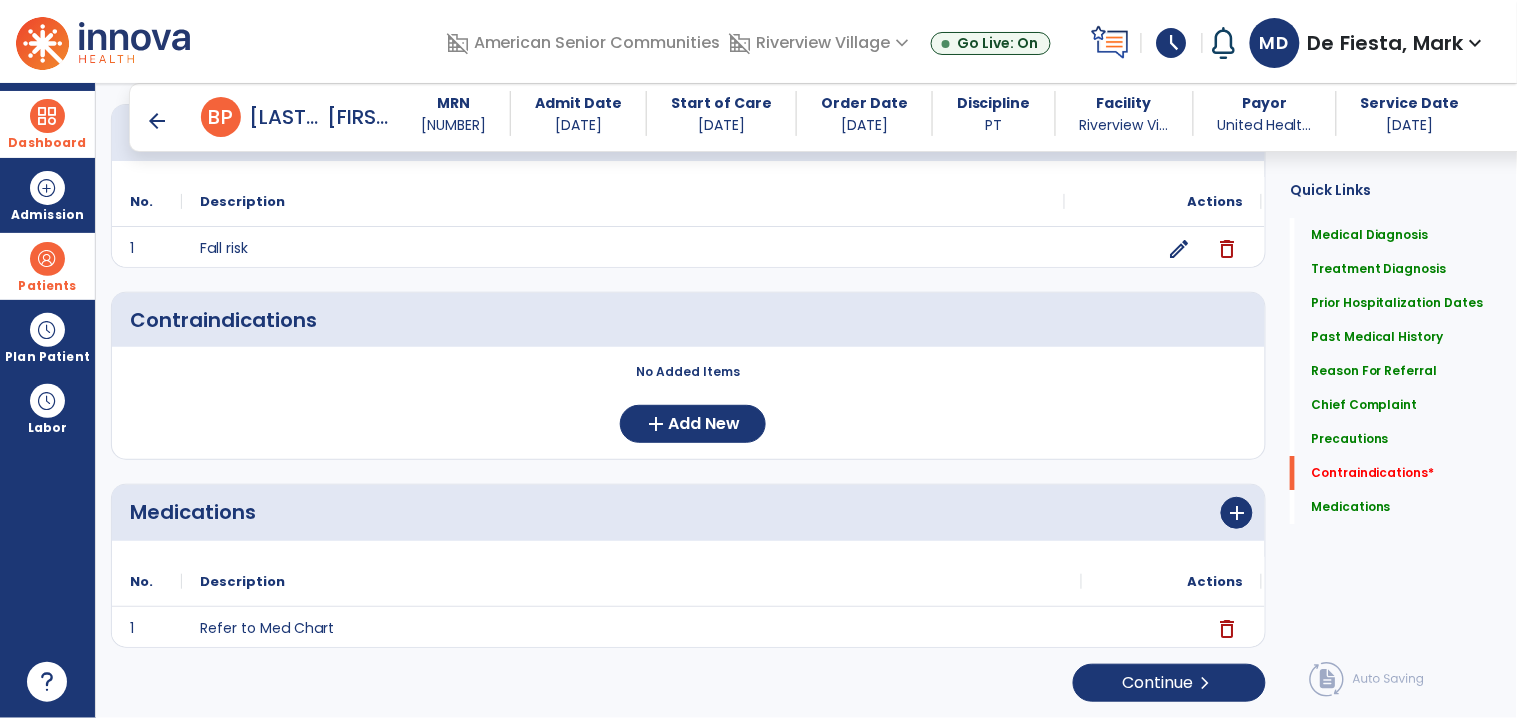 type on "**********" 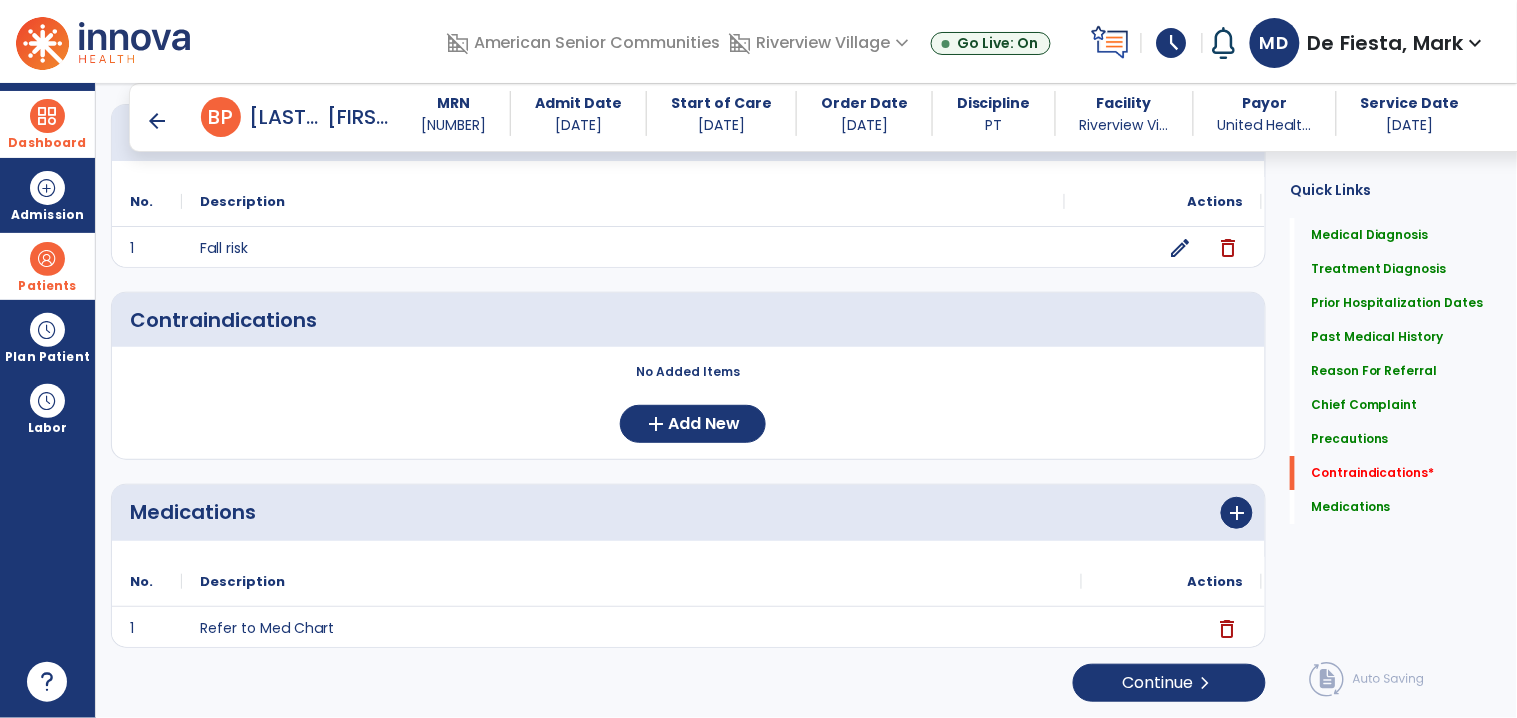 click on "edit" 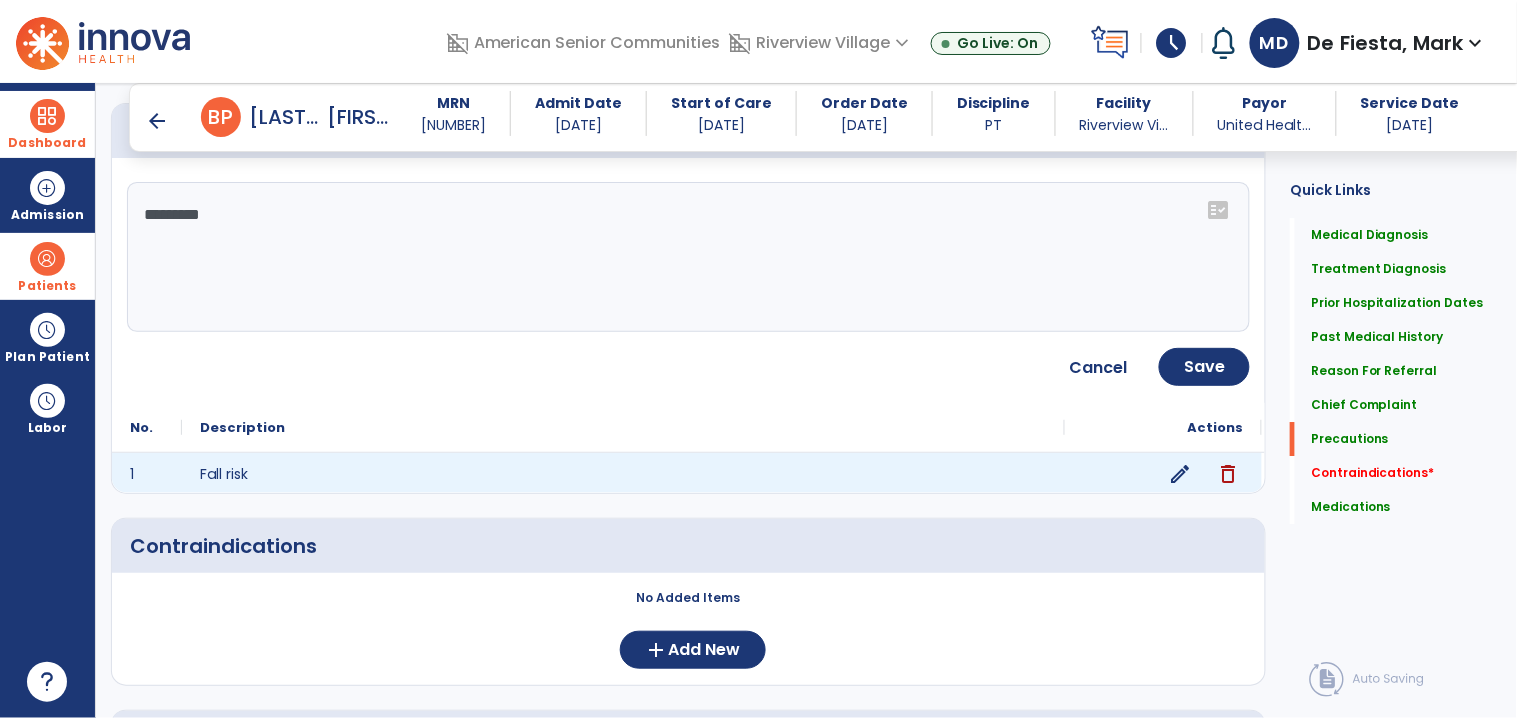 click on "*********" 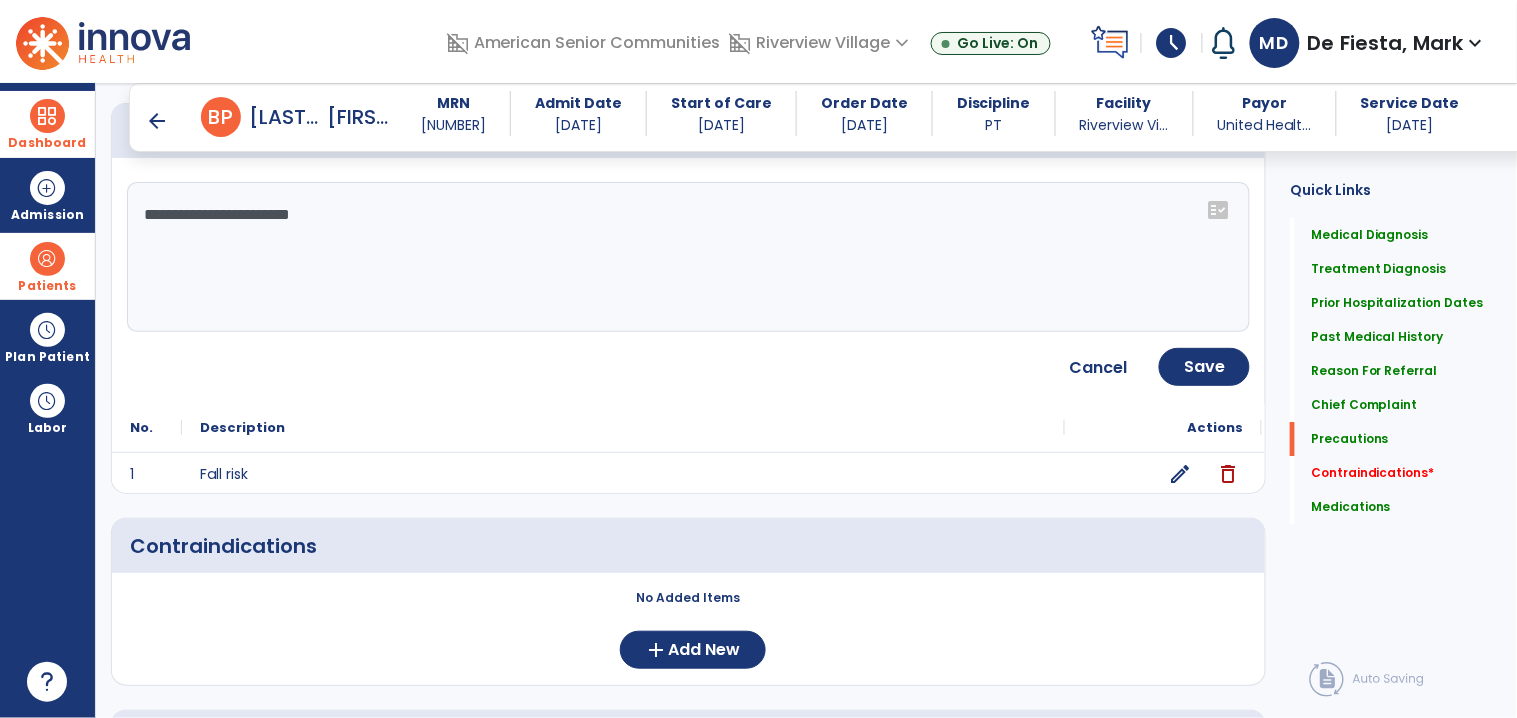 type on "**********" 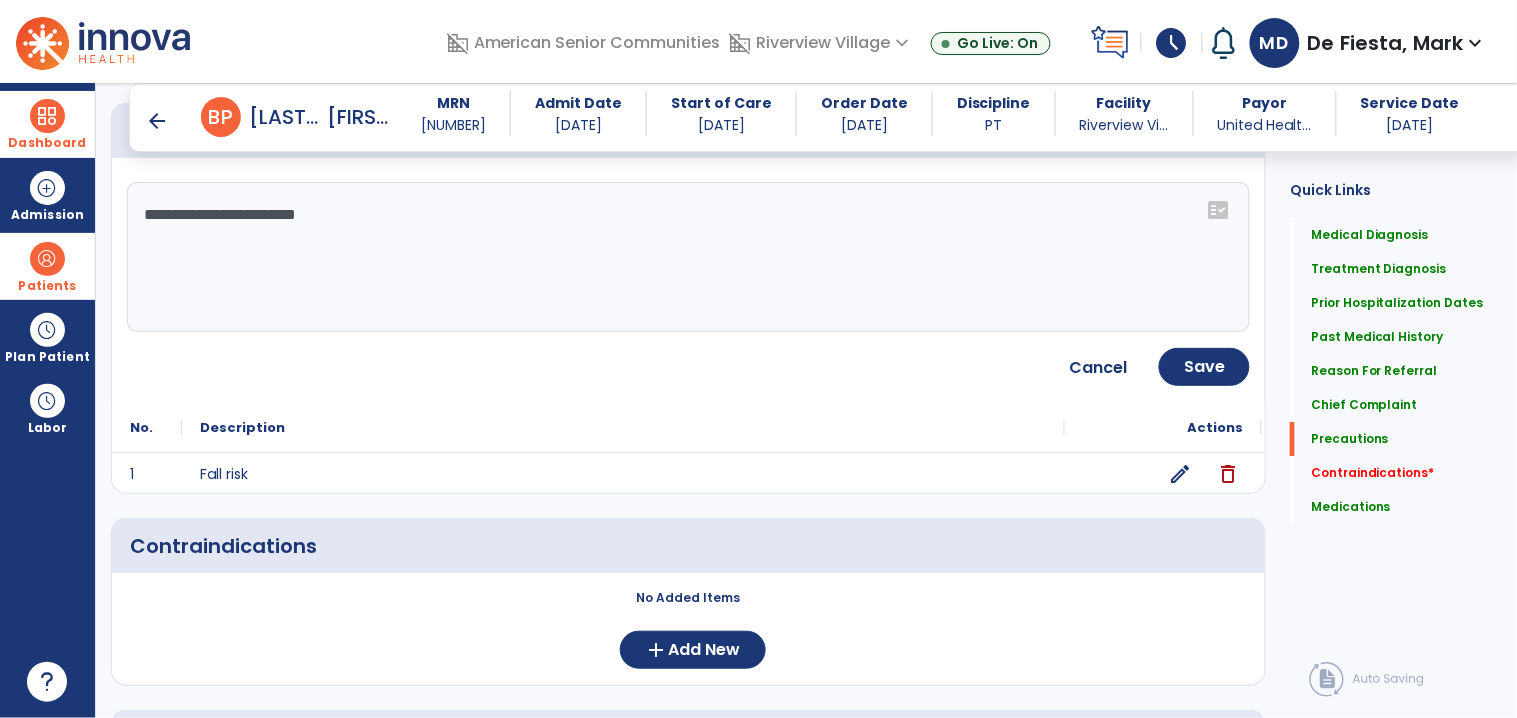 click on "**********" 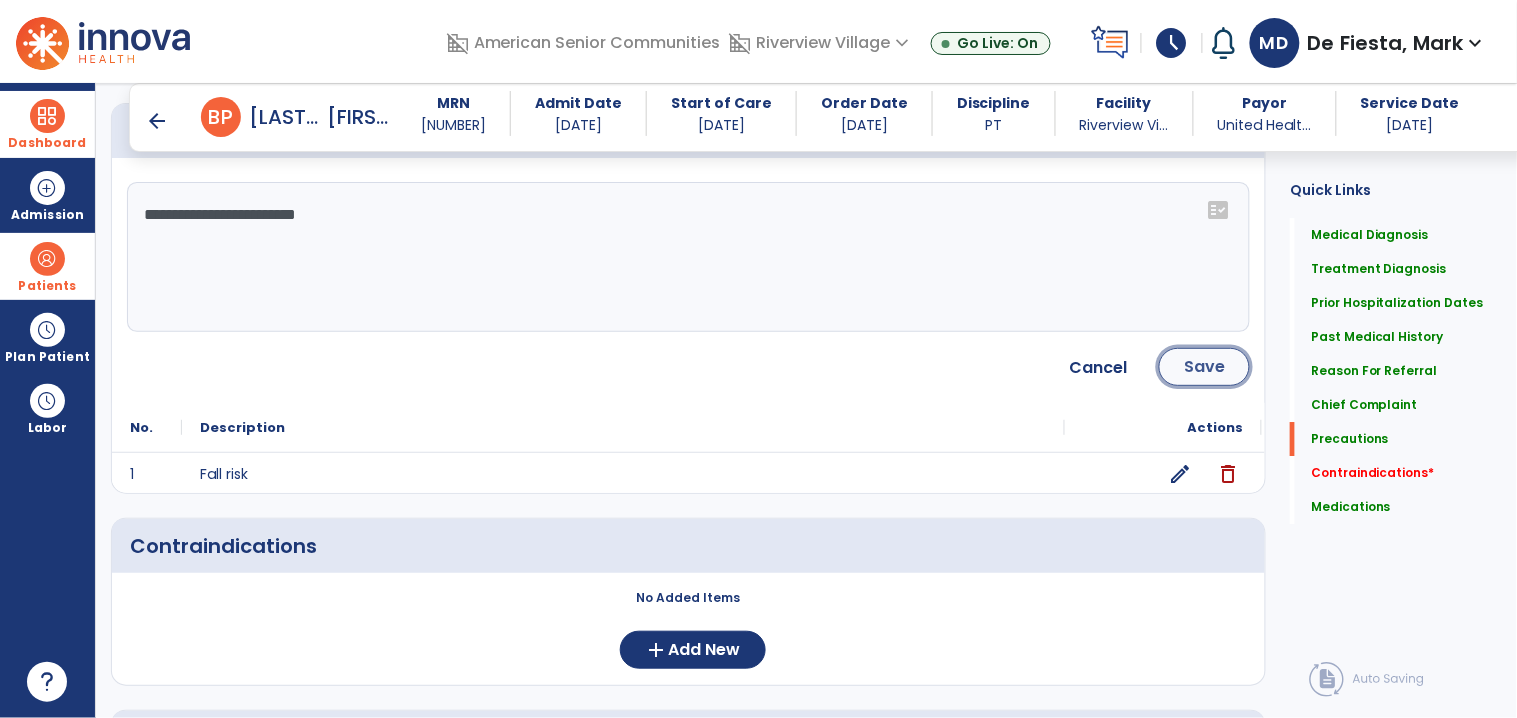 click on "Save" 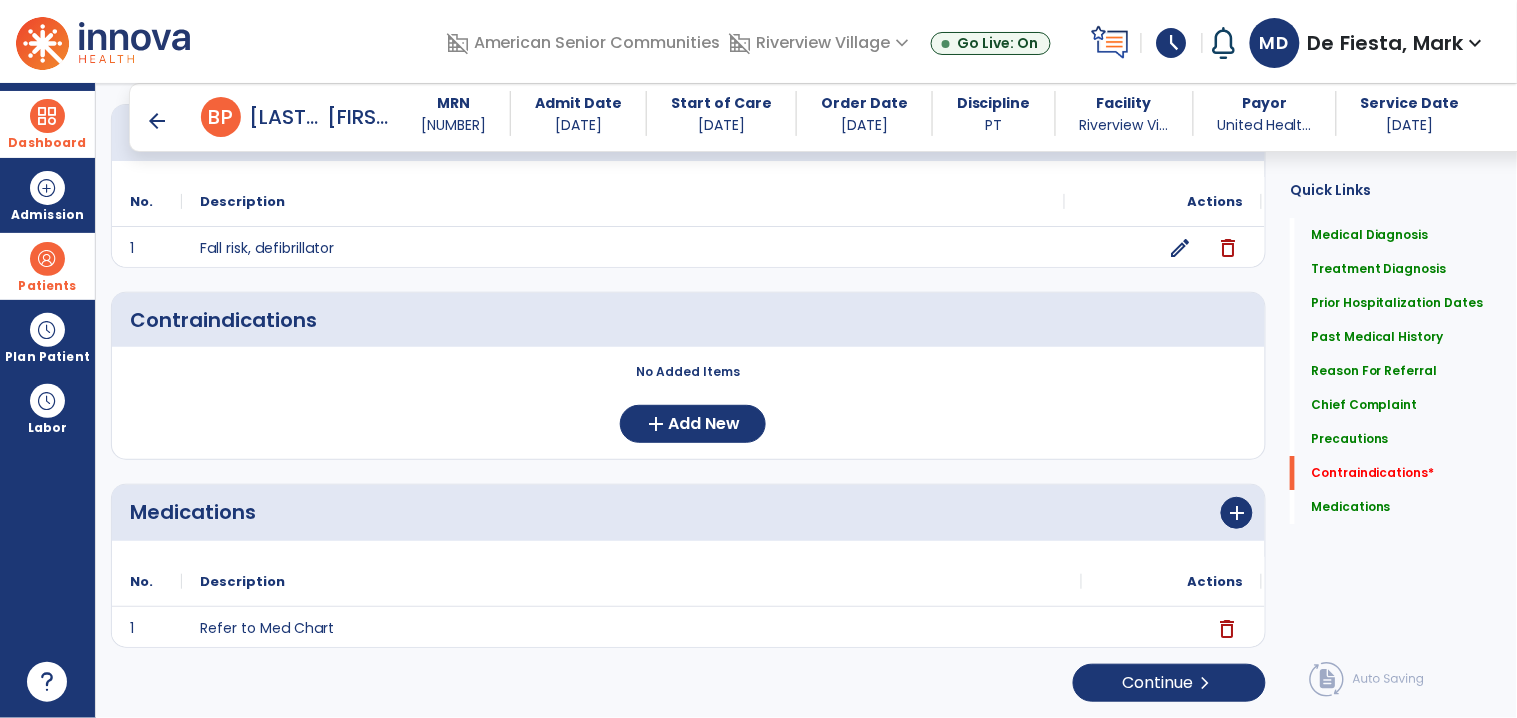 scroll, scrollTop: 1565, scrollLeft: 0, axis: vertical 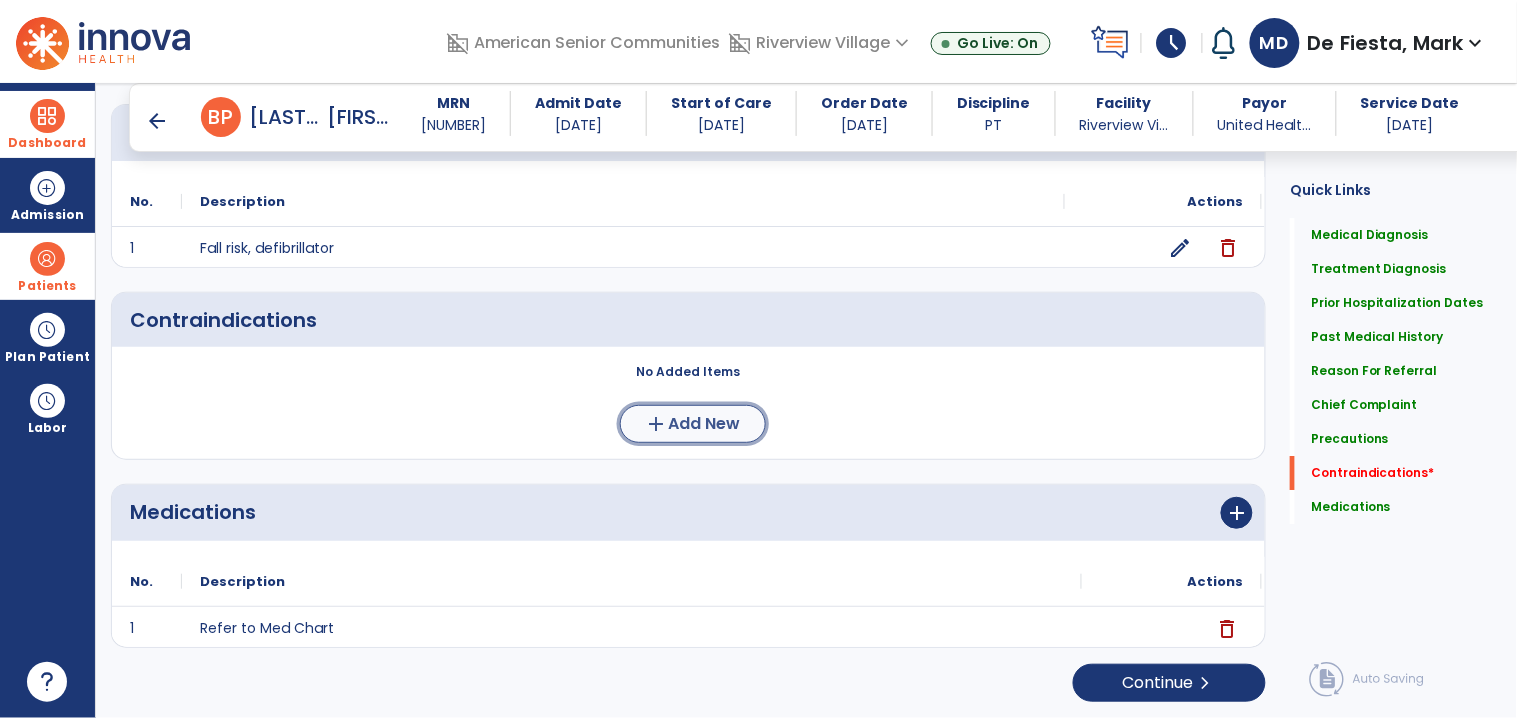 click on "add  Add New" 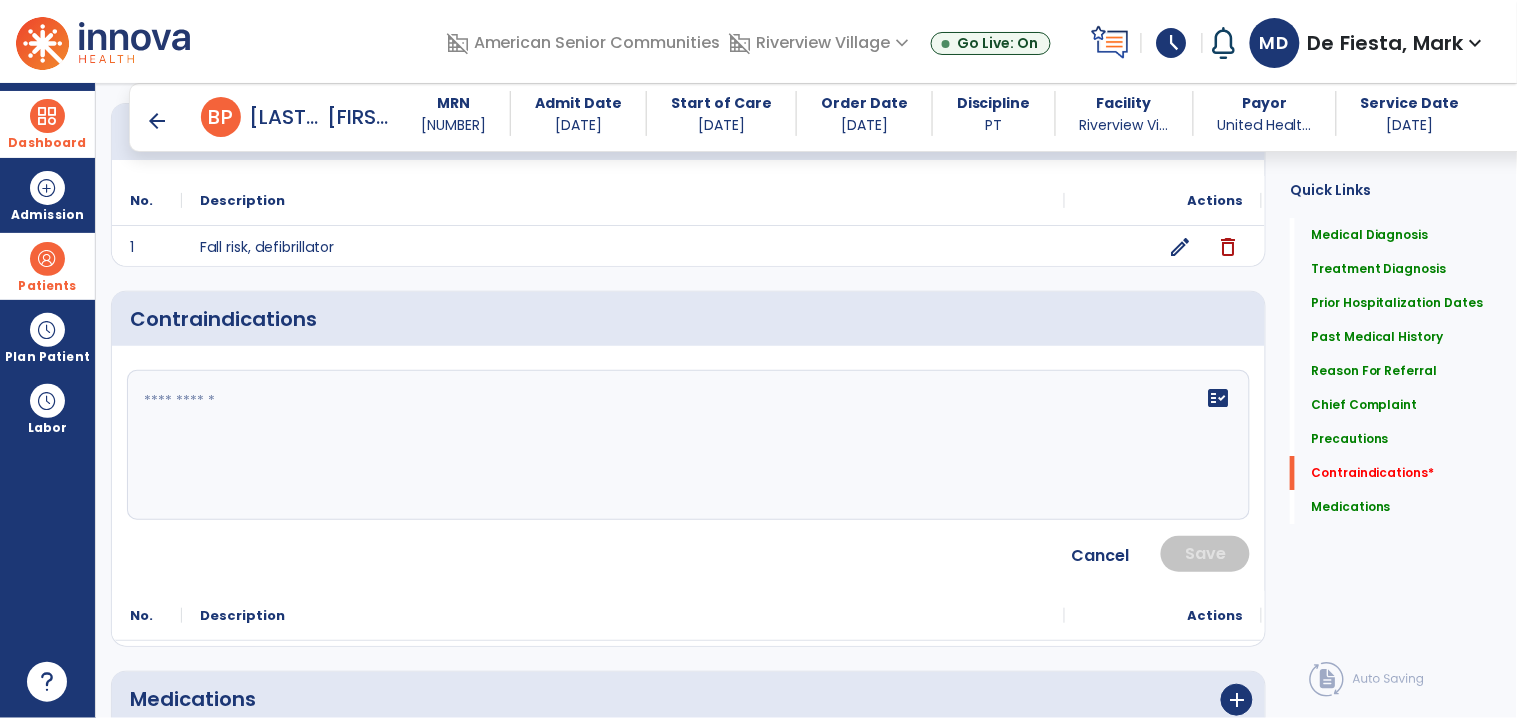 click on "fact_check" 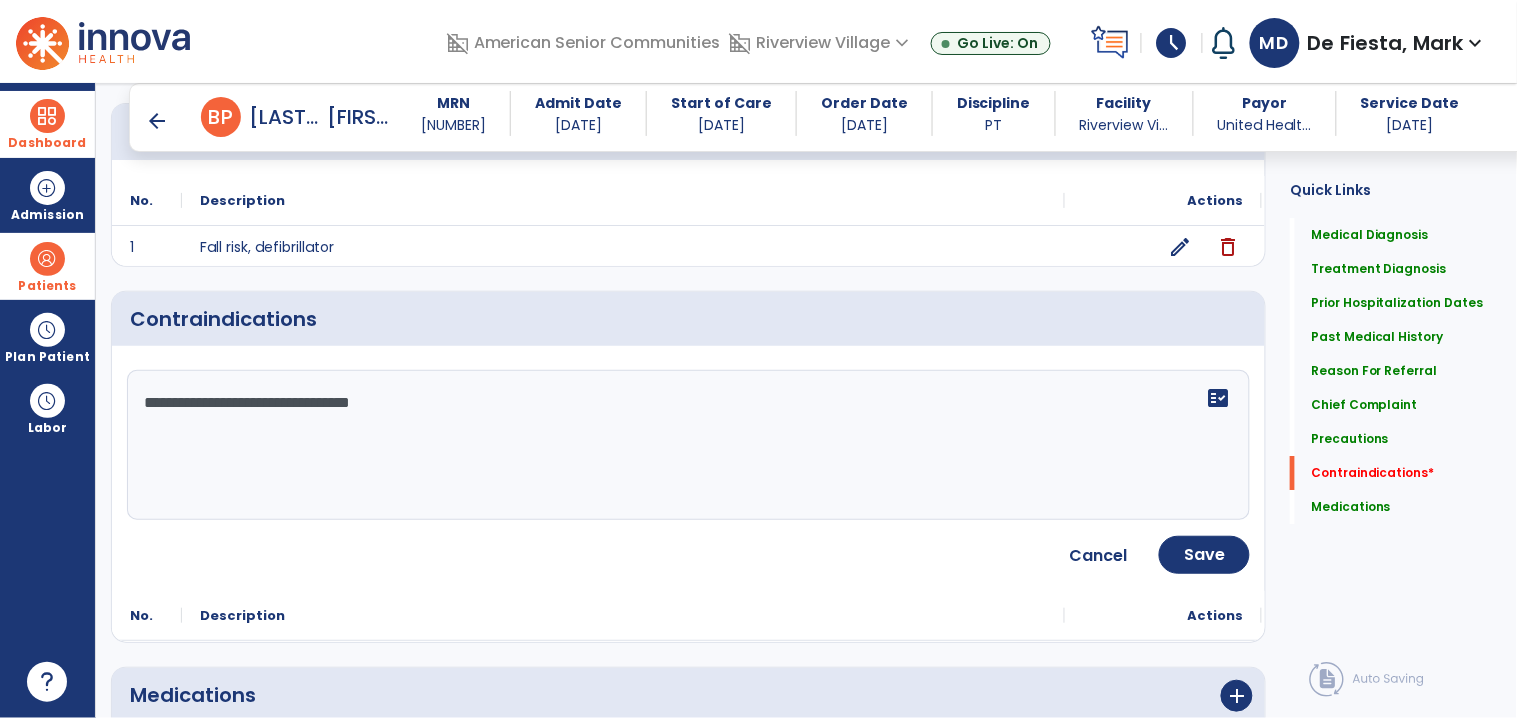 type on "**********" 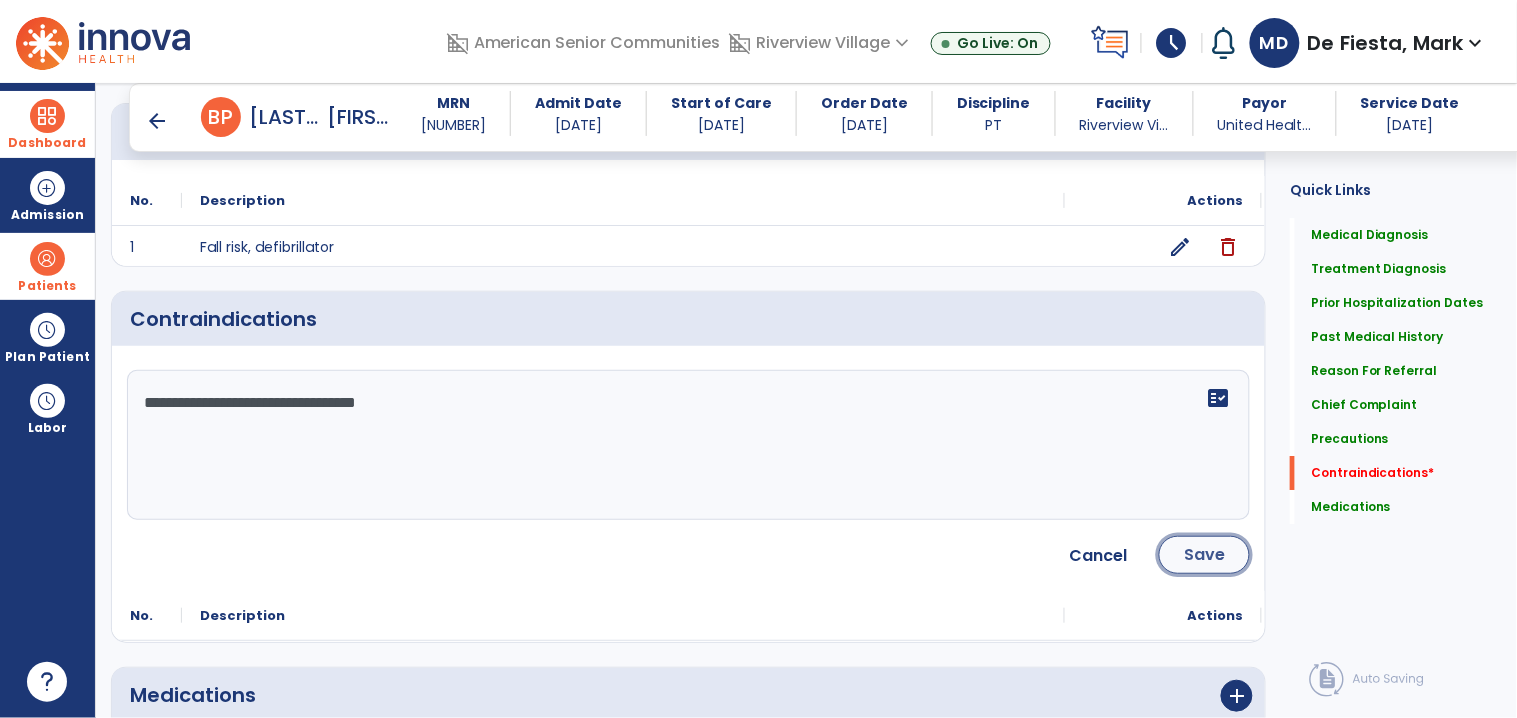 click on "Save" 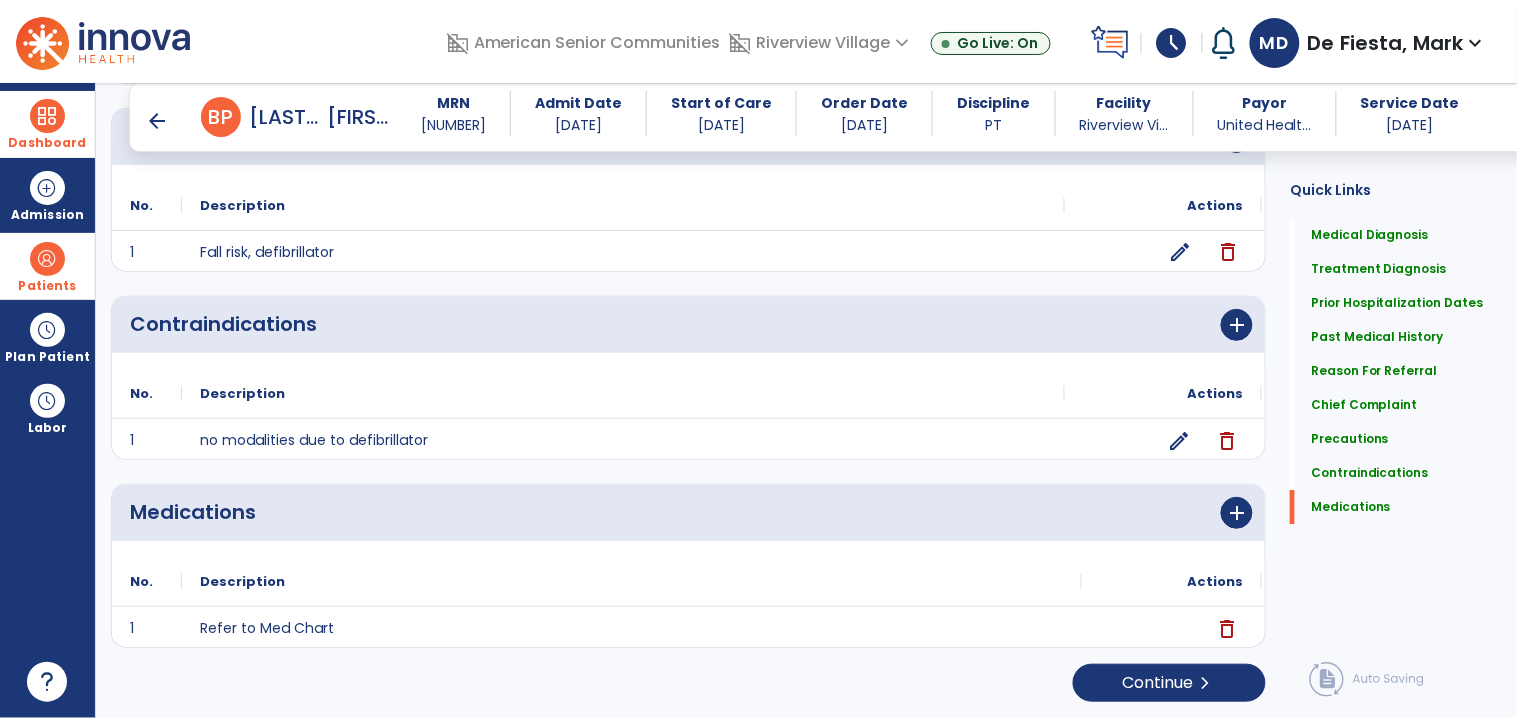 scroll, scrollTop: 1561, scrollLeft: 0, axis: vertical 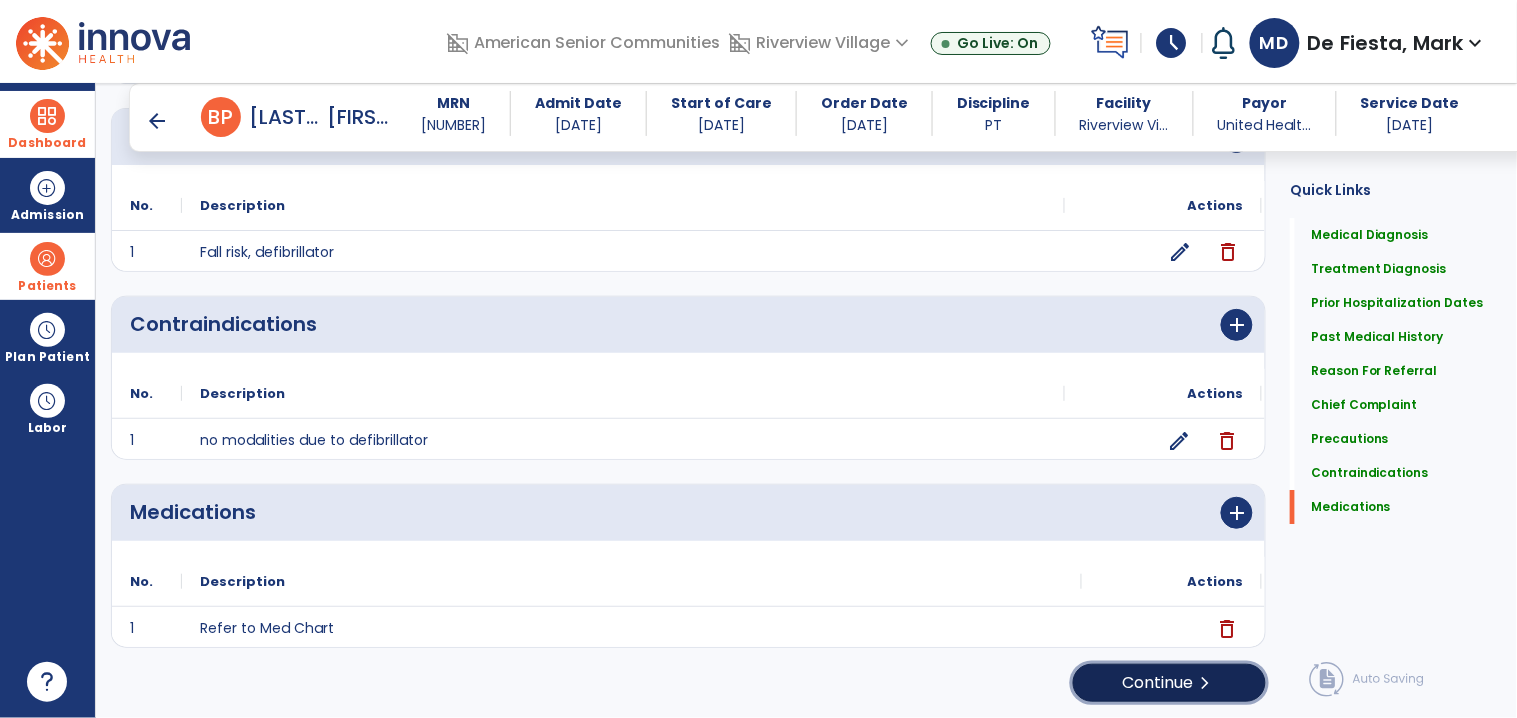 click on "Continue  chevron_right" 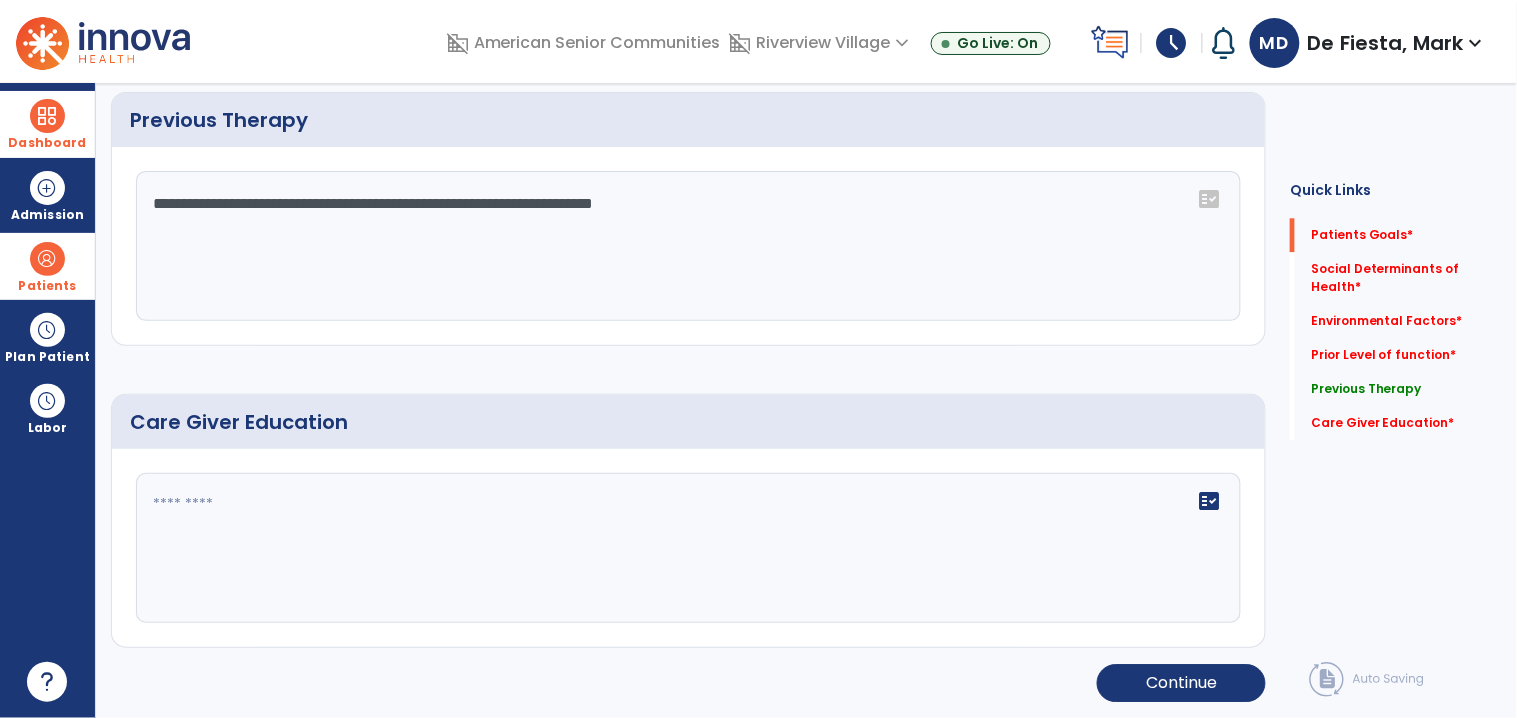 scroll, scrollTop: 0, scrollLeft: 0, axis: both 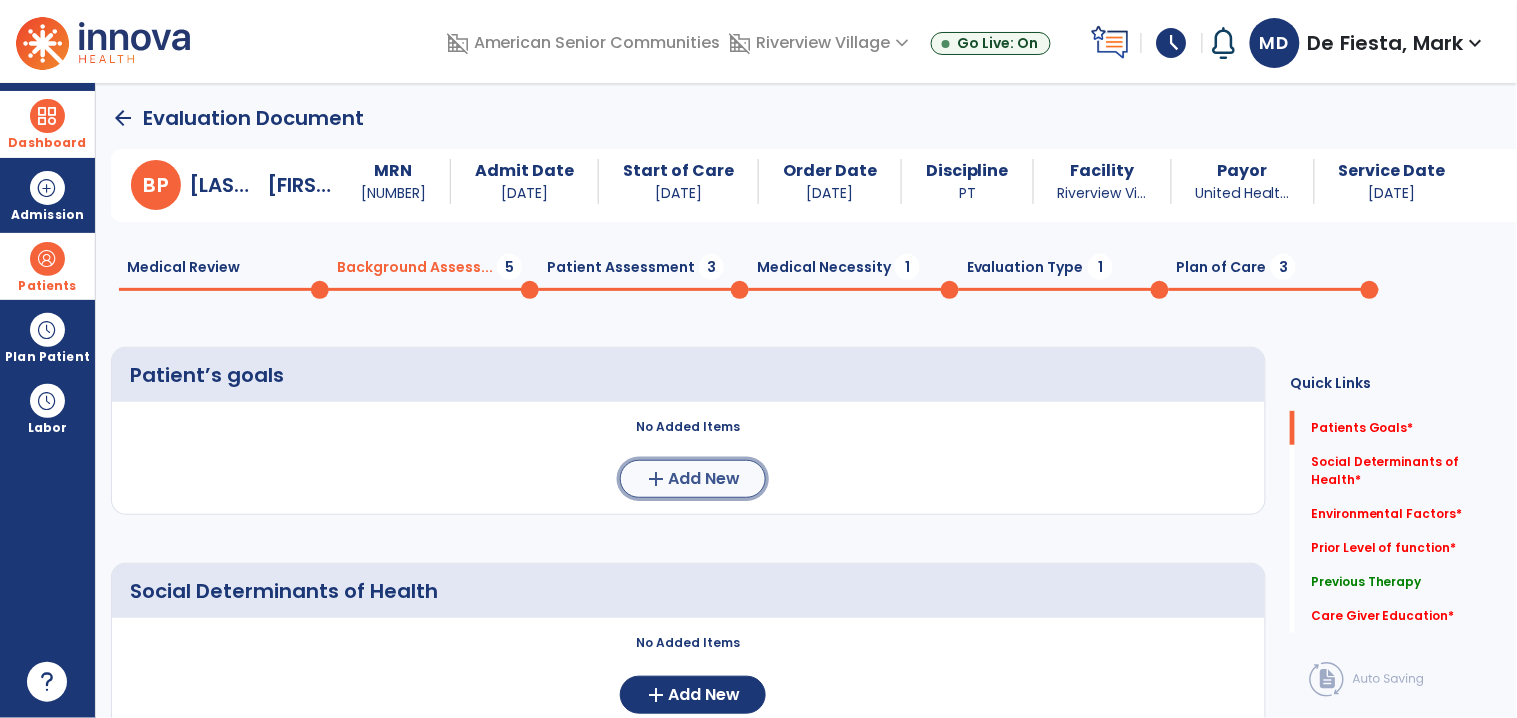 click on "Add New" 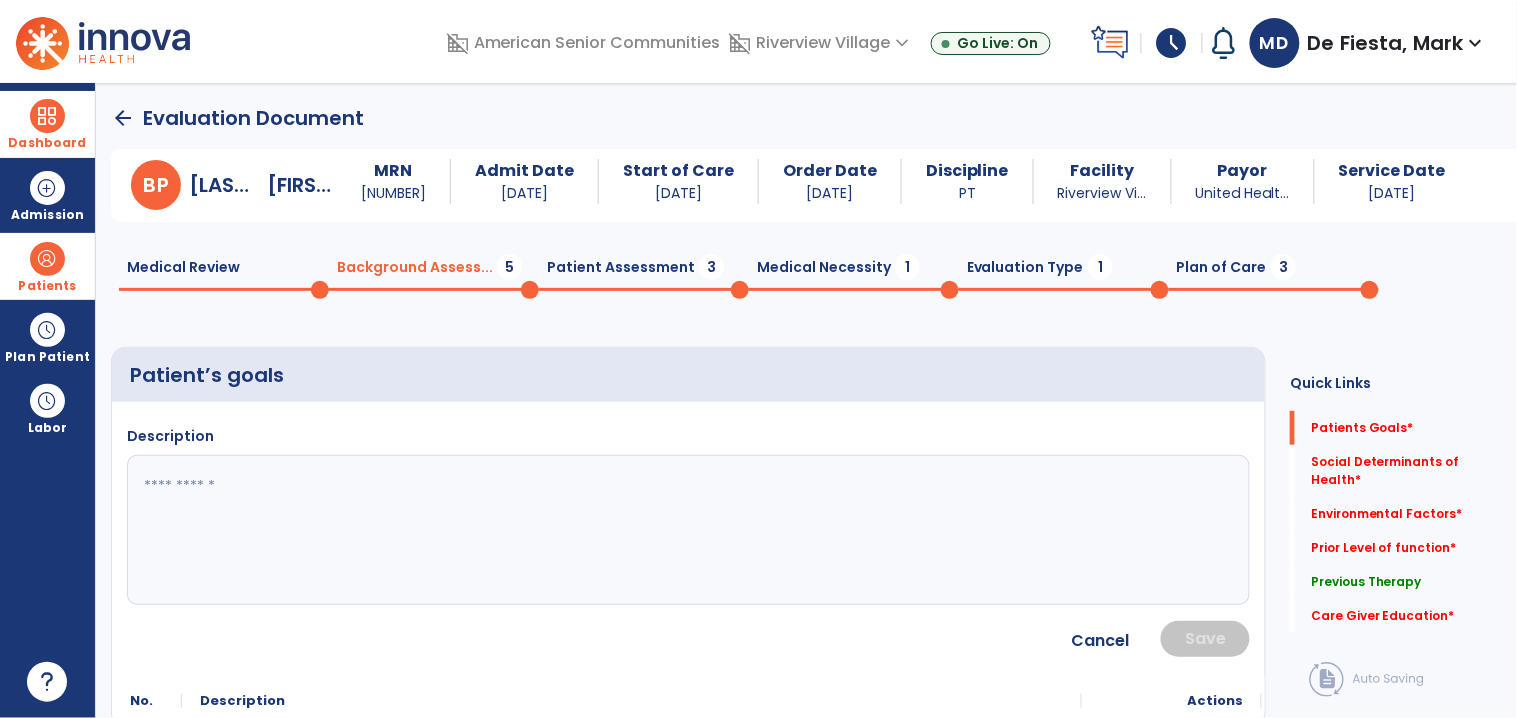 click 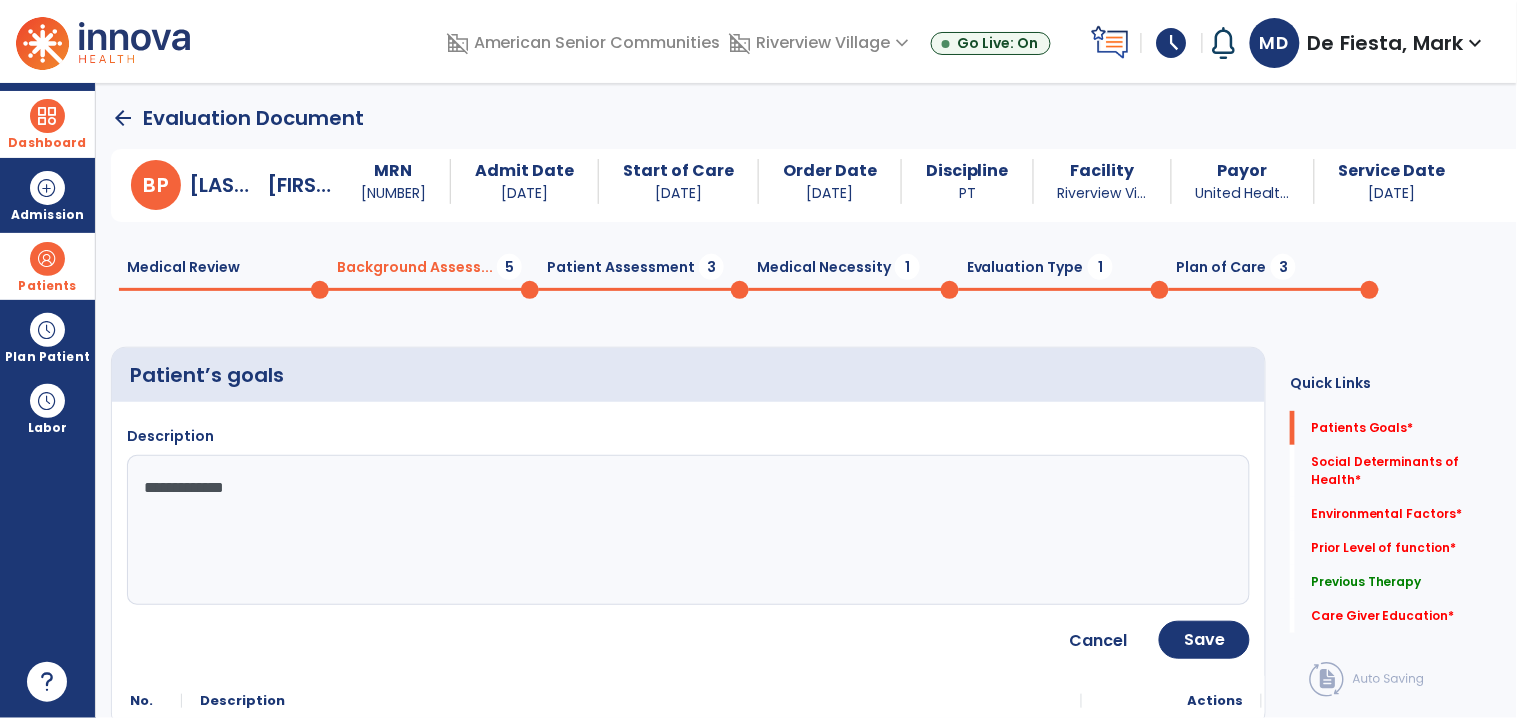 type on "**********" 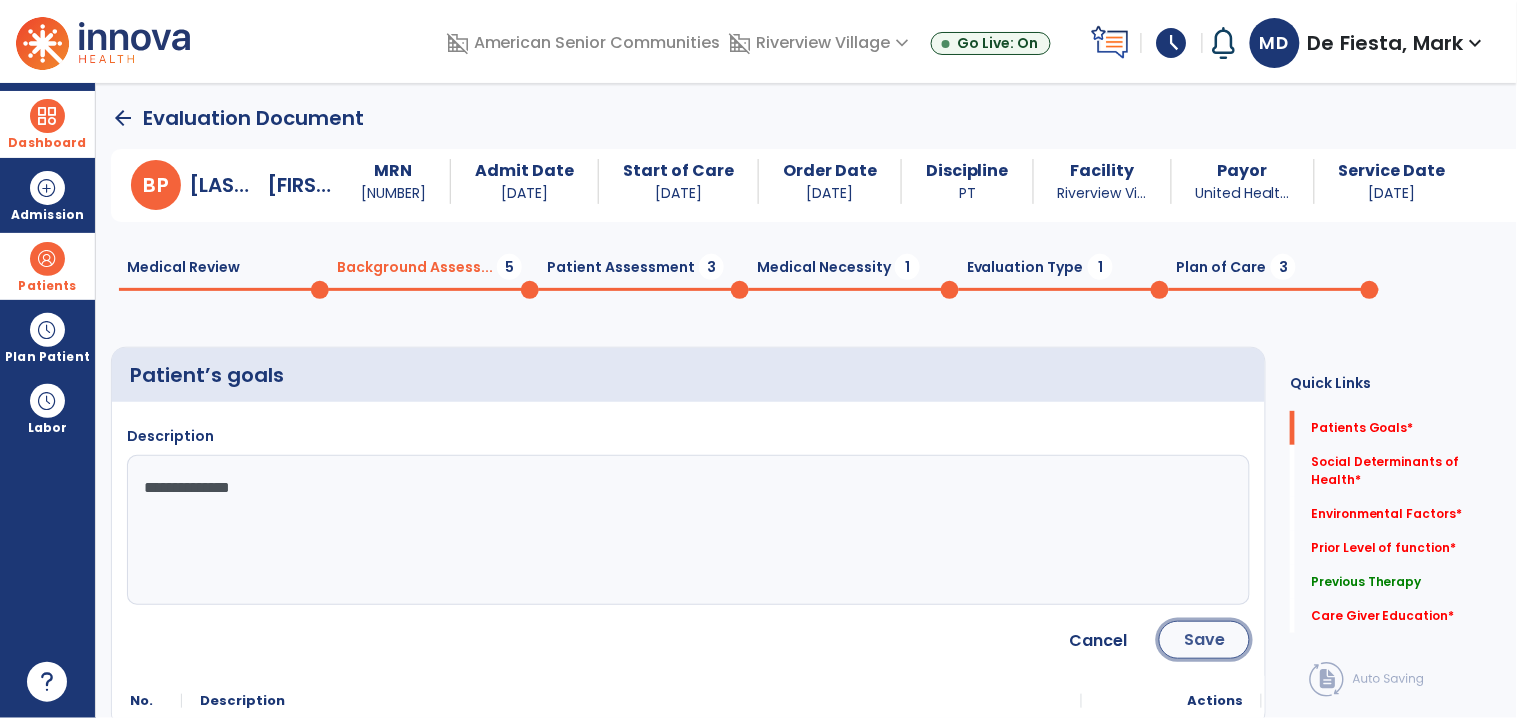 click on "Save" 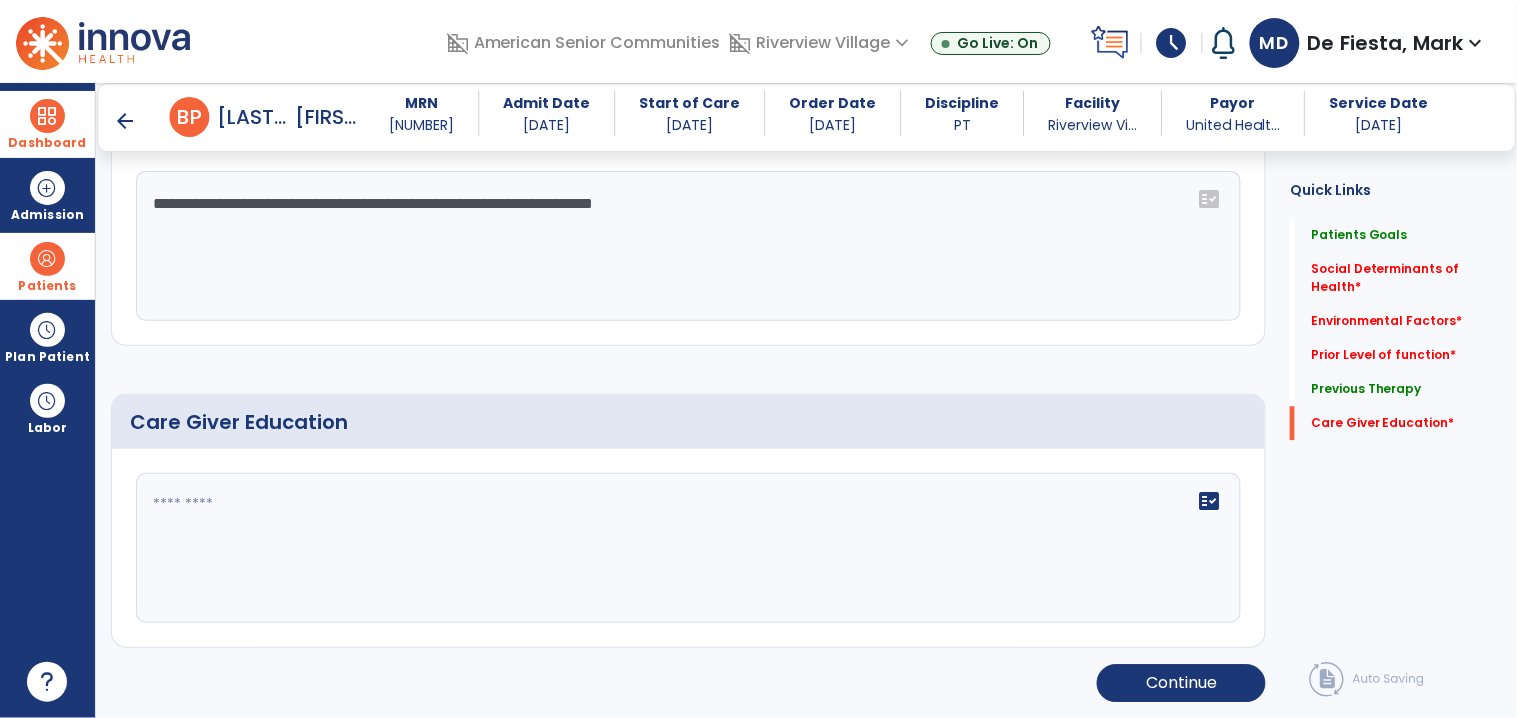 scroll, scrollTop: 1183, scrollLeft: 0, axis: vertical 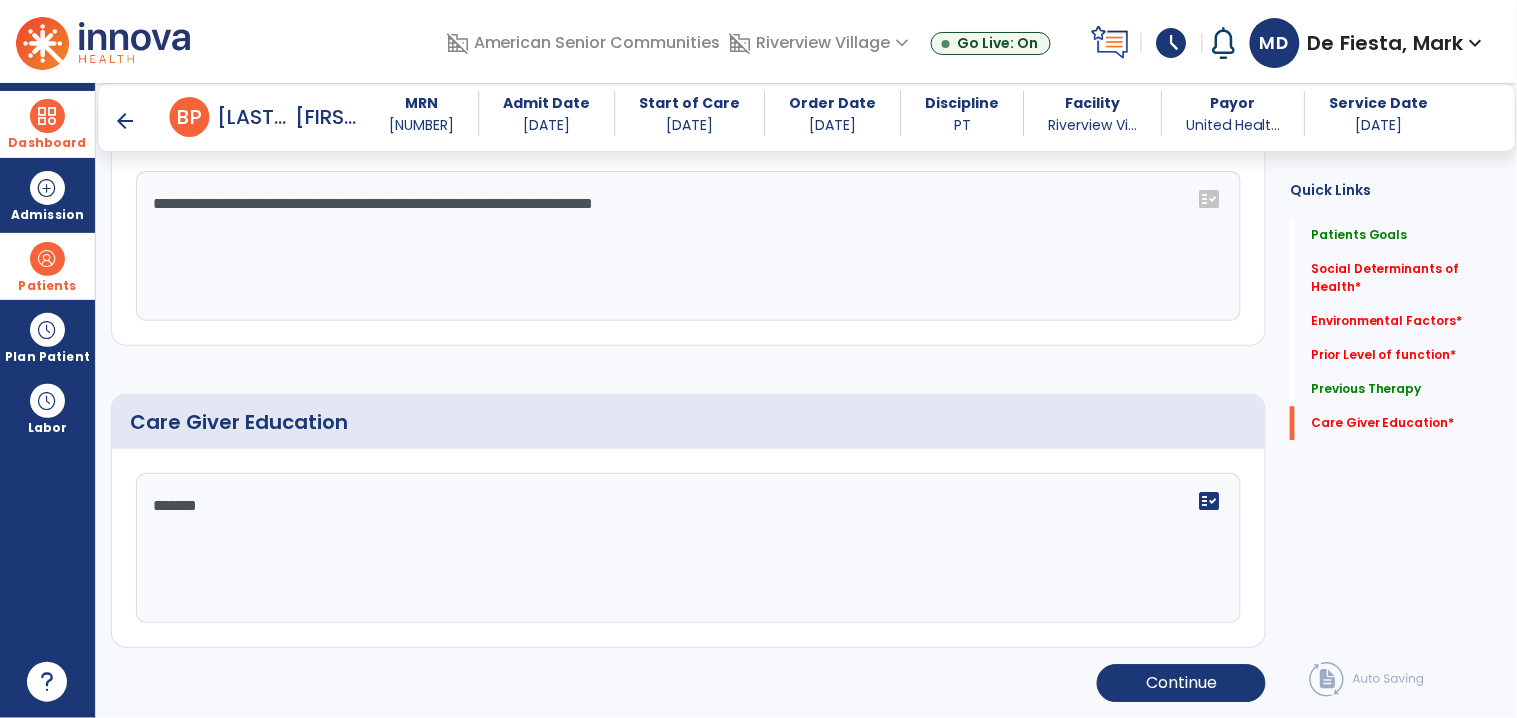 type on "********" 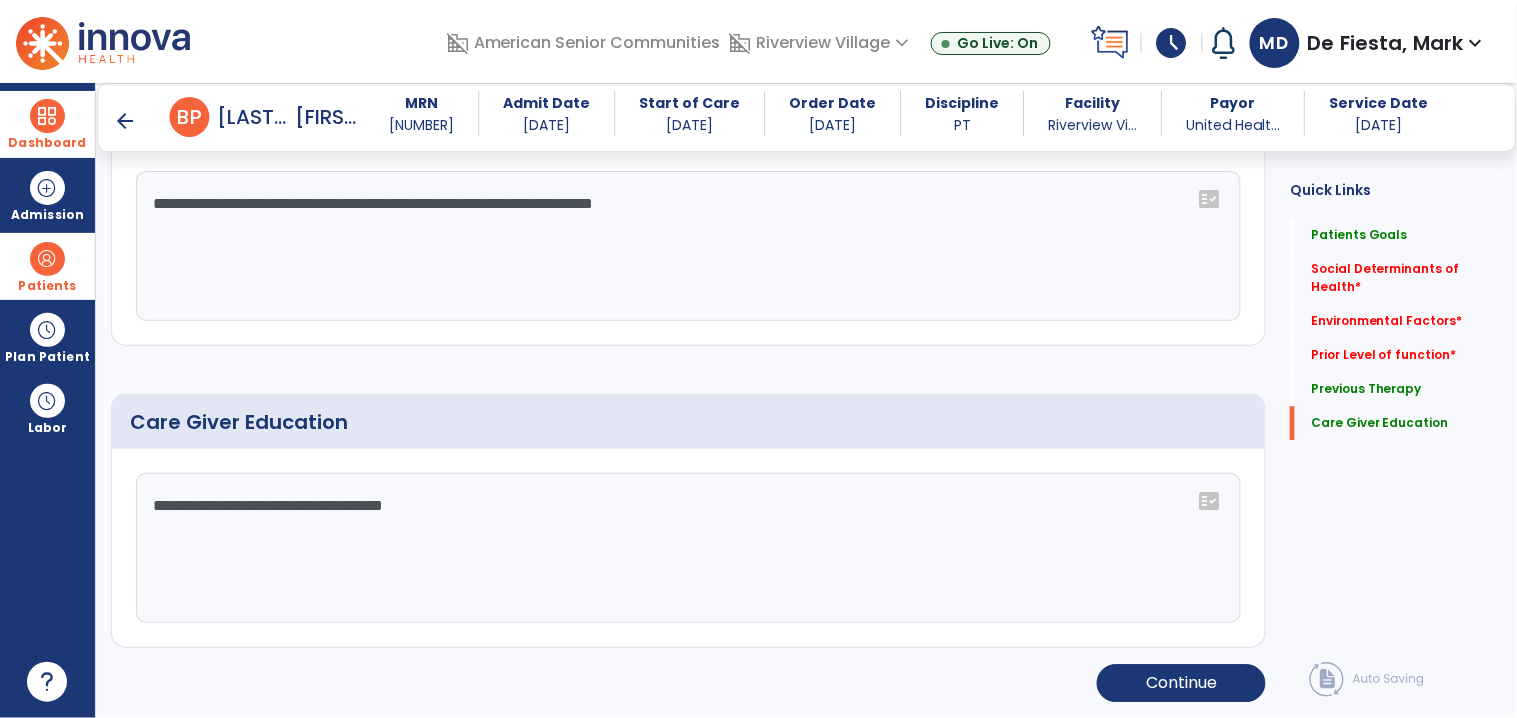 scroll, scrollTop: 1183, scrollLeft: 0, axis: vertical 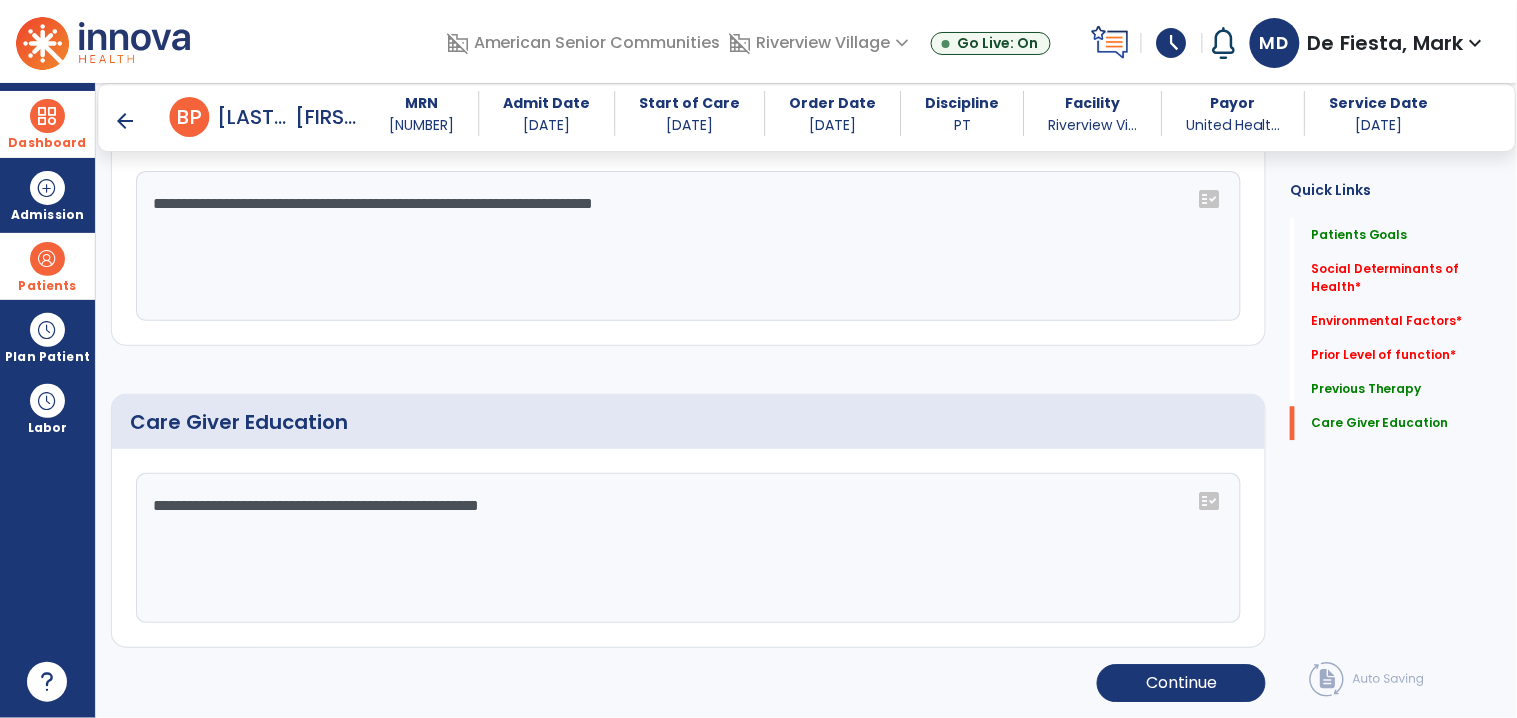 type on "**********" 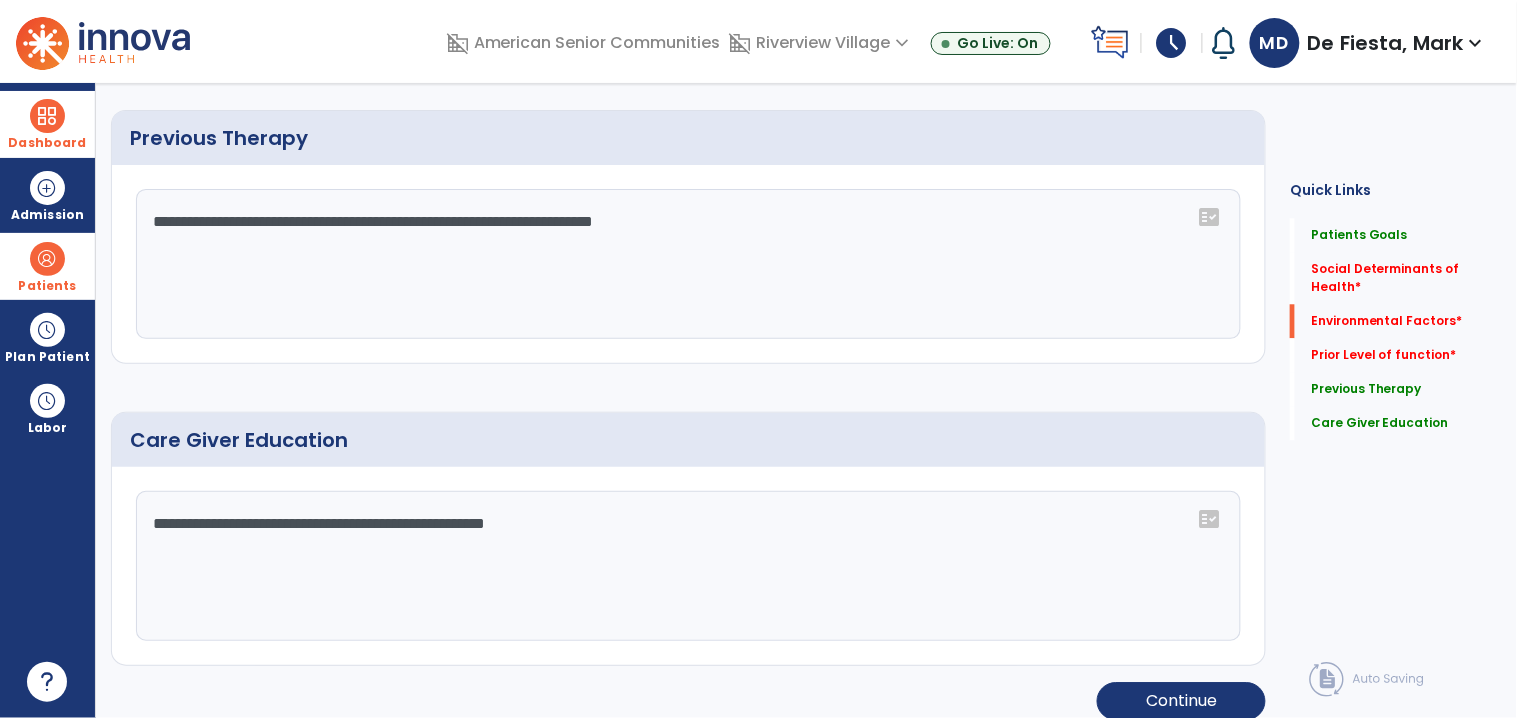 scroll, scrollTop: 0, scrollLeft: 0, axis: both 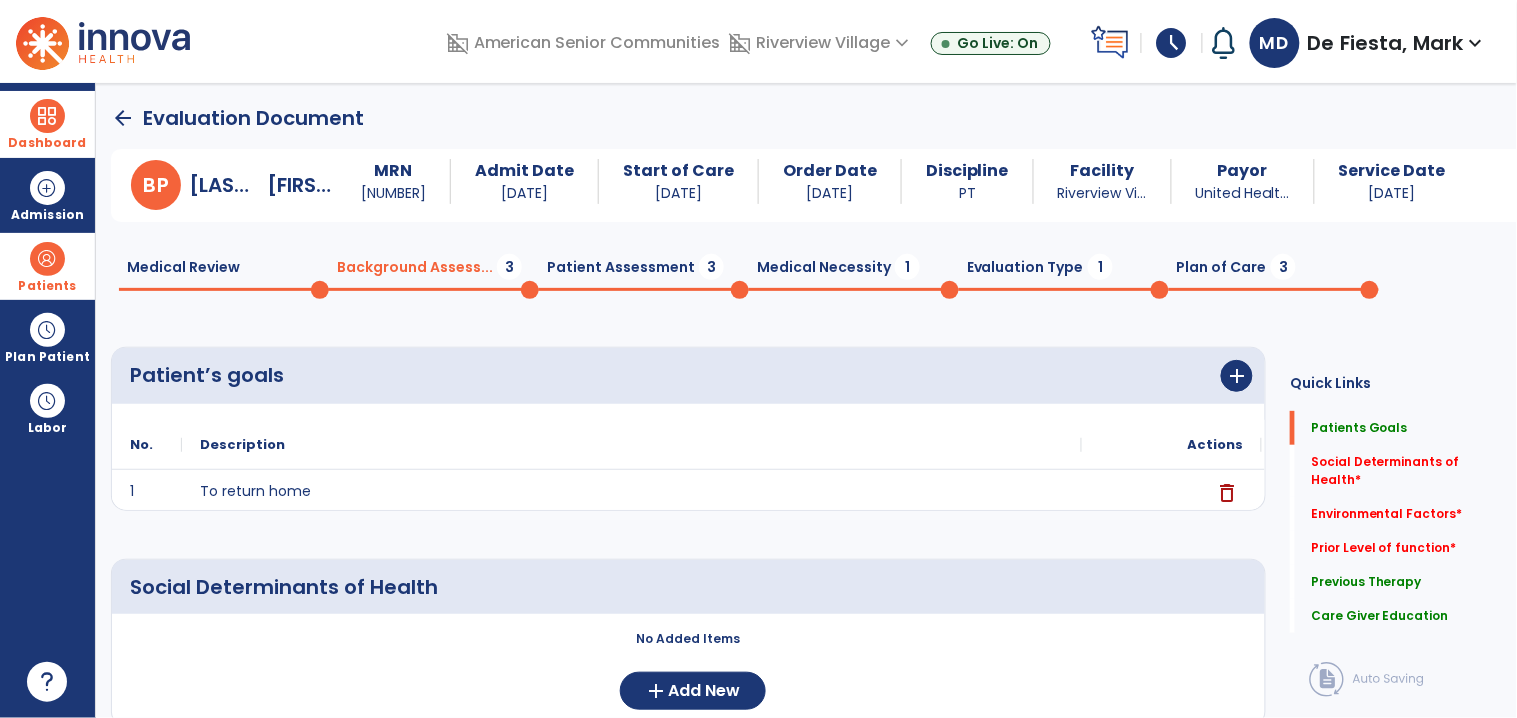 click on "Patient Assessment  3" 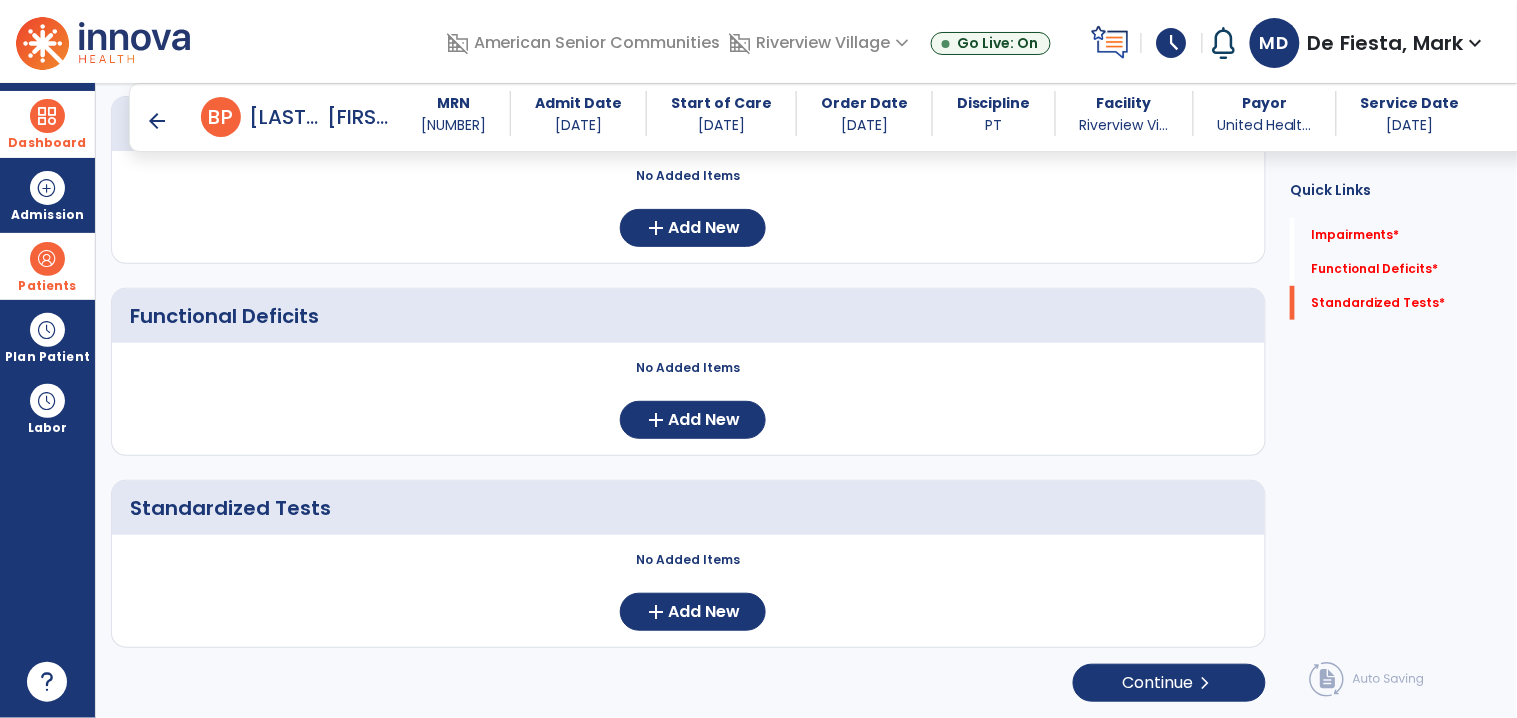 scroll, scrollTop: 0, scrollLeft: 0, axis: both 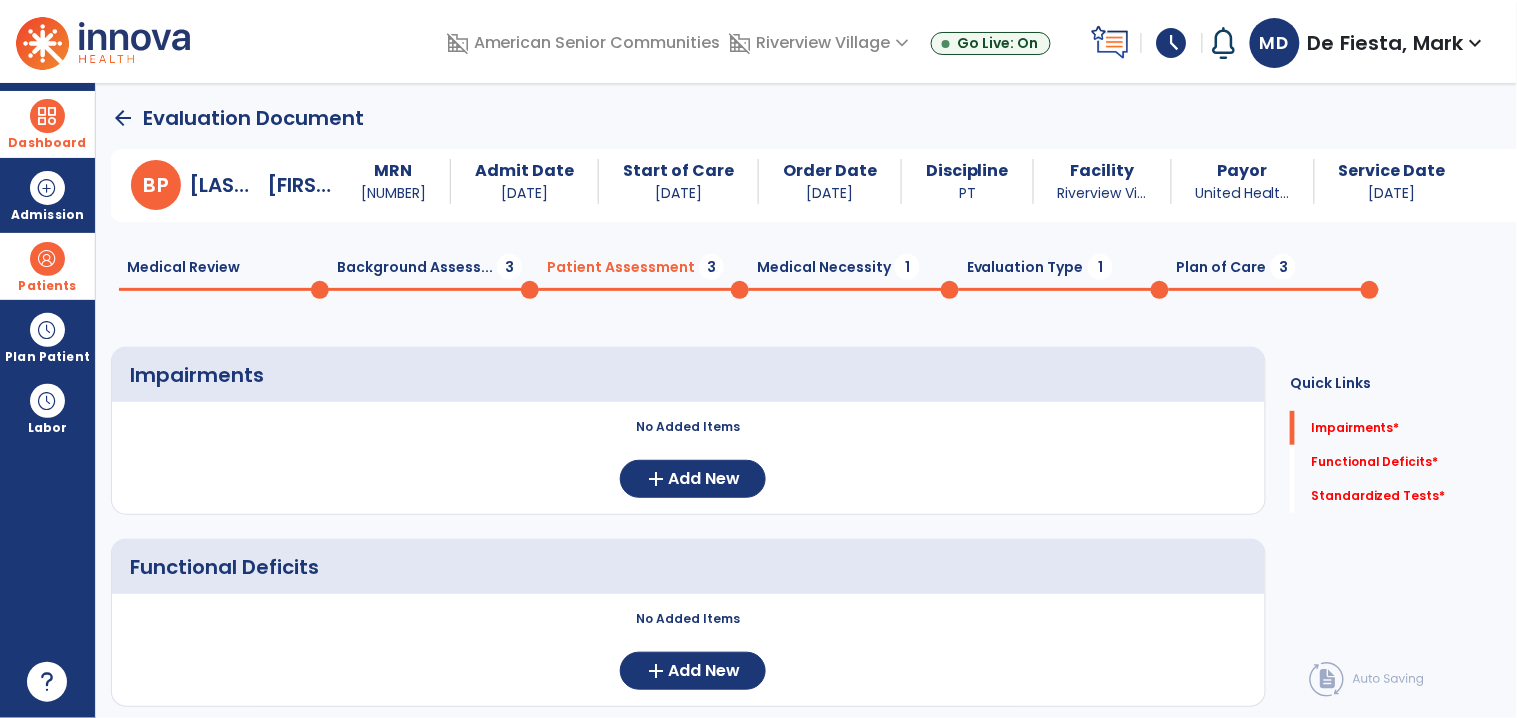 click on "Medical Necessity  1" 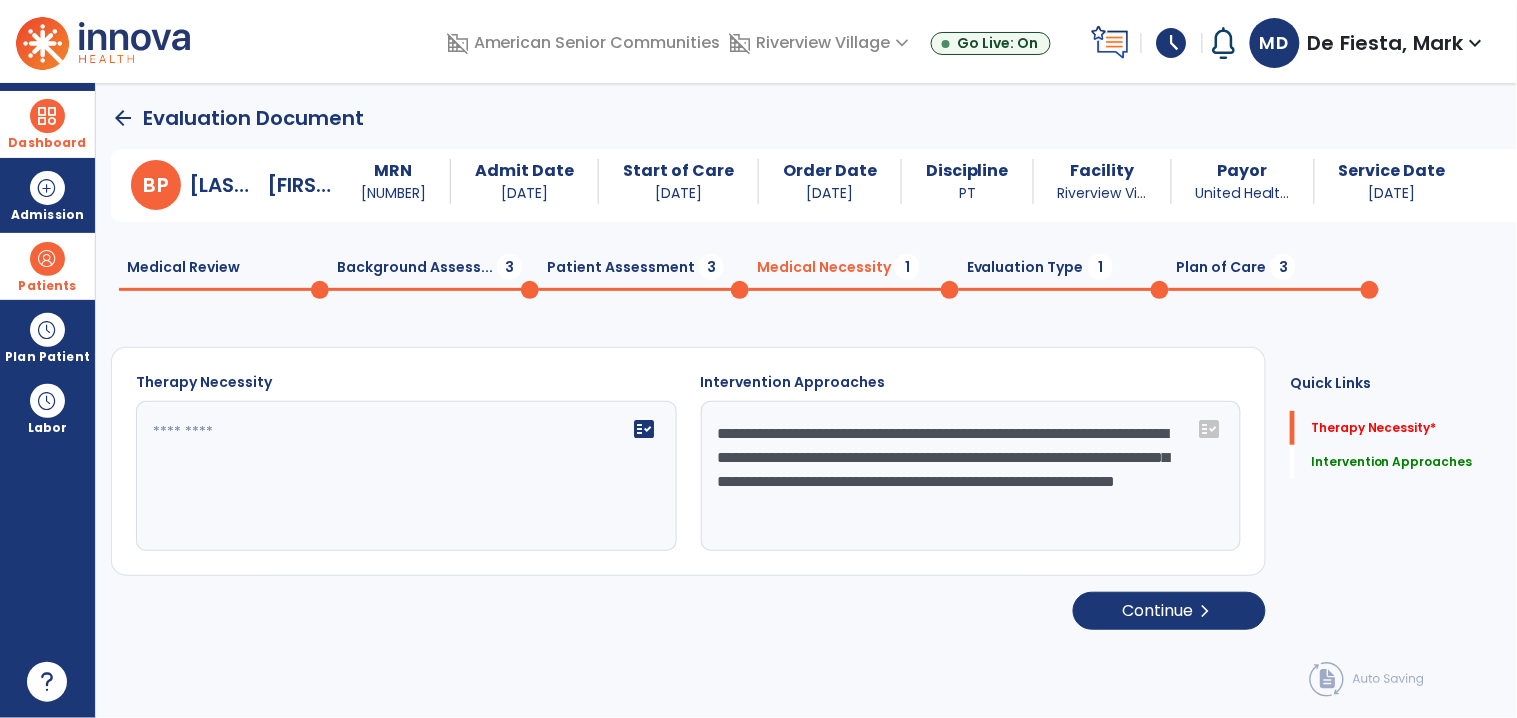 click on "fact_check" 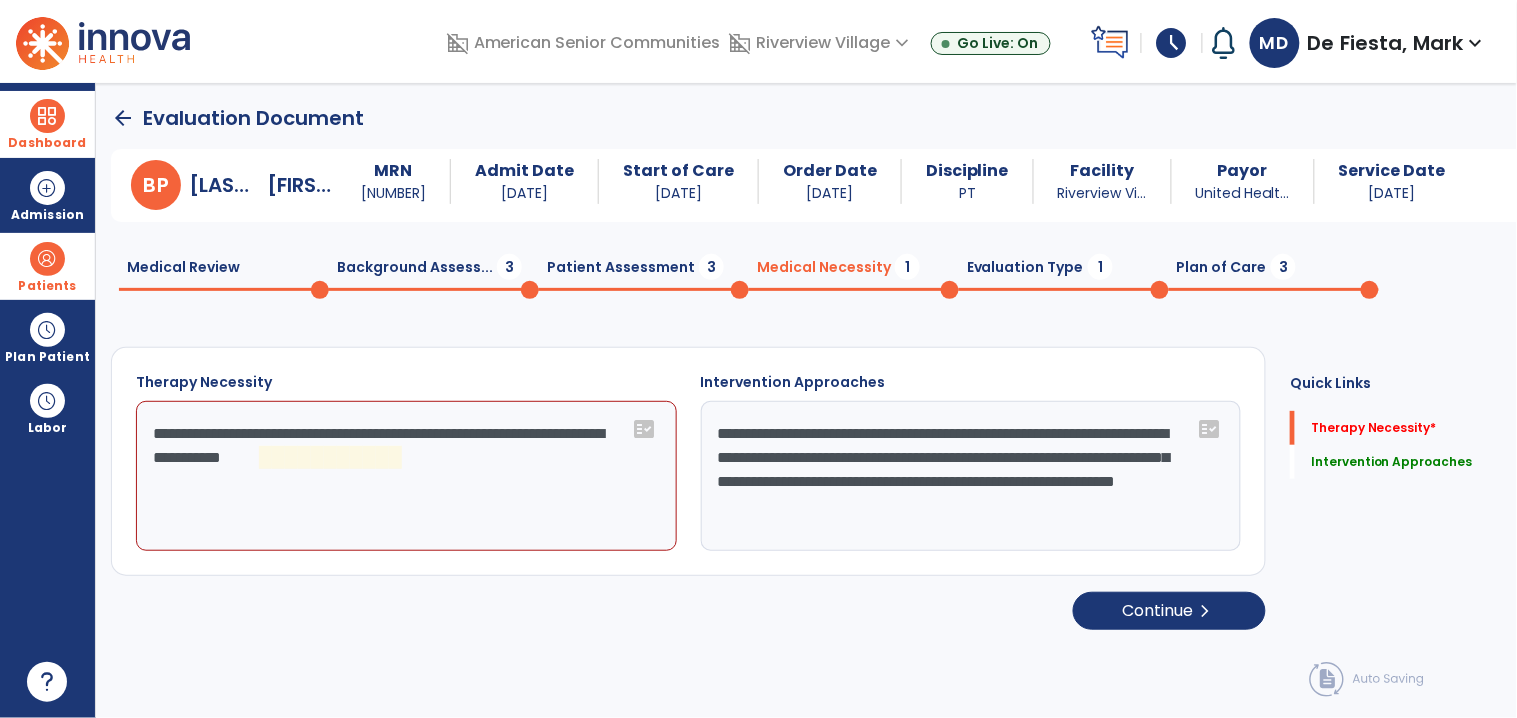 click on "**********" 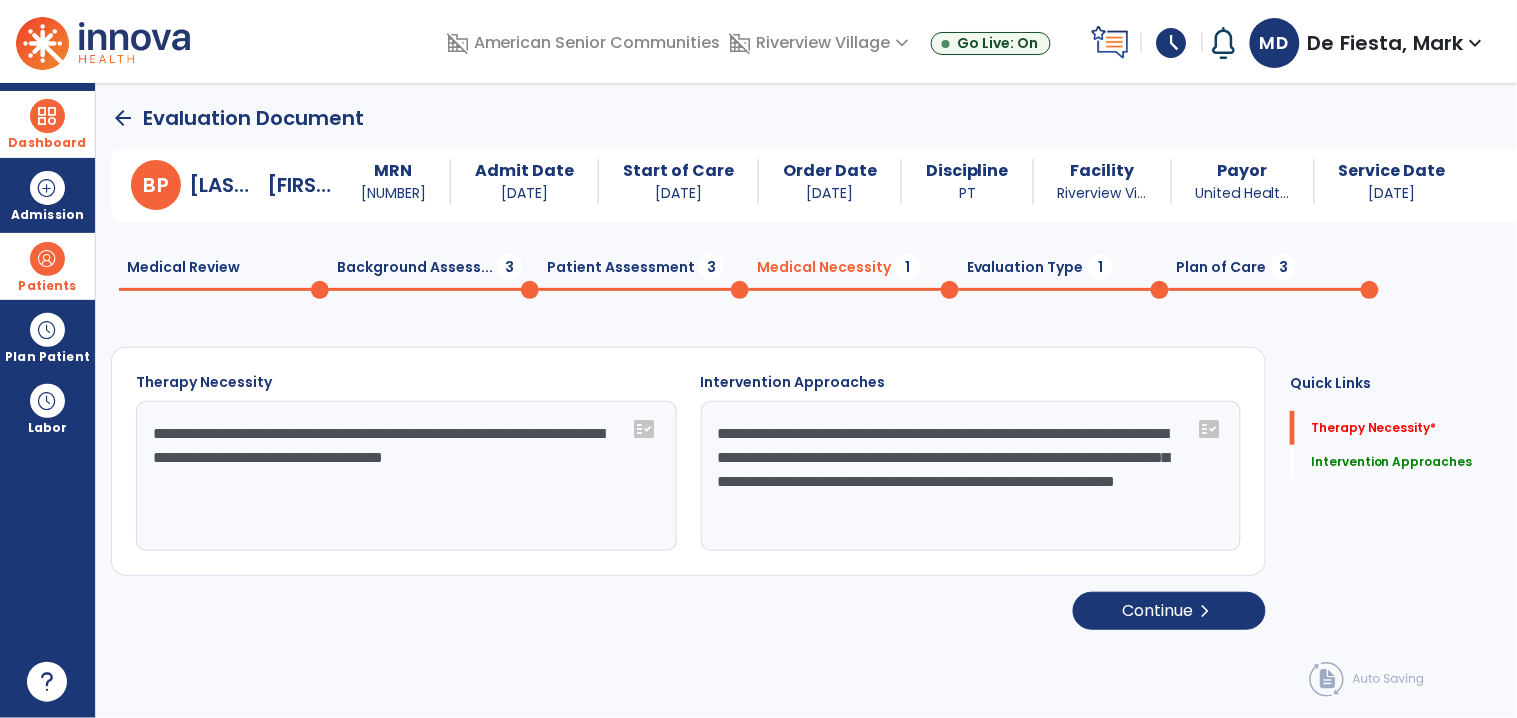 type on "**********" 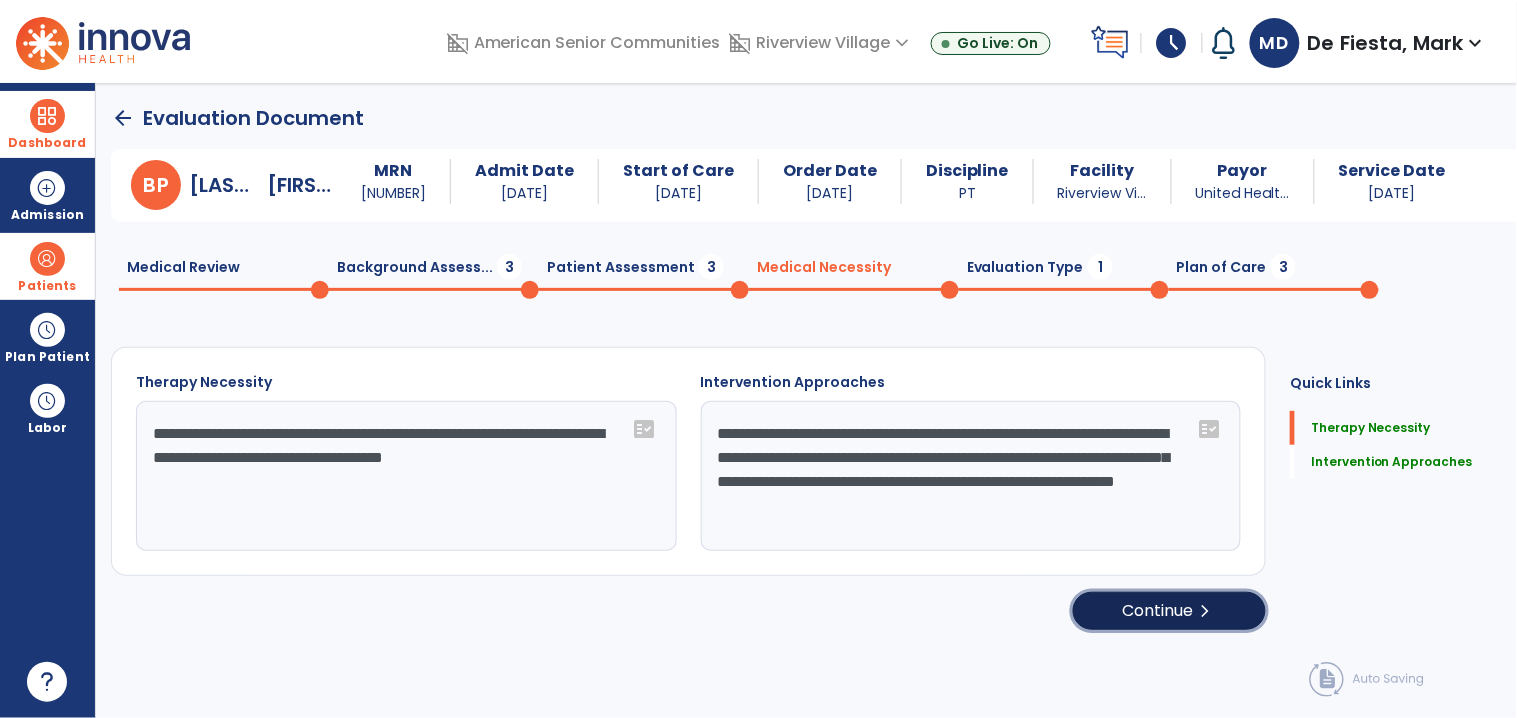 click on "Continue  chevron_right" 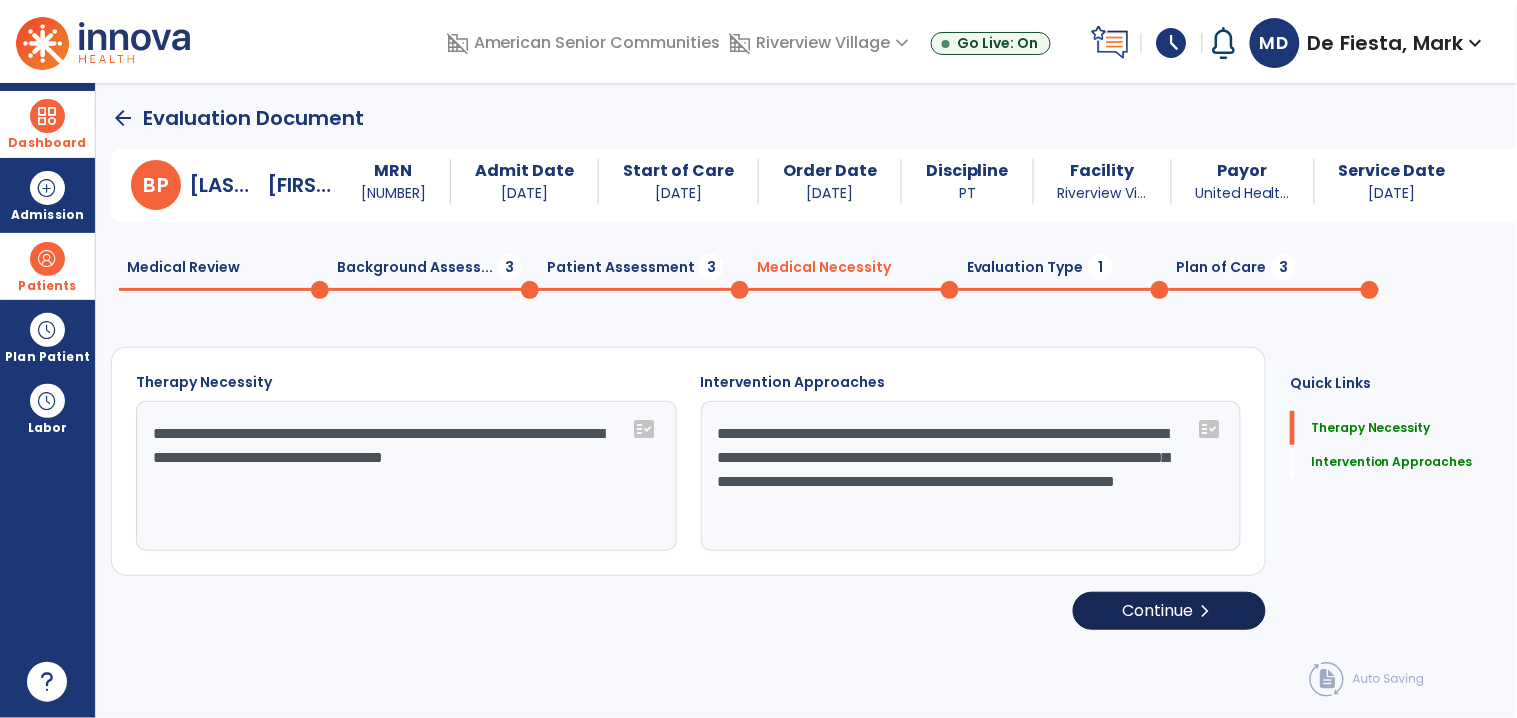select on "**********" 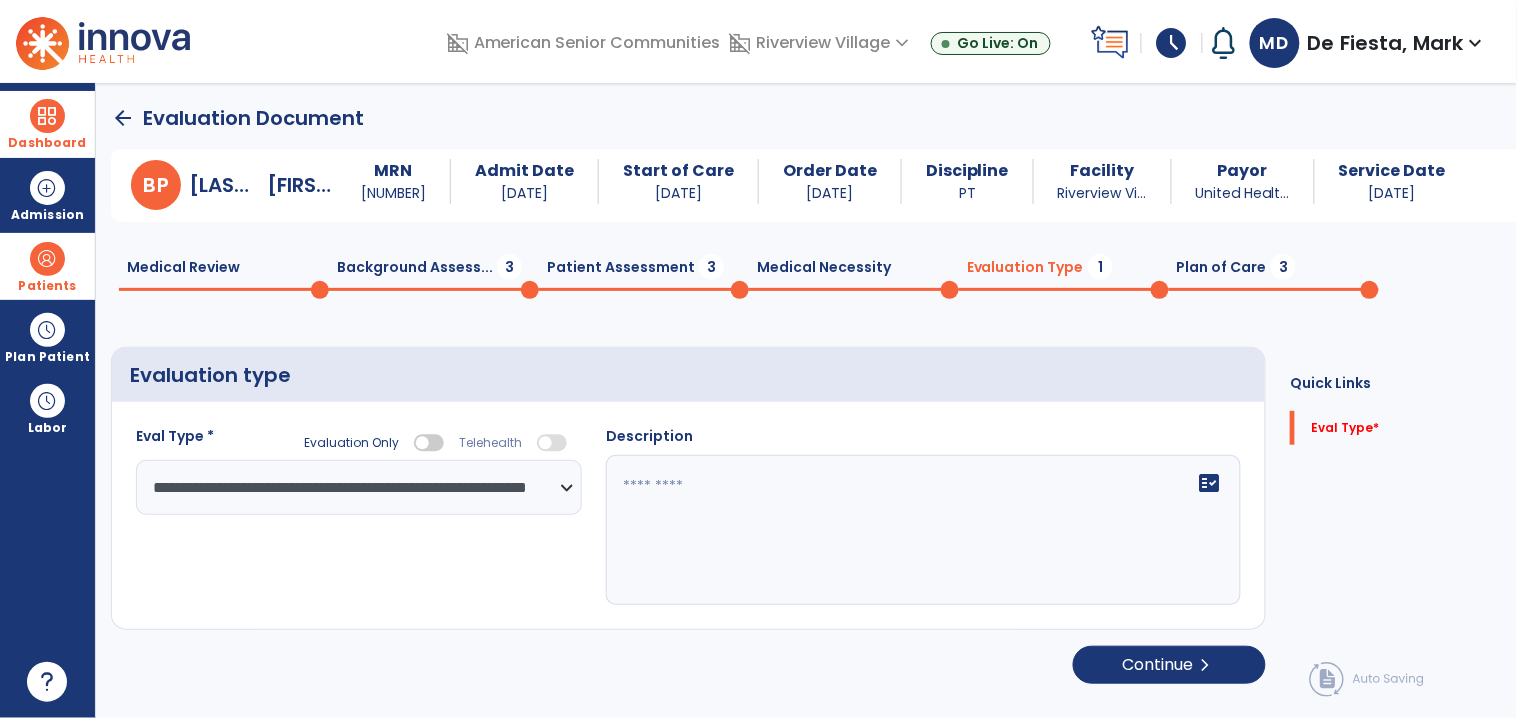click on "fact_check" 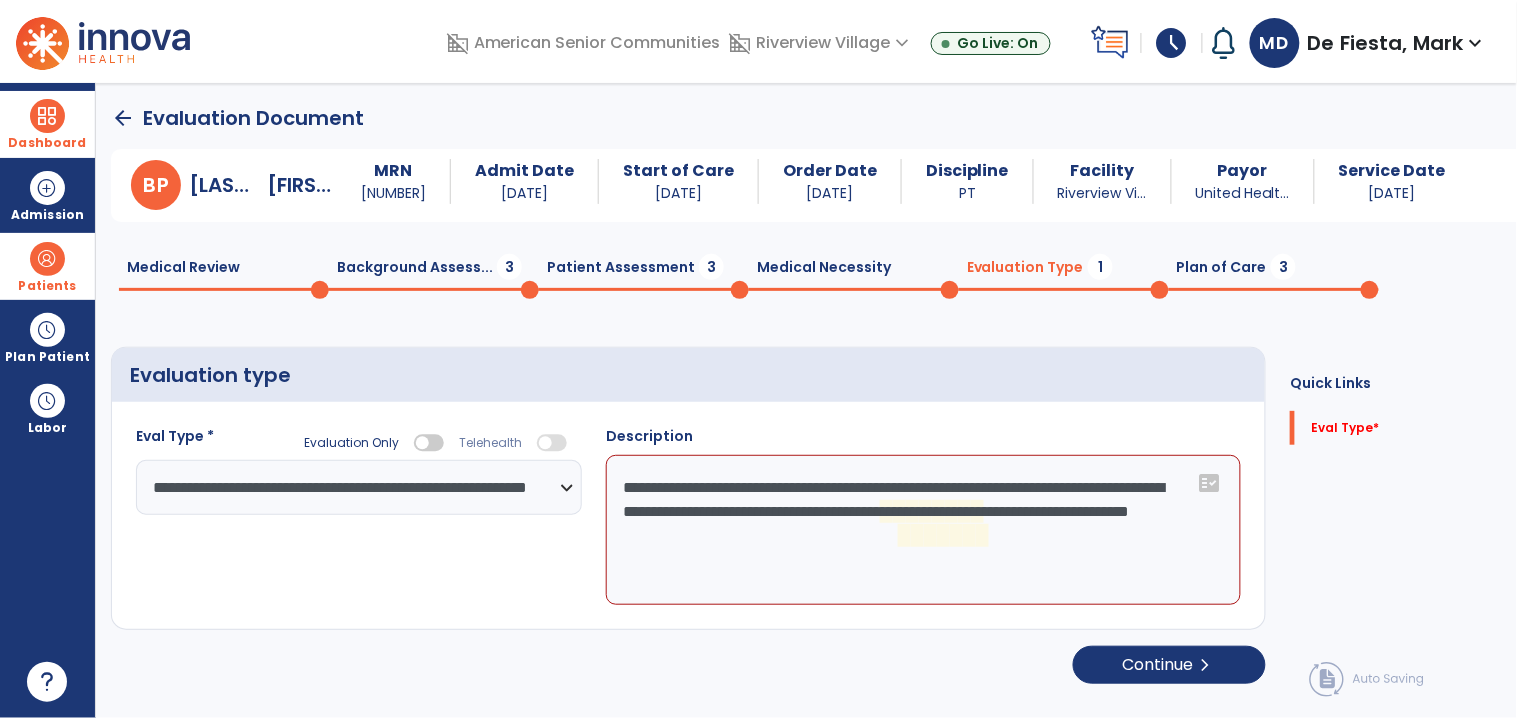 click on "**********" 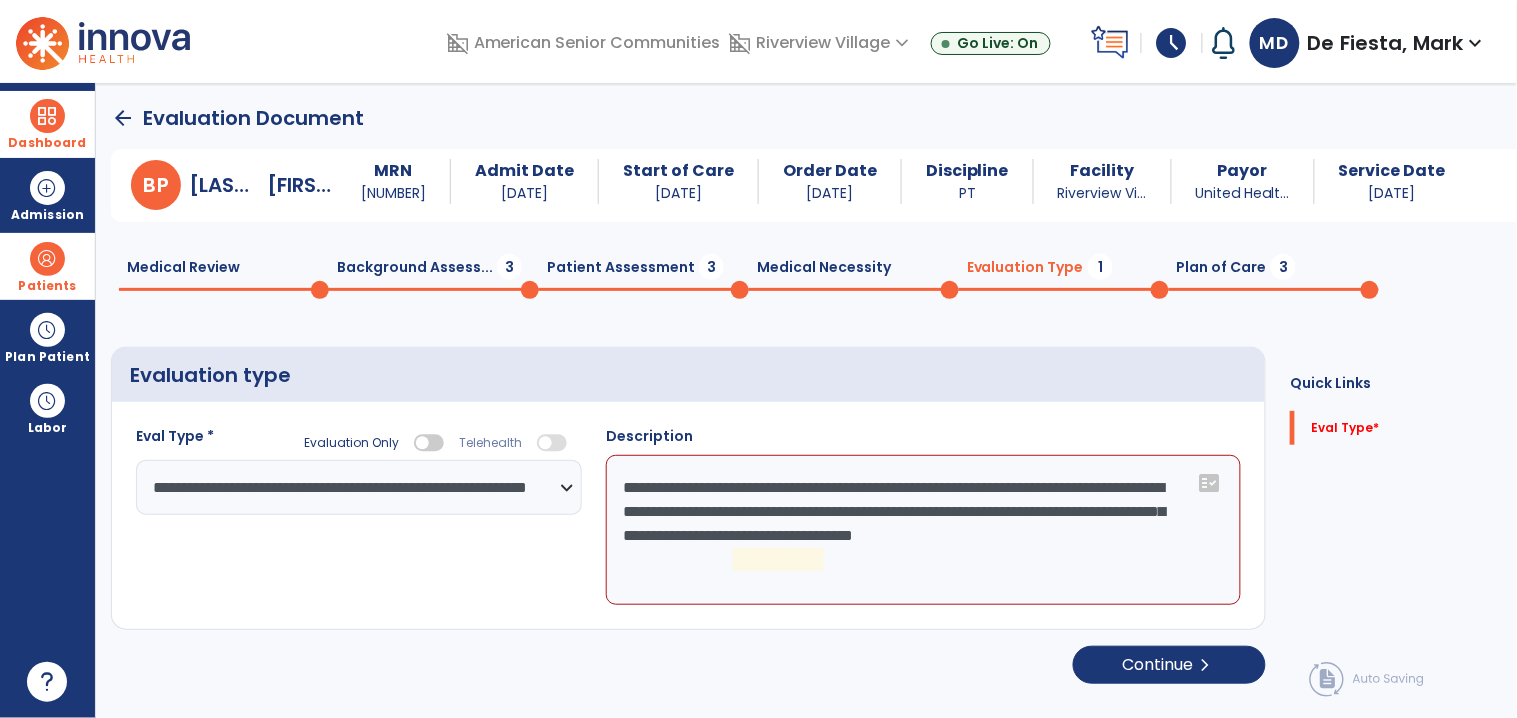 click on "**********" 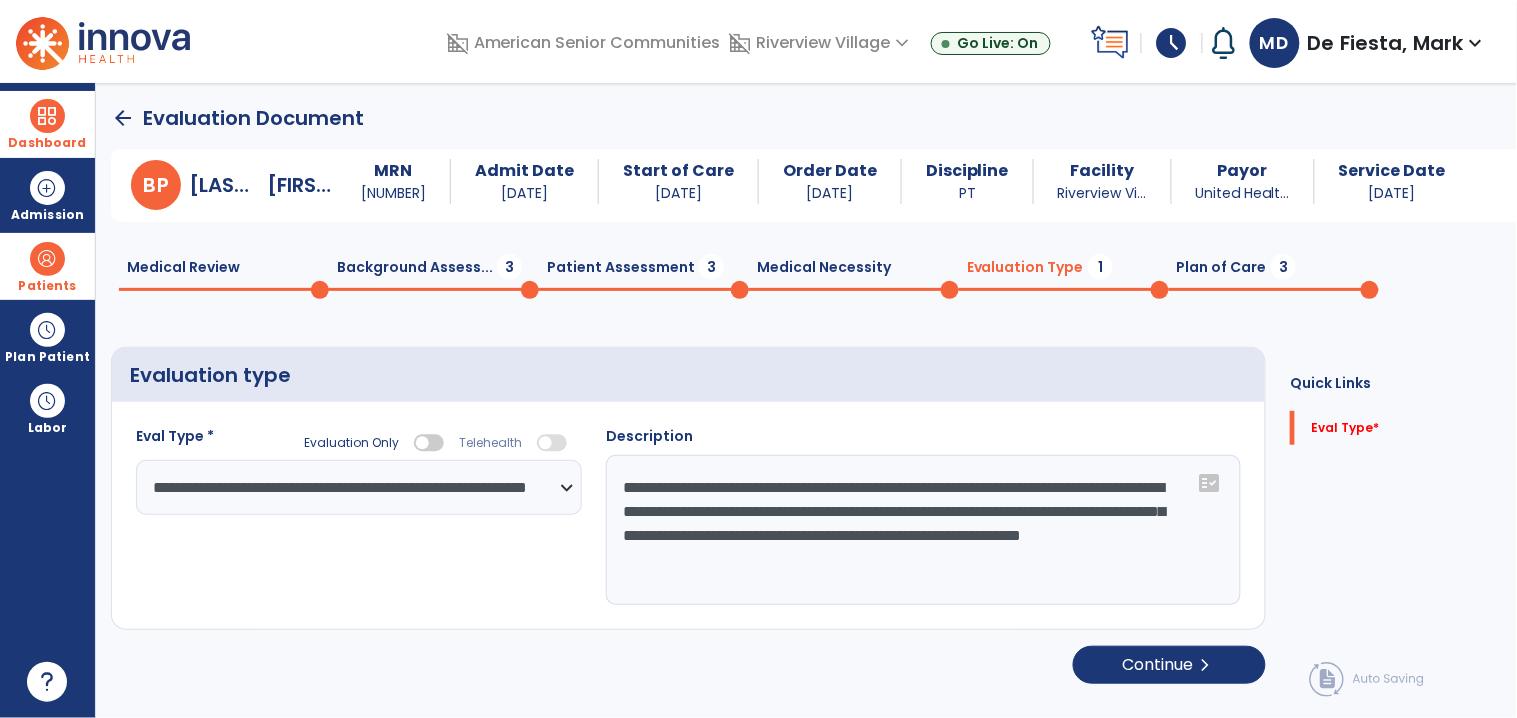 type on "**********" 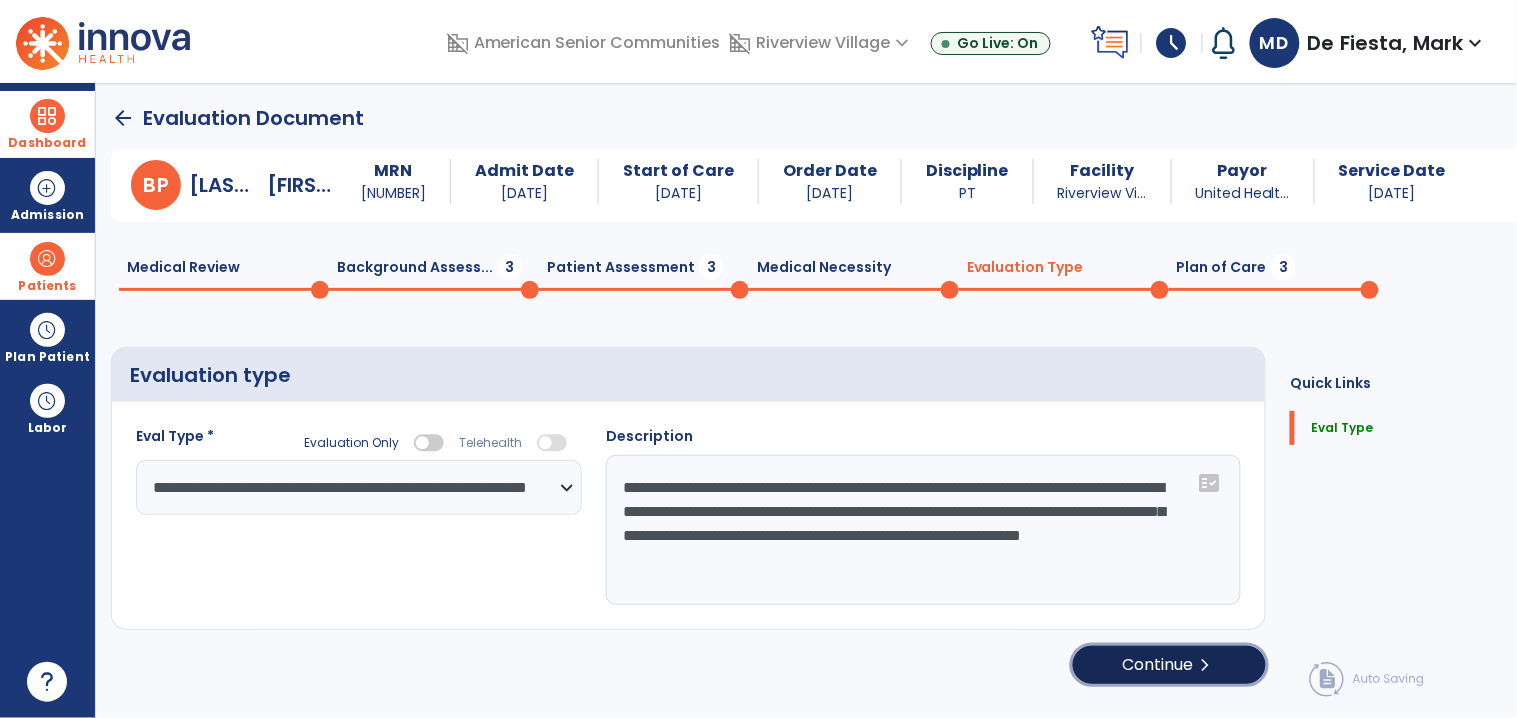 click on "Continue  chevron_right" 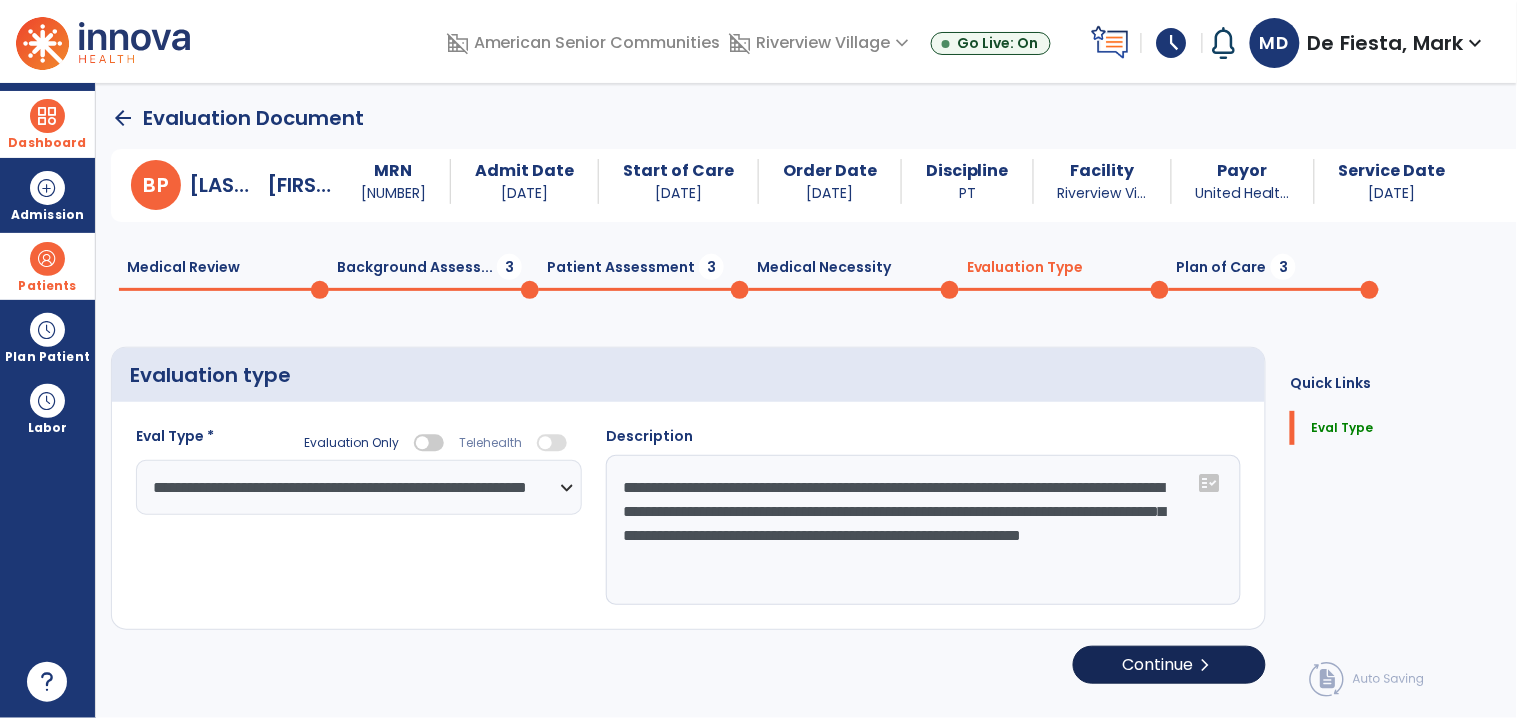 select on "**" 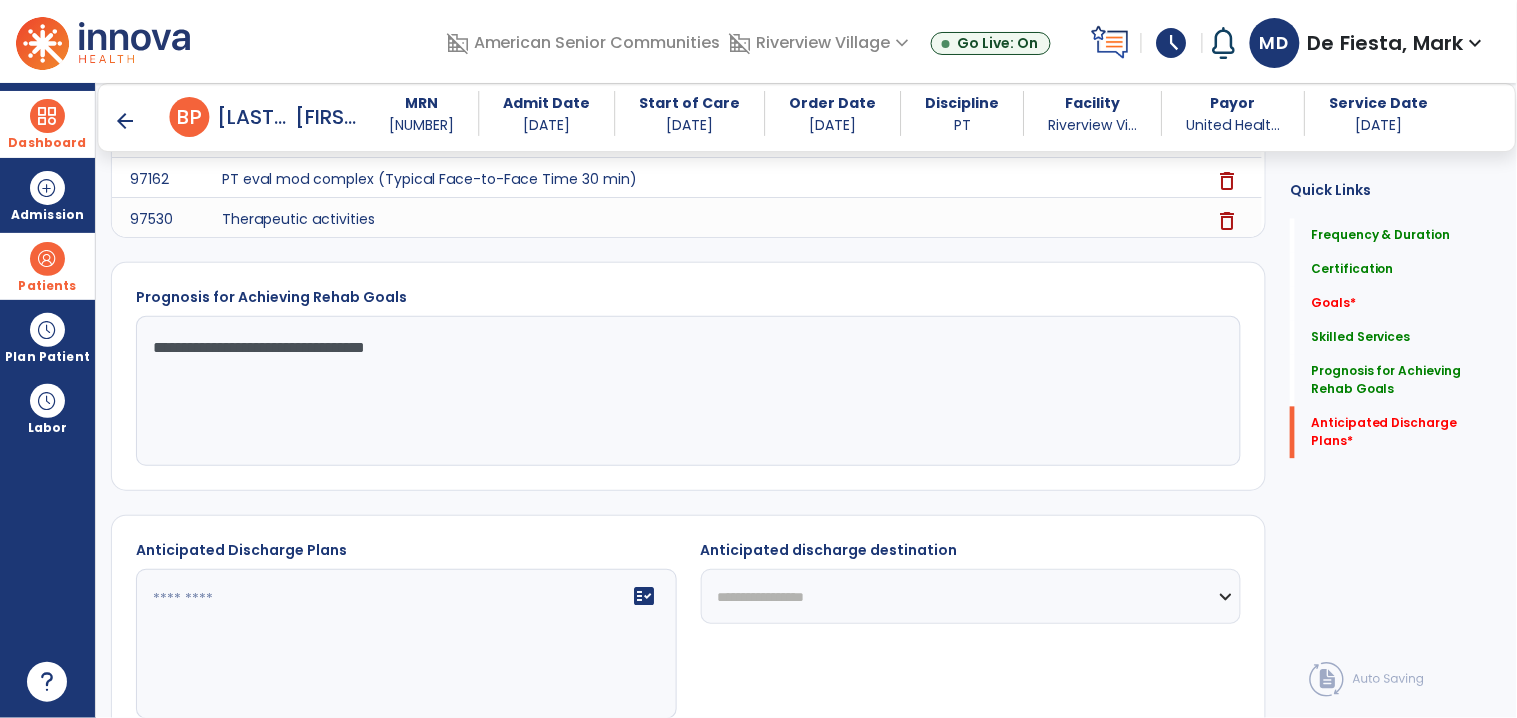 scroll, scrollTop: 1041, scrollLeft: 0, axis: vertical 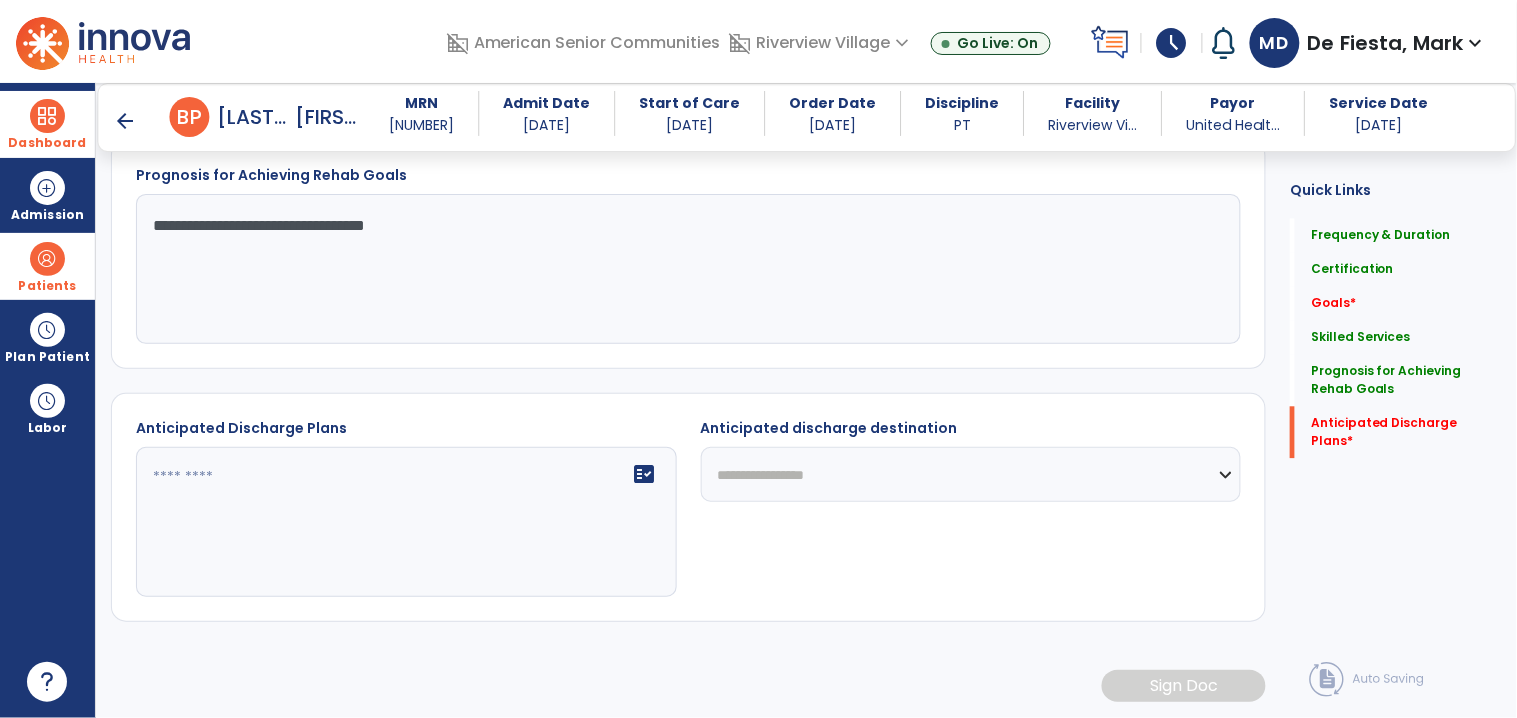 click on "fact_check" 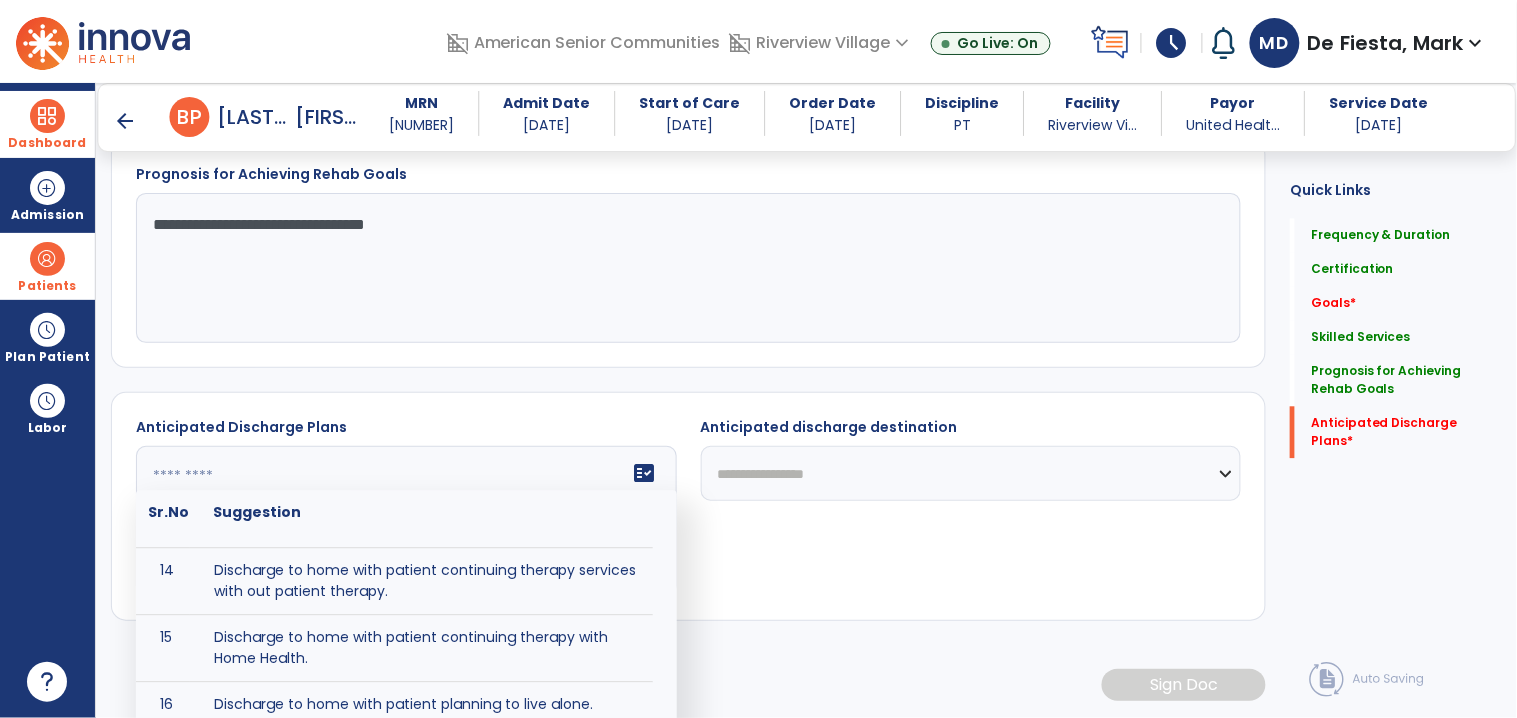 scroll, scrollTop: 628, scrollLeft: 0, axis: vertical 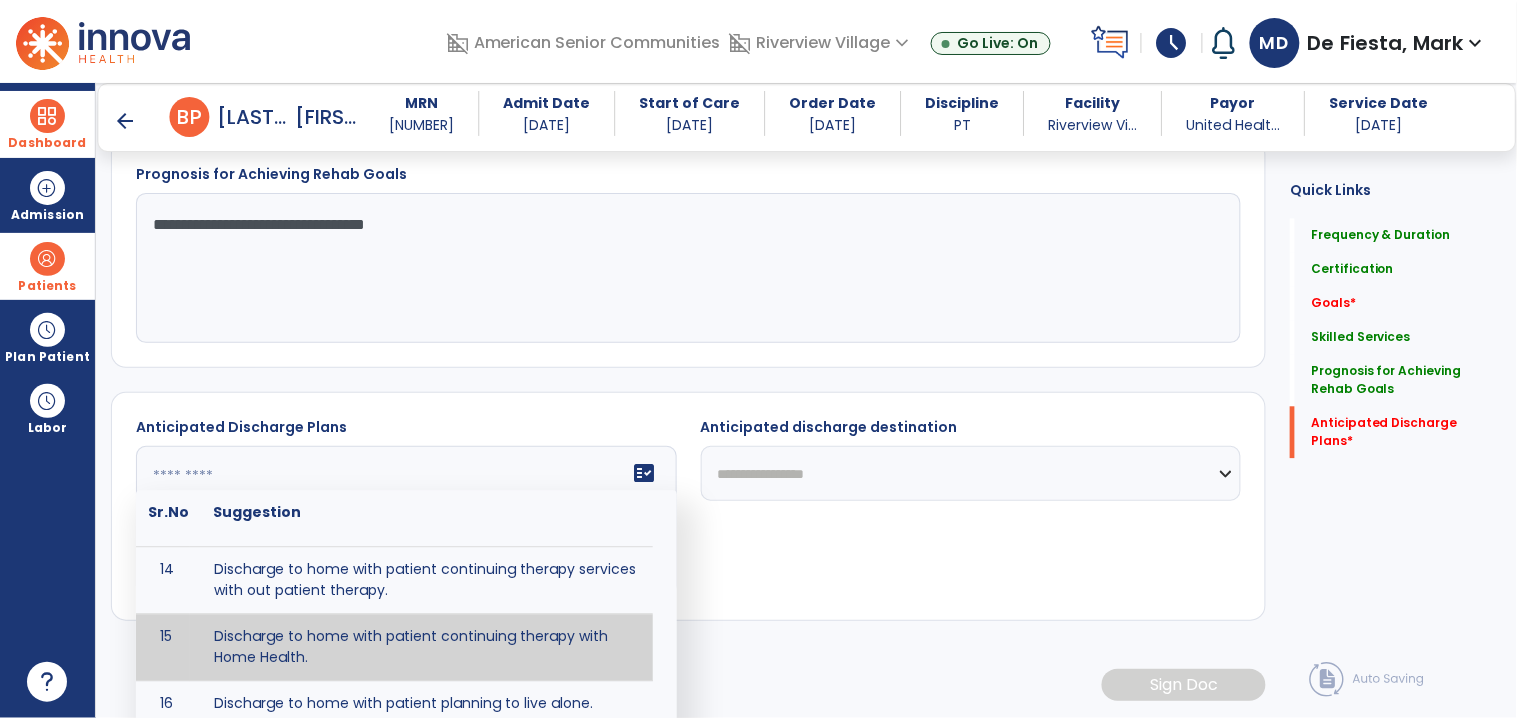 type on "**********" 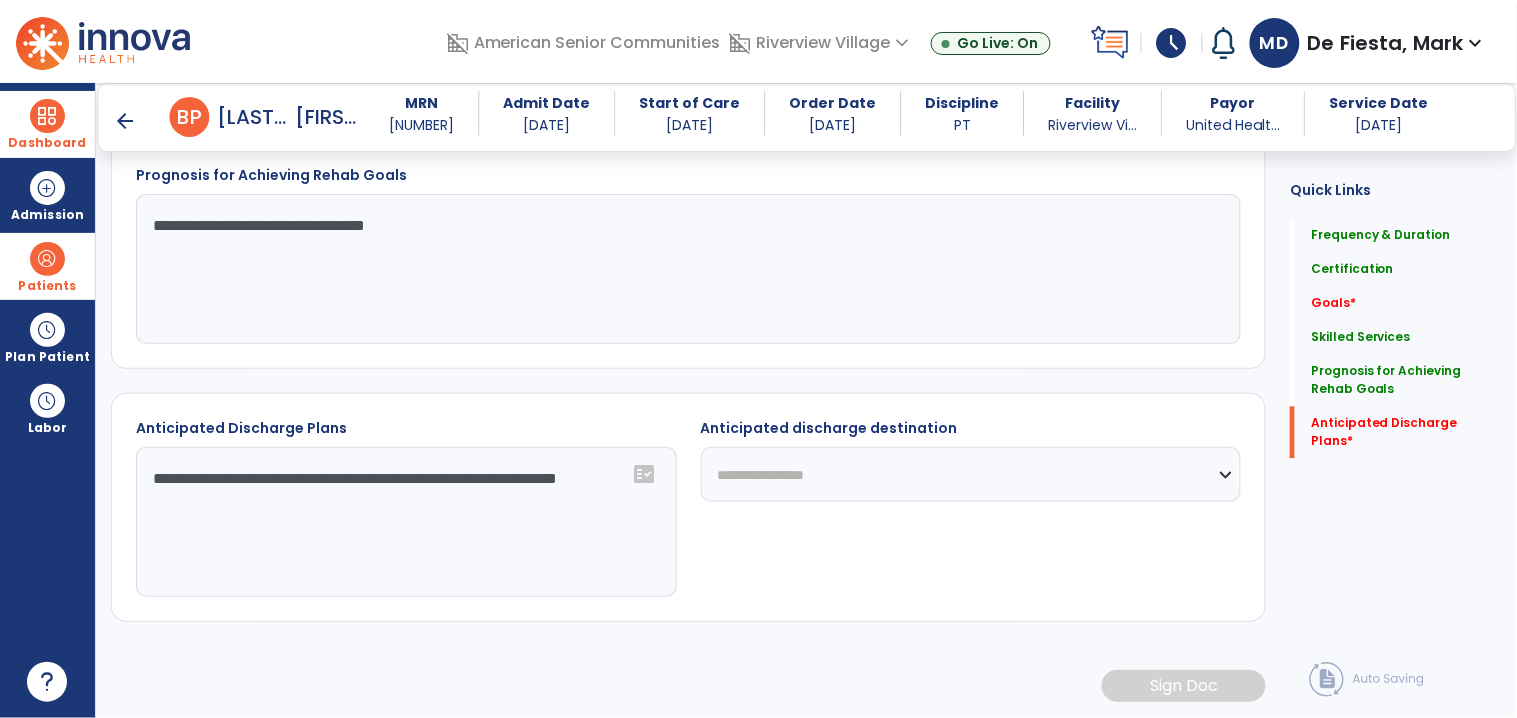 click on "**********" 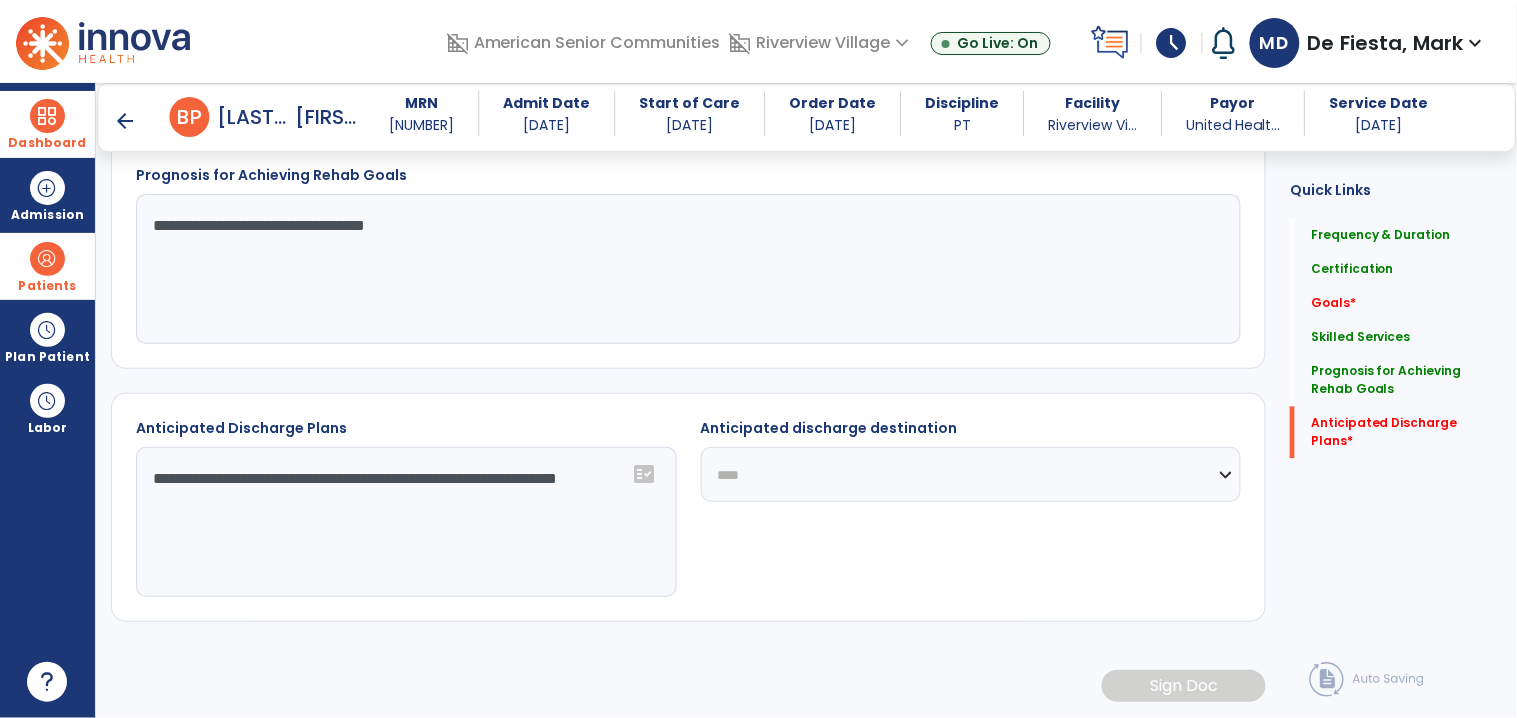 click on "**********" 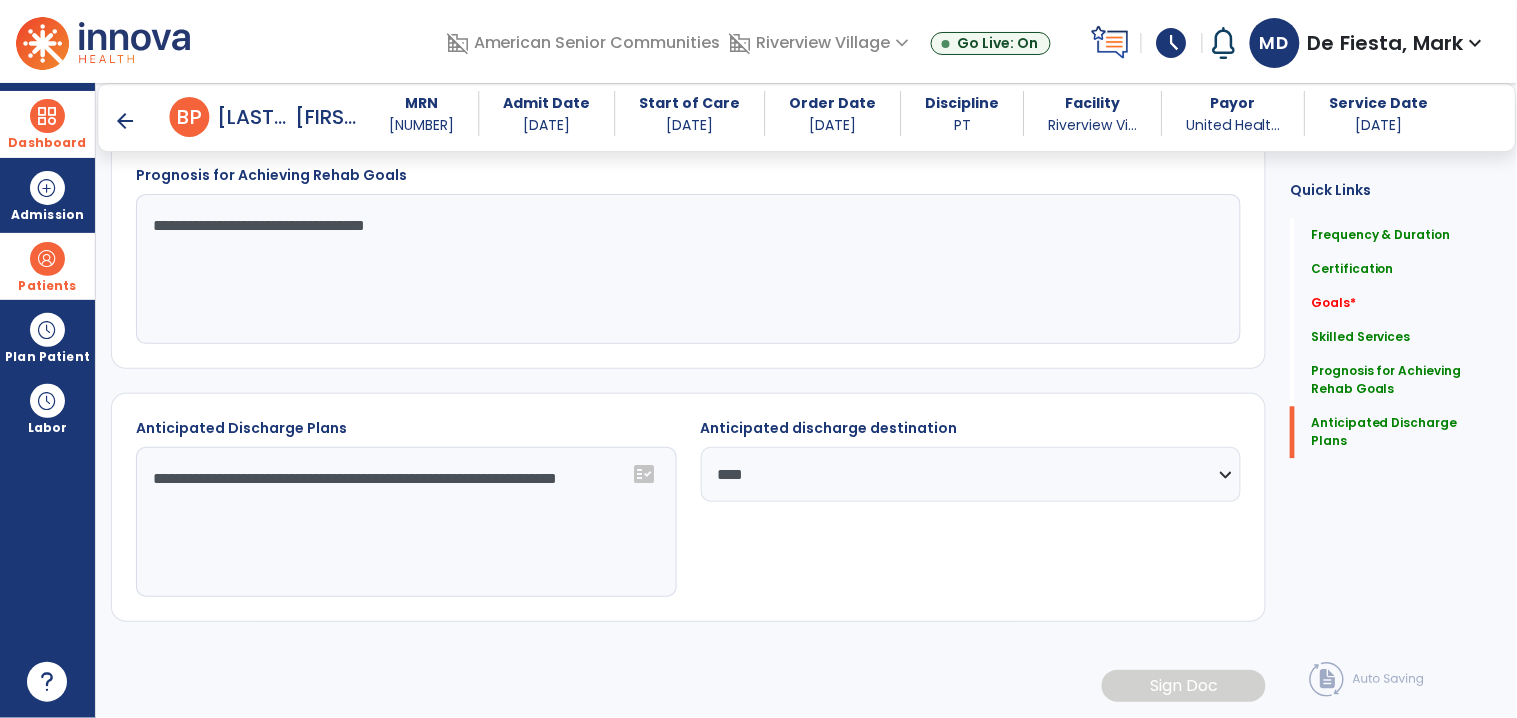 scroll, scrollTop: 0, scrollLeft: 0, axis: both 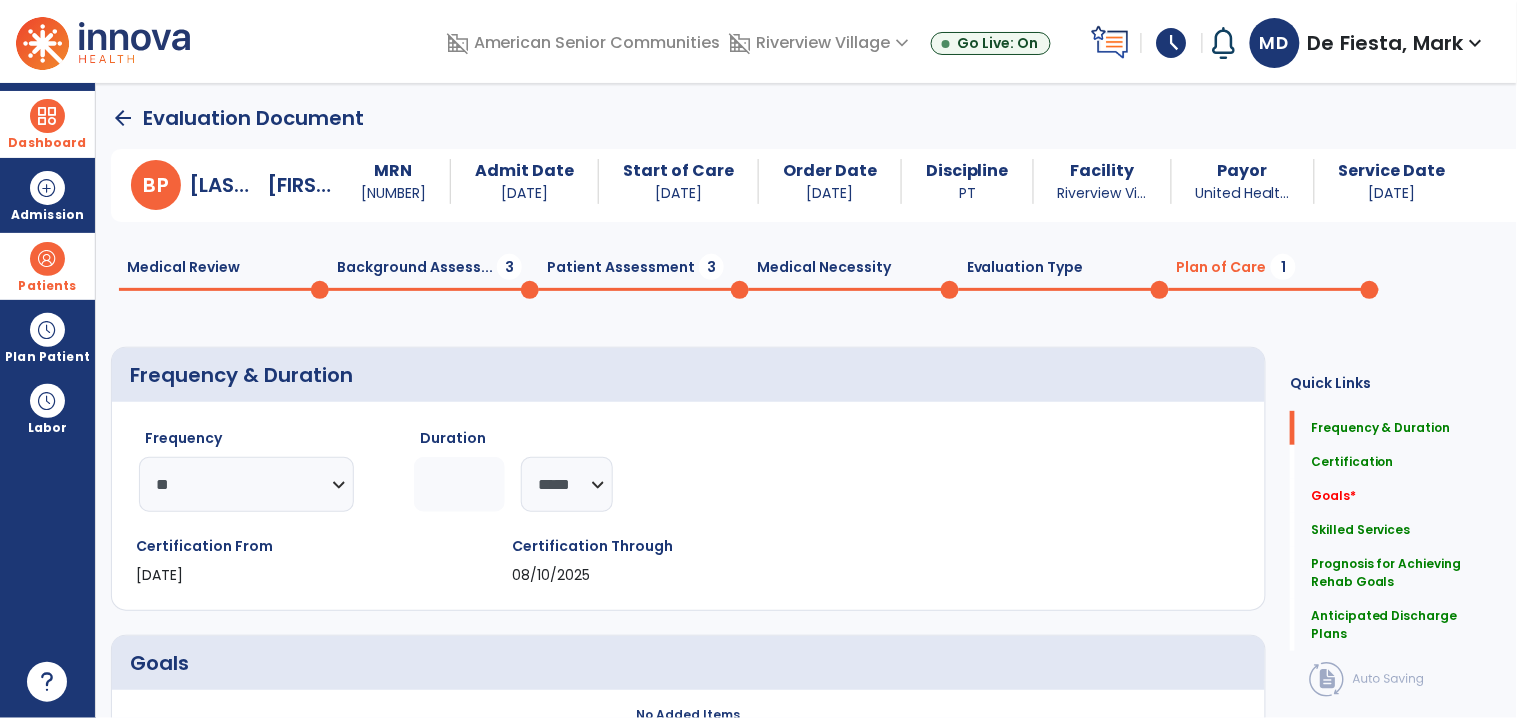 click on "arrow_back" 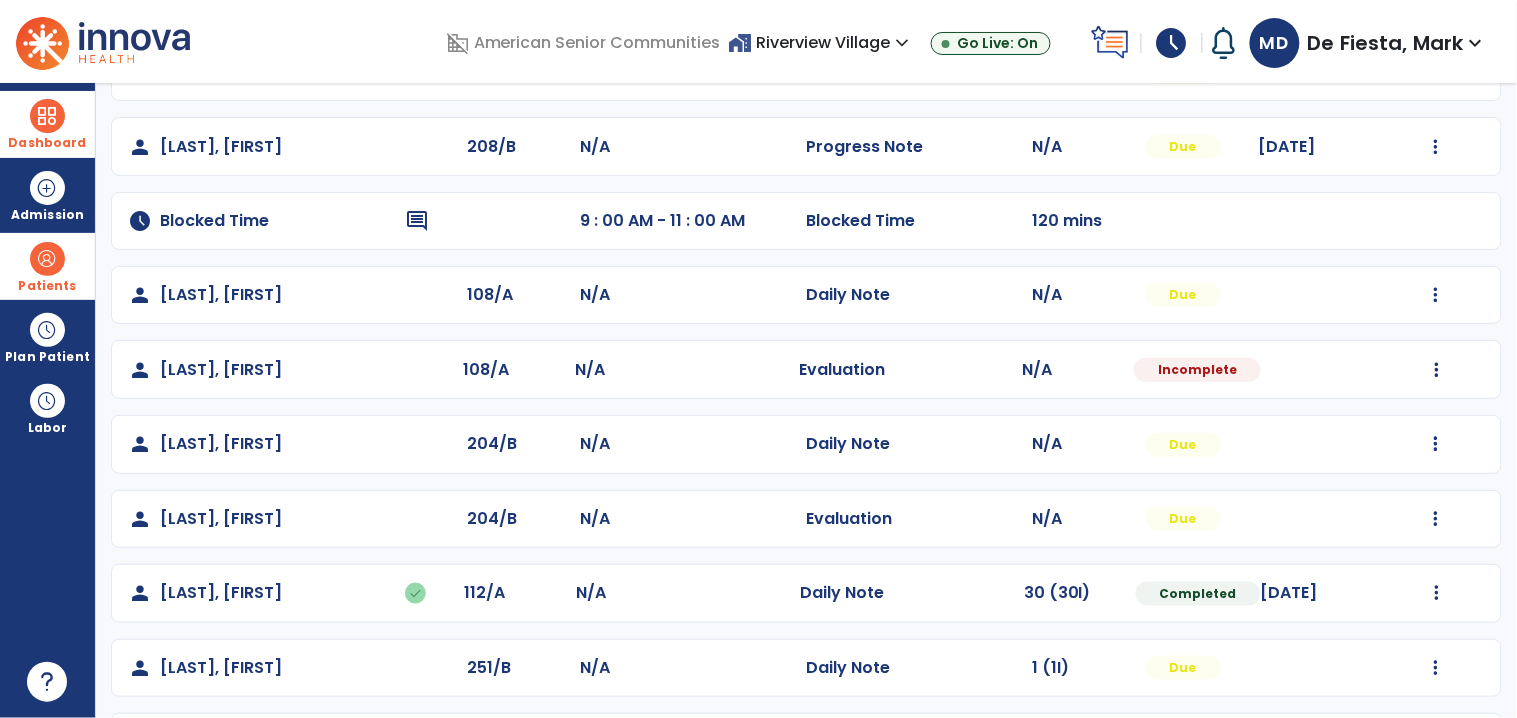 scroll, scrollTop: 292, scrollLeft: 0, axis: vertical 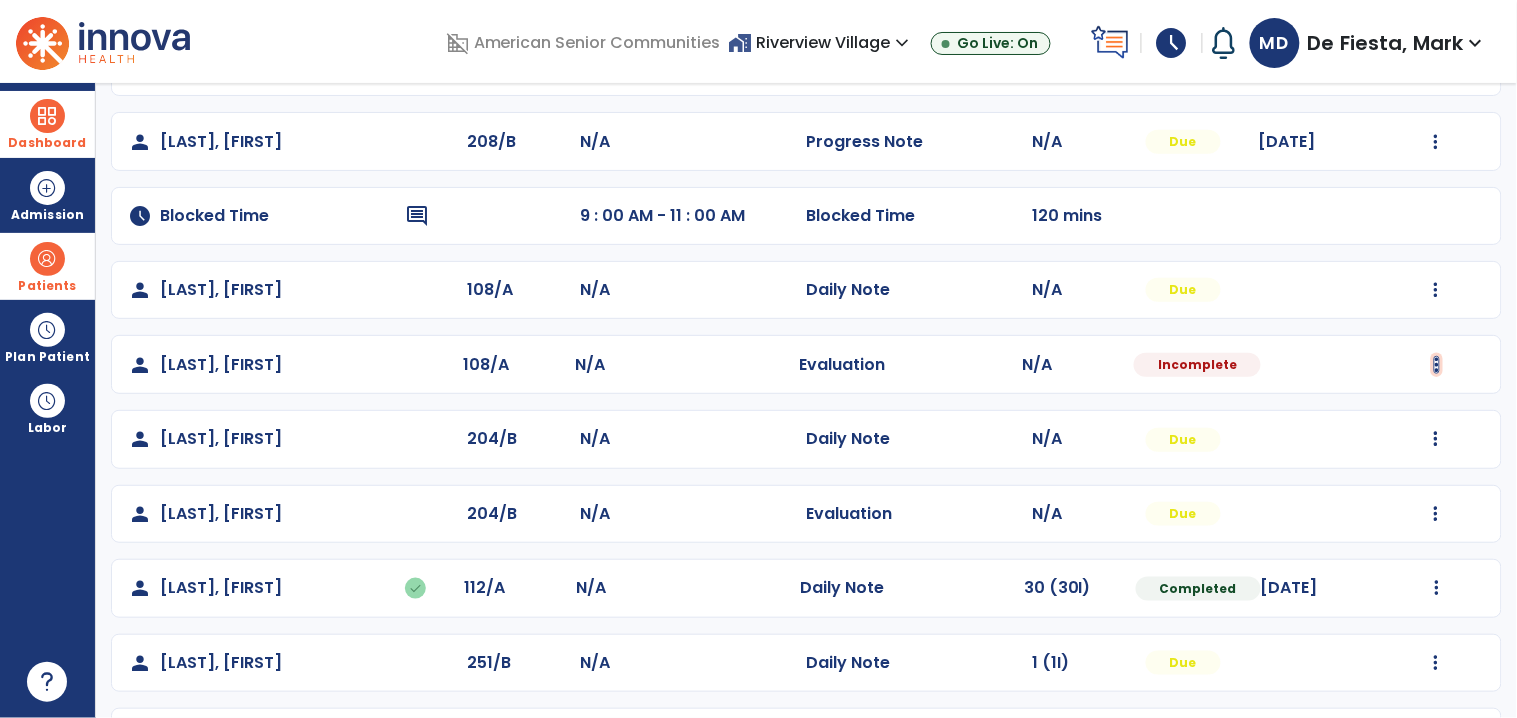 click at bounding box center (1436, 67) 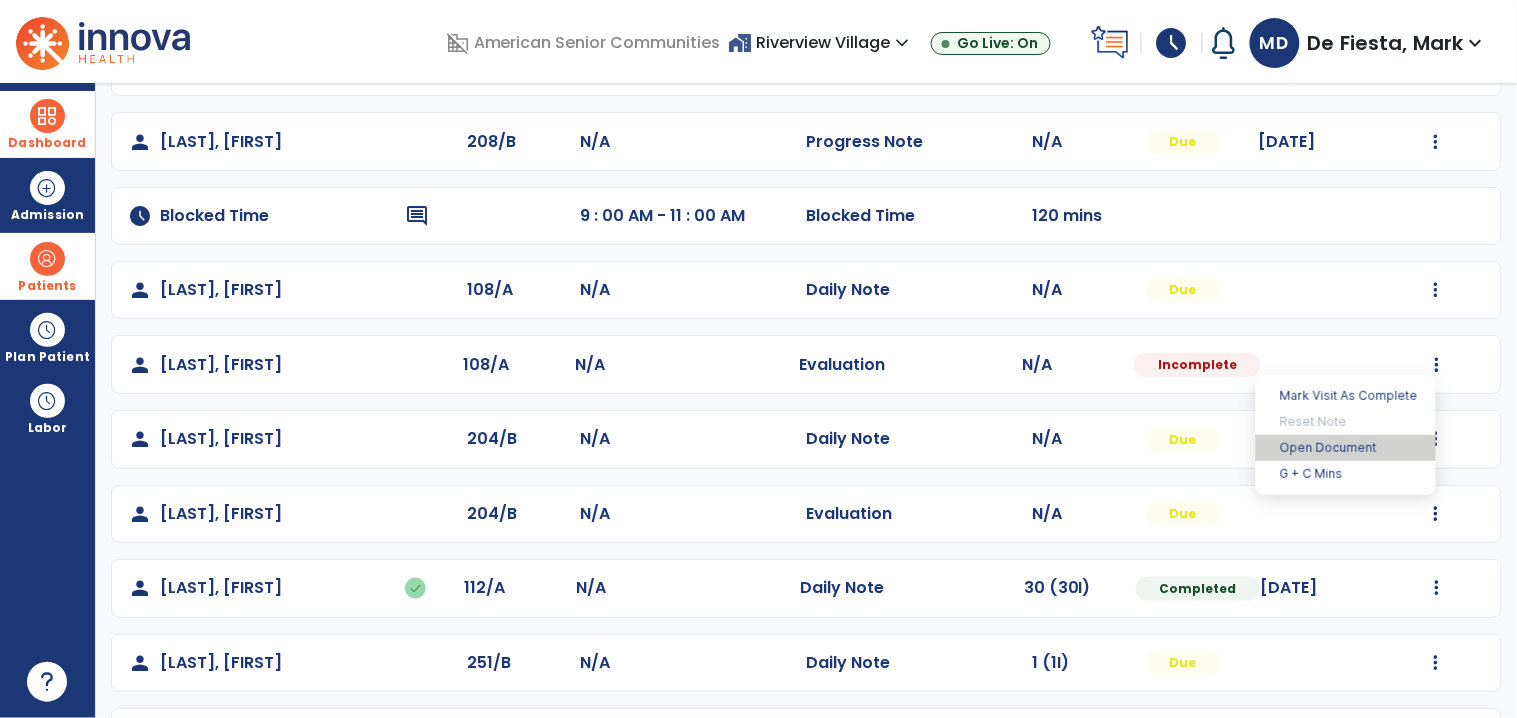 click on "Open Document" at bounding box center [1346, 448] 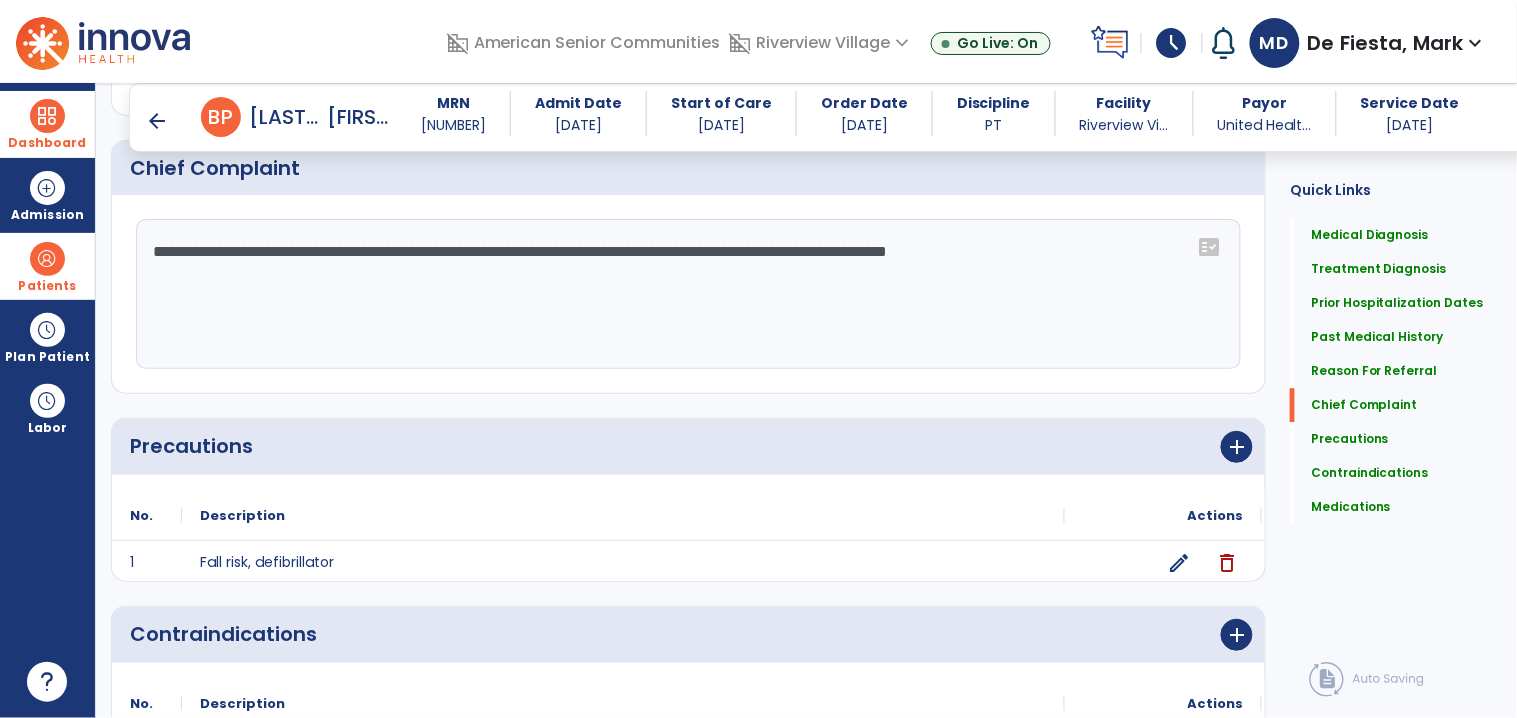 scroll, scrollTop: 1297, scrollLeft: 0, axis: vertical 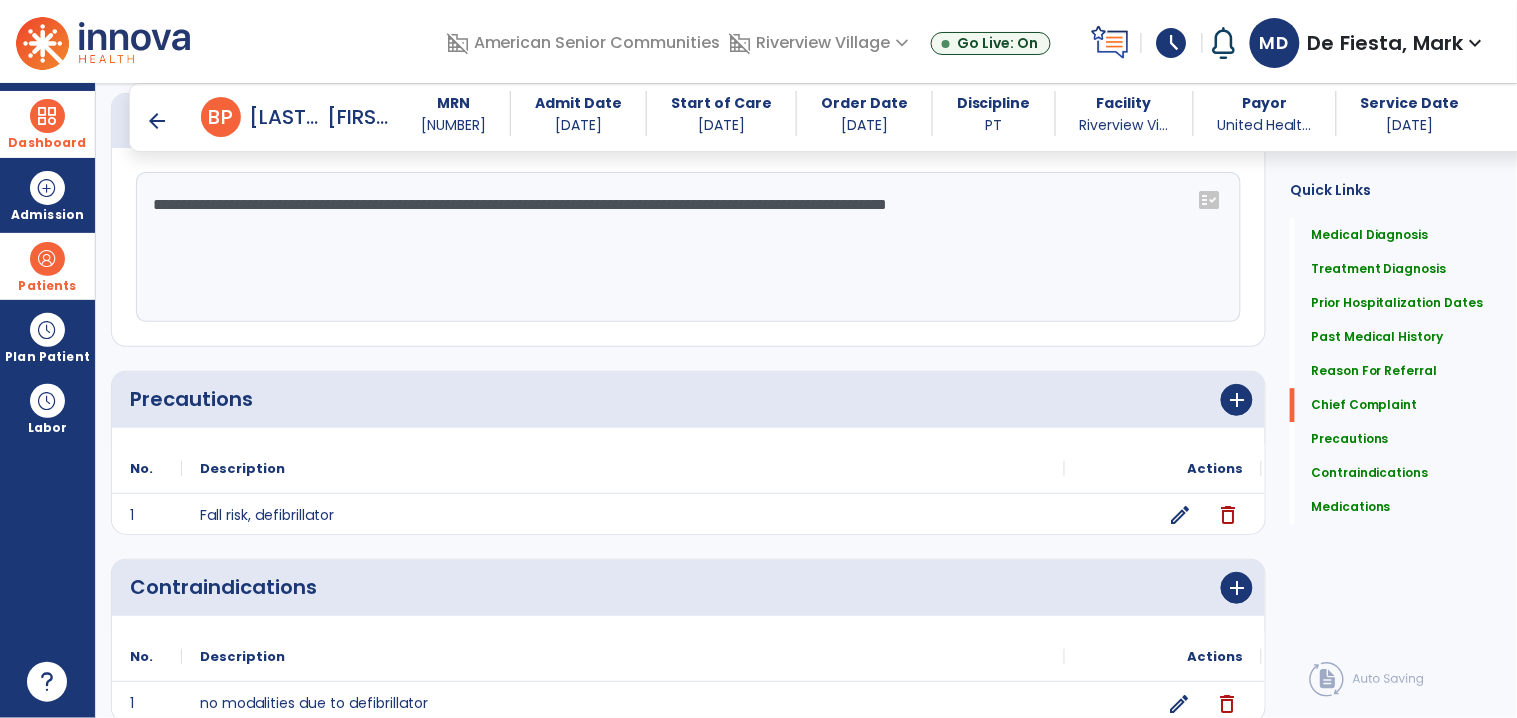 click on "edit" 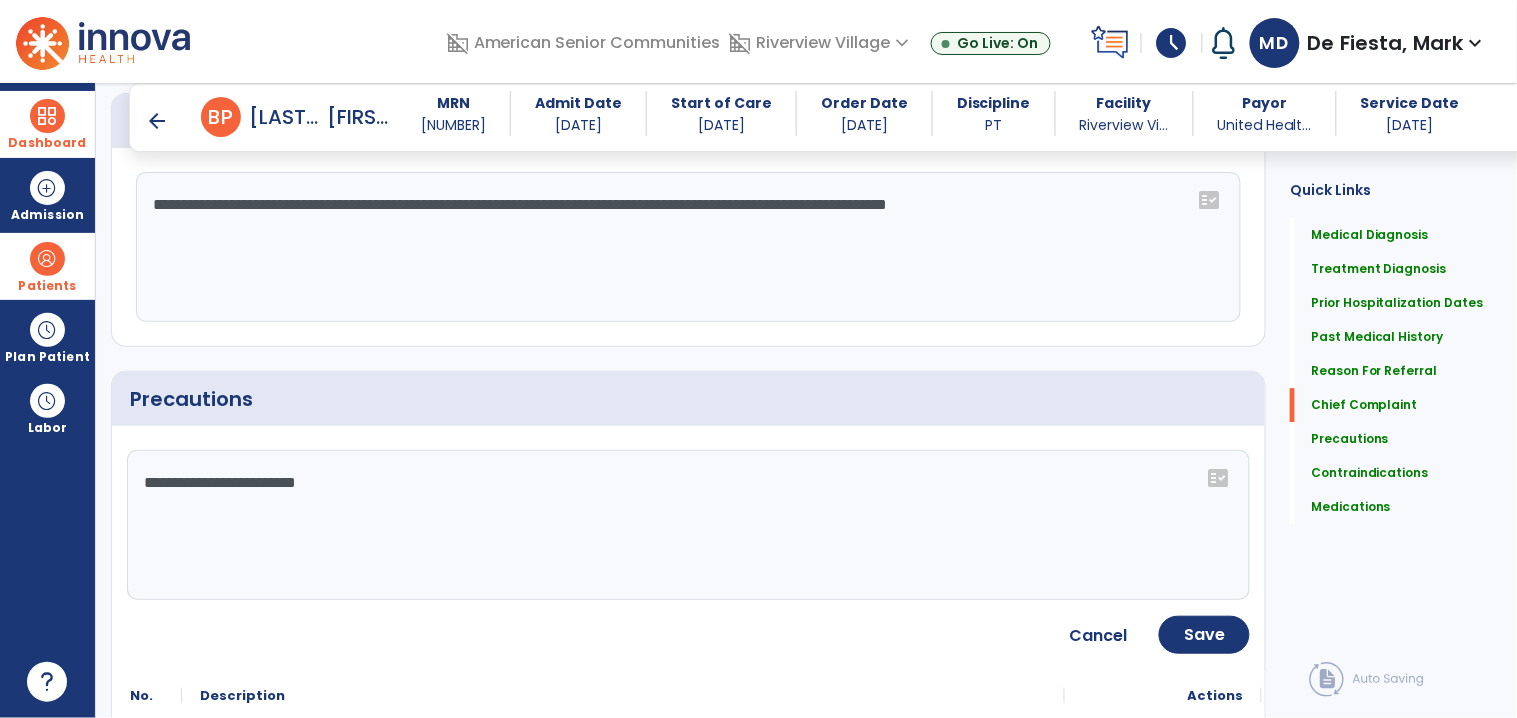 paste on "**********" 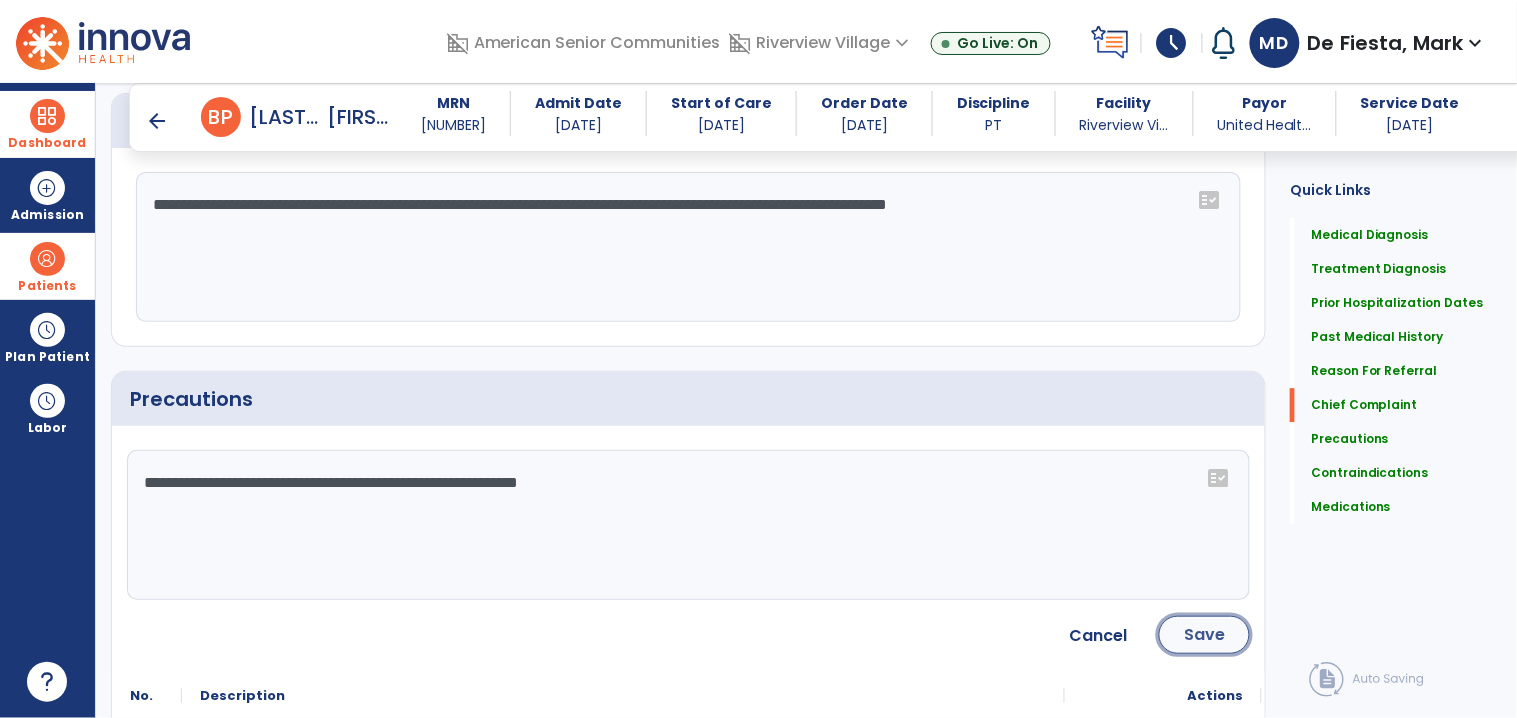 click on "Save" 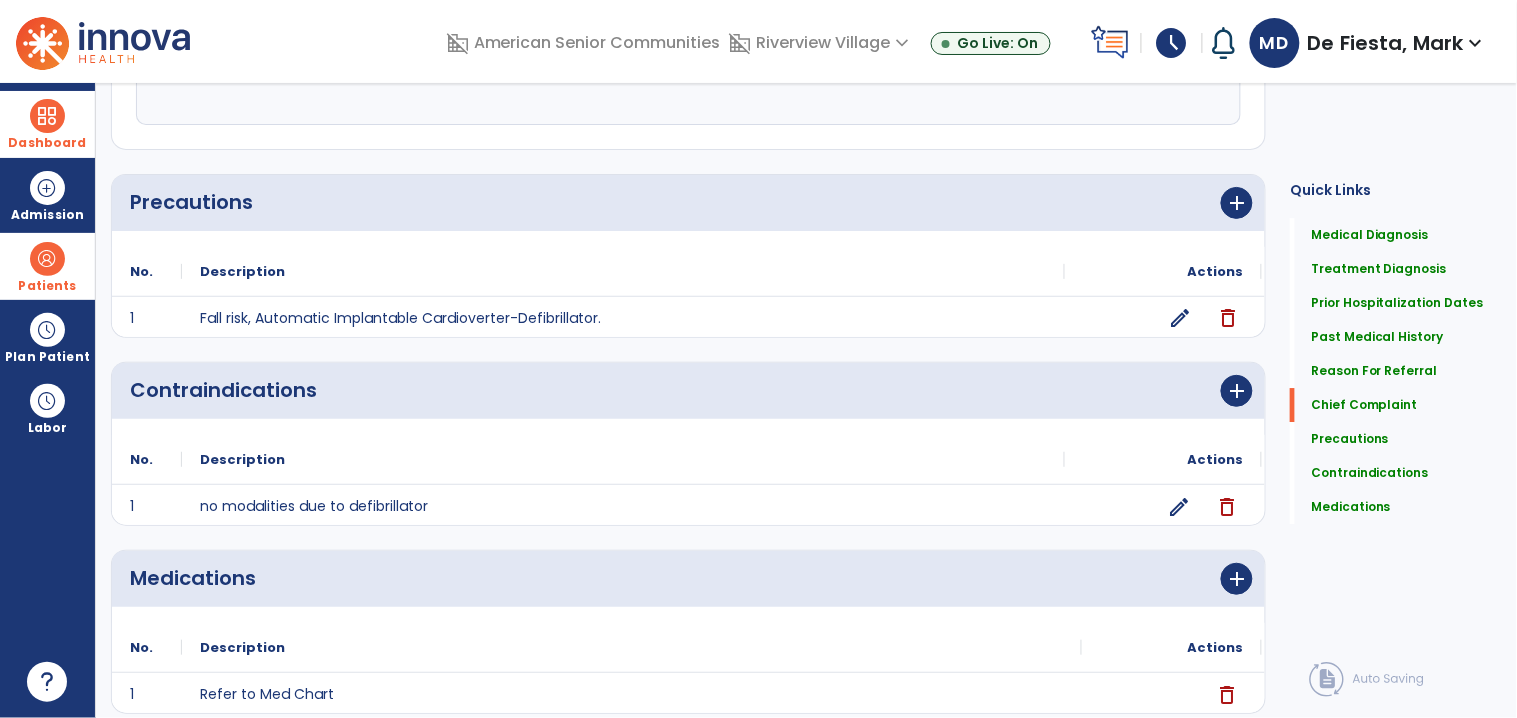 scroll, scrollTop: 0, scrollLeft: 0, axis: both 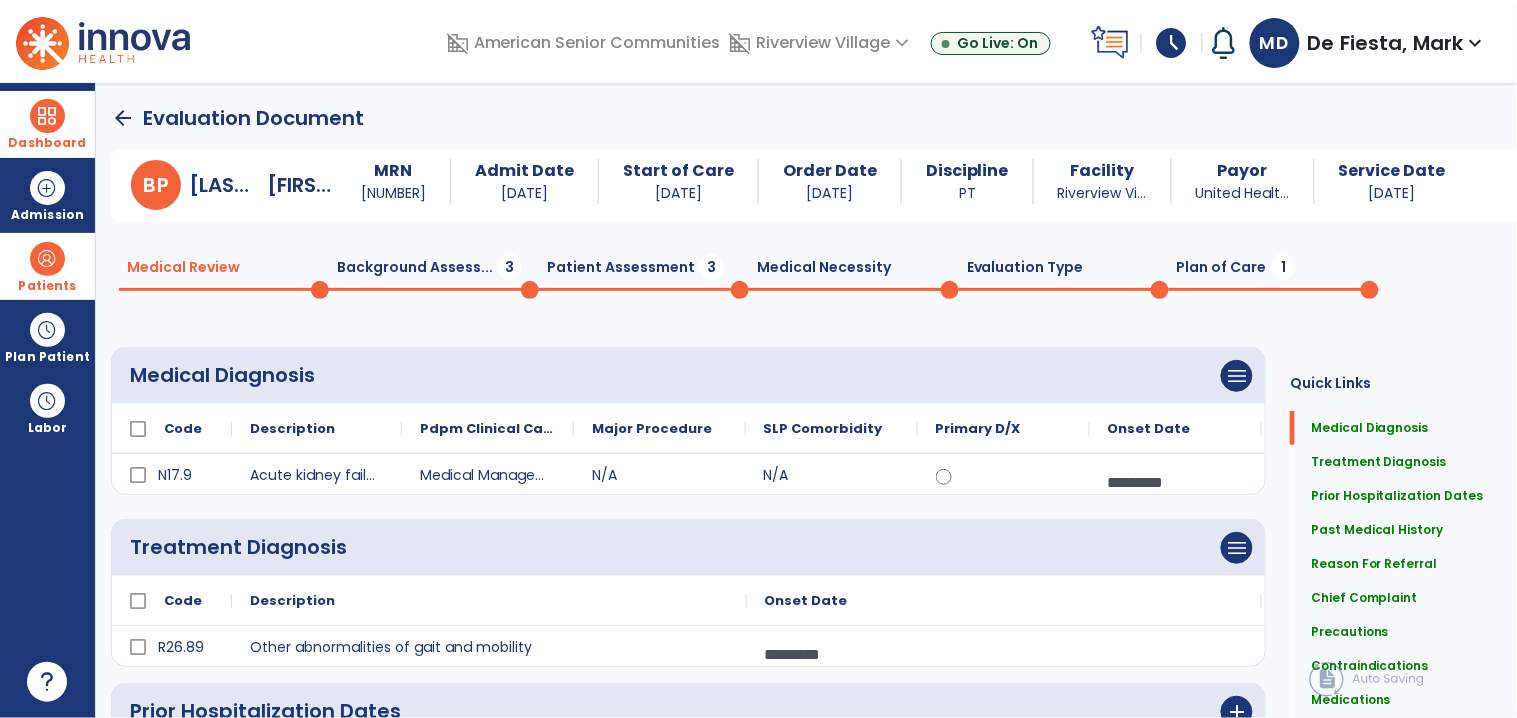 click on "Medical Necessity  0" 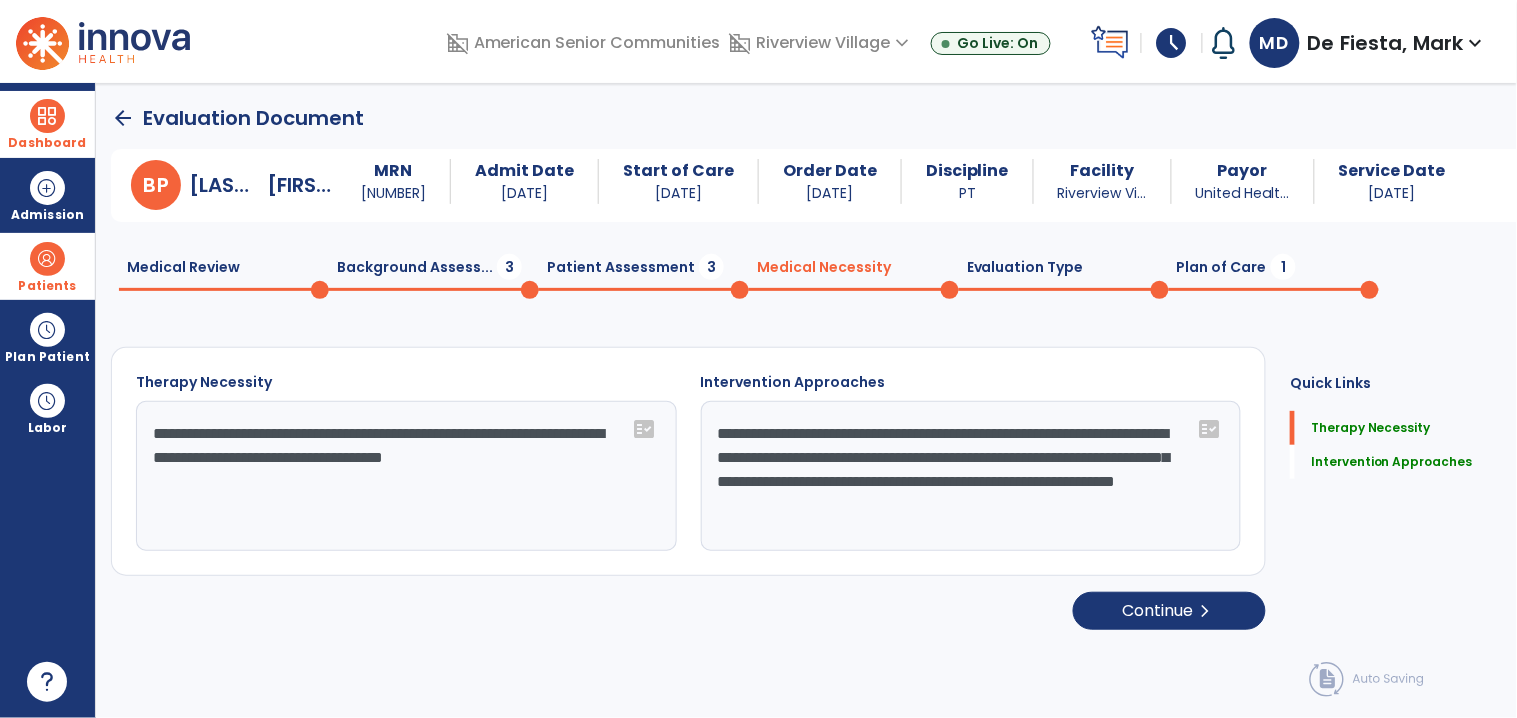 click on "Evaluation Type  0" 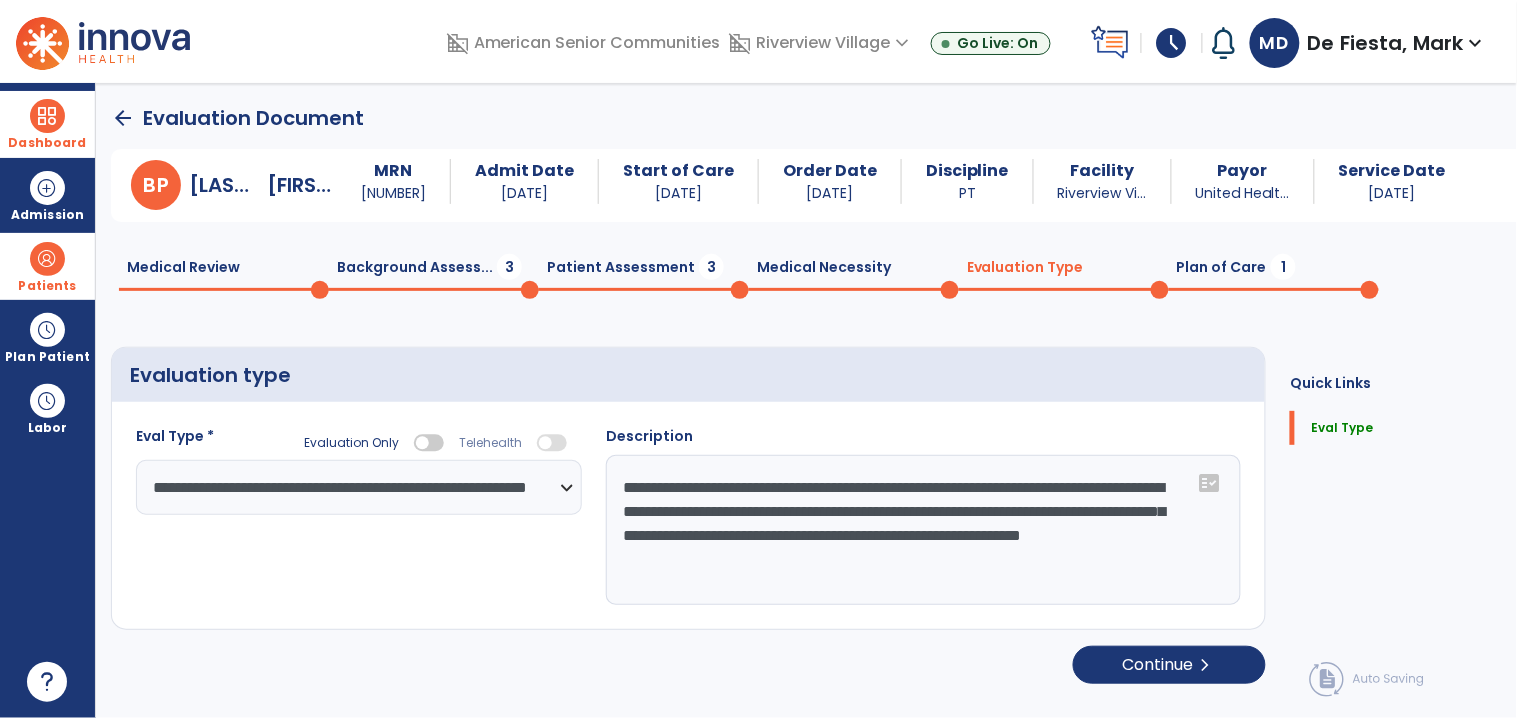 click on "arrow_back" 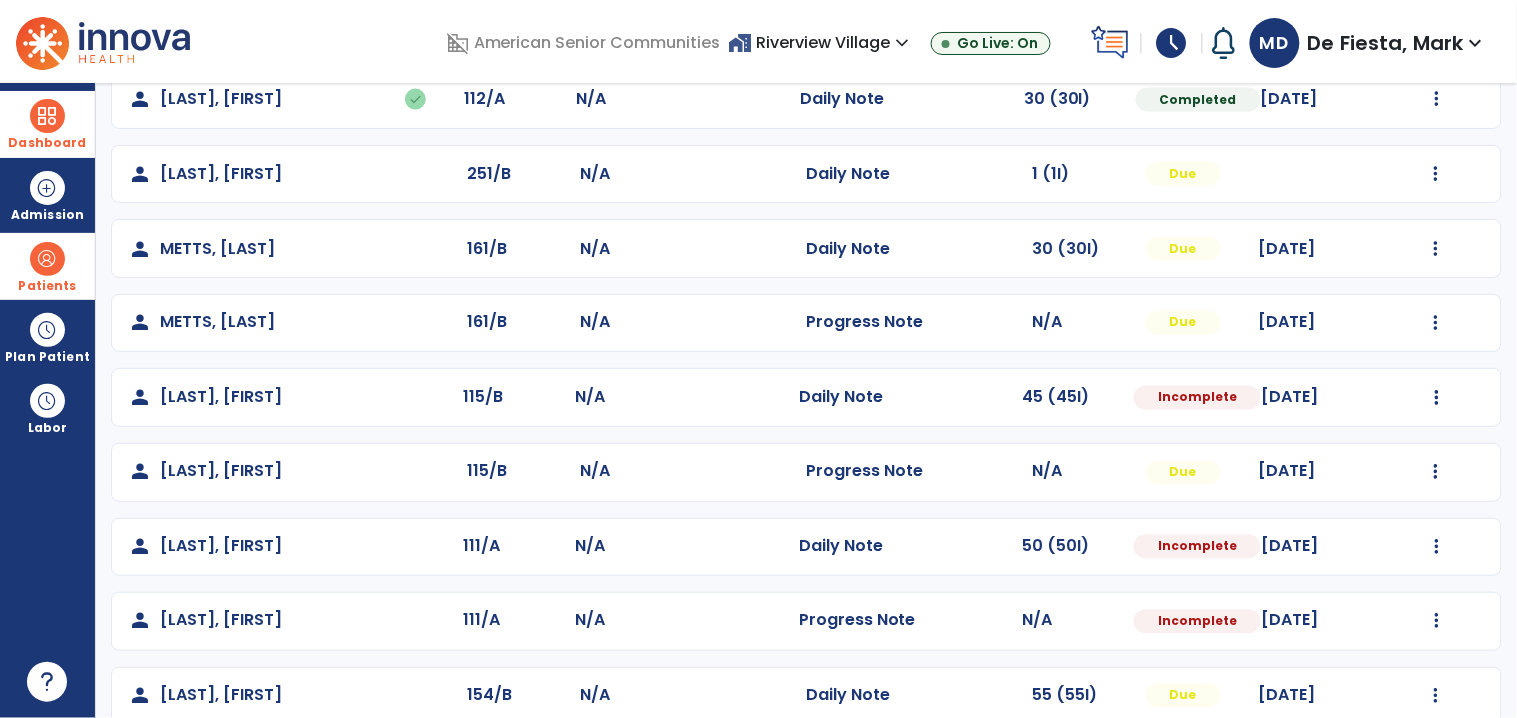 scroll, scrollTop: 808, scrollLeft: 0, axis: vertical 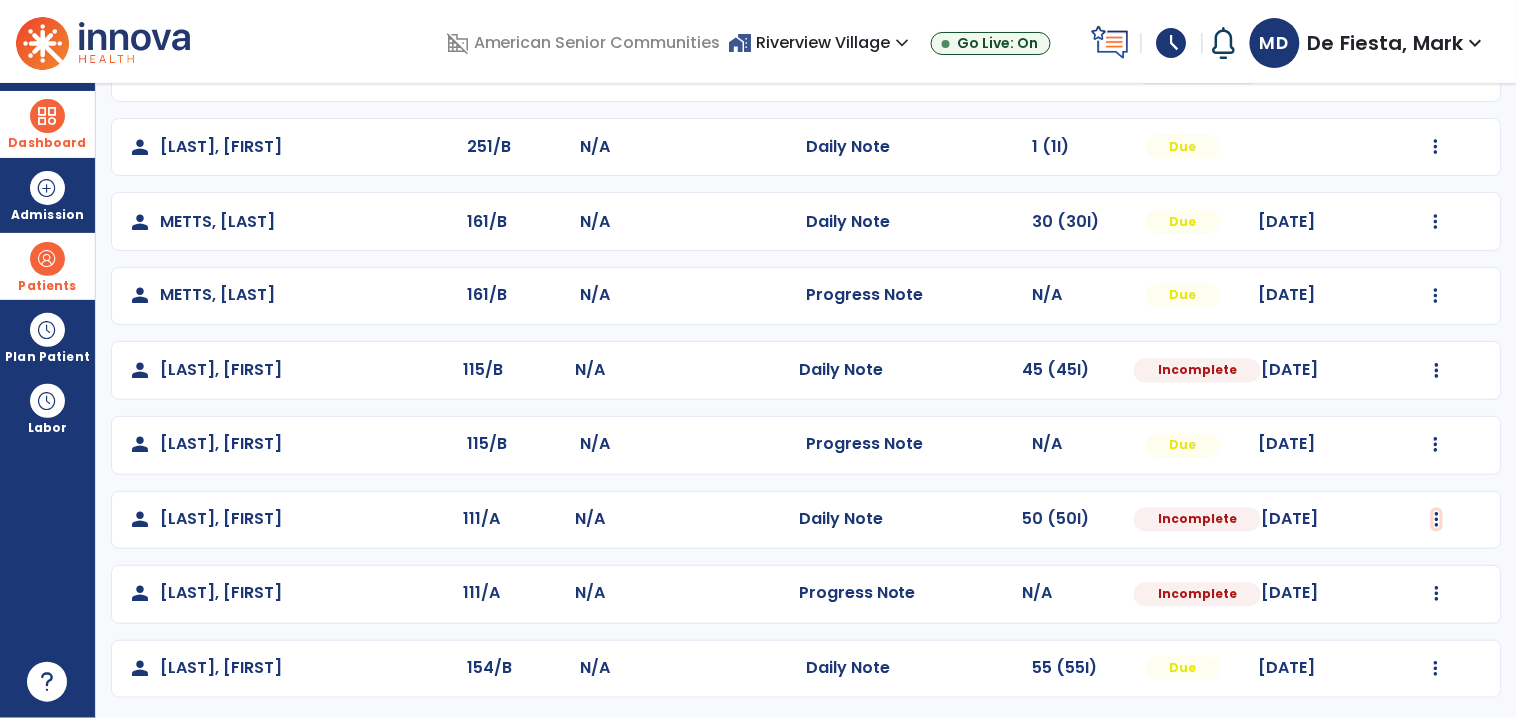 click at bounding box center (1436, -449) 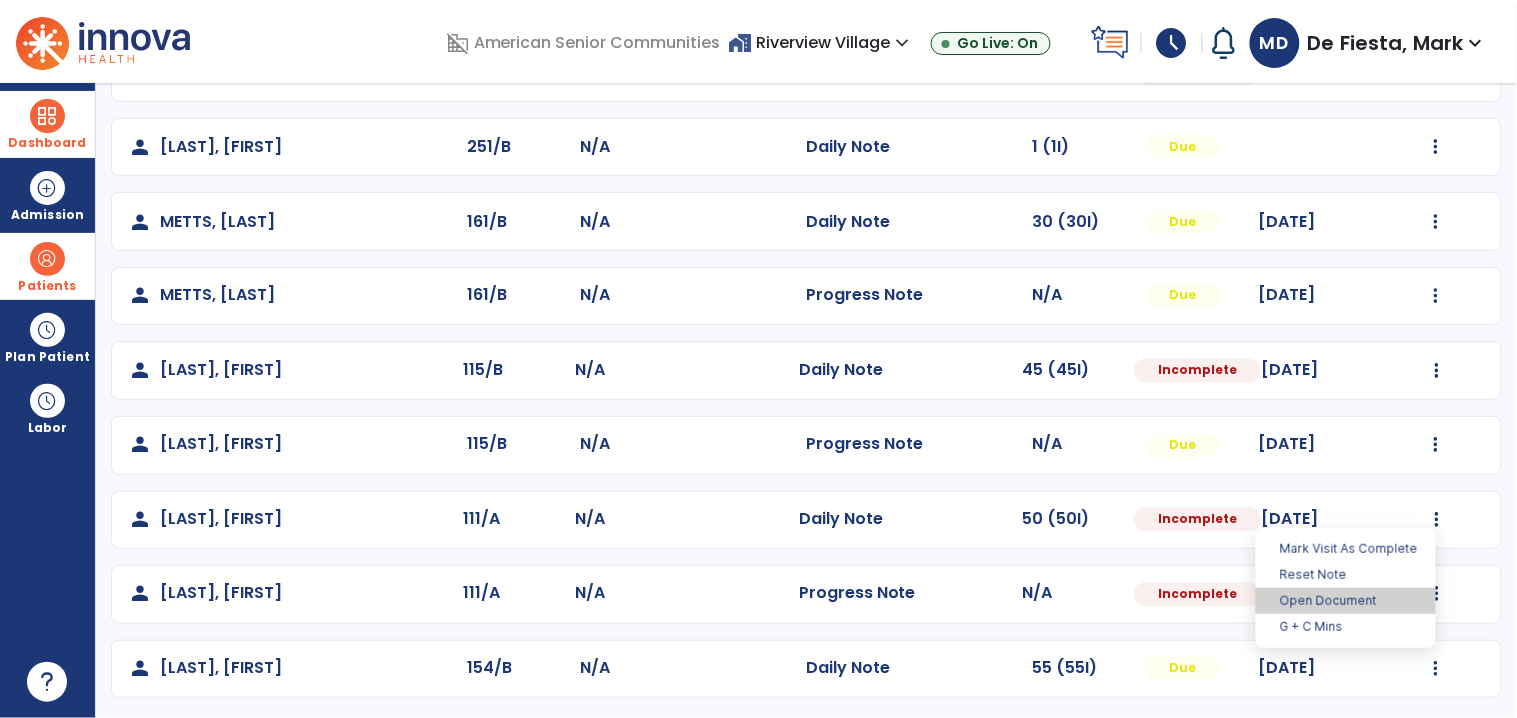 click on "Open Document" at bounding box center [1346, 601] 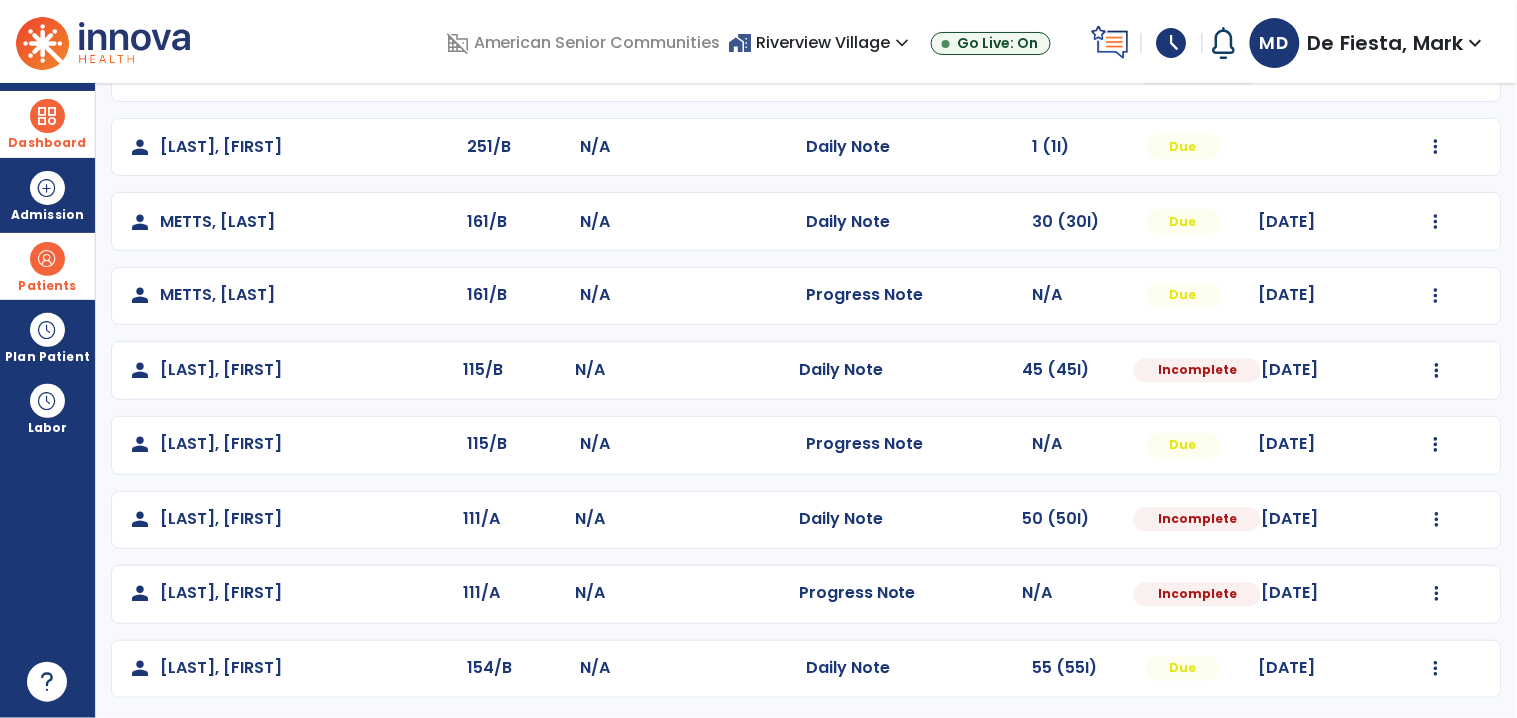 select on "*" 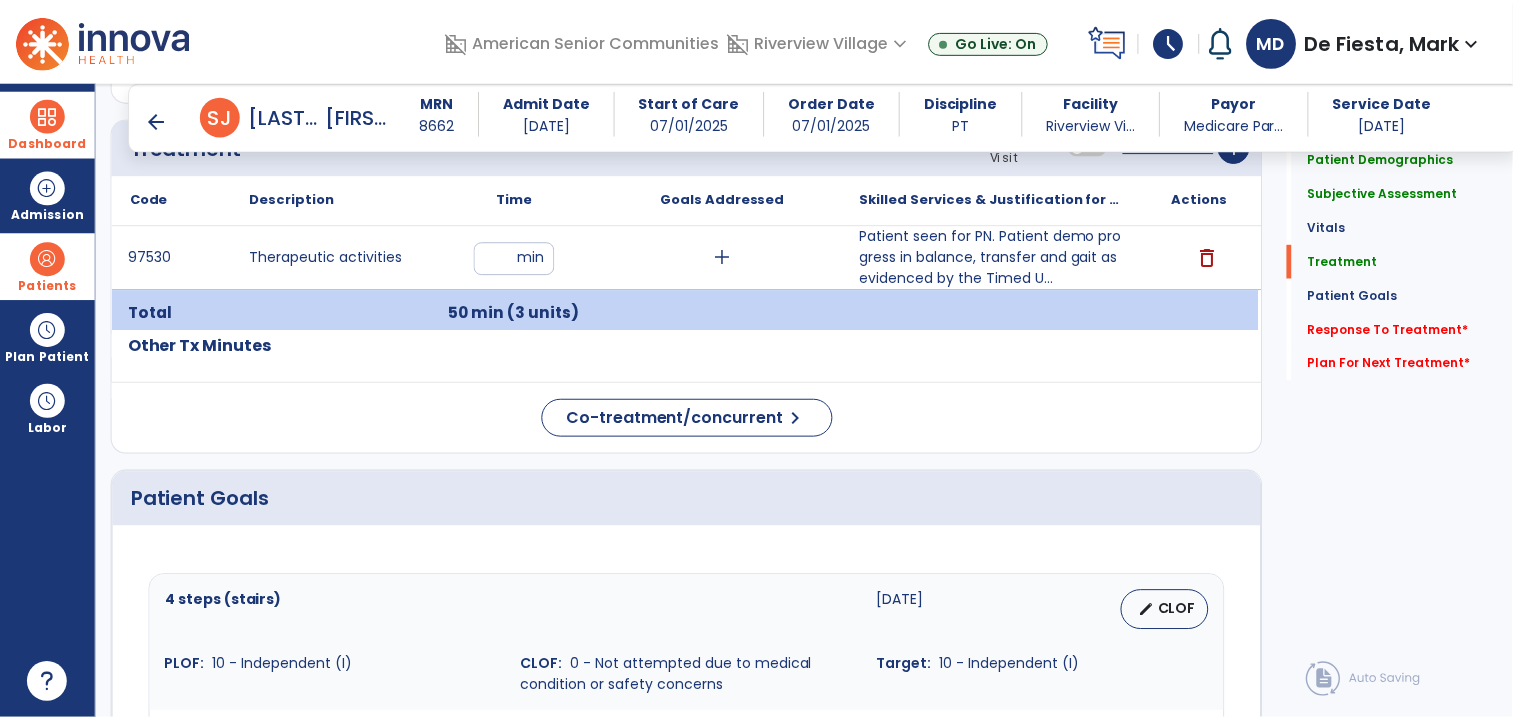 scroll, scrollTop: 1485, scrollLeft: 0, axis: vertical 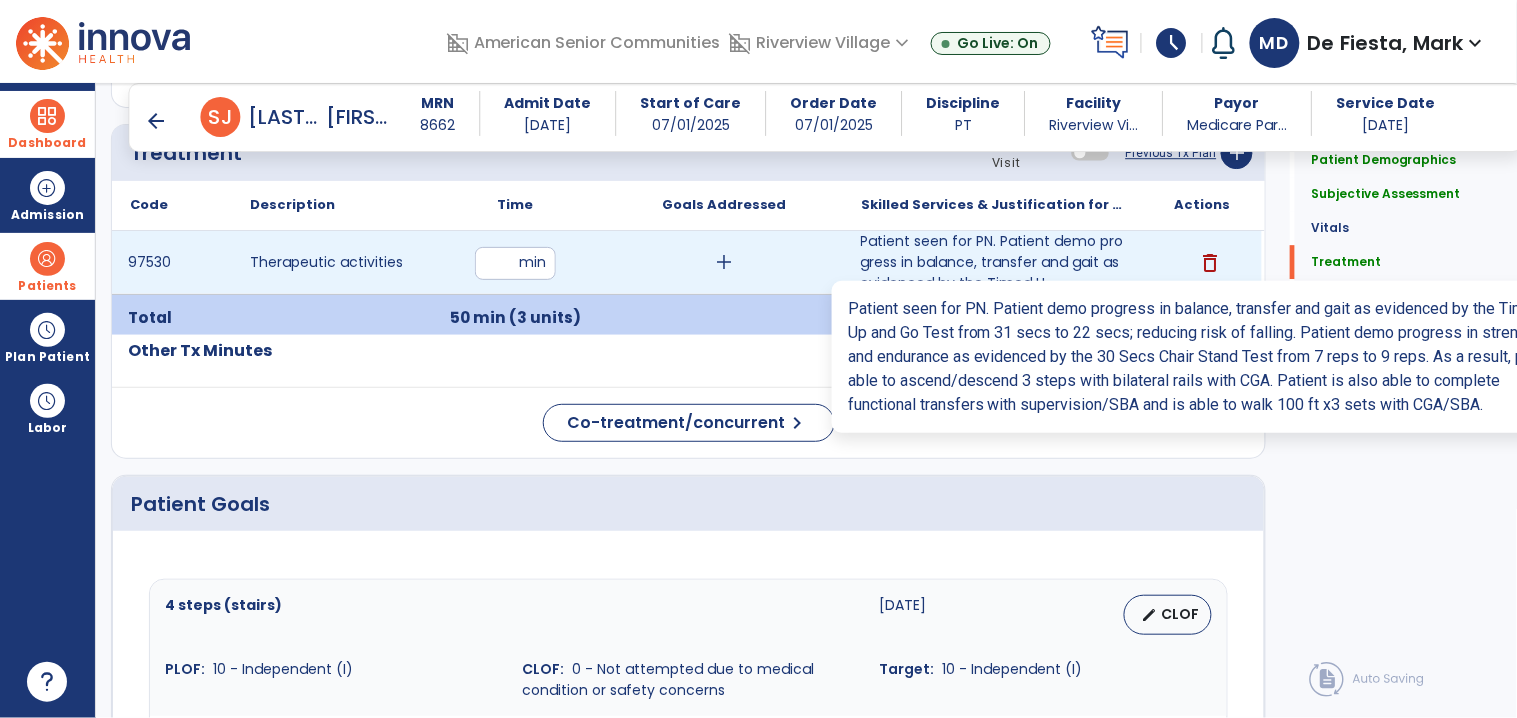 click on "Patient seen for PN. Patient demo progress in balance, transfer and gait as evidenced by the Timed U..." at bounding box center [993, 262] 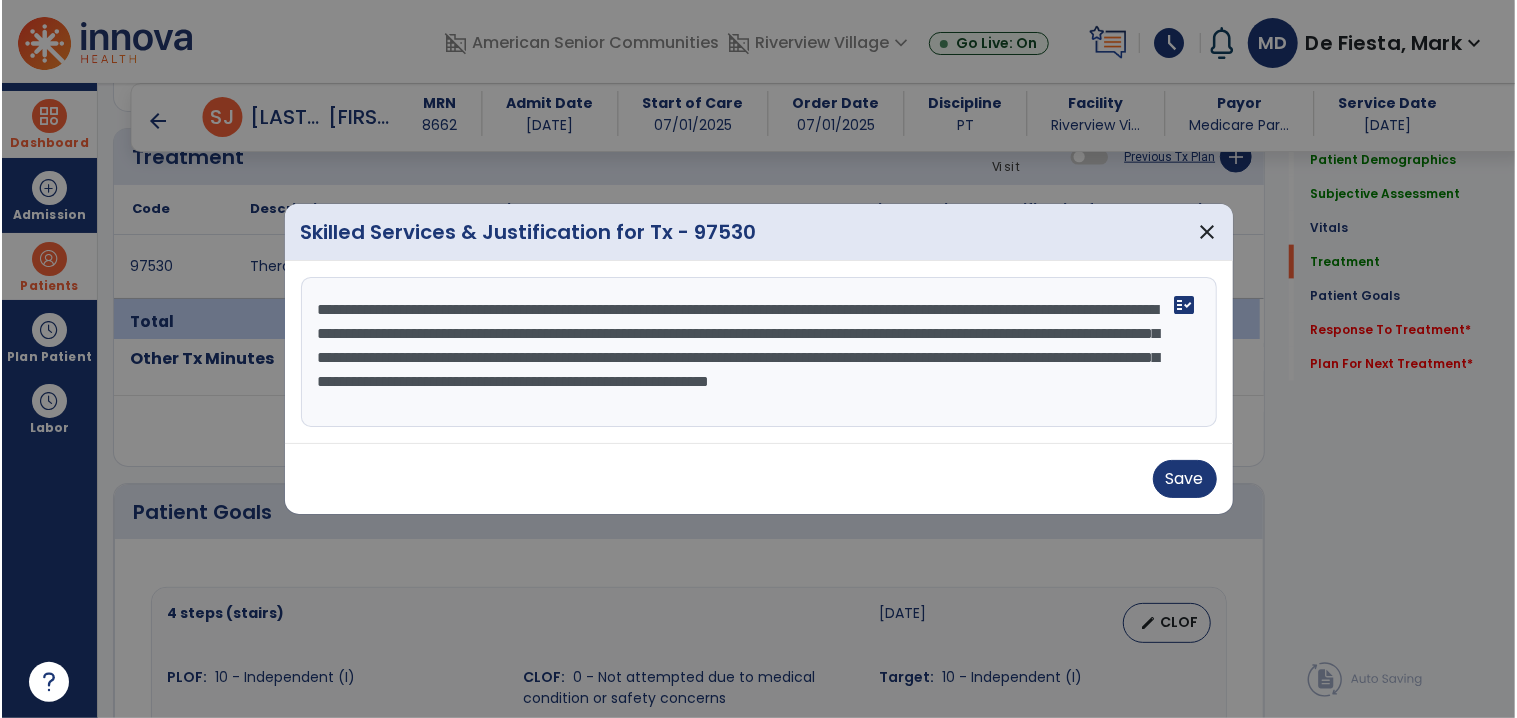 scroll, scrollTop: 1485, scrollLeft: 0, axis: vertical 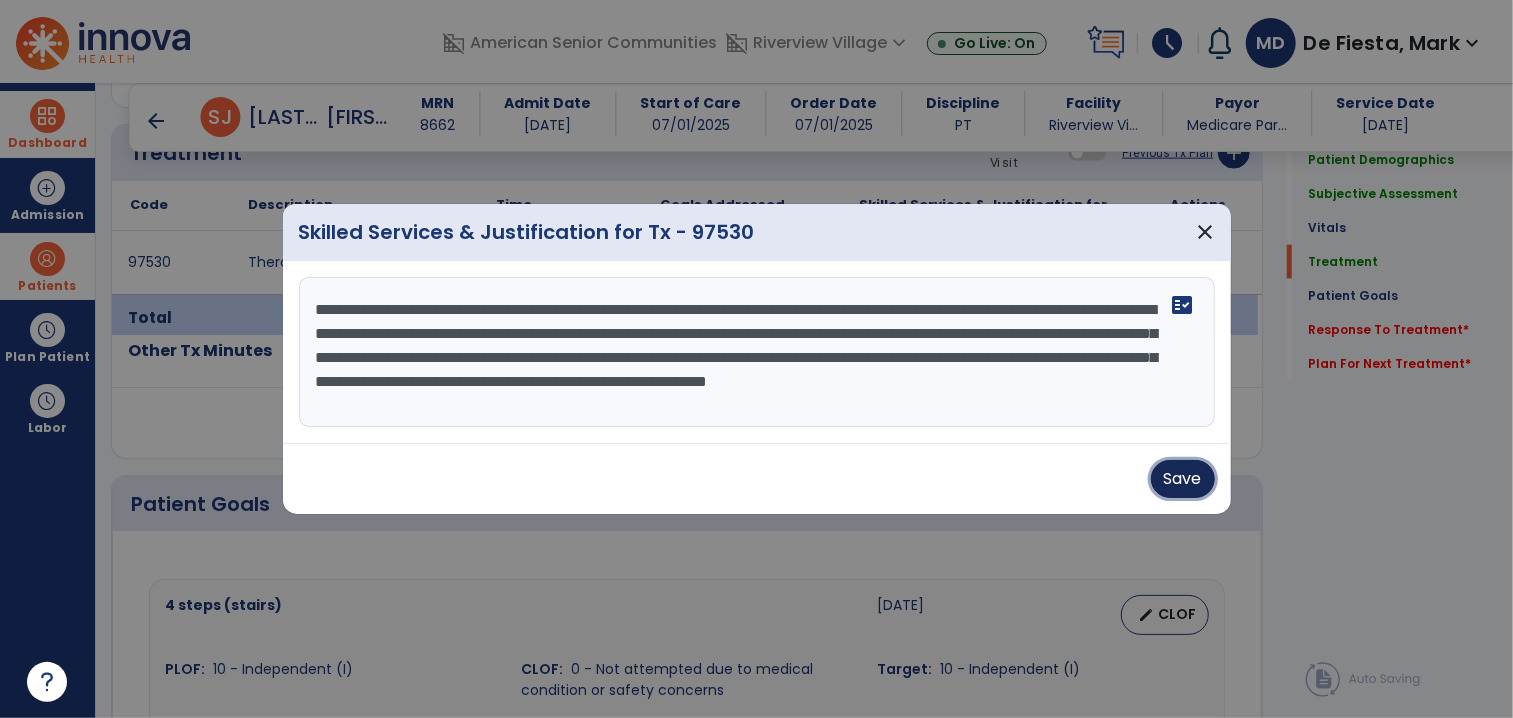 drag, startPoint x: 1156, startPoint y: 474, endPoint x: 719, endPoint y: 465, distance: 437.09268 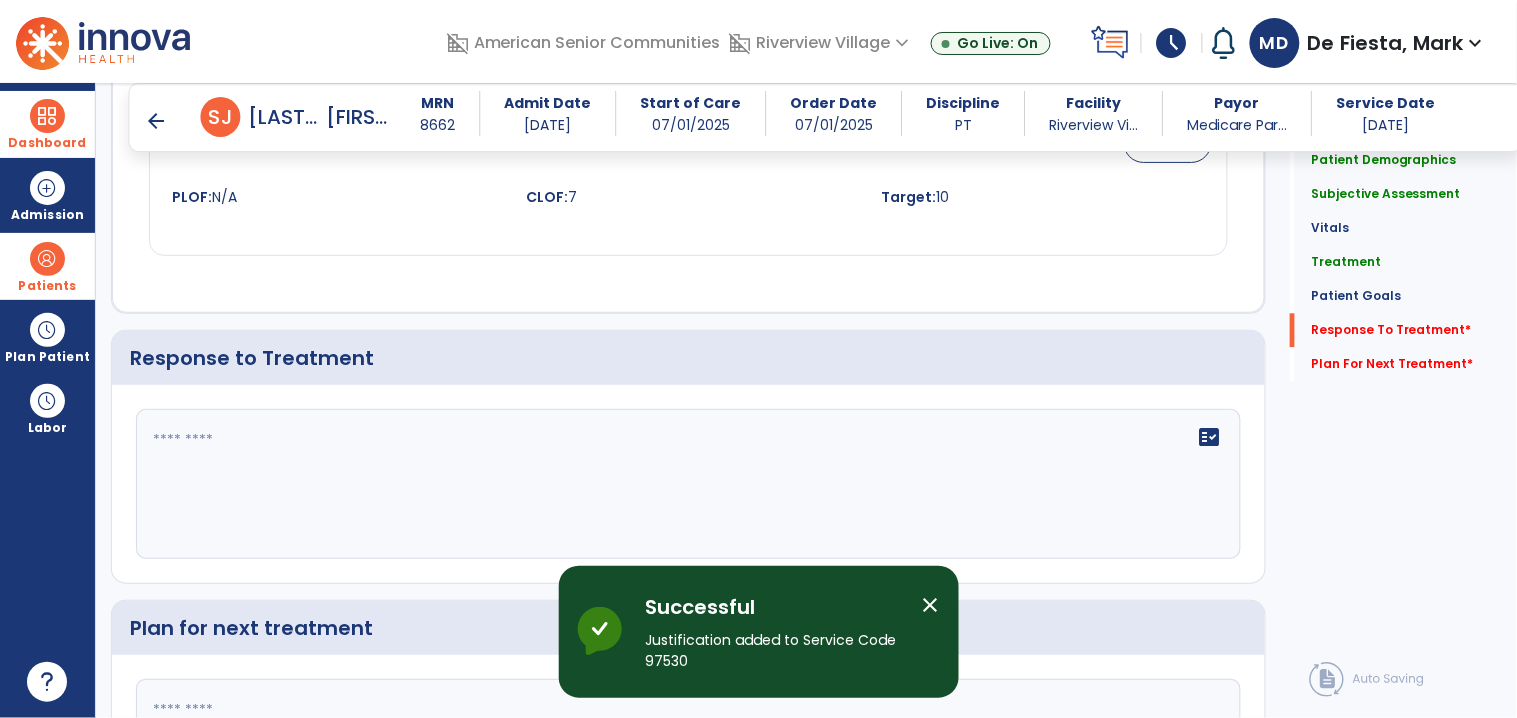scroll, scrollTop: 3076, scrollLeft: 0, axis: vertical 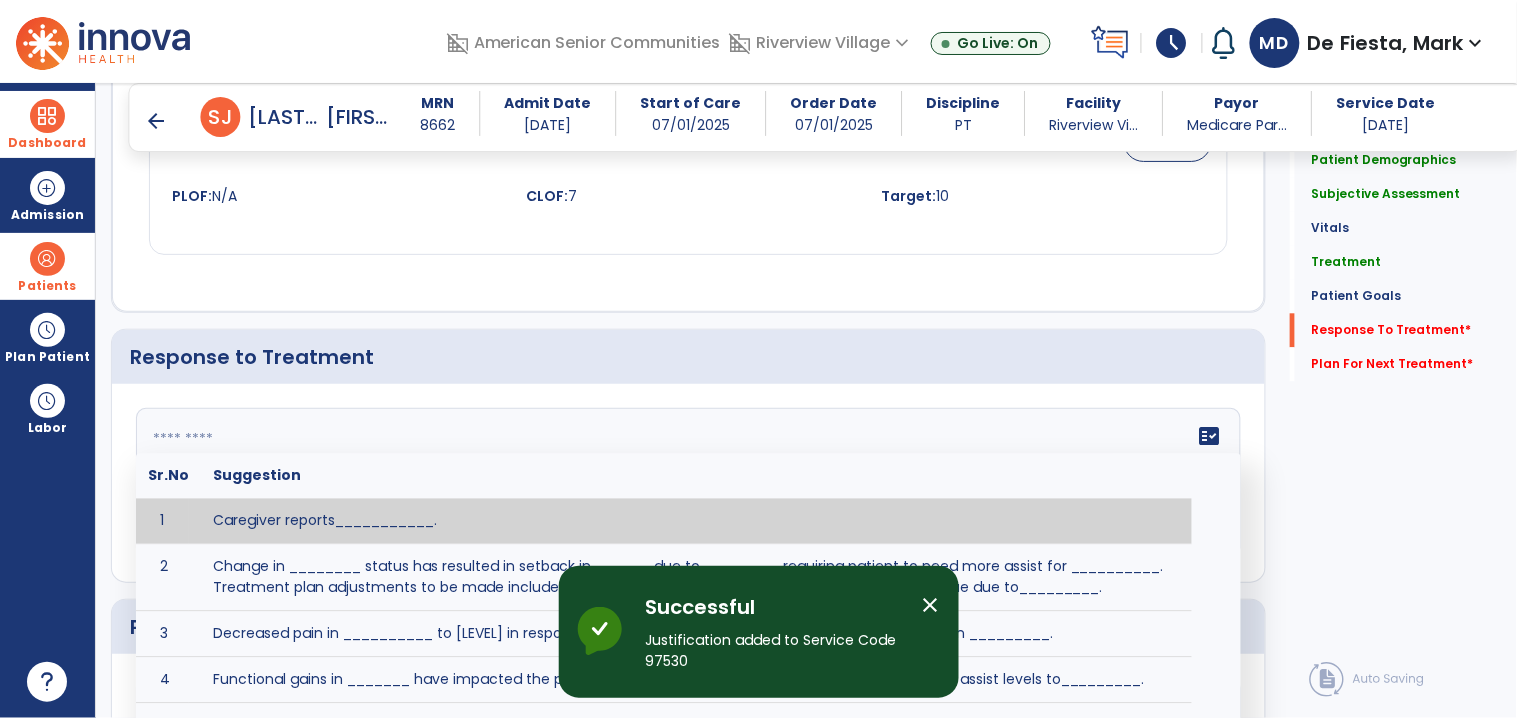 click on "fact_check  Sr.No Suggestion 1 Caregiver reports___________. 2 Change in ________ status has resulted in setback in_______due to ________, requiring patient to need more assist for __________.   Treatment plan adjustments to be made include________.  Progress towards goals is expected to continue due to_________. 3 Decreased pain in __________ to [LEVEL] in response to [MODALITY/TREATMENT] allows for improvement in _________. 4 Functional gains in _______ have impacted the patient's ability to perform_________ with a reduction in assist levels to_________. 5 Functional progress this week has been significant due to__________. 6 Gains in ________ have improved the patient's ability to perform ______with decreased levels of assist to___________. 7 Improvement in ________allows patient to tolerate higher levels of challenges in_________. 8 Pain in [AREA] has decreased to [LEVEL] in response to [TREATMENT/MODALITY], allowing fore ease in completing__________. 9 10 11 12 13 14 15 16 17 18 19 20 21" 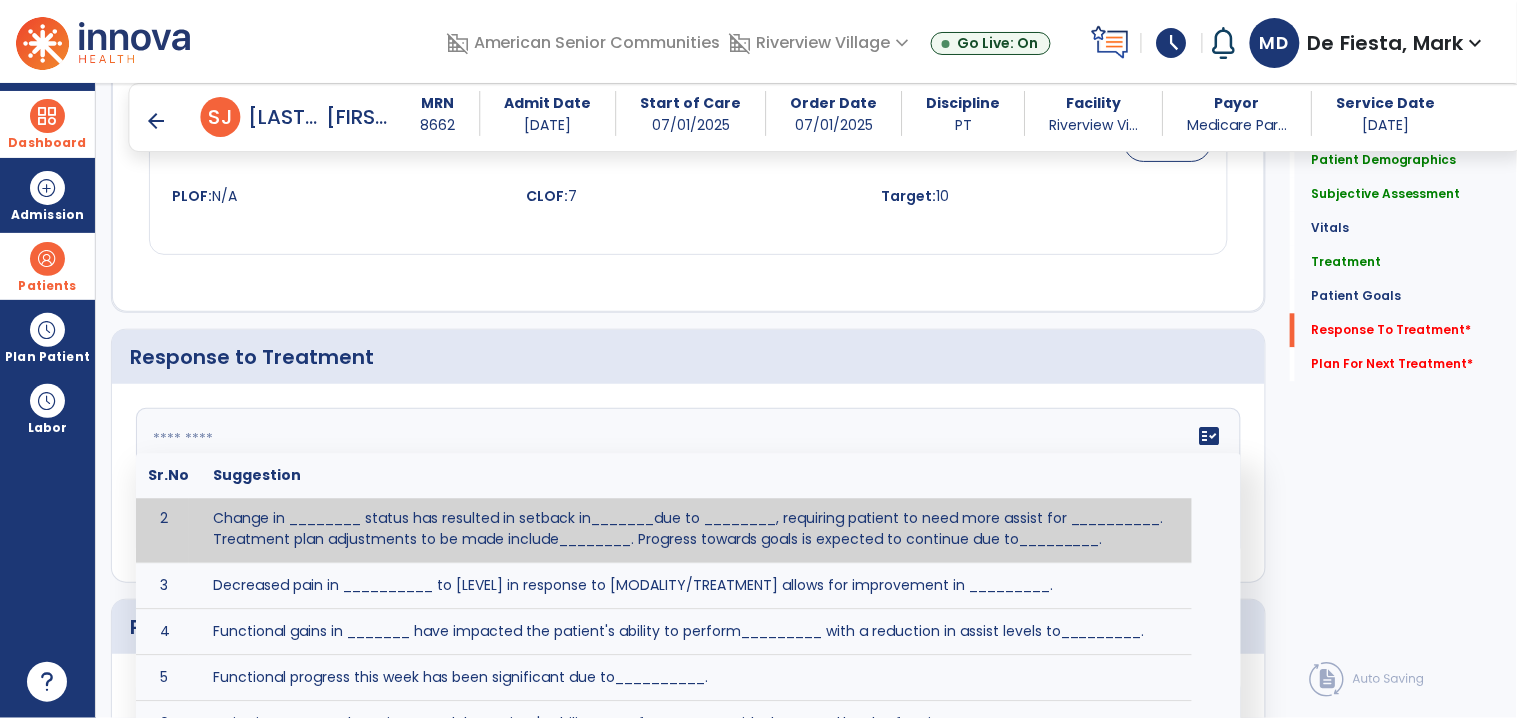 scroll, scrollTop: 91, scrollLeft: 0, axis: vertical 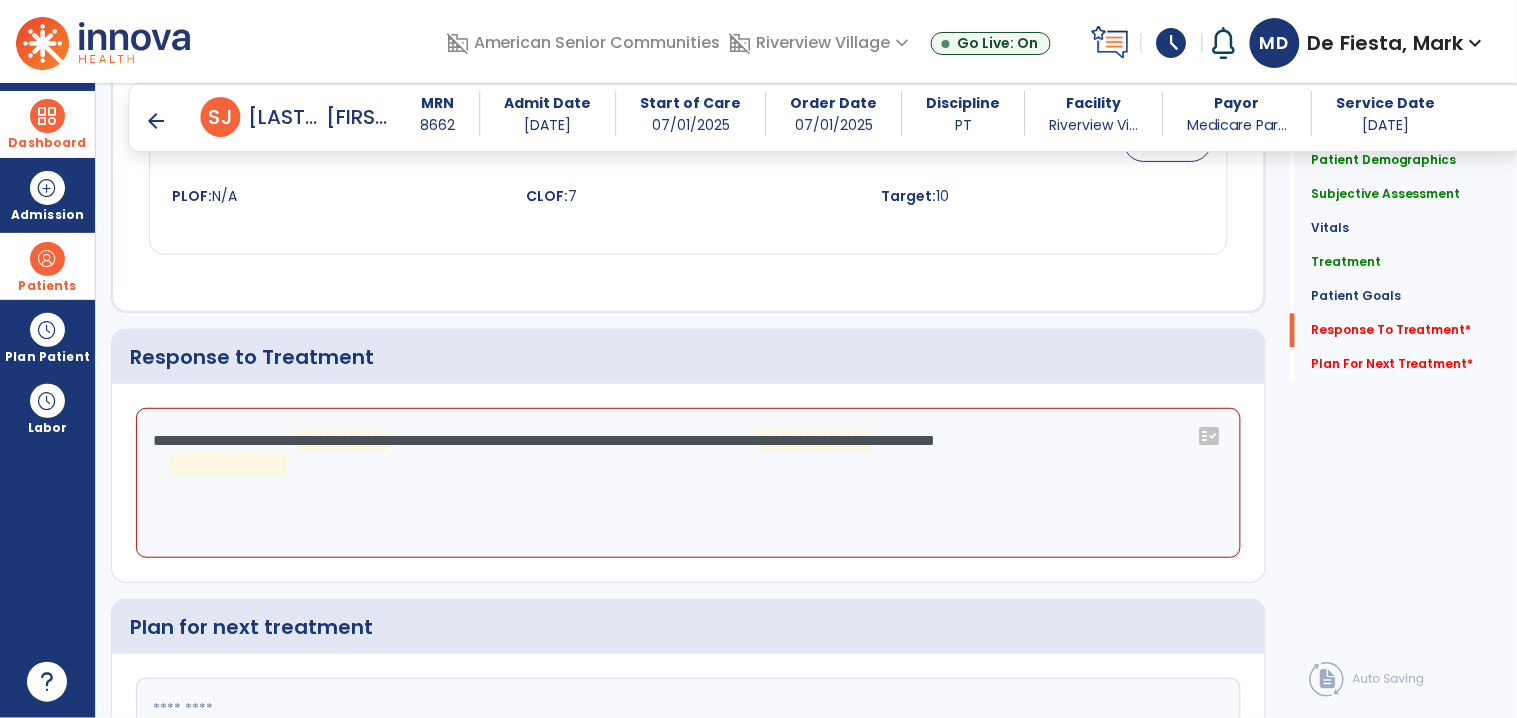 click on "**********" 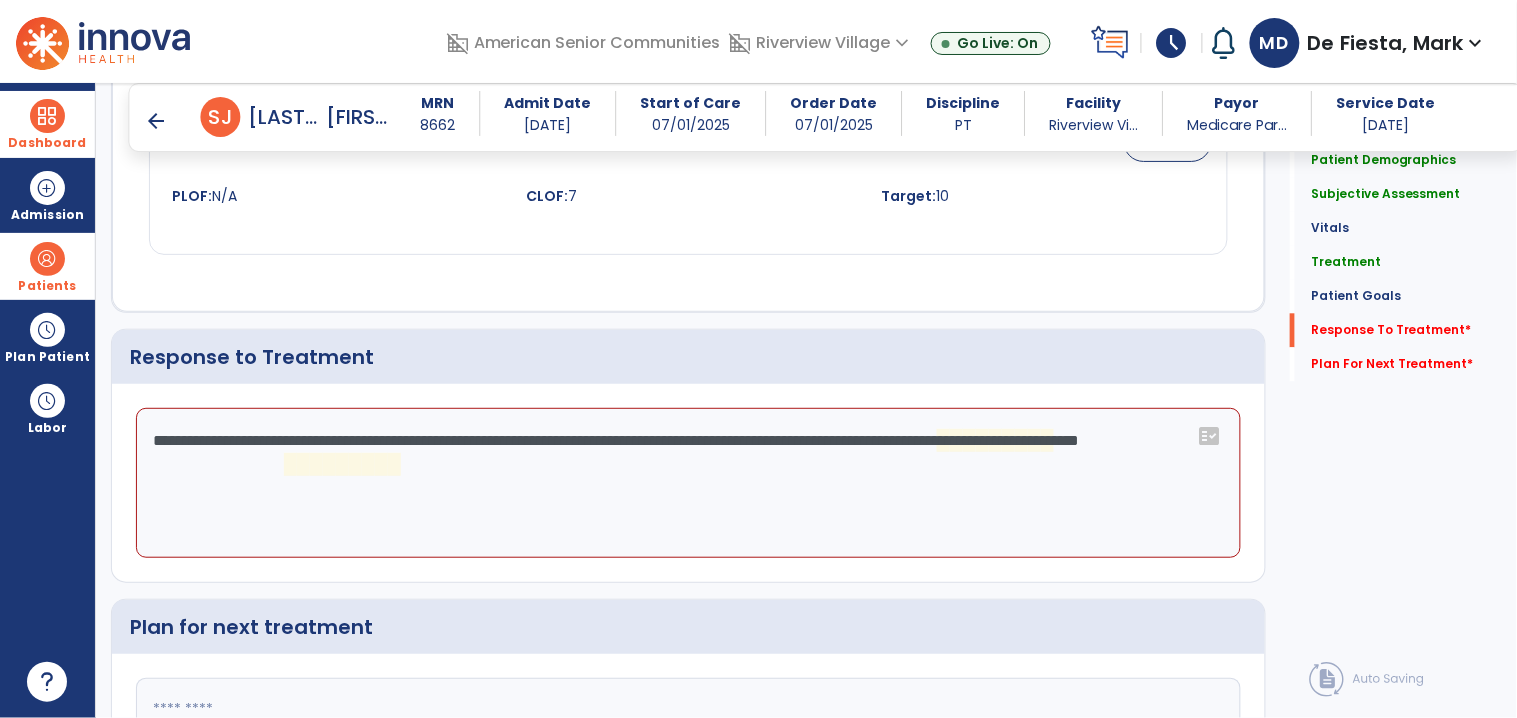 click on "**********" 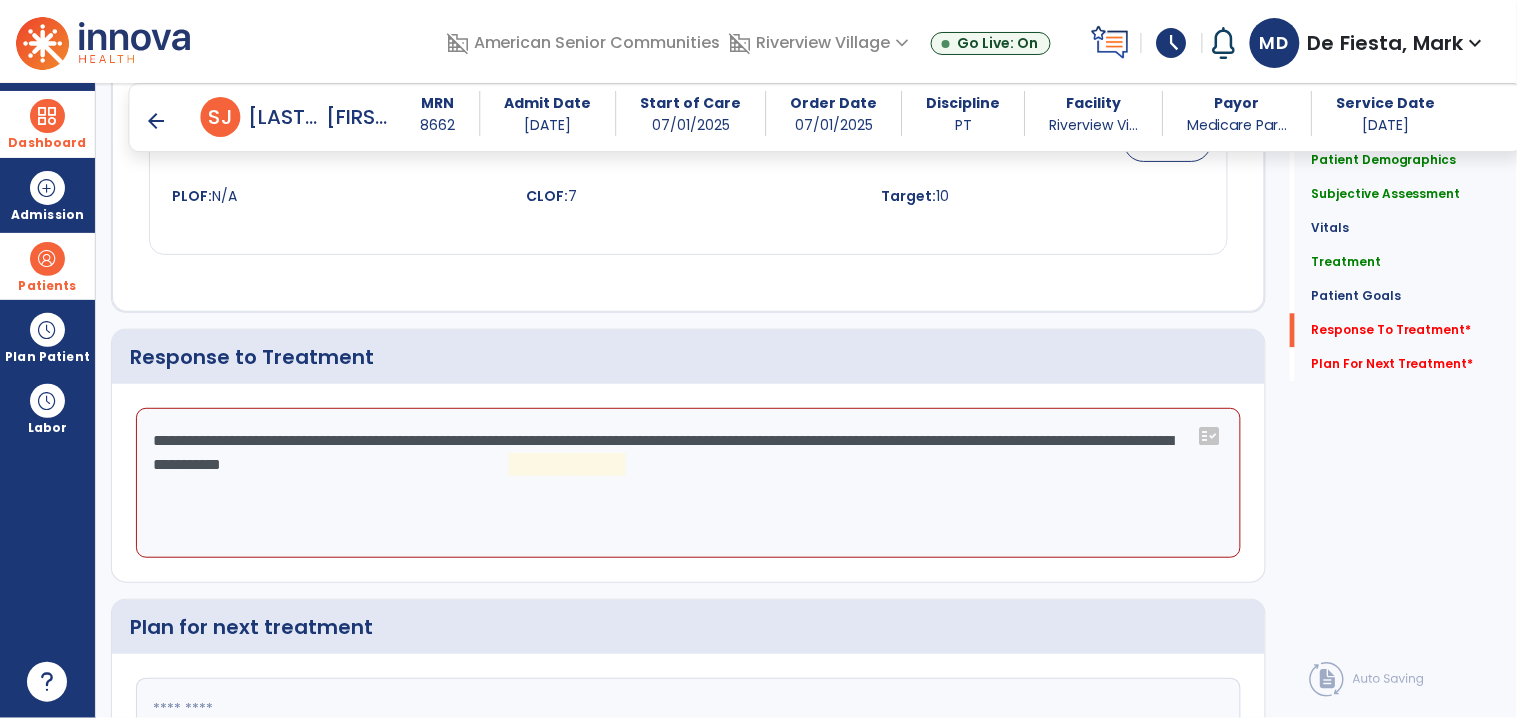 click on "**********" 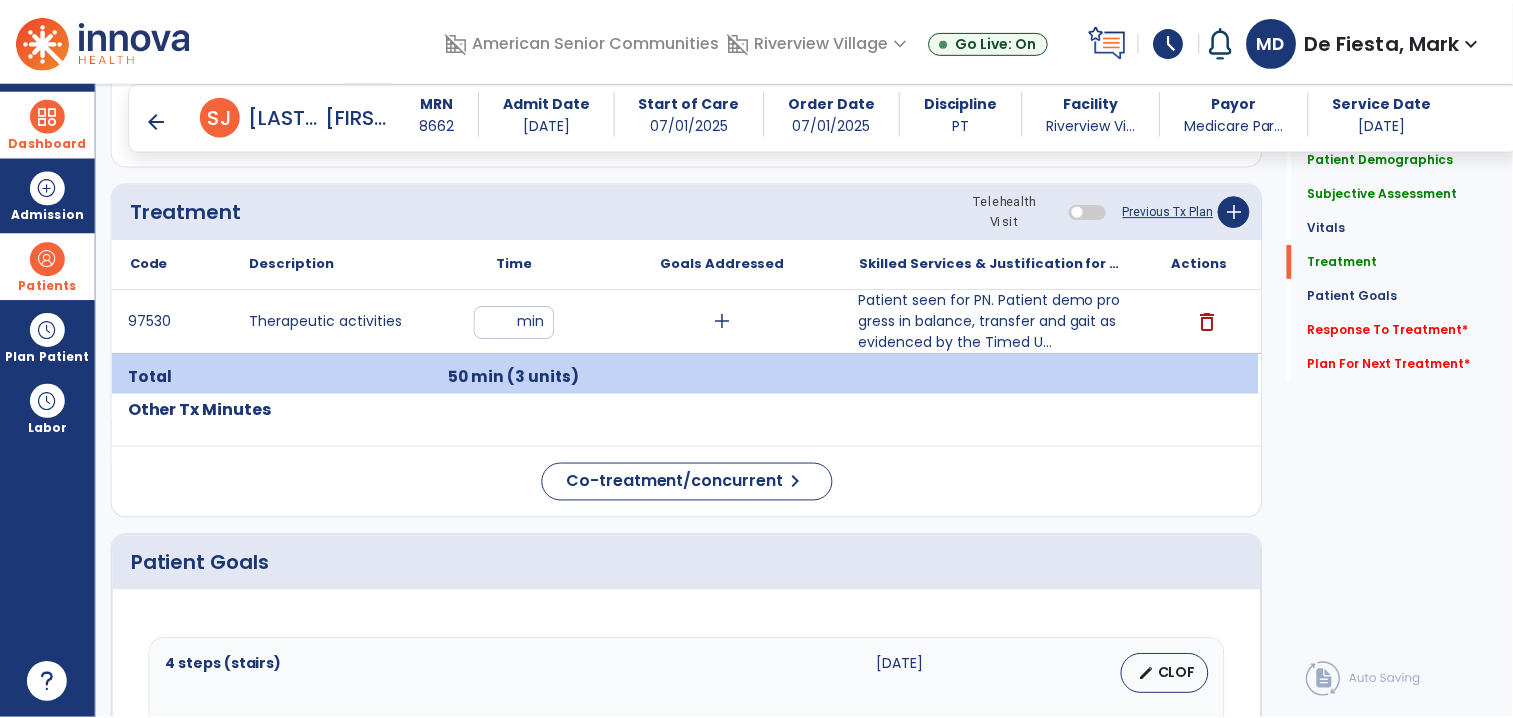 scroll, scrollTop: 1406, scrollLeft: 0, axis: vertical 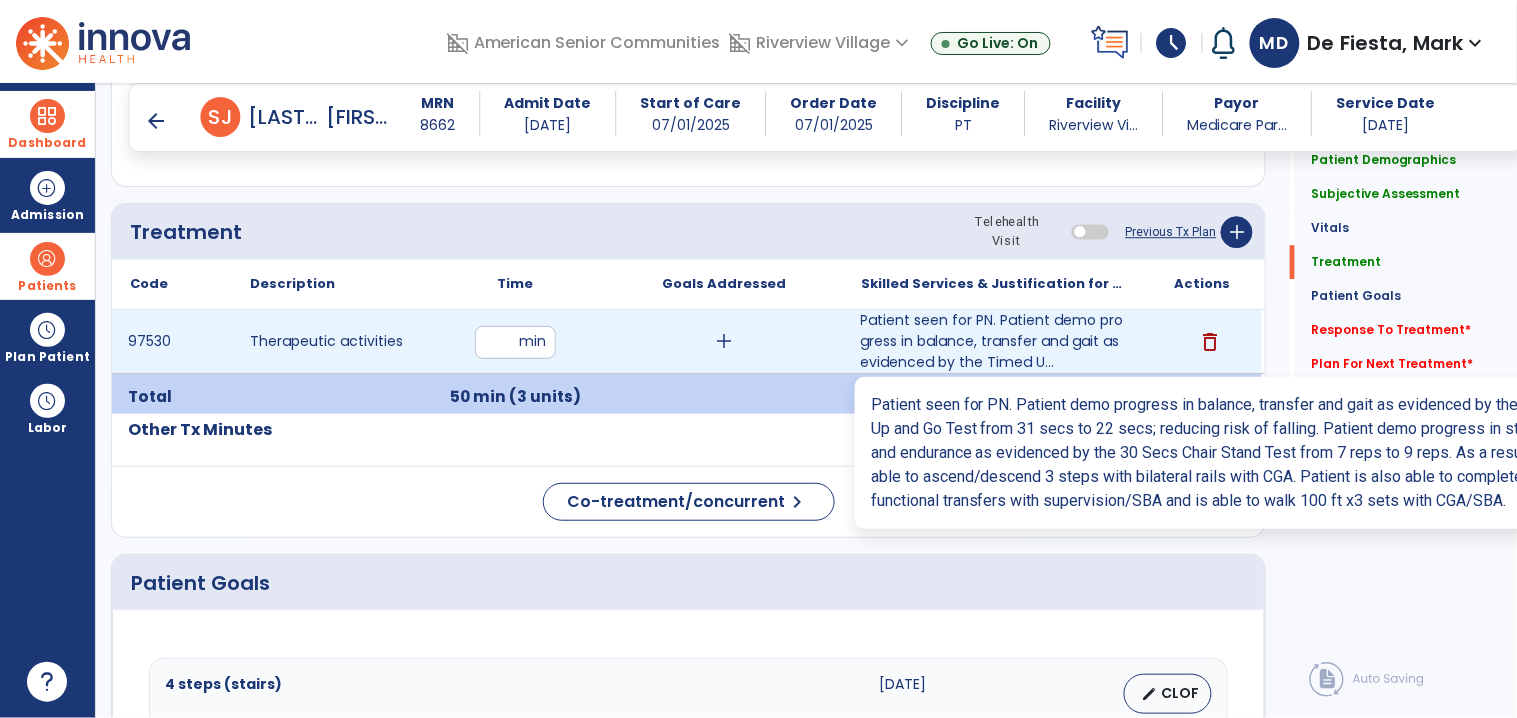 click on "Patient seen for PN. Patient demo progress in balance, transfer and gait as evidenced by the Timed U..." at bounding box center (993, 341) 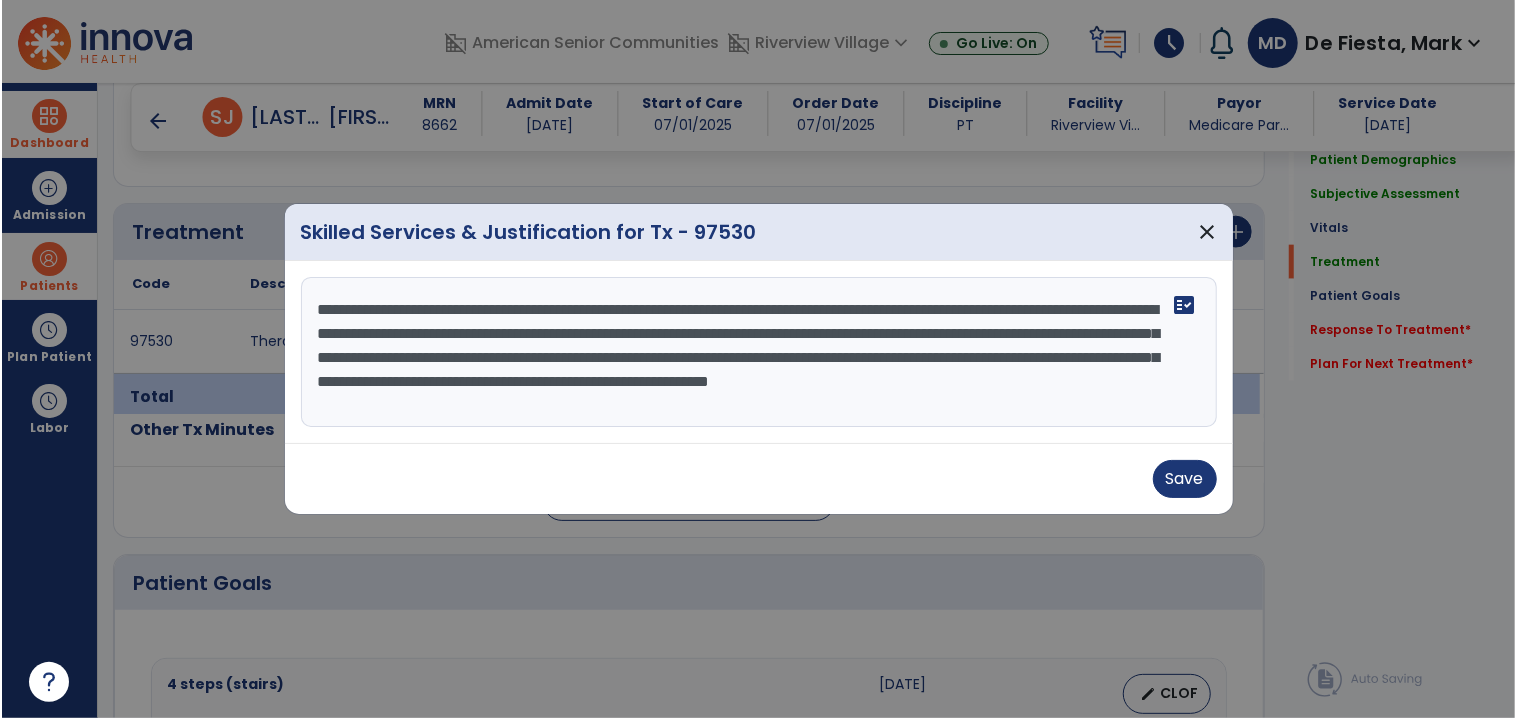 scroll, scrollTop: 1406, scrollLeft: 0, axis: vertical 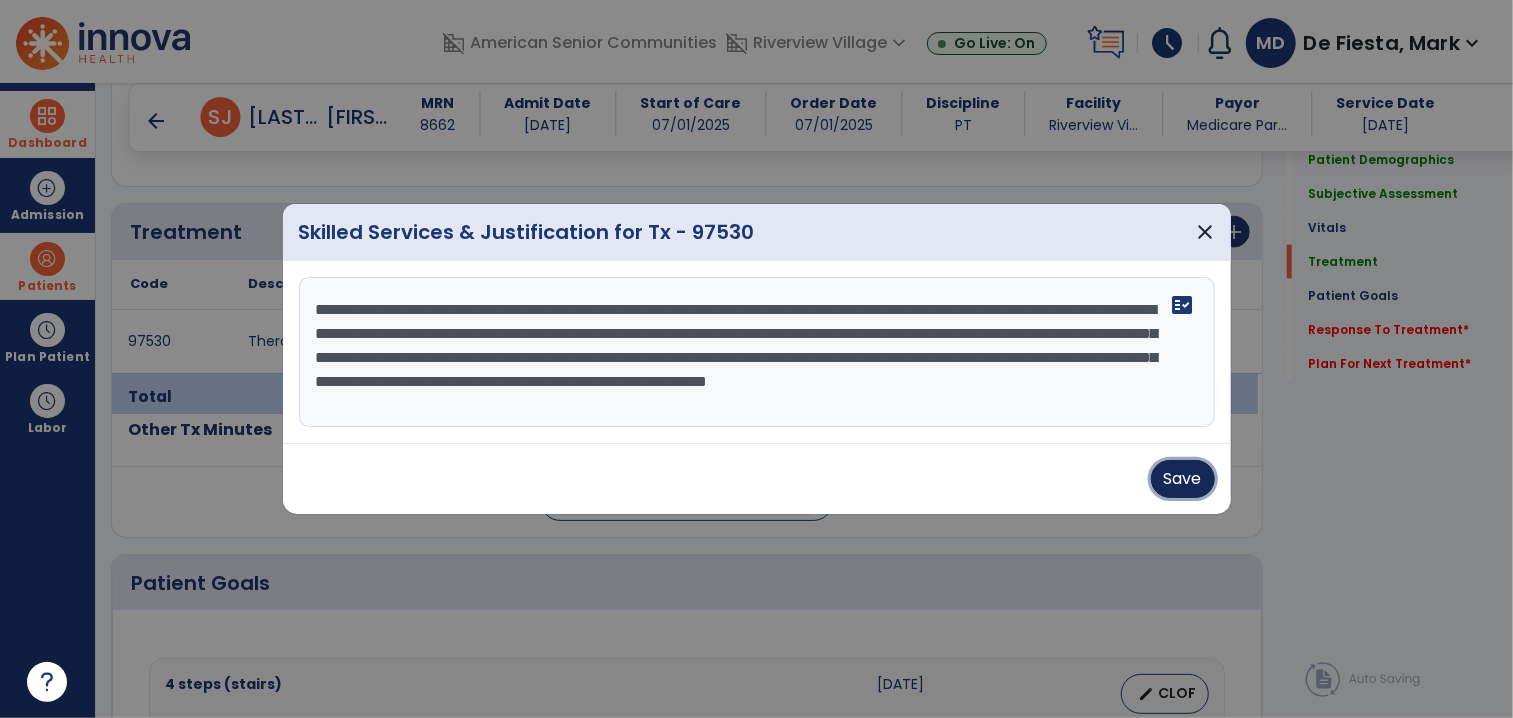 click on "Save" at bounding box center (1183, 479) 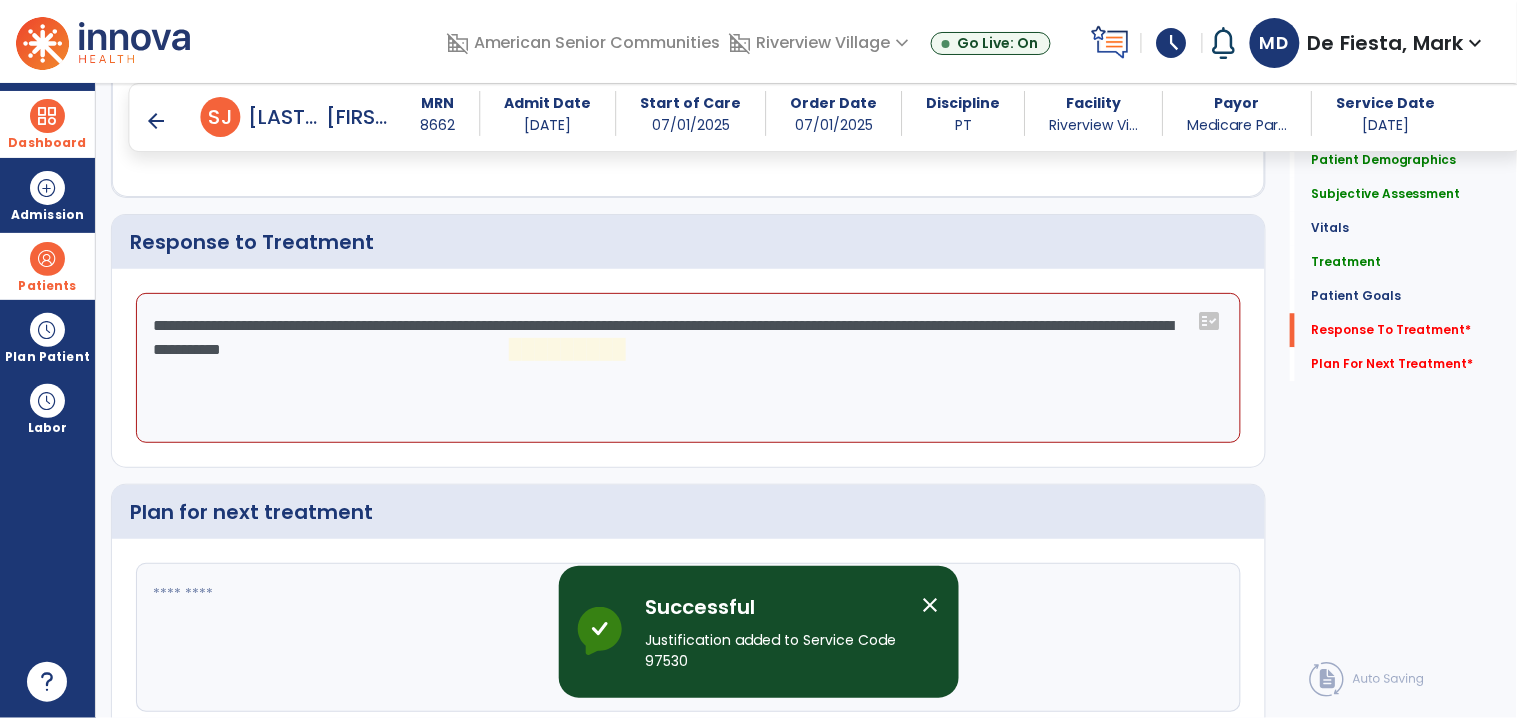 scroll, scrollTop: 3197, scrollLeft: 0, axis: vertical 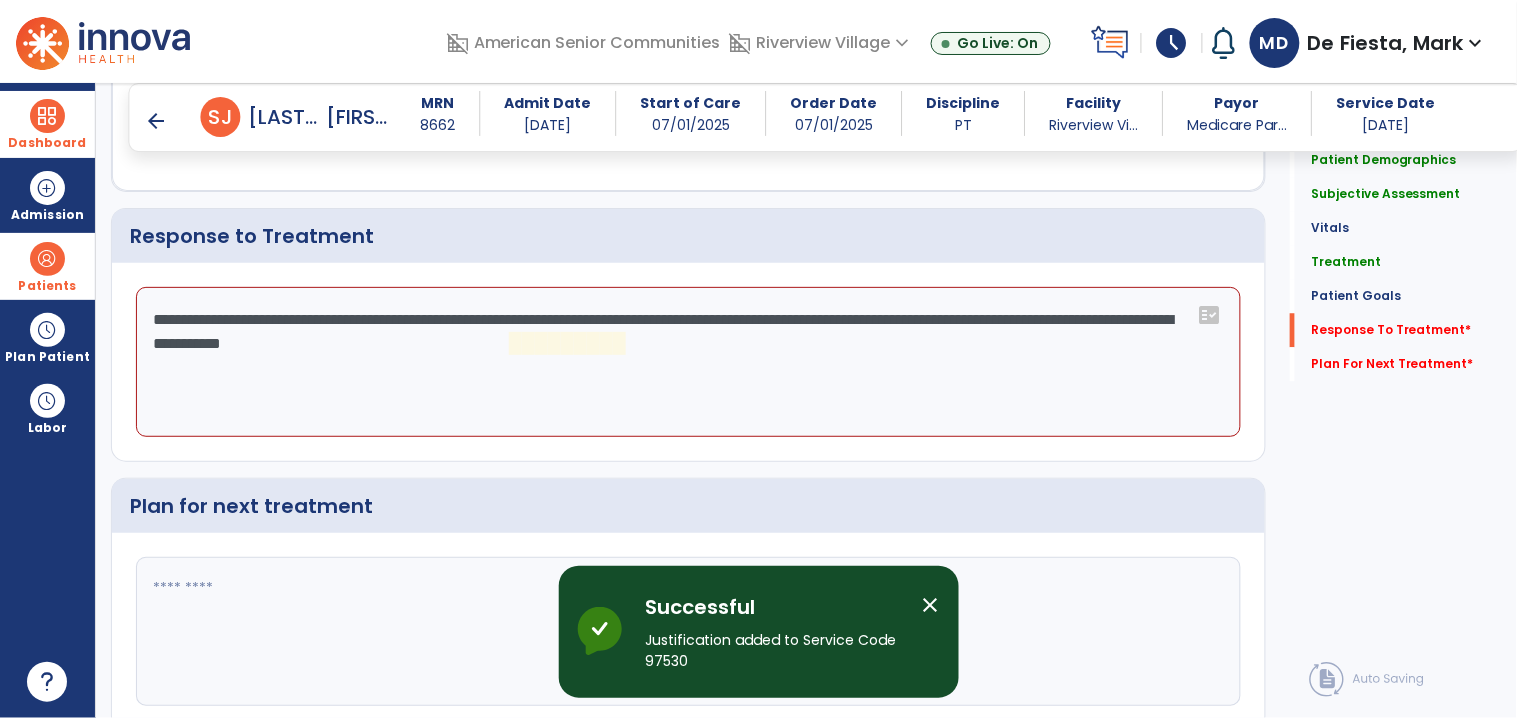 click on "**********" 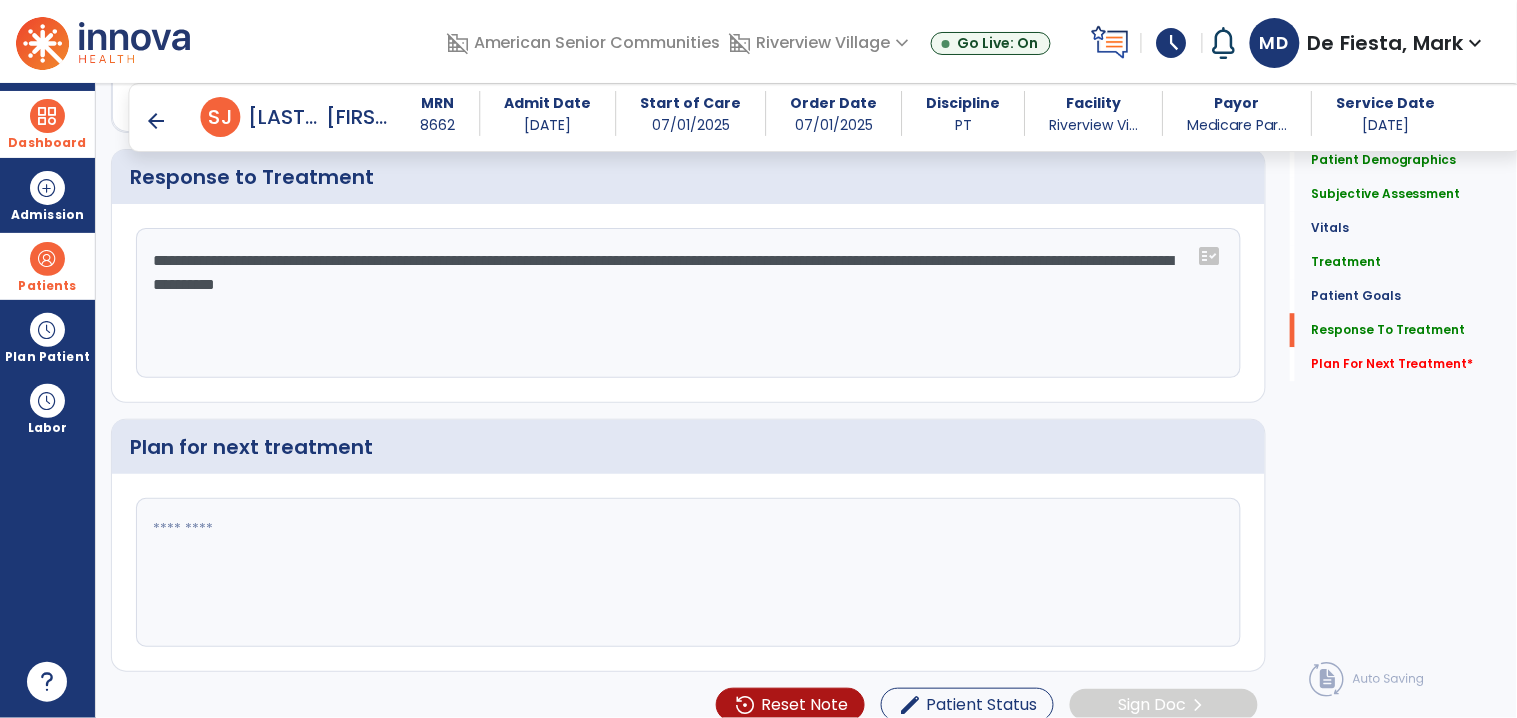 type on "**********" 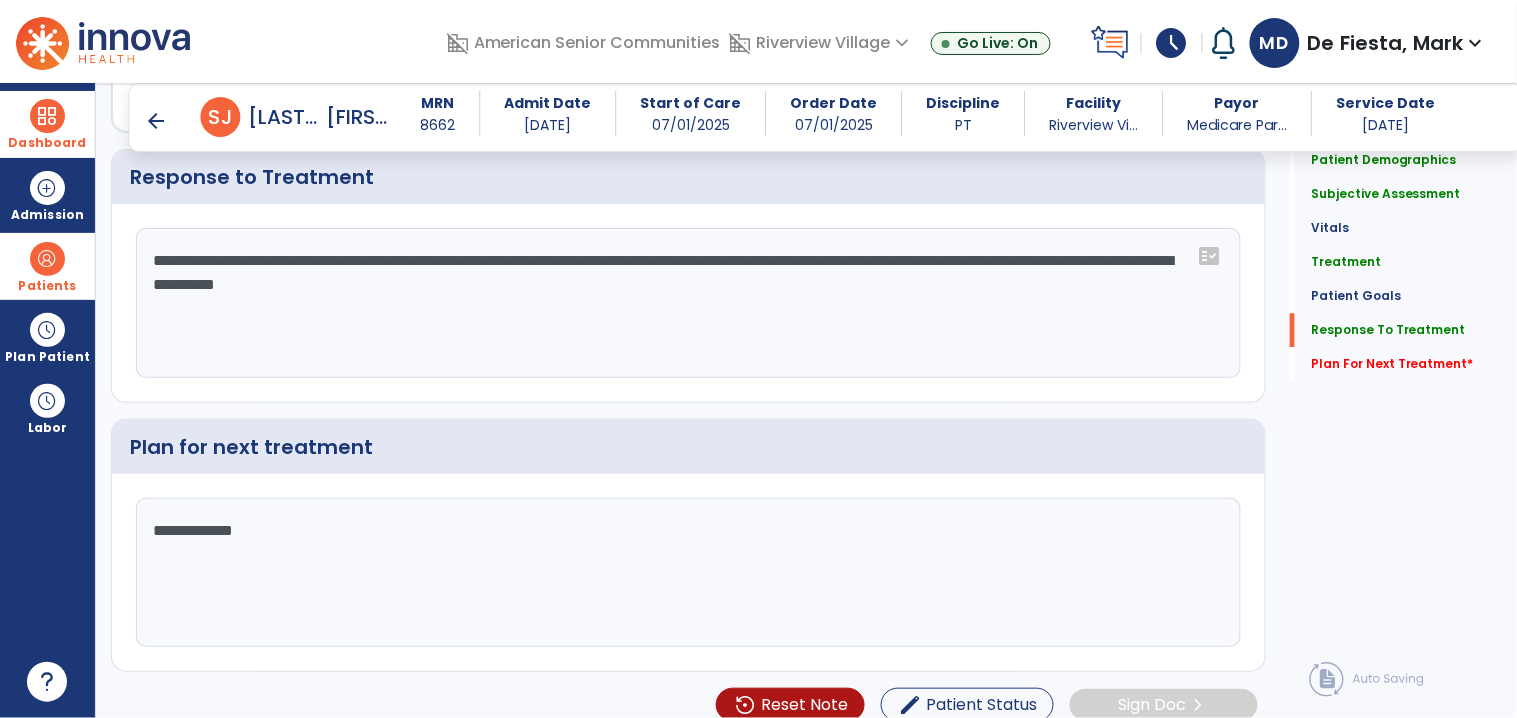 scroll, scrollTop: 3280, scrollLeft: 0, axis: vertical 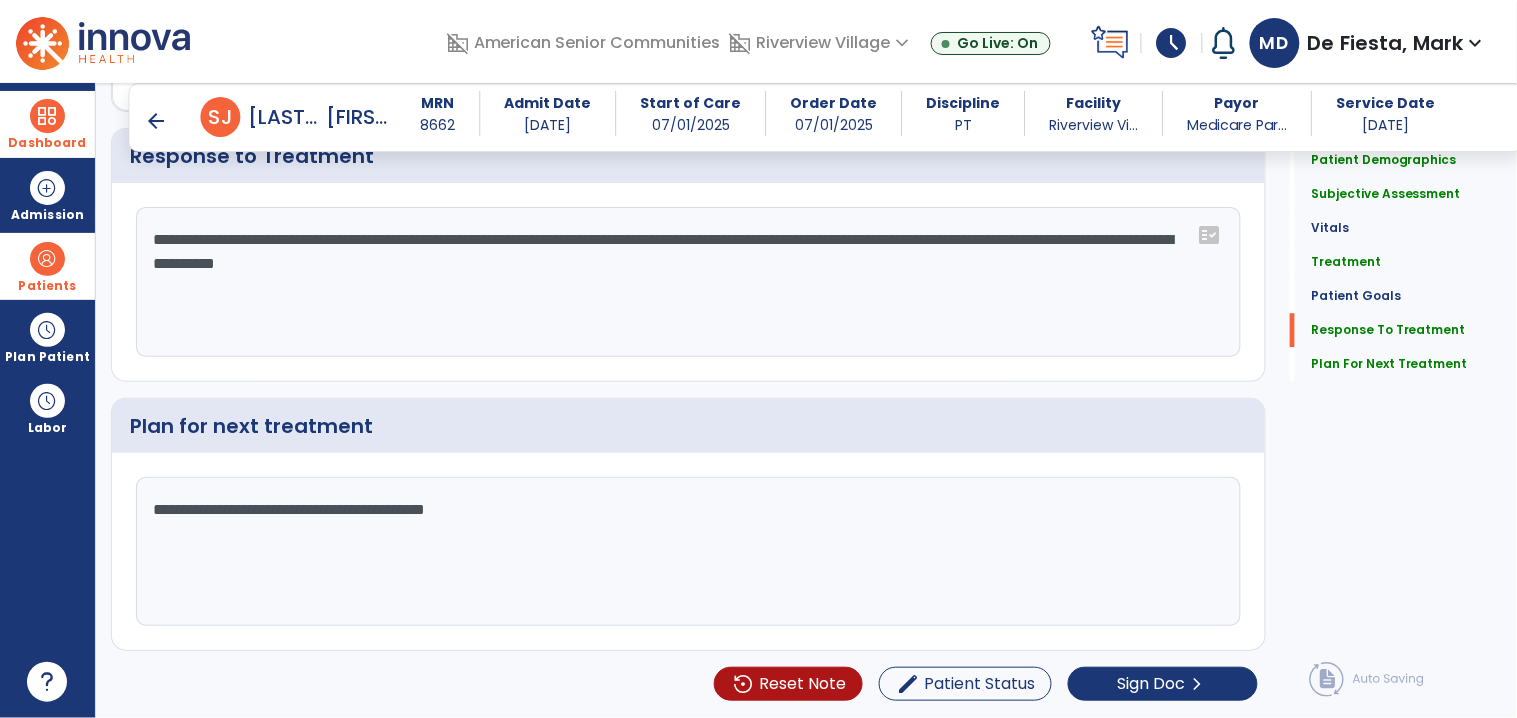 click on "**********" 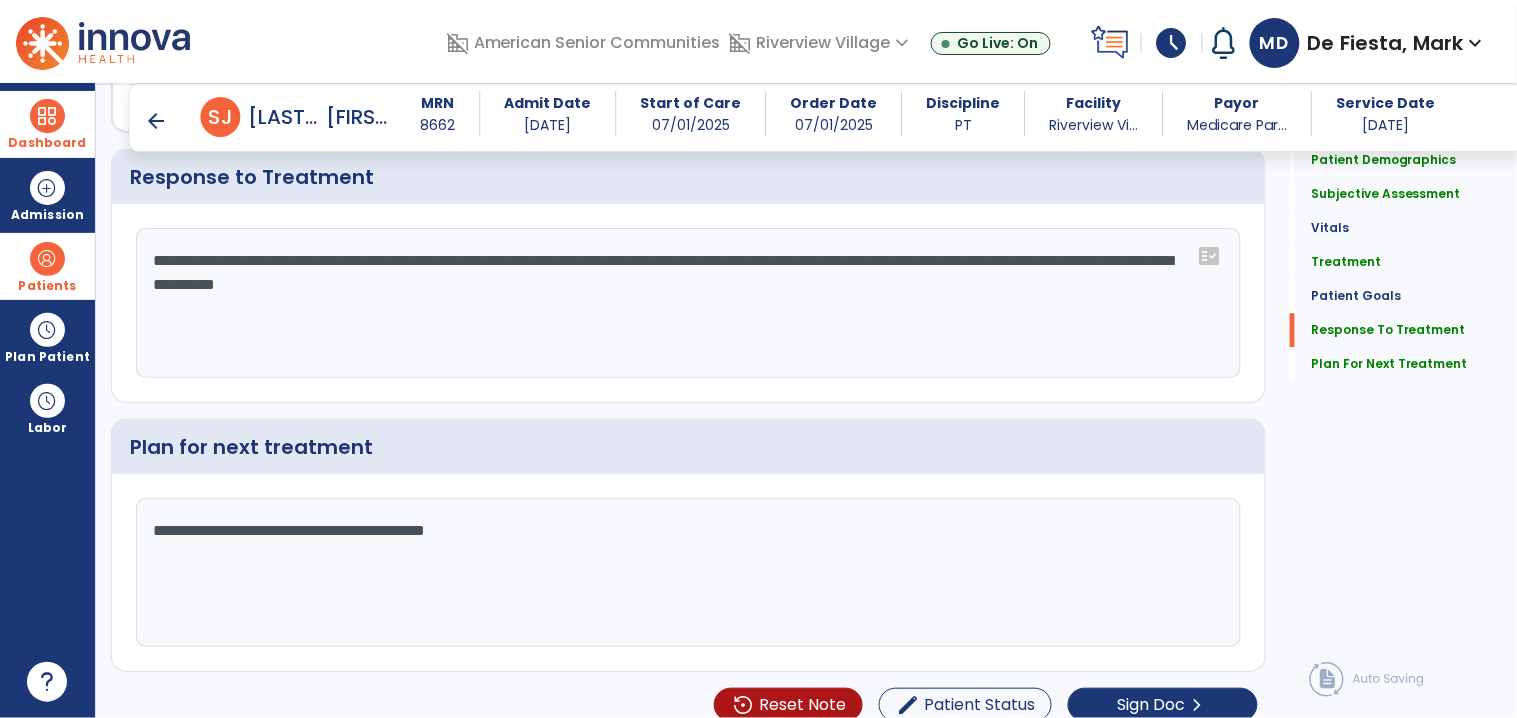 scroll, scrollTop: 3280, scrollLeft: 0, axis: vertical 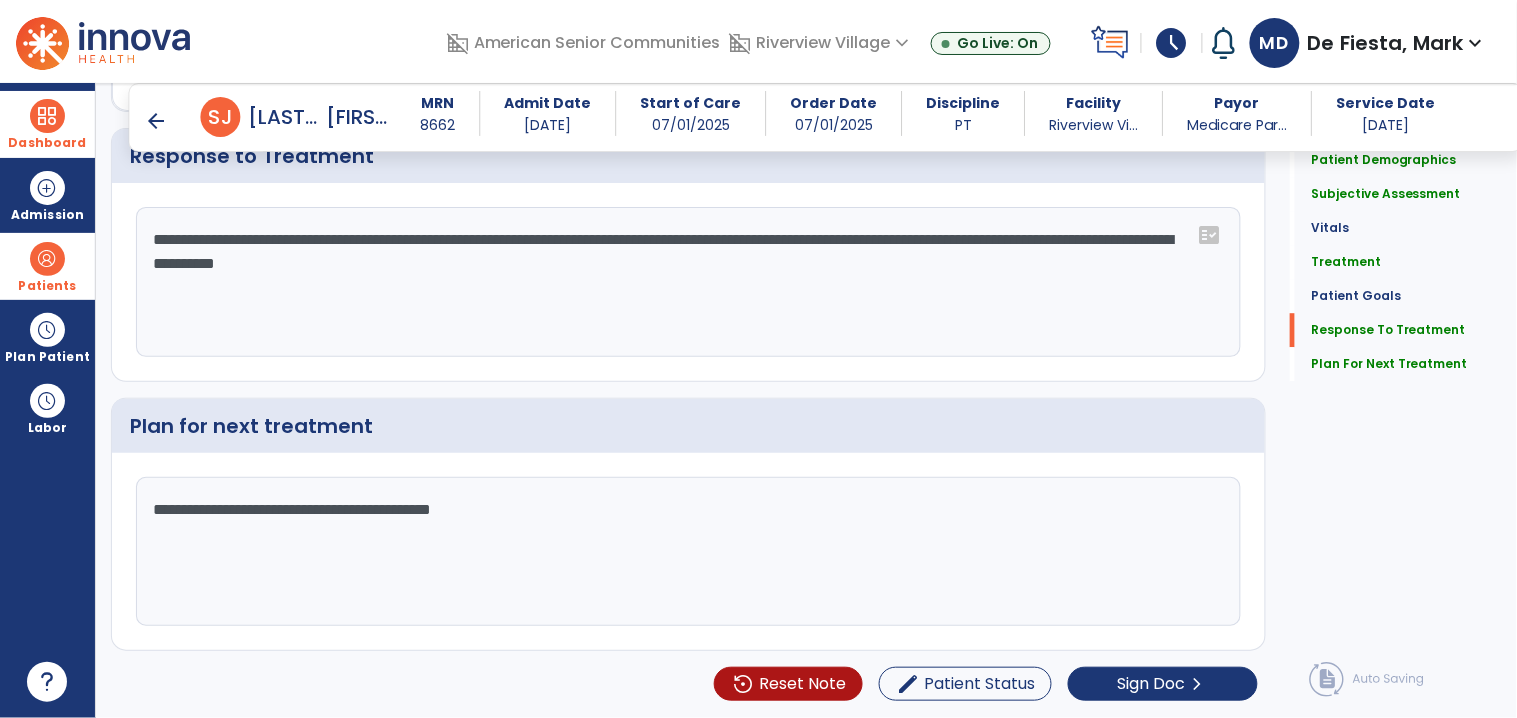 click on "**********" 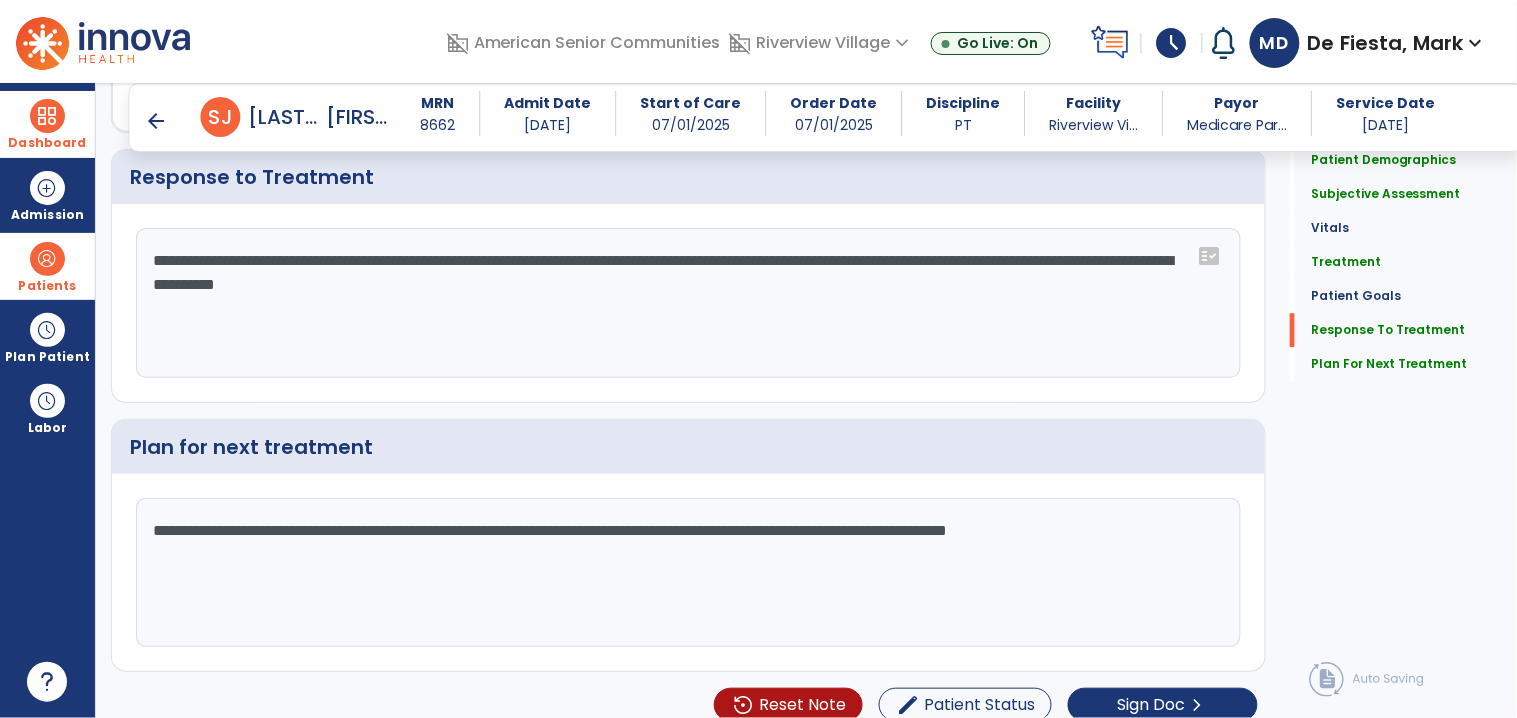scroll, scrollTop: 3280, scrollLeft: 0, axis: vertical 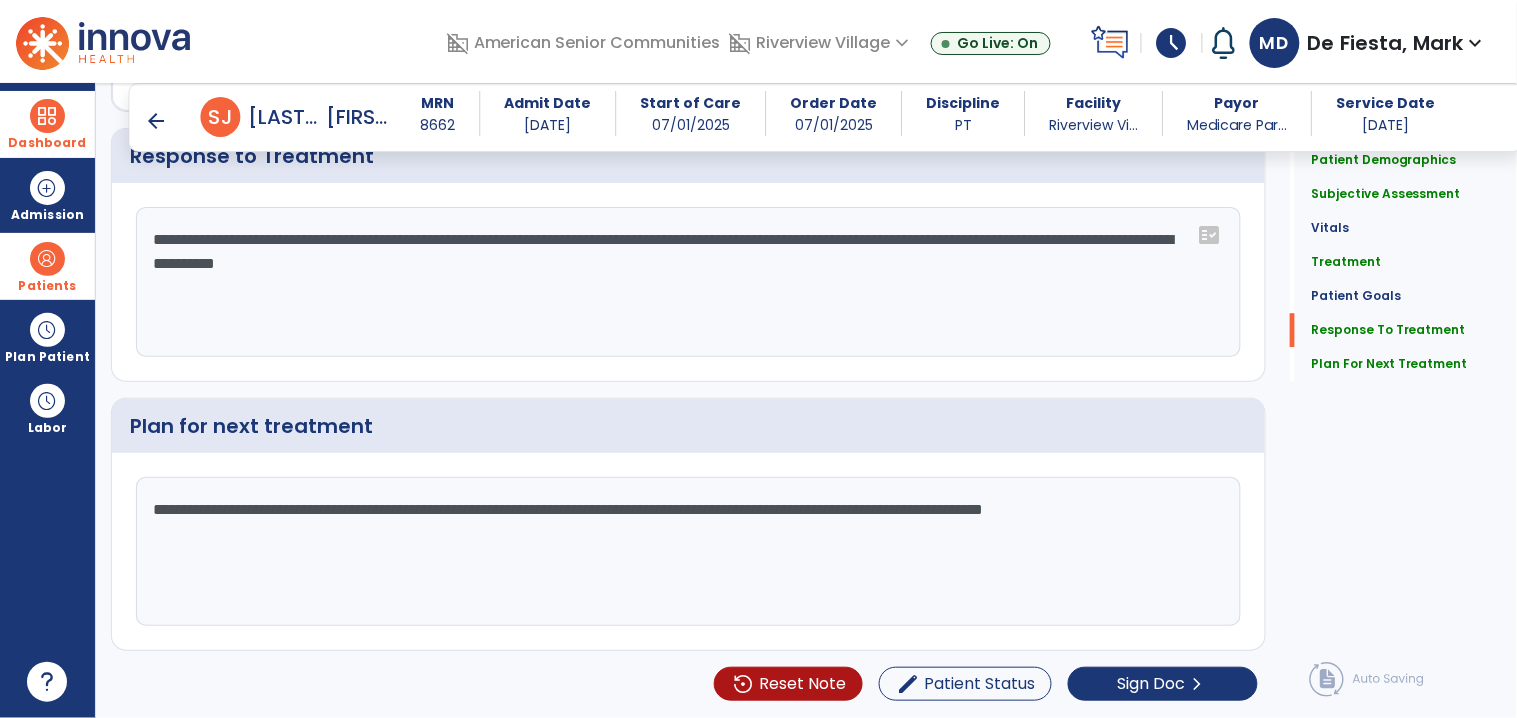 click on "**********" 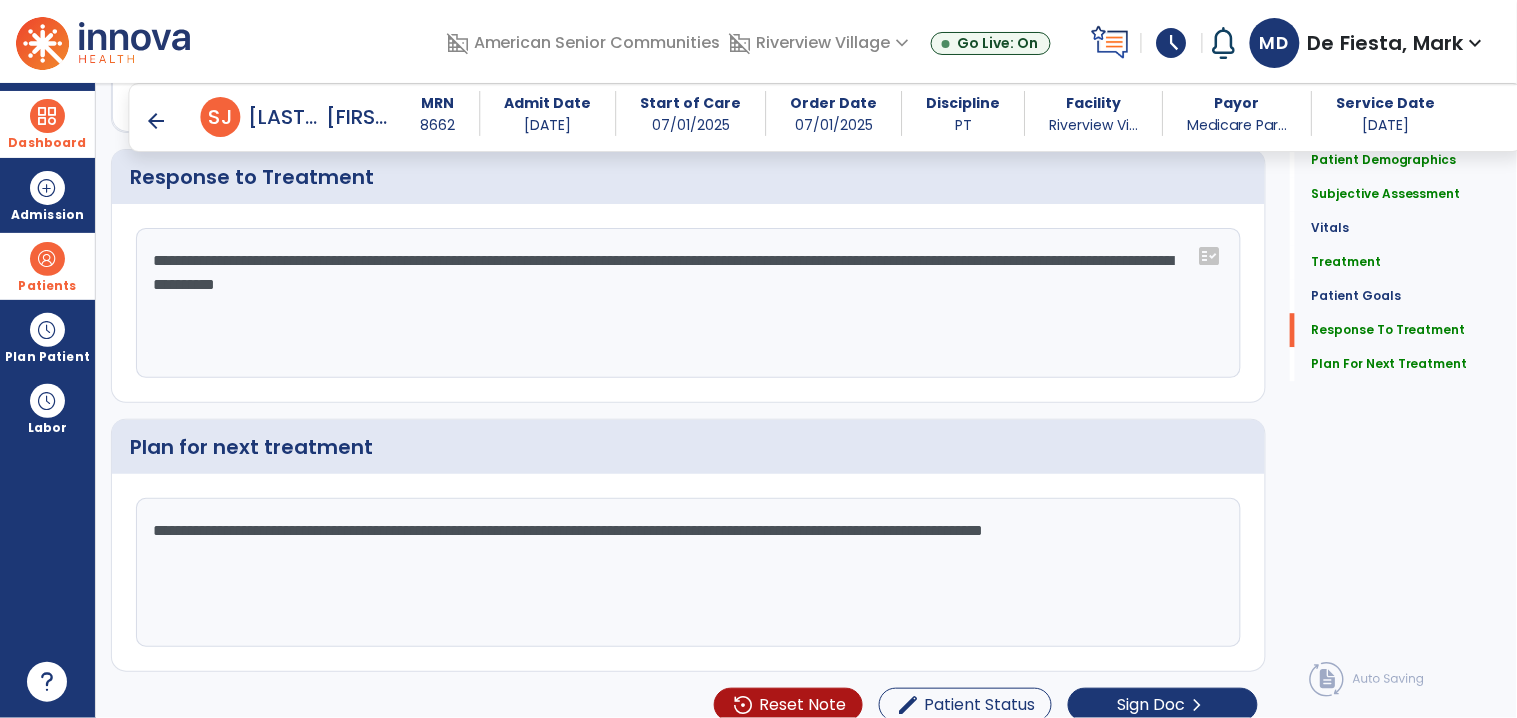 scroll, scrollTop: 3280, scrollLeft: 0, axis: vertical 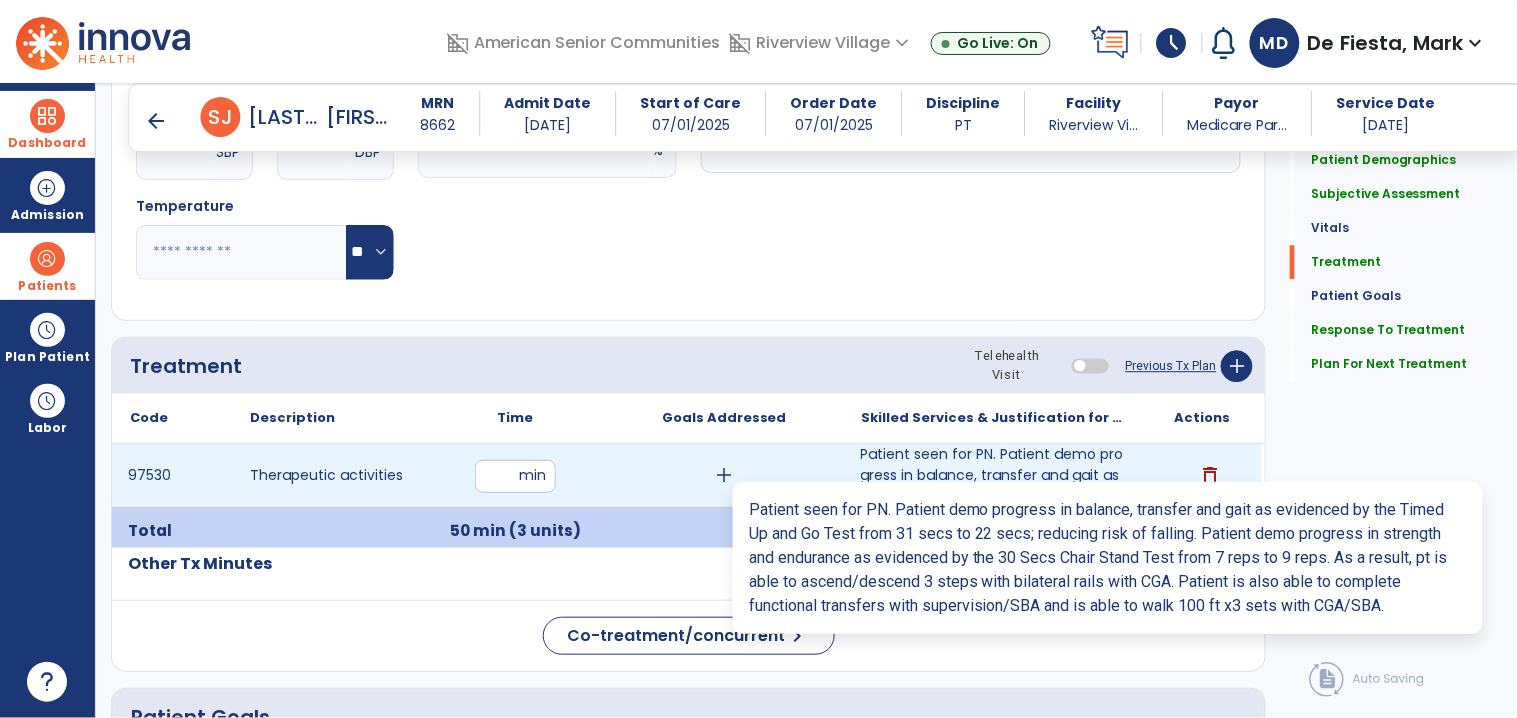 click on "Patient seen for PN. Patient demo progress in balance, transfer and gait as evidenced by the Timed U..." at bounding box center [993, 475] 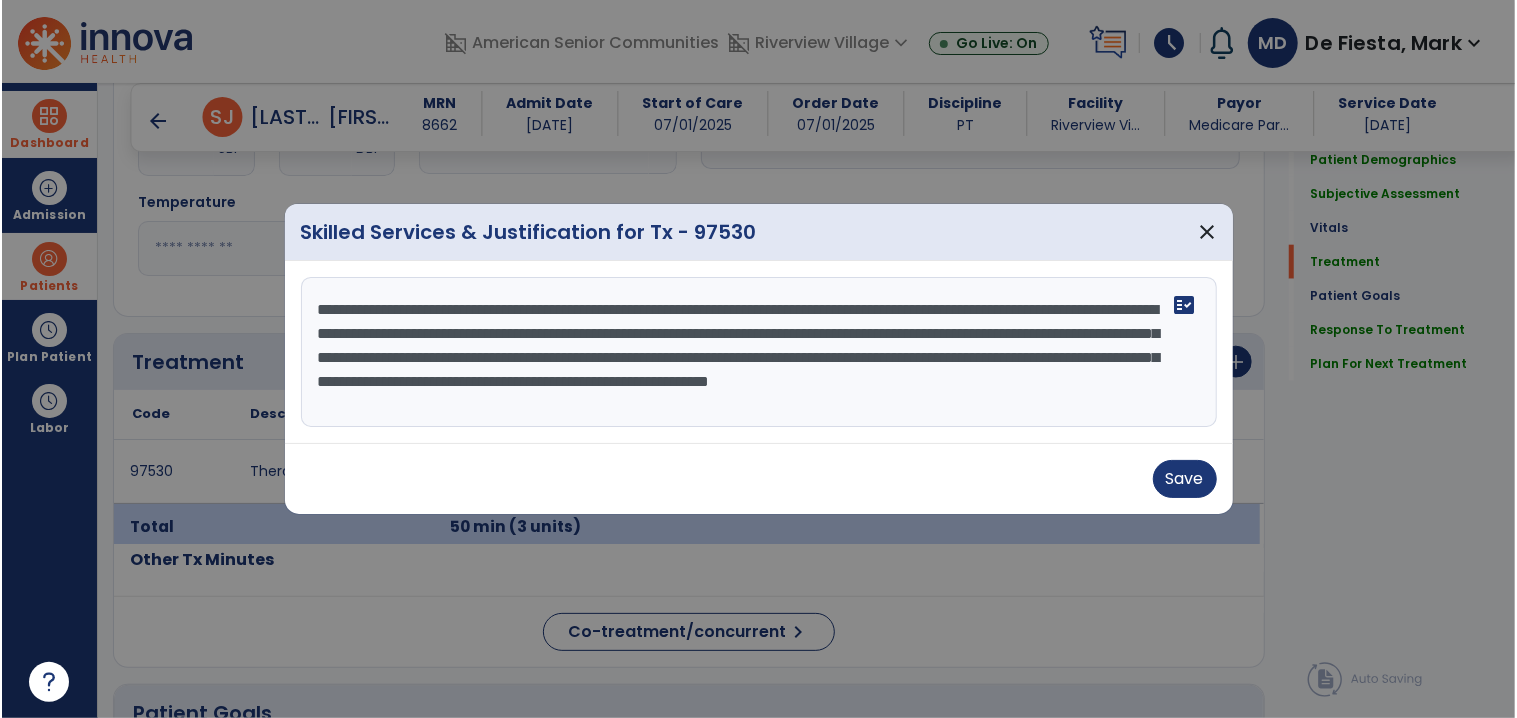 scroll, scrollTop: 1272, scrollLeft: 0, axis: vertical 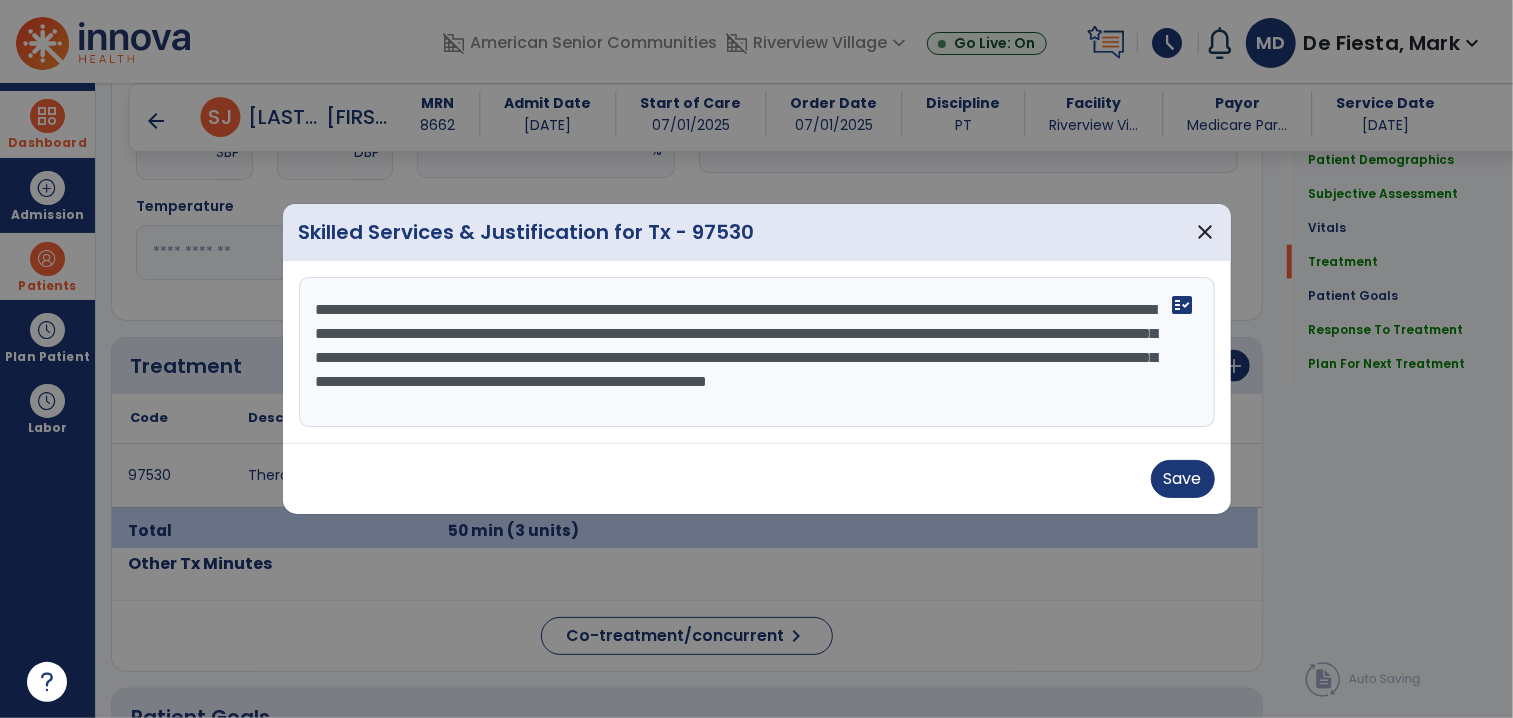 drag, startPoint x: 305, startPoint y: 298, endPoint x: 730, endPoint y: 347, distance: 427.81537 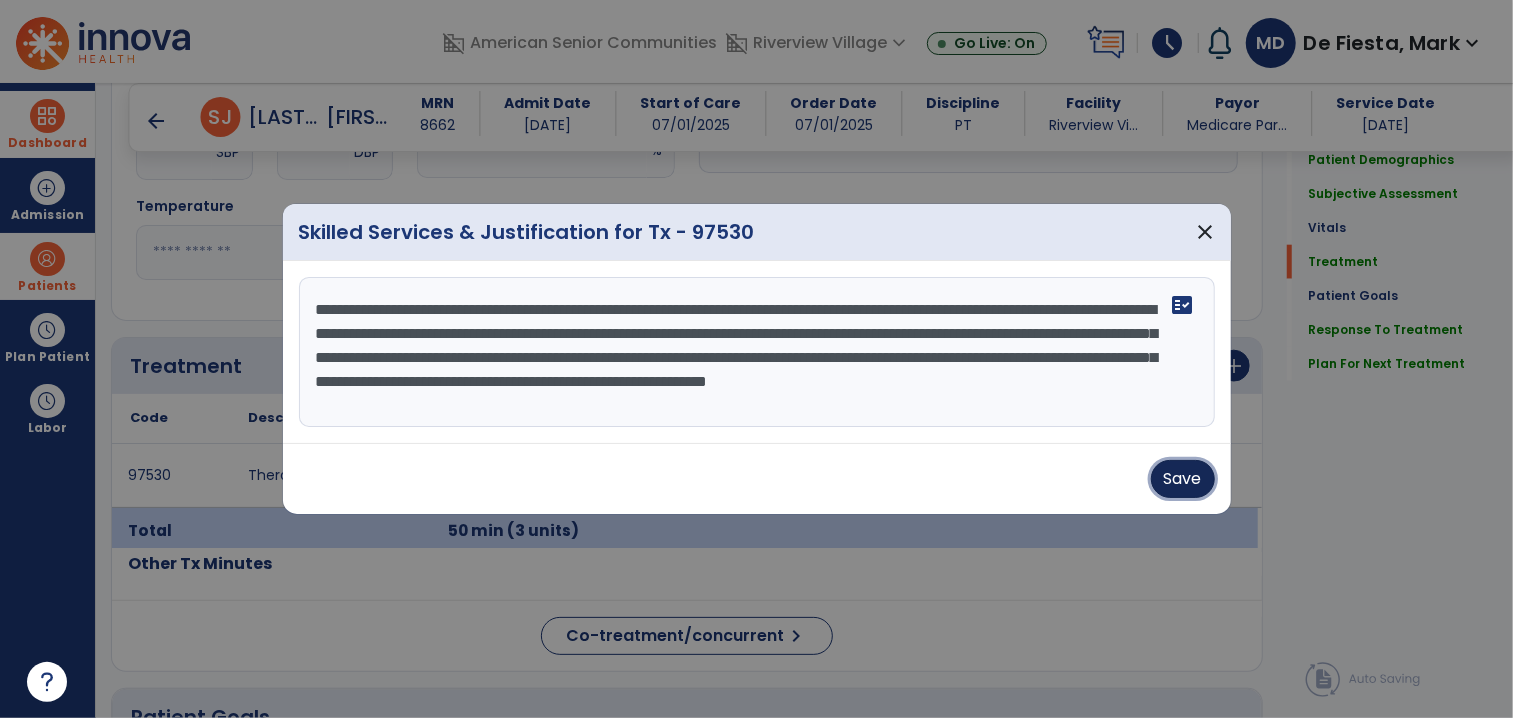 drag, startPoint x: 1199, startPoint y: 488, endPoint x: 1028, endPoint y: 527, distance: 175.39099 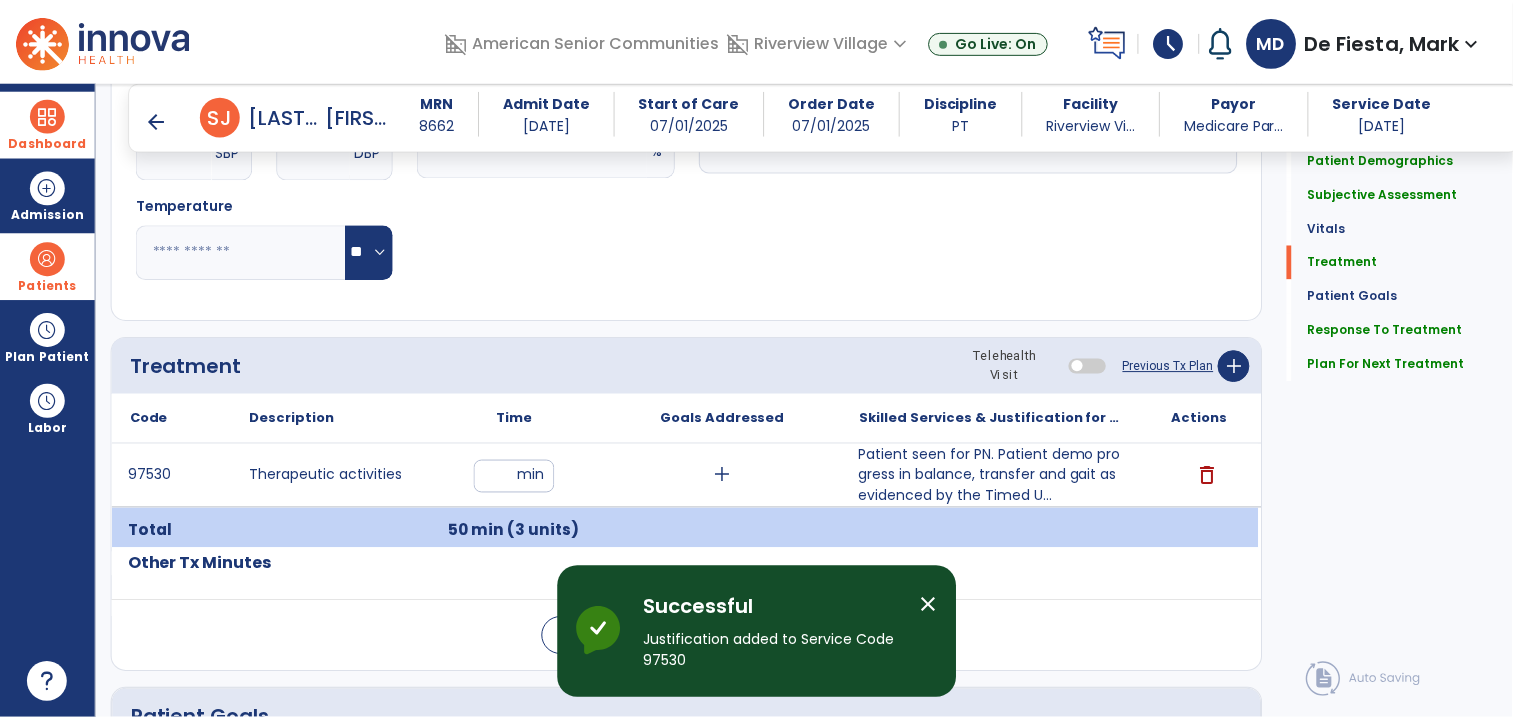 scroll, scrollTop: 3278, scrollLeft: 0, axis: vertical 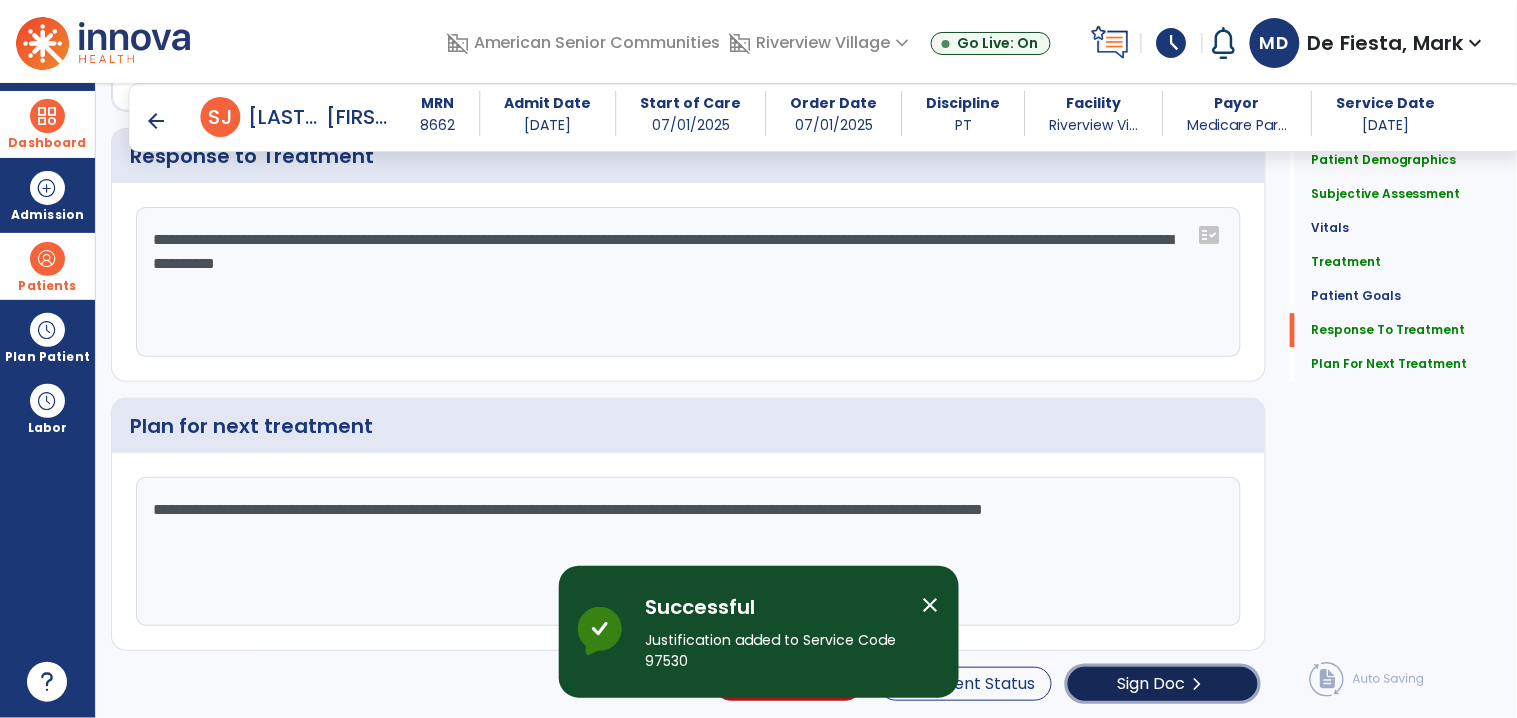 click on "Sign Doc" 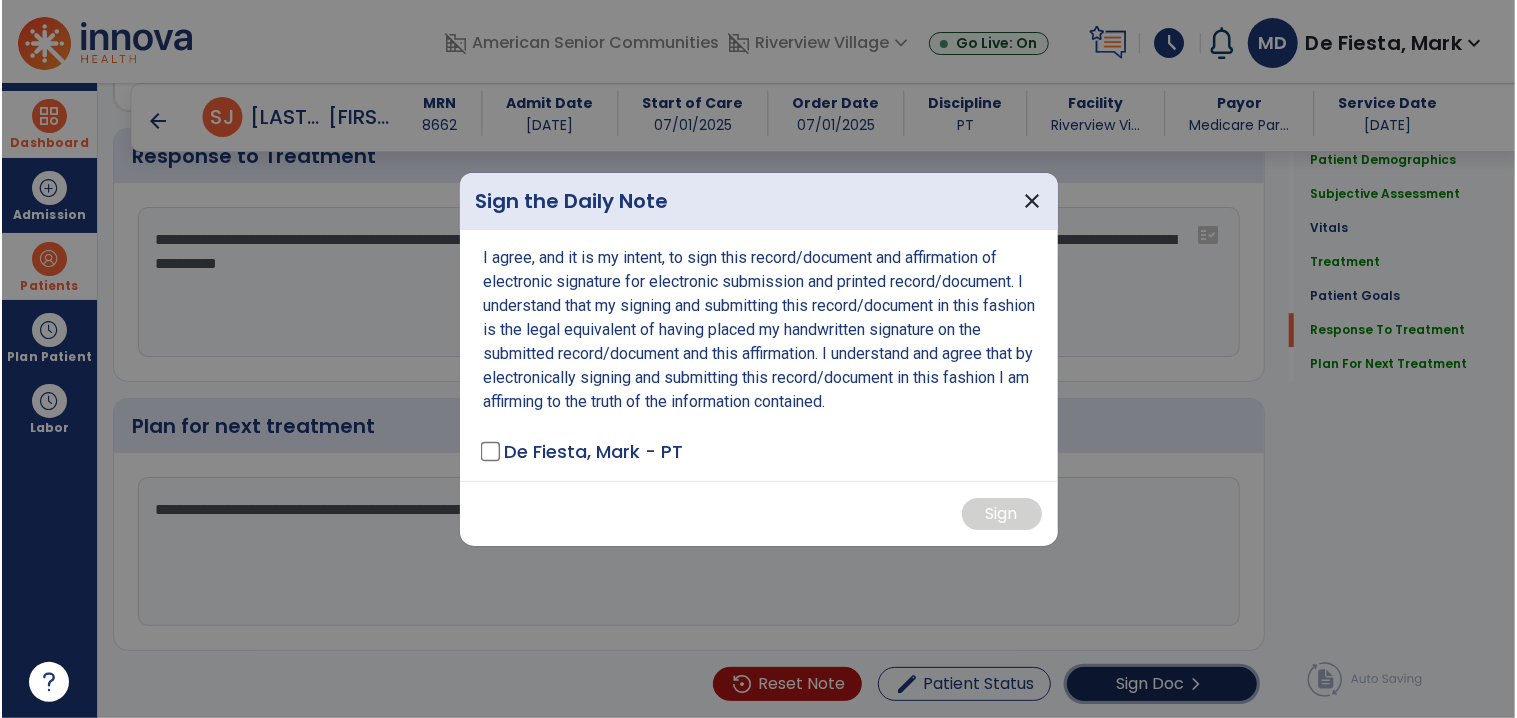 scroll, scrollTop: 3278, scrollLeft: 0, axis: vertical 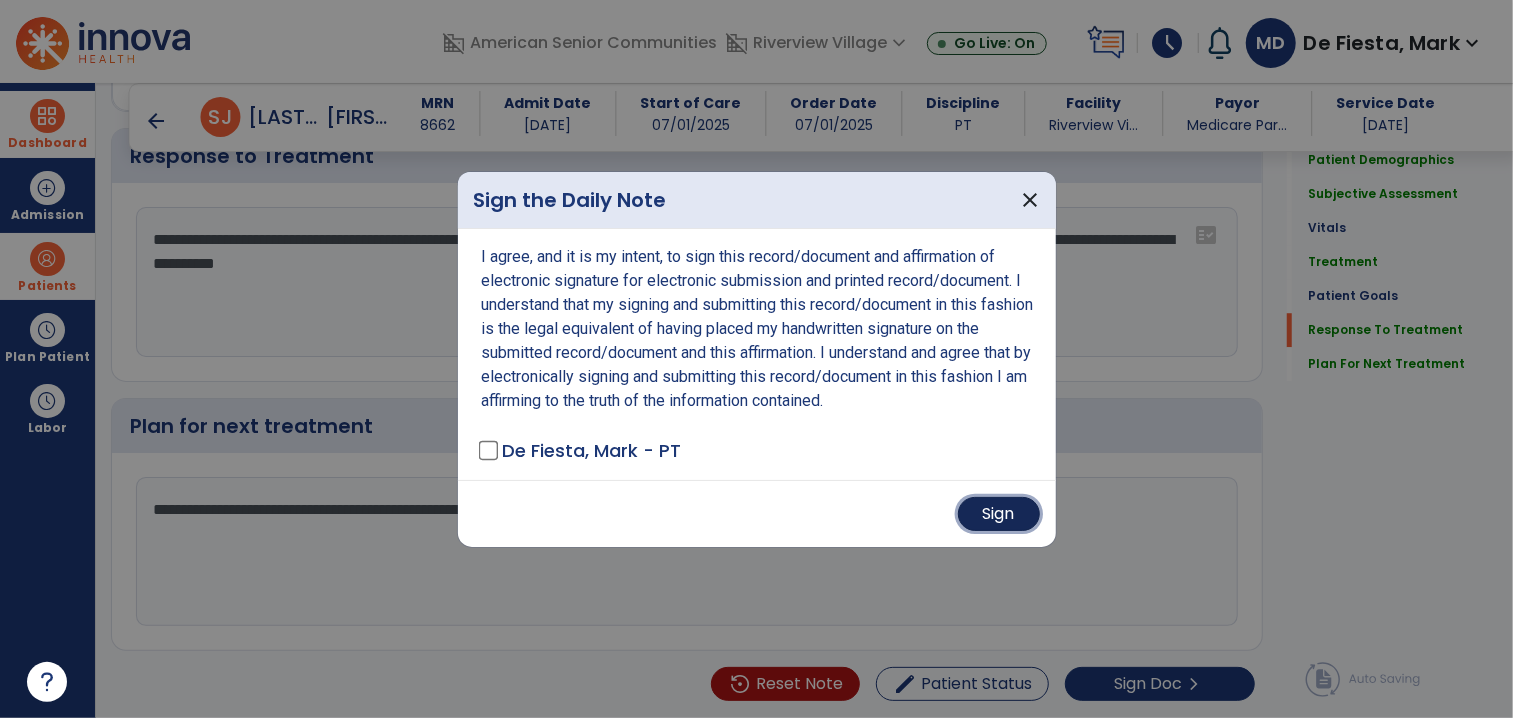 drag, startPoint x: 1013, startPoint y: 513, endPoint x: 676, endPoint y: 479, distance: 338.7108 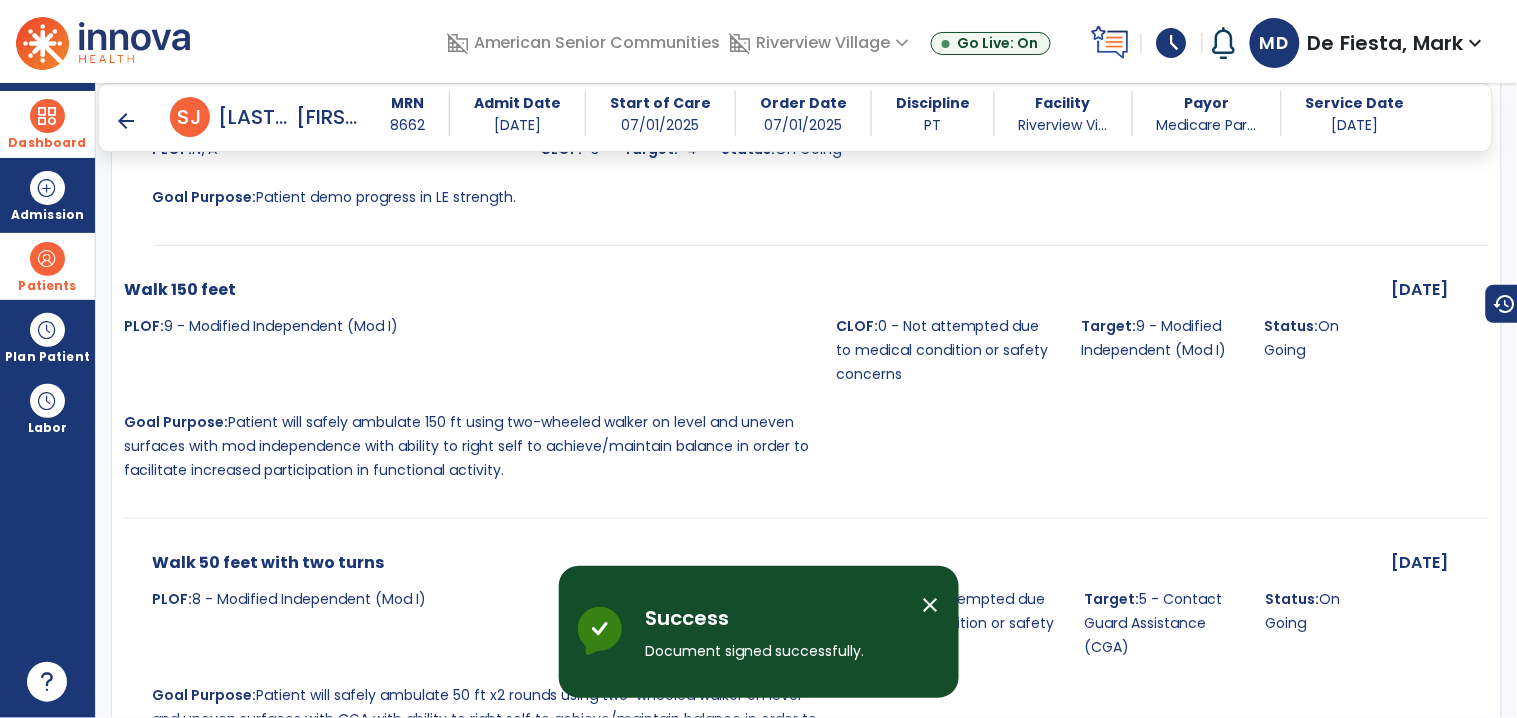 scroll, scrollTop: 4461, scrollLeft: 0, axis: vertical 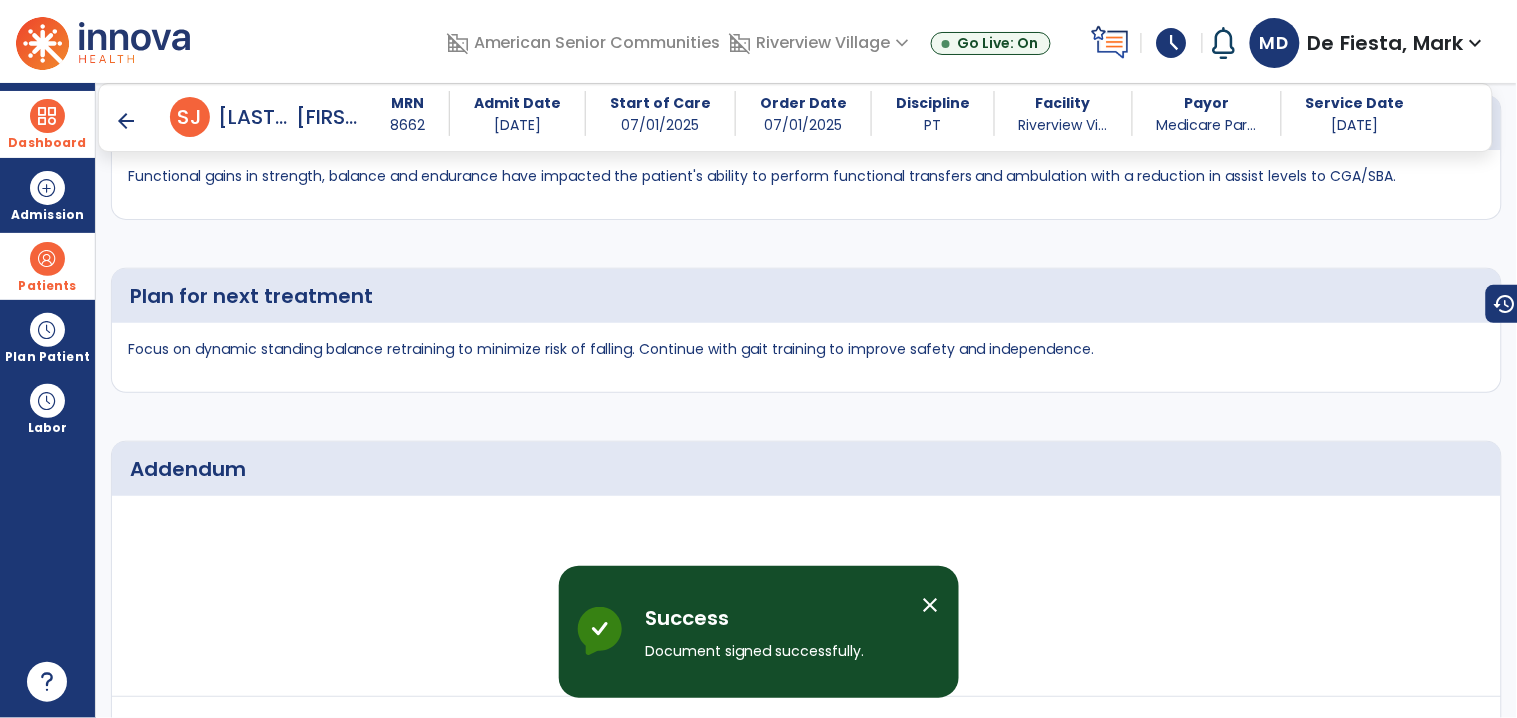click on "arrow_back" at bounding box center [126, 121] 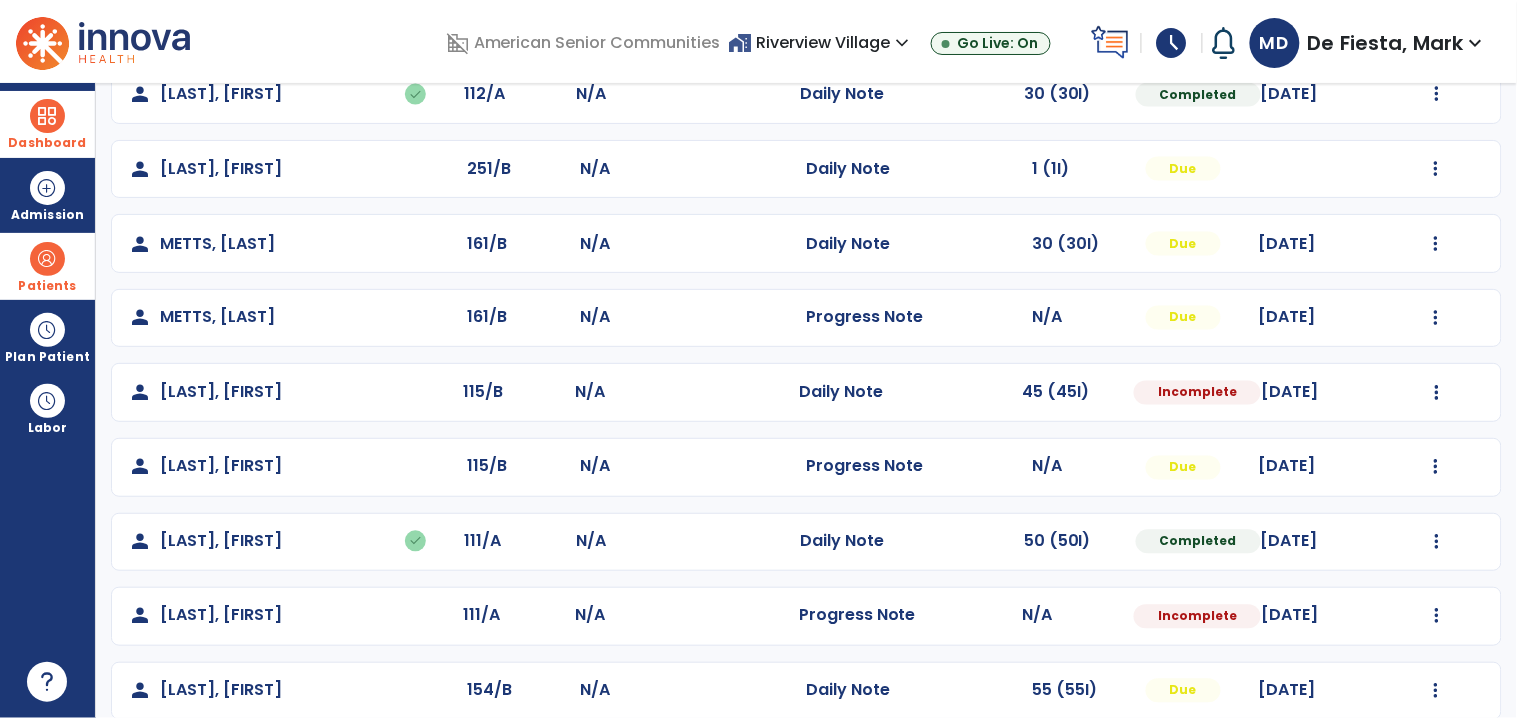 scroll, scrollTop: 808, scrollLeft: 0, axis: vertical 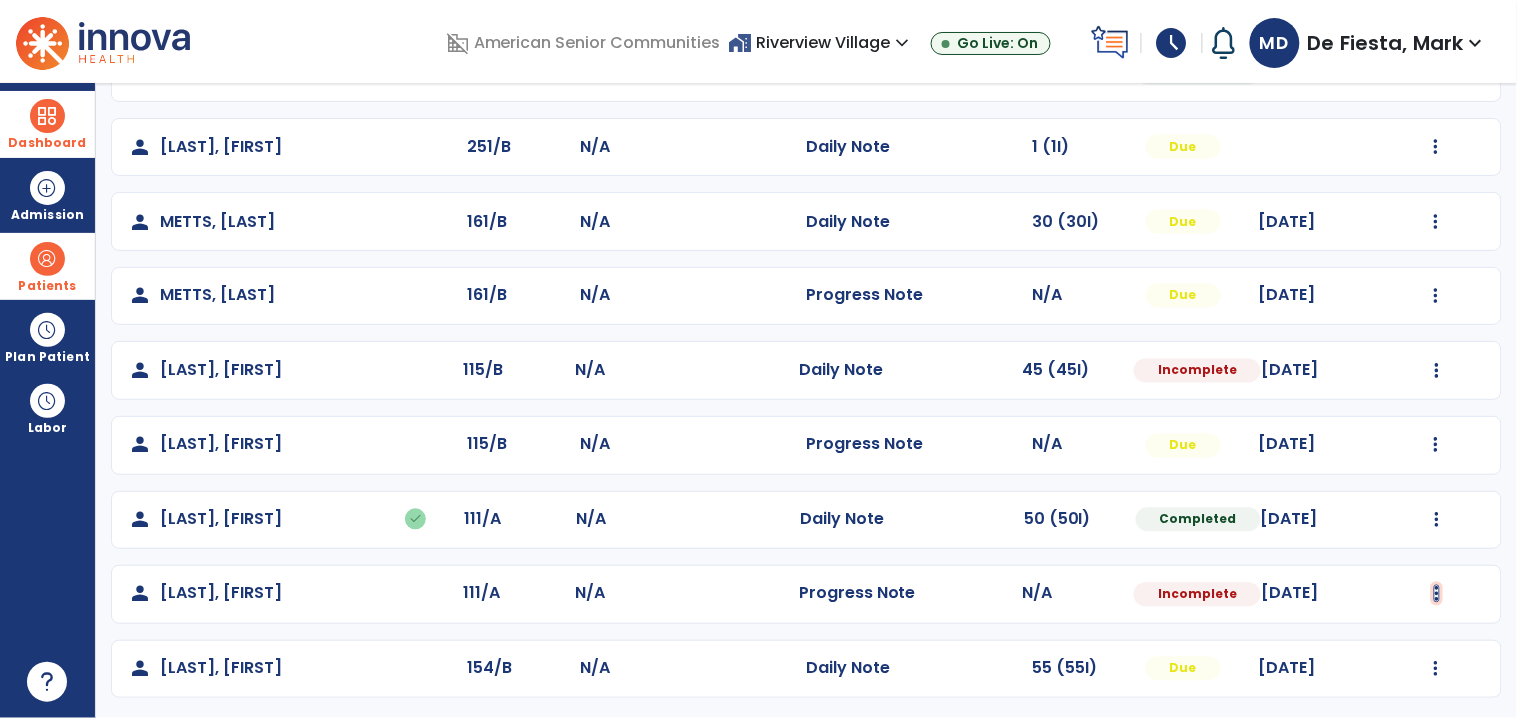 click at bounding box center (1436, -449) 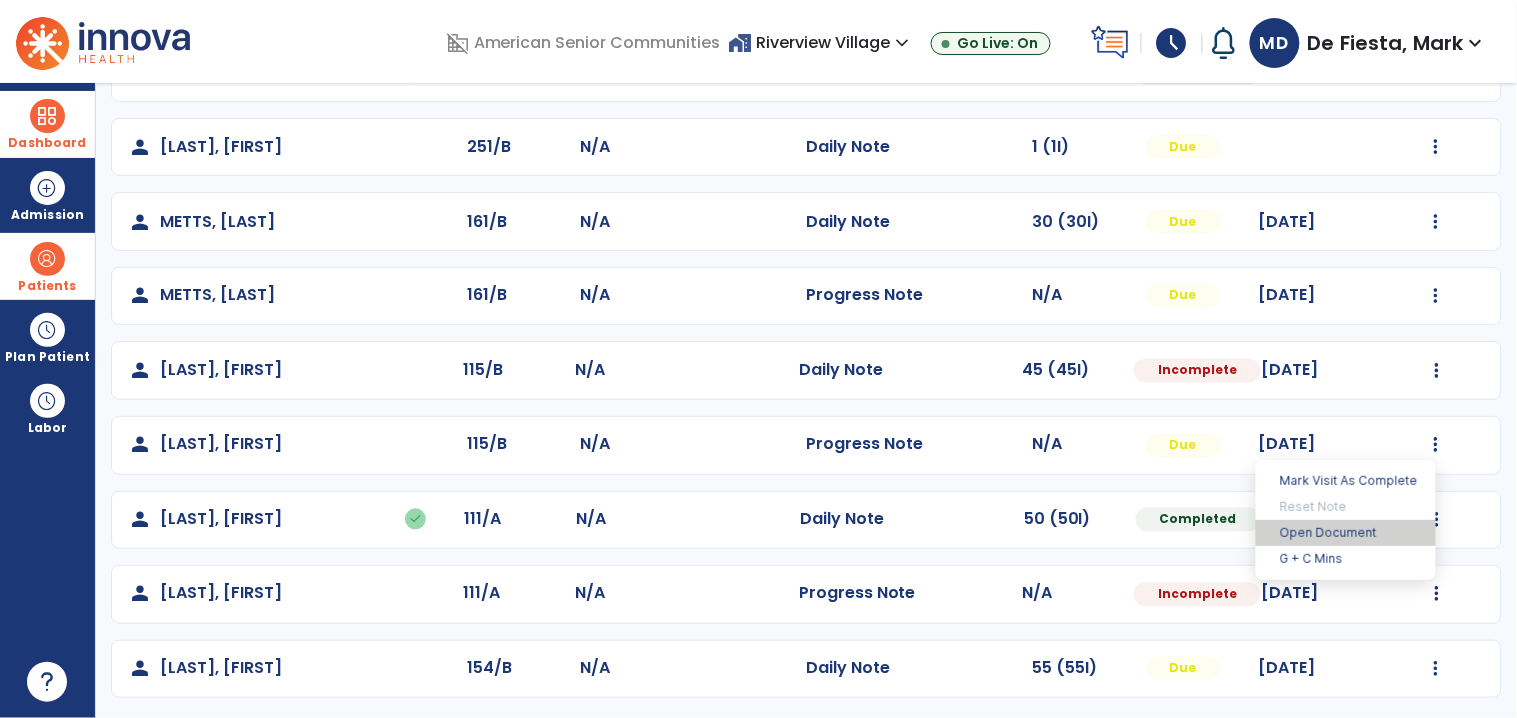 click on "Open Document" at bounding box center (1346, 533) 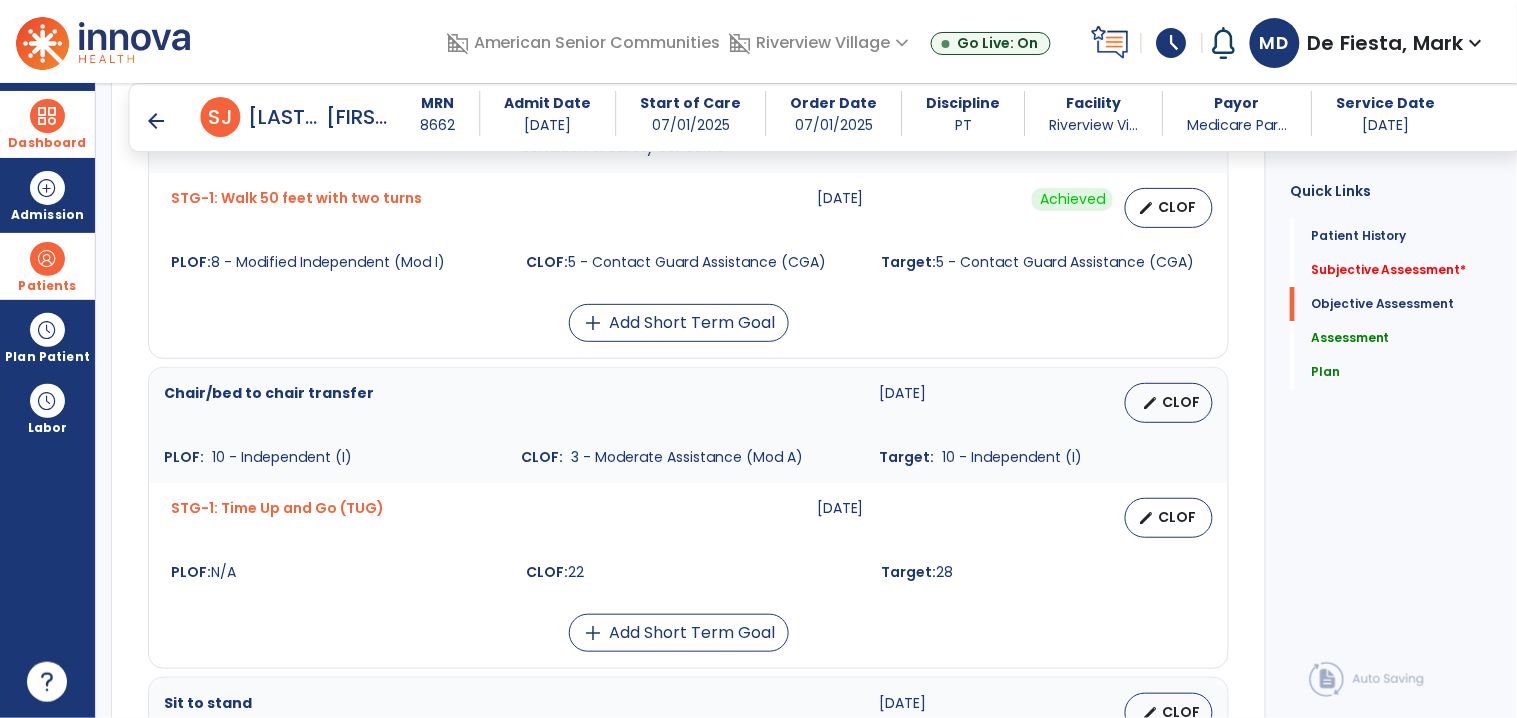 scroll, scrollTop: 2295, scrollLeft: 0, axis: vertical 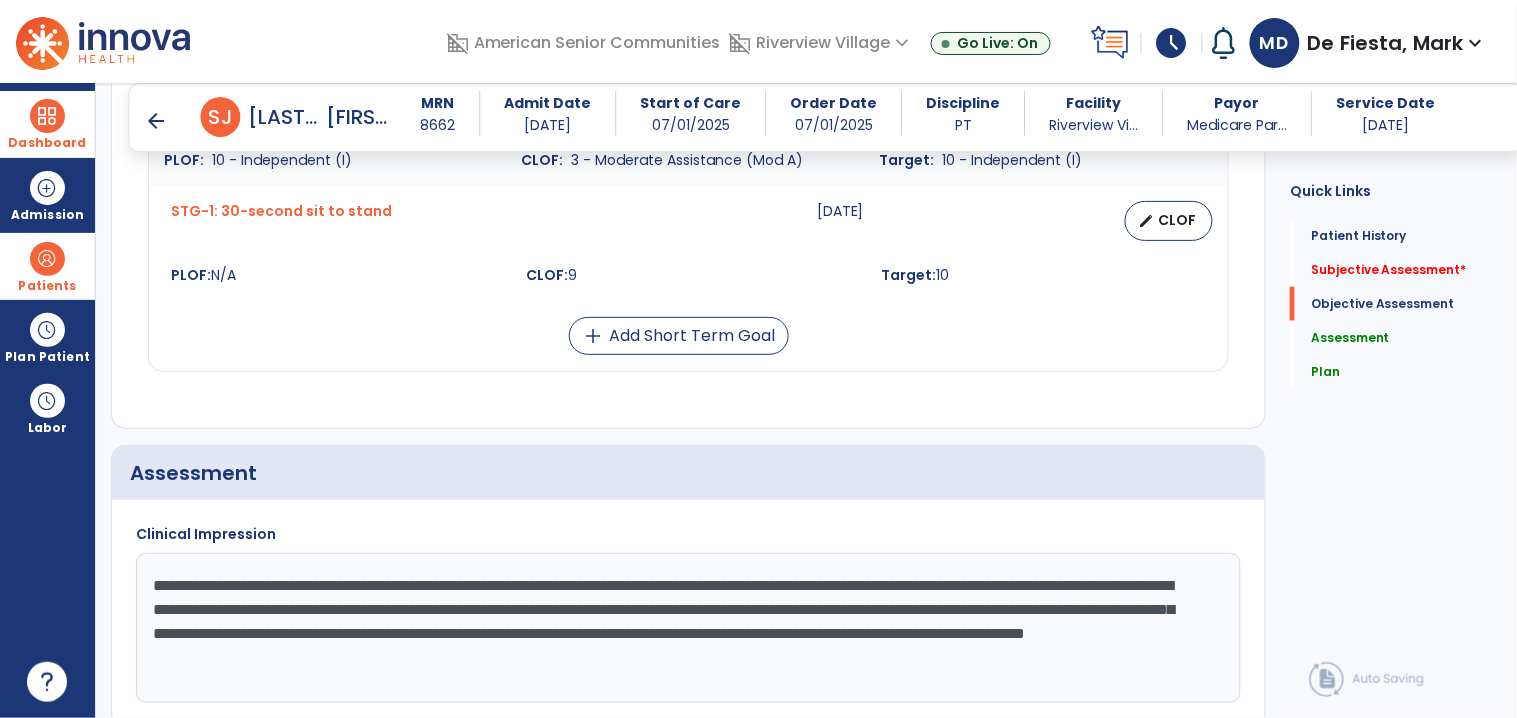 drag, startPoint x: 145, startPoint y: 581, endPoint x: 1023, endPoint y: 693, distance: 885.1147 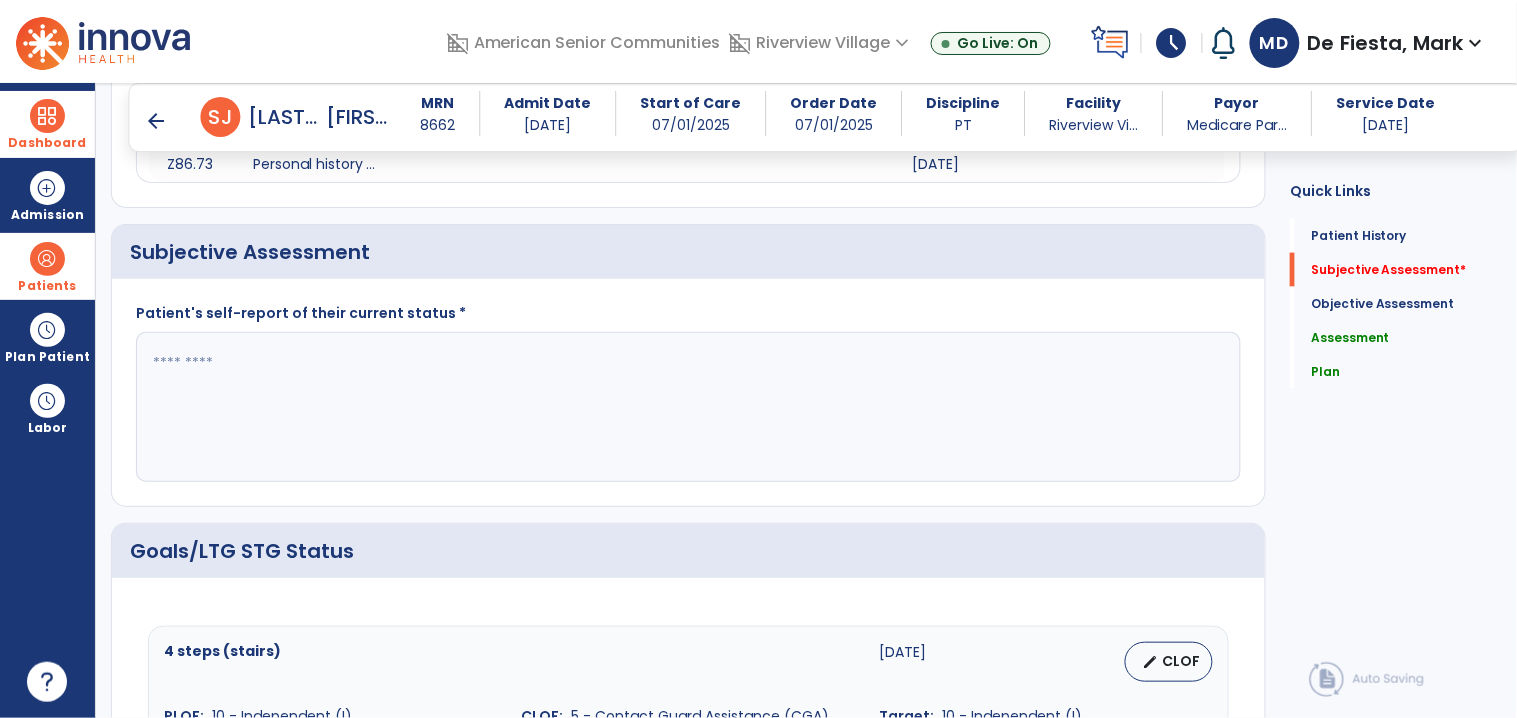 scroll, scrollTop: 644, scrollLeft: 0, axis: vertical 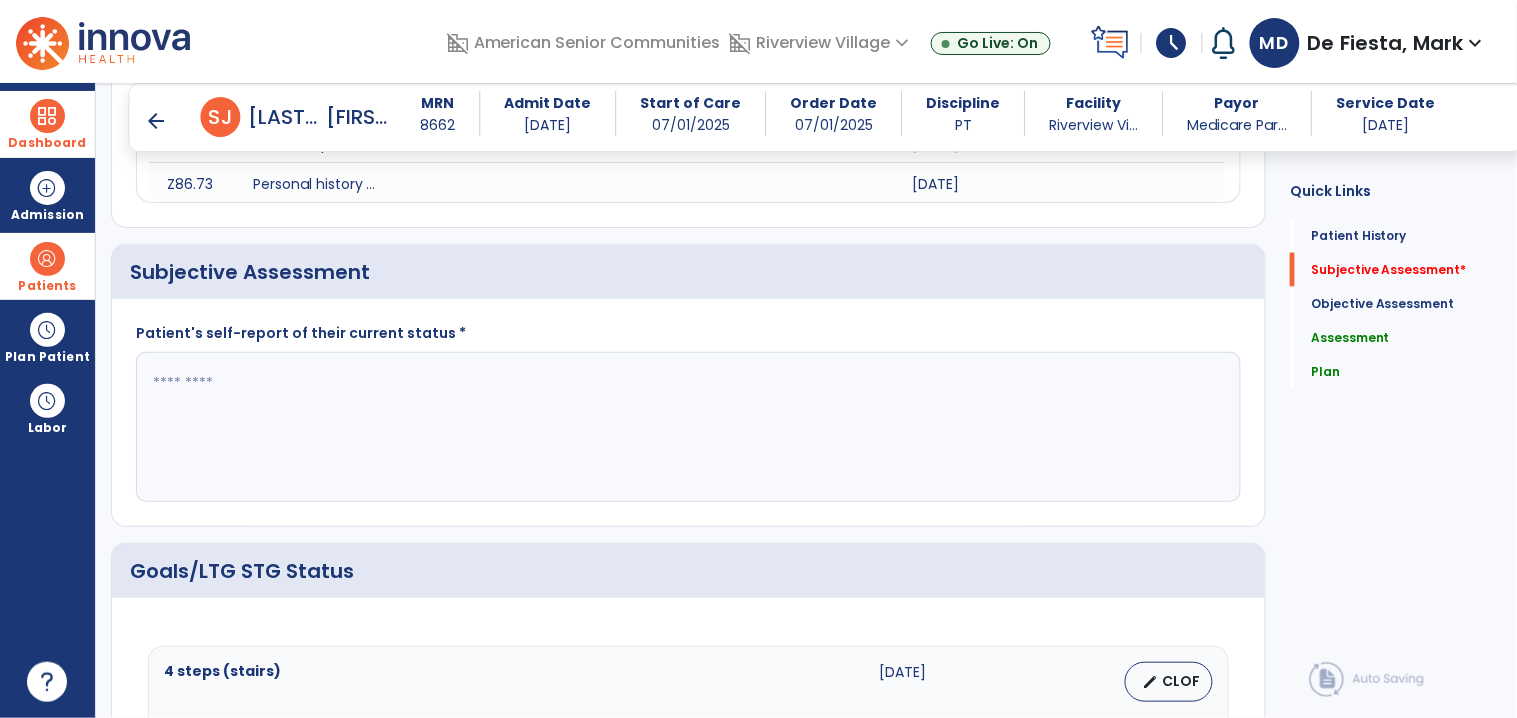 click 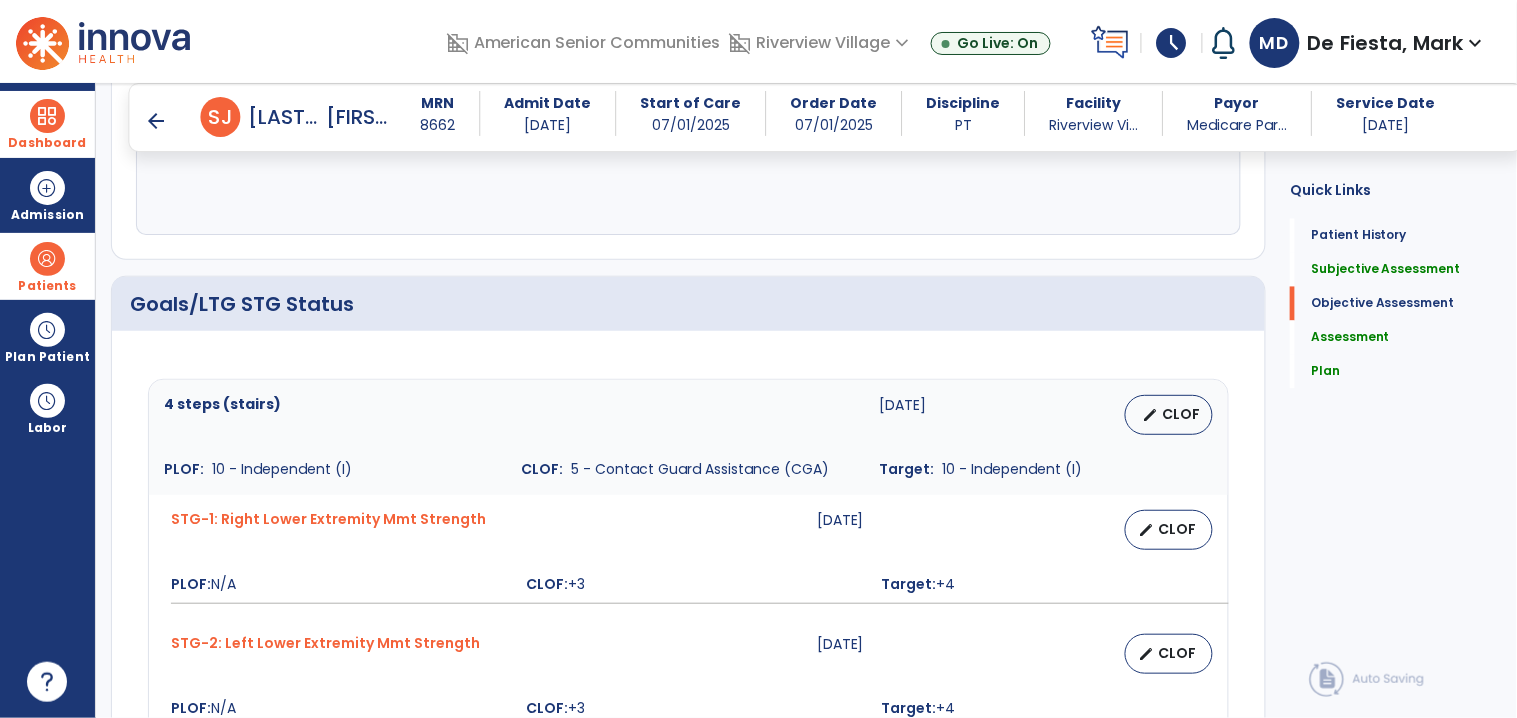 scroll, scrollTop: 815, scrollLeft: 0, axis: vertical 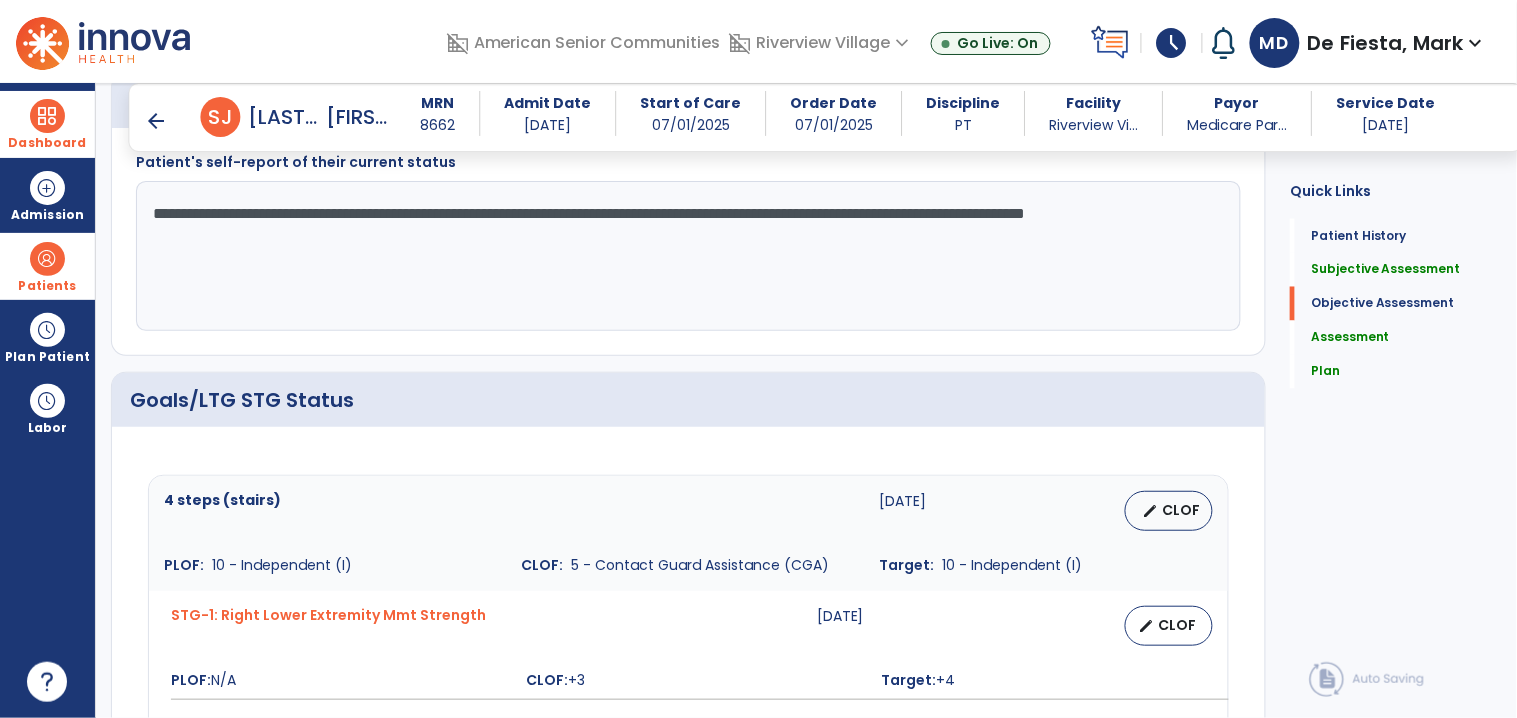 drag, startPoint x: 905, startPoint y: 209, endPoint x: 841, endPoint y: 330, distance: 136.88316 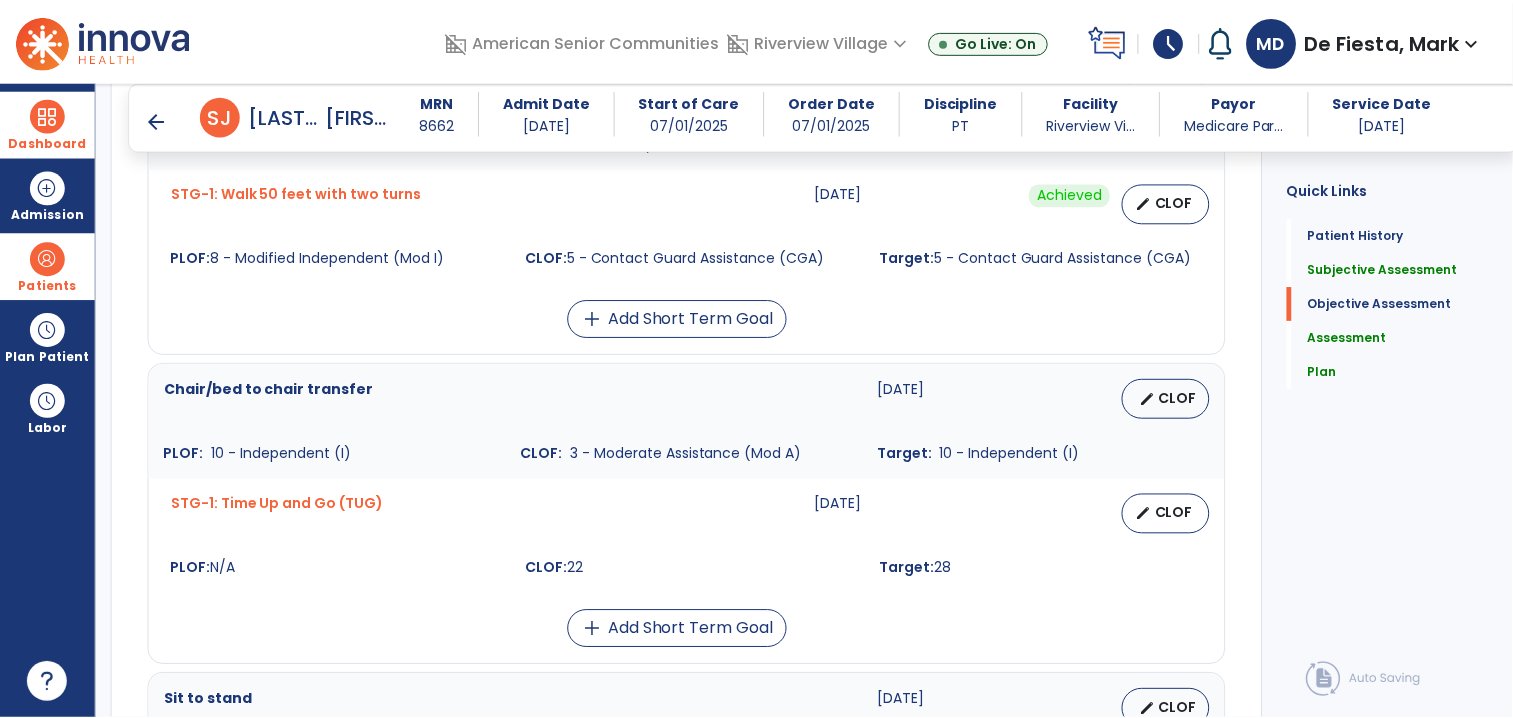 scroll, scrollTop: 1696, scrollLeft: 0, axis: vertical 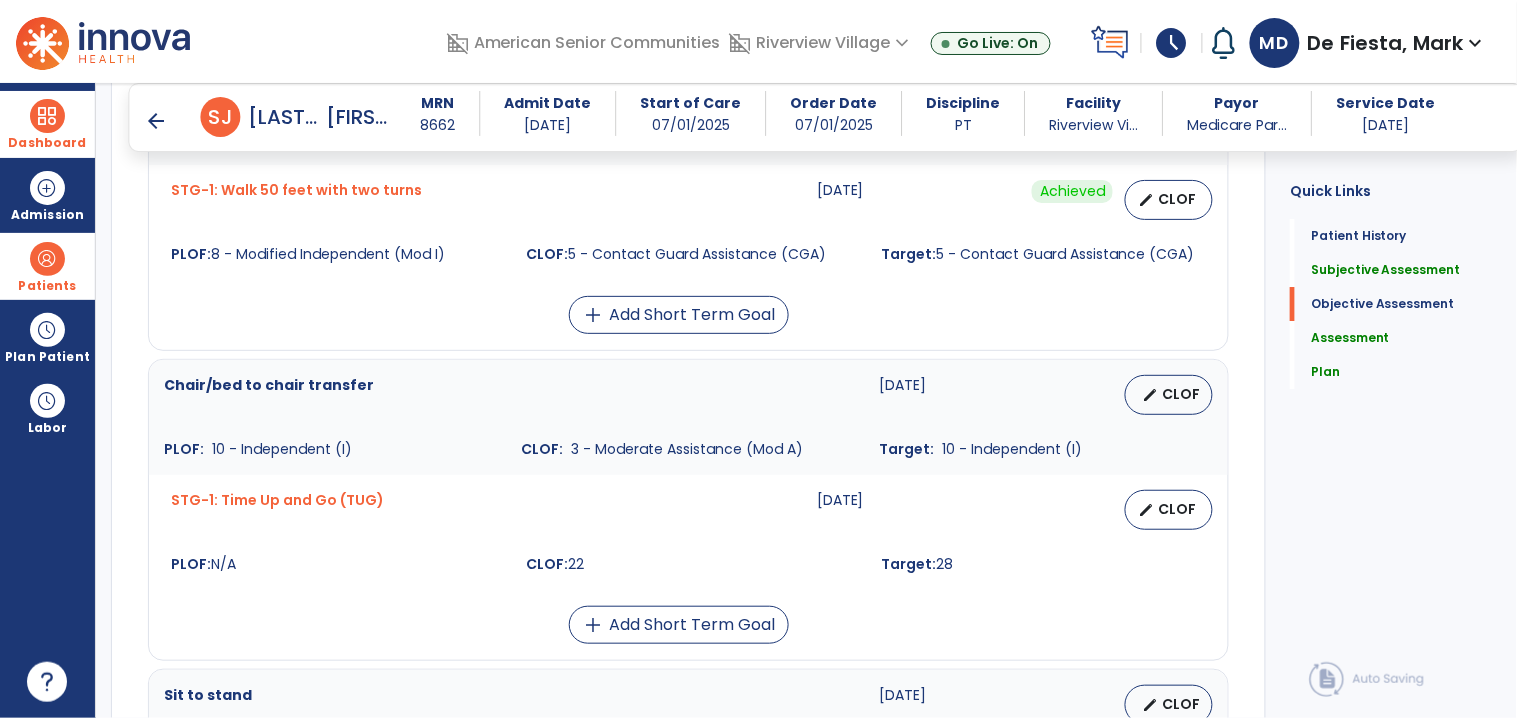 type on "**********" 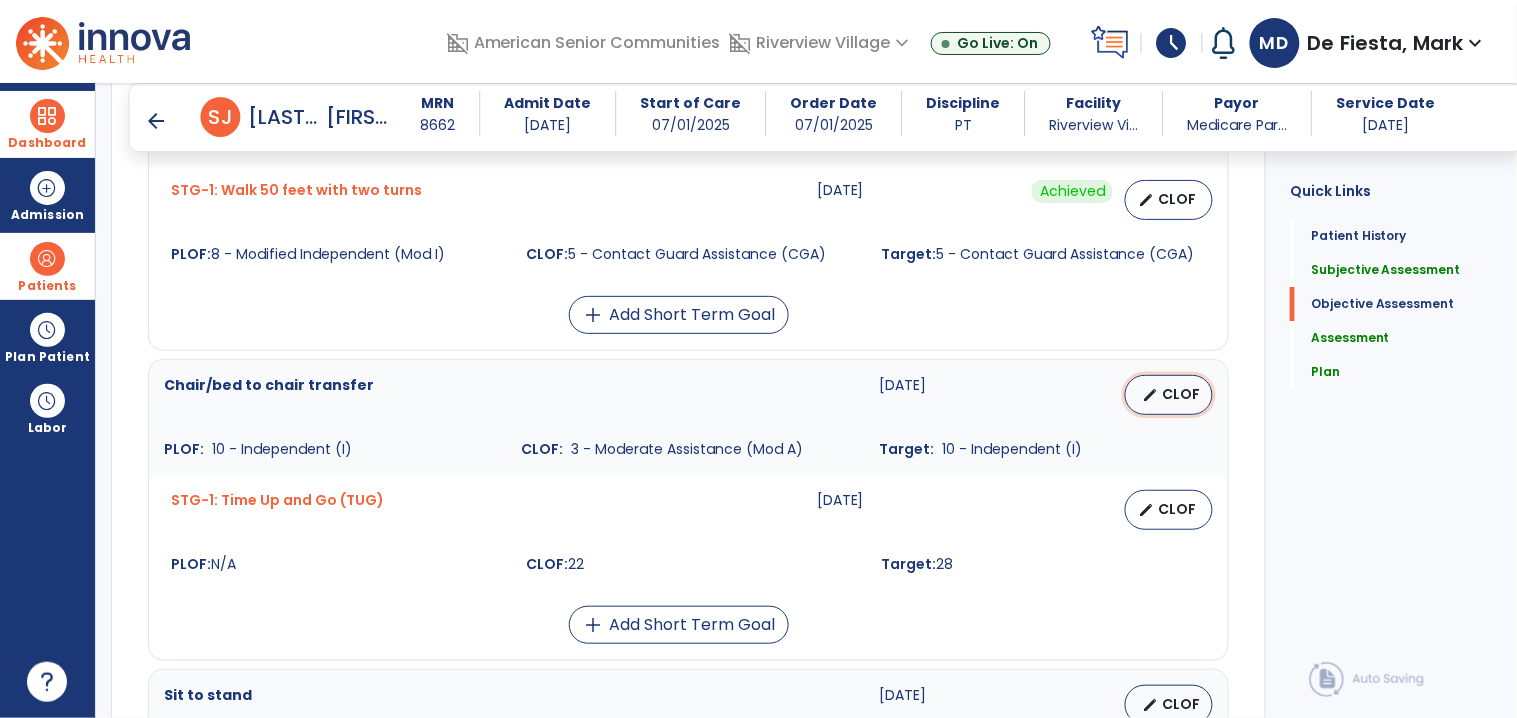 click on "edit" at bounding box center (1150, 395) 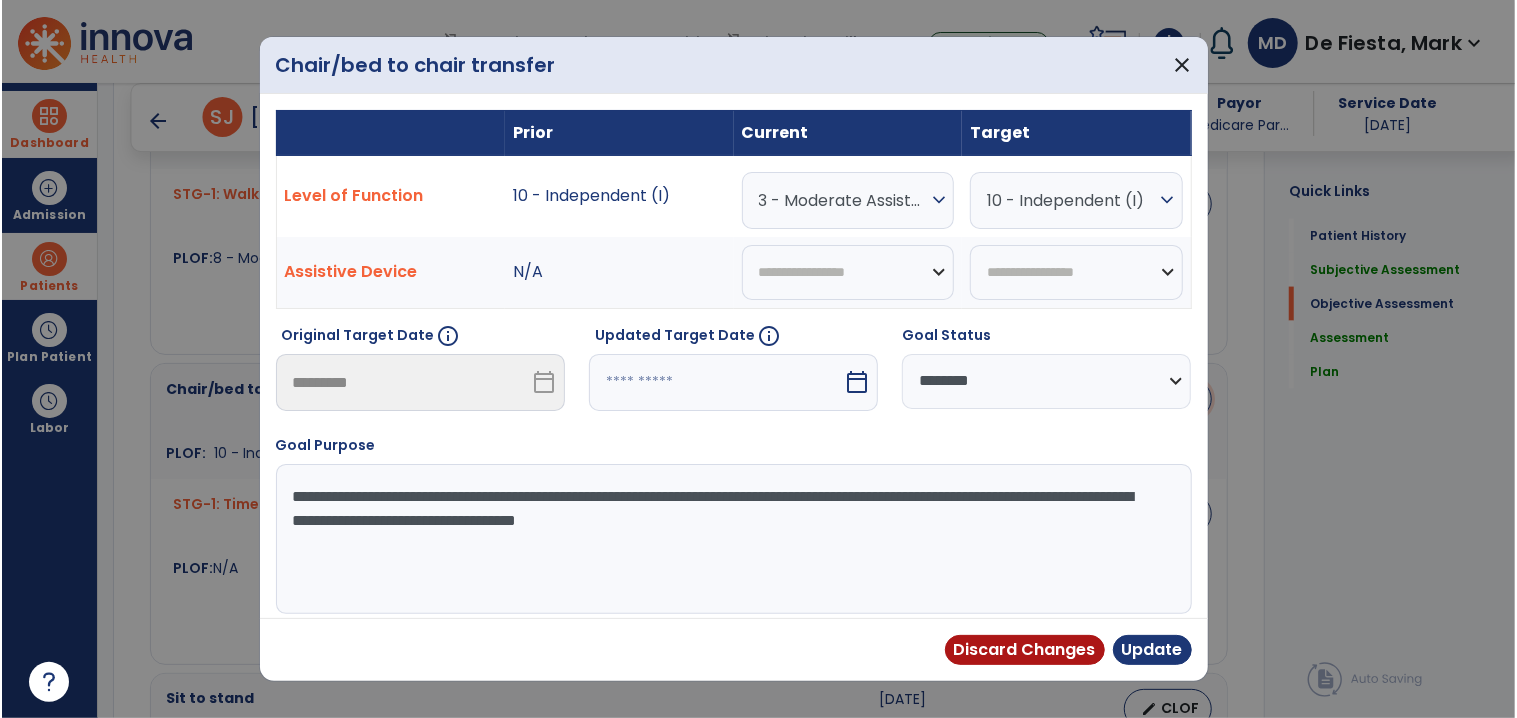 scroll, scrollTop: 1696, scrollLeft: 0, axis: vertical 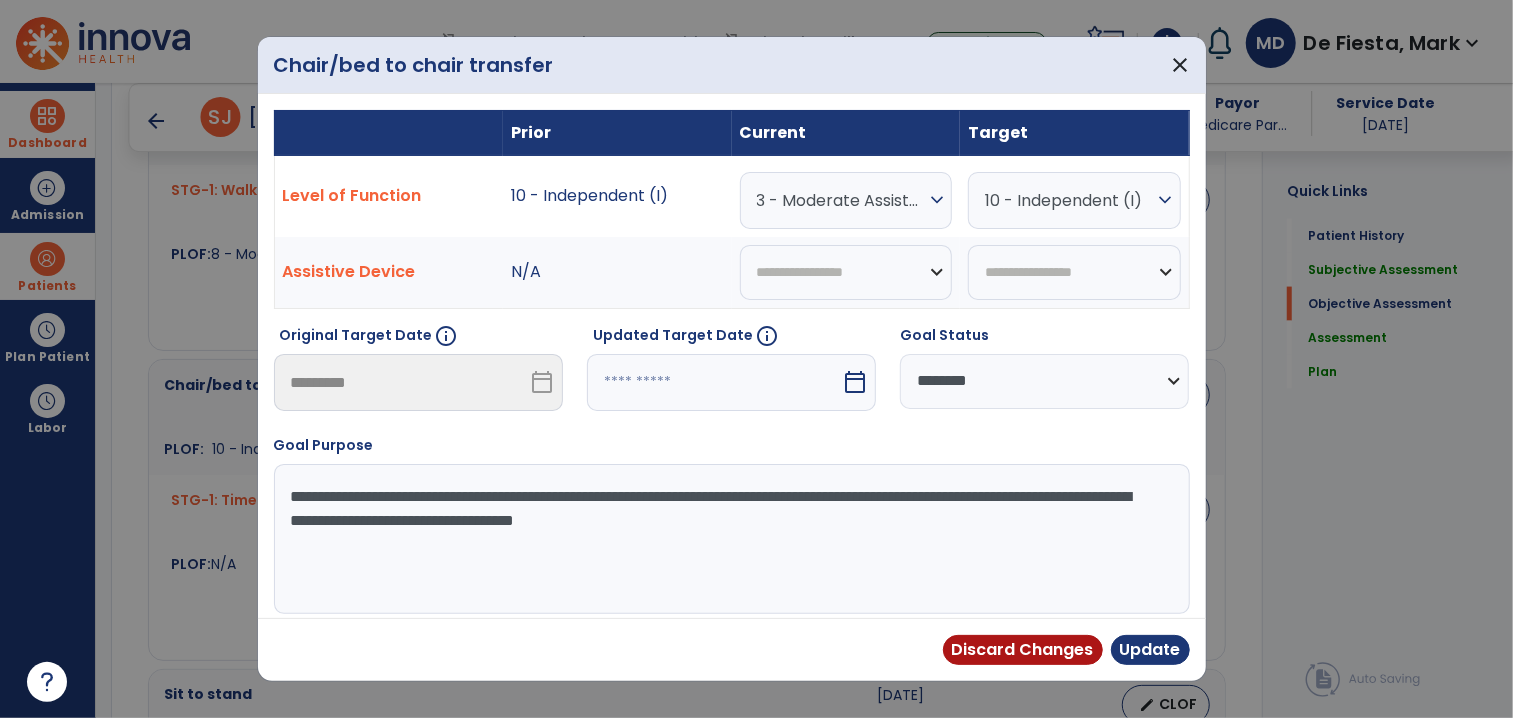 click on "3 - Moderate Assistance (Mod A)" at bounding box center [841, 200] 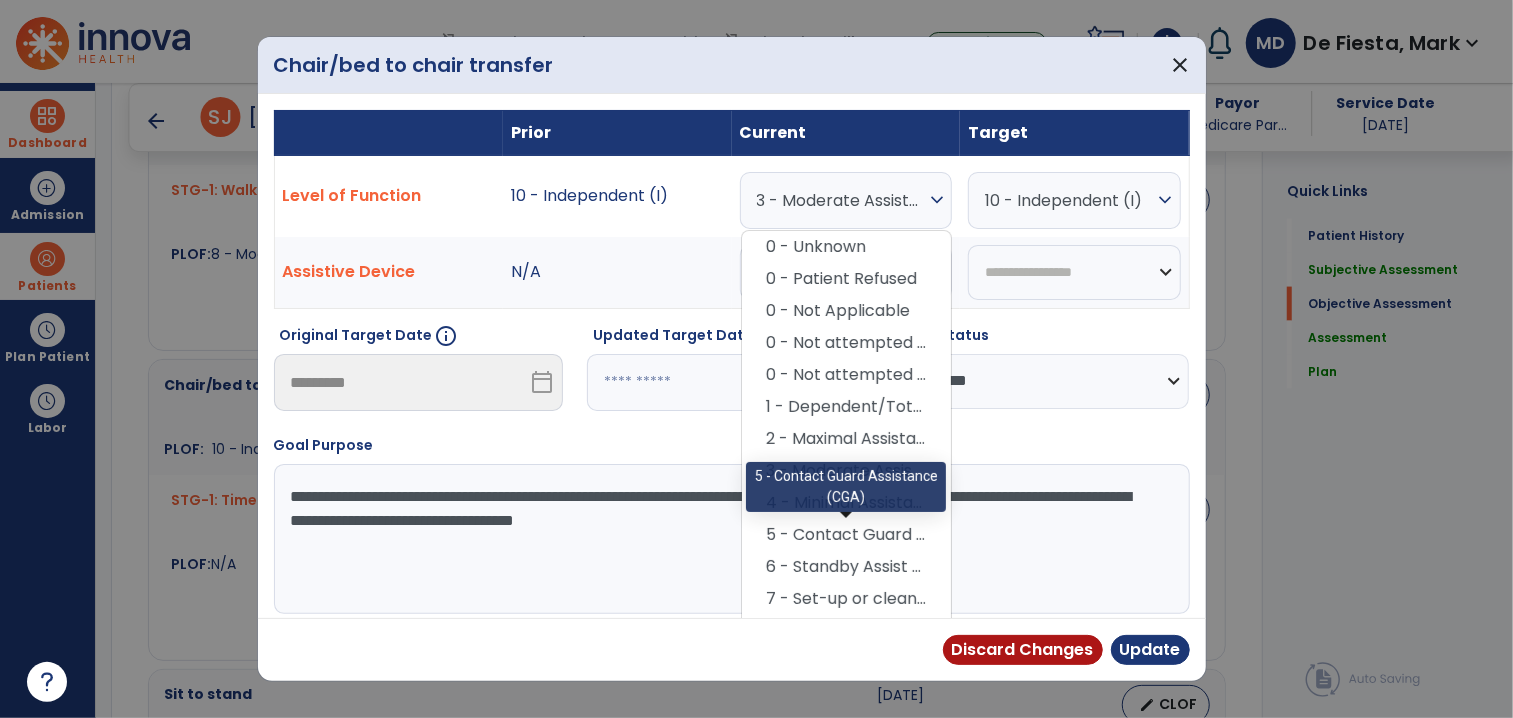click on "6 - Standby Assist (SBA)" at bounding box center (846, 567) 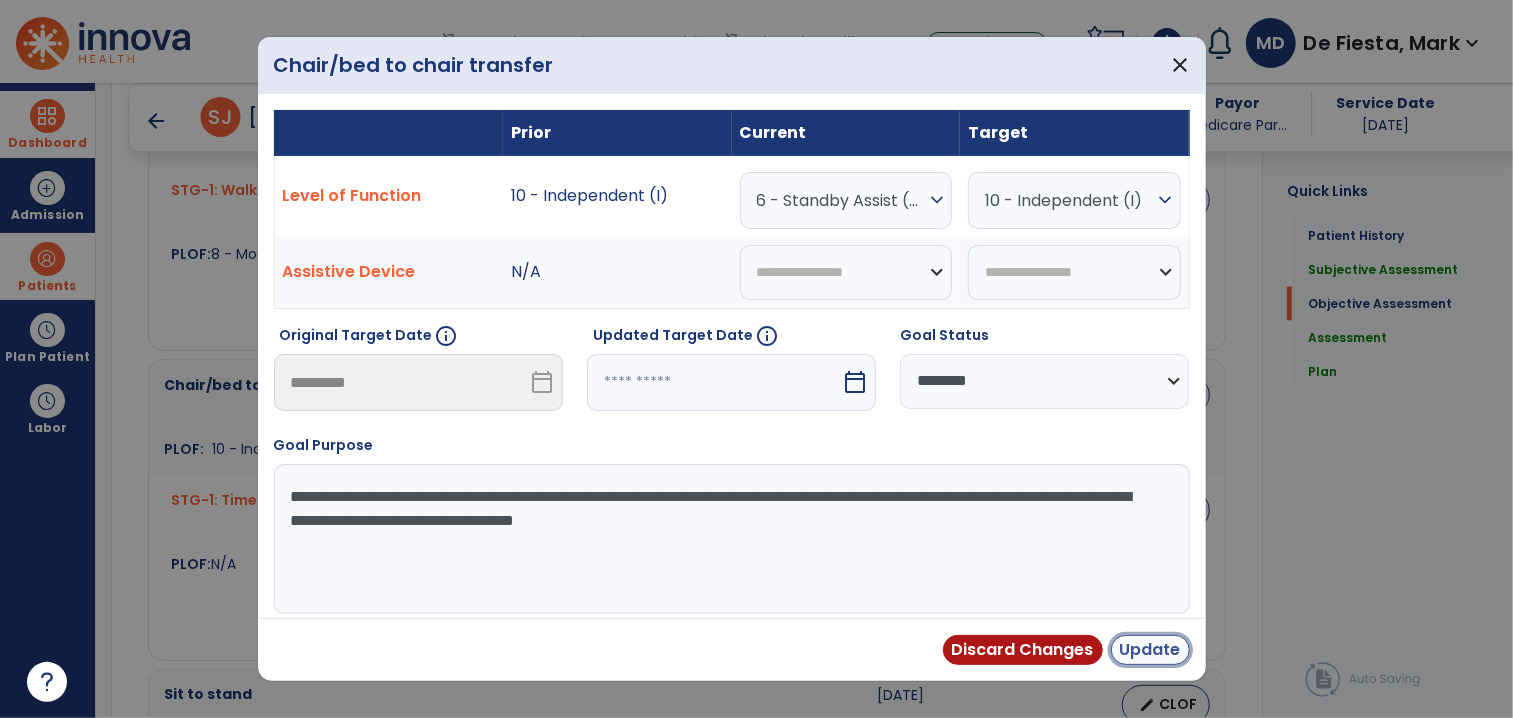 click on "Update" at bounding box center (1150, 650) 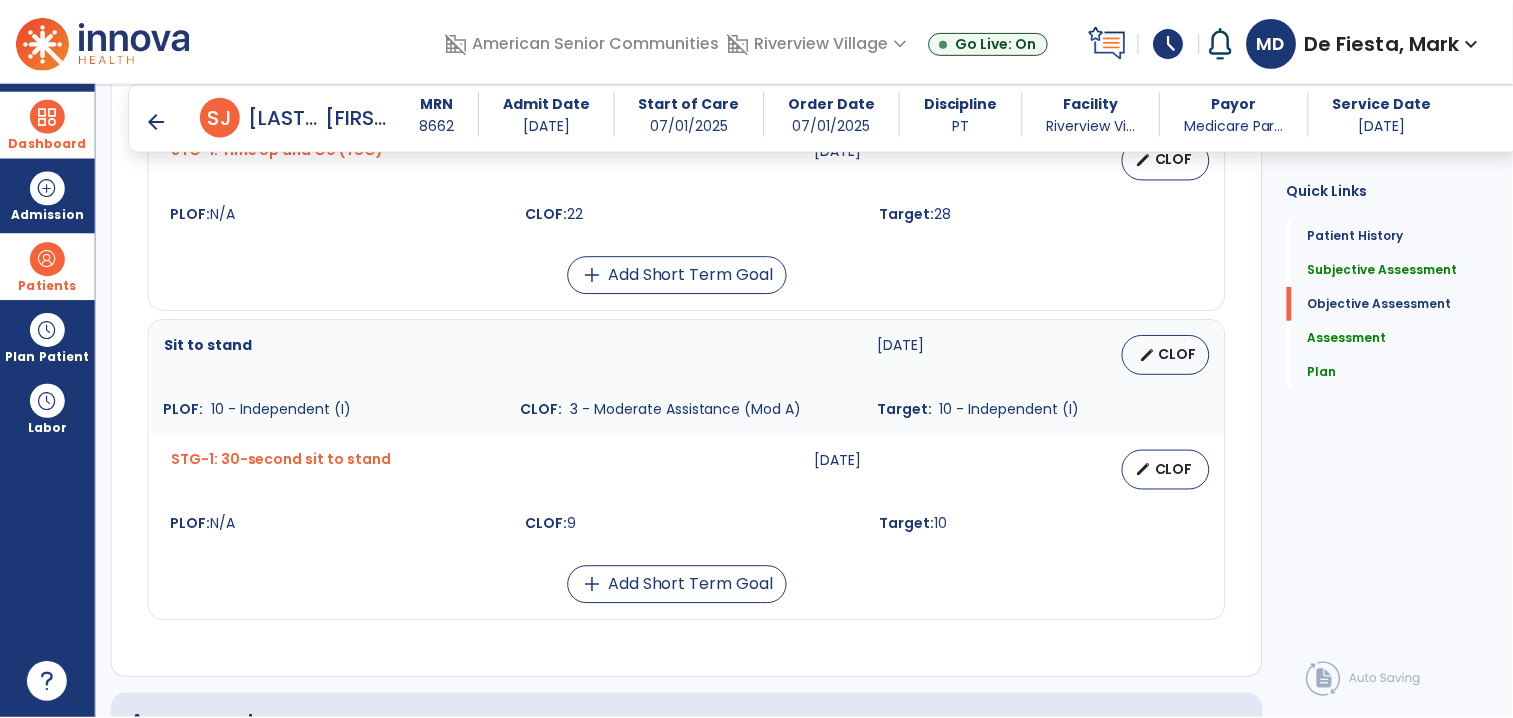 scroll, scrollTop: 2064, scrollLeft: 0, axis: vertical 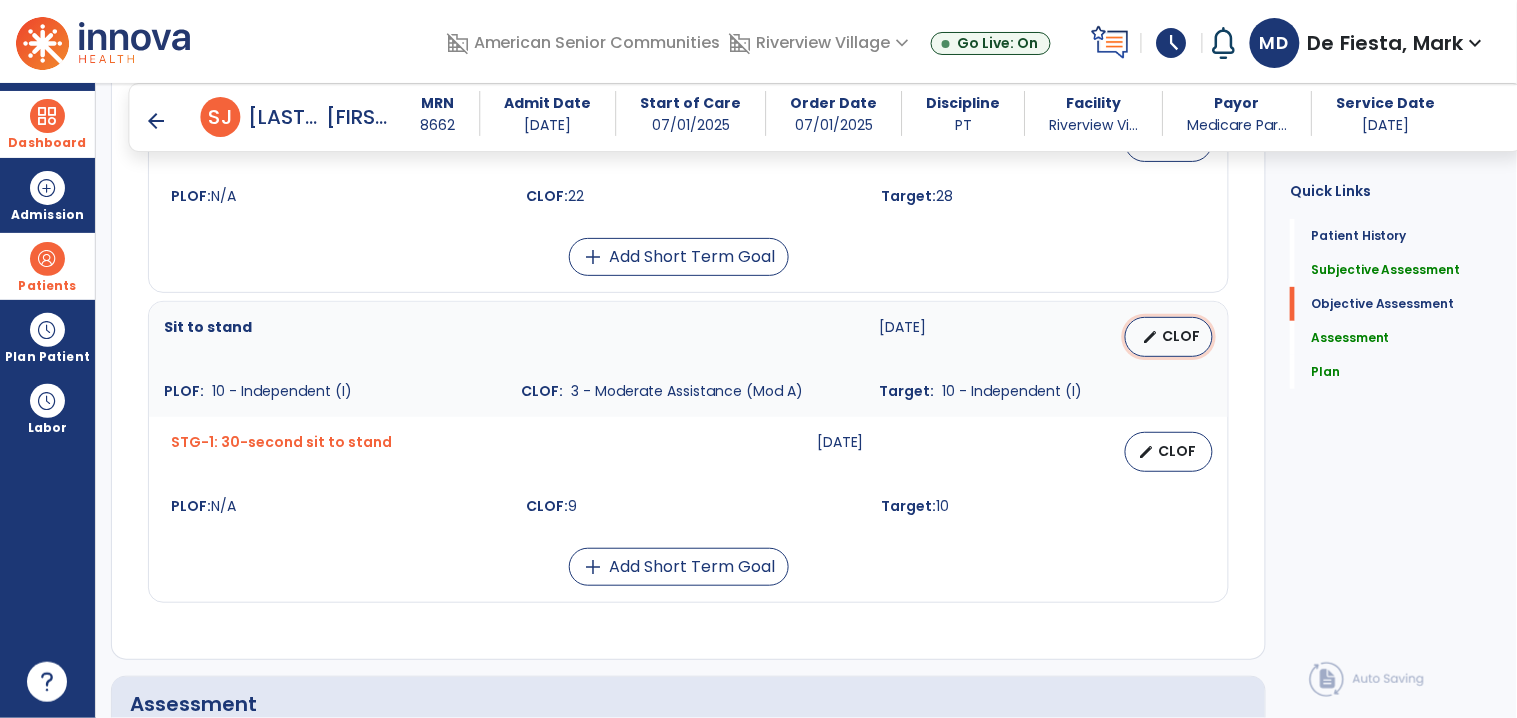 click on "edit   CLOF" at bounding box center [1169, 337] 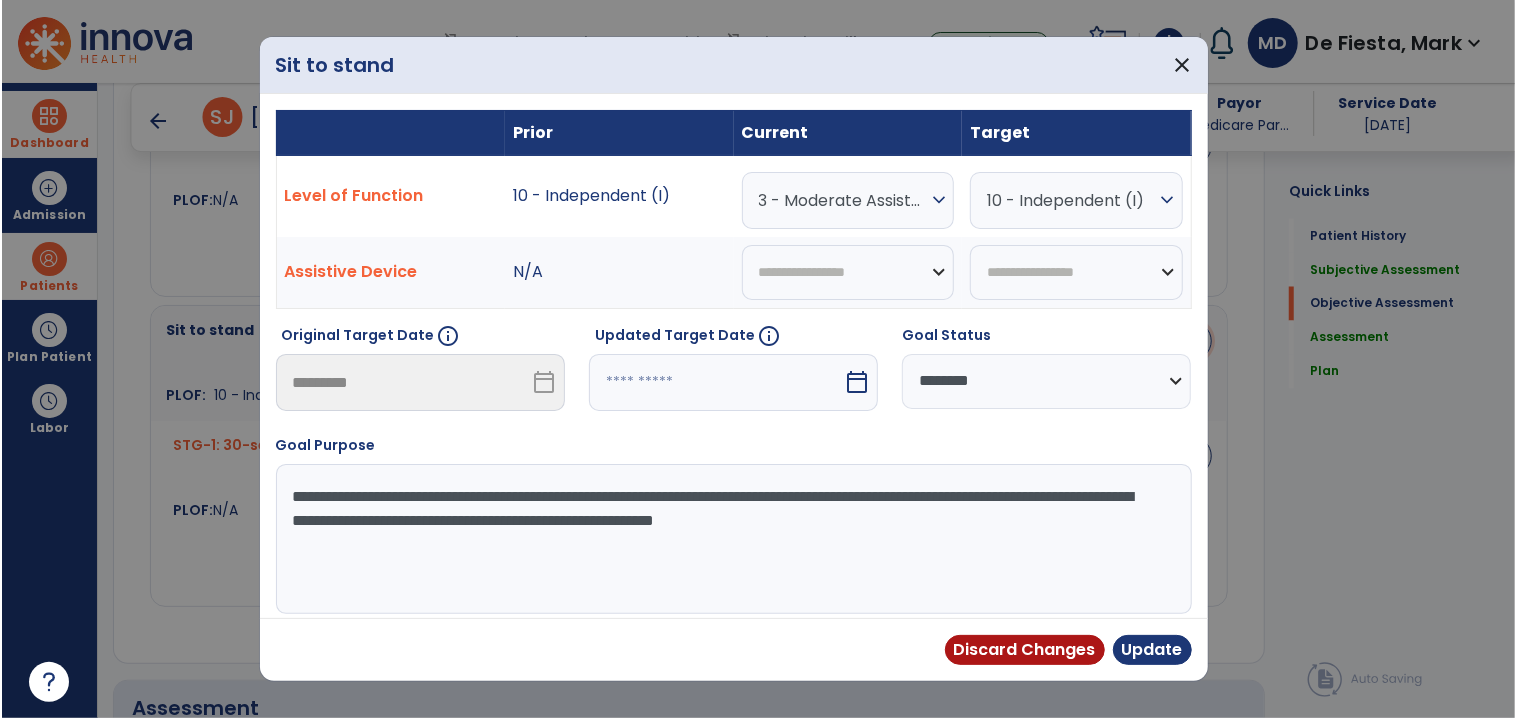 scroll, scrollTop: 2064, scrollLeft: 0, axis: vertical 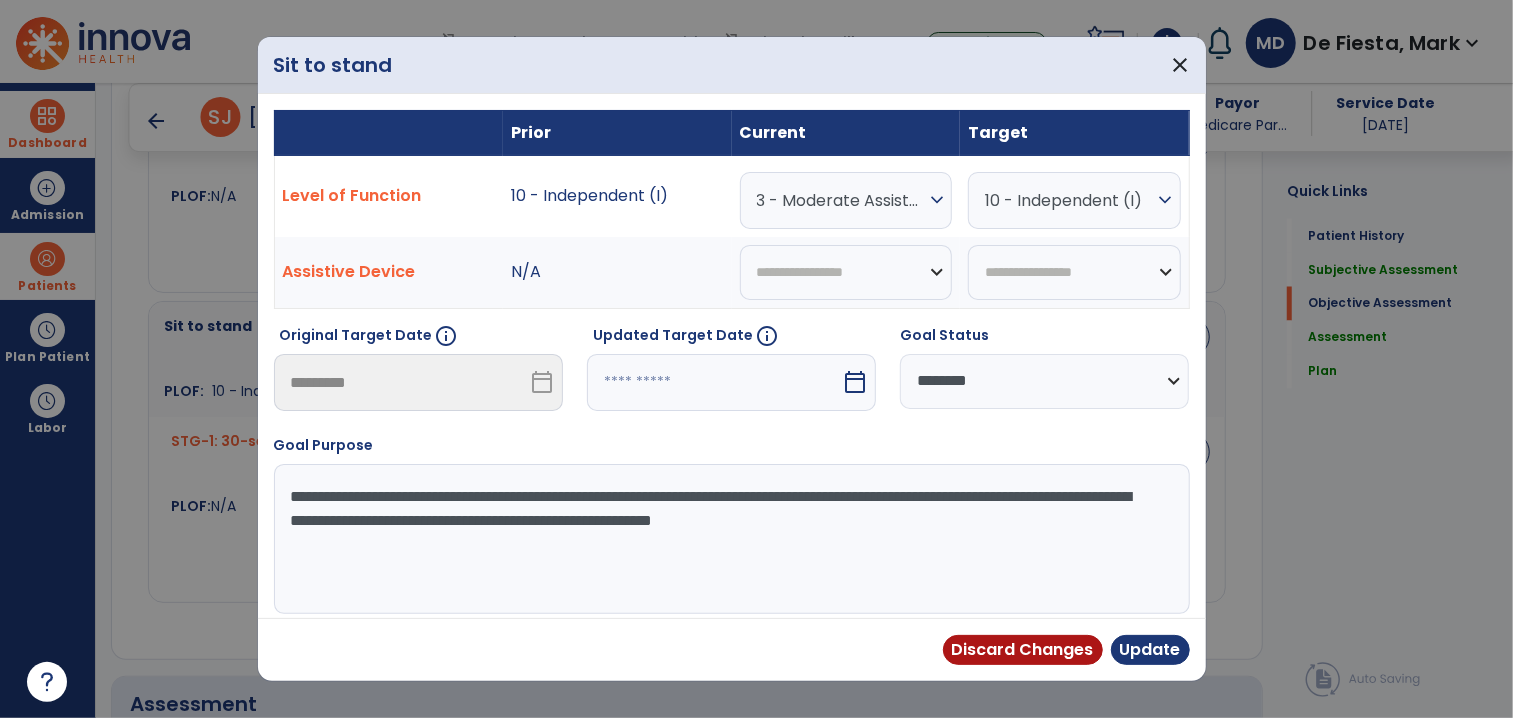 click on "3 - Moderate Assistance (Mod A)" at bounding box center (841, 200) 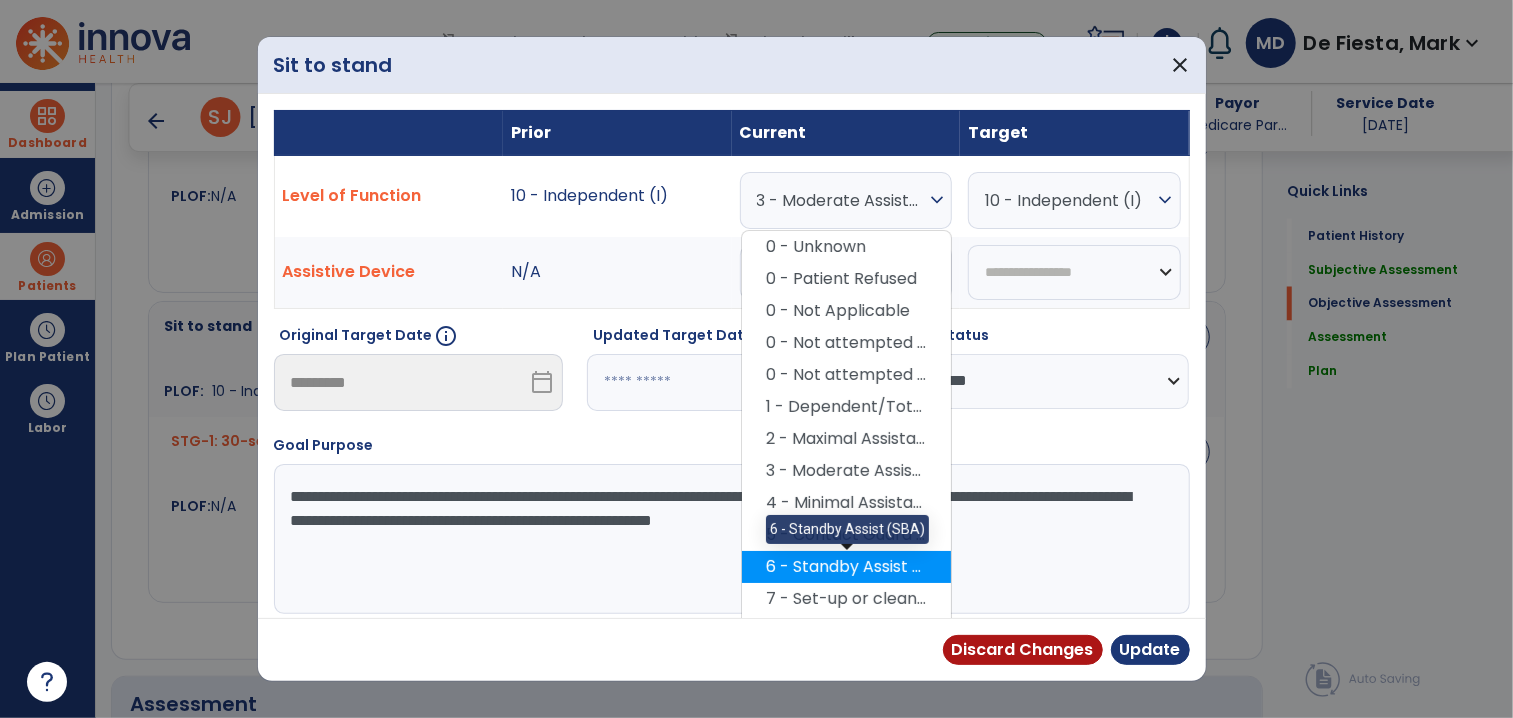 click on "6 - Standby Assist (SBA)" at bounding box center [846, 567] 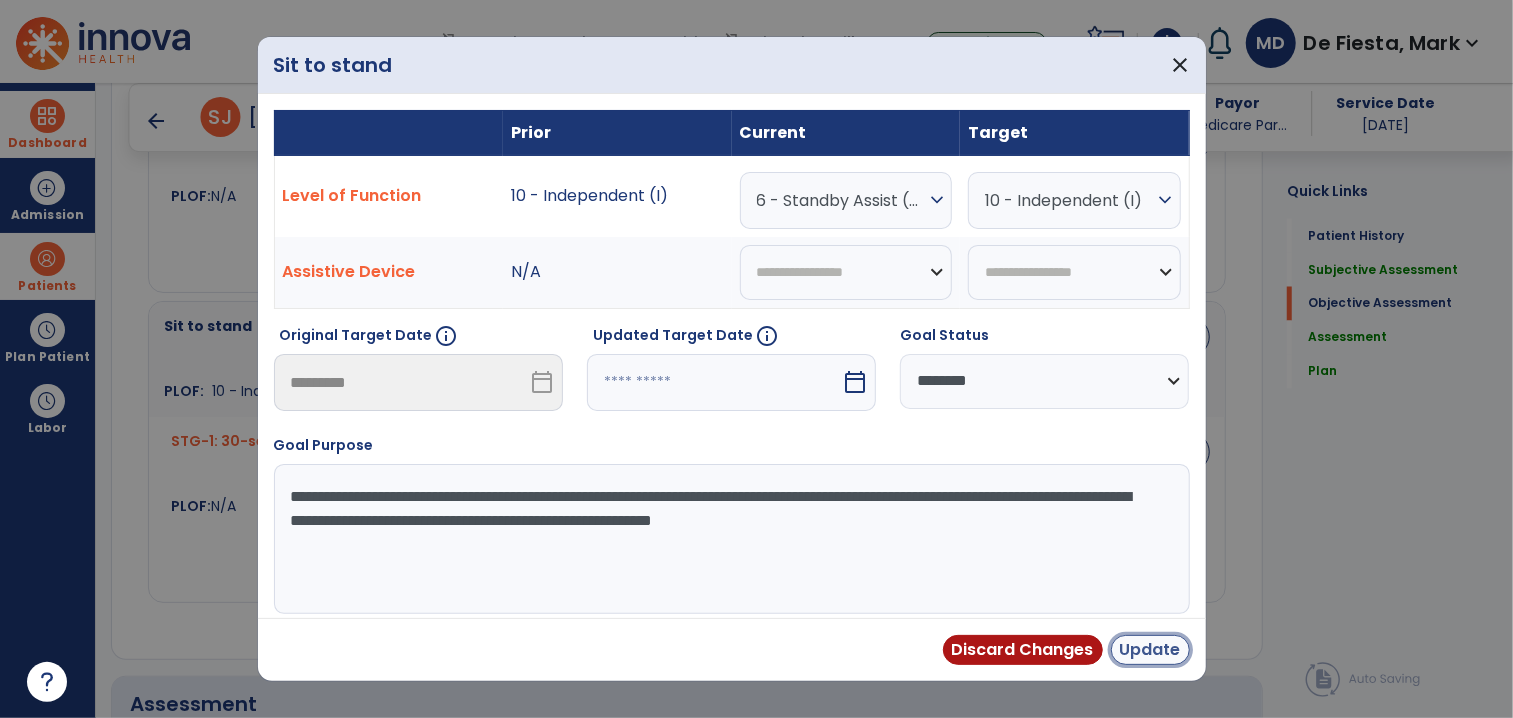 click on "Update" at bounding box center [1150, 650] 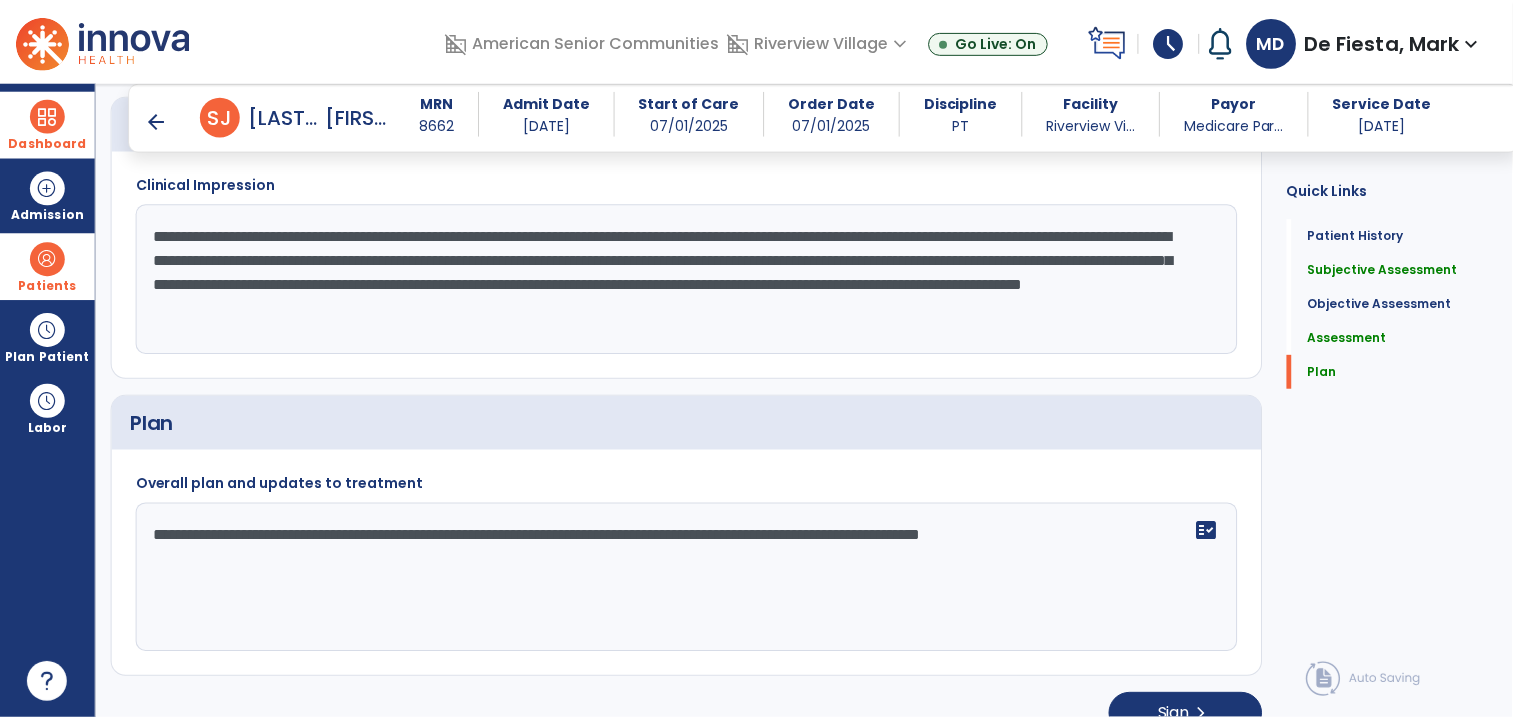 scroll, scrollTop: 2680, scrollLeft: 0, axis: vertical 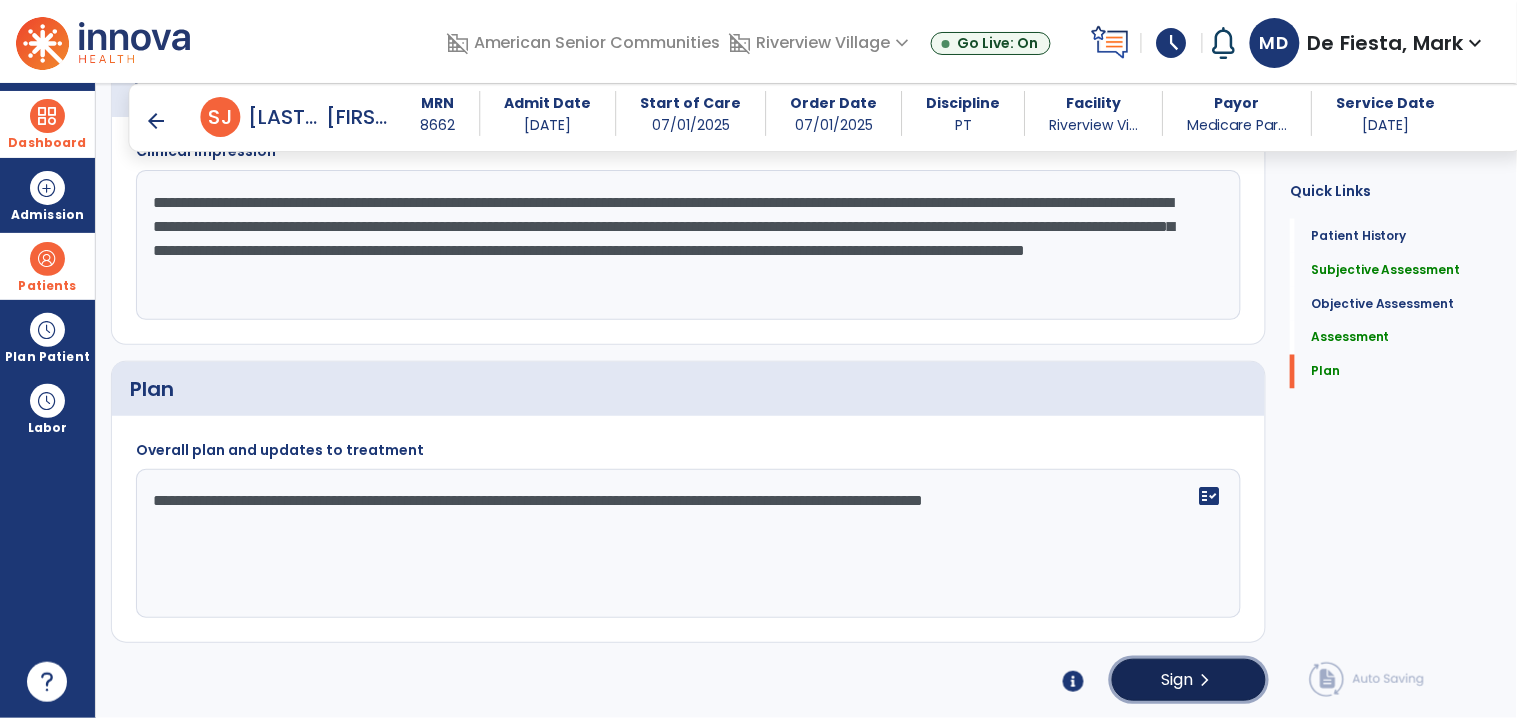 drag, startPoint x: 1168, startPoint y: 676, endPoint x: 1159, endPoint y: 667, distance: 12.727922 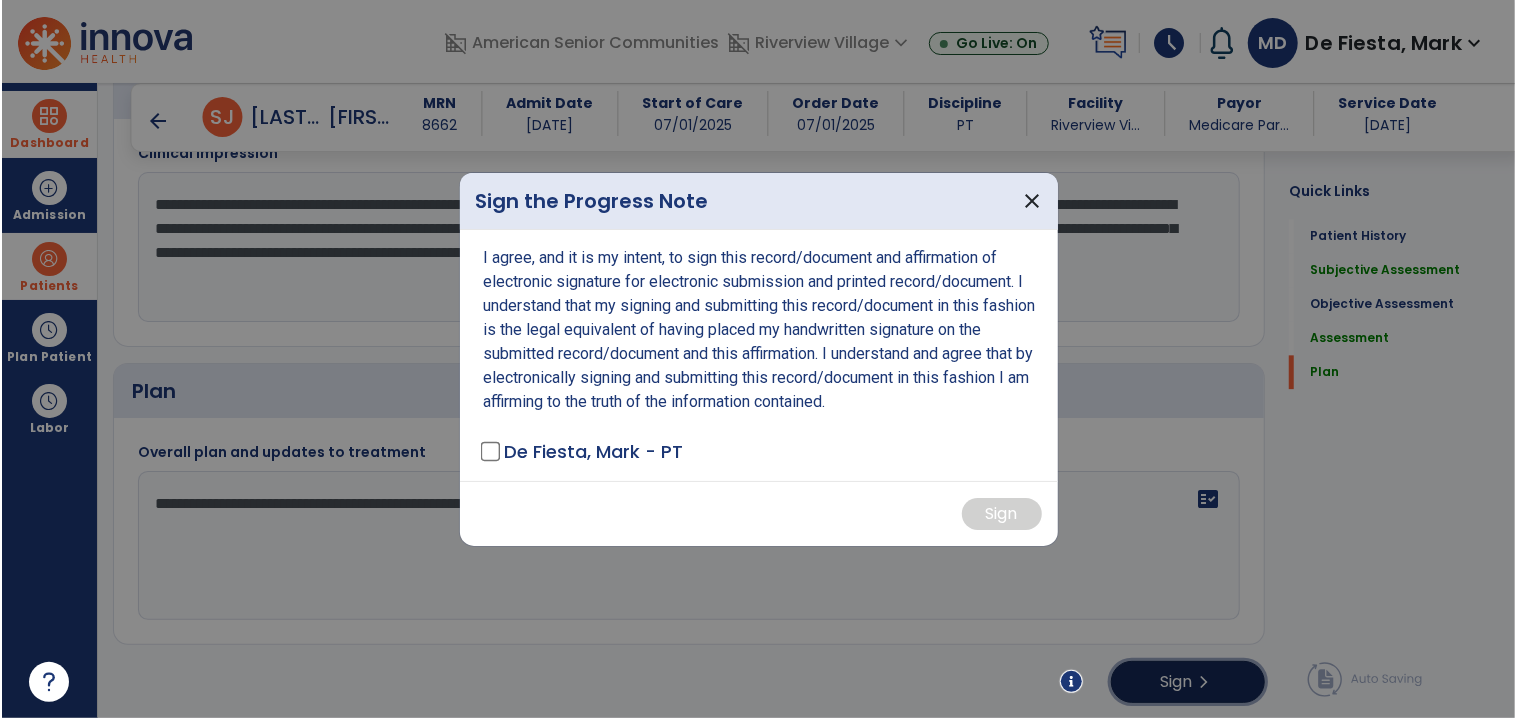 scroll, scrollTop: 2680, scrollLeft: 0, axis: vertical 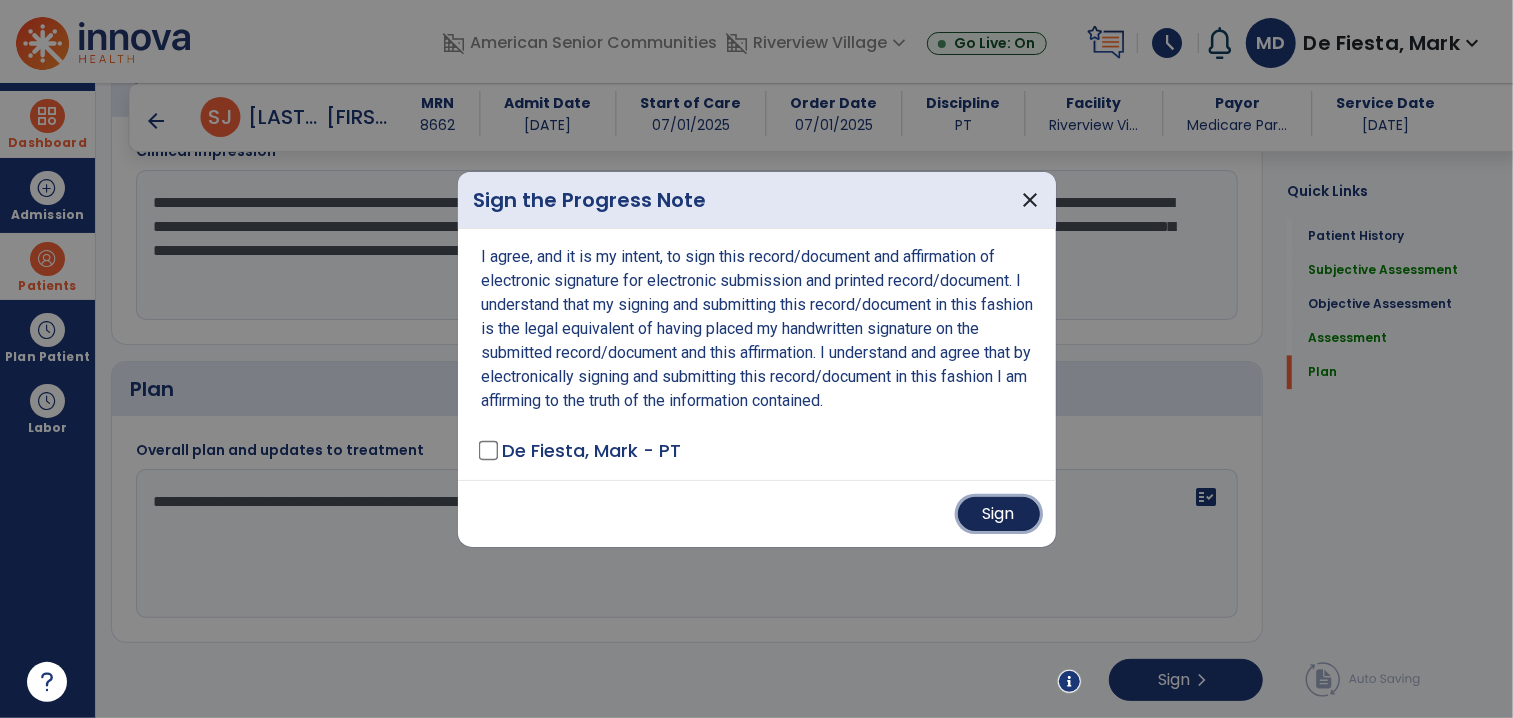 drag, startPoint x: 1005, startPoint y: 516, endPoint x: 317, endPoint y: 540, distance: 688.41846 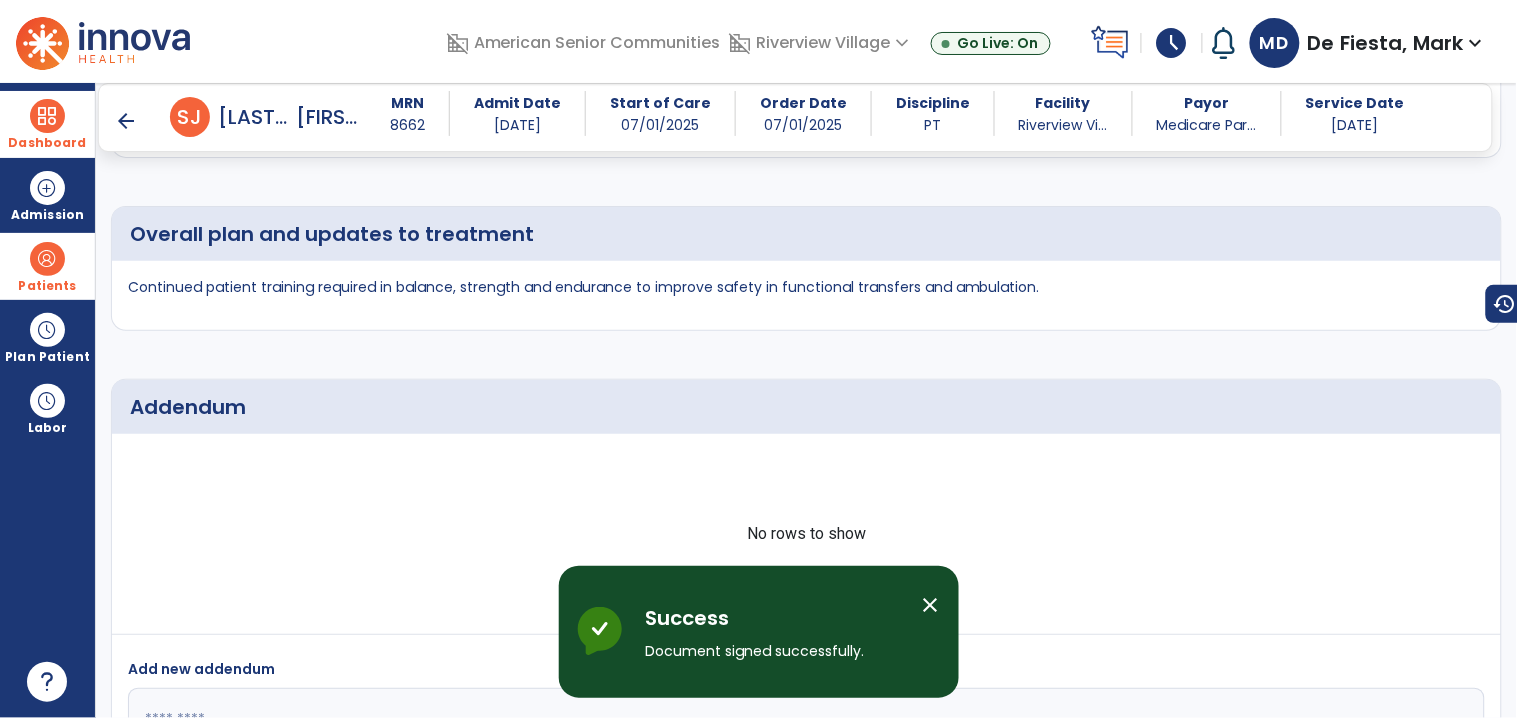 scroll, scrollTop: 3883, scrollLeft: 0, axis: vertical 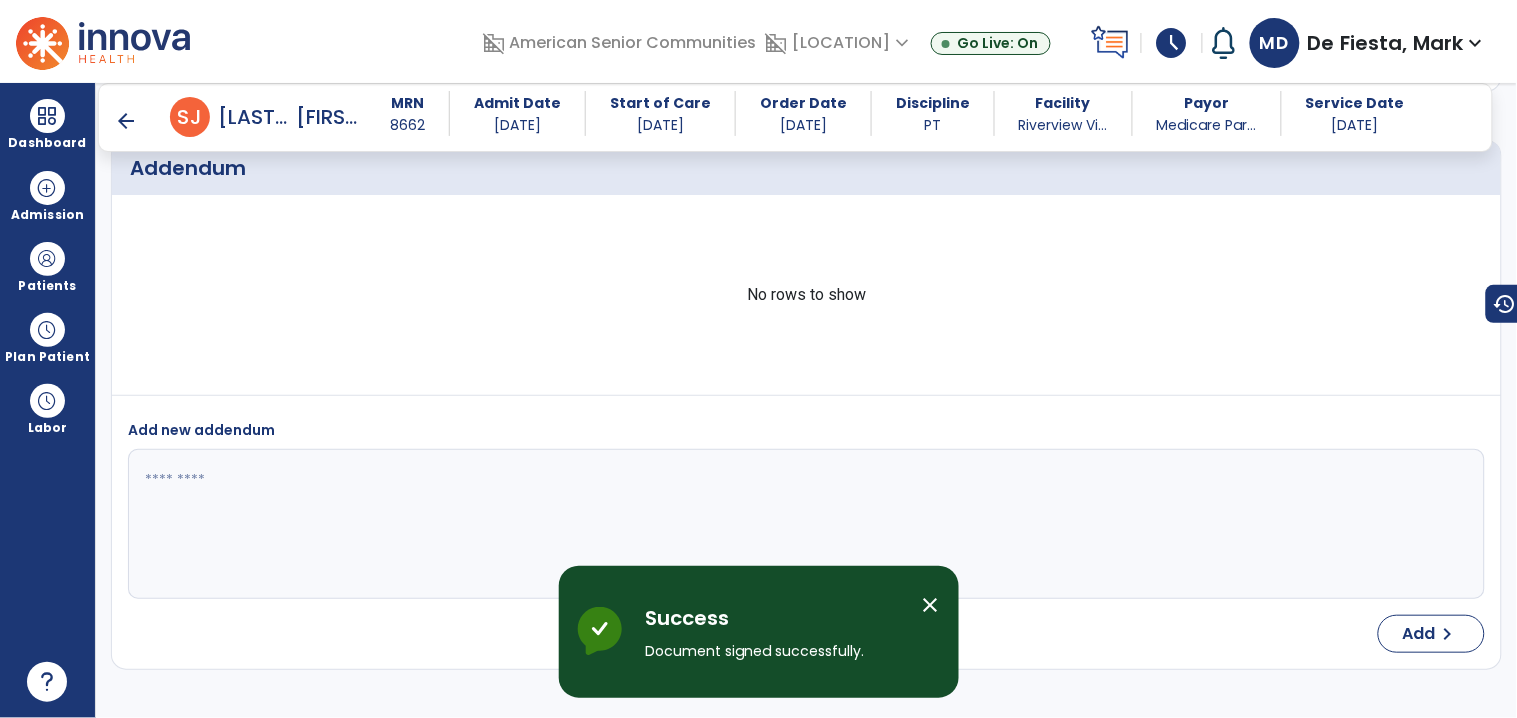 click on "arrow_back" at bounding box center (126, 121) 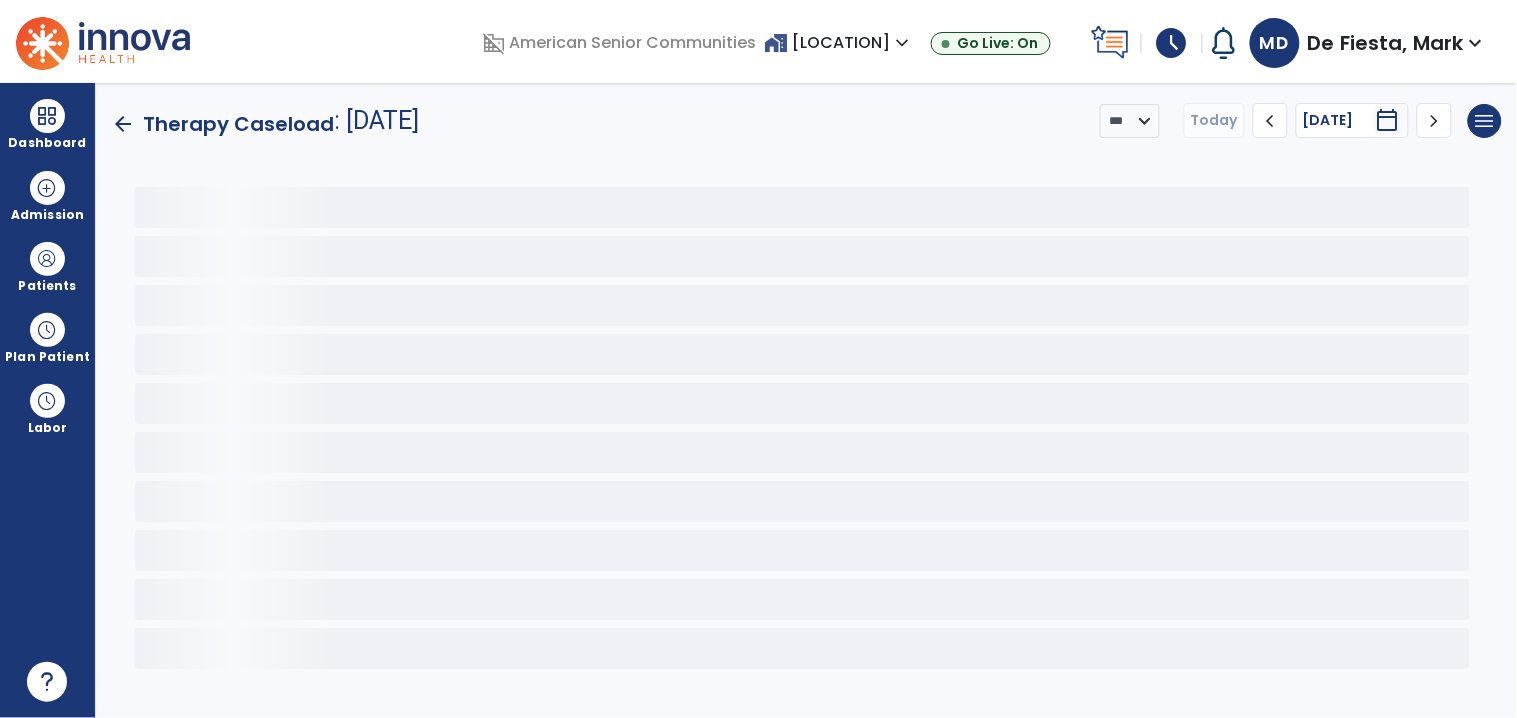 scroll, scrollTop: 0, scrollLeft: 0, axis: both 